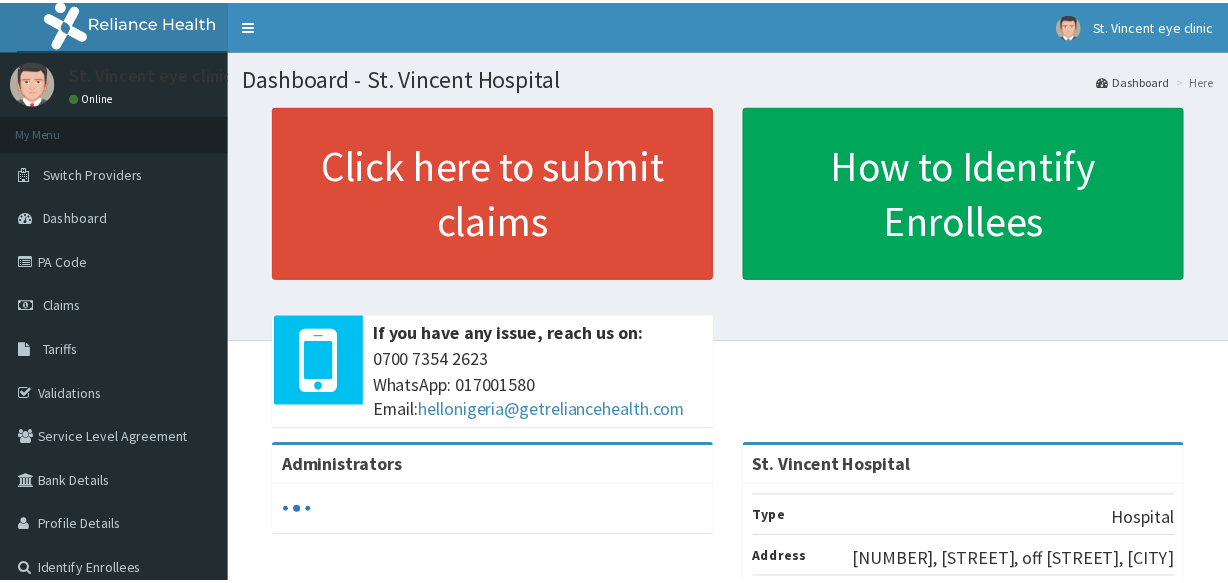 scroll, scrollTop: 0, scrollLeft: 0, axis: both 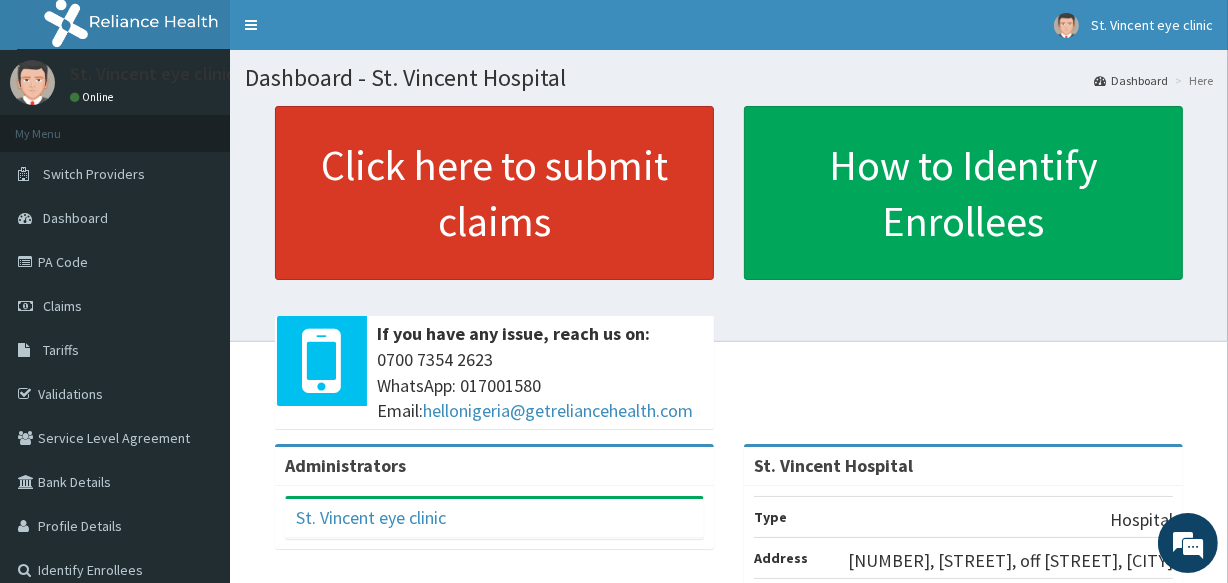 click on "Click here to submit claims" at bounding box center [494, 193] 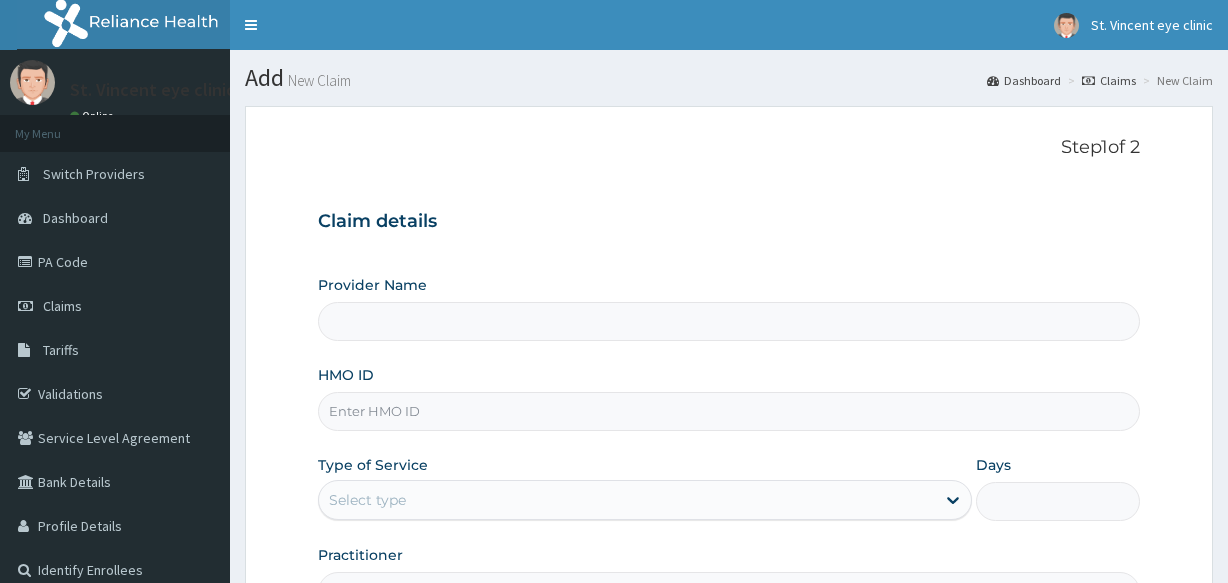 scroll, scrollTop: 0, scrollLeft: 0, axis: both 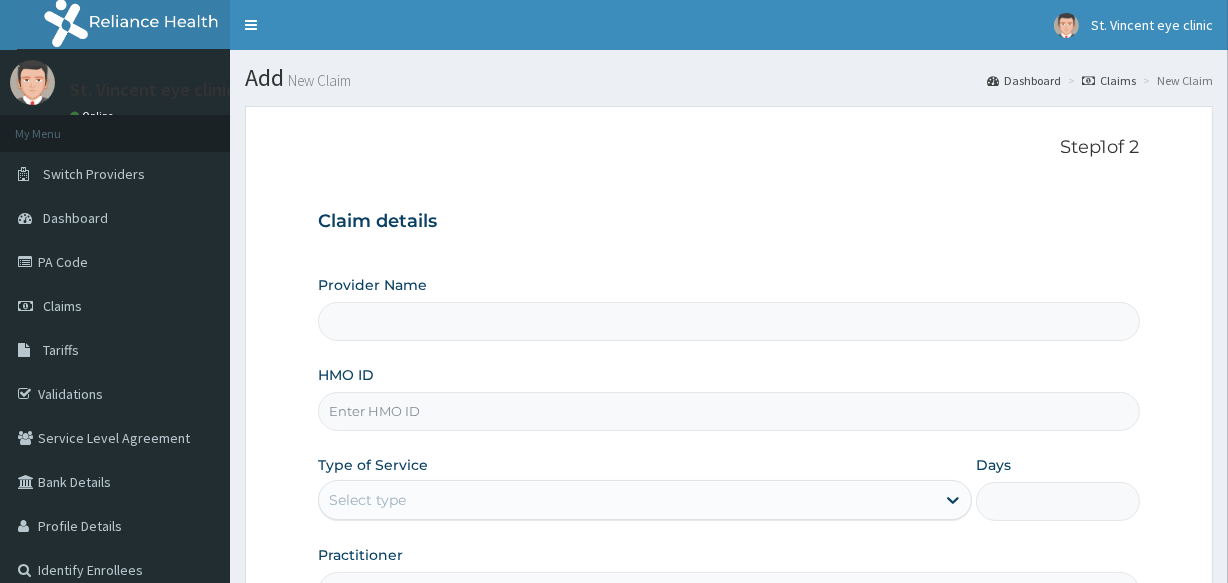 type on "St. Vincent Hospital" 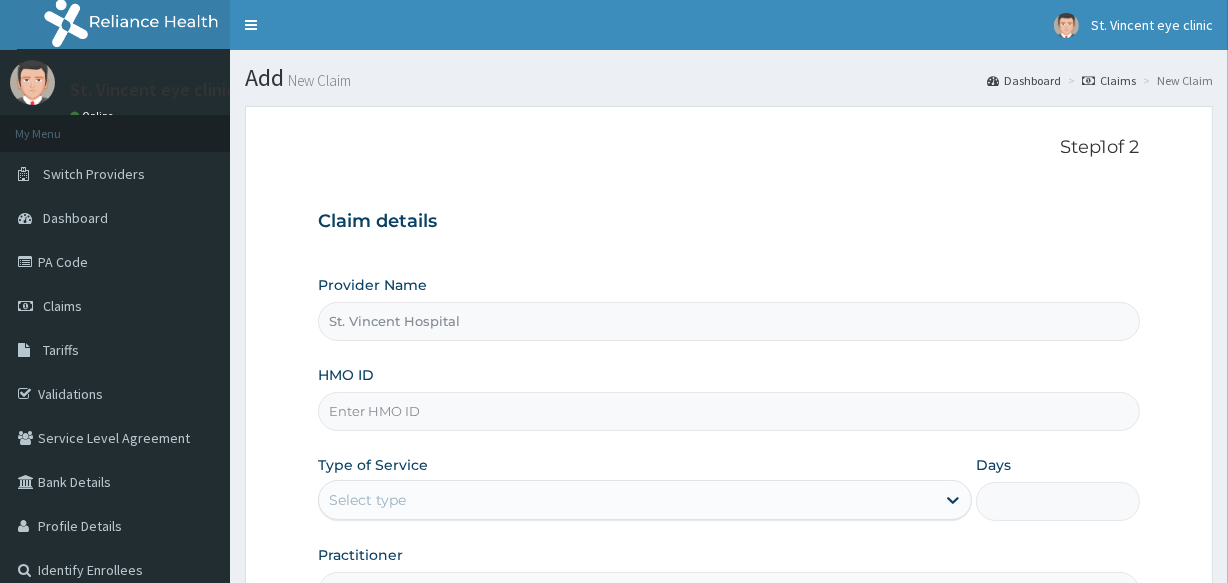 scroll, scrollTop: 0, scrollLeft: 0, axis: both 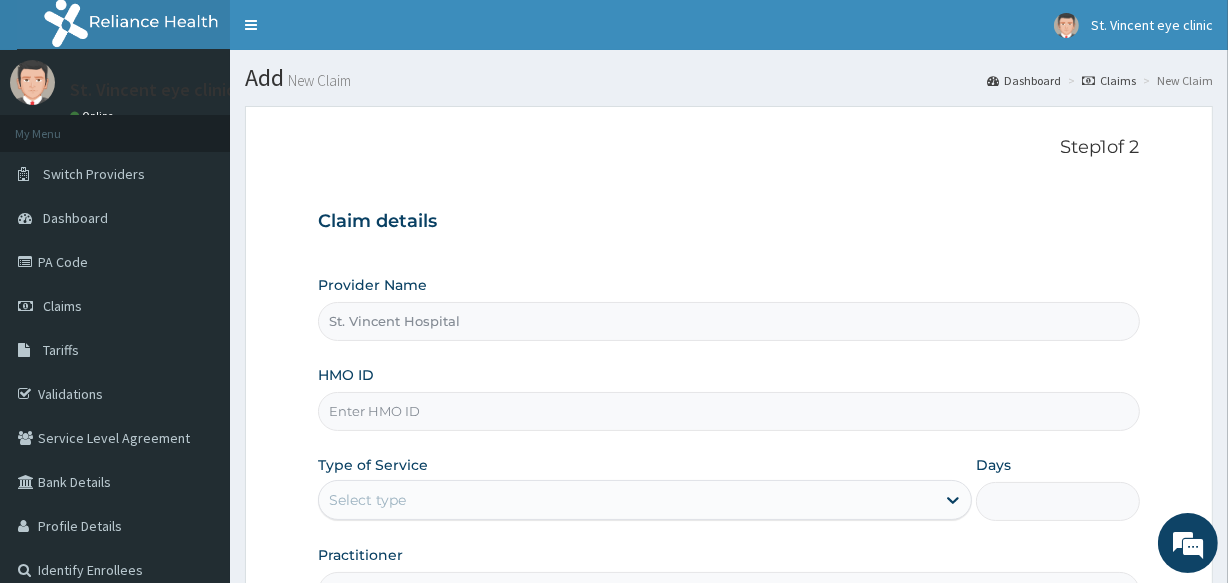 click on "HMO ID" at bounding box center [728, 411] 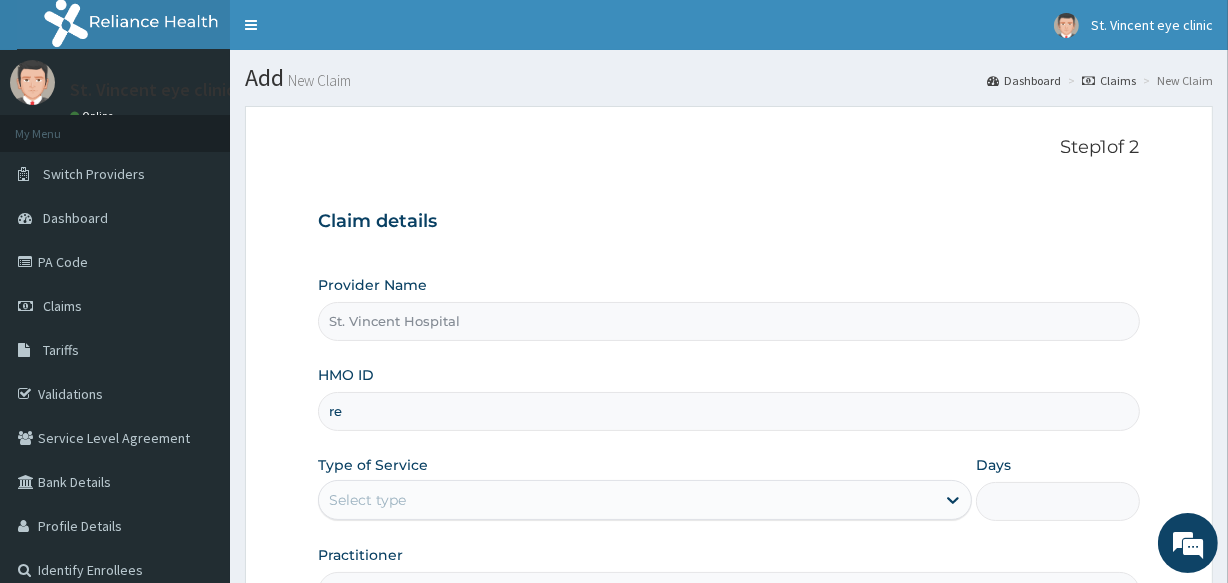 type on "r" 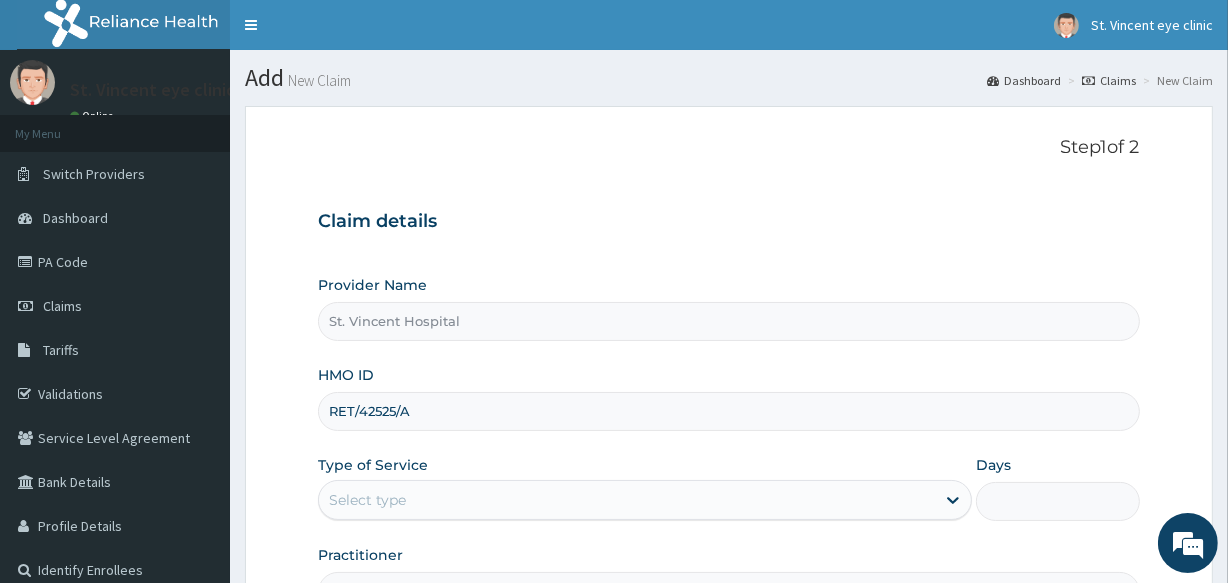 type on "RET/42525/A" 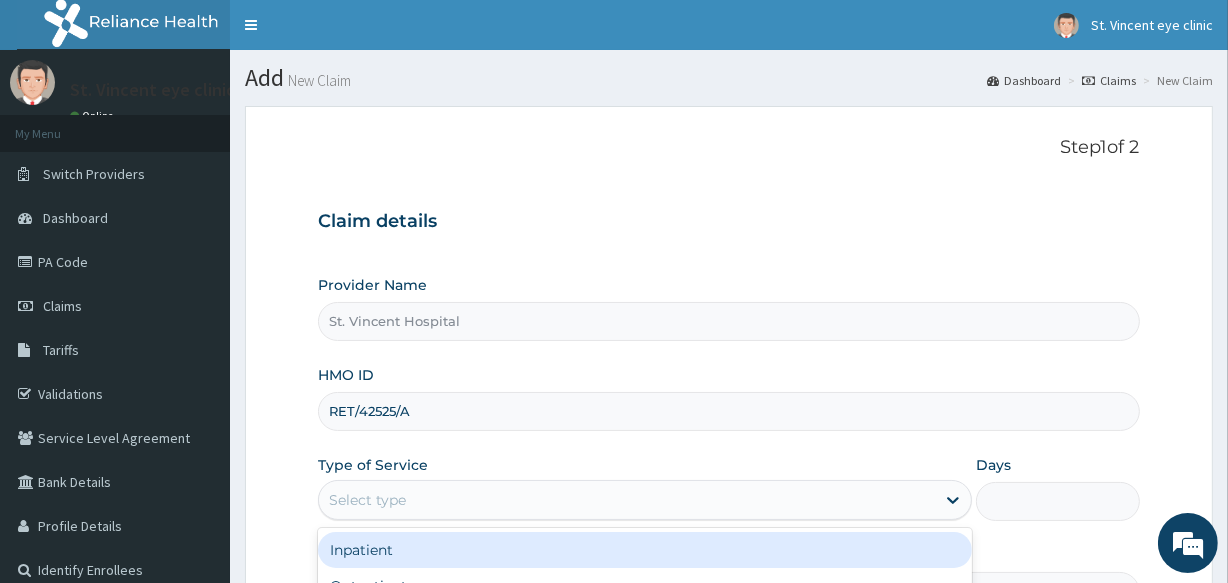 click on "Select type" at bounding box center (627, 500) 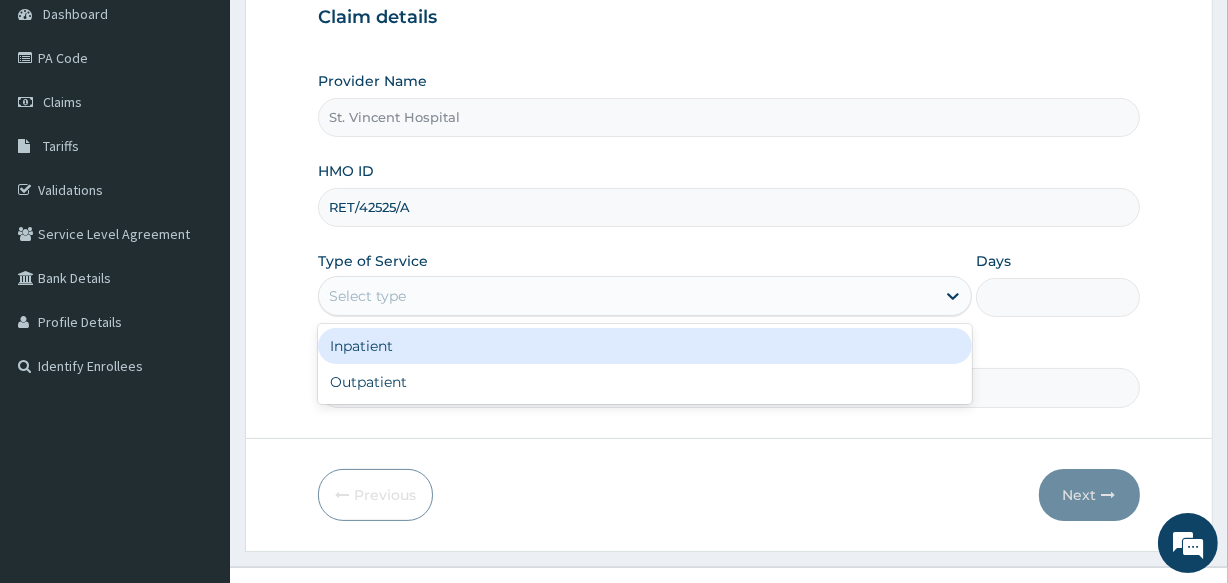 scroll, scrollTop: 237, scrollLeft: 0, axis: vertical 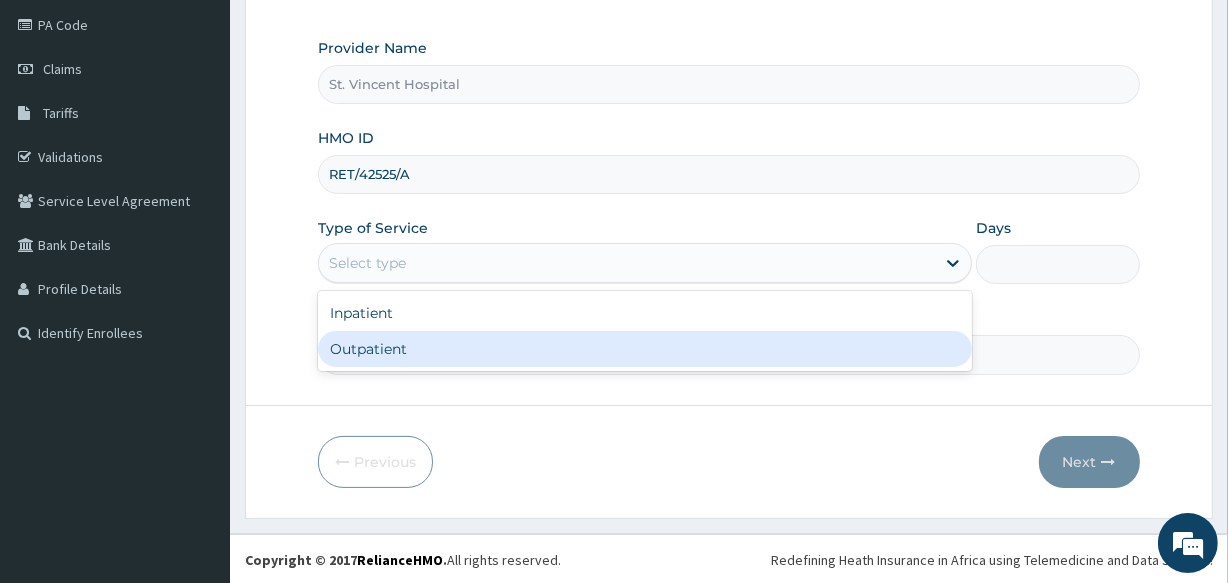 click on "Outpatient" at bounding box center (645, 349) 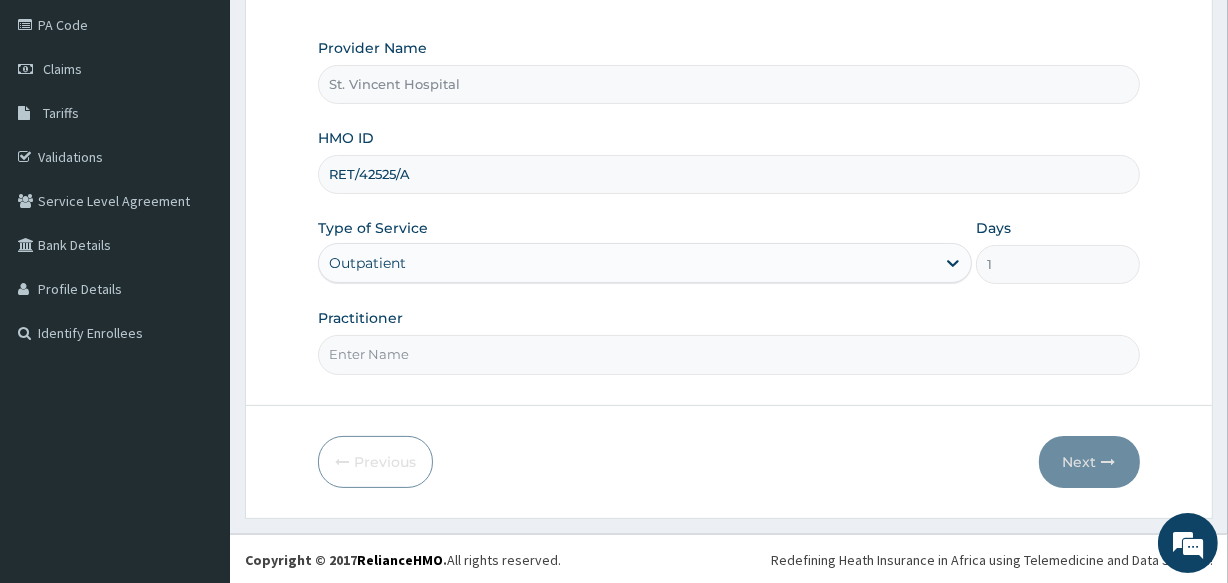 click on "Practitioner" at bounding box center [728, 354] 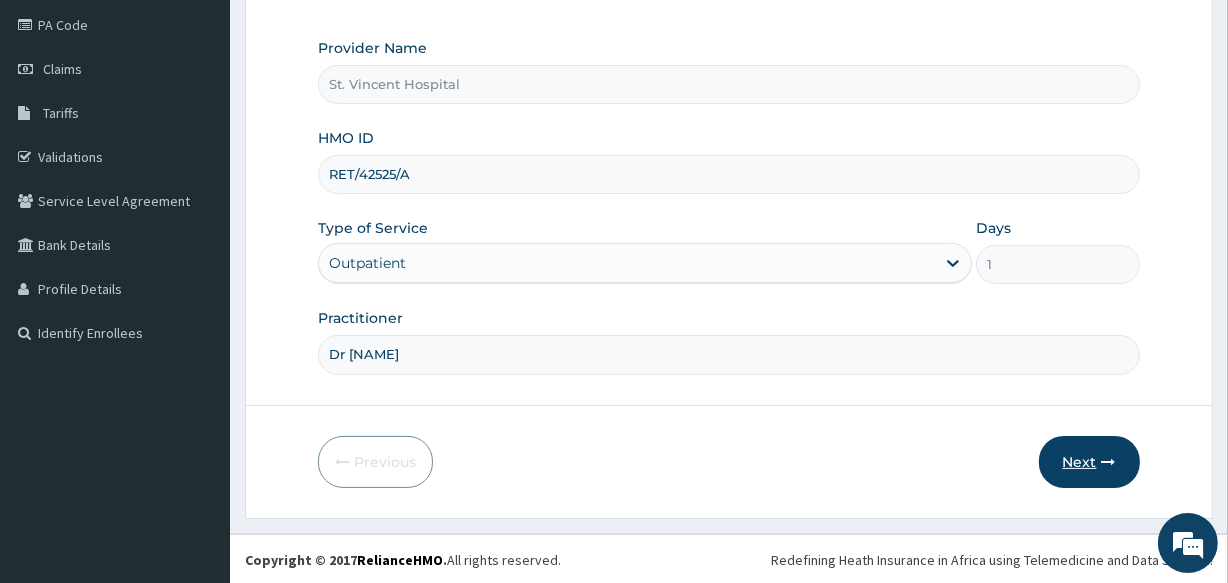 type on "Dr Basil Alozie" 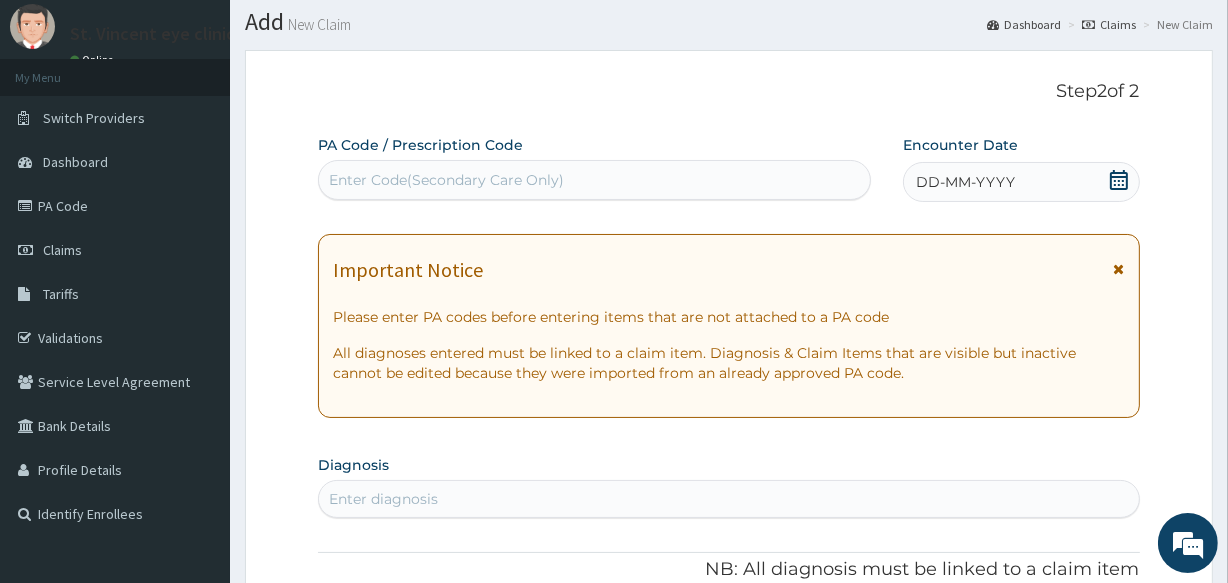 scroll, scrollTop: 50, scrollLeft: 0, axis: vertical 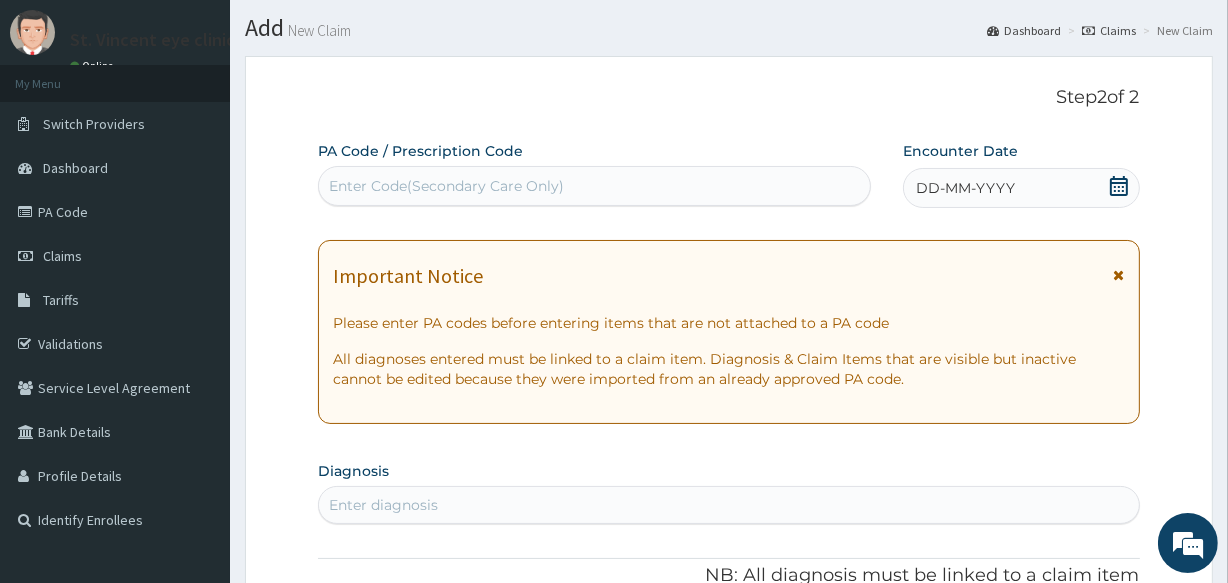 click at bounding box center (1119, 275) 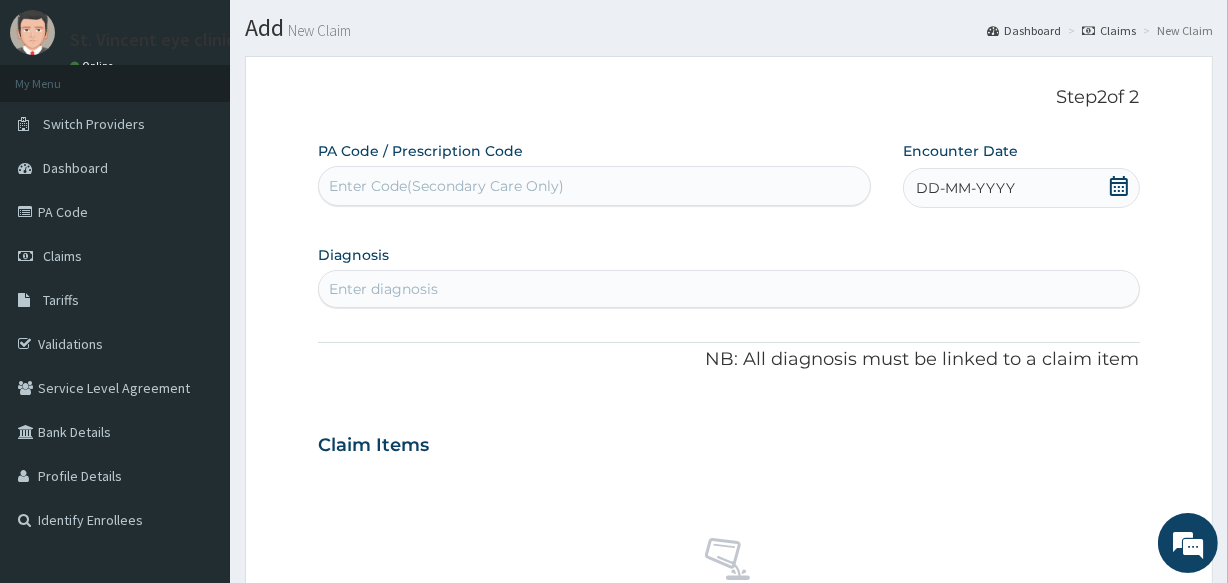 click on "DD-MM-YYYY" at bounding box center [1021, 188] 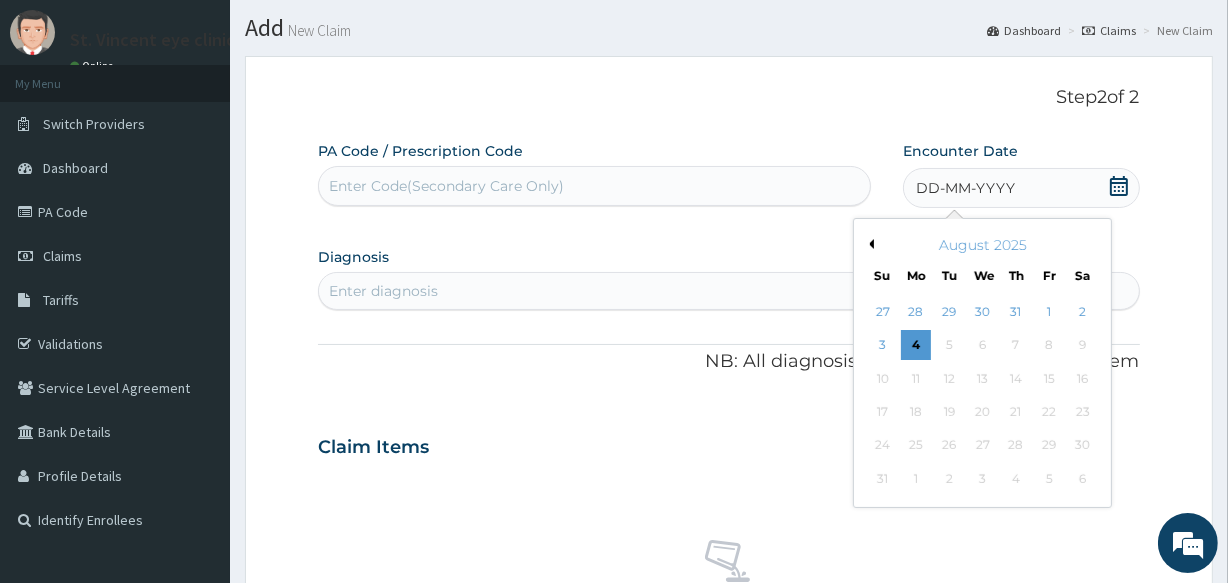 click on "August 2025" at bounding box center (982, 245) 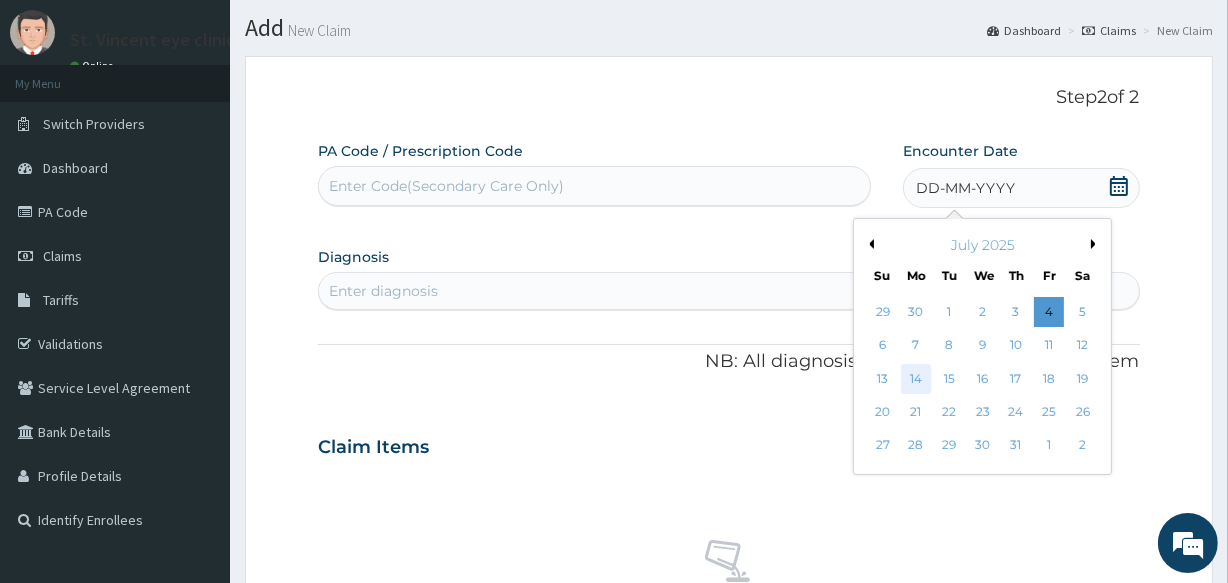 click on "14" at bounding box center (916, 379) 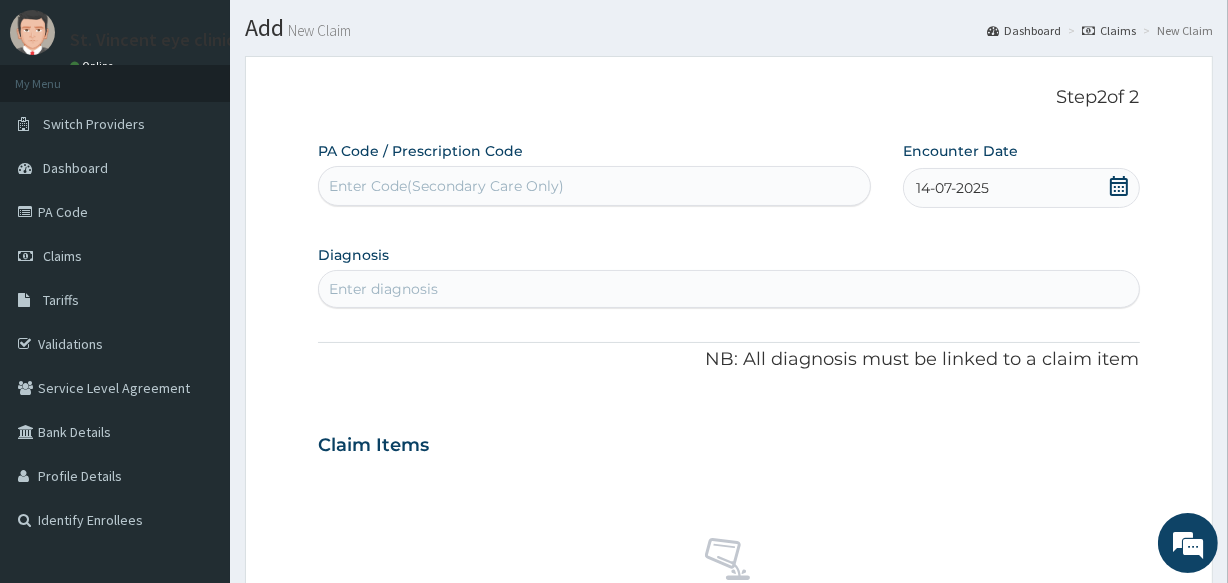 click on "Enter diagnosis" at bounding box center [728, 289] 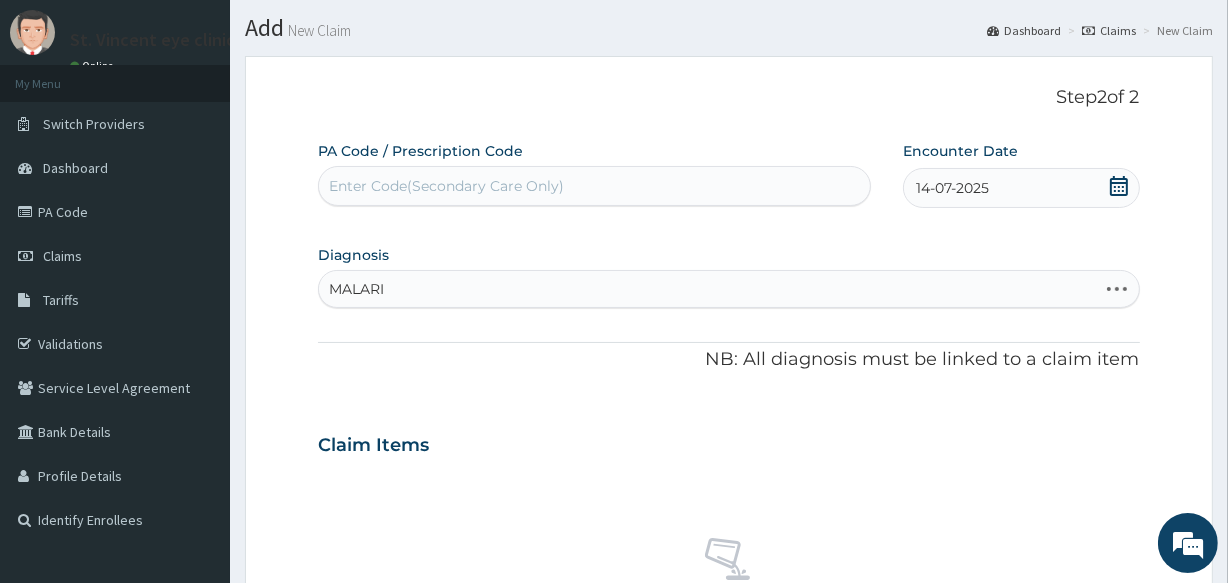 type on "MALARIA" 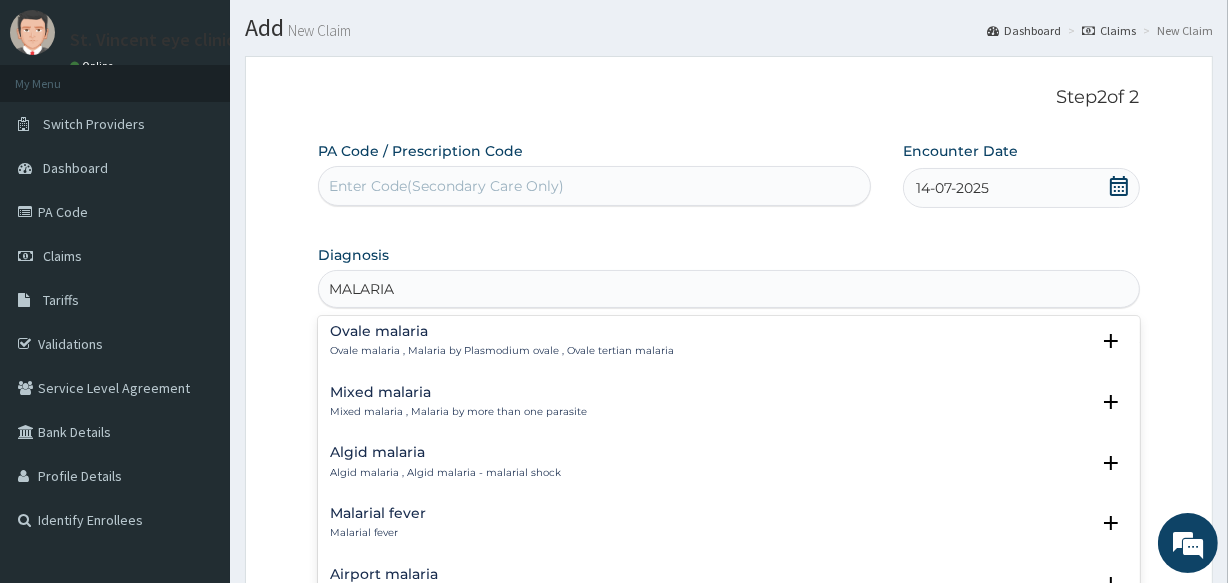 scroll, scrollTop: 0, scrollLeft: 0, axis: both 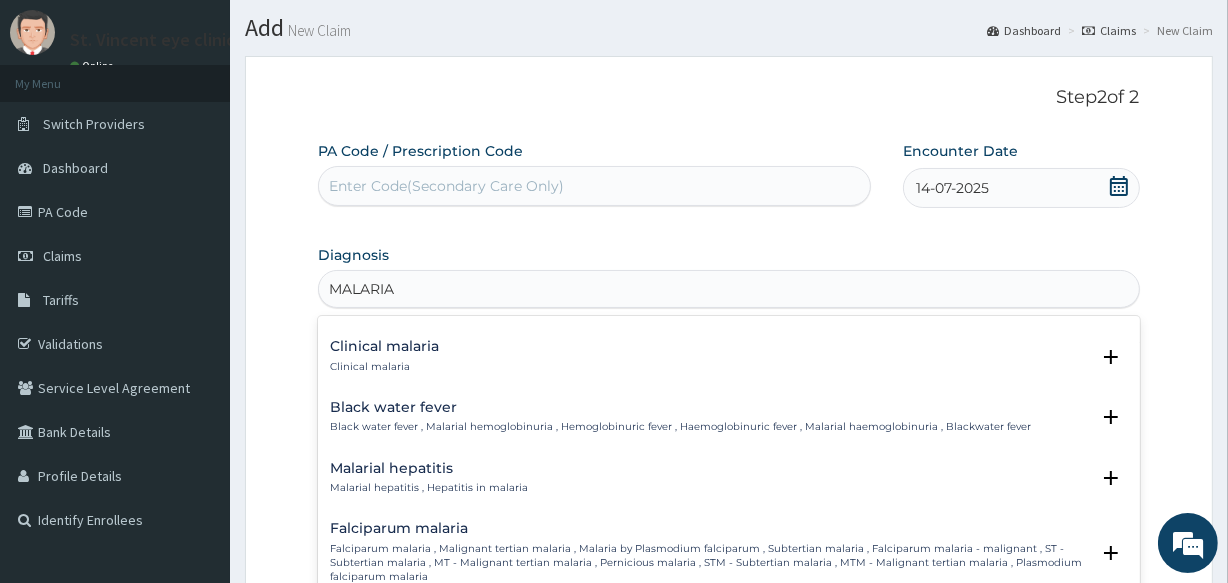click on "Falciparum malaria , Malignant tertian malaria , Malaria by Plasmodium falciparum , Subtertian malaria , Falciparum malaria - malignant , ST - Subtertian malaria , MT - Malignant tertian malaria , Pernicious malaria , STM - Subtertian malaria , MTM - Malignant tertian malaria , Plasmodium falciparum malaria" at bounding box center (709, 563) 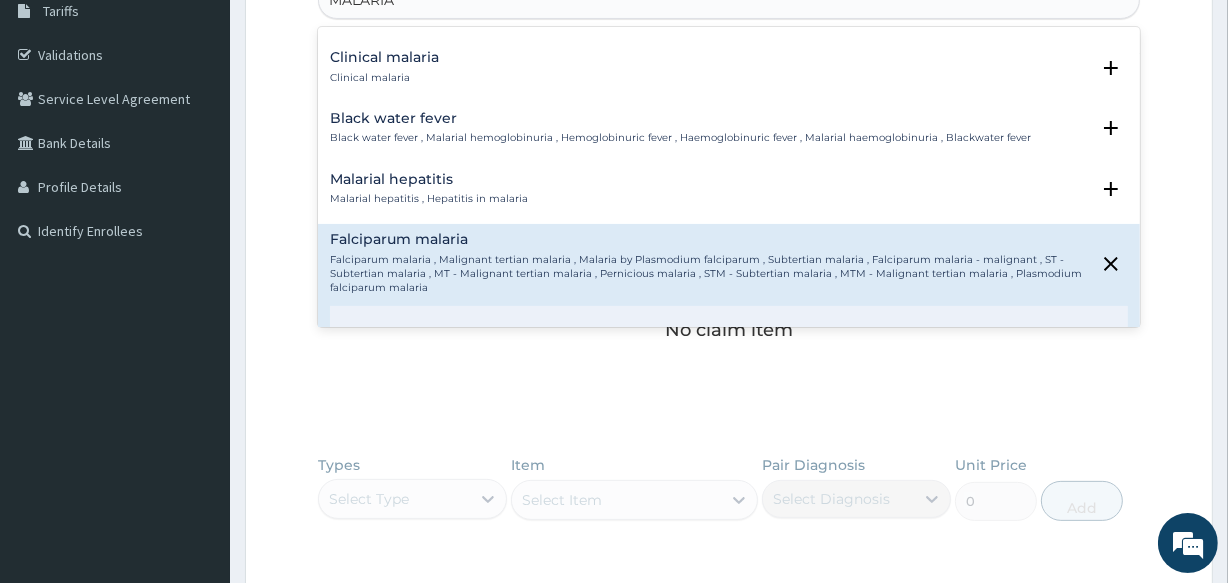 scroll, scrollTop: 387, scrollLeft: 0, axis: vertical 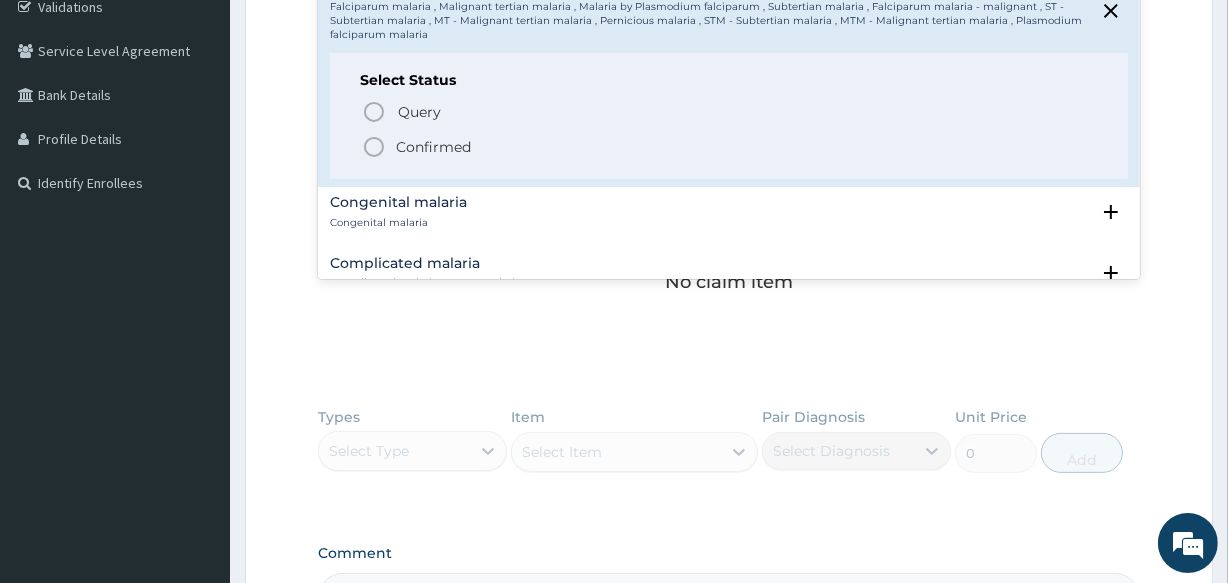 click on "Confirmed" at bounding box center [433, 147] 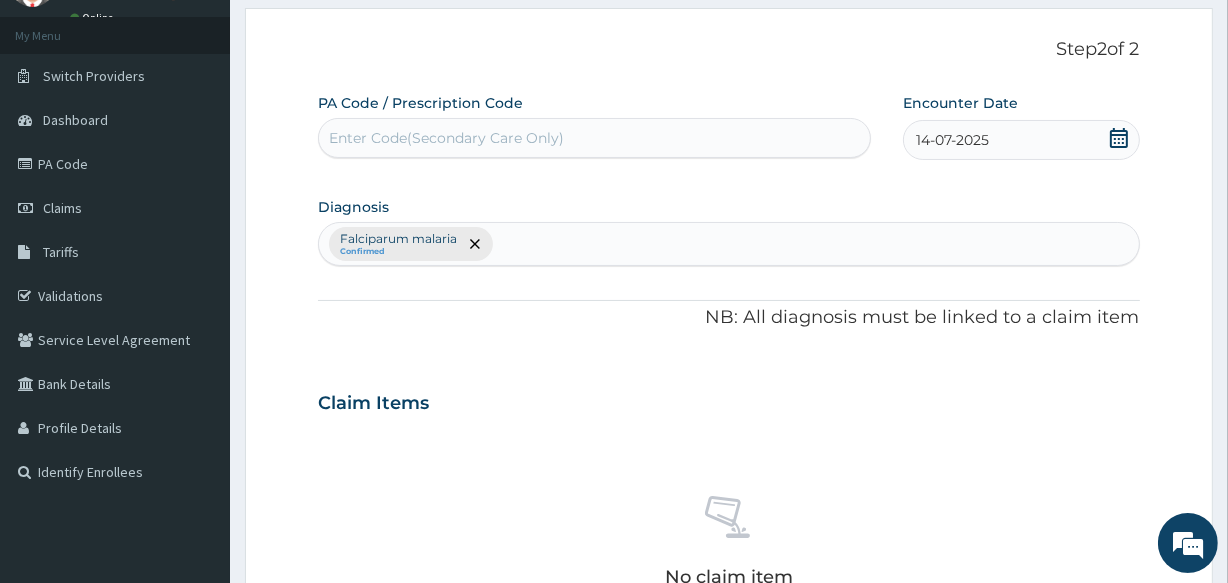 scroll, scrollTop: 50, scrollLeft: 0, axis: vertical 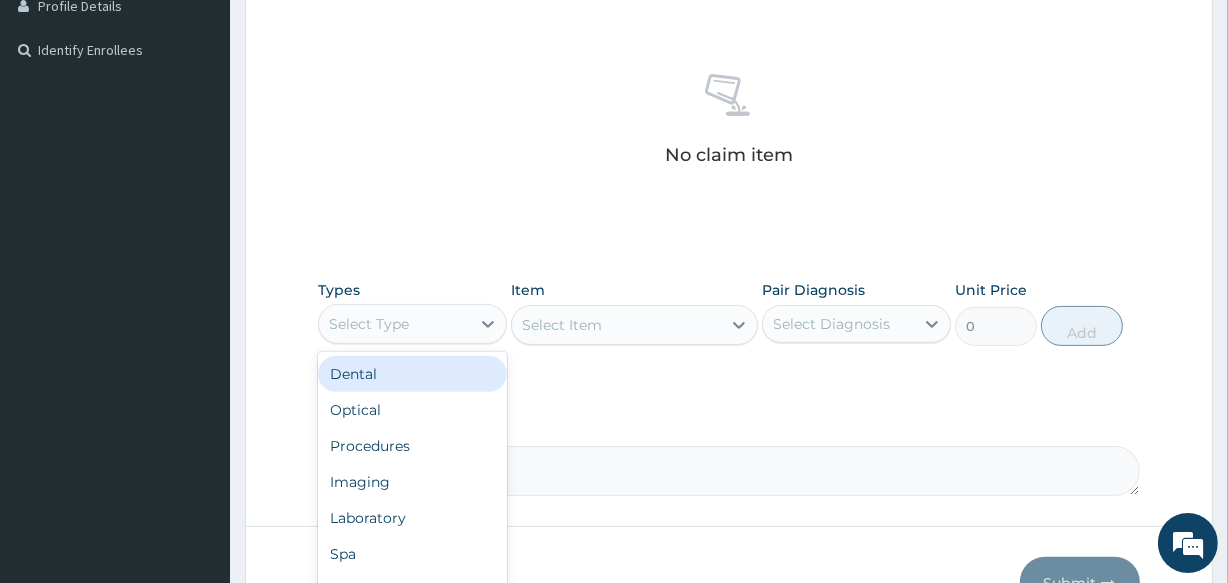 click on "Select Type" at bounding box center [369, 324] 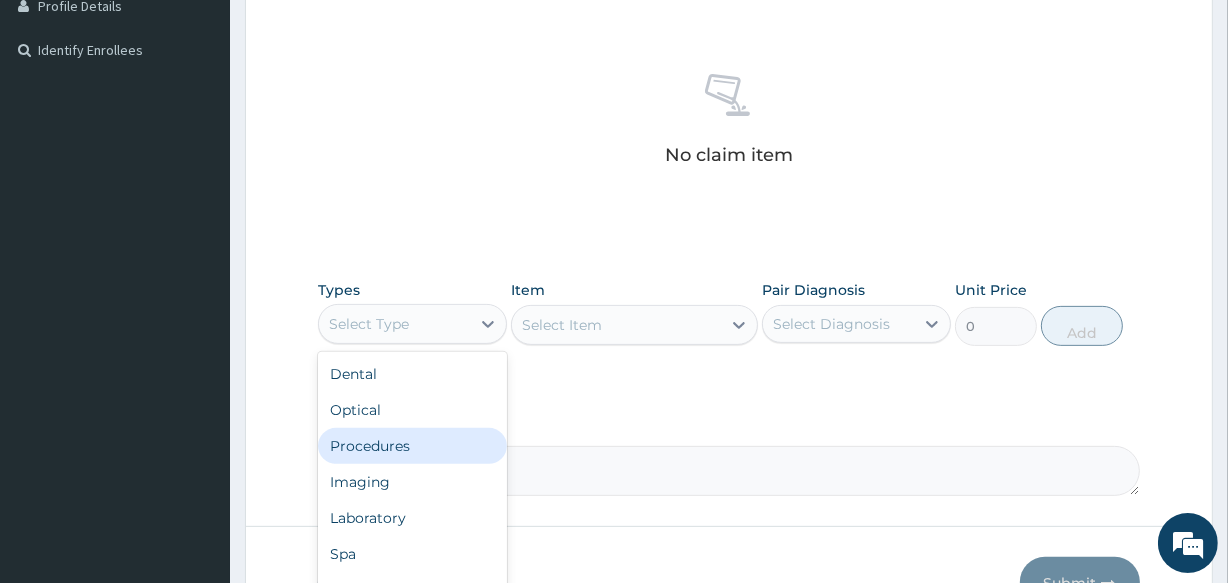 click on "Procedures" at bounding box center (412, 446) 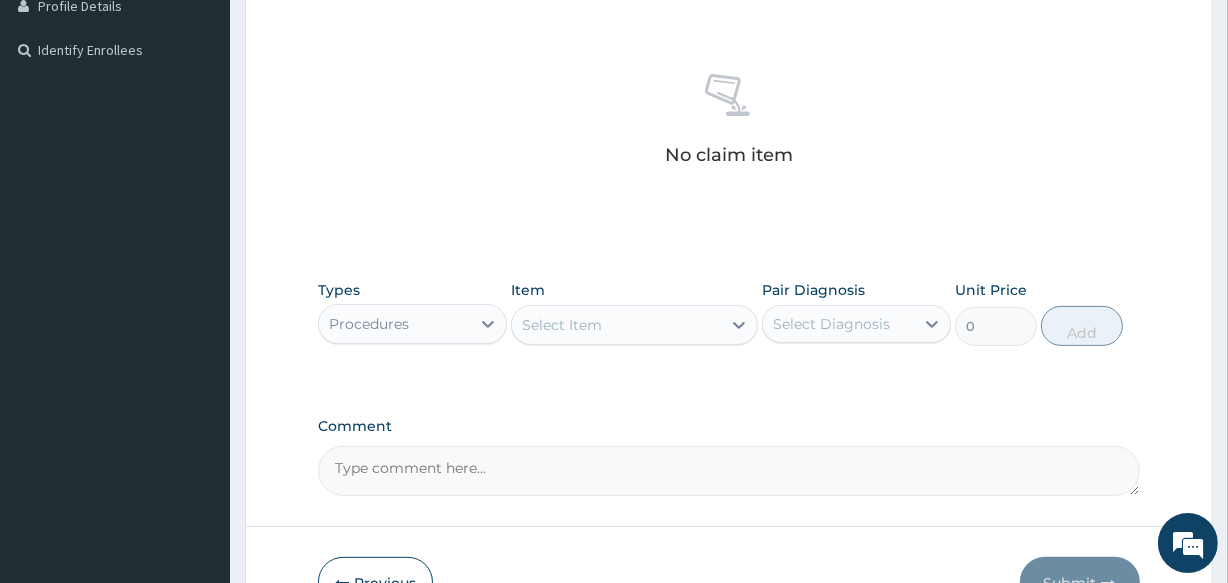 click on "Select Item" at bounding box center [562, 325] 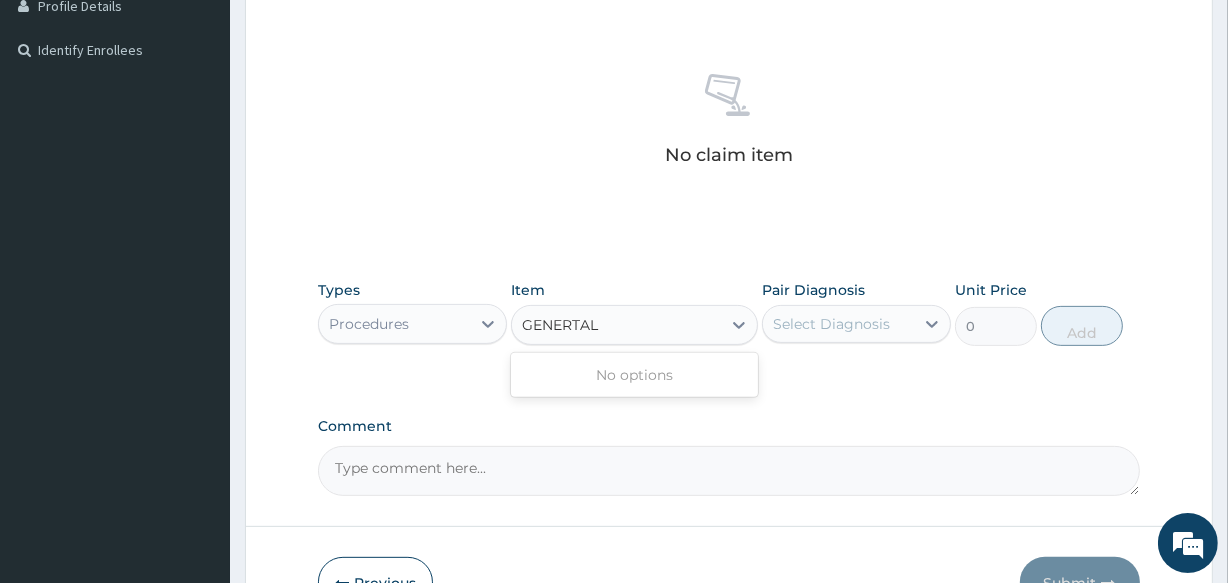 click on "GENERTAL" at bounding box center (561, 325) 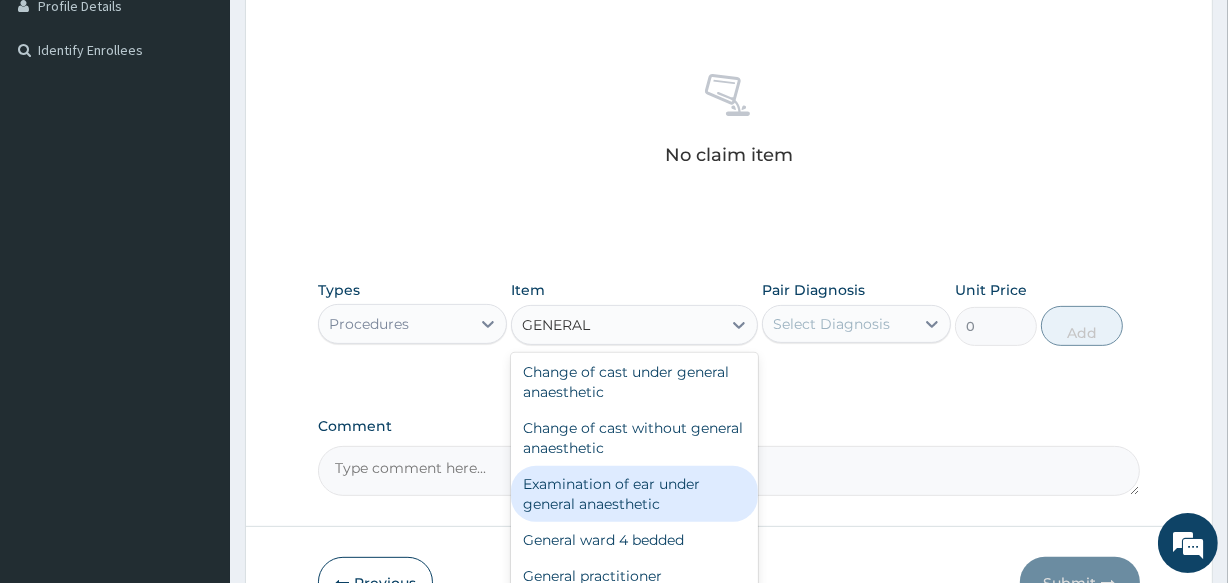 scroll, scrollTop: 0, scrollLeft: 0, axis: both 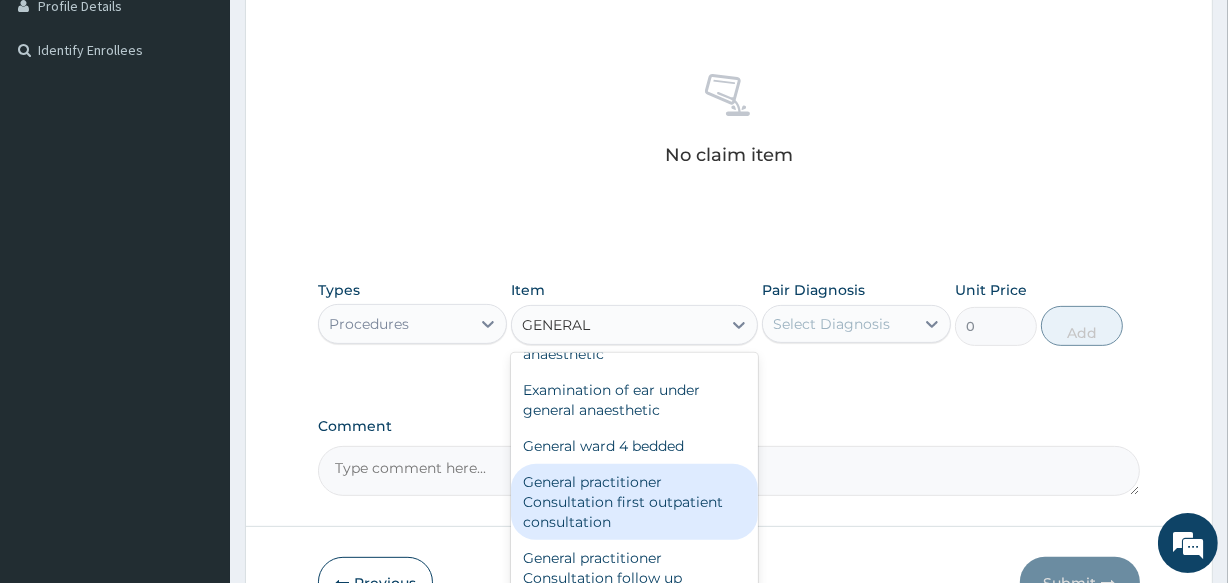click on "General practitioner Consultation first outpatient consultation" at bounding box center [634, 502] 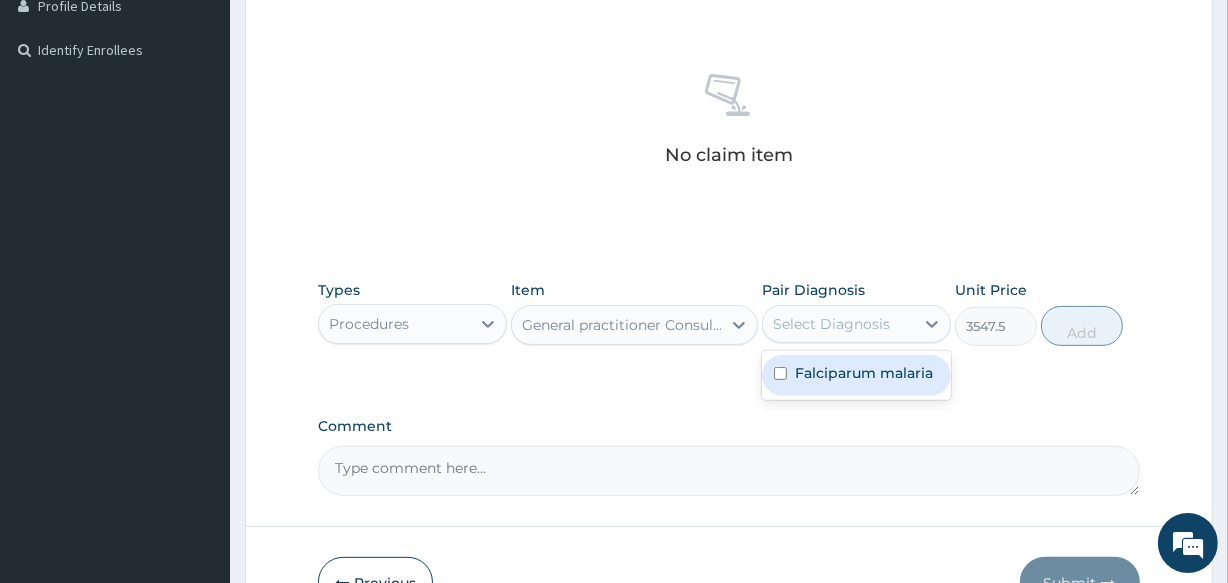 click on "Select Diagnosis" at bounding box center (831, 324) 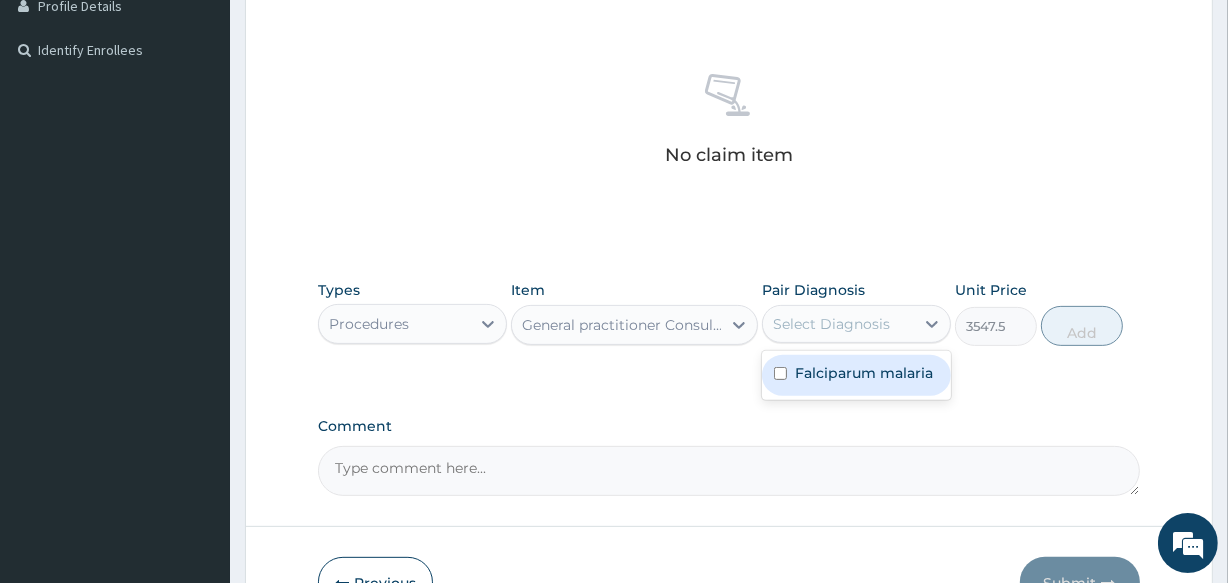 click at bounding box center [780, 373] 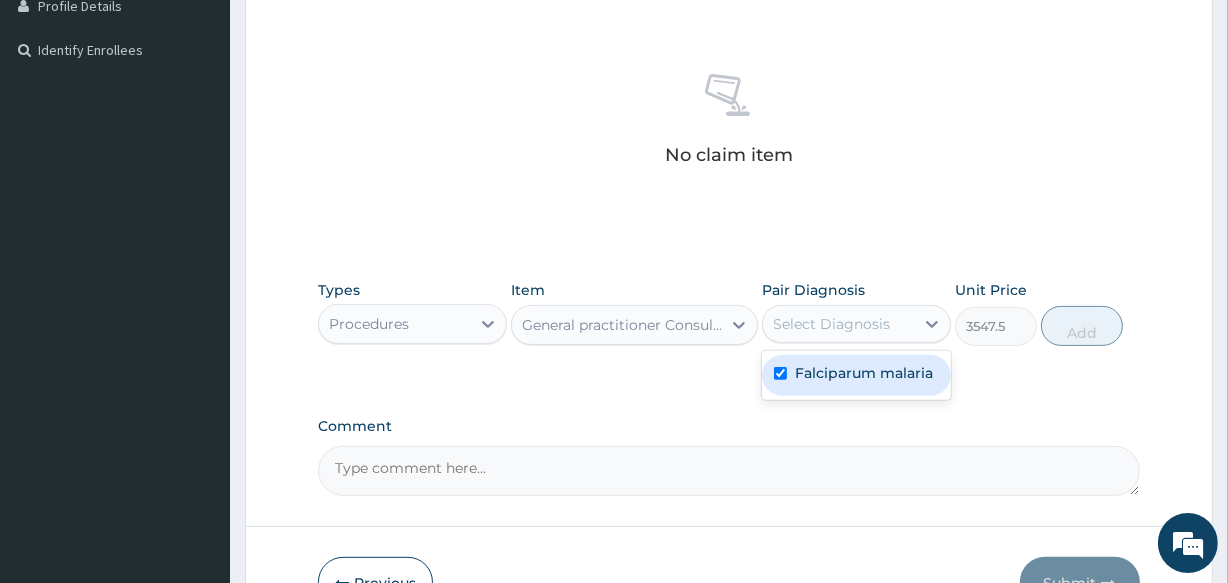 checkbox on "true" 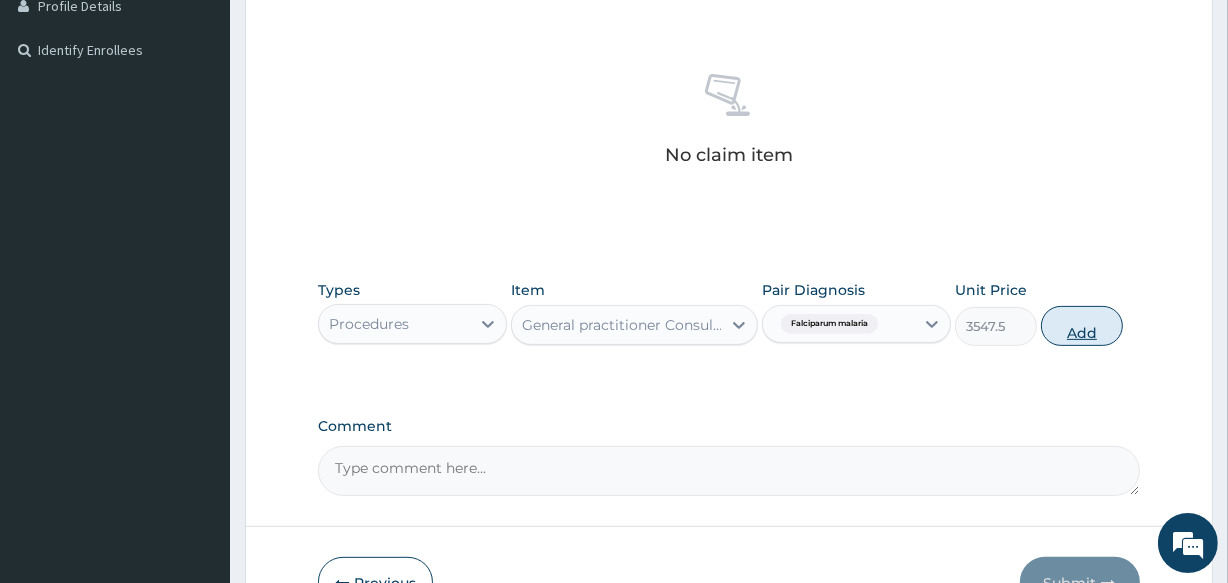 click on "Add" at bounding box center [1082, 326] 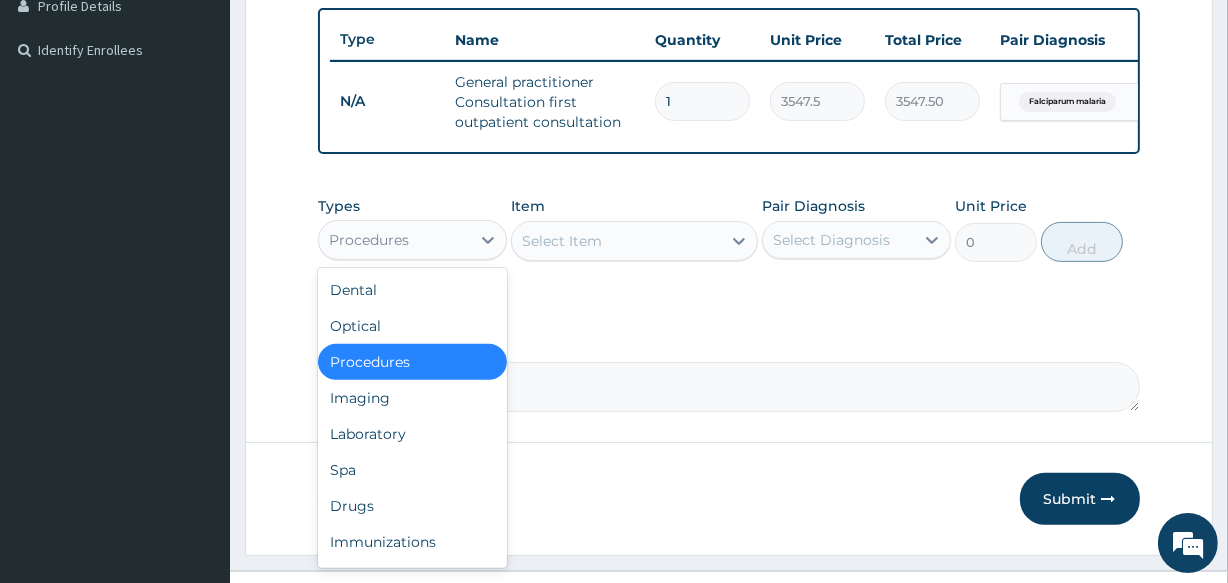 click on "Procedures" at bounding box center (369, 240) 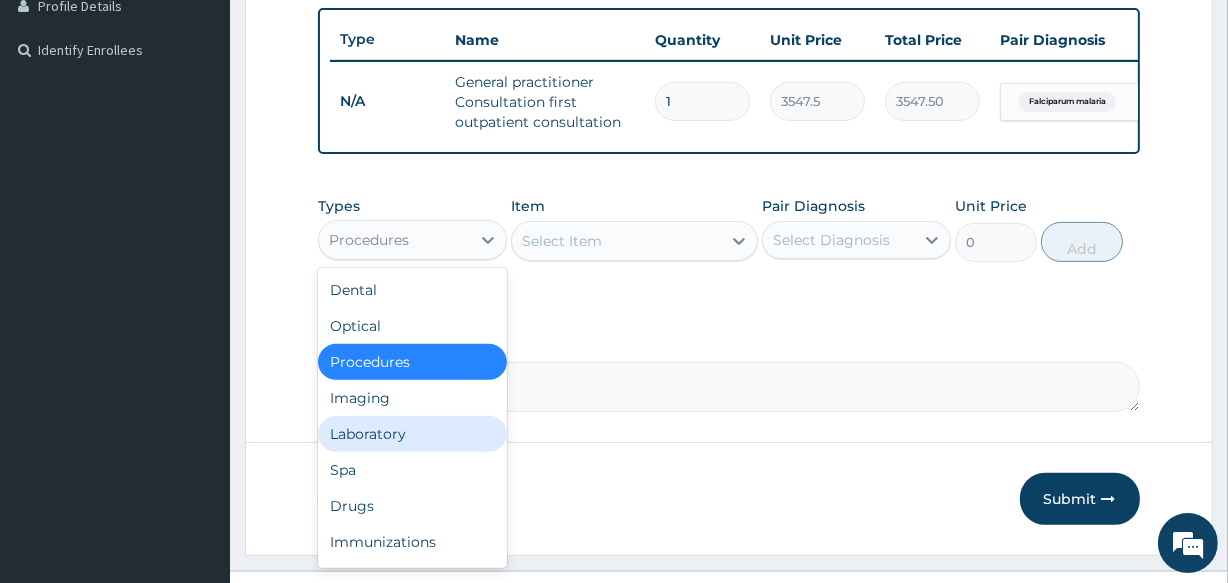 click on "Laboratory" at bounding box center (412, 434) 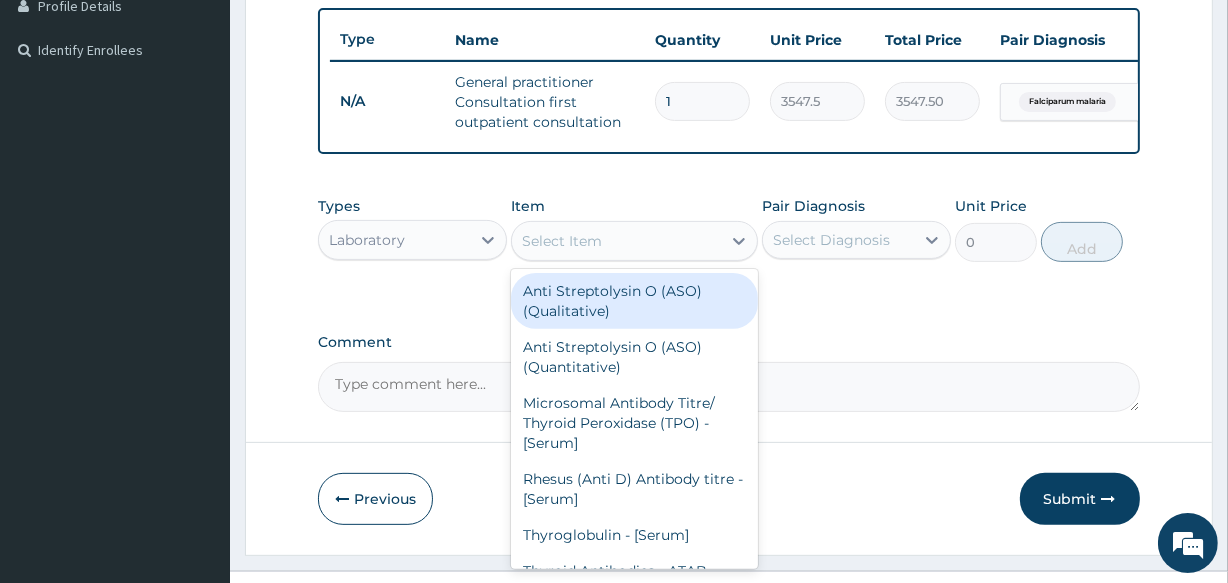 click on "Select Item" at bounding box center [562, 241] 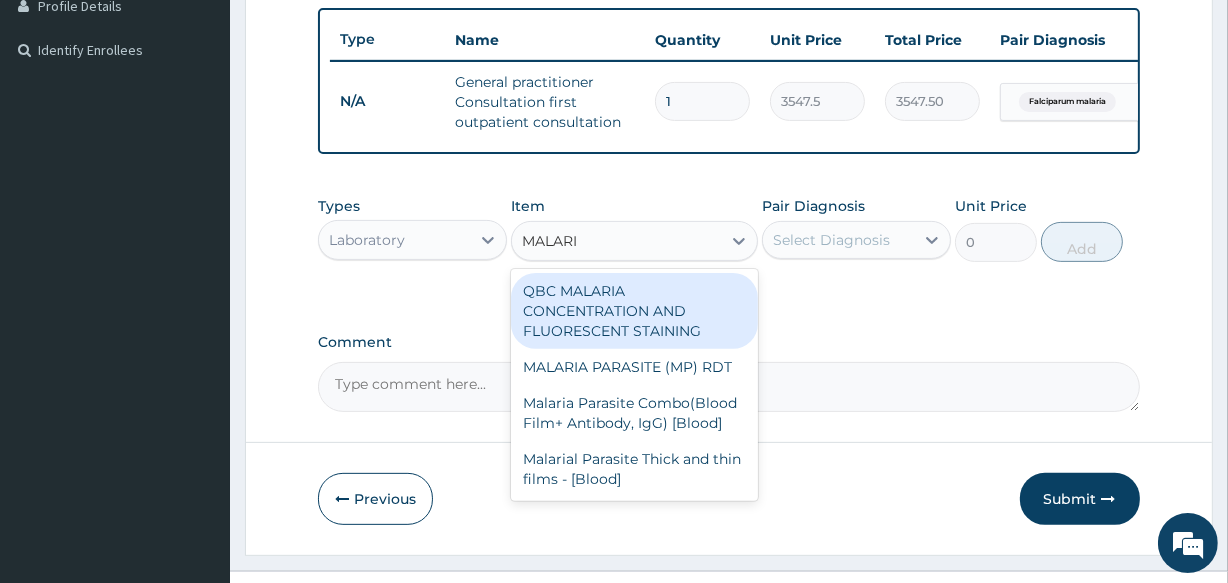 type on "MALARIA" 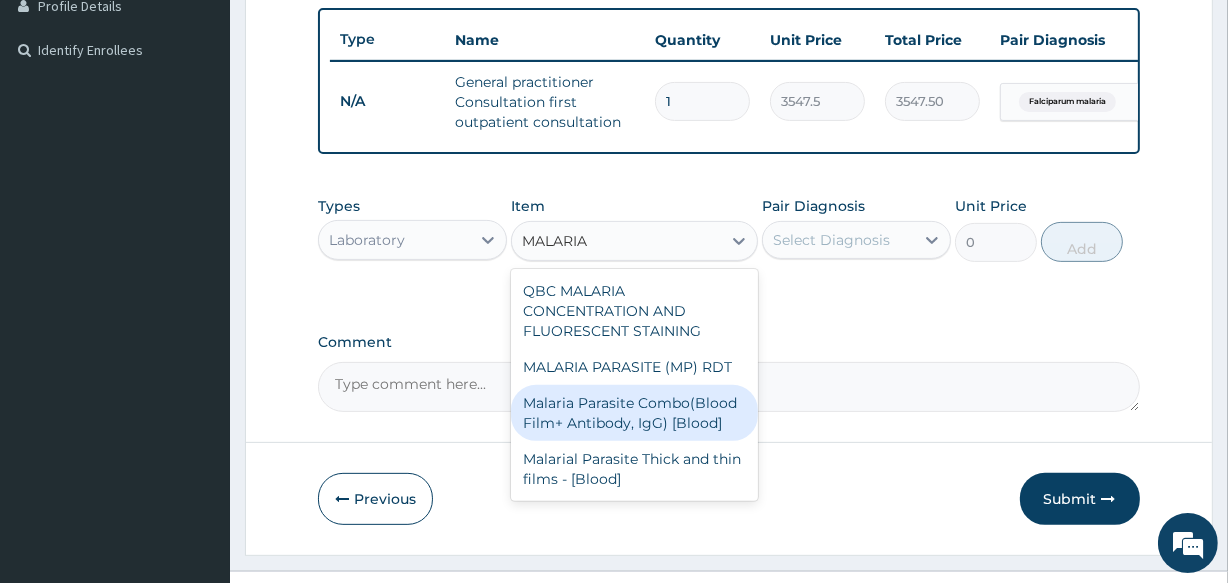 click on "Malaria Parasite Combo(Blood Film+ Antibody, IgG) [Blood]" at bounding box center [634, 413] 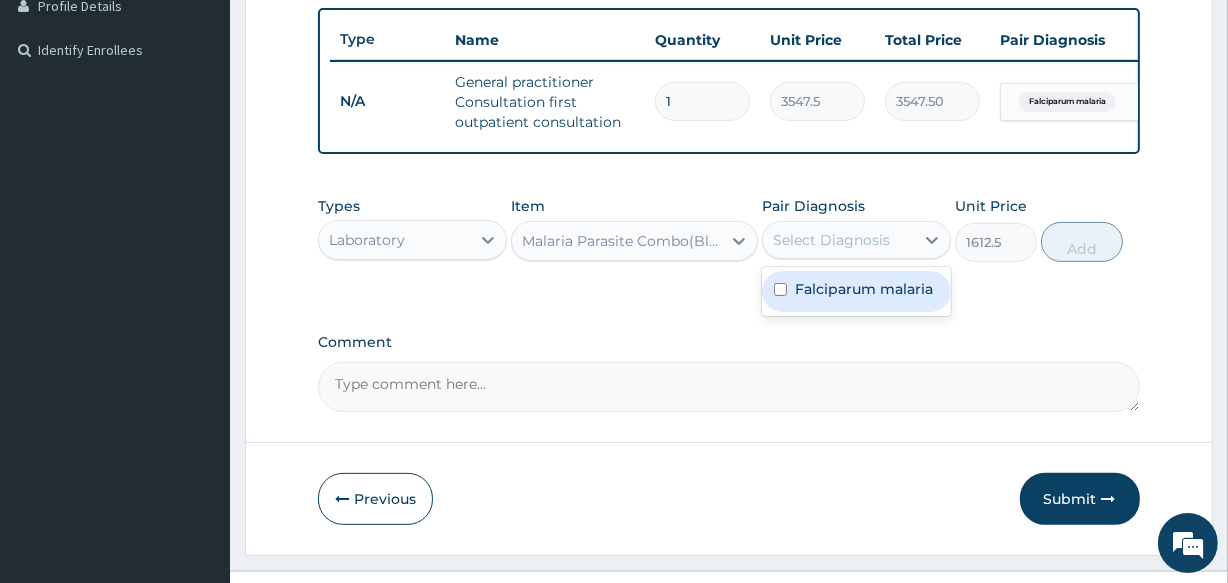click on "Select Diagnosis" at bounding box center [838, 240] 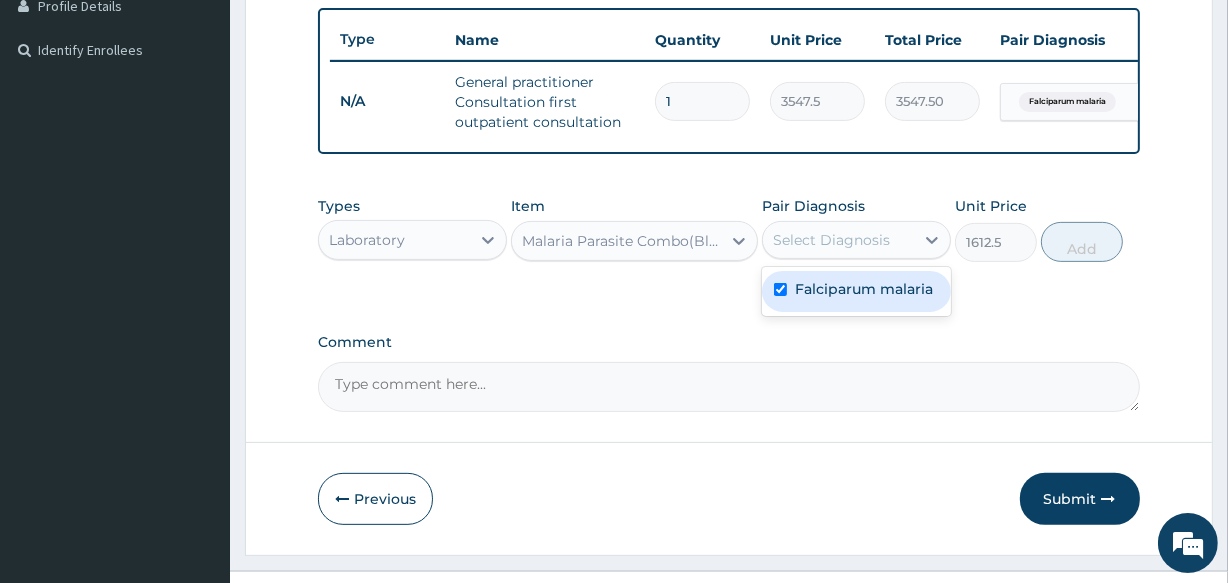 checkbox on "true" 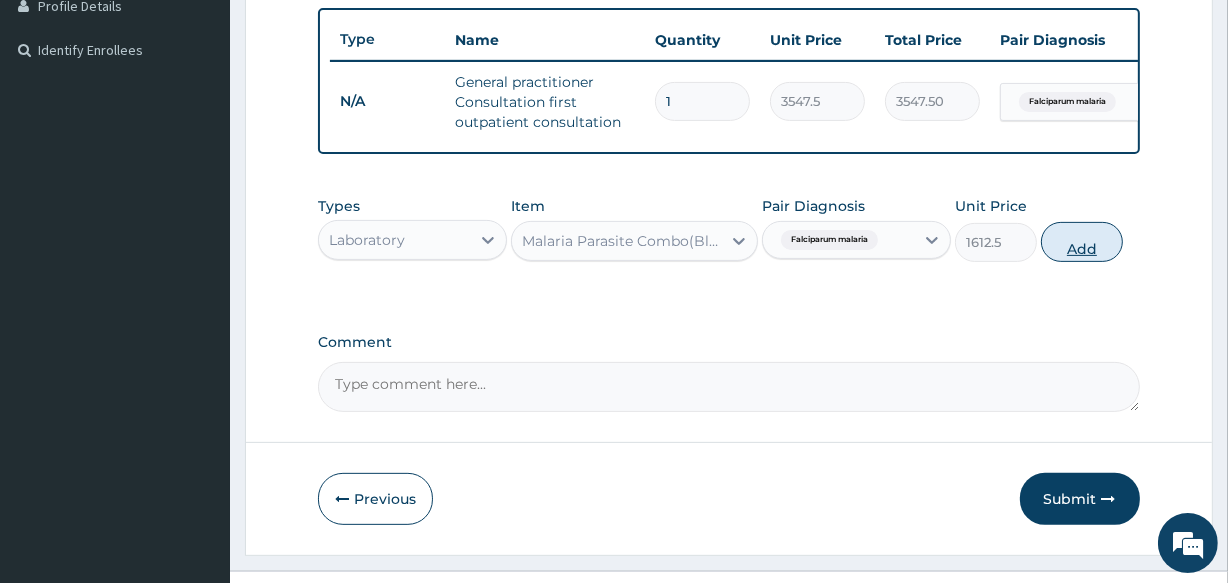 click on "Add" at bounding box center [1082, 242] 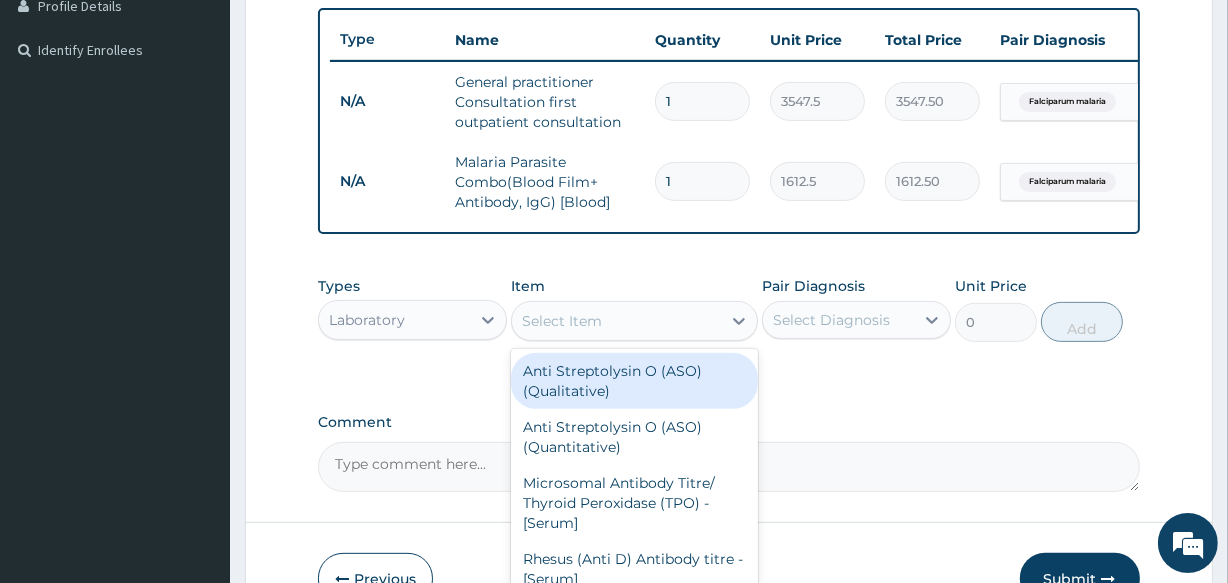 click on "Select Item" at bounding box center (562, 321) 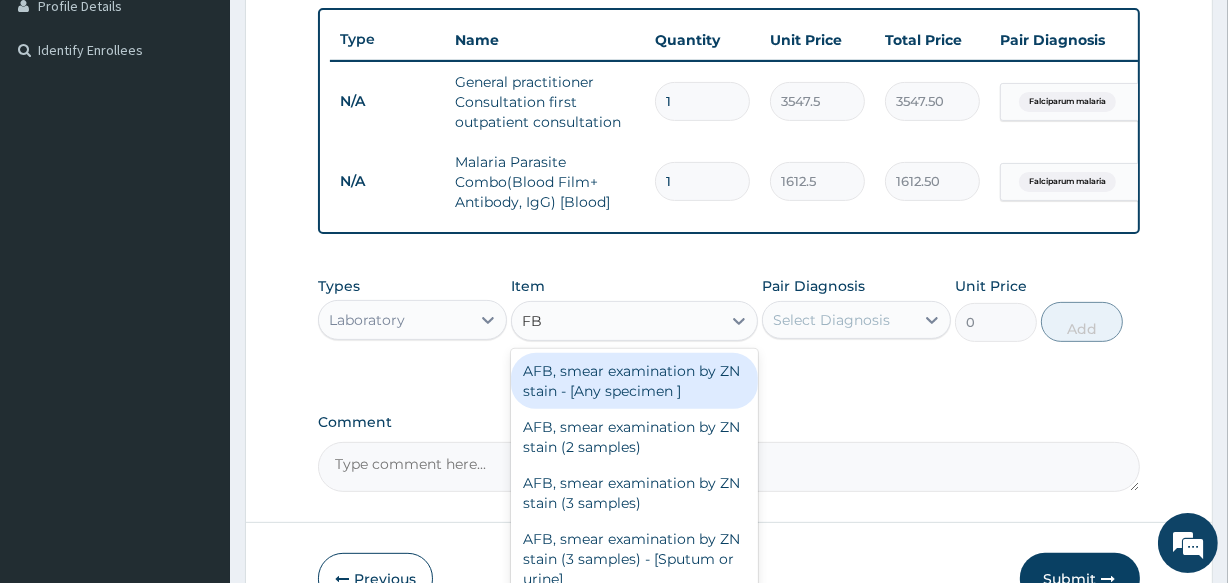 type on "FBC" 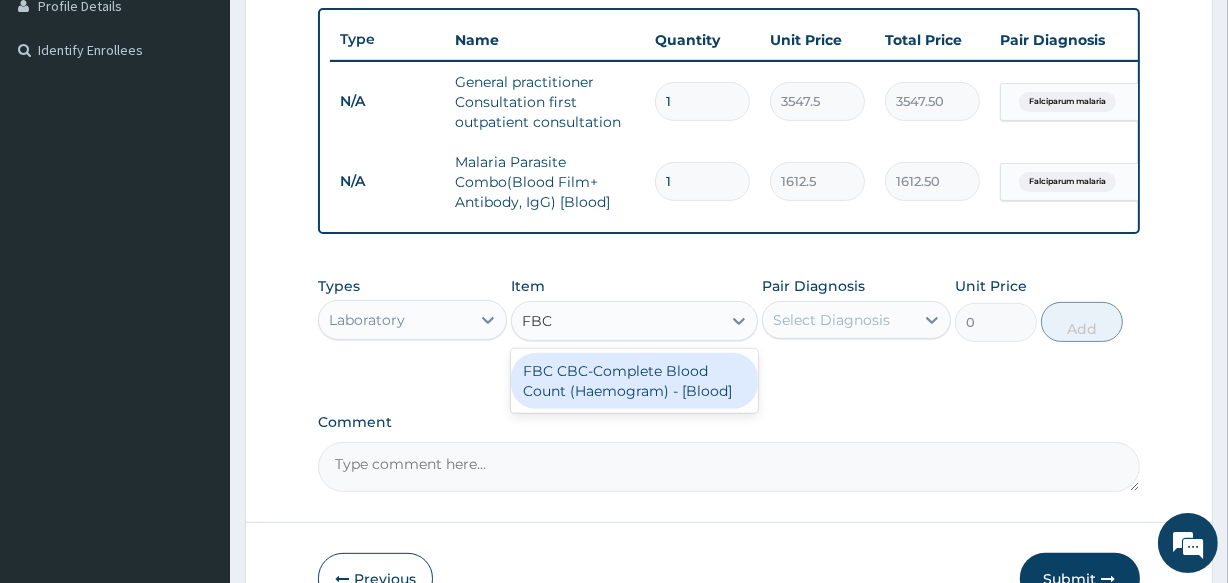 click on "FBC CBC-Complete Blood Count (Haemogram) - [Blood]" at bounding box center [634, 381] 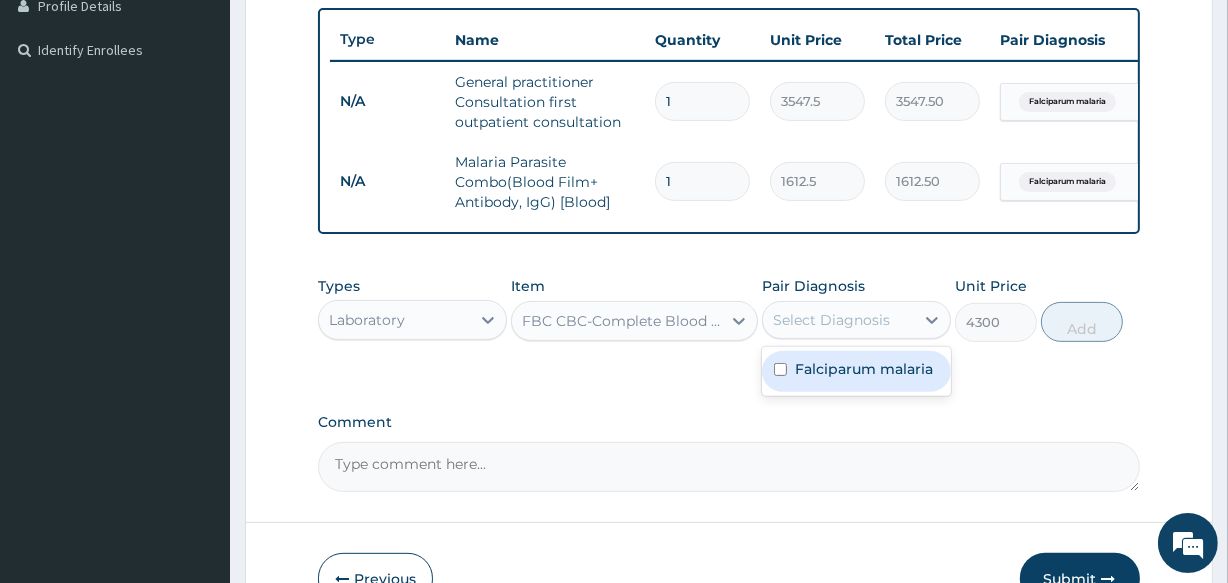 click on "Select Diagnosis" at bounding box center [856, 320] 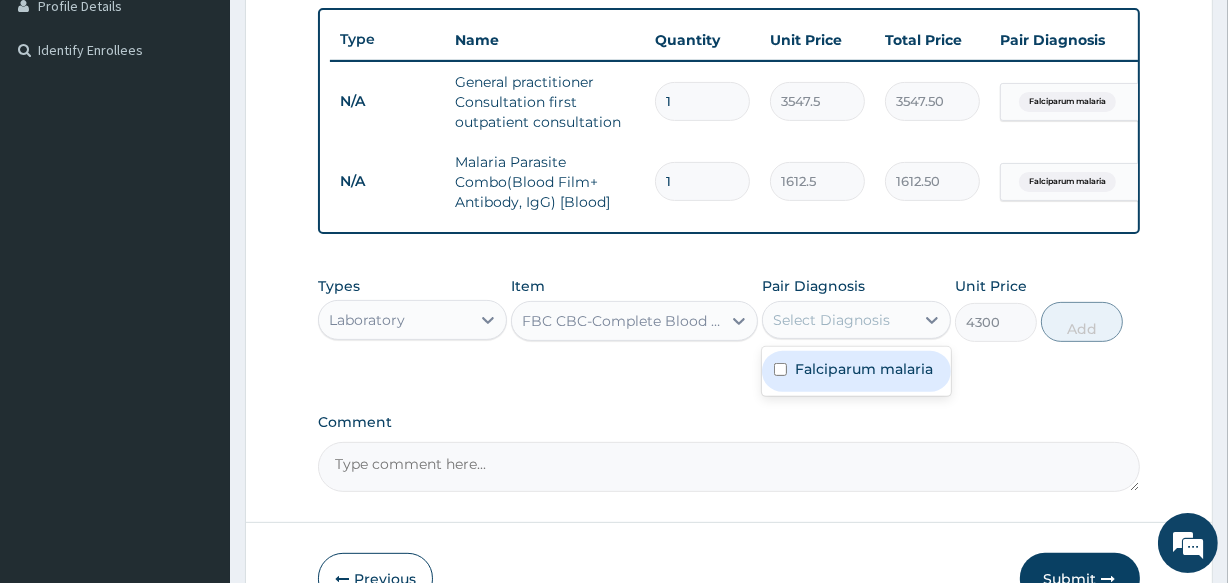 click on "Falciparum malaria" at bounding box center [856, 371] 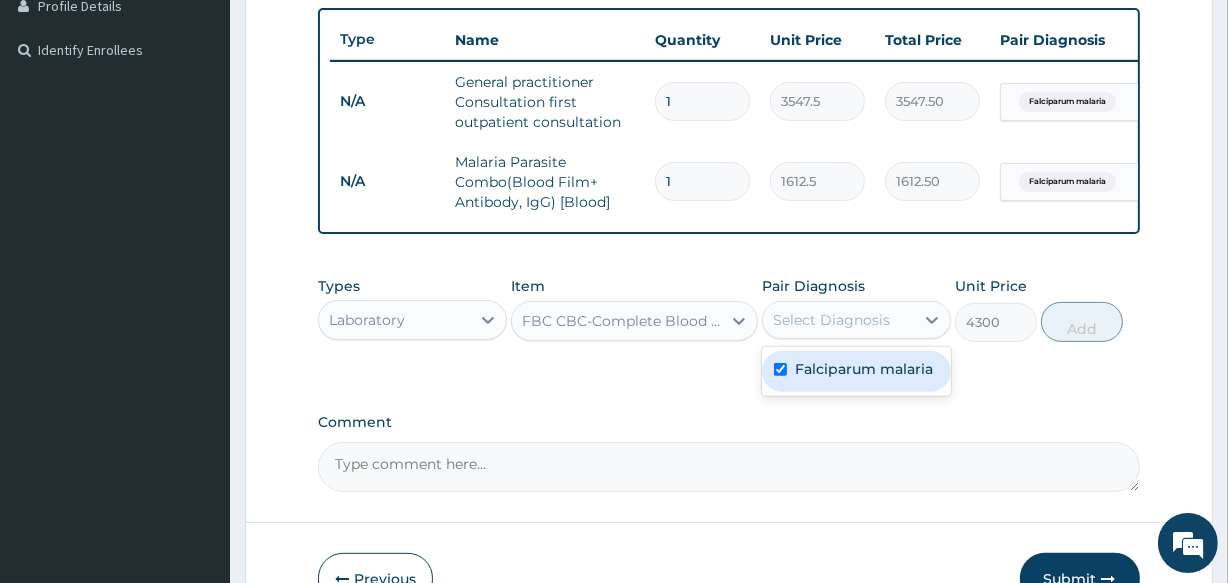 checkbox on "true" 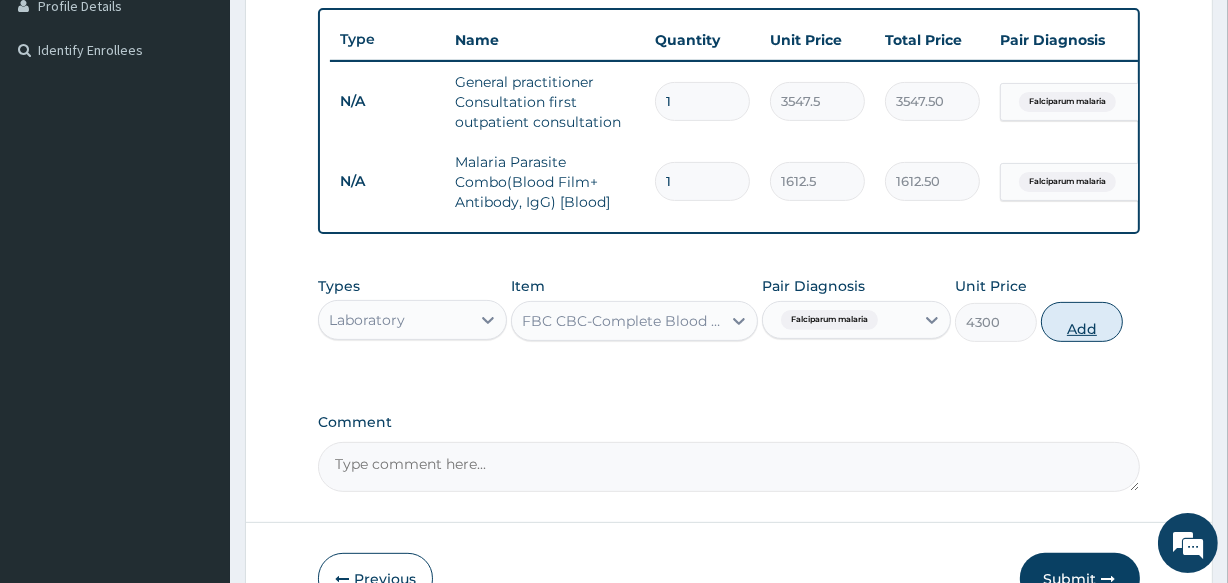 click on "Add" at bounding box center [1082, 322] 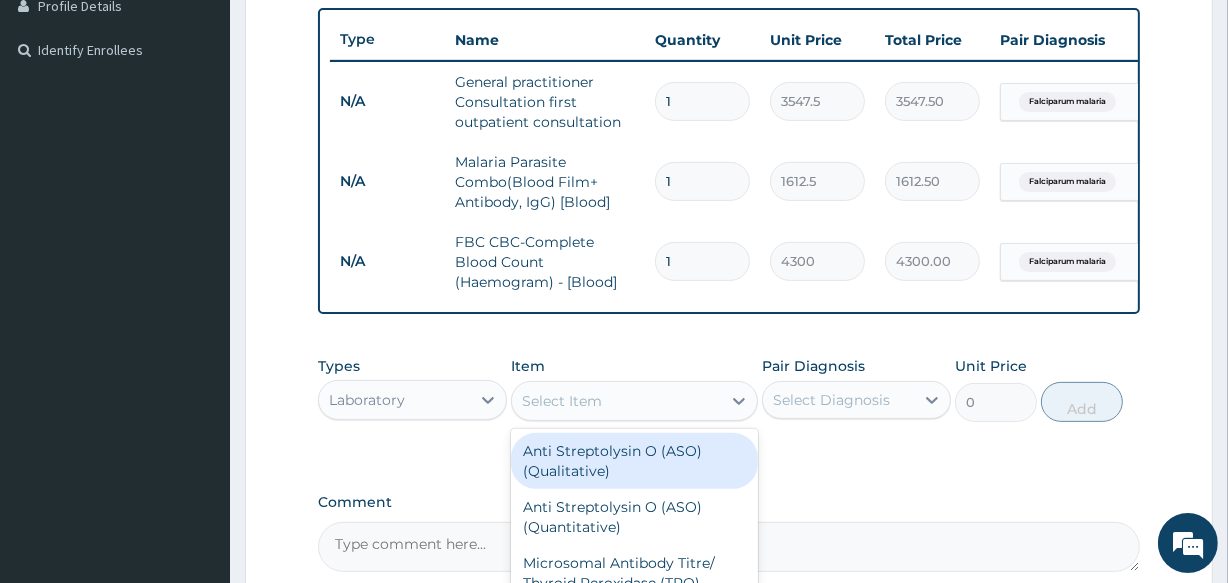 click on "Select Item" at bounding box center (616, 401) 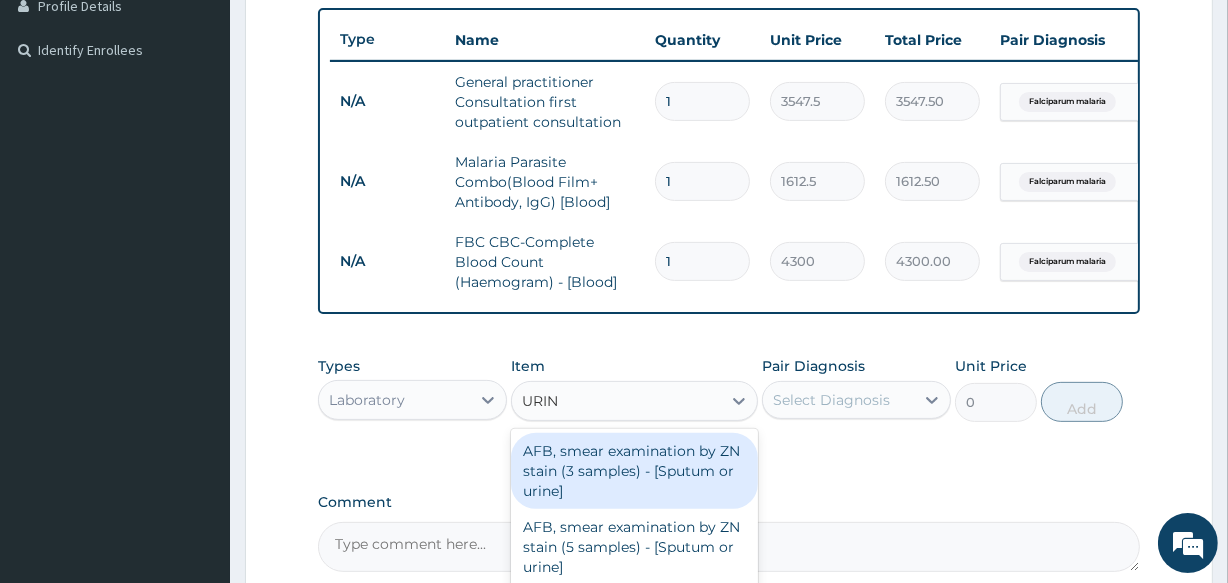 type on "URINA" 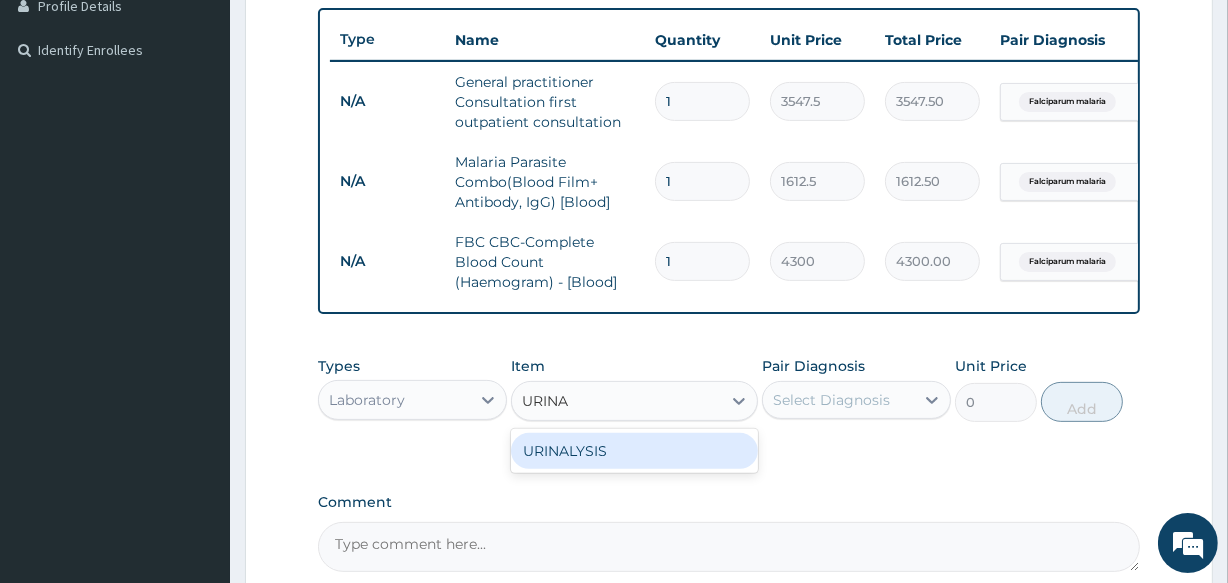 click on "URINALYSIS" at bounding box center (634, 451) 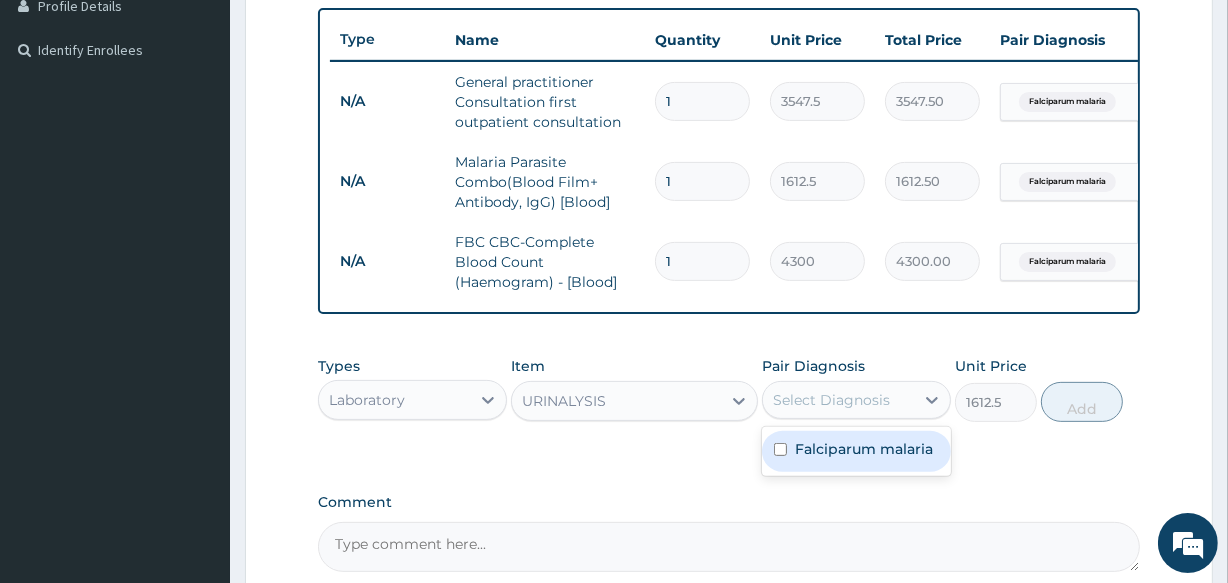 click on "Select Diagnosis" at bounding box center (838, 400) 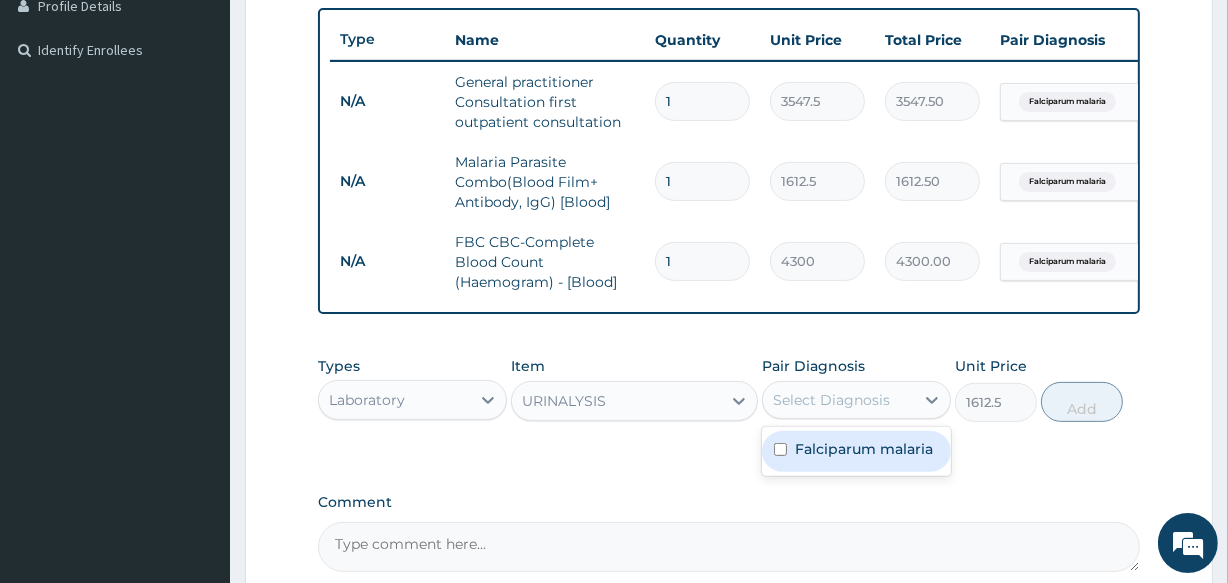 click on "Falciparum malaria" at bounding box center (856, 451) 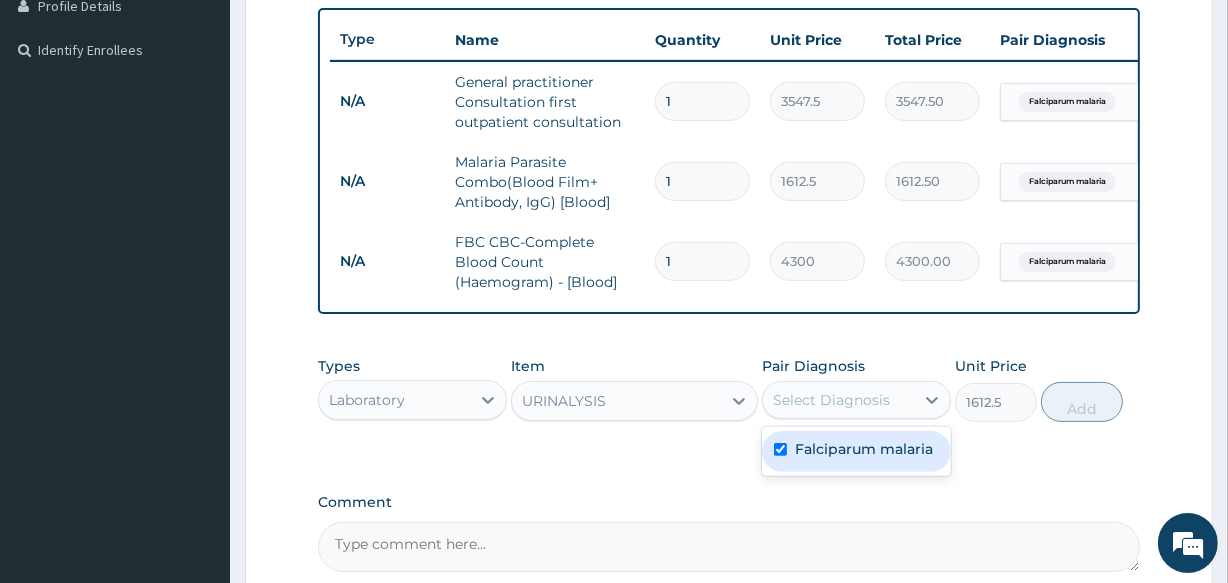 checkbox on "true" 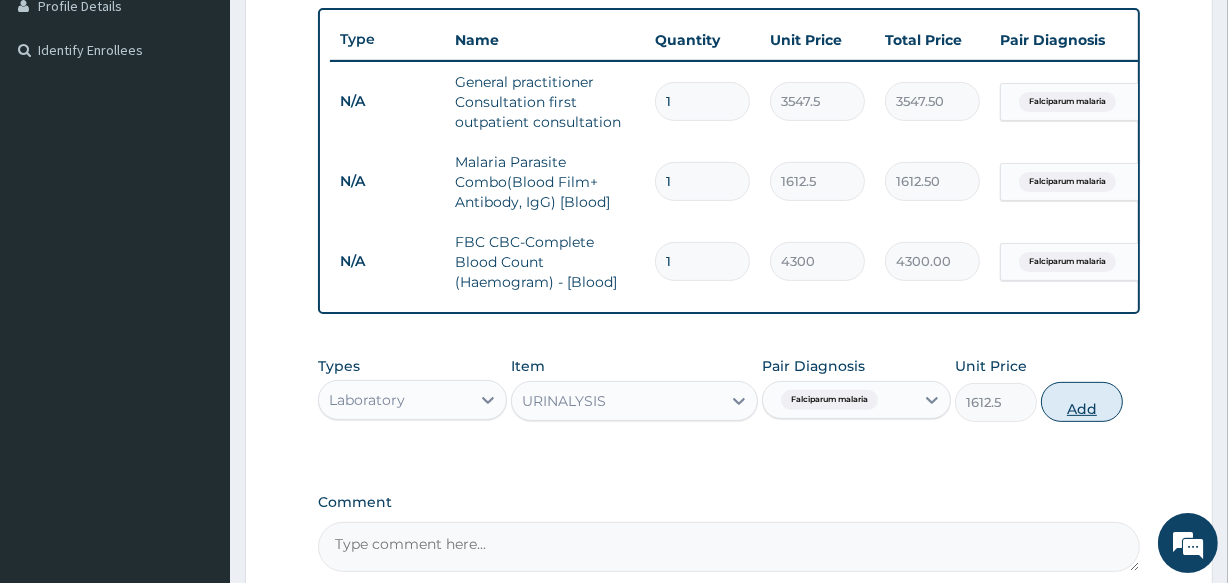 click on "Add" at bounding box center [1082, 402] 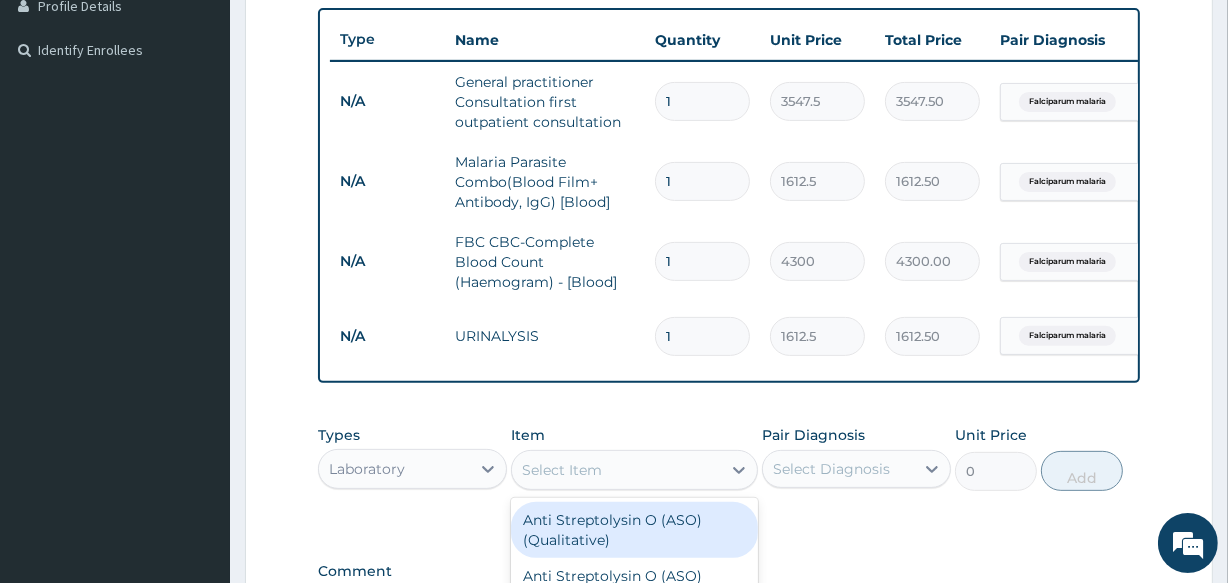 click on "Select Item" at bounding box center (616, 470) 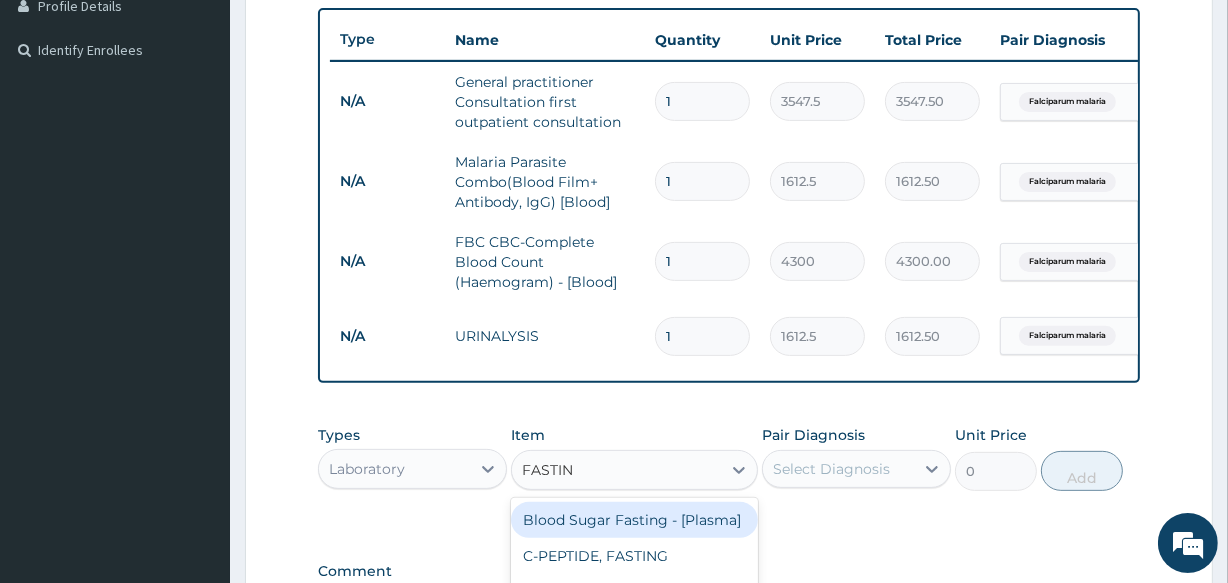 type on "FASTING" 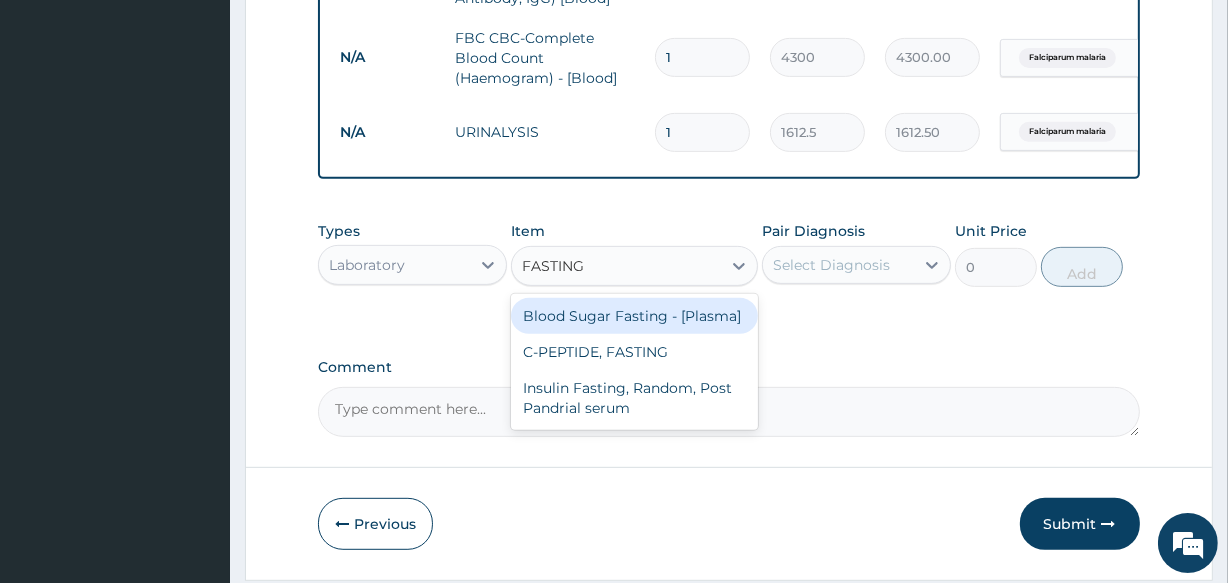 scroll, scrollTop: 800, scrollLeft: 0, axis: vertical 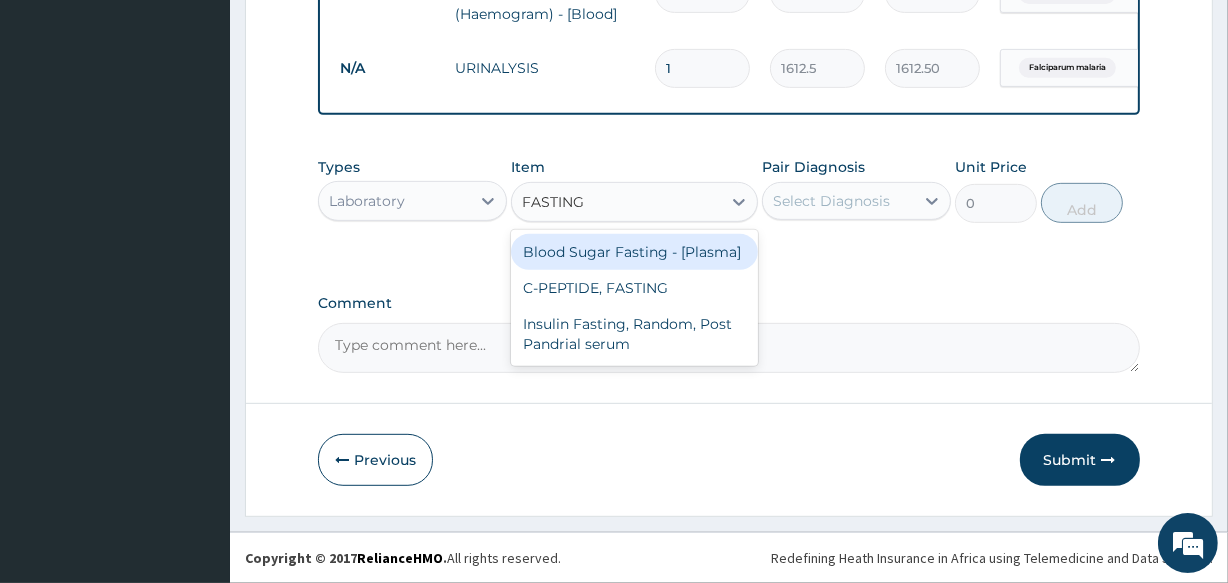click on "Blood Sugar Fasting - [Plasma]" at bounding box center (634, 252) 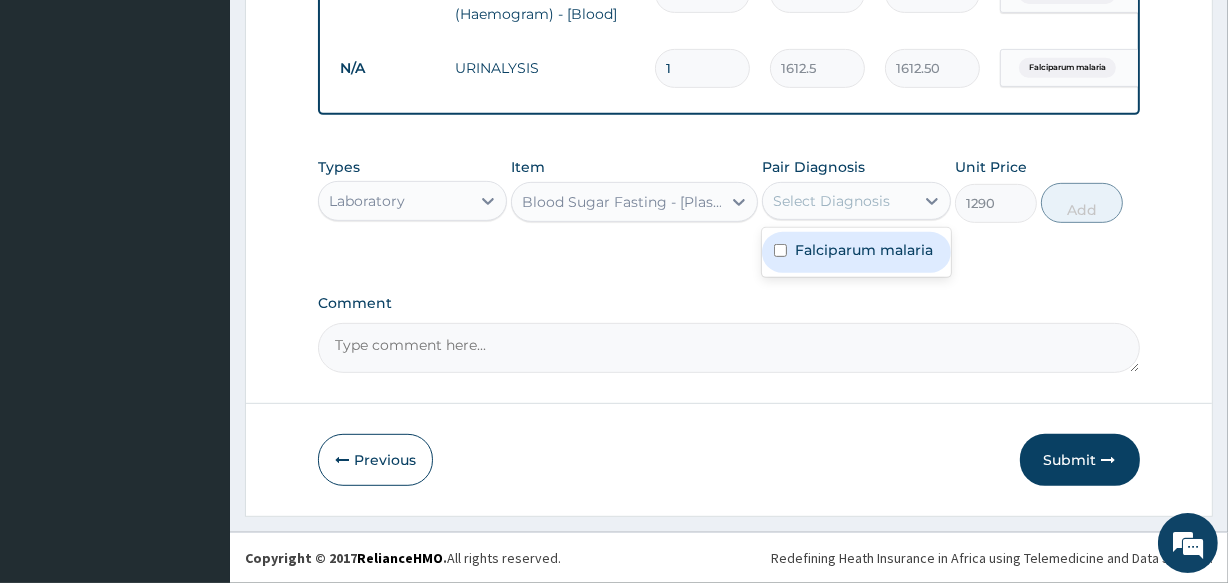 click on "Select Diagnosis" at bounding box center [831, 201] 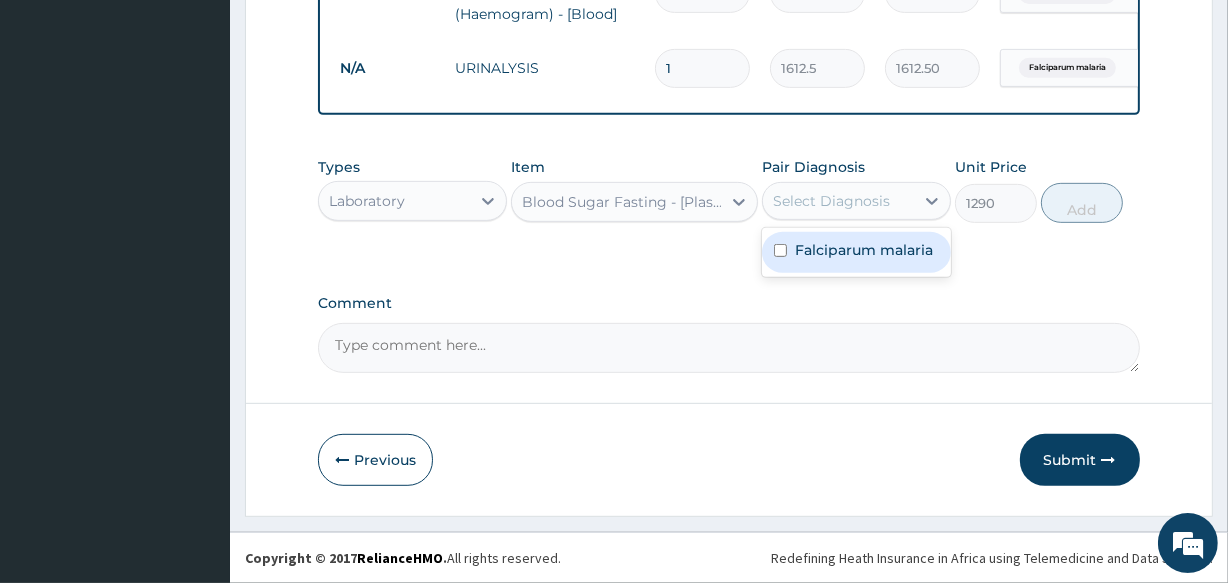click on "Falciparum malaria" at bounding box center [864, 250] 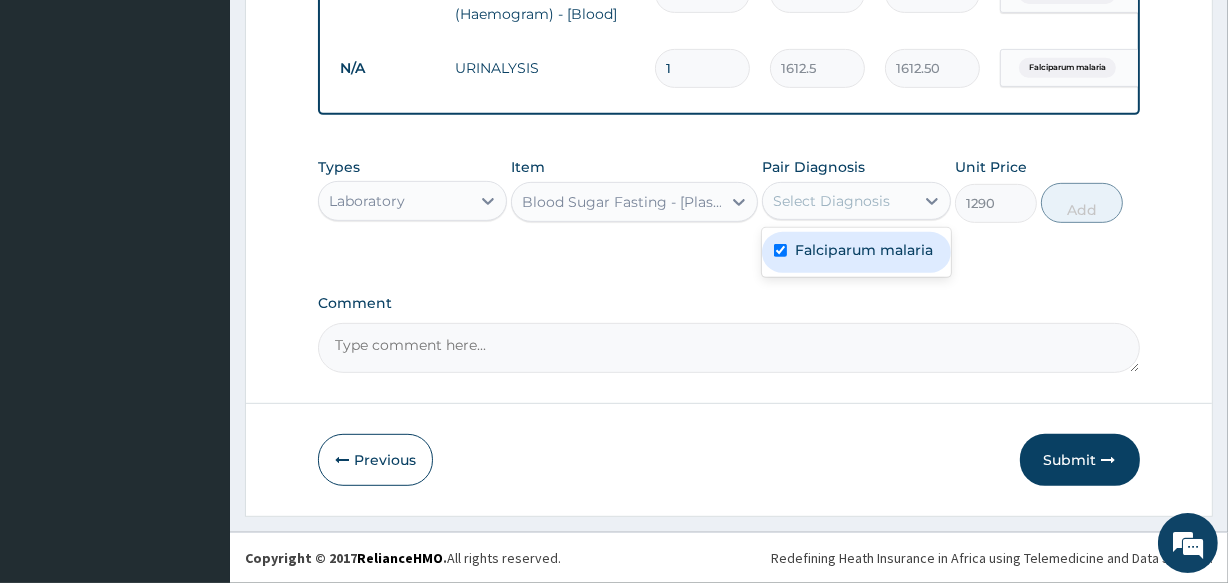 checkbox on "true" 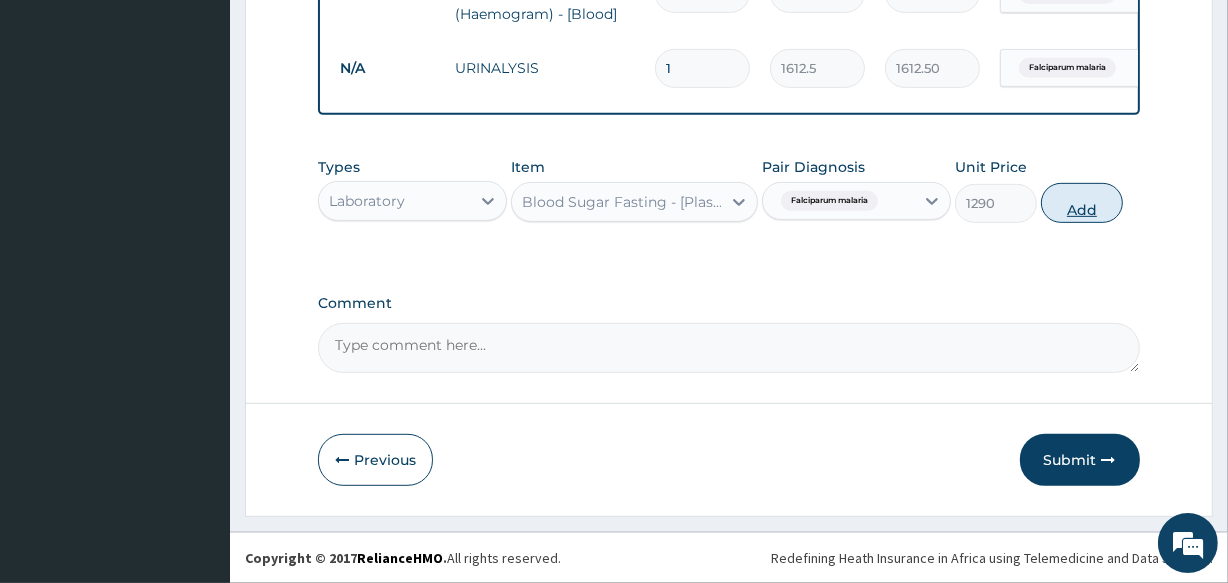 click on "Add" at bounding box center [1082, 203] 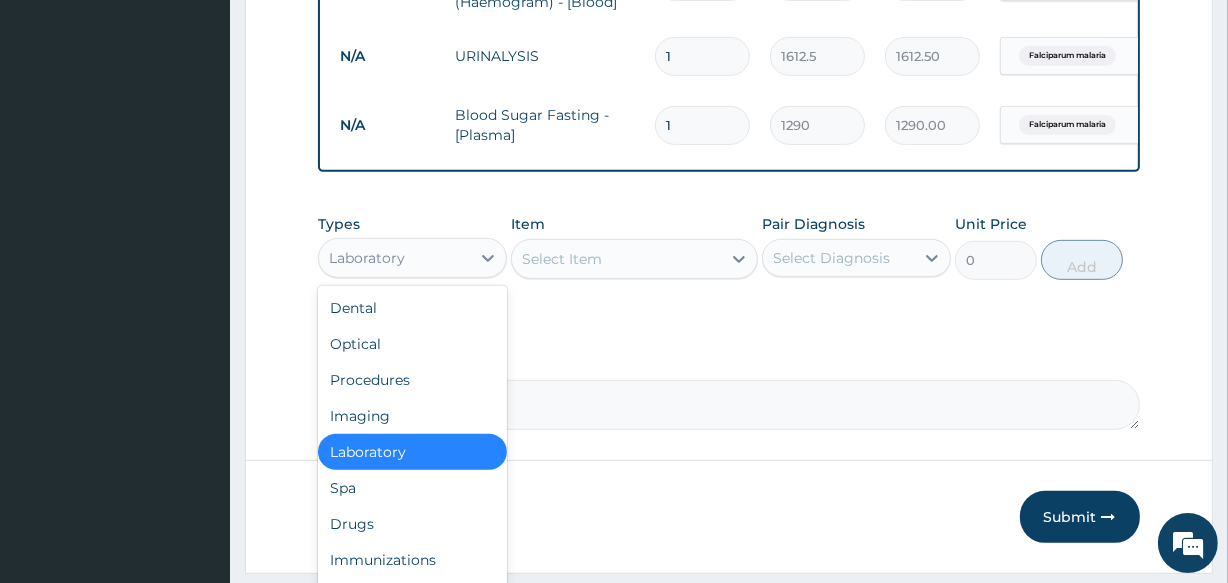 click on "Laboratory" at bounding box center [394, 258] 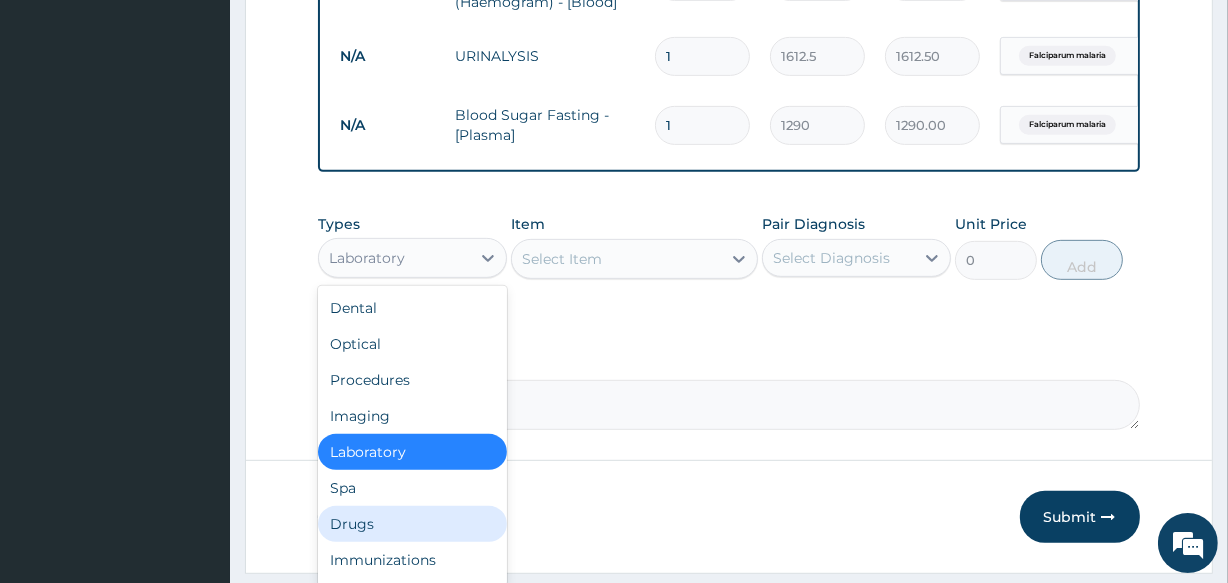 click on "Drugs" at bounding box center [412, 524] 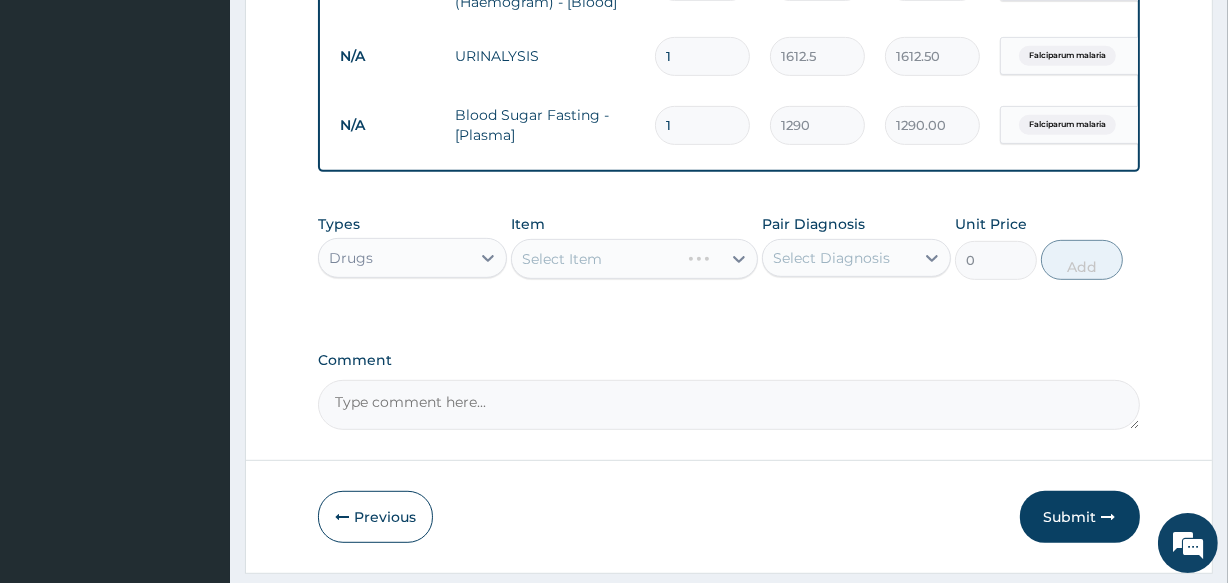 click on "Select Item" at bounding box center (634, 259) 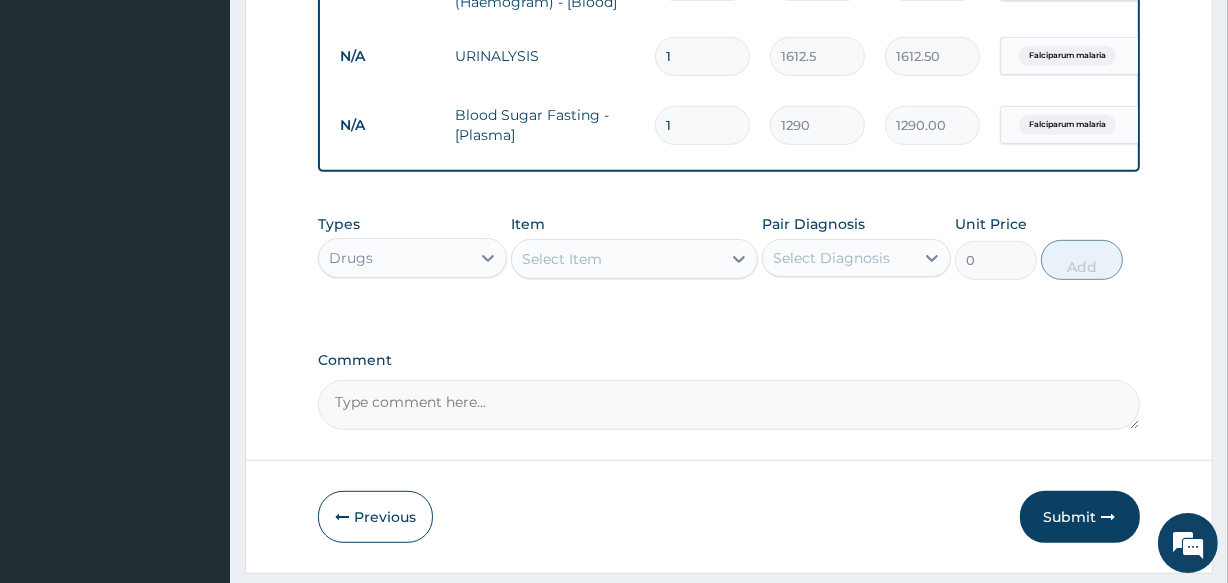click on "Select Item" at bounding box center [562, 259] 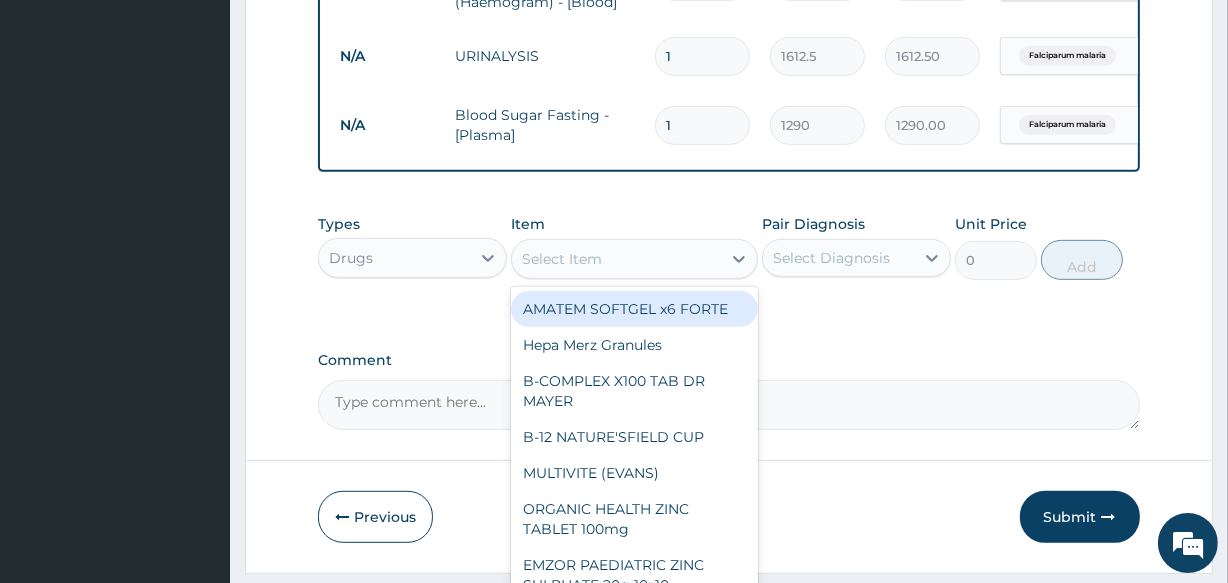 type on "473" 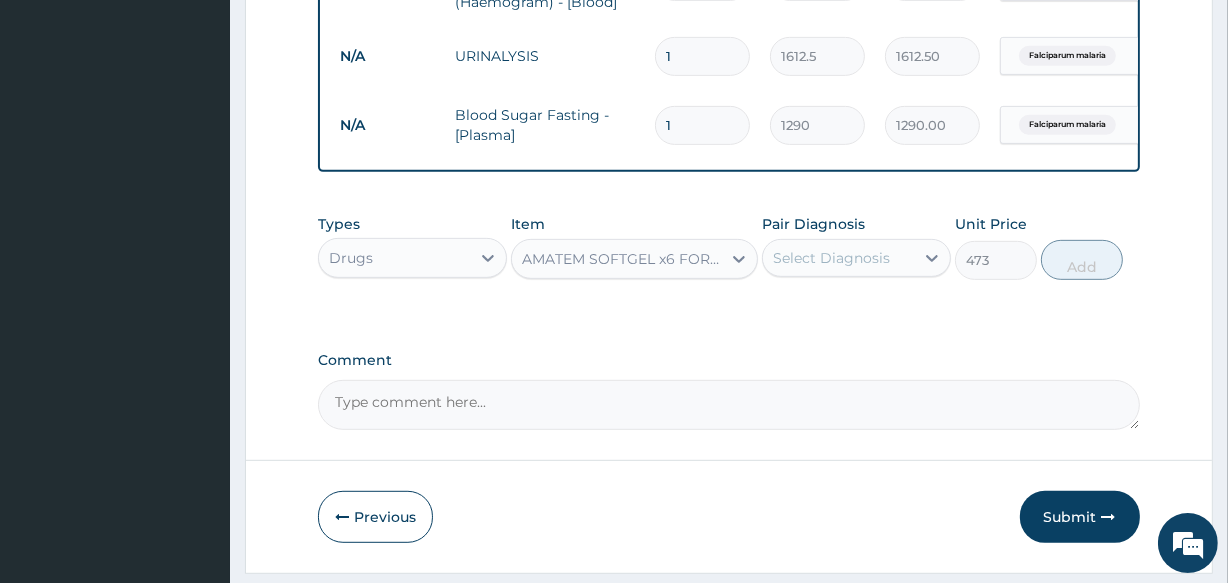 click on "AMATEM SOFTGEL x6 FORTE" at bounding box center [622, 259] 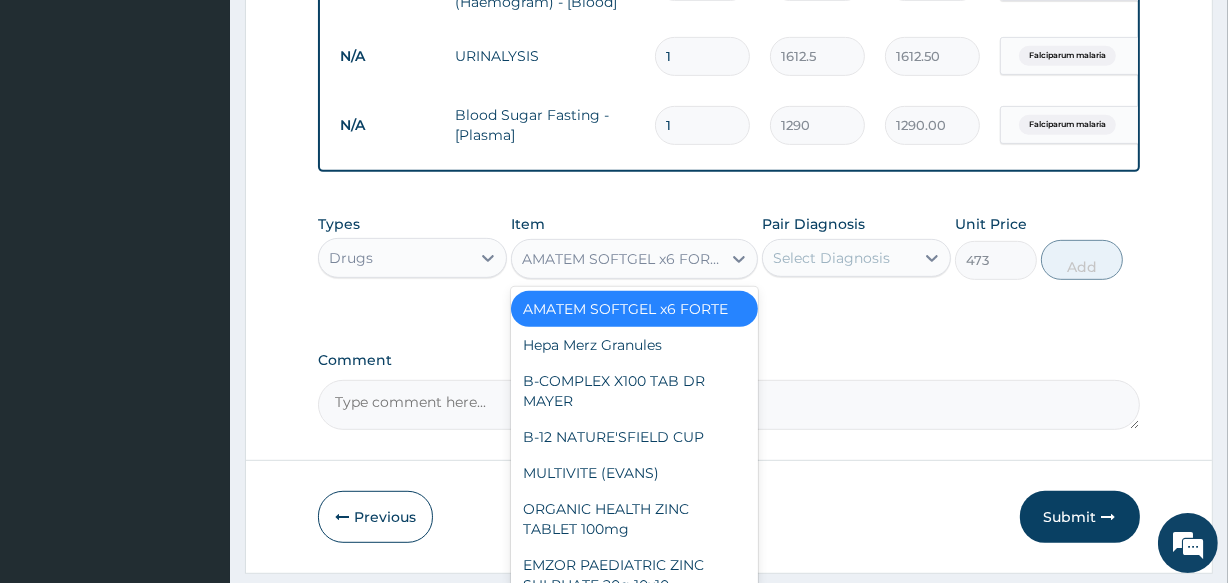 click on "AMATEM SOFTGEL x6 FORTE" at bounding box center [616, 259] 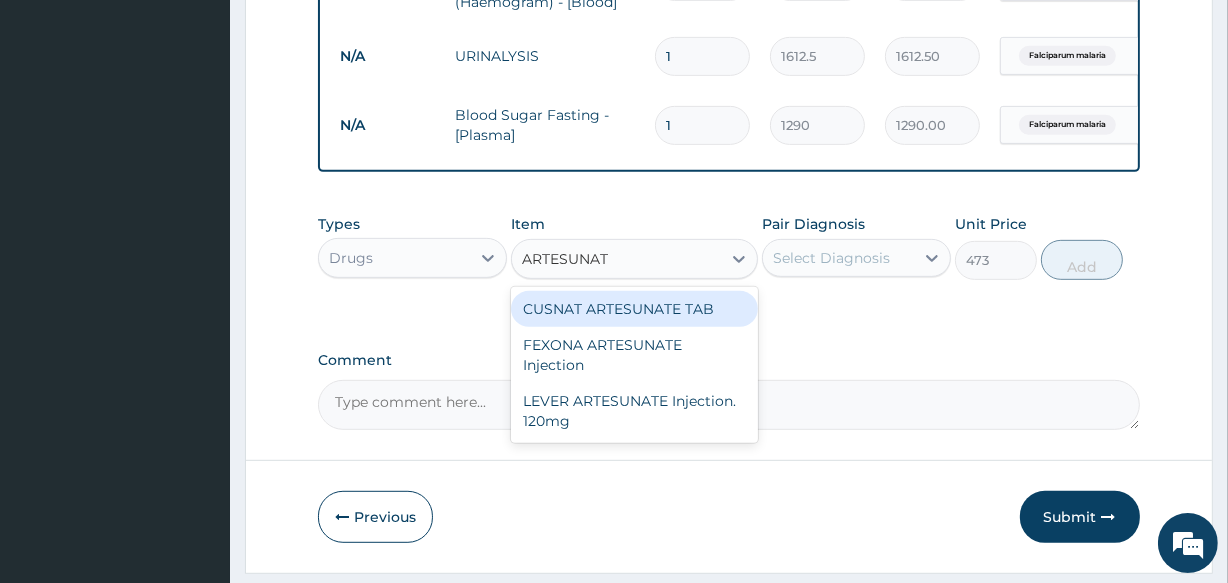 type on "ARTESUNATE" 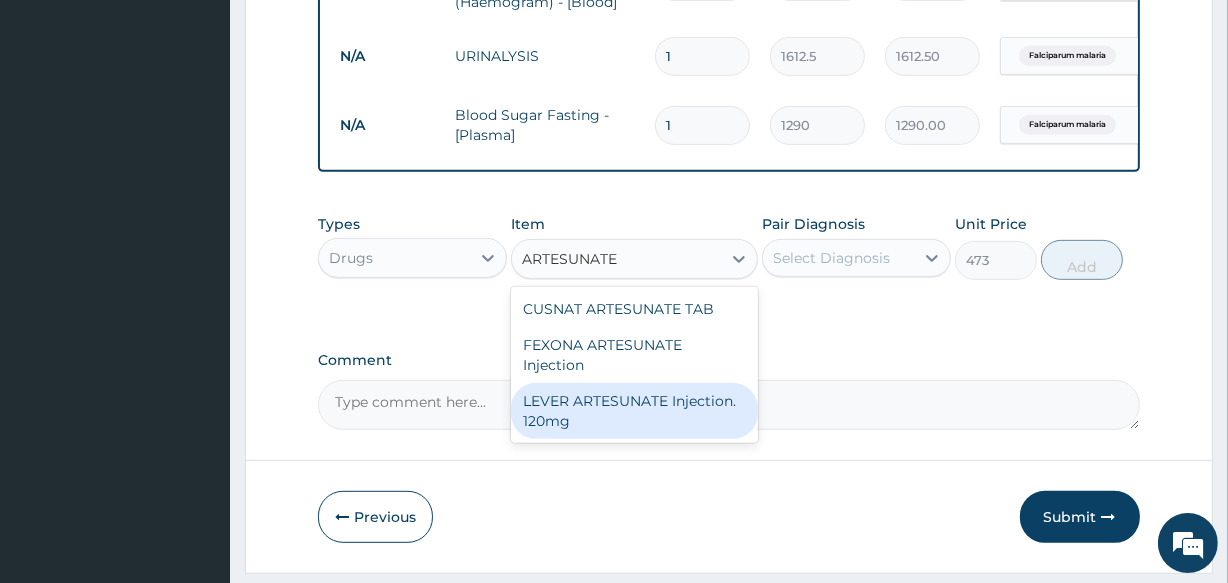 click on "LEVER ARTESUNATE Injection. 120mg" at bounding box center (634, 411) 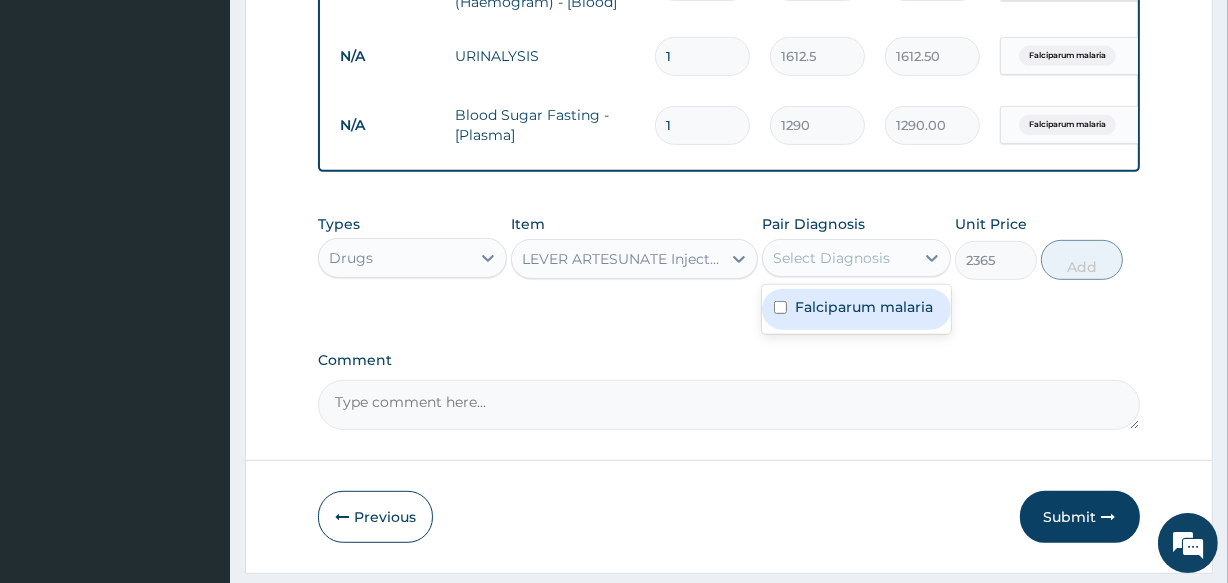 click on "Select Diagnosis" at bounding box center [831, 258] 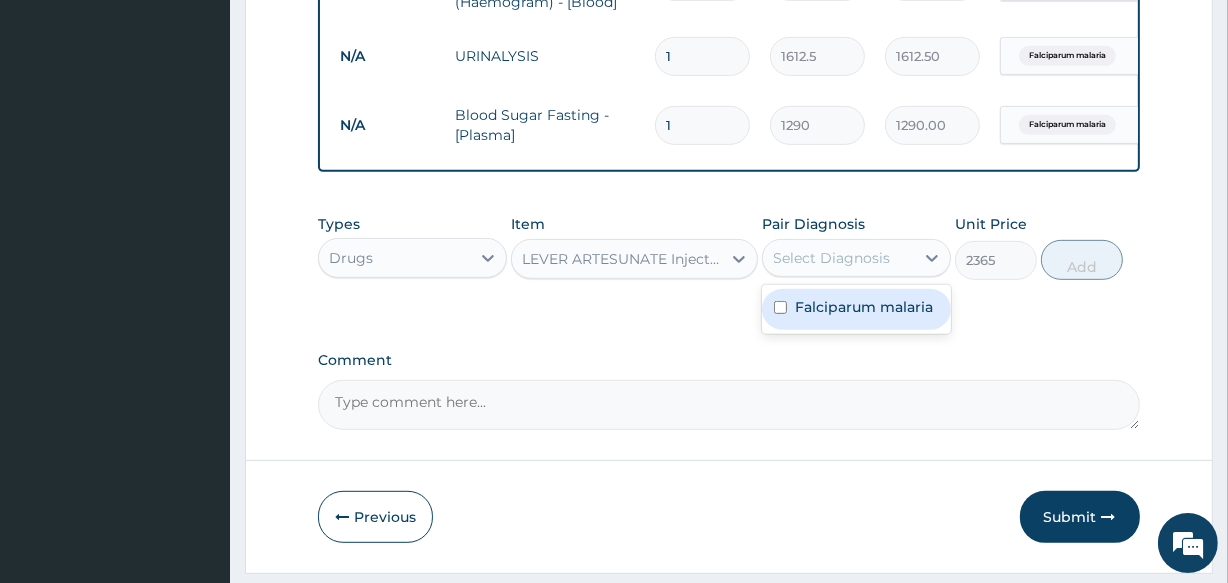 click on "Falciparum malaria" at bounding box center [856, 309] 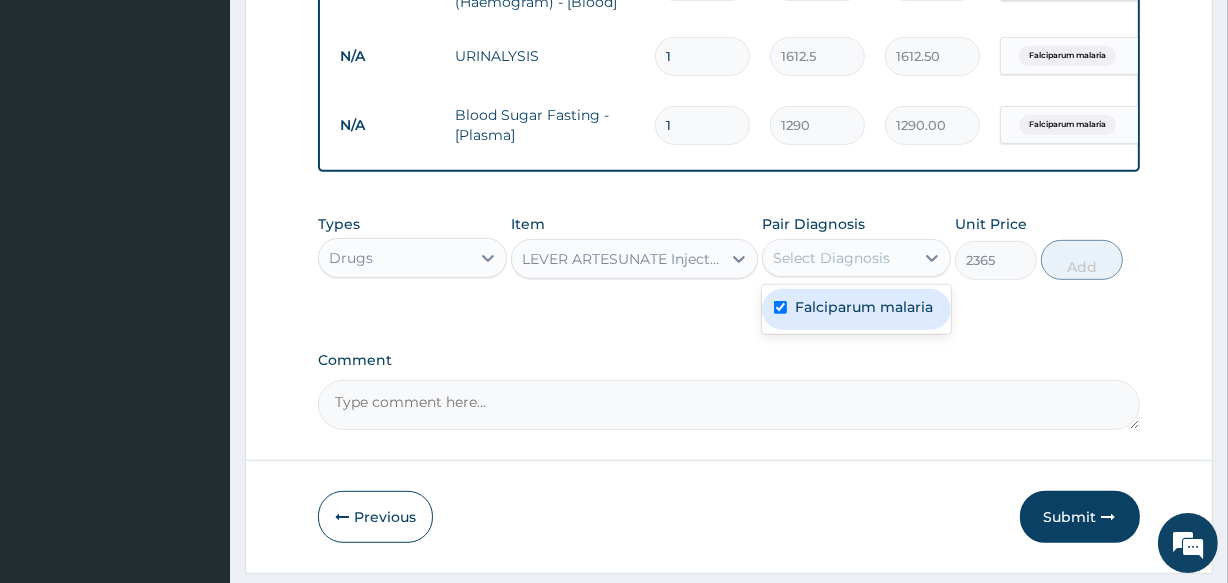 checkbox on "true" 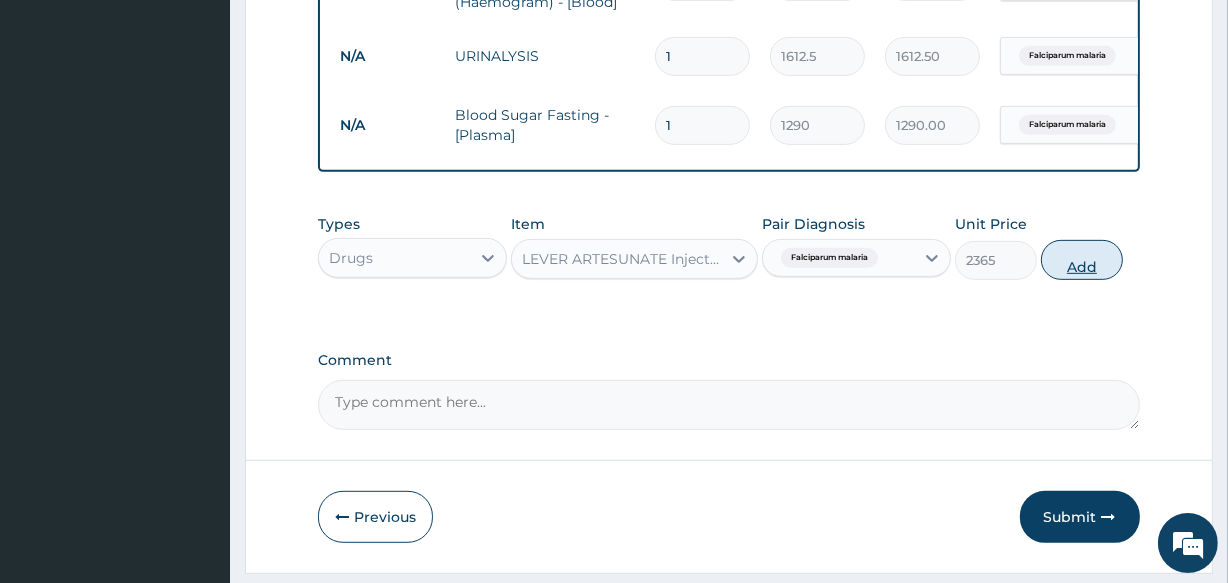 click on "Add" at bounding box center [1082, 260] 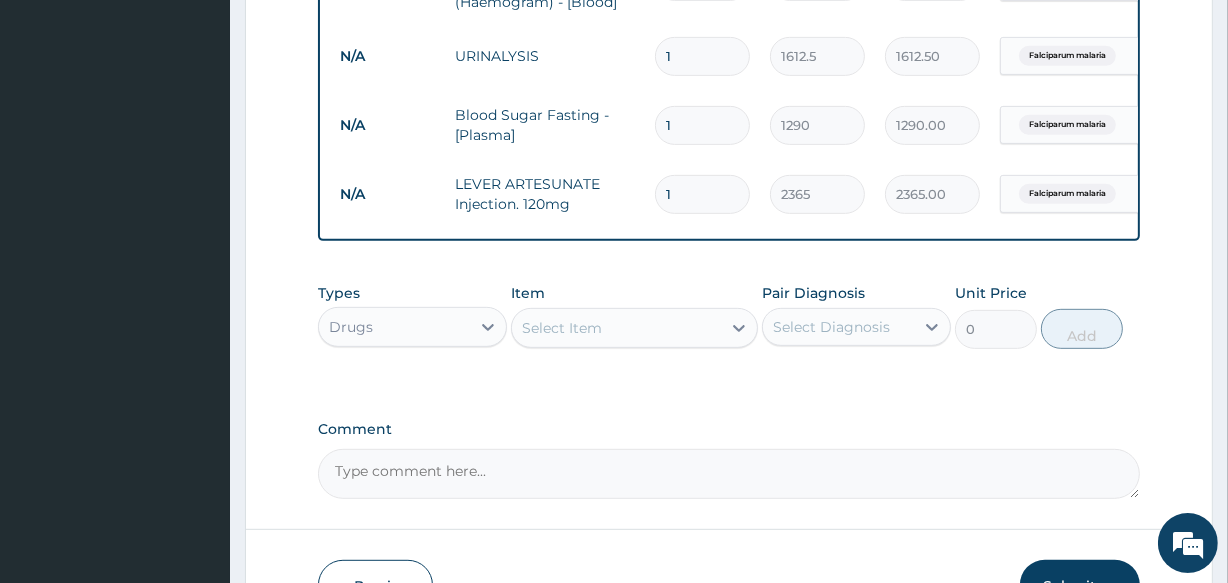 click on "PA Code / Prescription Code Enter Code(Secondary Care Only) Encounter Date 14-07-2025 Diagnosis Falciparum malaria Confirmed NB: All diagnosis must be linked to a claim item Claim Items Type Name Quantity Unit Price Total Price Pair Diagnosis Actions N/A General practitioner Consultation first outpatient consultation 1 3547.5 3547.50 Falciparum malaria Delete N/A Malaria Parasite Combo(Blood Film+ Antibody, IgG) [Blood] 1 1612.5 1612.50 Falciparum malaria Delete N/A FBC CBC-Complete Blood Count (Haemogram) - [Blood] 1 4300 4300.00 Falciparum malaria Delete N/A URINALYSIS 1 1612.5 1612.50 Falciparum malaria Delete N/A Blood Sugar Fasting - [Plasma] 1 1290 1290.00 Falciparum malaria Delete N/A LEVER ARTESUNATE Injection. 120mg 1 2365 2365.00 Falciparum malaria Delete Types Drugs Item Select Item Pair Diagnosis Select Diagnosis Unit Price 0 Add Comment" at bounding box center [728, -55] 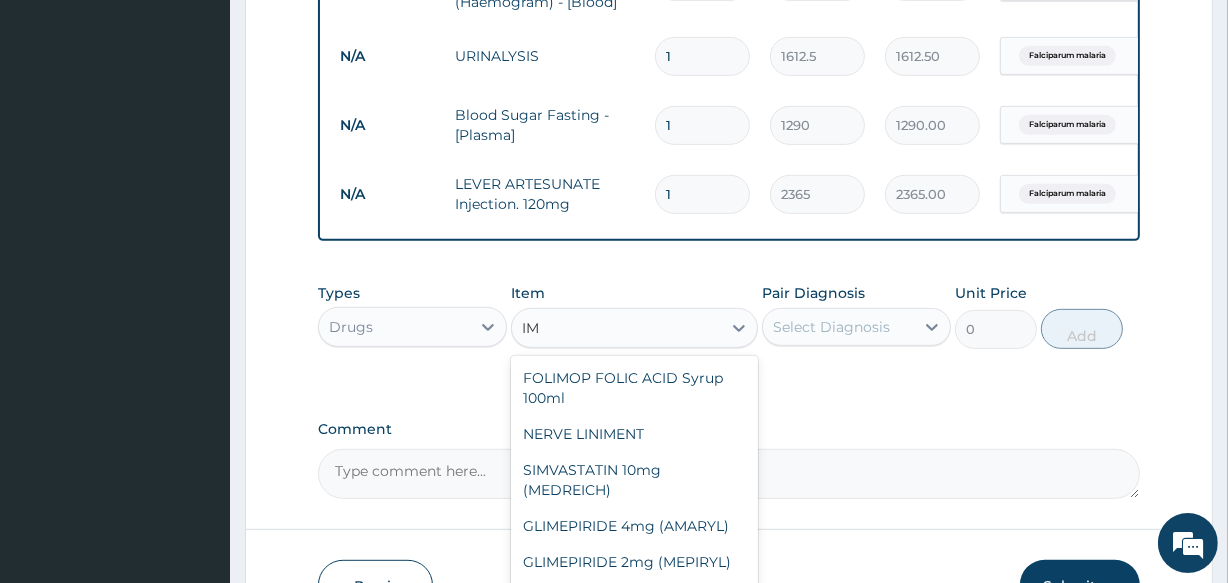 type on "I" 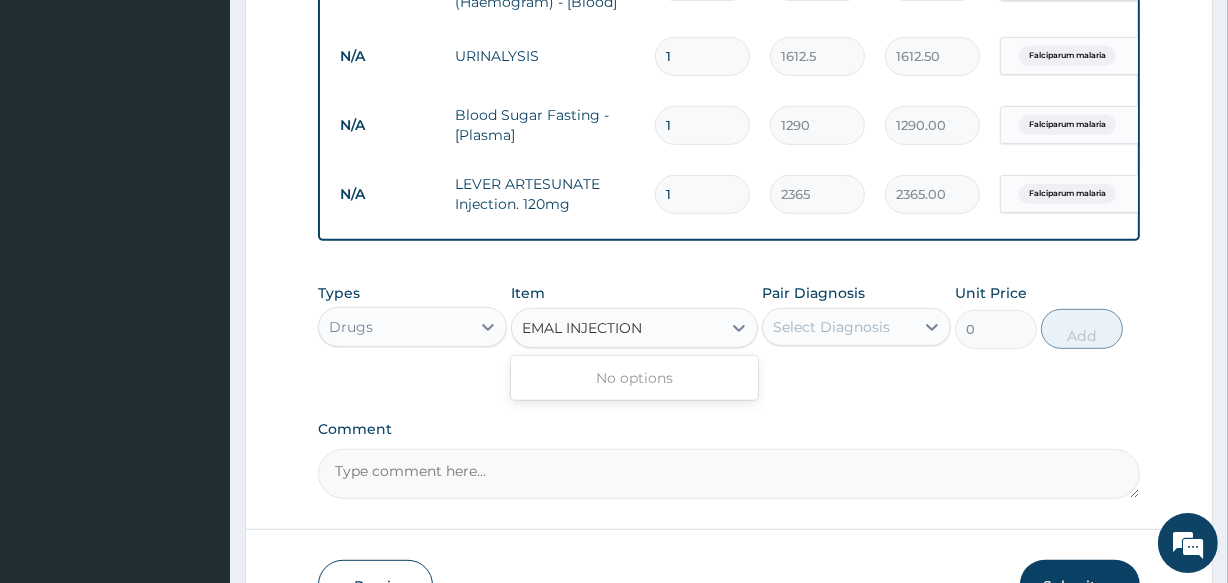 click on "EMAL INJECTION" at bounding box center [584, 328] 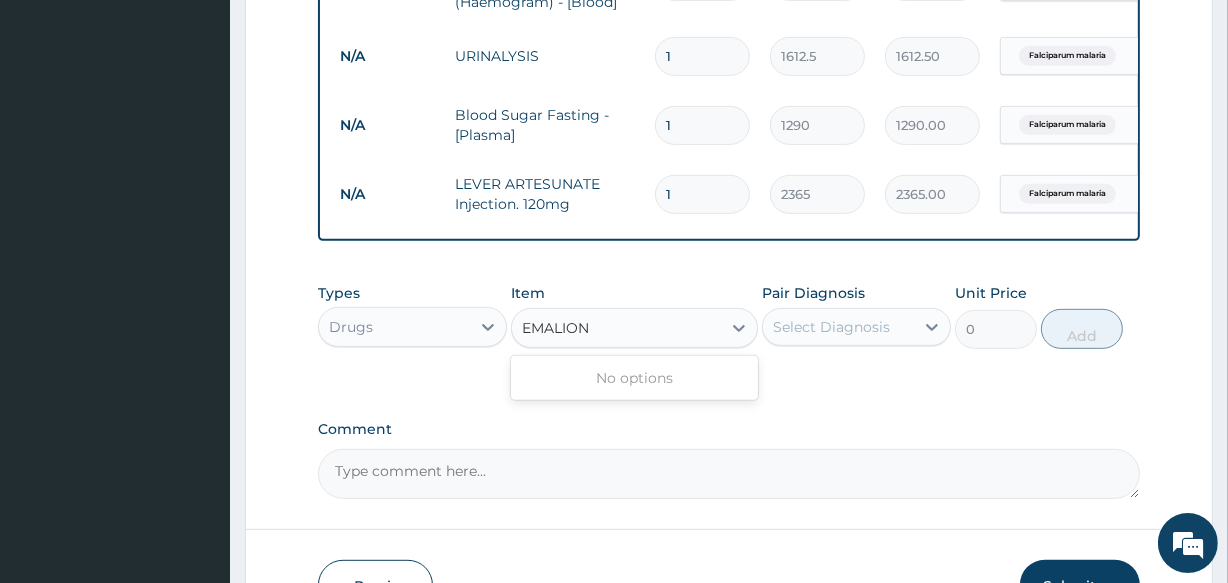 type on "EMAION" 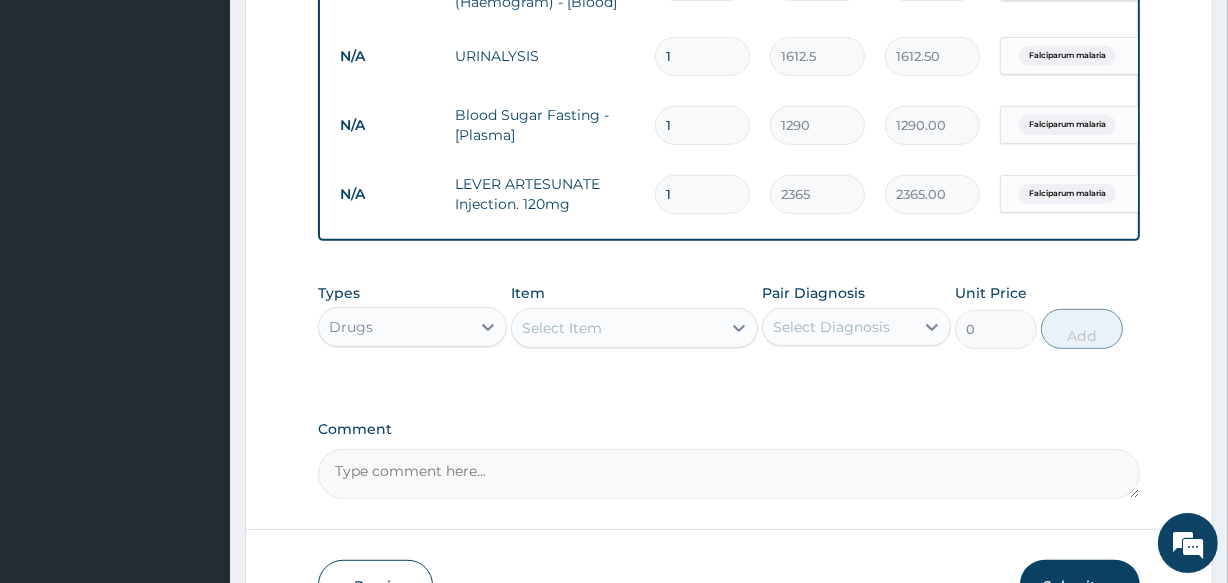 click on "Select Item" at bounding box center [616, 328] 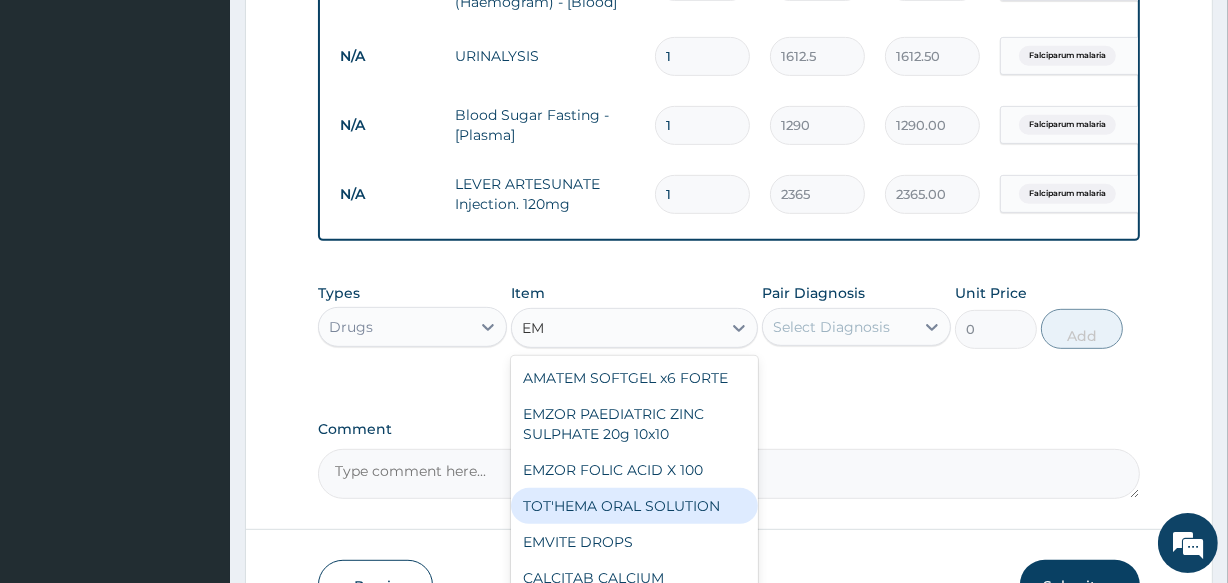 type on "E" 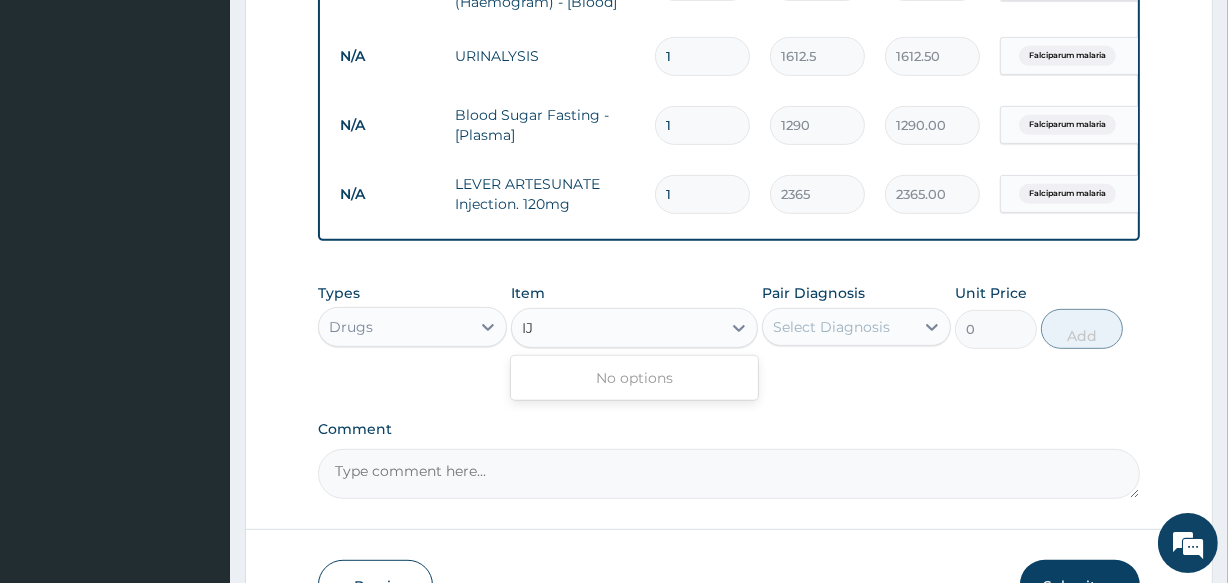 type on "I" 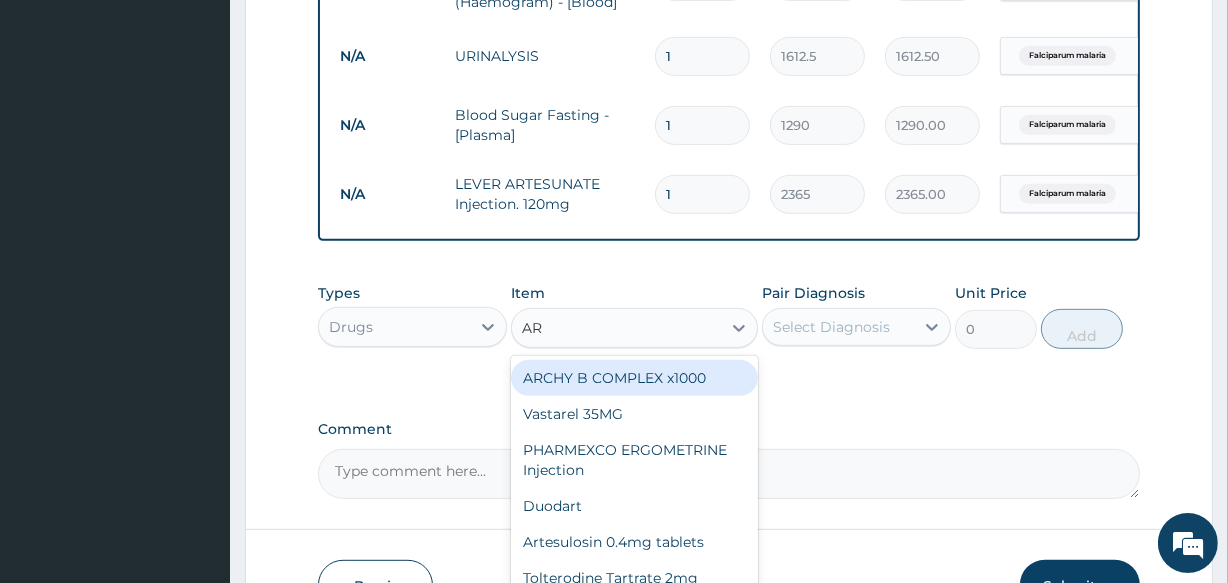 type on "ART" 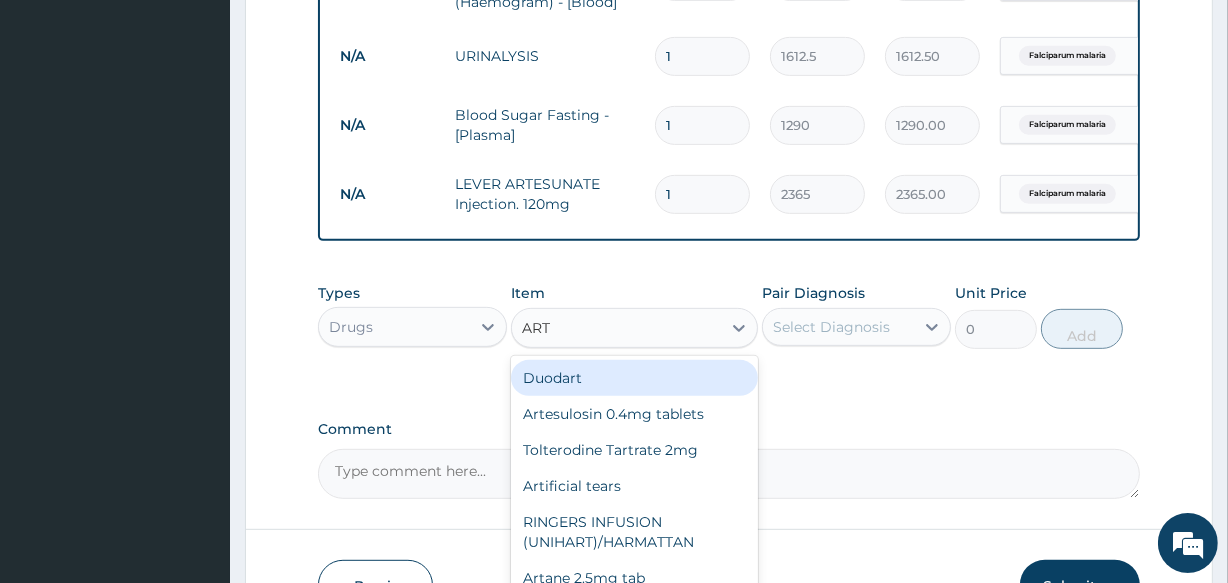 type 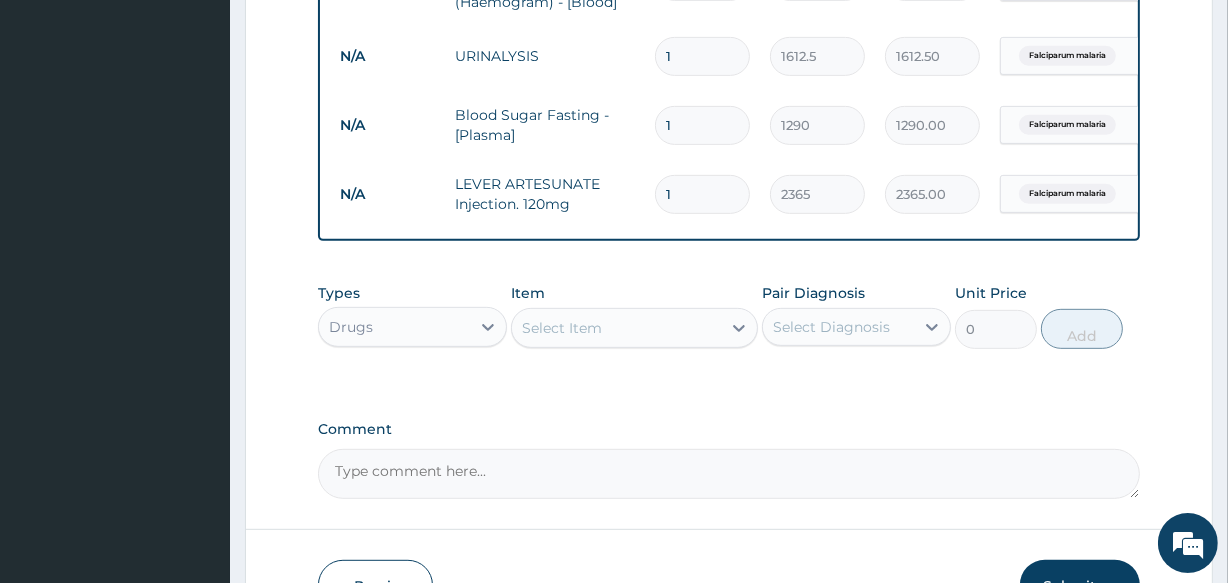 drag, startPoint x: 589, startPoint y: 334, endPoint x: 898, endPoint y: 405, distance: 317.05203 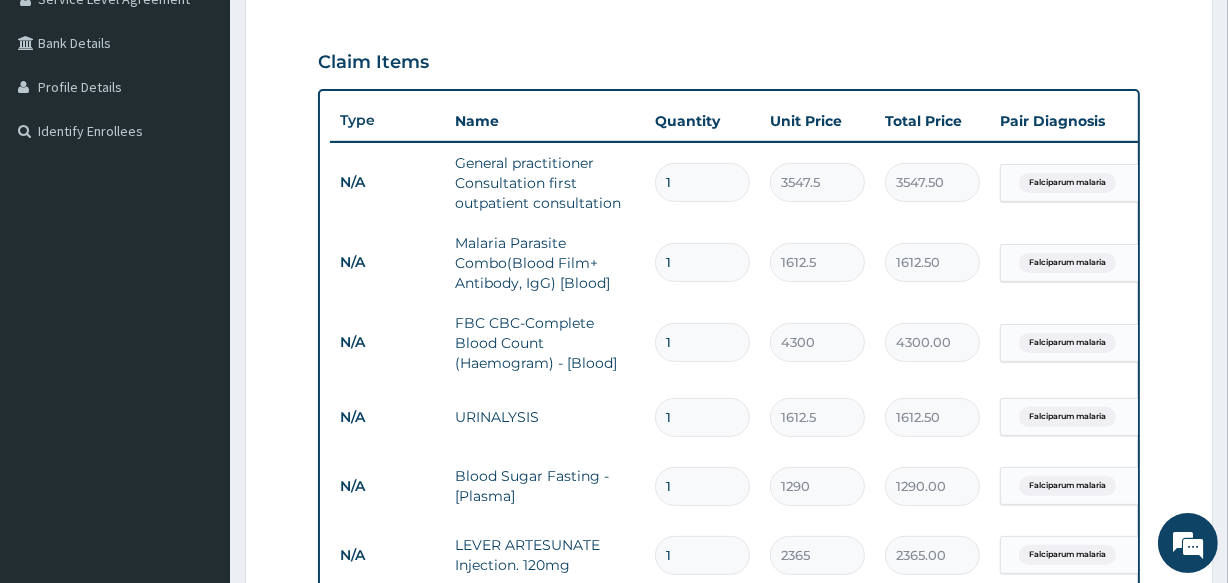 scroll, scrollTop: 342, scrollLeft: 0, axis: vertical 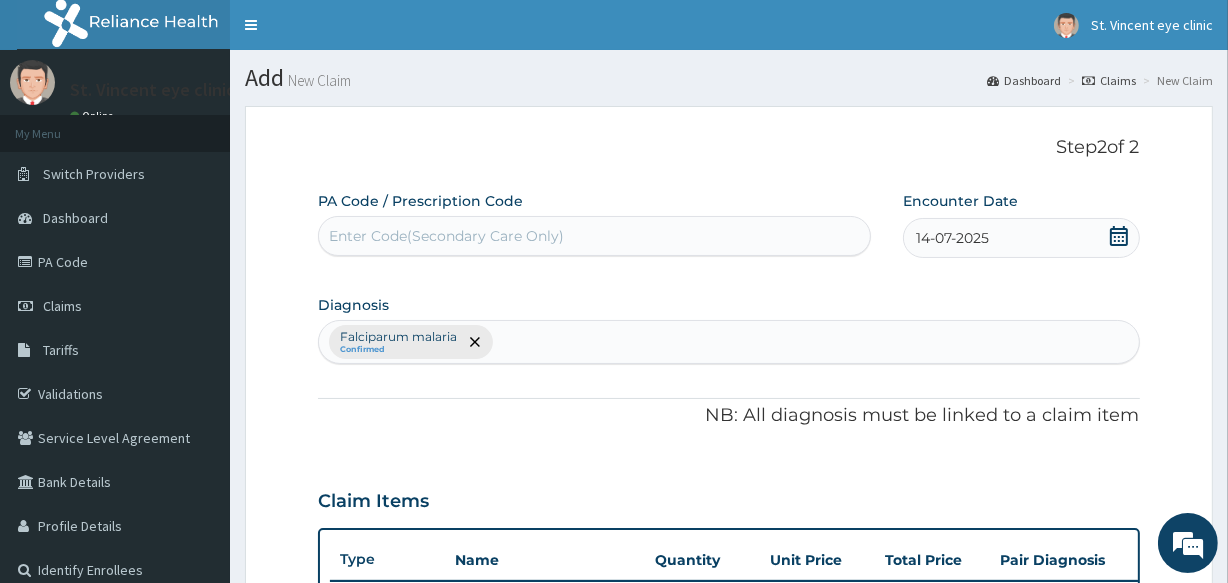 click on "Falciparum malaria Confirmed" at bounding box center [728, 342] 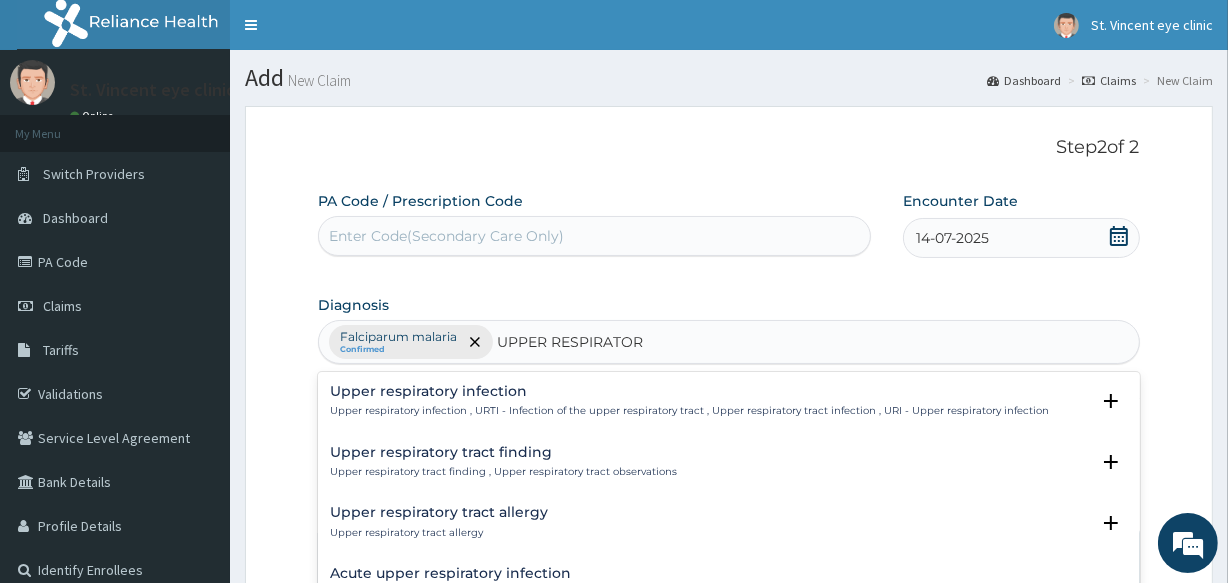 type on "UPPER RESPIRATORY" 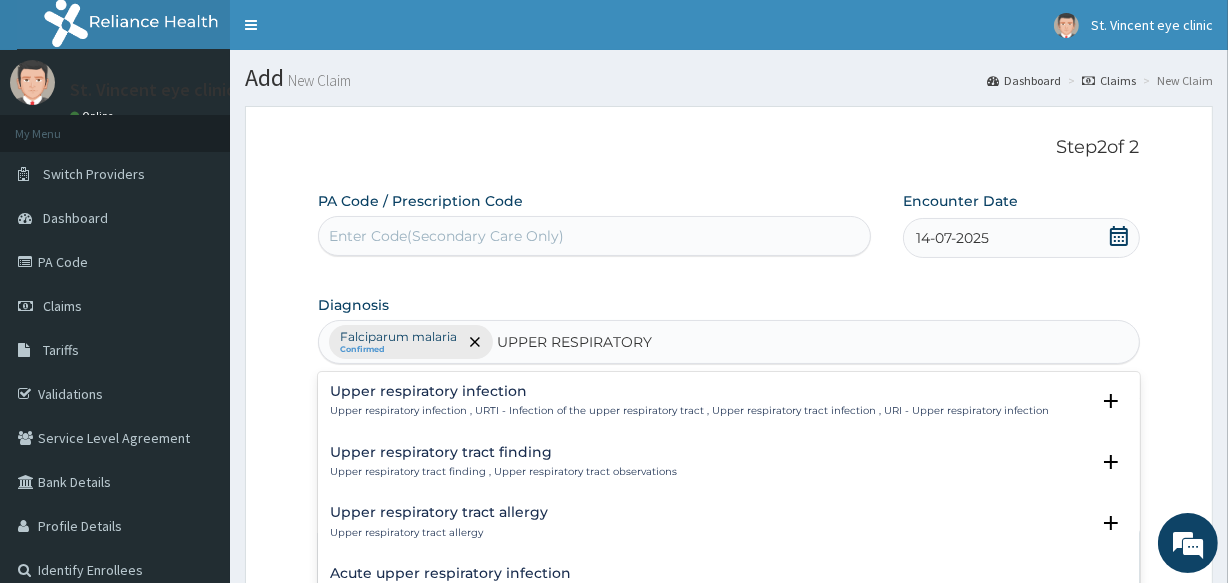 click on "Upper respiratory infection" at bounding box center (689, 391) 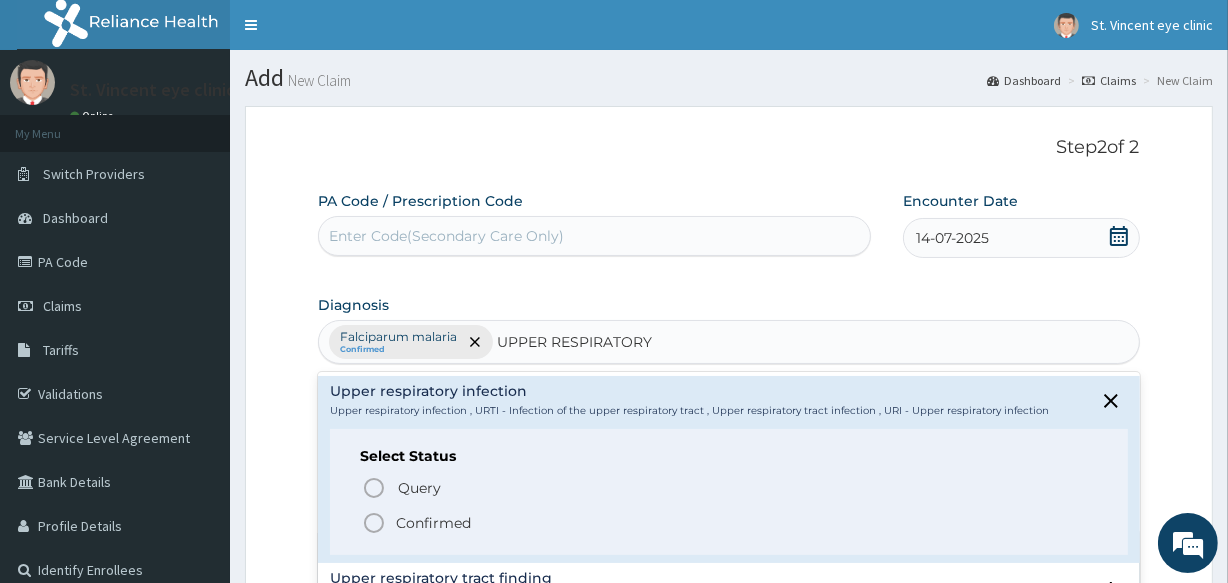 click on "Confirmed" at bounding box center (433, 523) 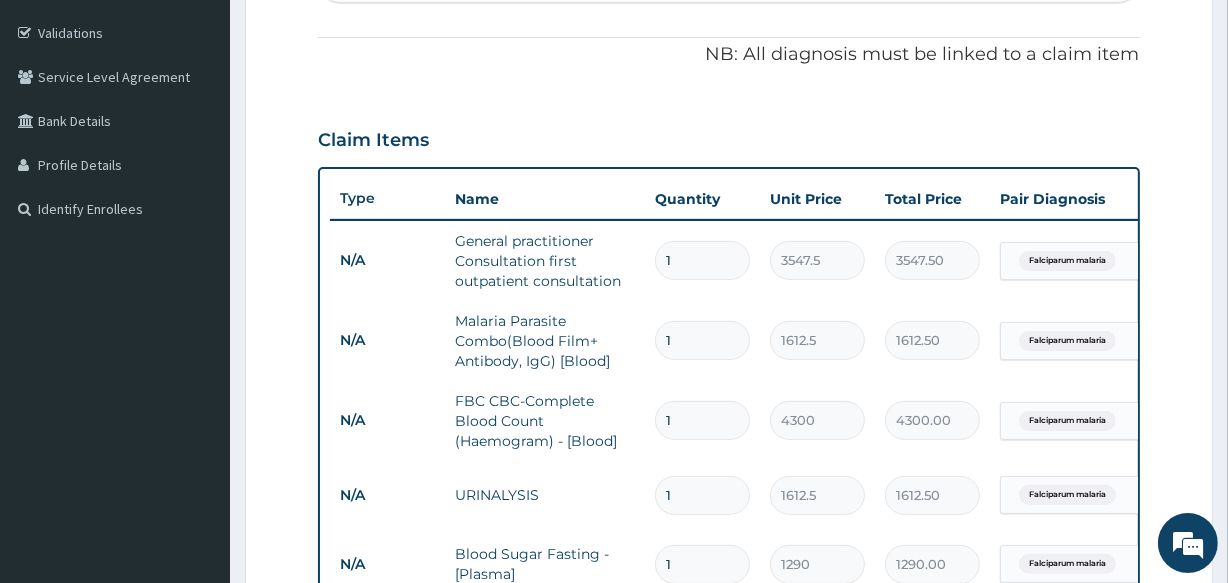 scroll, scrollTop: 530, scrollLeft: 0, axis: vertical 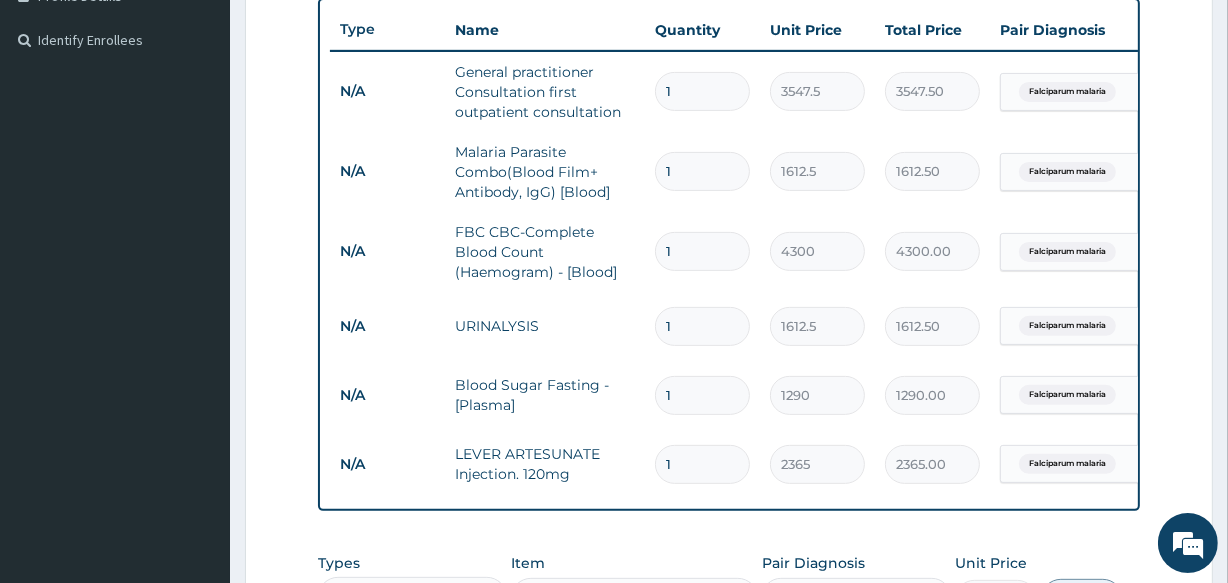 click on "1" at bounding box center [702, 464] 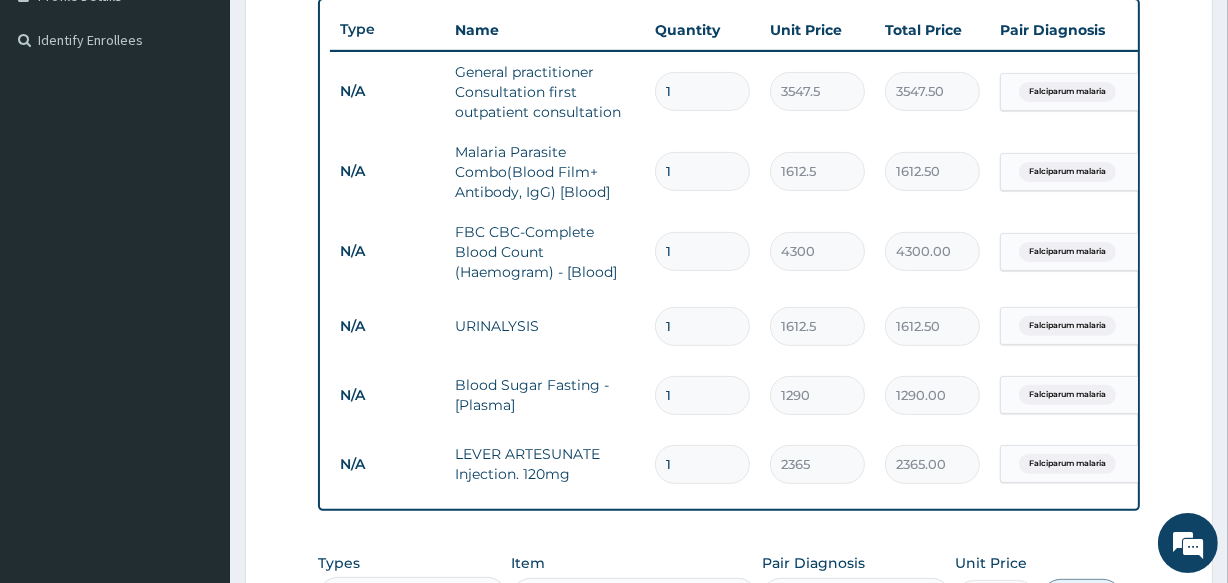 type on "15" 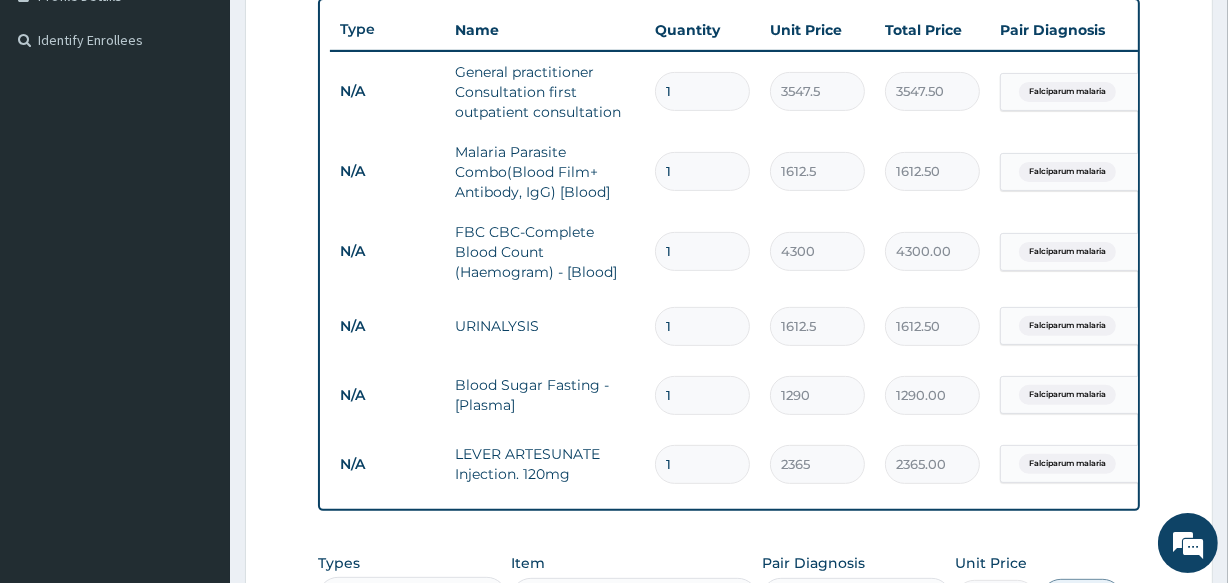 type on "35475.00" 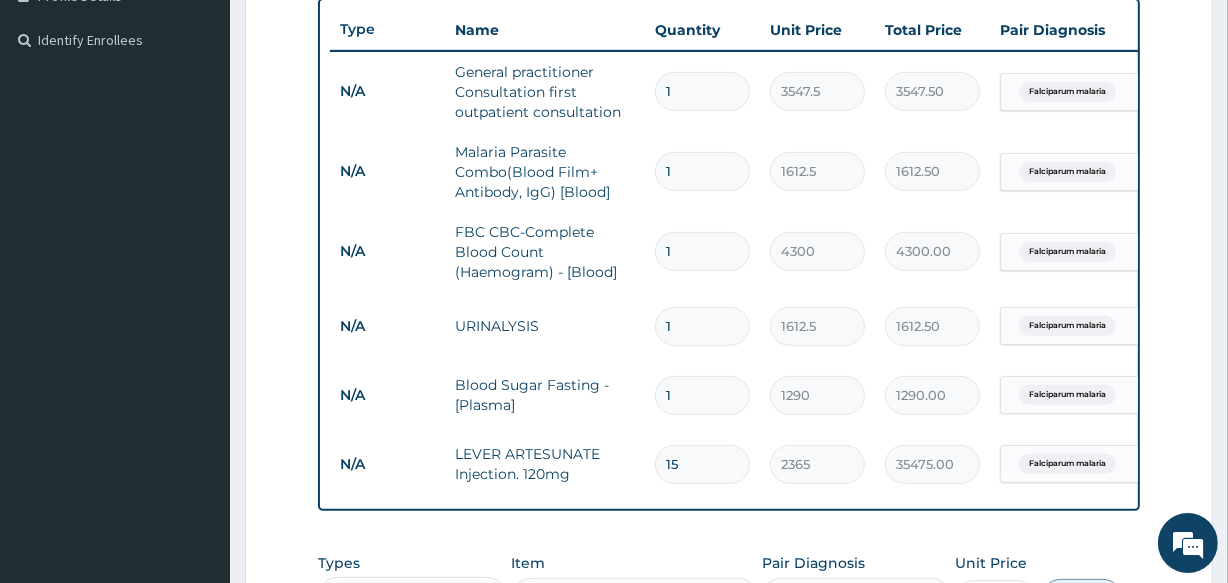 type on "1" 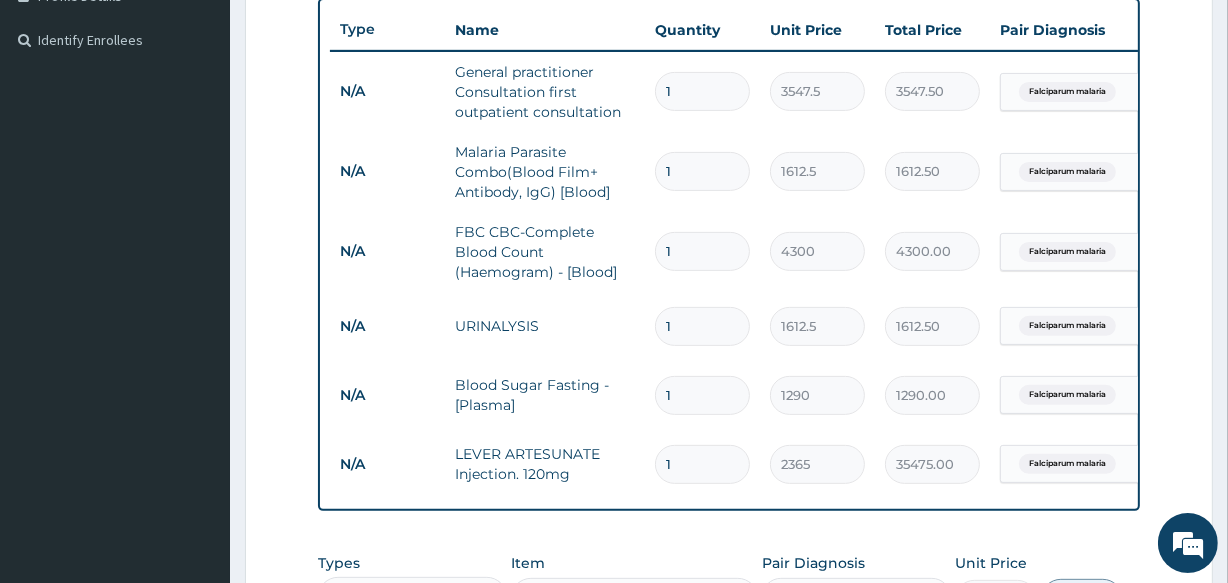 type on "2365.00" 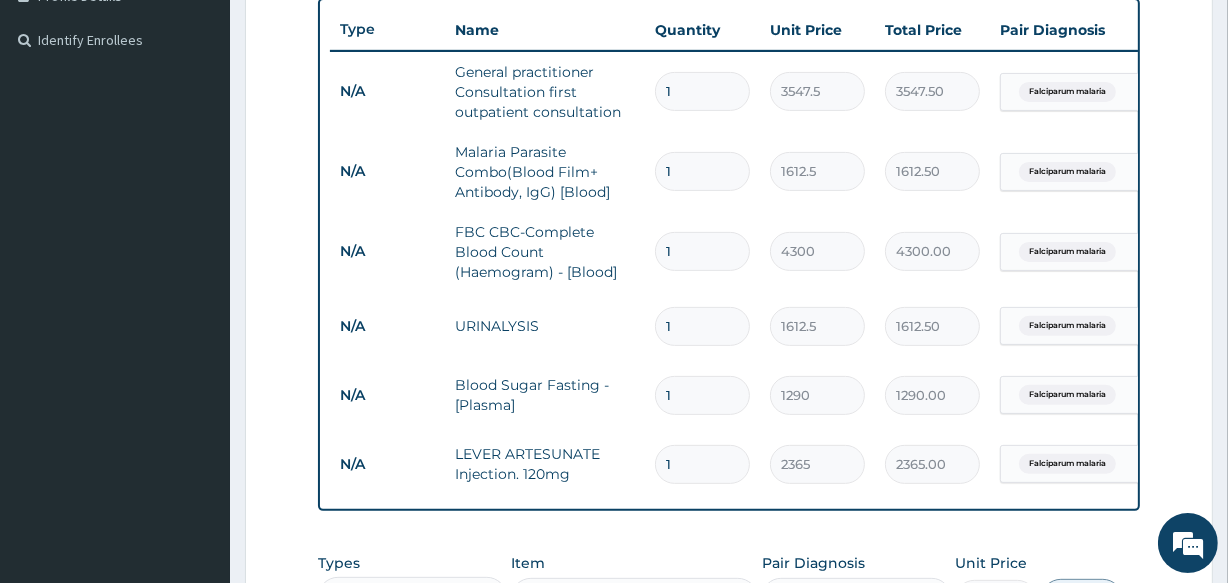 type 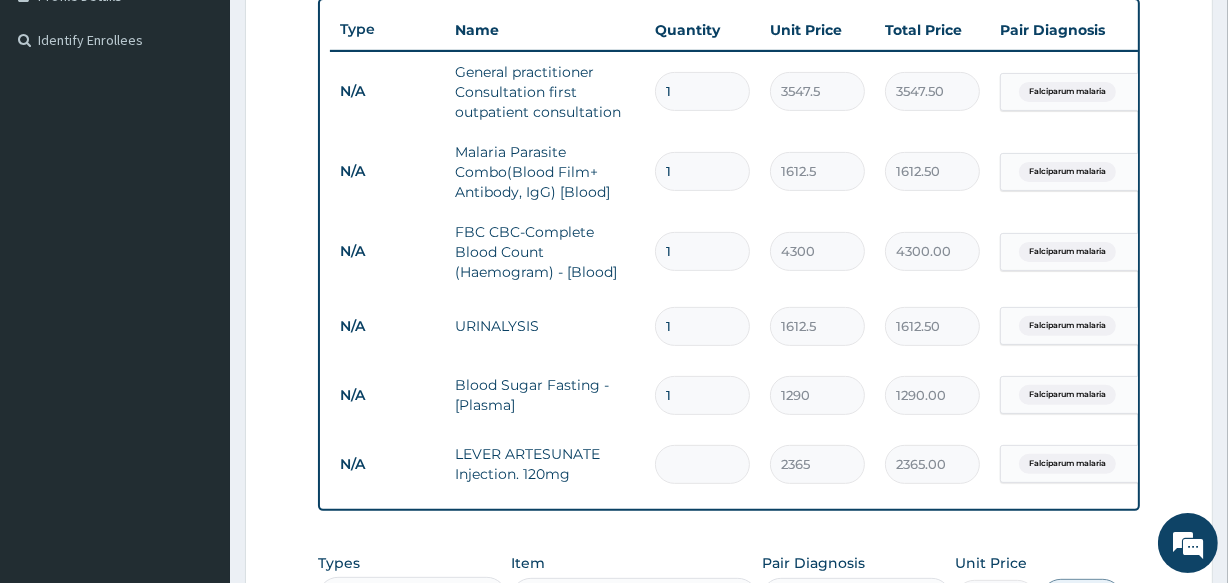 type on "0.00" 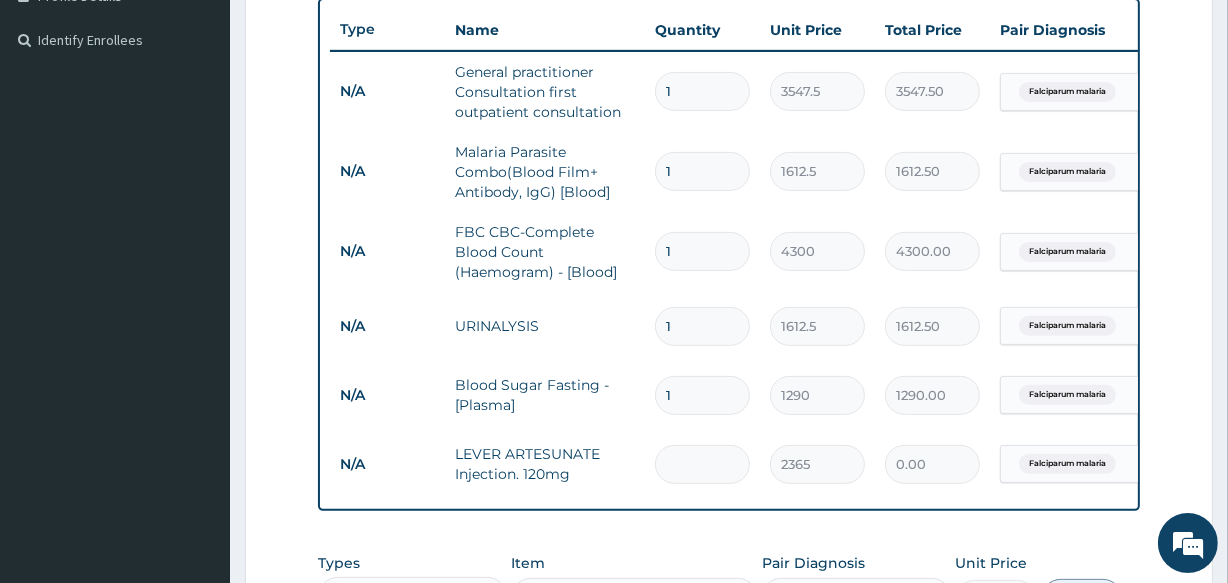 type on "5" 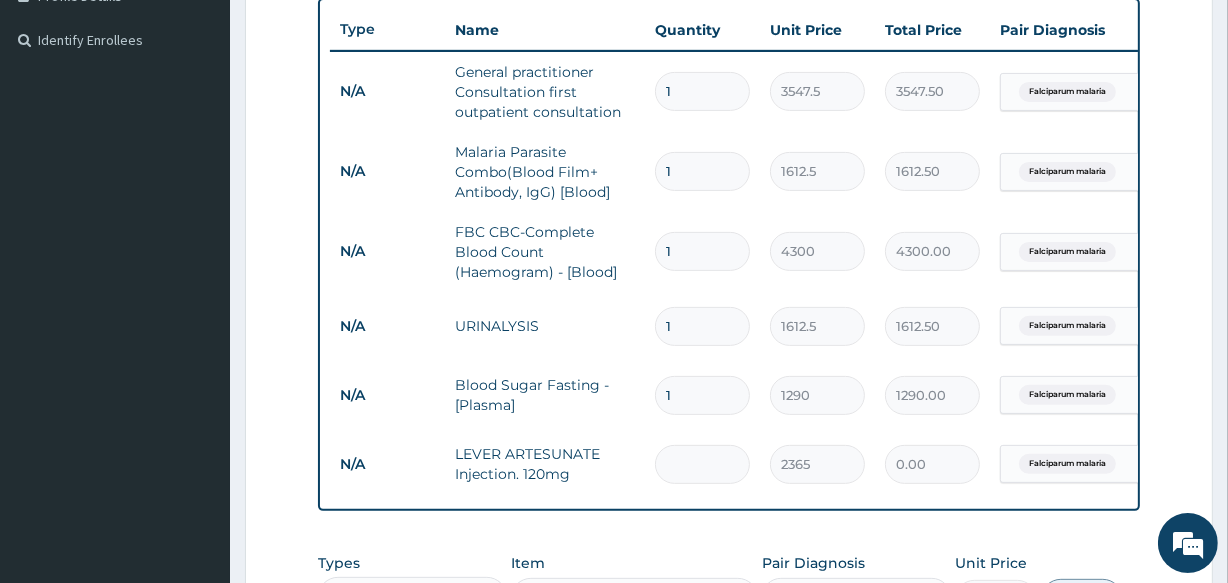type on "11825.00" 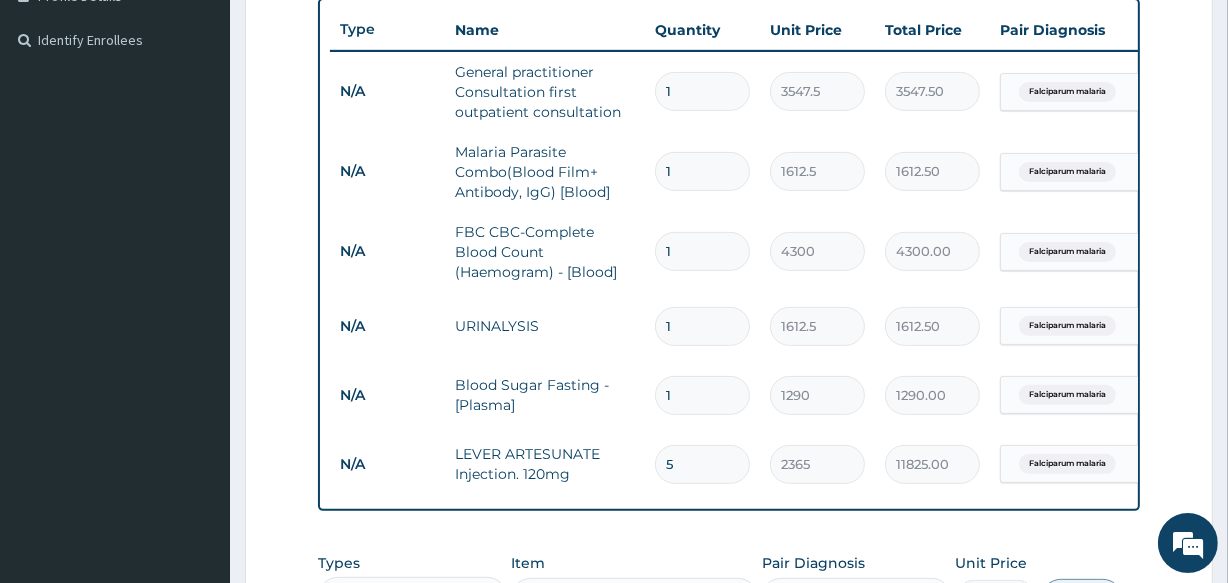 type 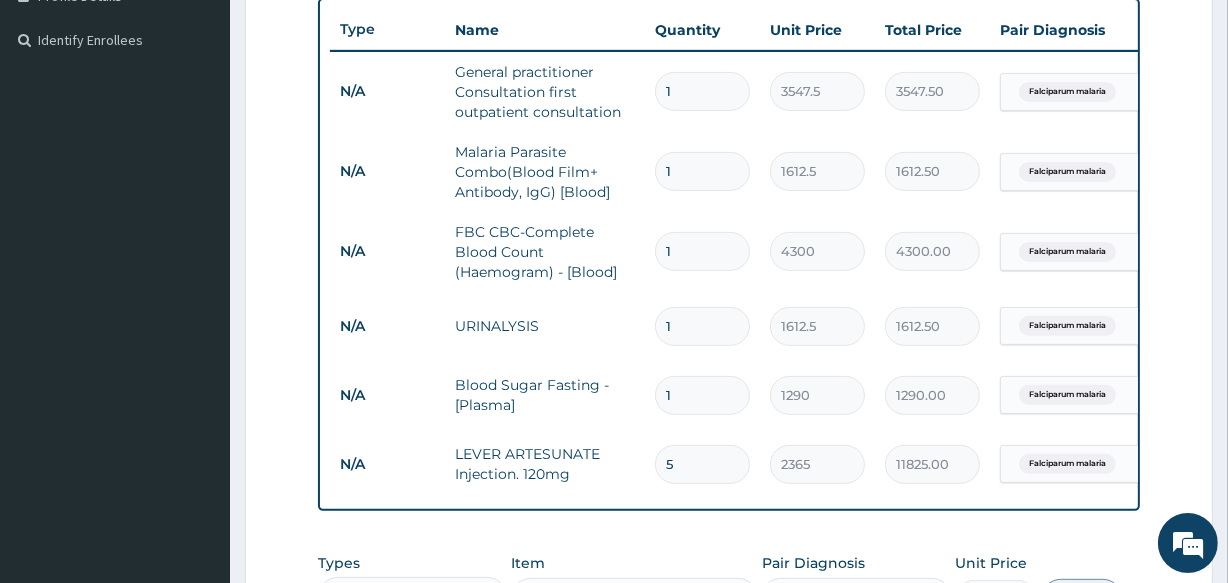 type on "0.00" 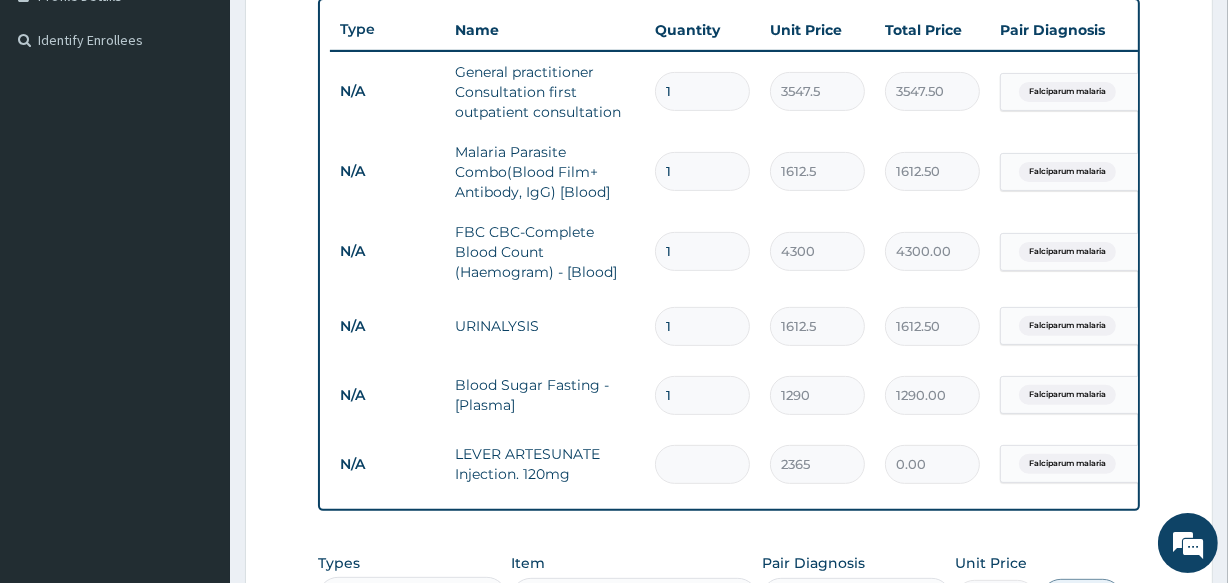 type on "4" 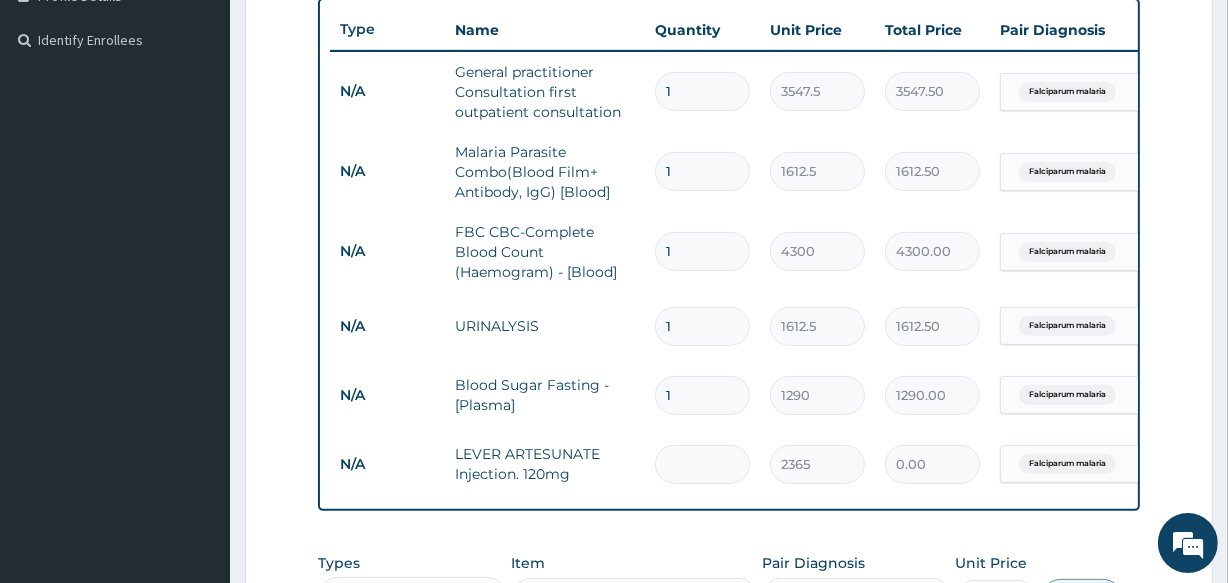 type on "9460.00" 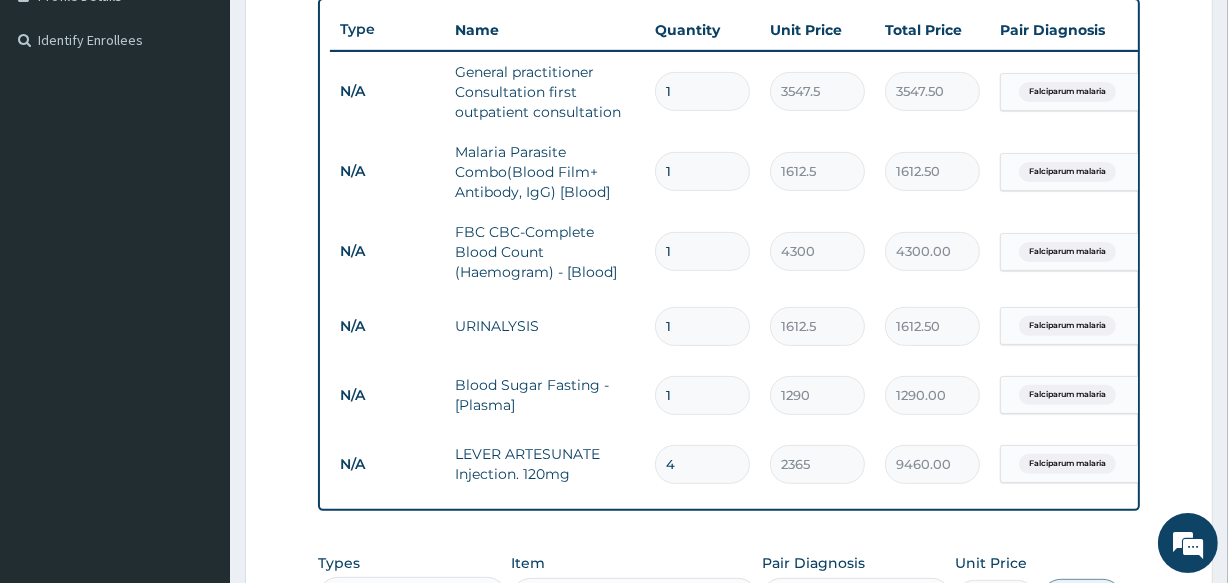 type 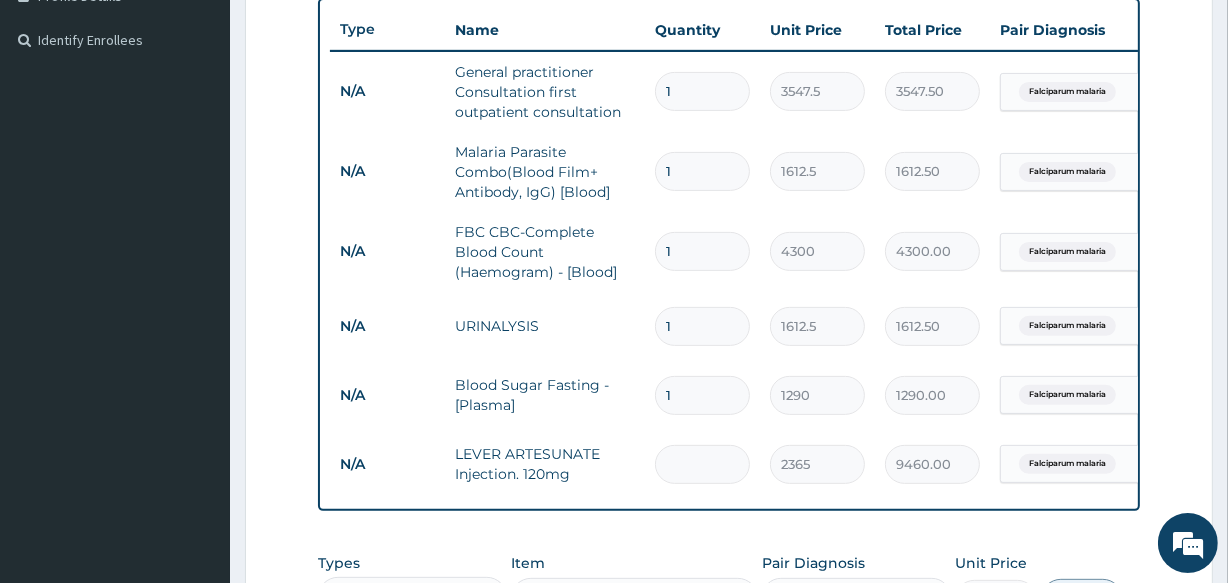 type on "0.00" 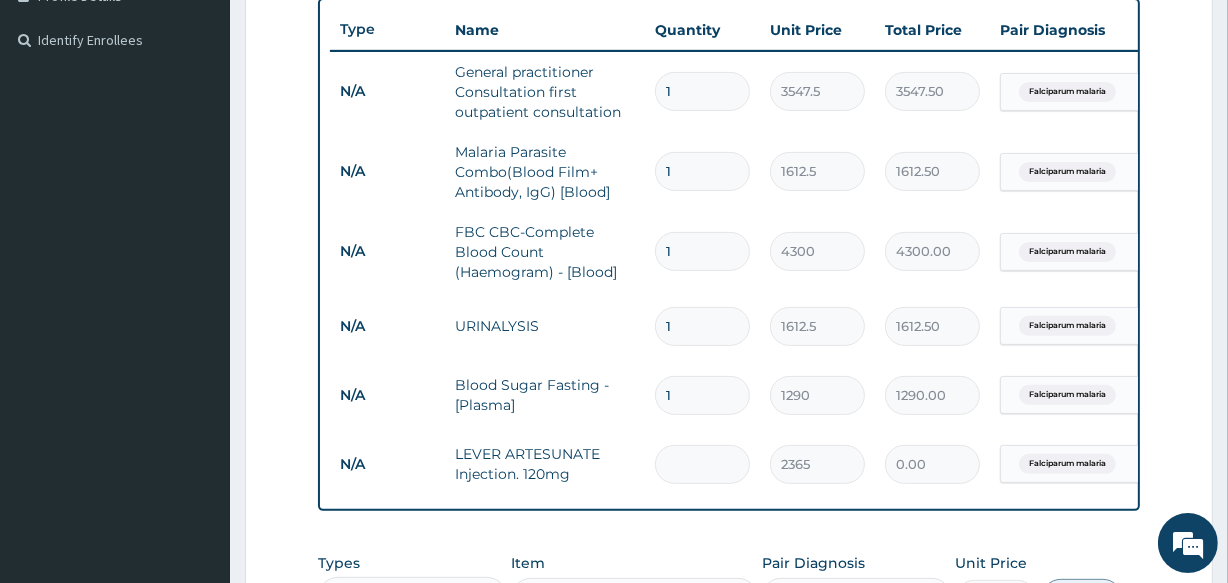 type on "5" 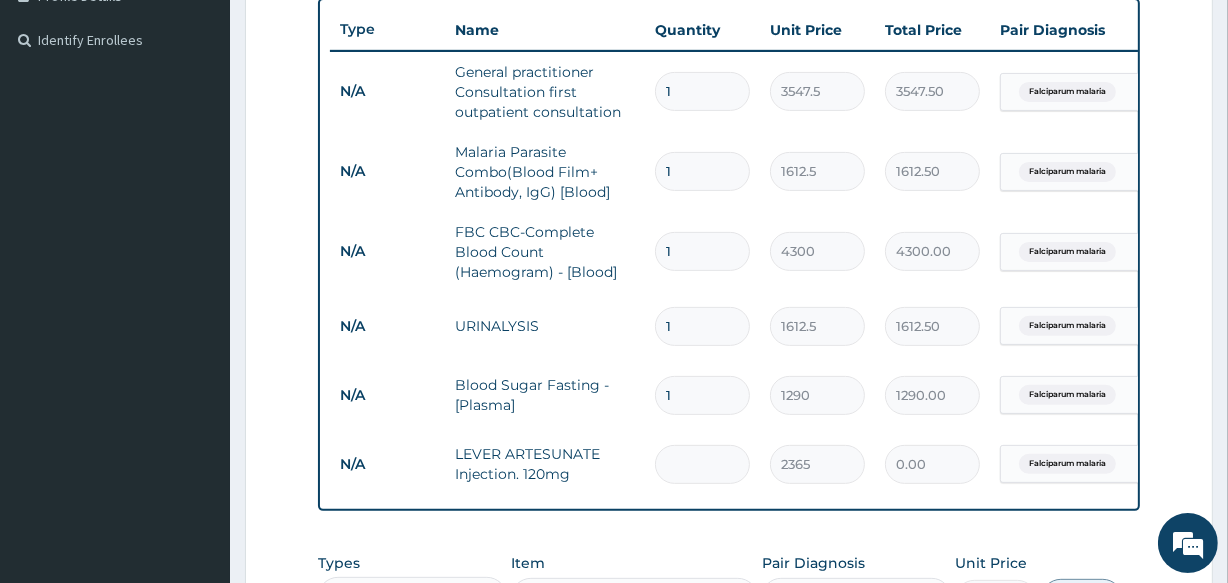 type on "11825.00" 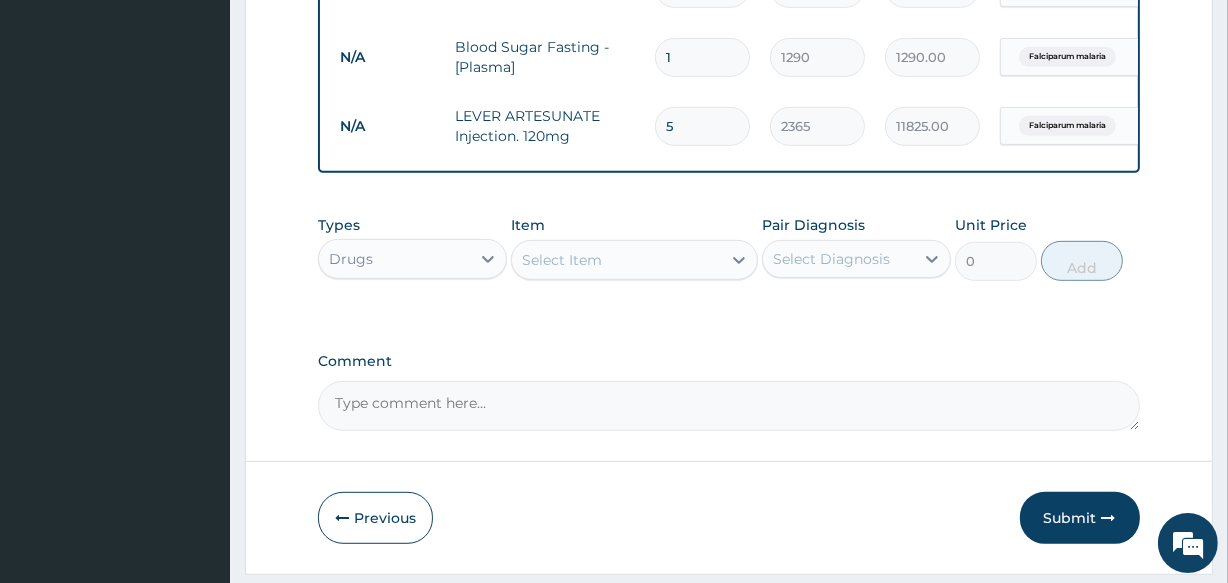scroll, scrollTop: 940, scrollLeft: 0, axis: vertical 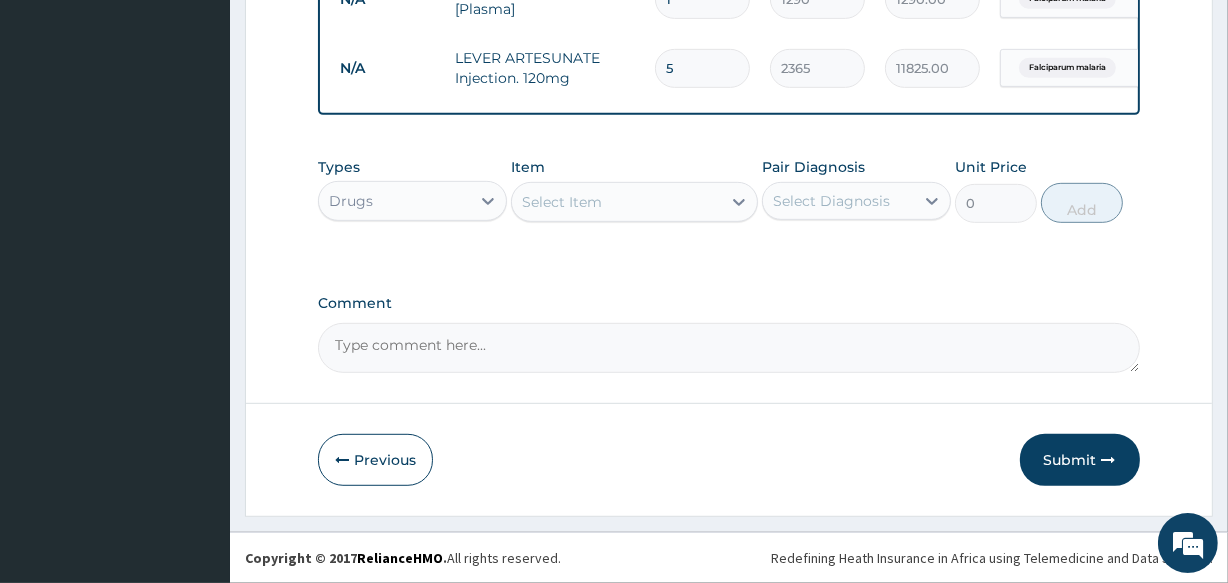 type on "5" 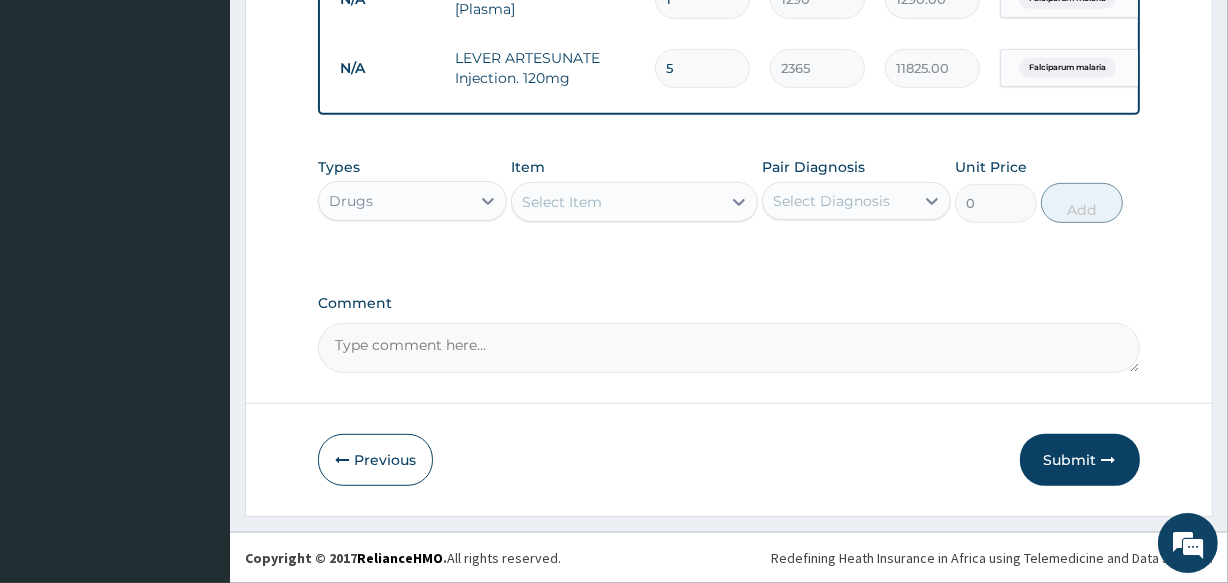 drag, startPoint x: 622, startPoint y: 276, endPoint x: 653, endPoint y: 217, distance: 66.64833 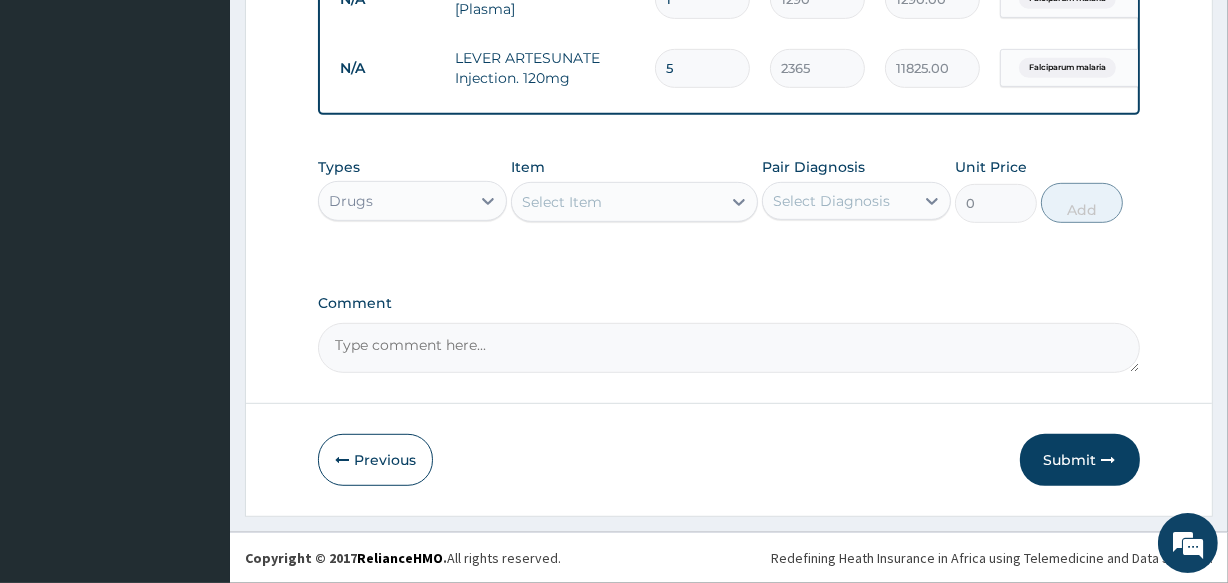 click on "PA Code / Prescription Code Enter Code(Secondary Care Only) Encounter Date 14-07-2025 Diagnosis Falciparum malaria Confirmed Upper respiratory infection Confirmed NB: All diagnosis must be linked to a claim item Claim Items Type Name Quantity Unit Price Total Price Pair Diagnosis Actions N/A General practitioner Consultation first outpatient consultation 1 3547.5 3547.50 Falciparum malaria Delete N/A Malaria Parasite Combo(Blood Film+ Antibody, IgG) [Blood] 1 1612.5 1612.50 Falciparum malaria Delete N/A FBC CBC-Complete Blood Count (Haemogram) - [Blood] 1 4300 4300.00 Falciparum malaria Delete N/A URINALYSIS 1 1612.5 1612.50 Falciparum malaria Delete N/A Blood Sugar Fasting - [Plasma] 1 1290 1290.00 Falciparum malaria Delete N/A LEVER ARTESUNATE Injection. 120mg 5 2365 11825.00 Falciparum malaria Delete Types Drugs Item Select Item Pair Diagnosis Select Diagnosis Unit Price 0 Add Comment" at bounding box center (728, -181) 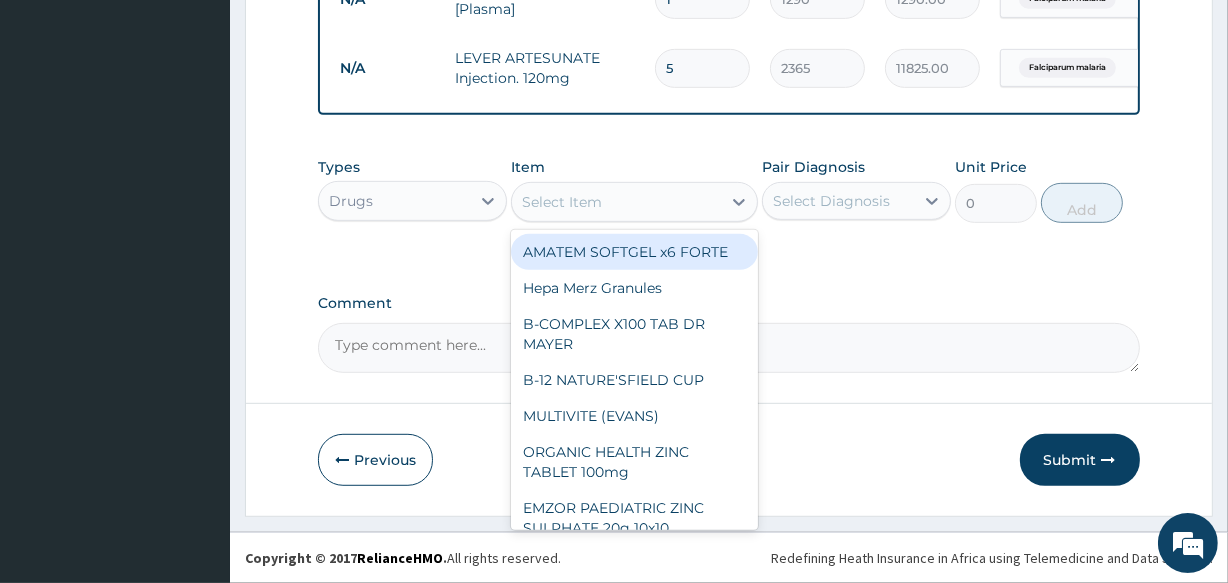 type on "P" 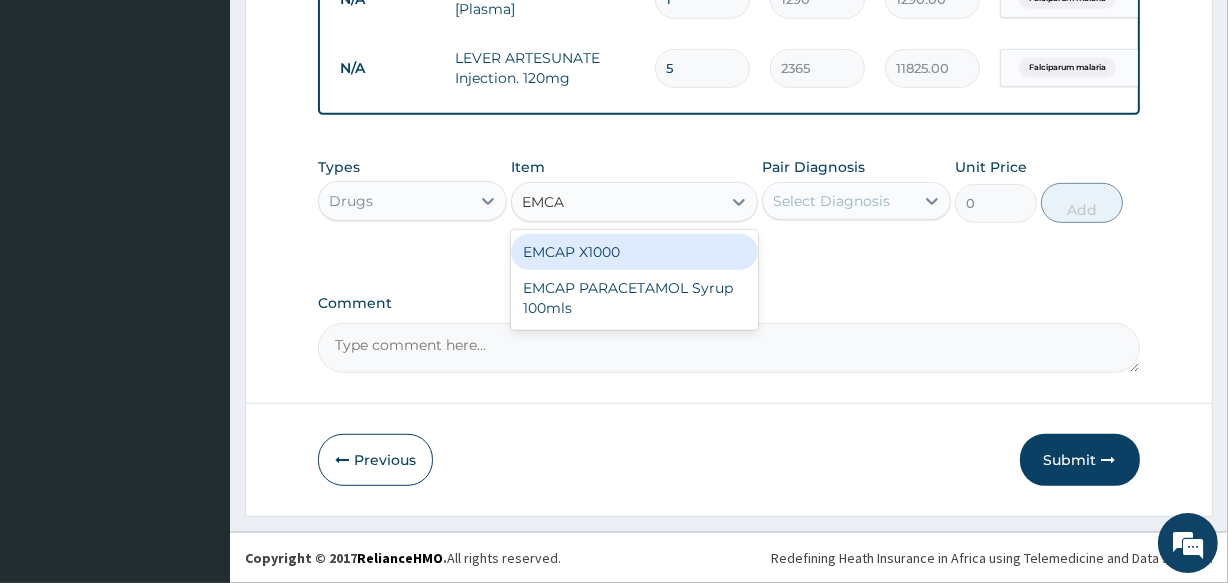 type on "EMCAP" 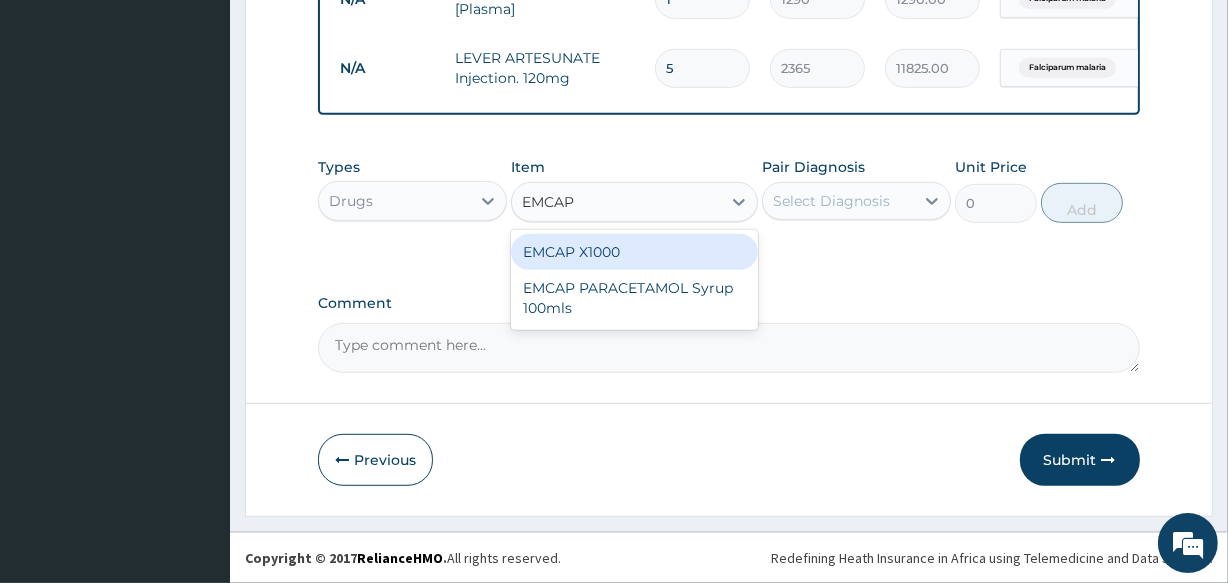 click on "EMCAP X1000" at bounding box center (634, 252) 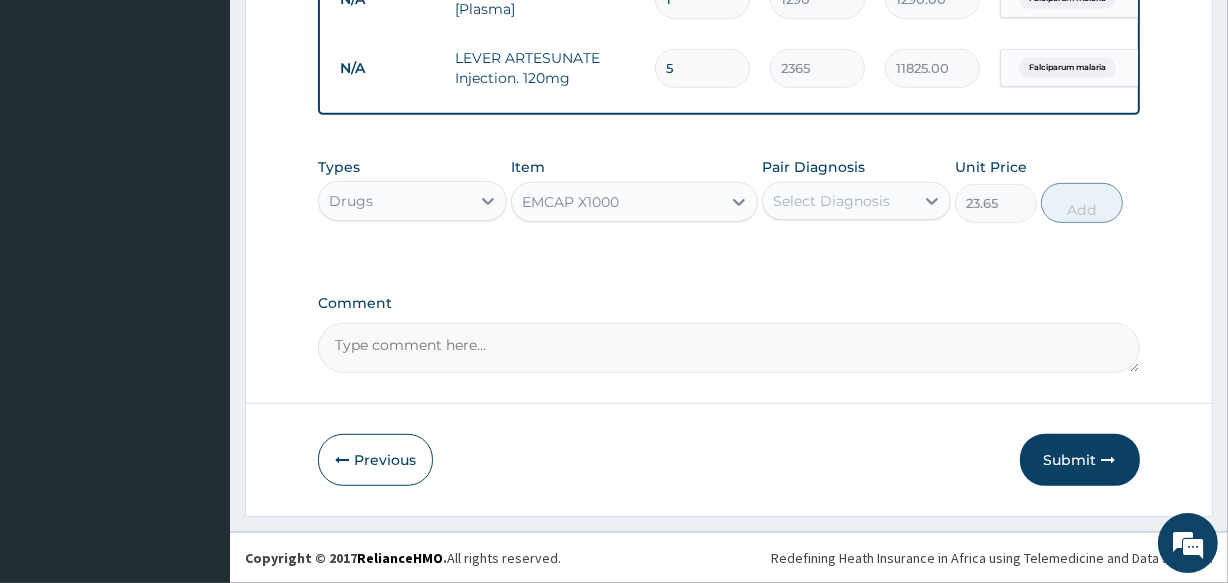 click on "Select Diagnosis" at bounding box center (838, 201) 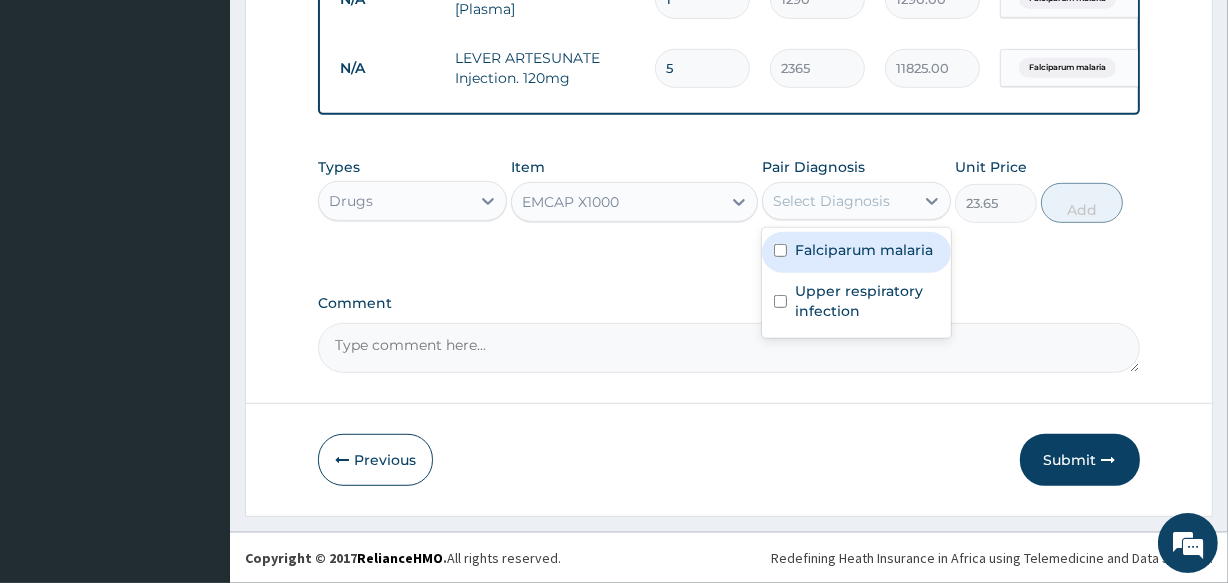 click on "Falciparum malaria" at bounding box center (864, 250) 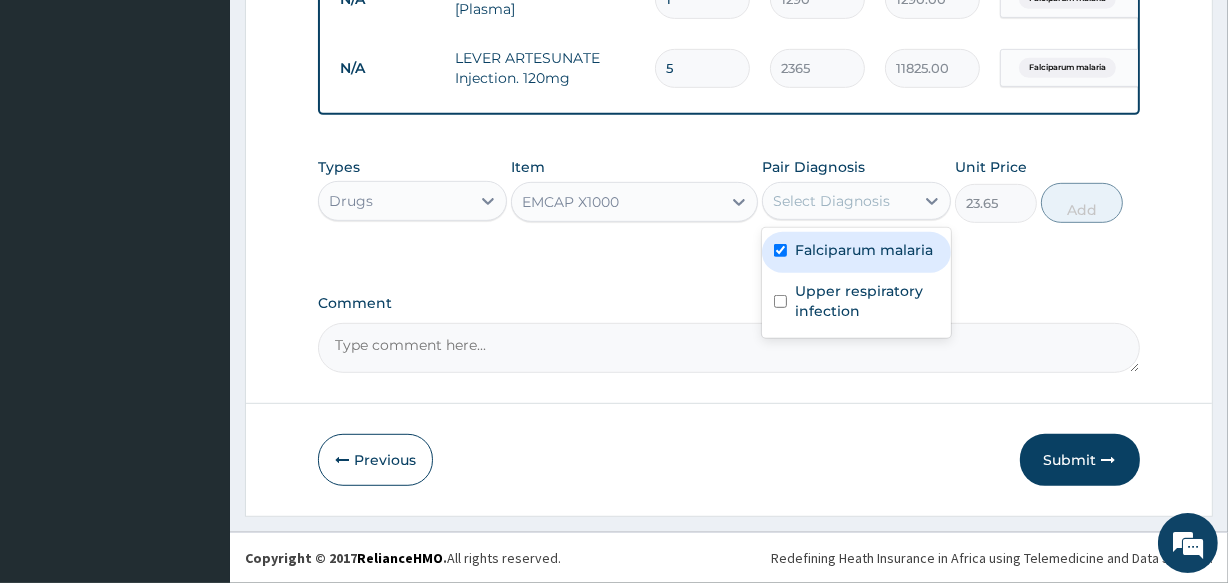 checkbox on "true" 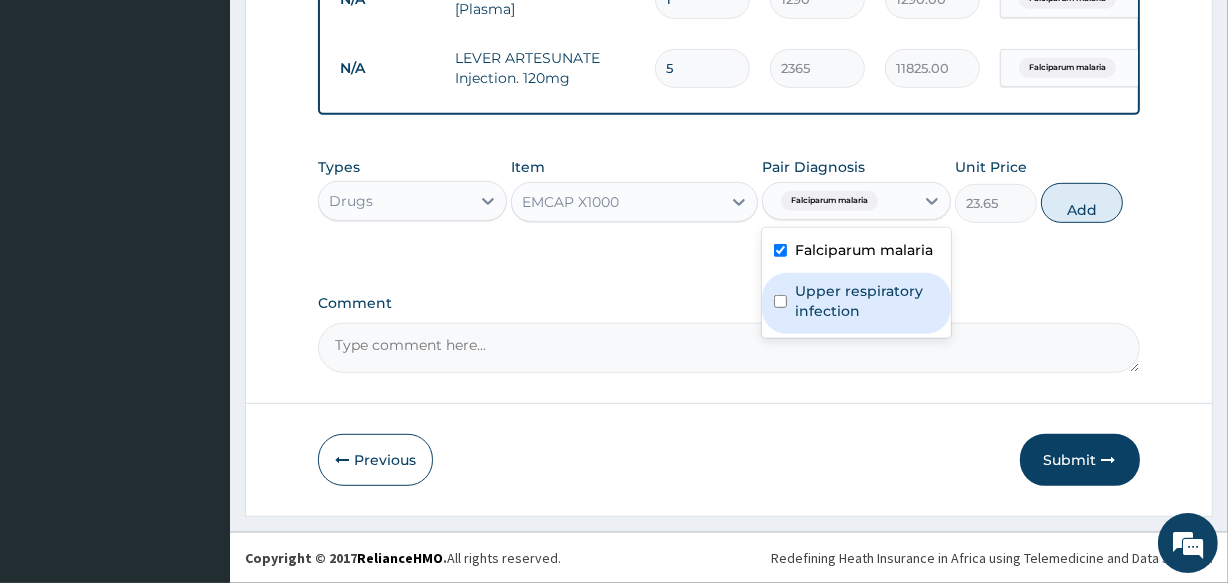 click on "Upper respiratory infection" at bounding box center (856, 303) 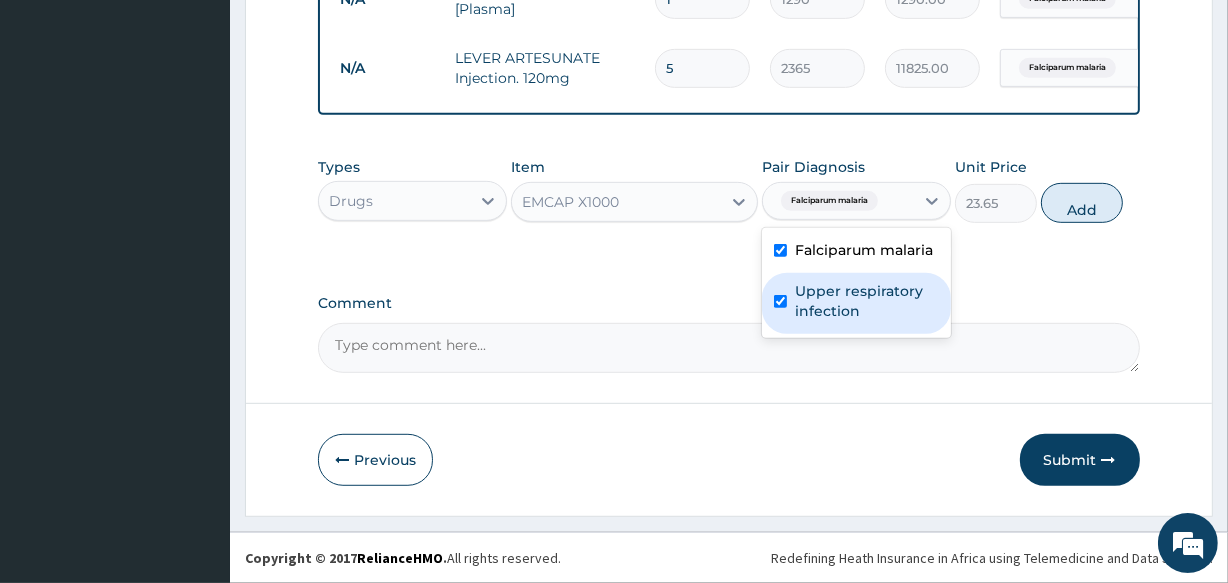 checkbox on "true" 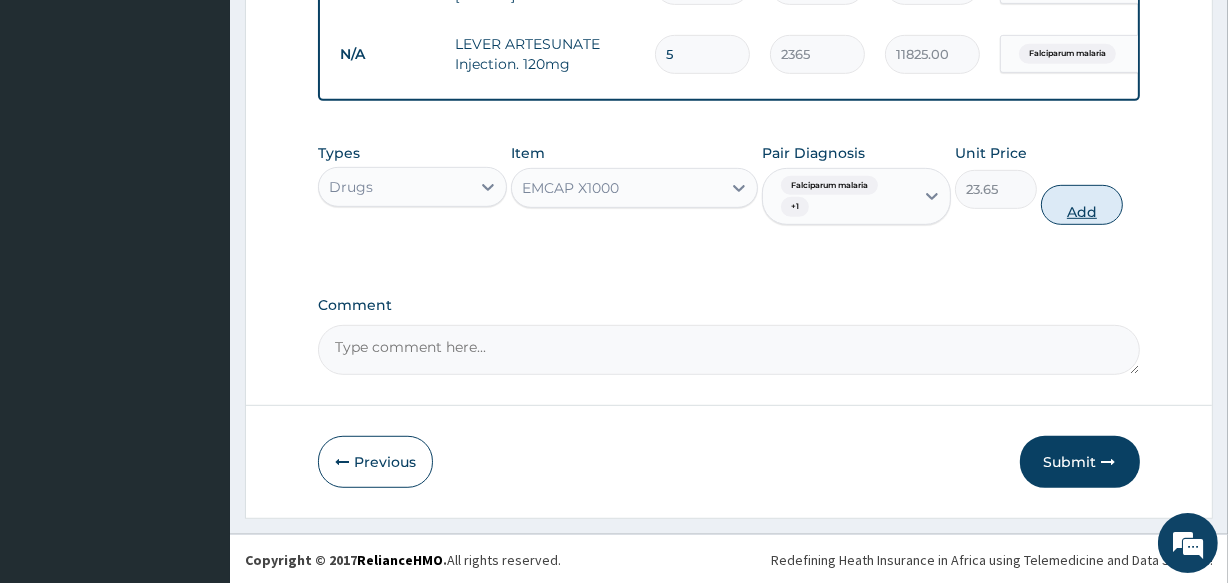 click on "Add" at bounding box center (1082, 205) 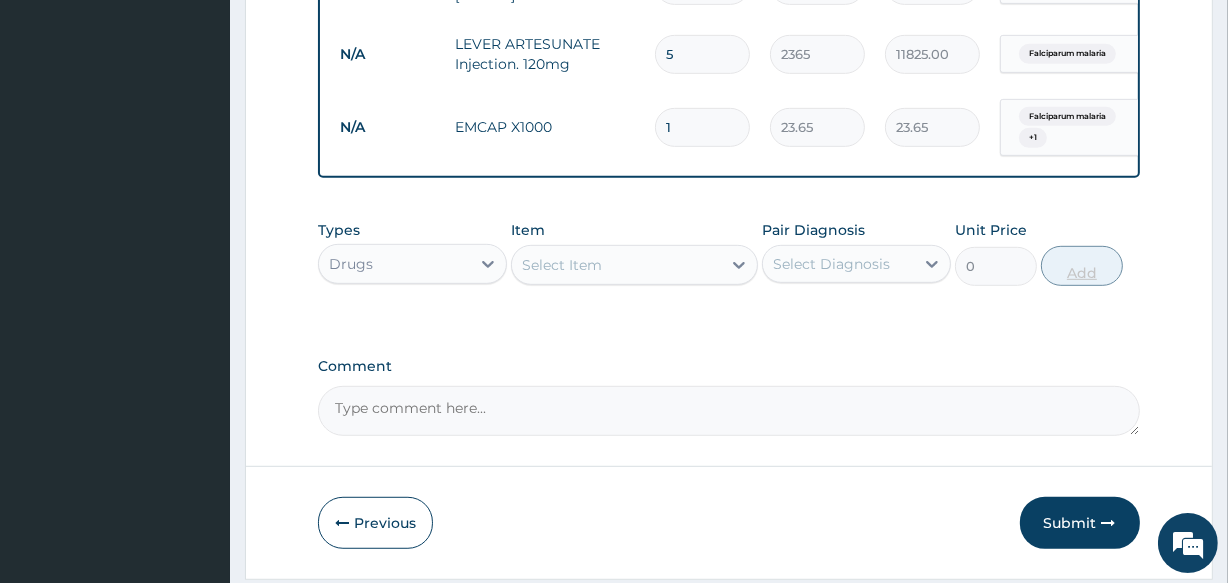 type on "16" 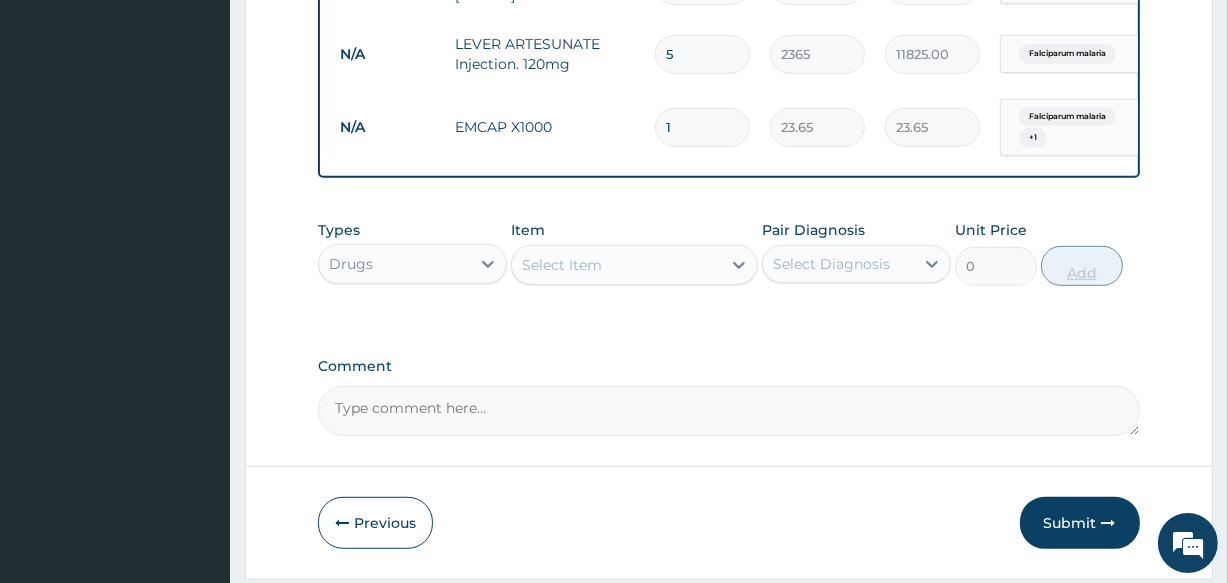 type on "378.40" 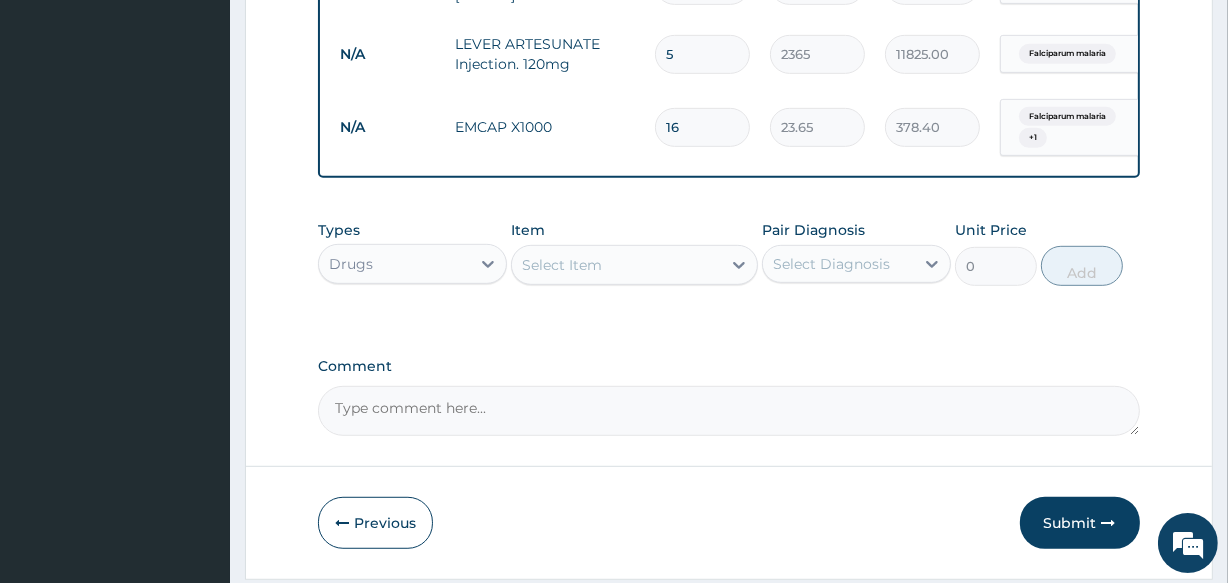 type on "16" 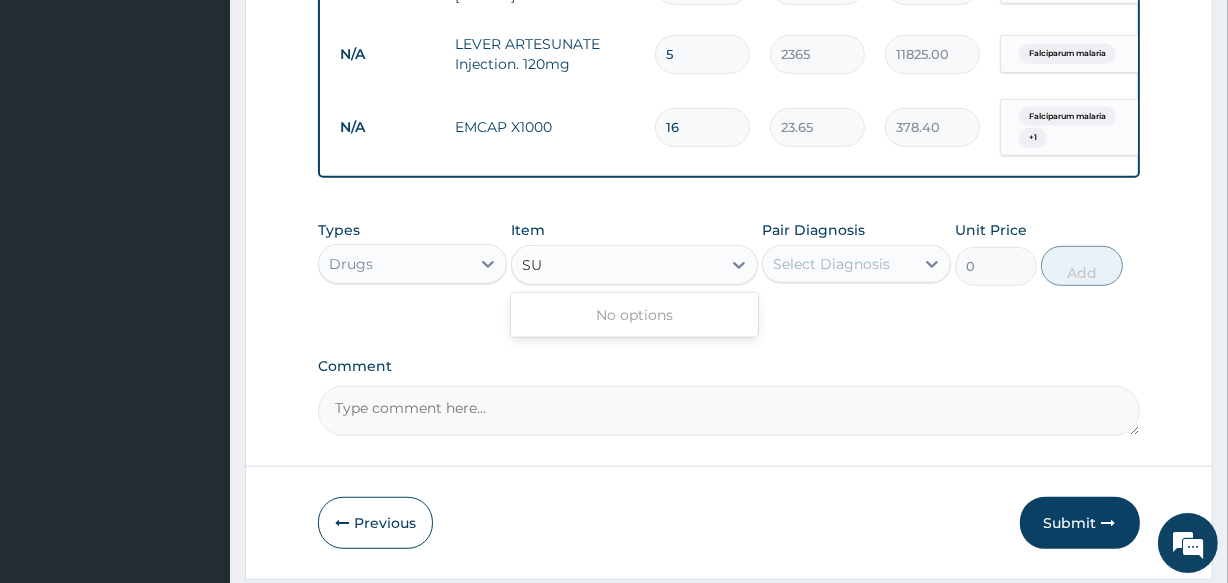 type on "S" 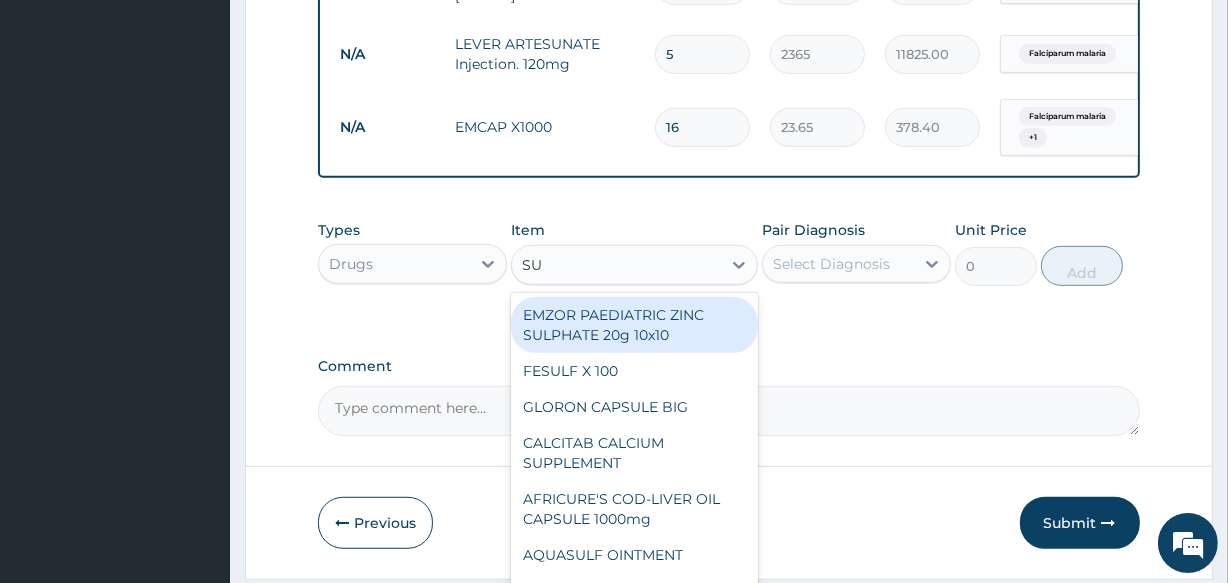 type on "S" 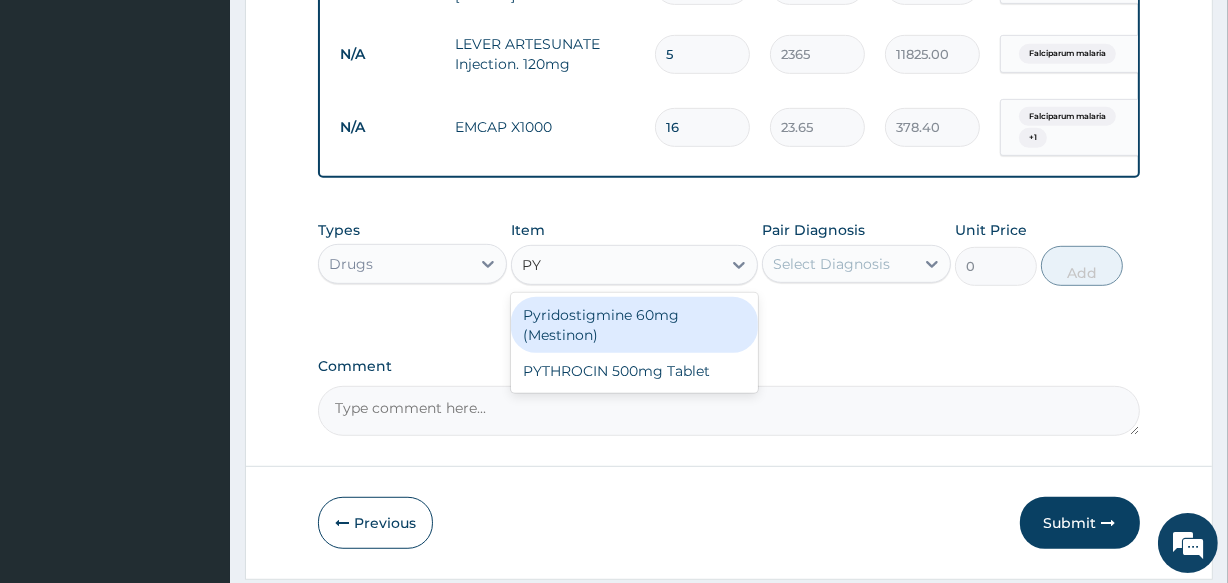 type on "P" 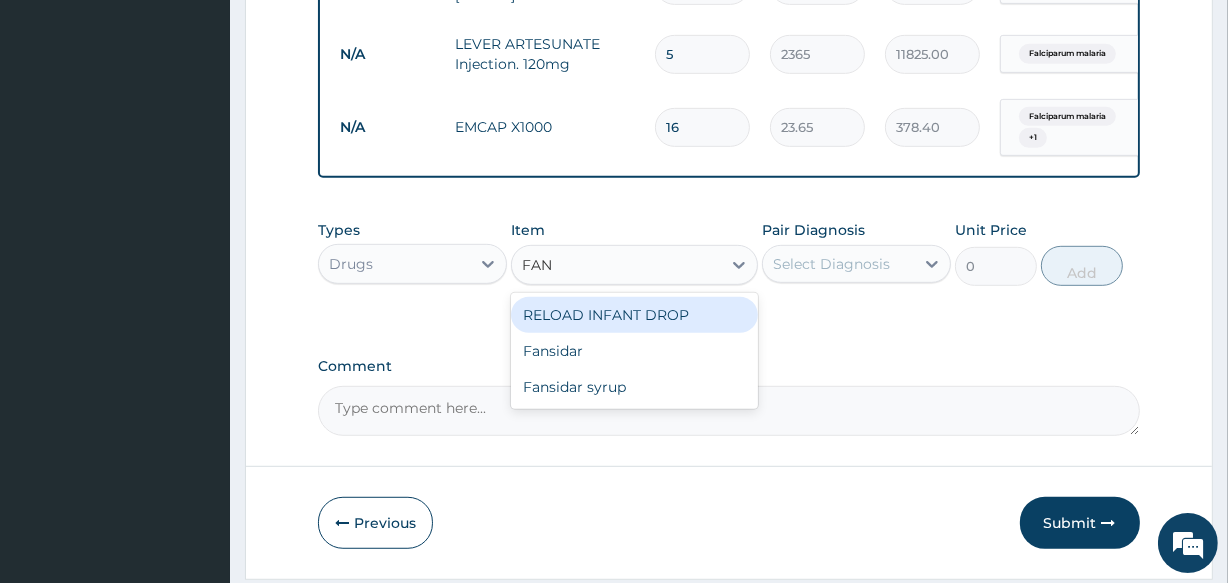 type on "FANS" 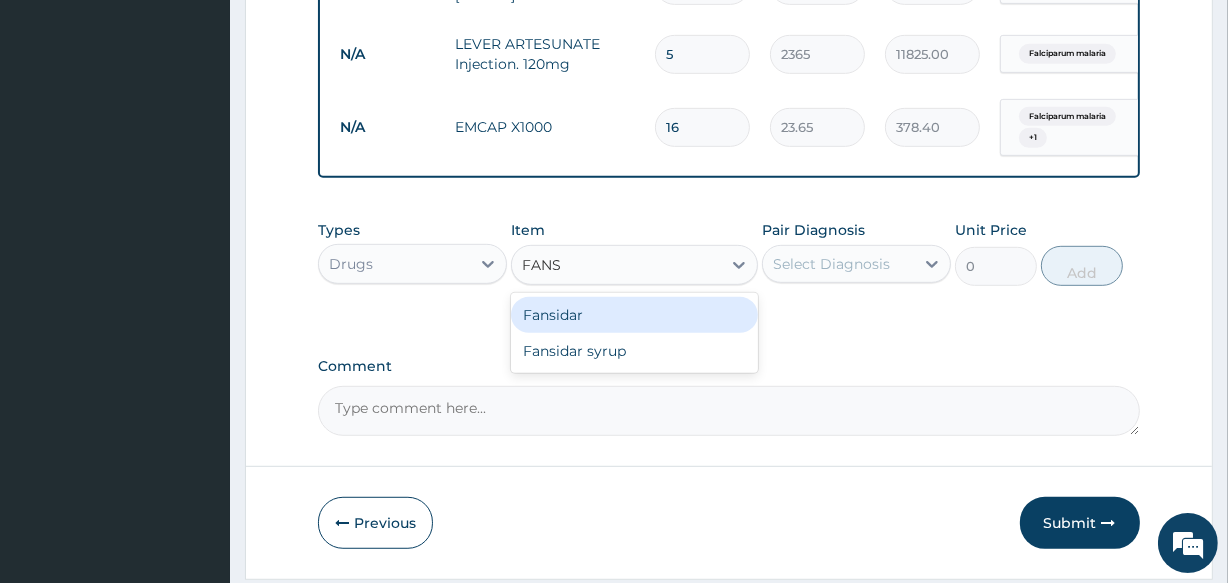 click on "Fansidar" at bounding box center (634, 315) 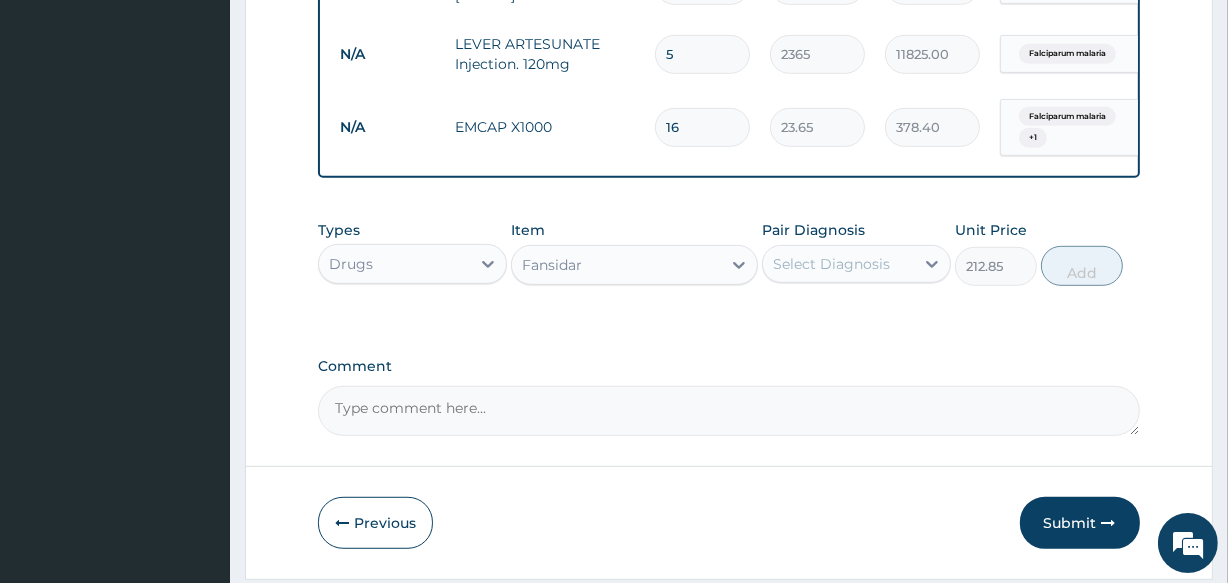 drag, startPoint x: 815, startPoint y: 269, endPoint x: 1151, endPoint y: 305, distance: 337.92307 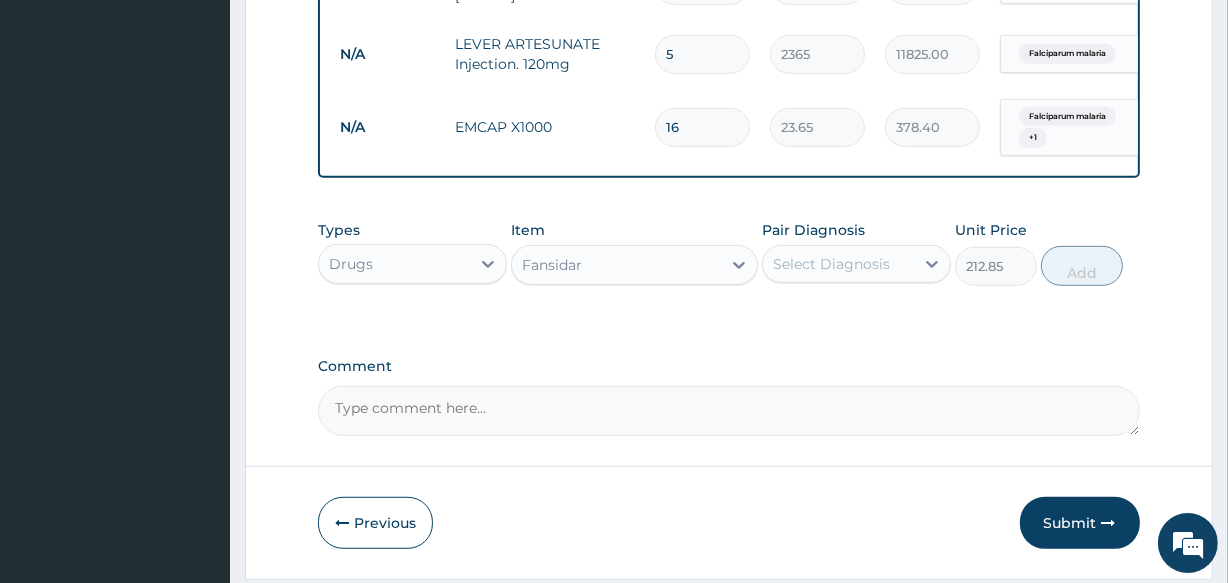 click on "Step  2  of 2 PA Code / Prescription Code Enter Code(Secondary Care Only) Encounter Date 14-07-2025 Diagnosis Falciparum malaria Confirmed Upper respiratory infection Confirmed NB: All diagnosis must be linked to a claim item Claim Items Type Name Quantity Unit Price Total Price Pair Diagnosis Actions N/A General practitioner Consultation first outpatient consultation 1 3547.5 3547.50 Falciparum malaria Delete N/A Malaria Parasite Combo(Blood Film+ Antibody, IgG) [Blood] 1 1612.5 1612.50 Falciparum malaria Delete N/A FBC CBC-Complete Blood Count (Haemogram) - [Blood] 1 4300 4300.00 Falciparum malaria Delete N/A URINALYSIS 1 1612.5 1612.50 Falciparum malaria Delete N/A Blood Sugar Fasting - [Plasma] 1 1290 1290.00 Falciparum malaria Delete N/A LEVER ARTESUNATE Injection. 120mg 5 2365 11825.00 Falciparum malaria Delete N/A EMCAP X1000 16 23.65 378.40 Falciparum malaria  + 1 Delete Types Drugs Item Fansidar Pair Diagnosis Select Diagnosis Unit Price 212.85 Add Comment     Previous   Submit" at bounding box center (729, -127) 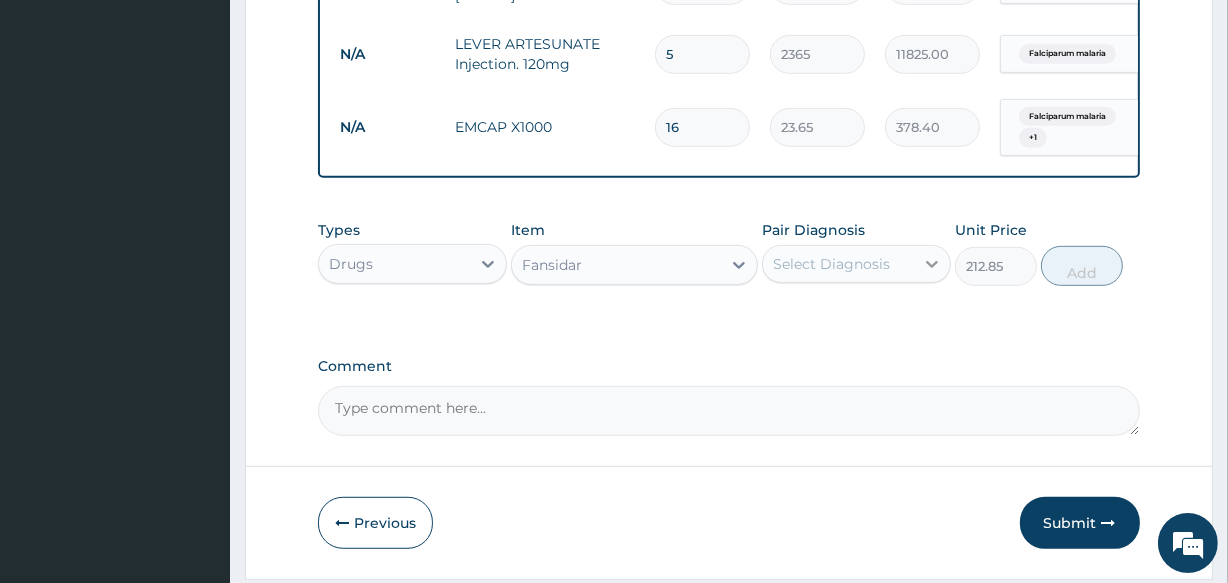 click 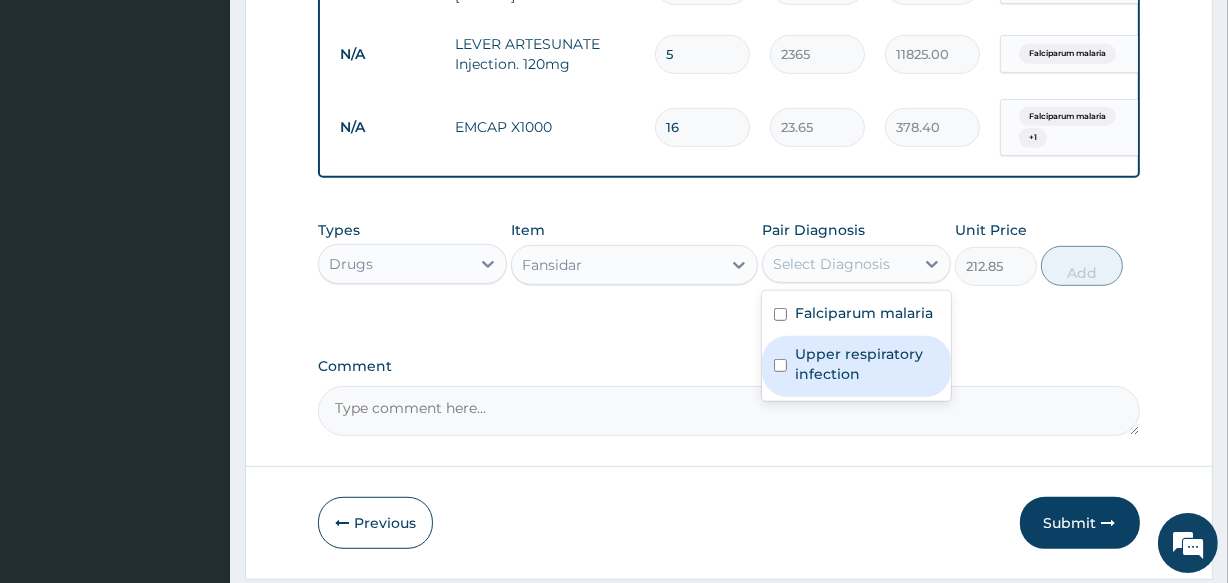 click on "Upper respiratory infection" at bounding box center (856, 366) 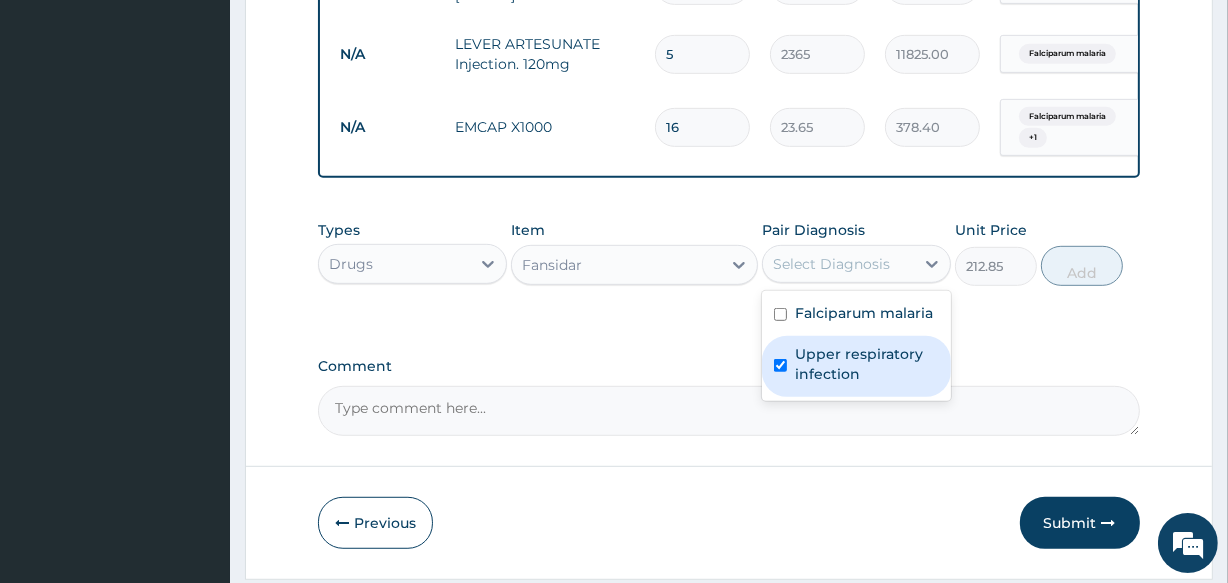 checkbox on "true" 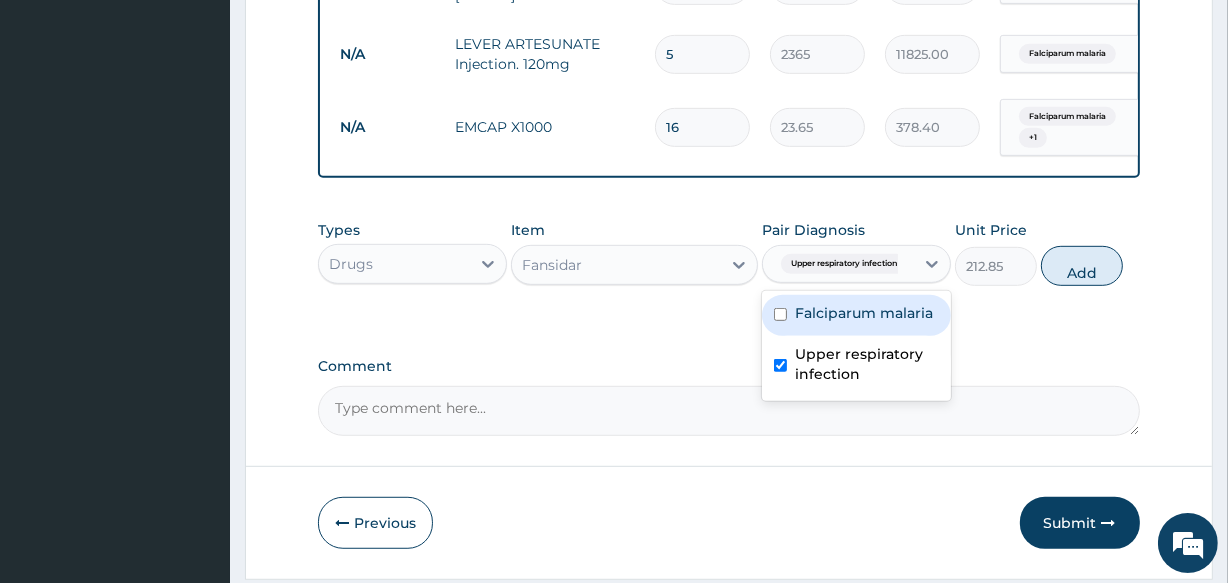 click on "Falciparum malaria" at bounding box center (856, 315) 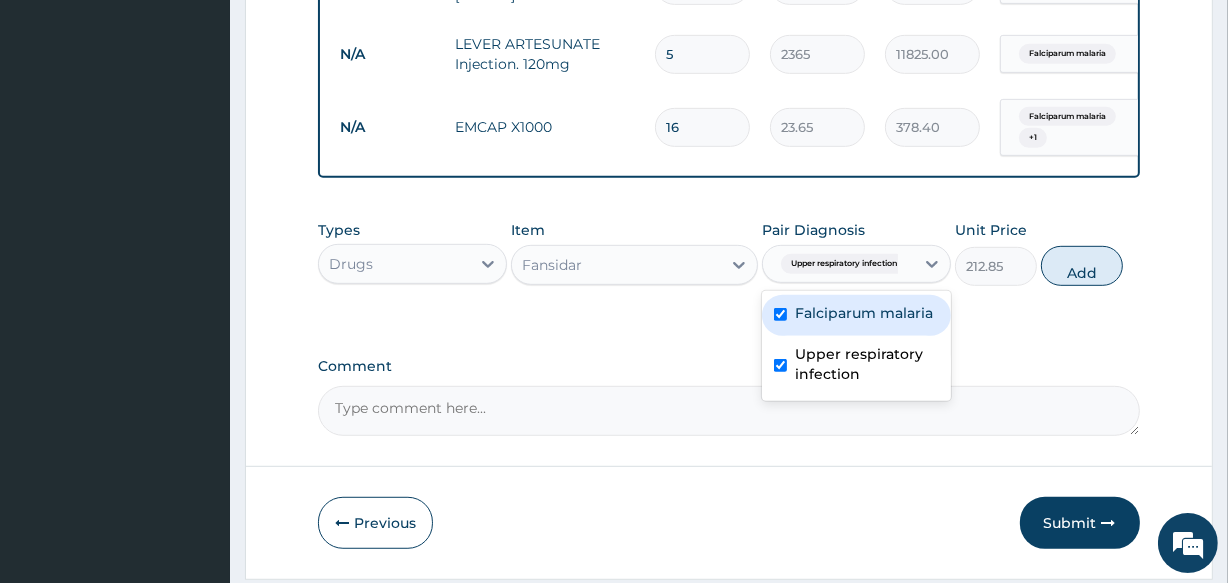checkbox on "true" 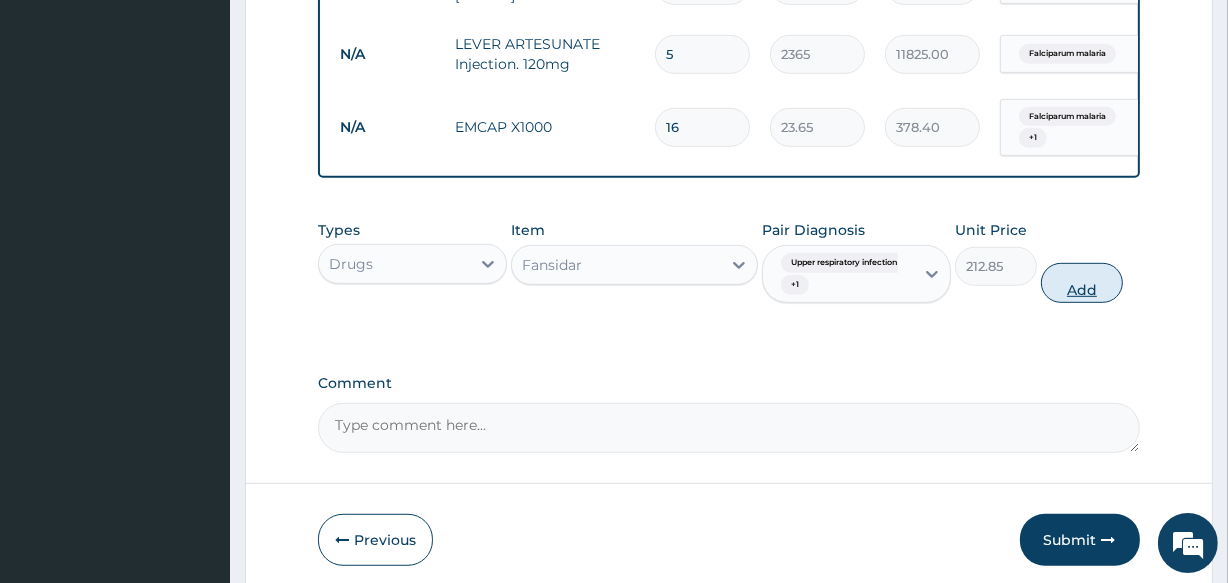 click on "Add" at bounding box center (1082, 283) 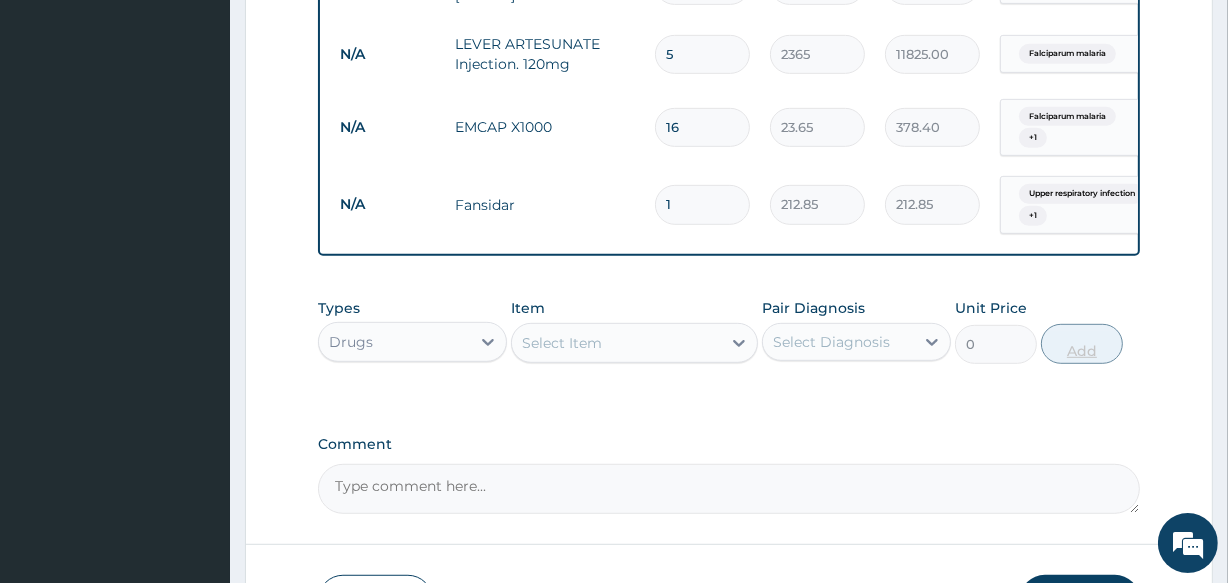 type on "2" 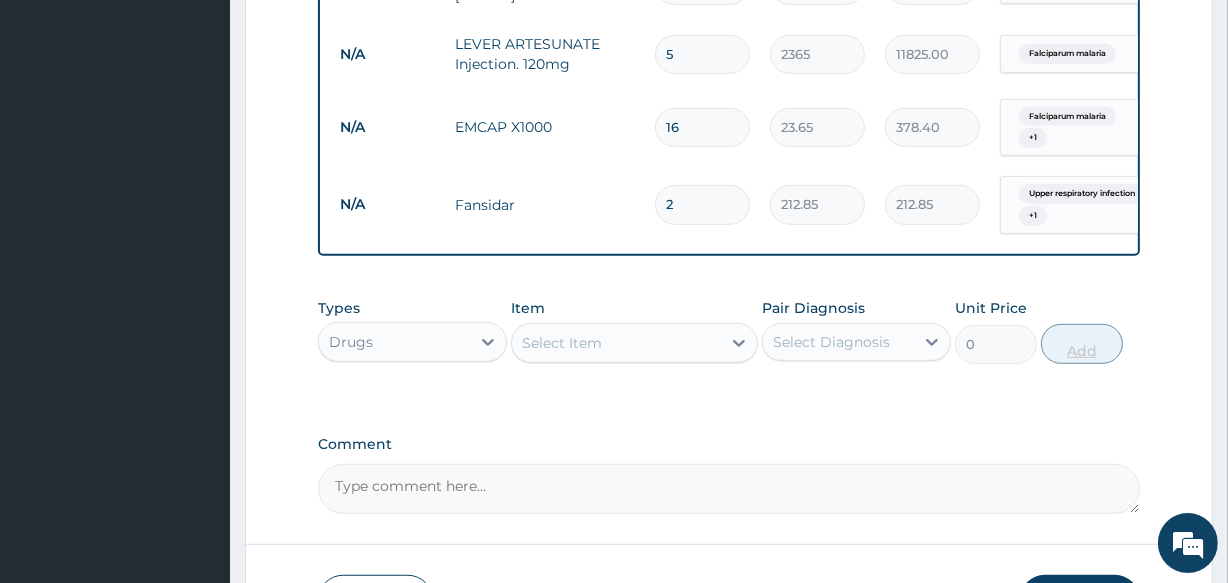 type on "425.70" 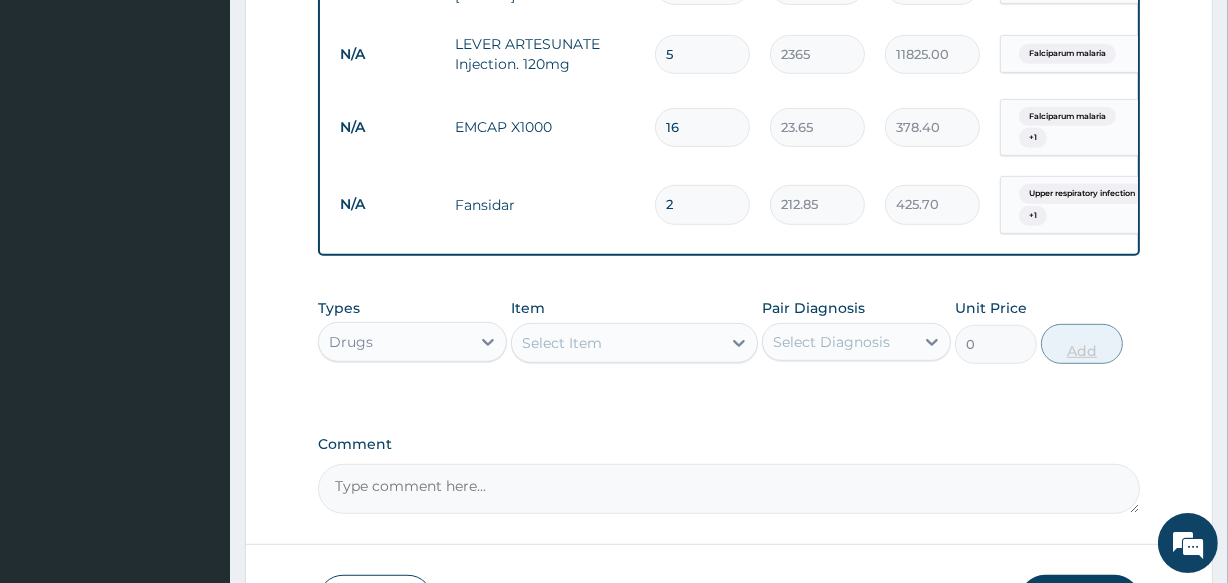 type on "3" 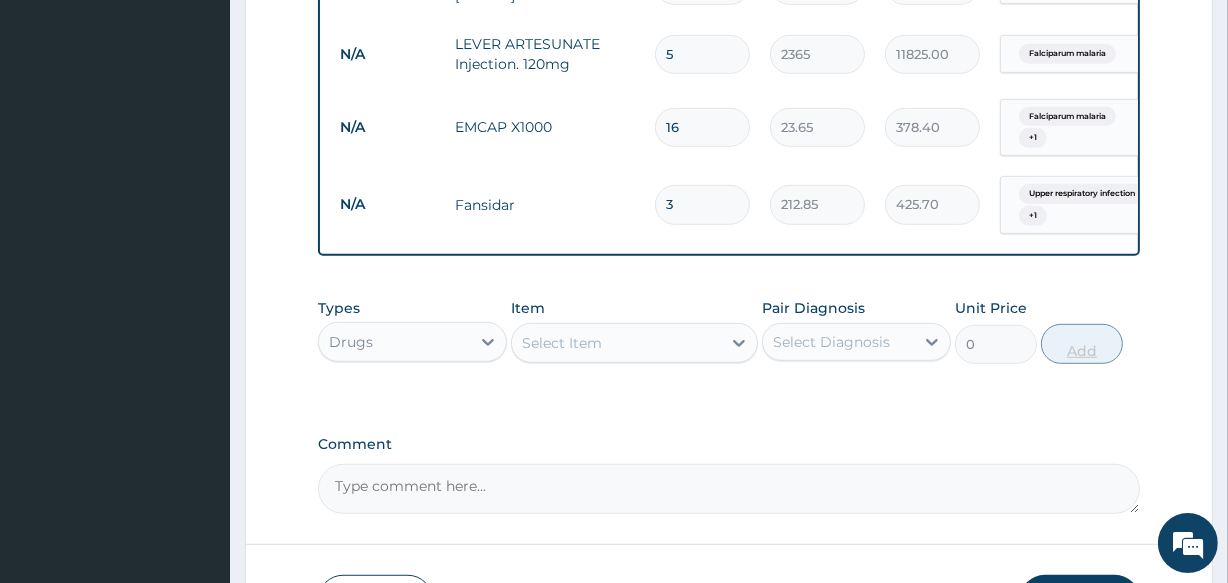 type on "638.55" 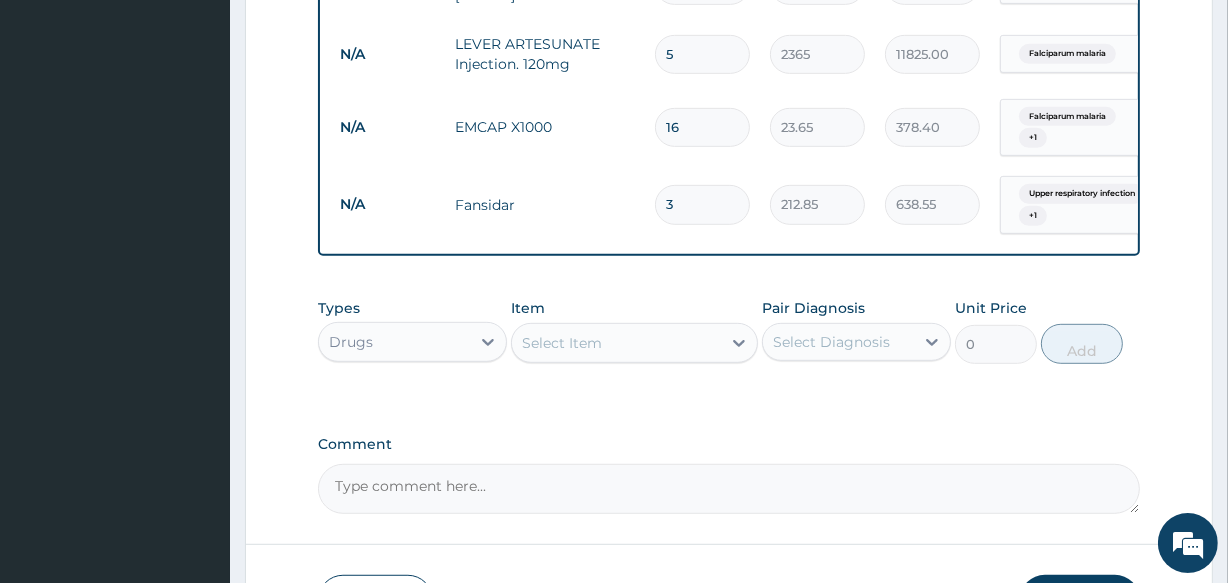 click on "Select Item" at bounding box center (616, 343) 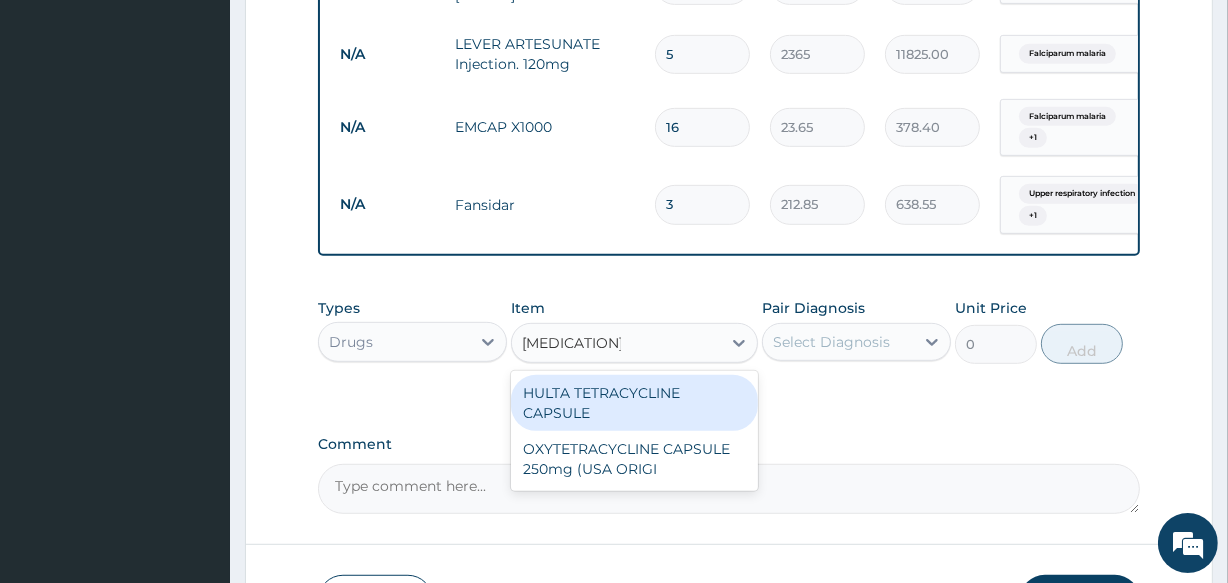type on "TETRACYCLINE" 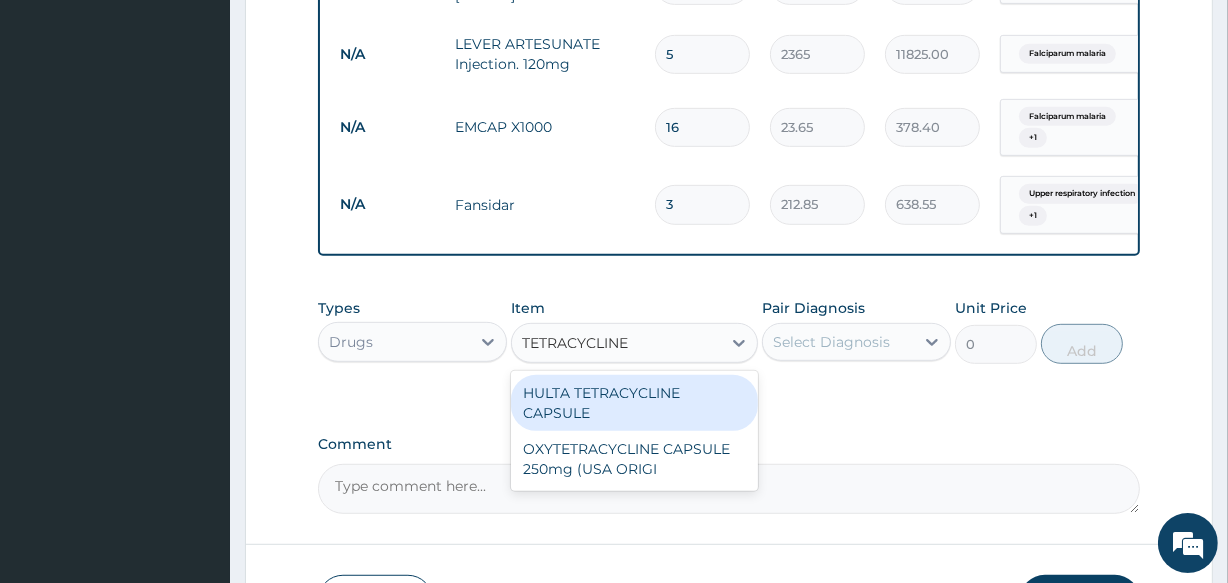 click on "HULTA TETRACYCLINE CAPSULE" at bounding box center (634, 403) 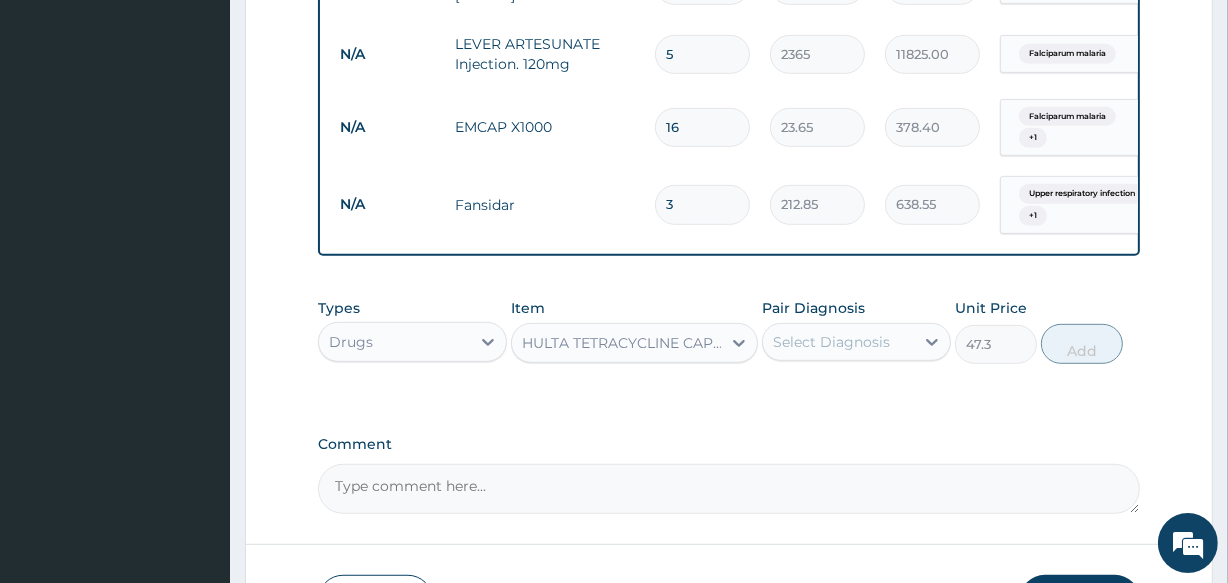 click on "Select Diagnosis" at bounding box center [831, 342] 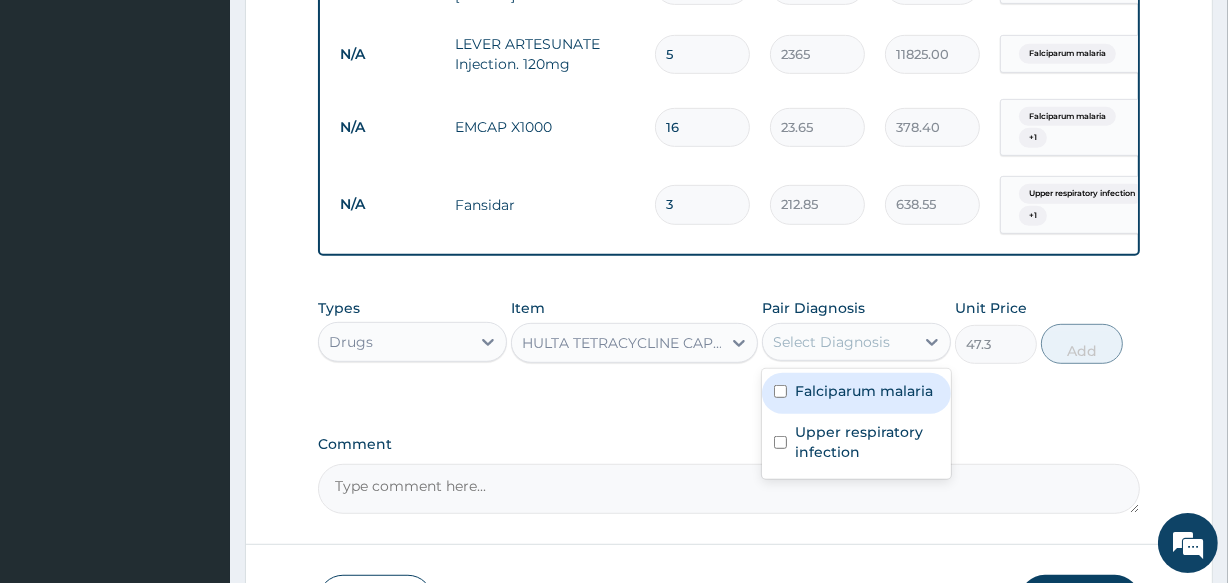 click on "Falciparum malaria" at bounding box center [856, 393] 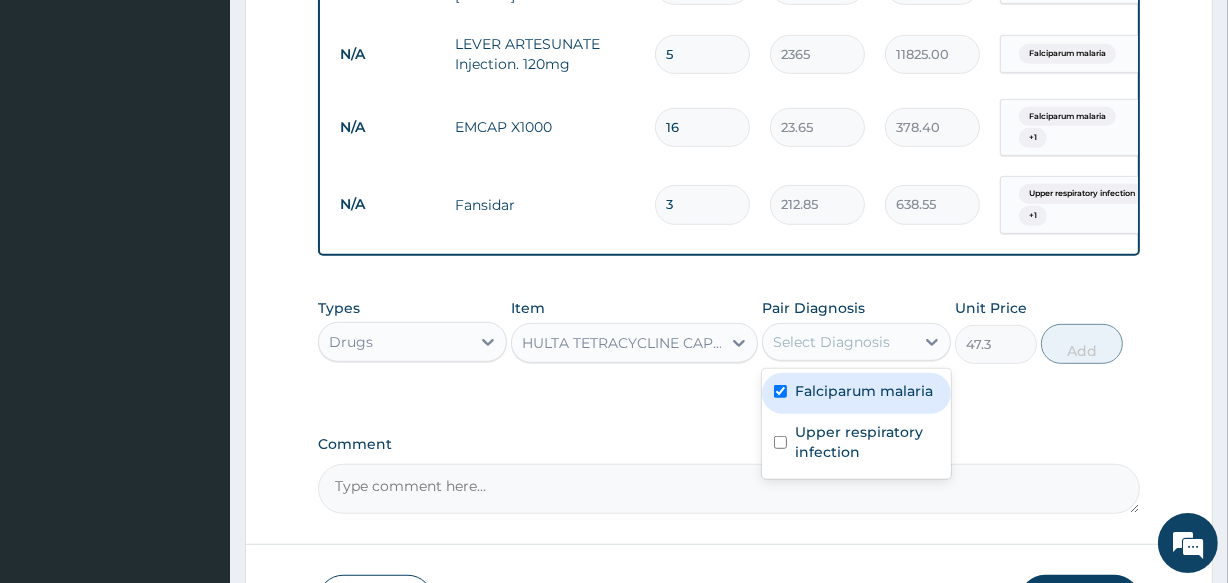 checkbox on "true" 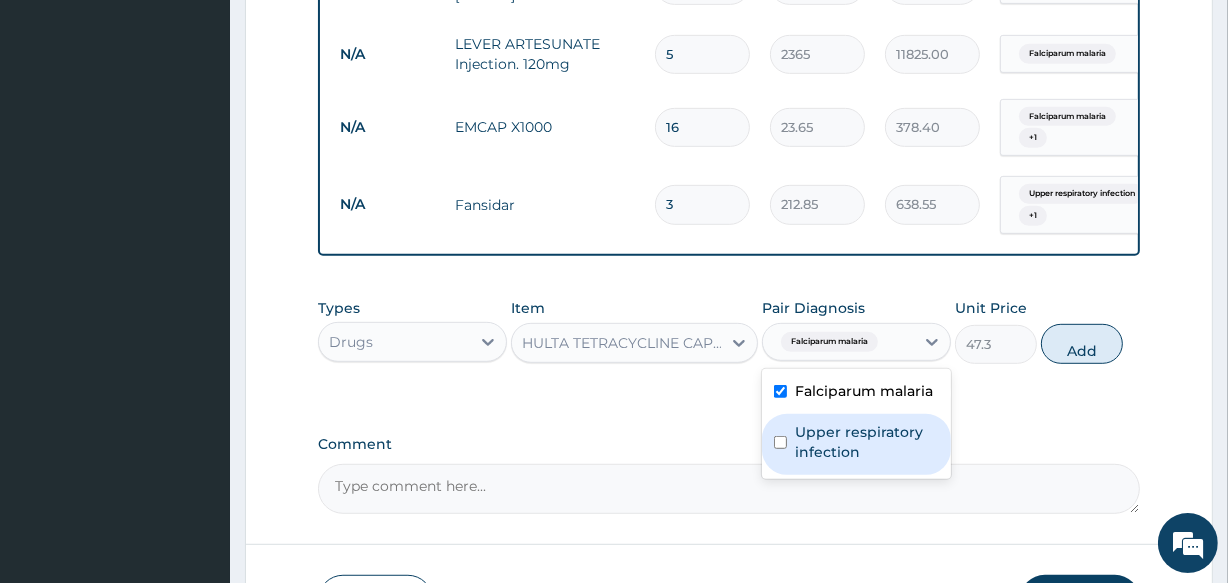 click at bounding box center [780, 442] 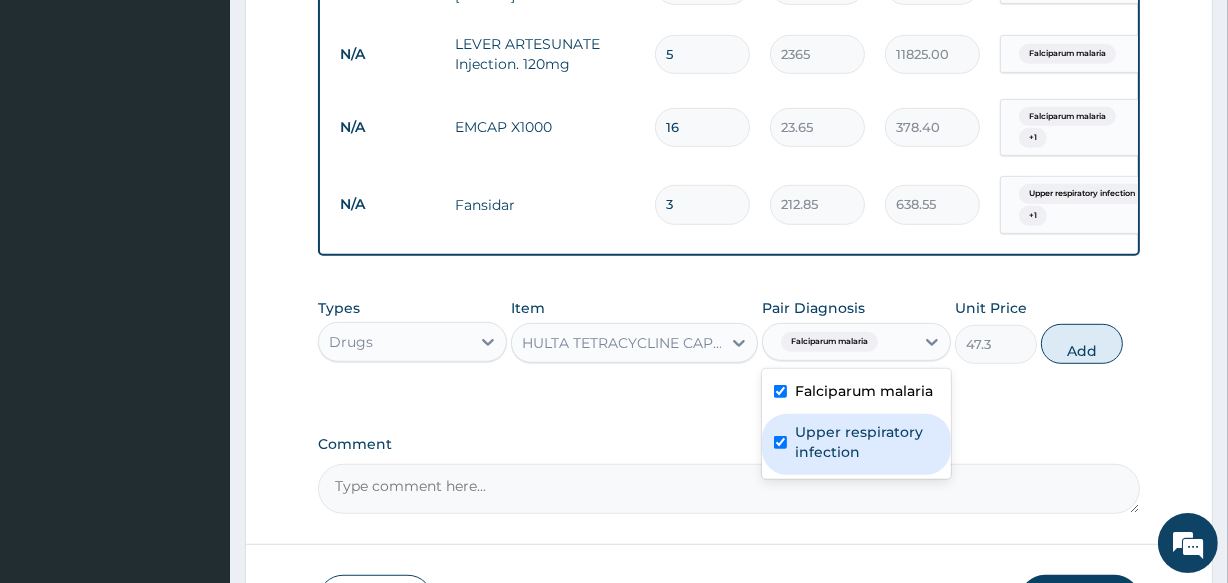 checkbox on "true" 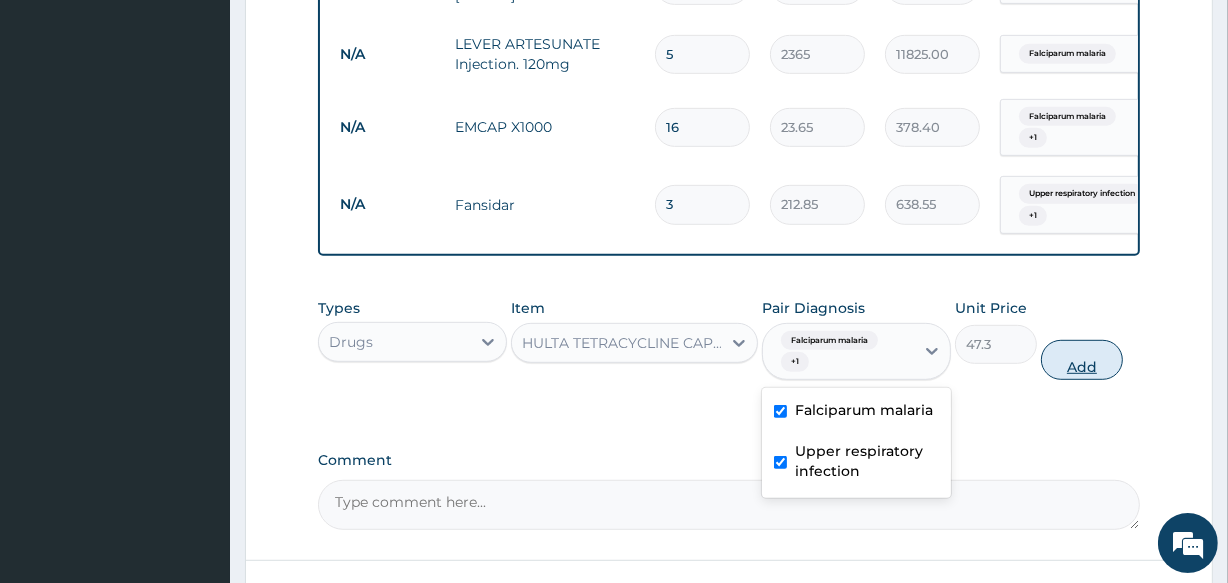 click on "Add" at bounding box center [1082, 360] 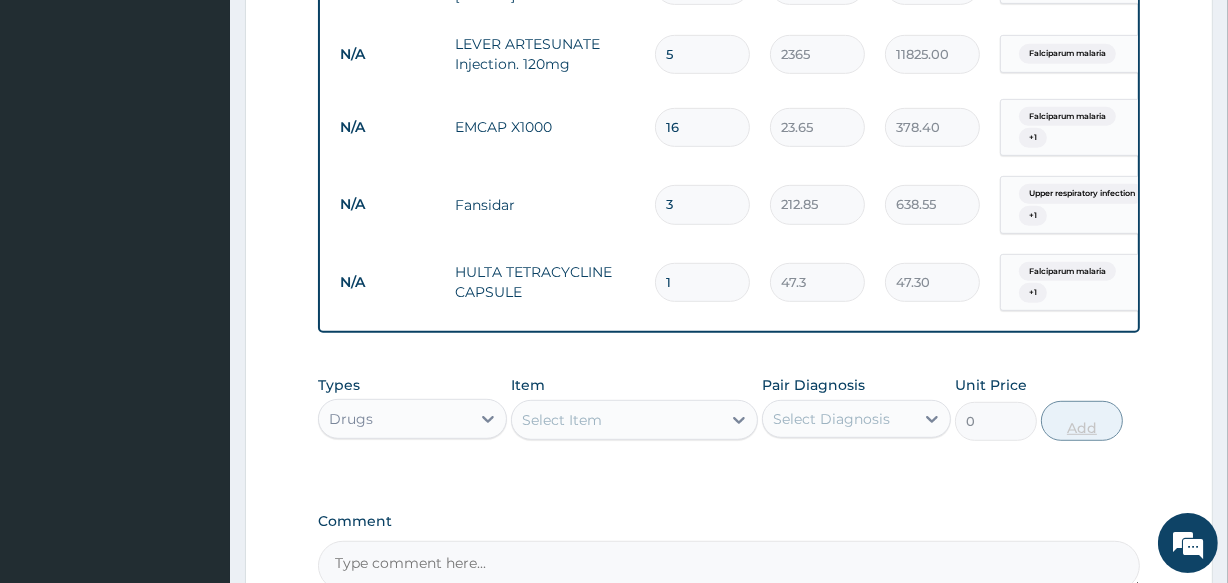 type on "2" 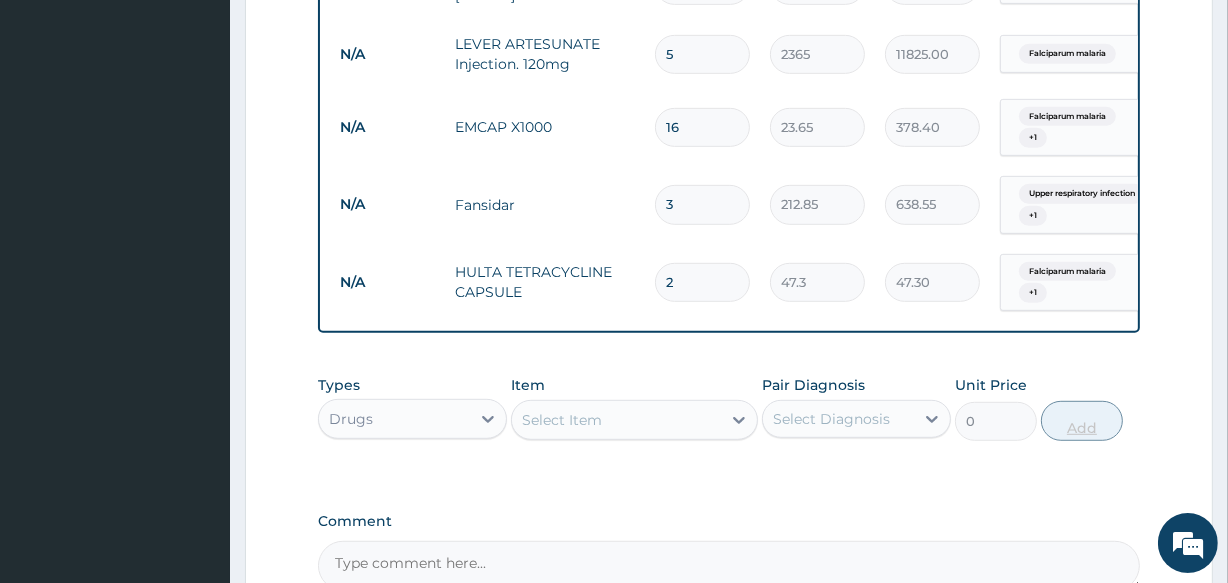 type on "94.60" 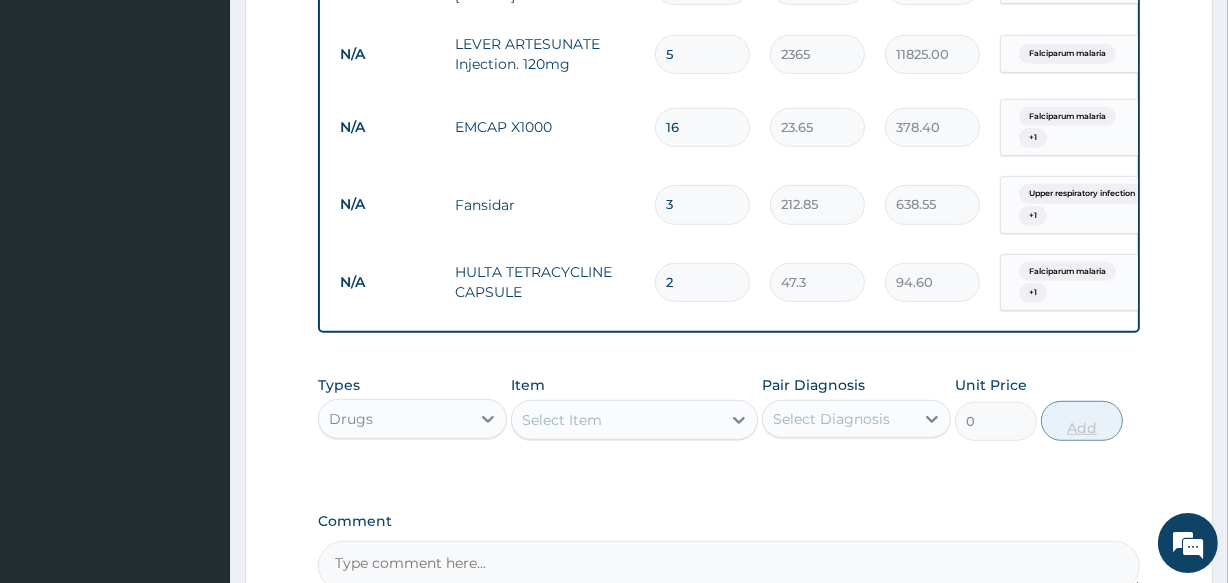 type on "3" 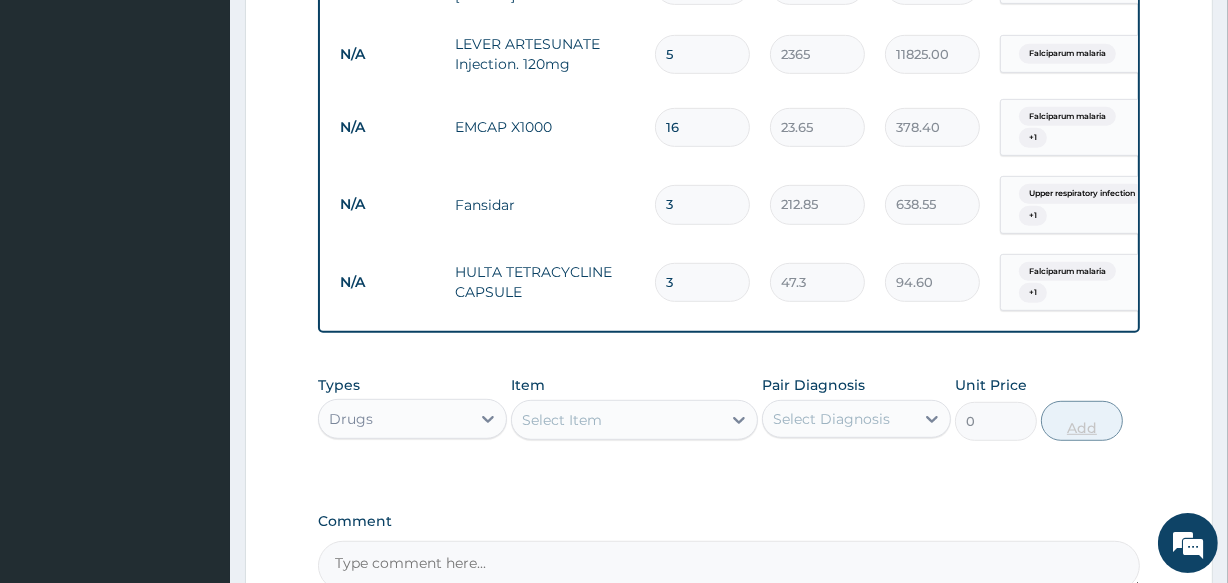 type on "141.90" 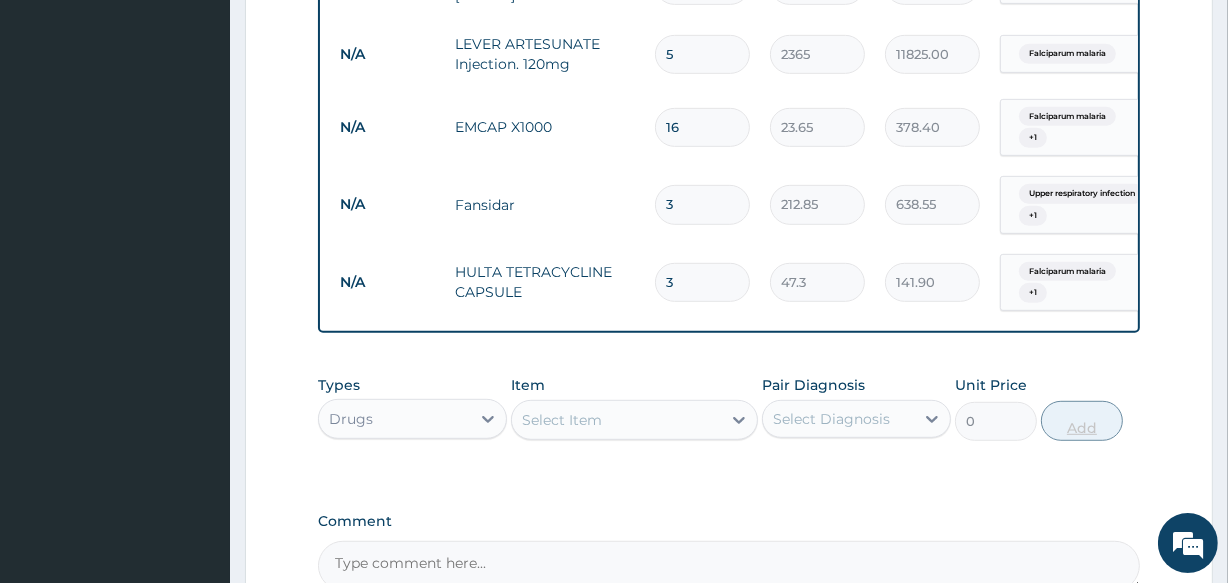 type on "4" 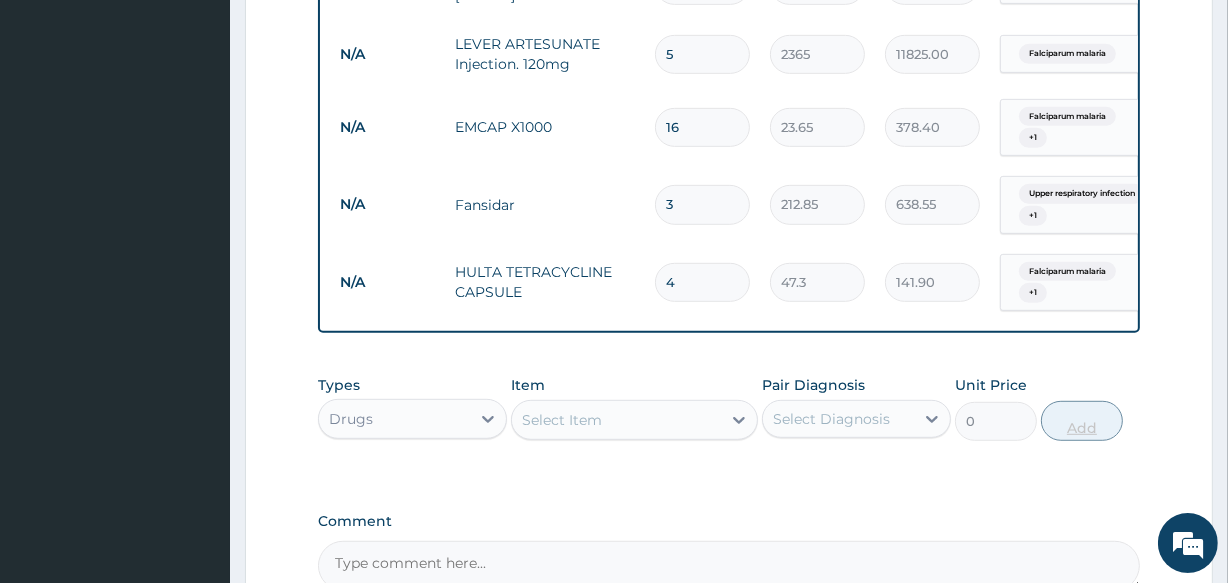type on "189.20" 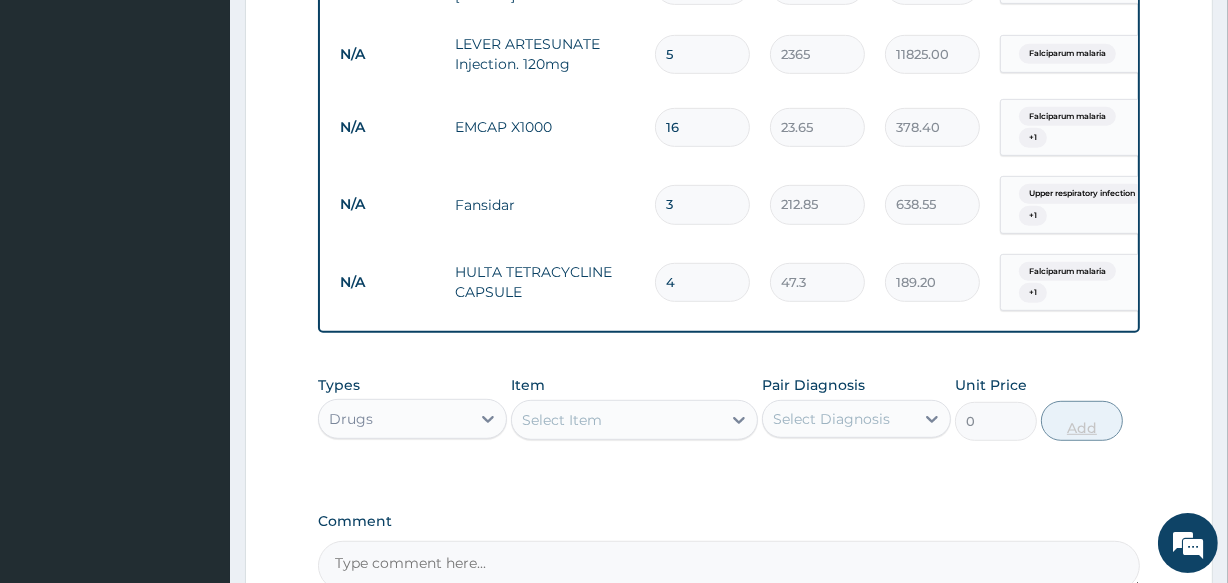 type on "5" 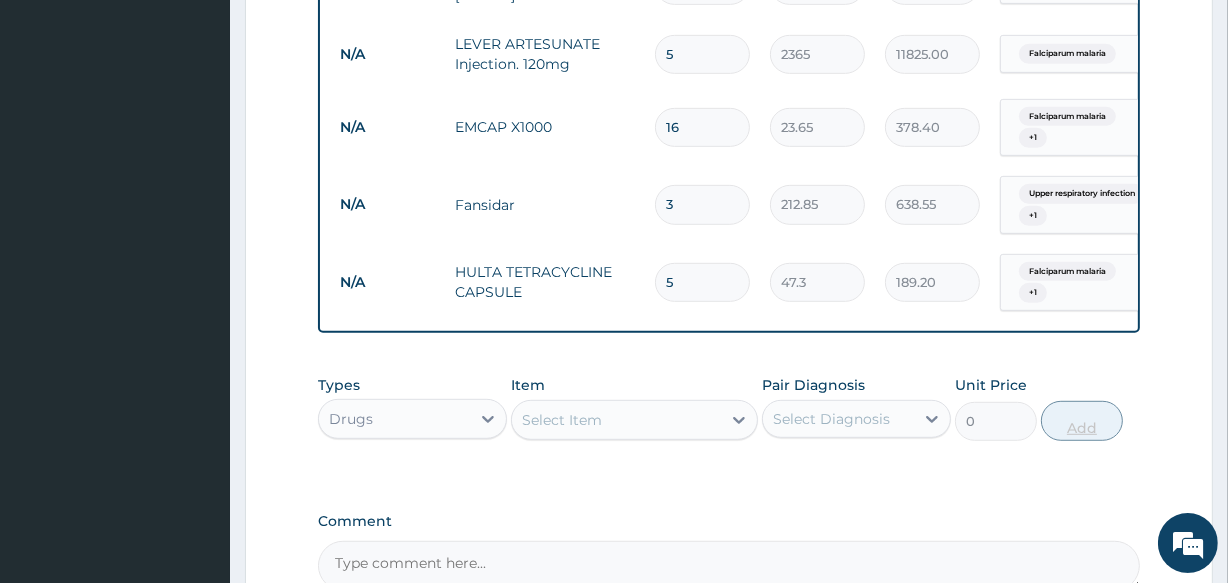 type on "236.50" 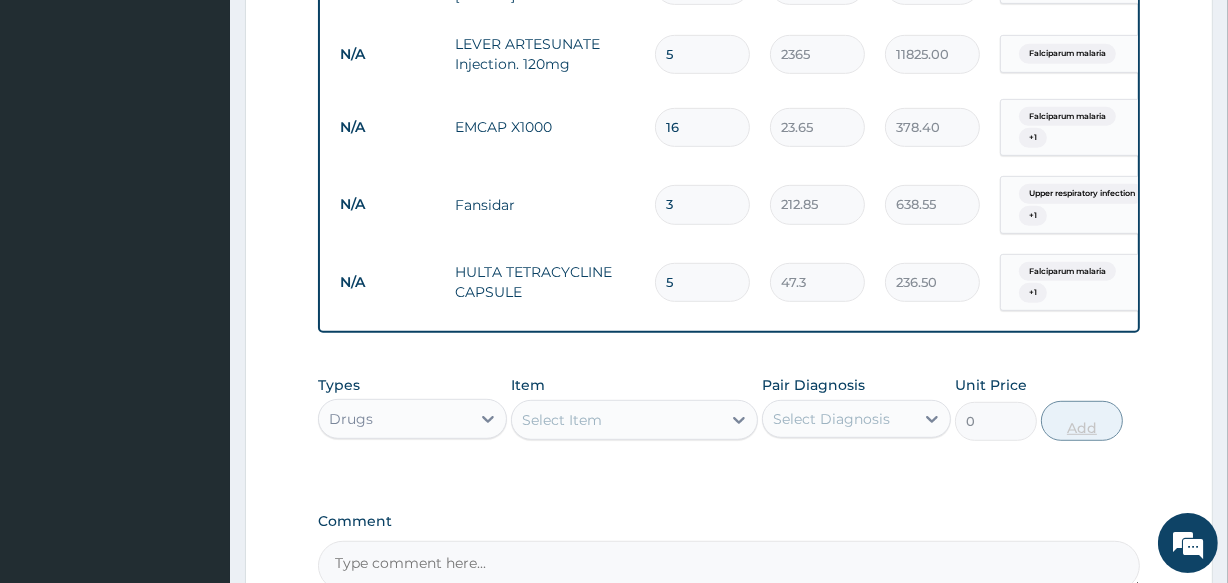 type on "6" 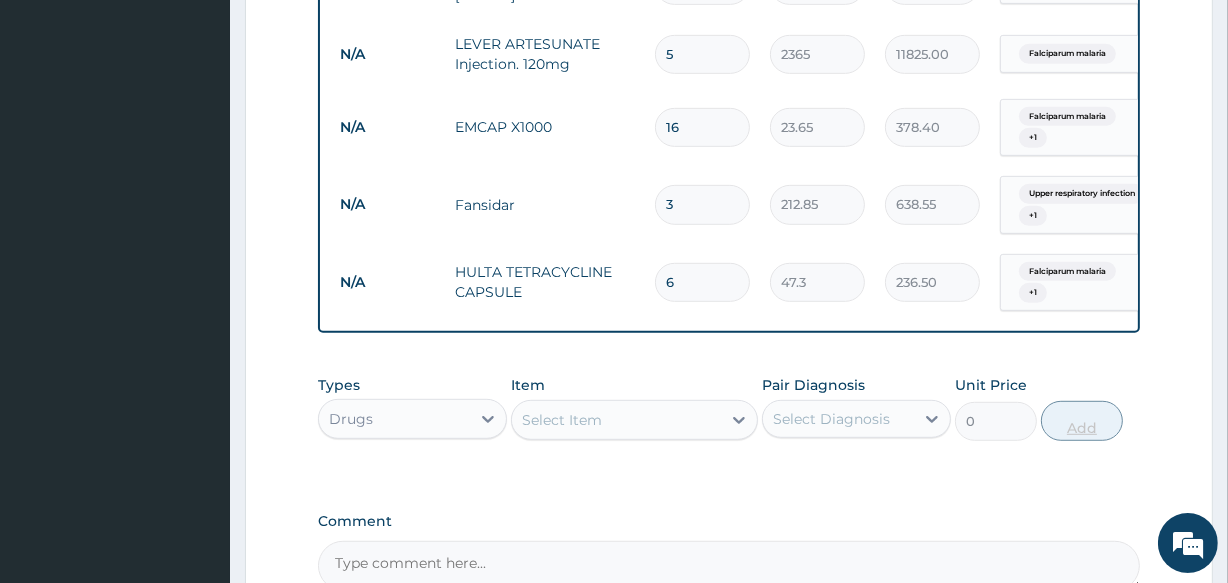 type on "283.80" 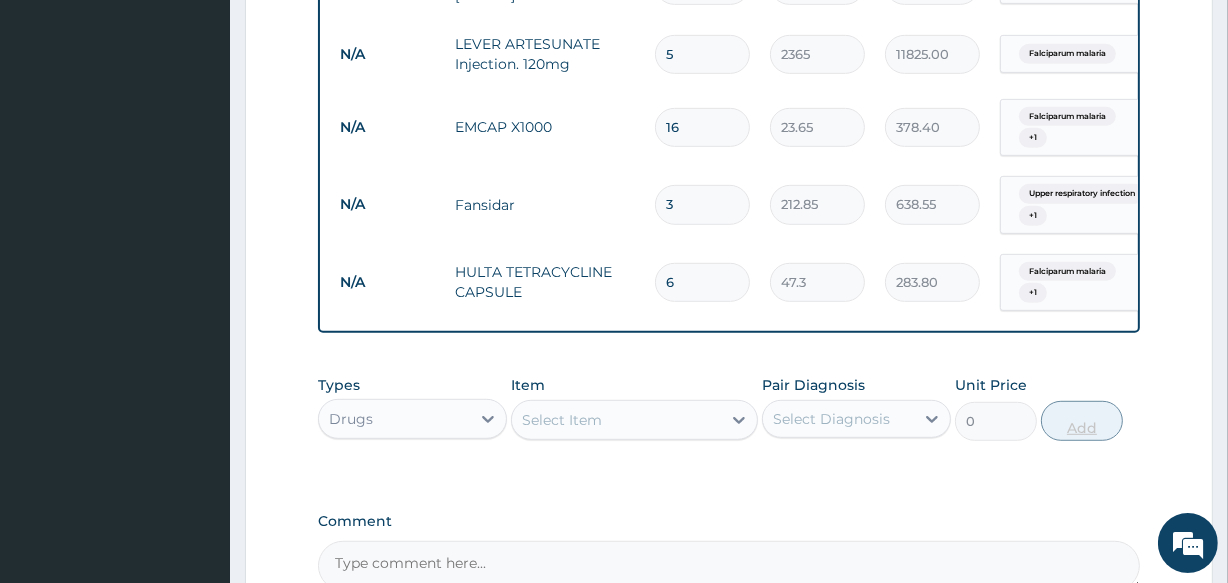 type on "7" 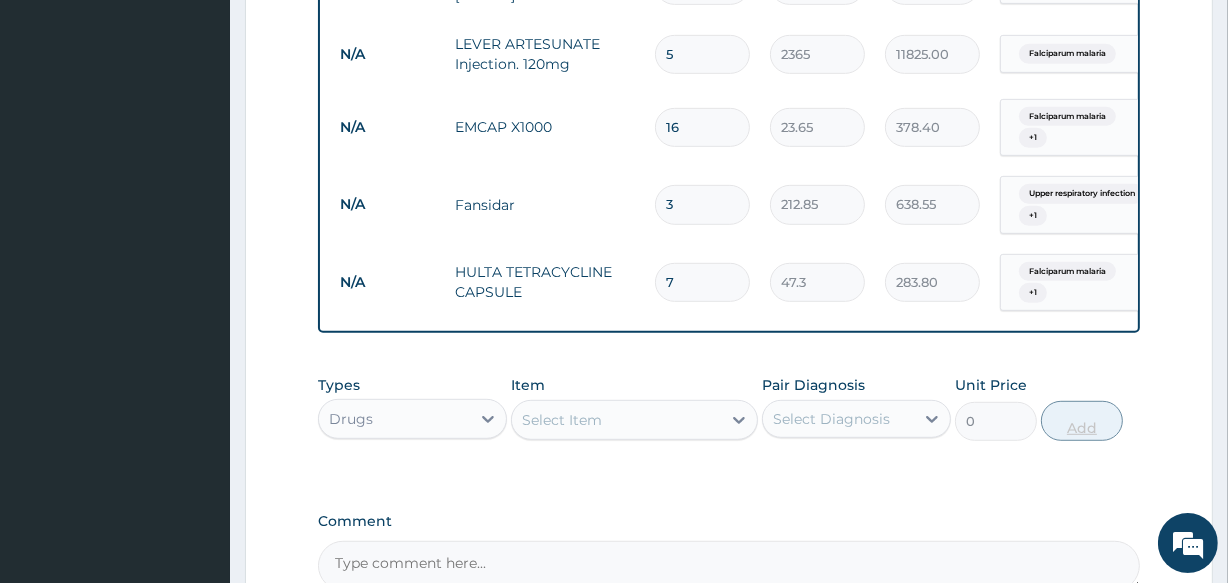 type on "331.10" 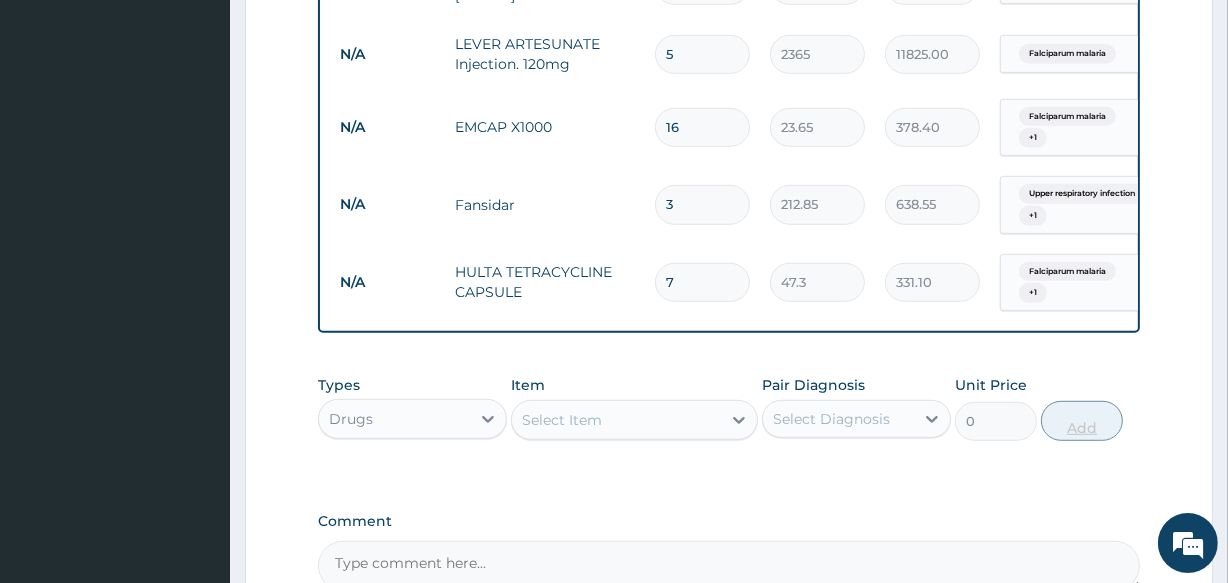 type on "8" 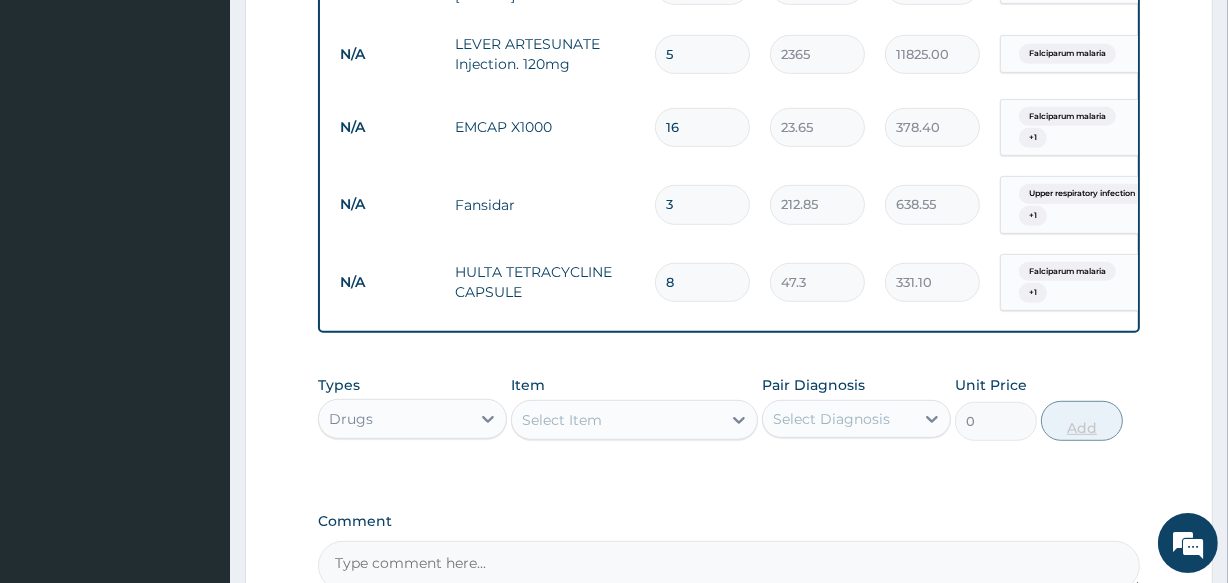 type on "378.40" 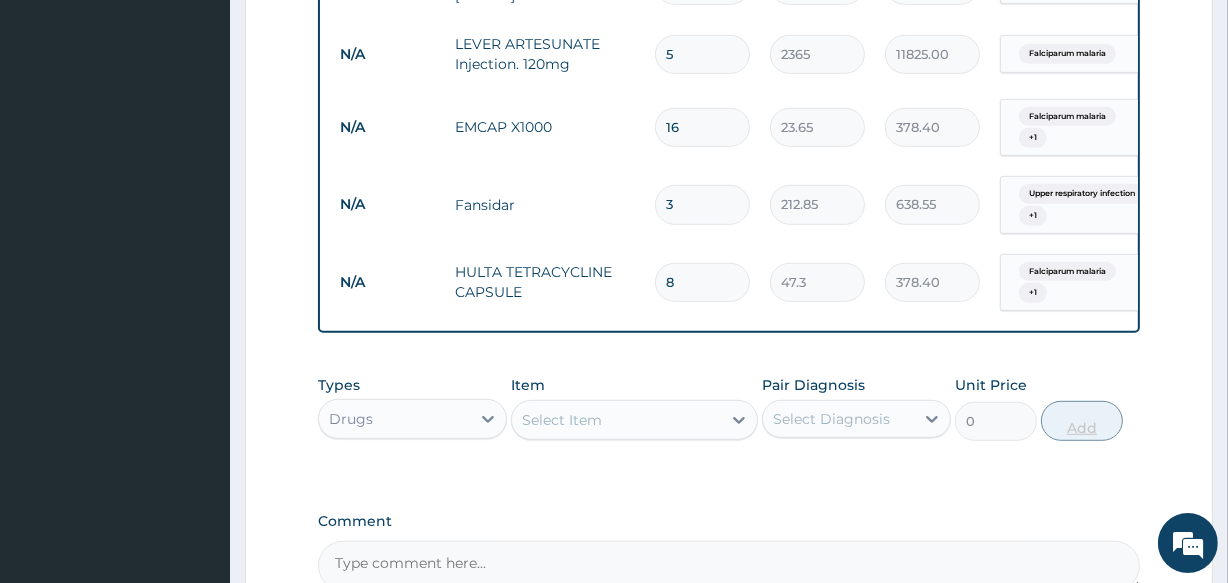 type on "9" 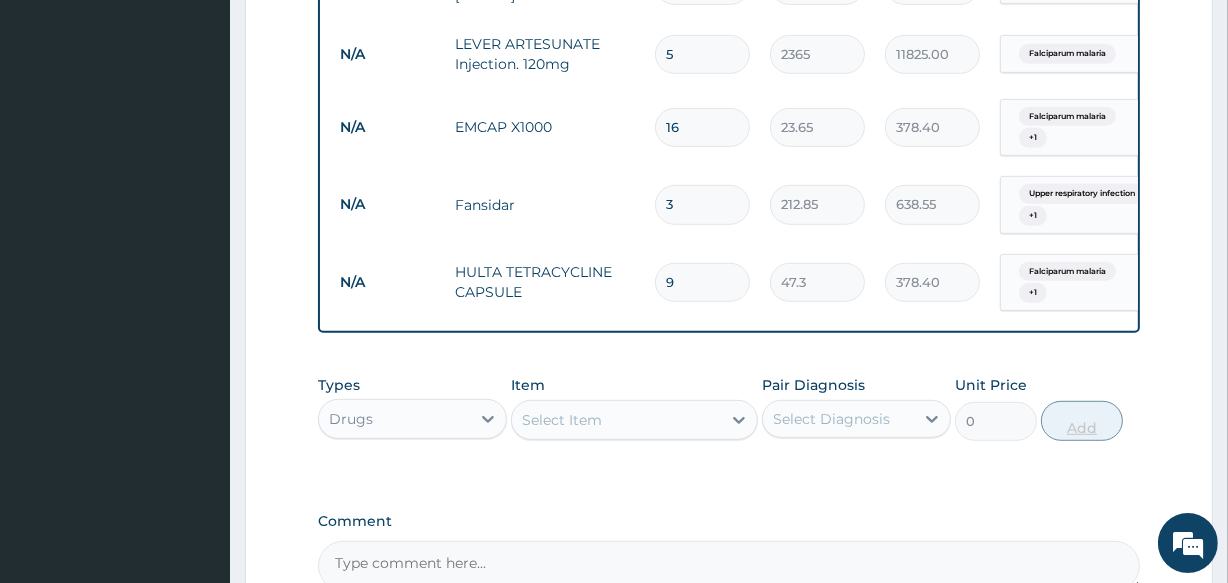 type on "425.70" 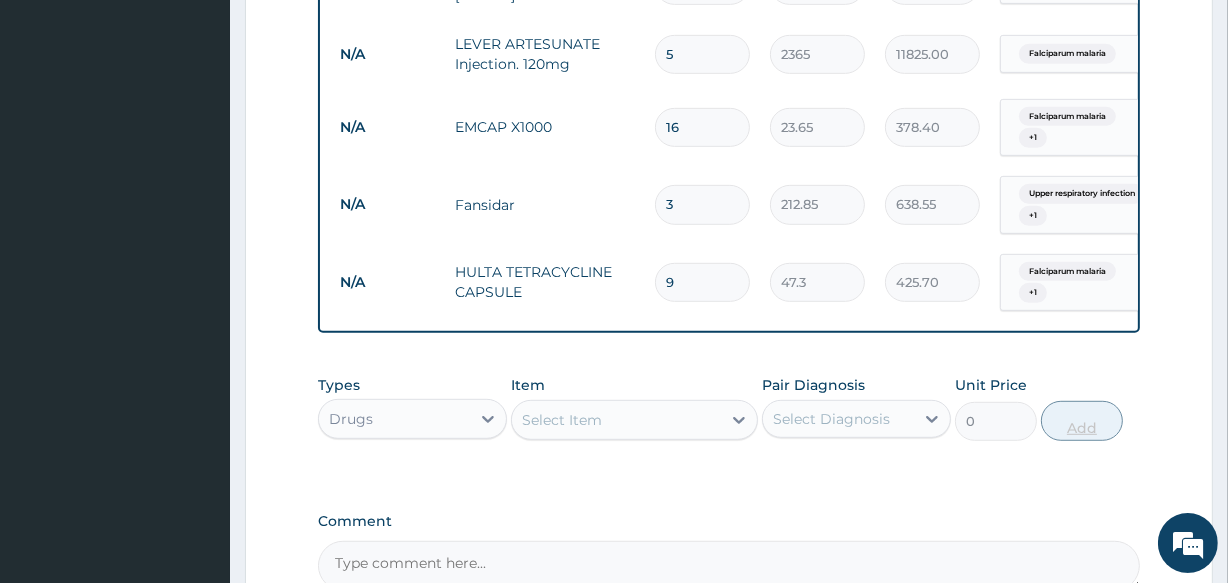 type on "10" 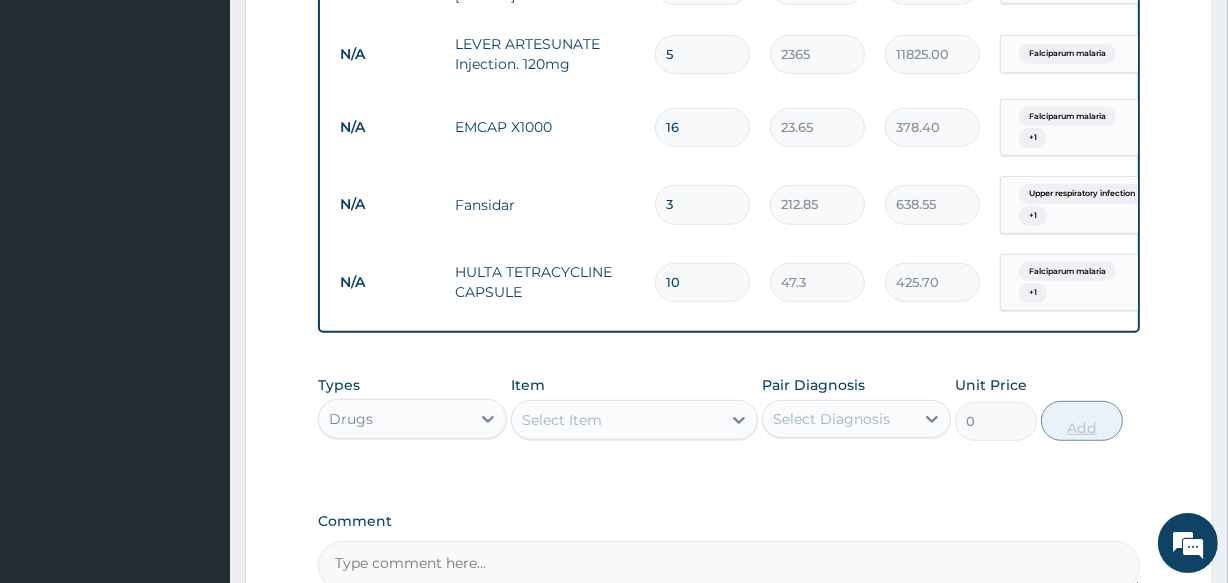 type on "473.00" 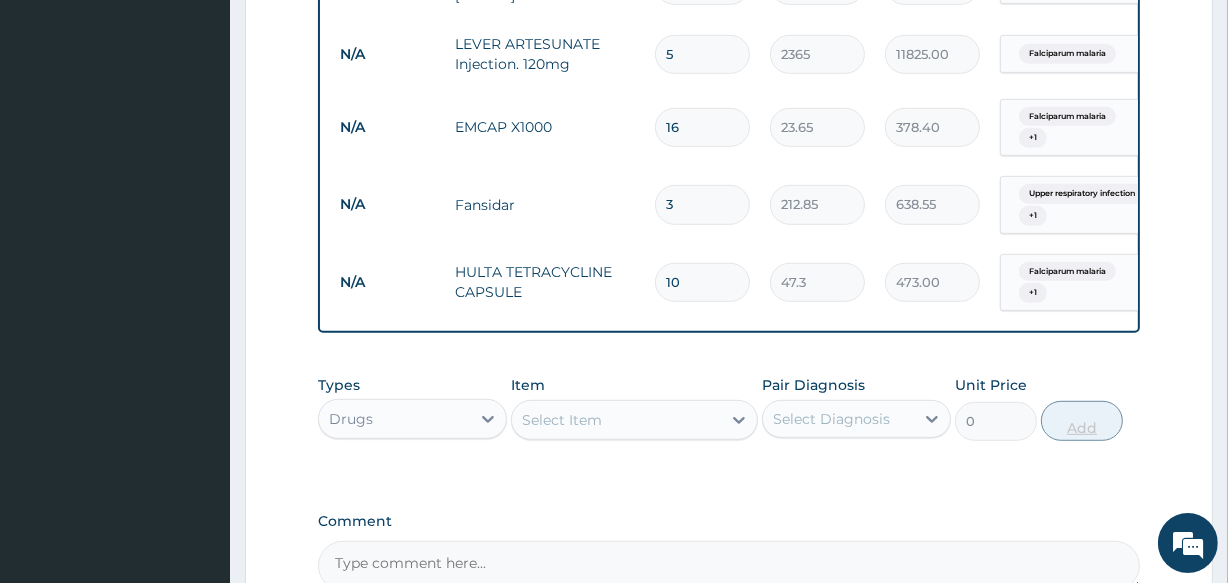type on "11" 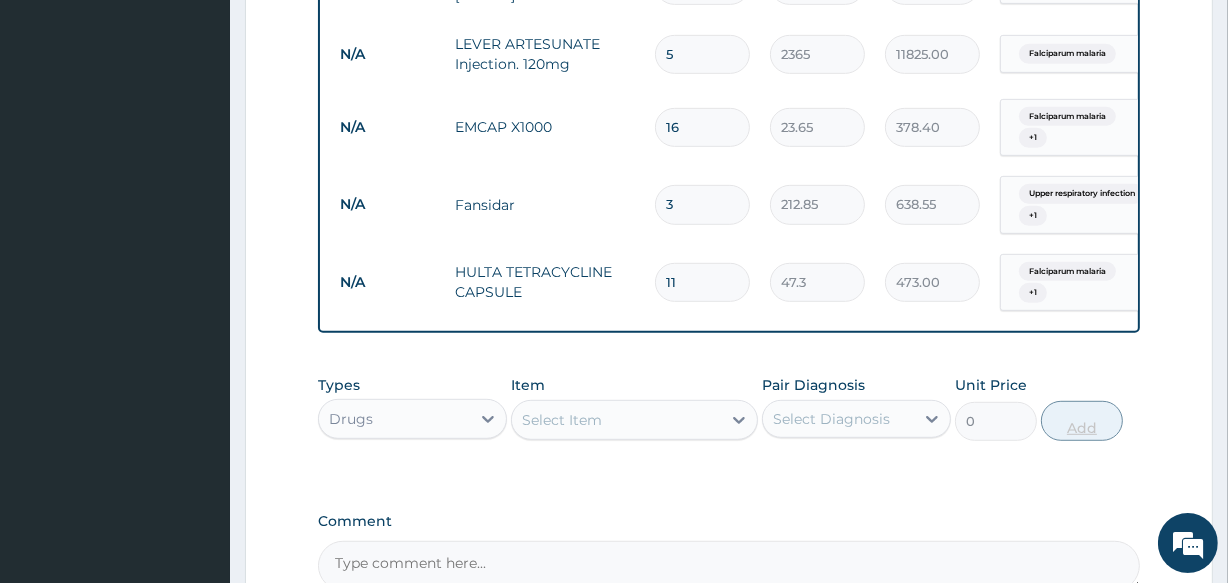 type on "520.30" 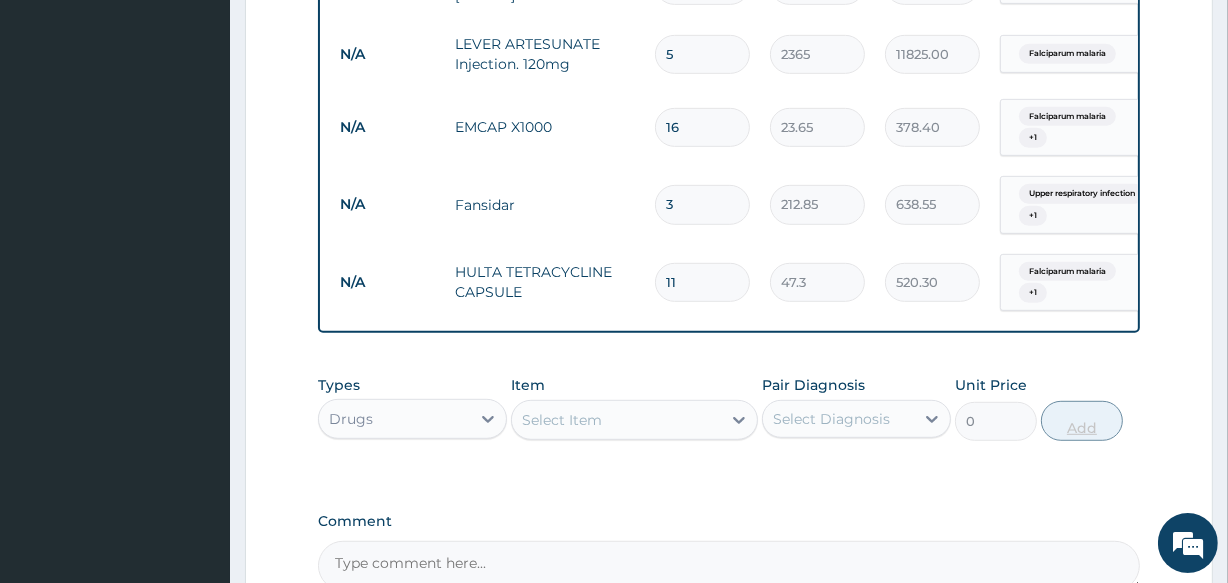 type on "12" 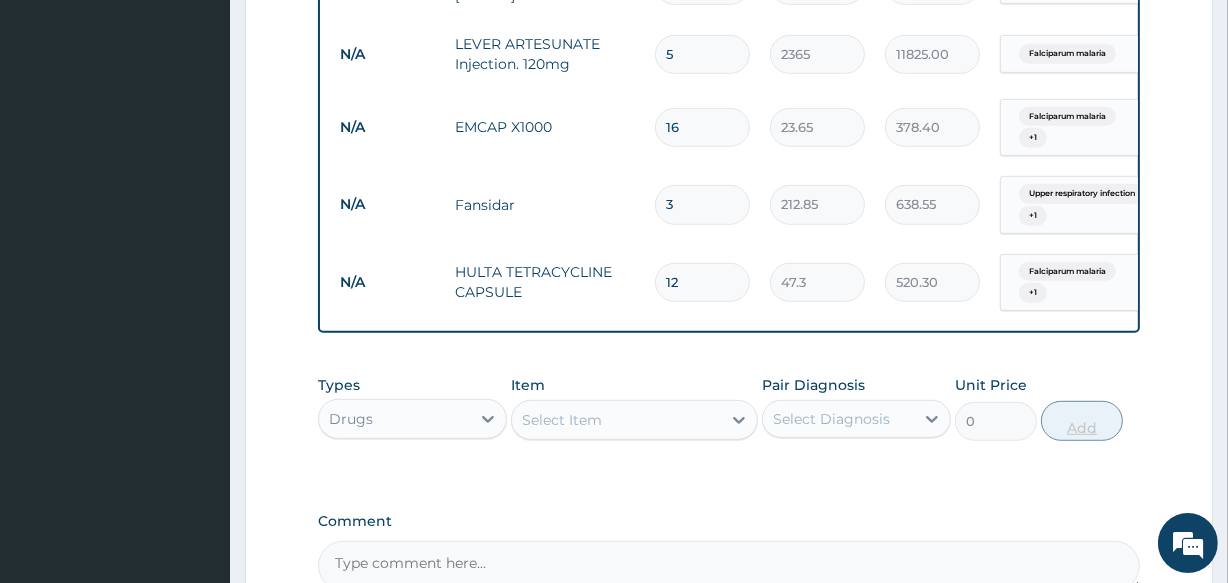 type on "567.60" 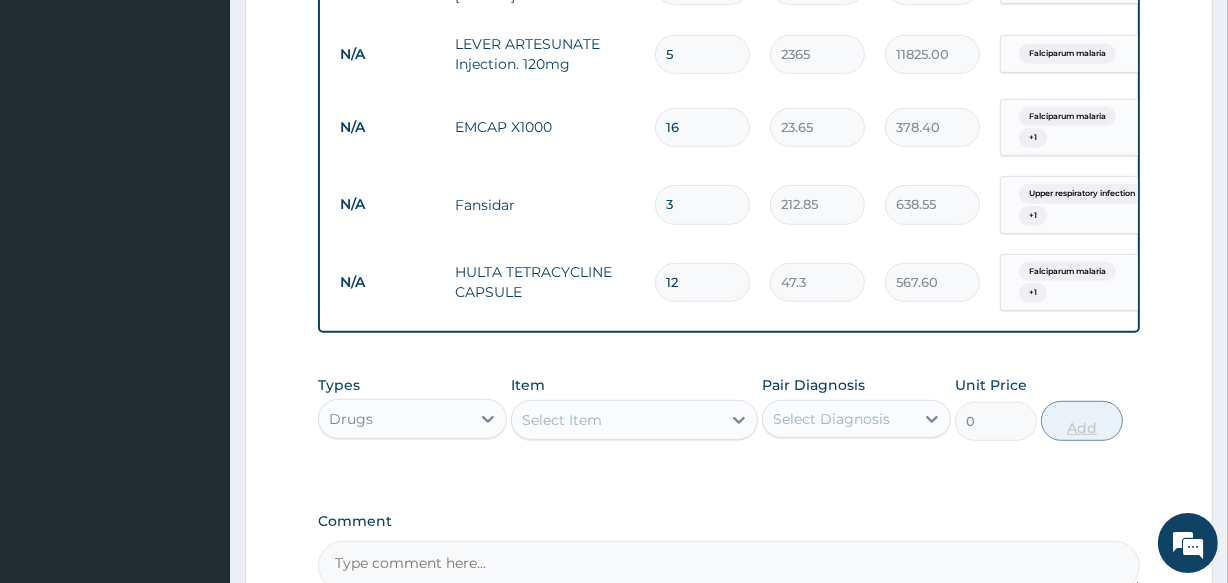 type on "13" 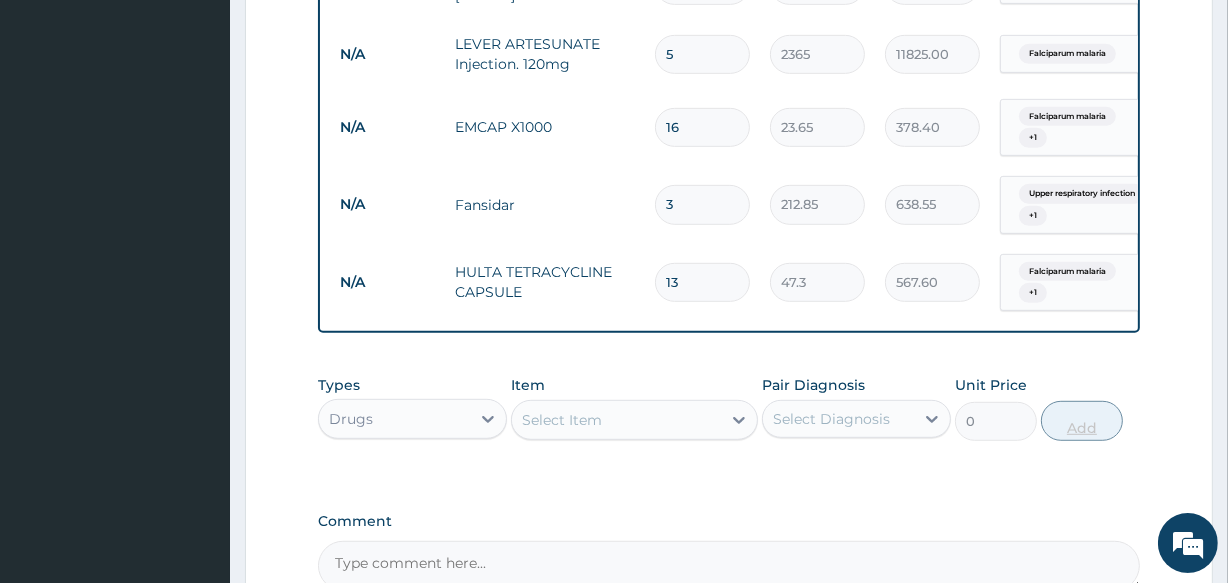 type on "614.90" 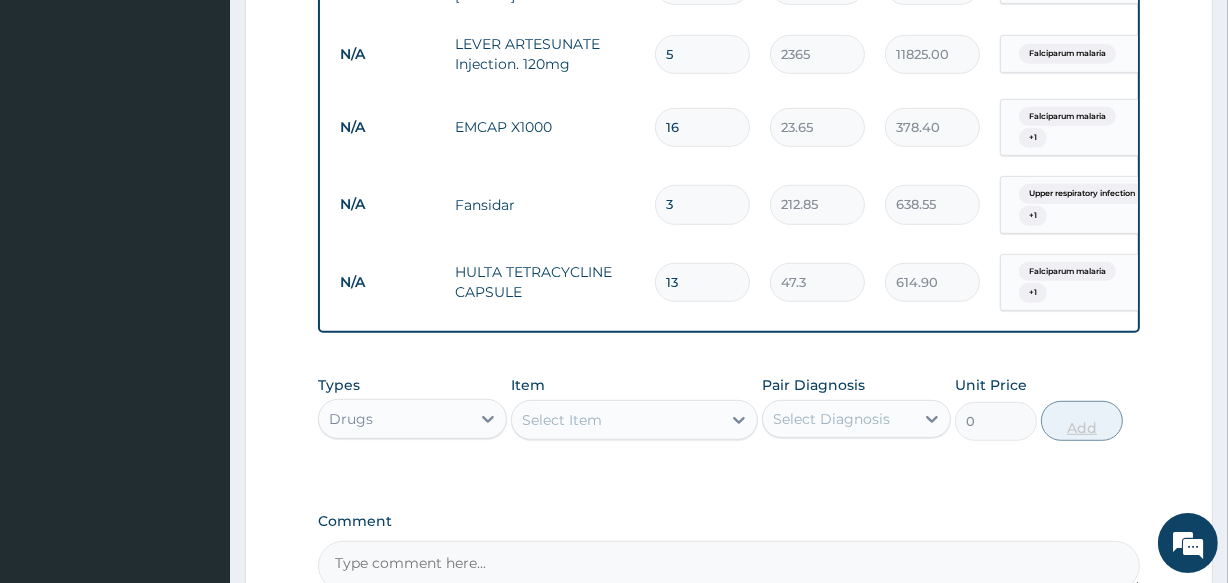 type on "14" 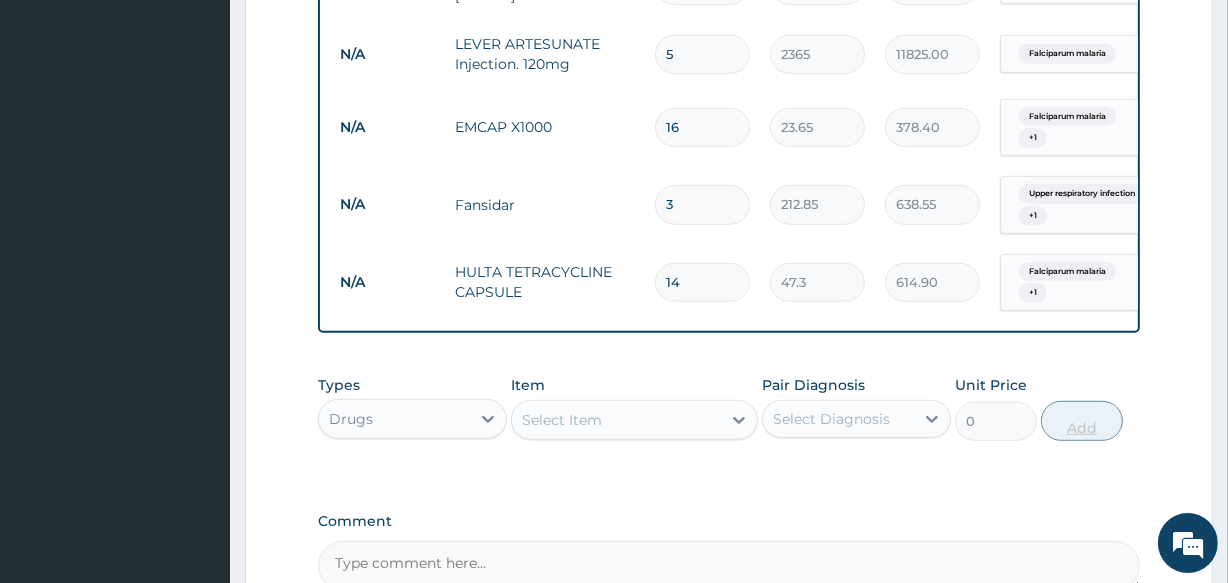 type on "662.20" 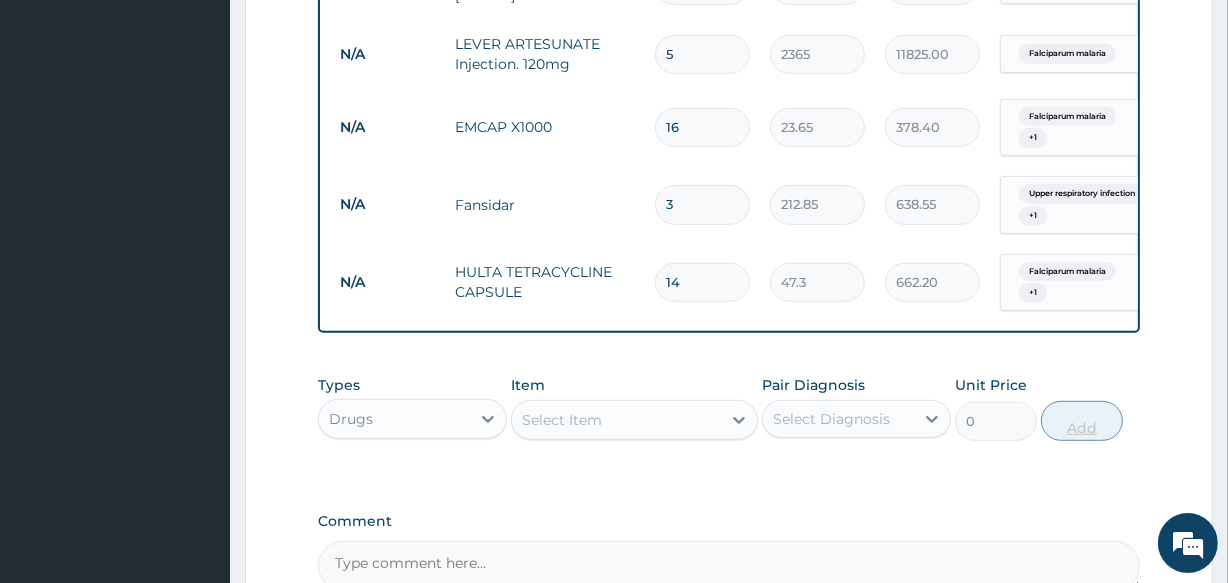 type on "15" 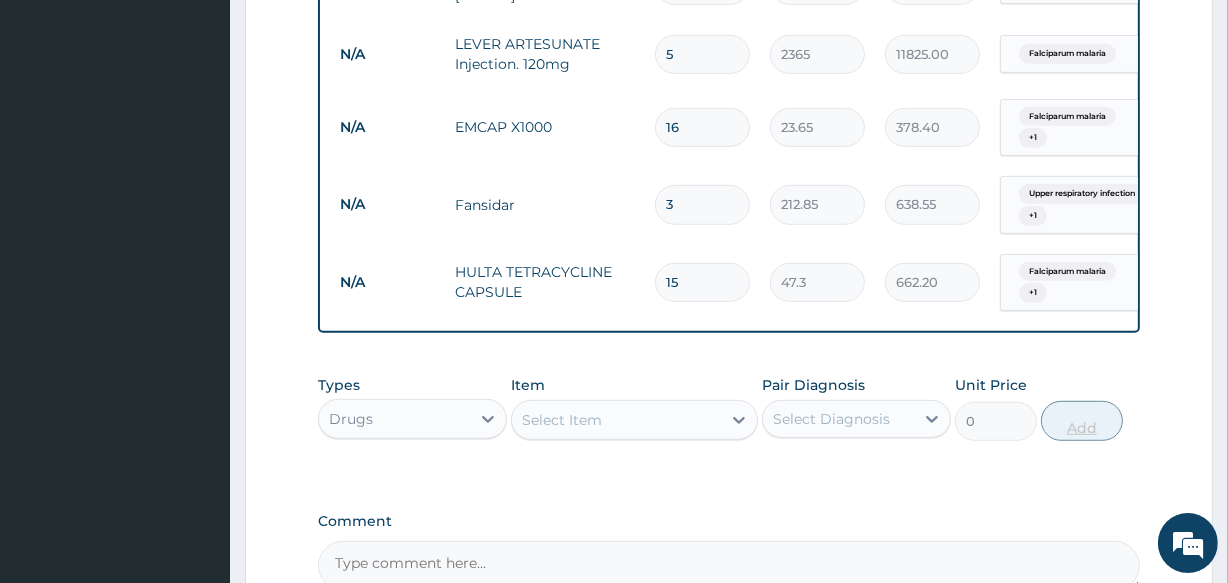 type on "709.50" 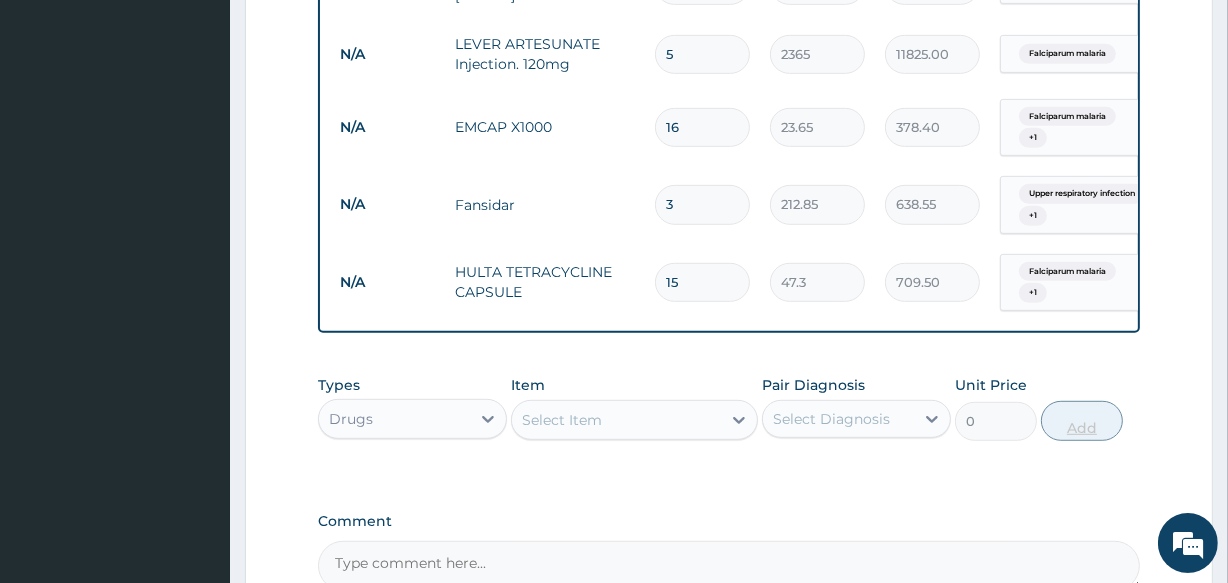 type on "16" 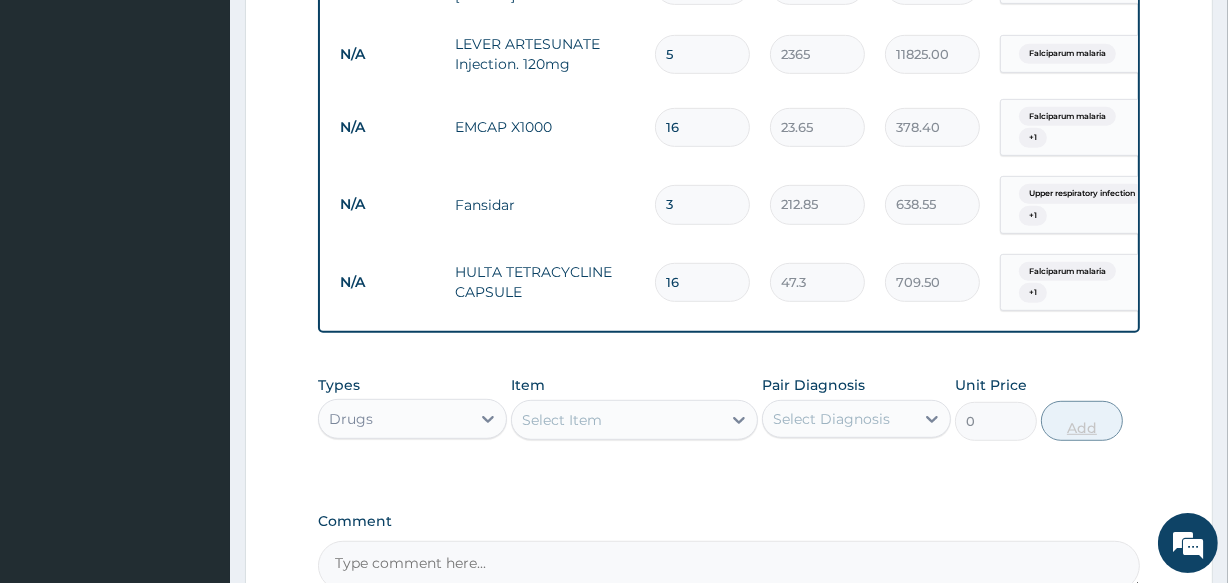 type on "756.80" 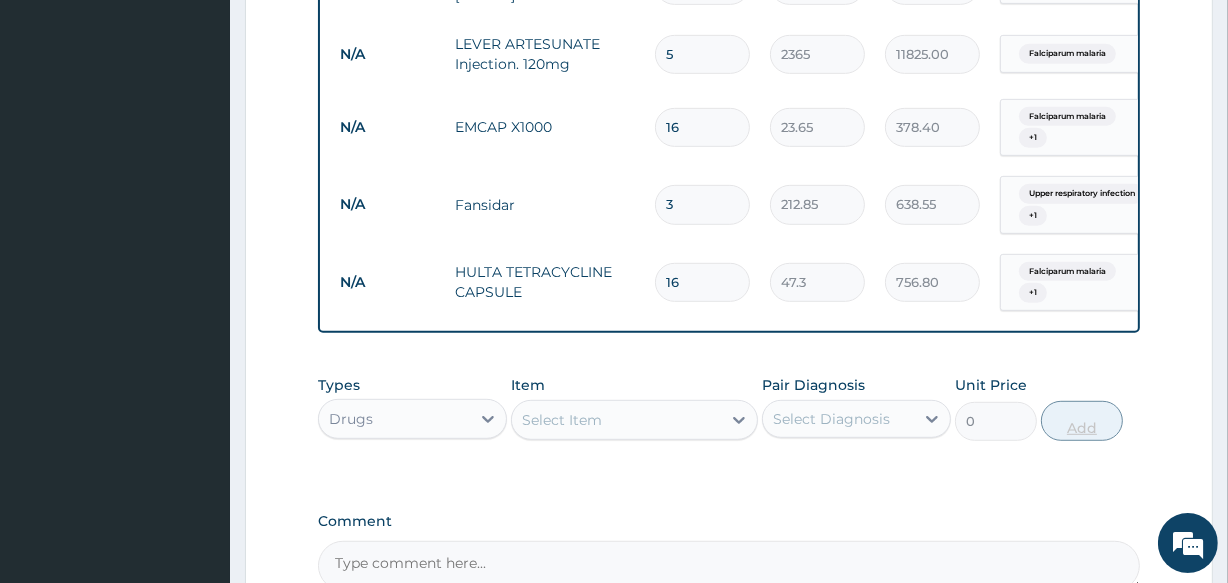 type on "17" 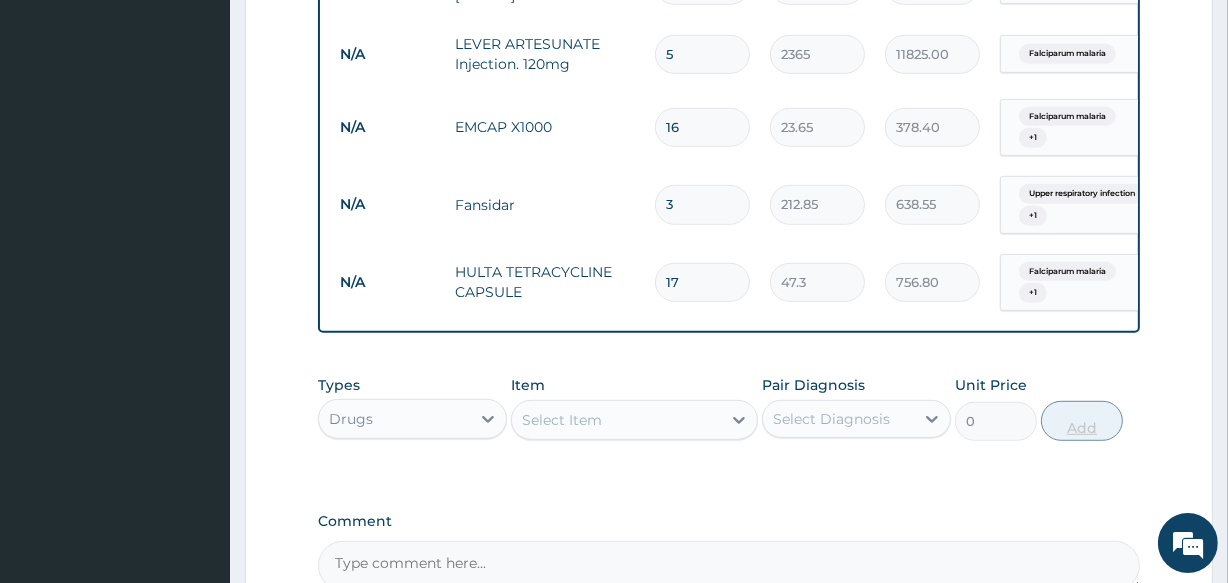 type on "804.10" 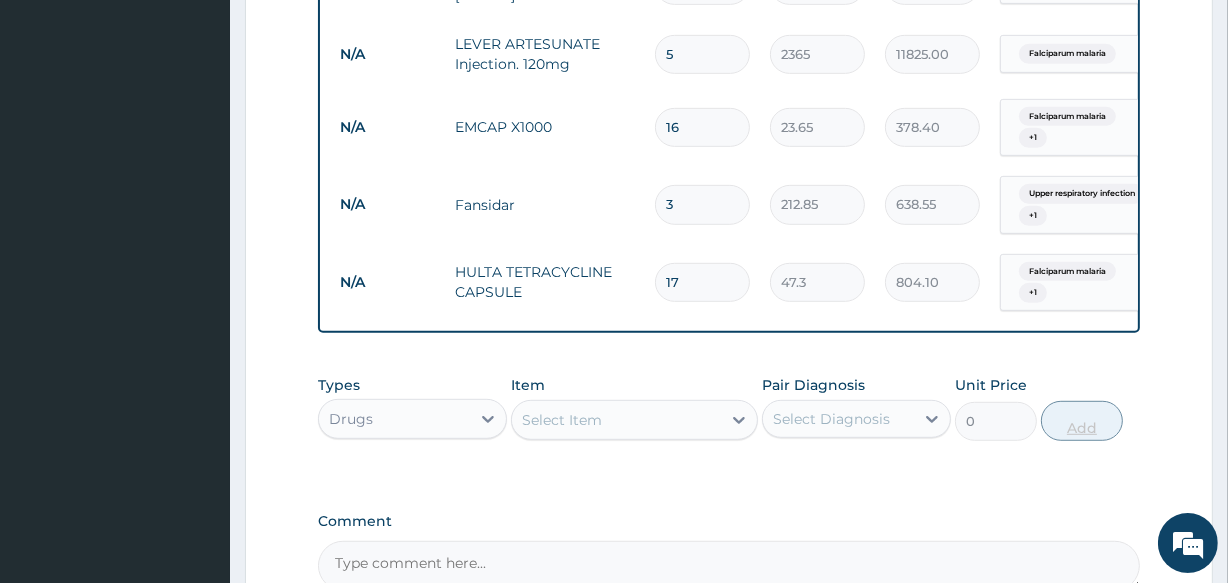 type on "18" 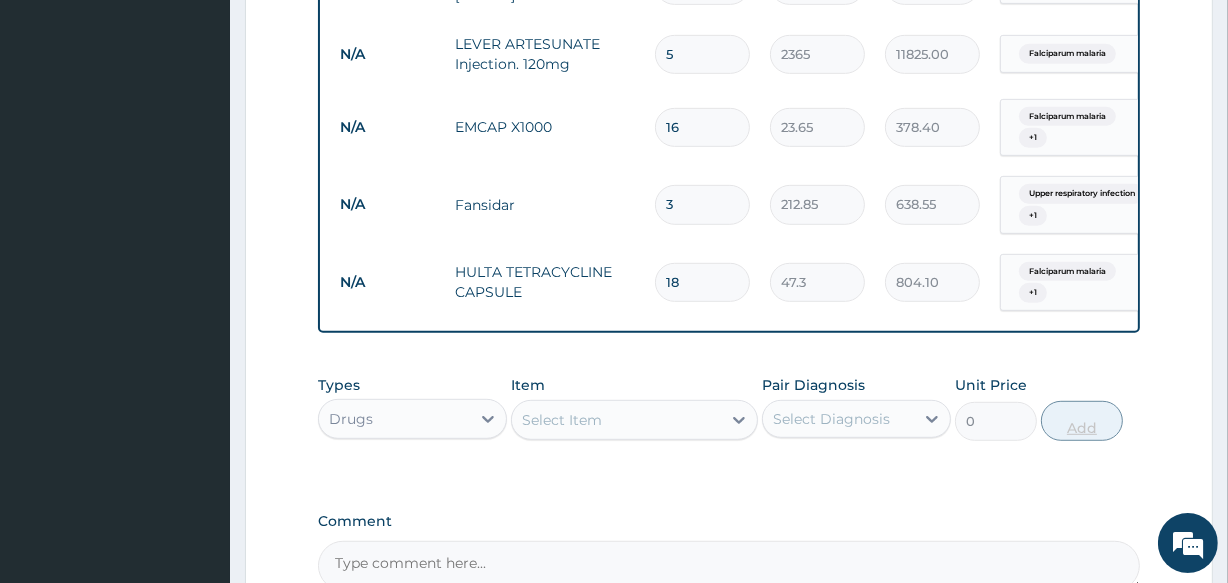 type on "851.40" 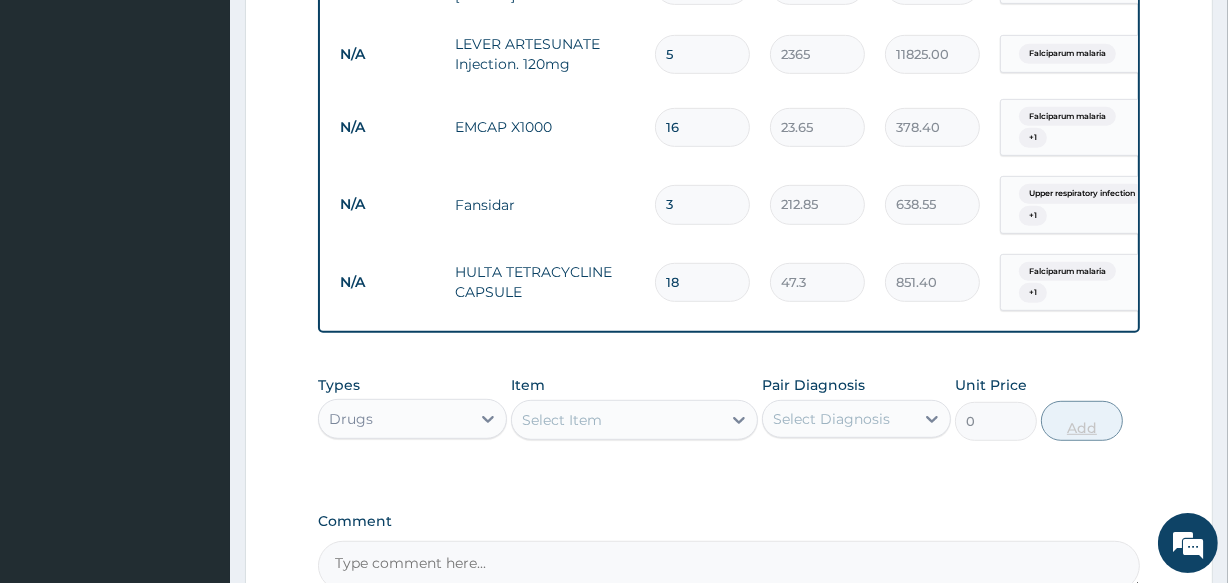 type on "19" 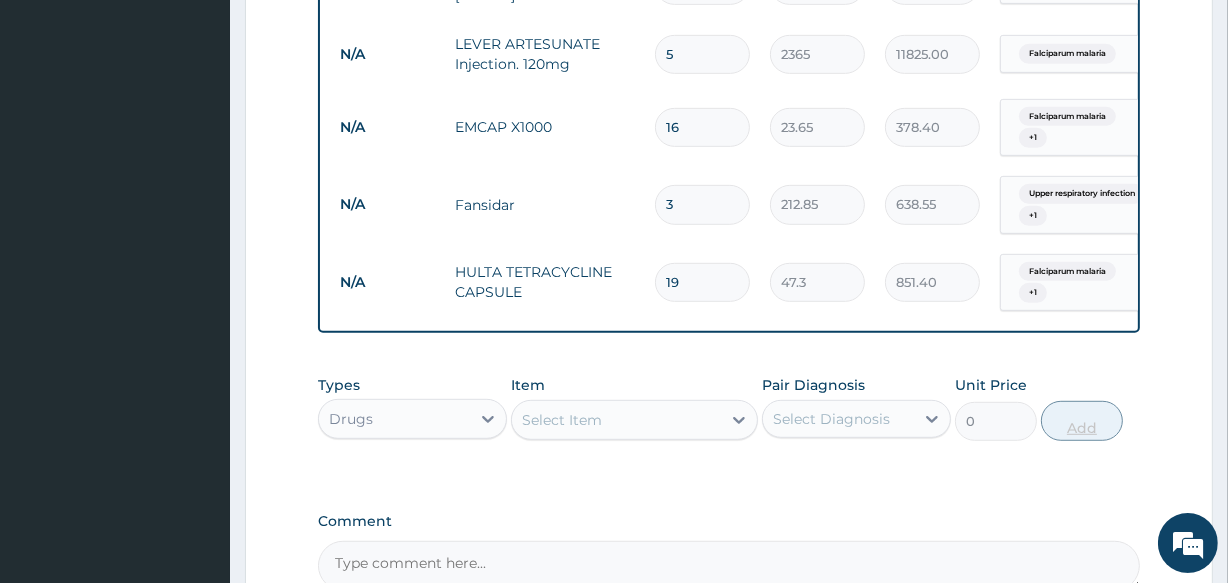 type on "898.70" 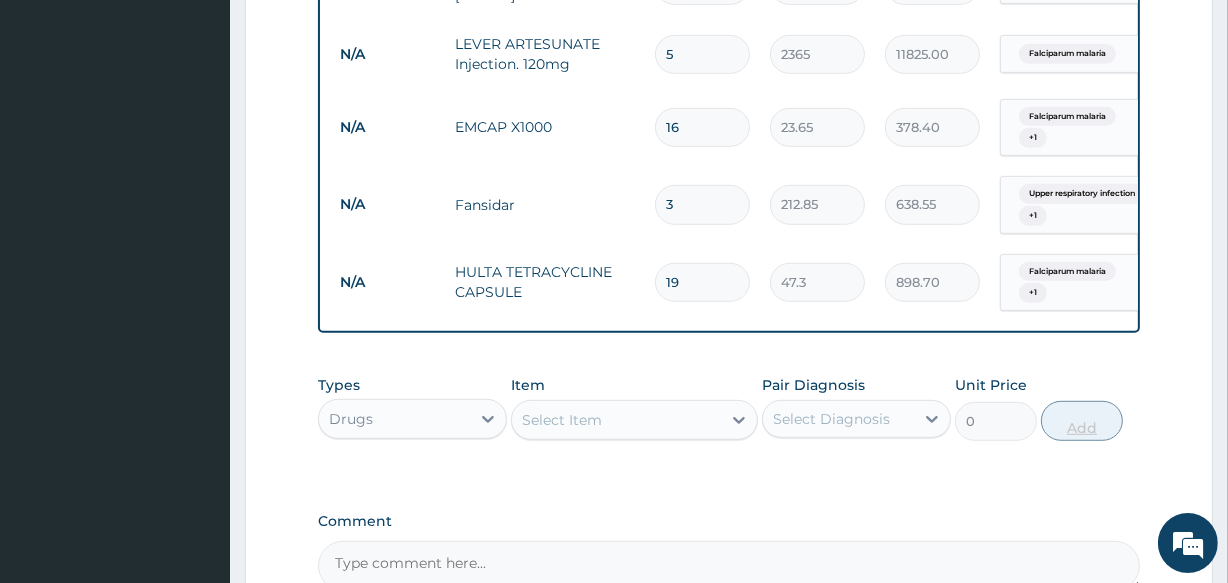 type on "20" 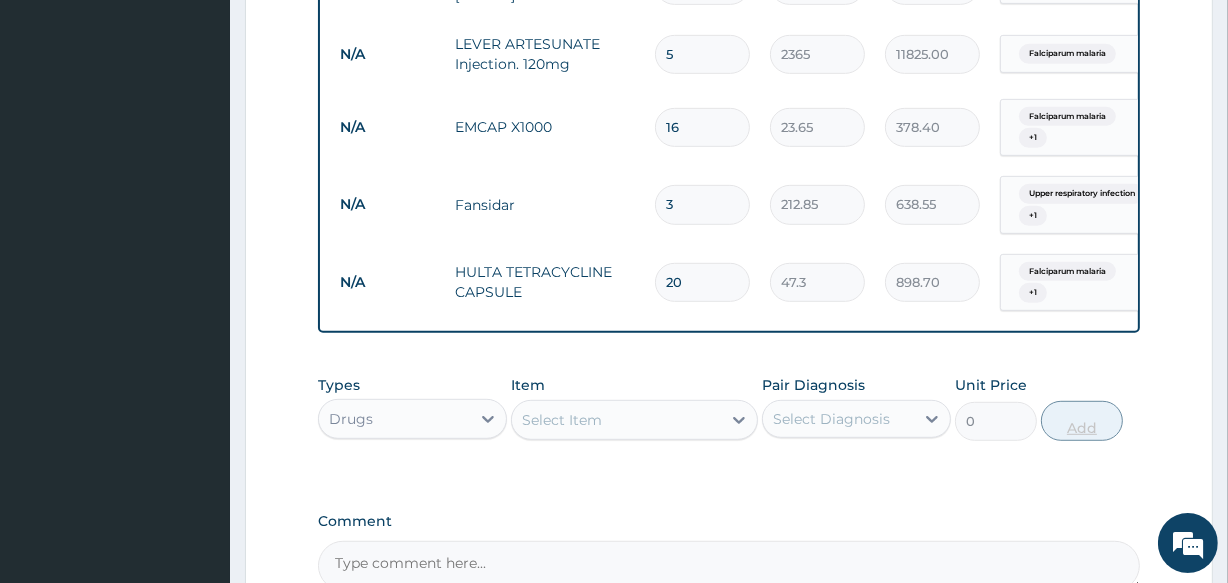 type on "946.00" 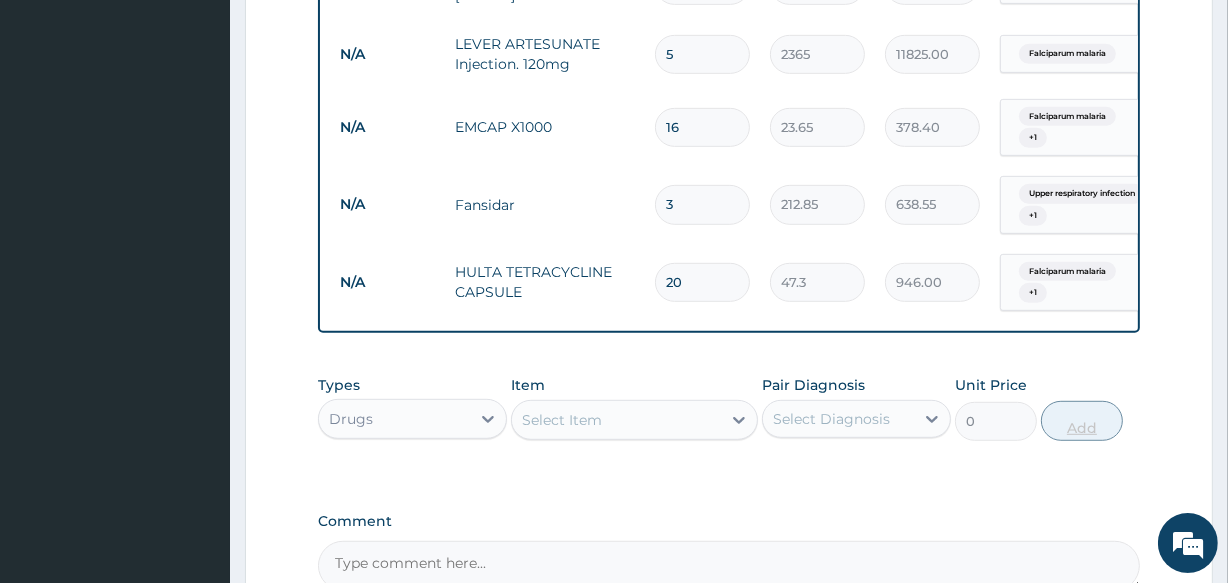 type on "21" 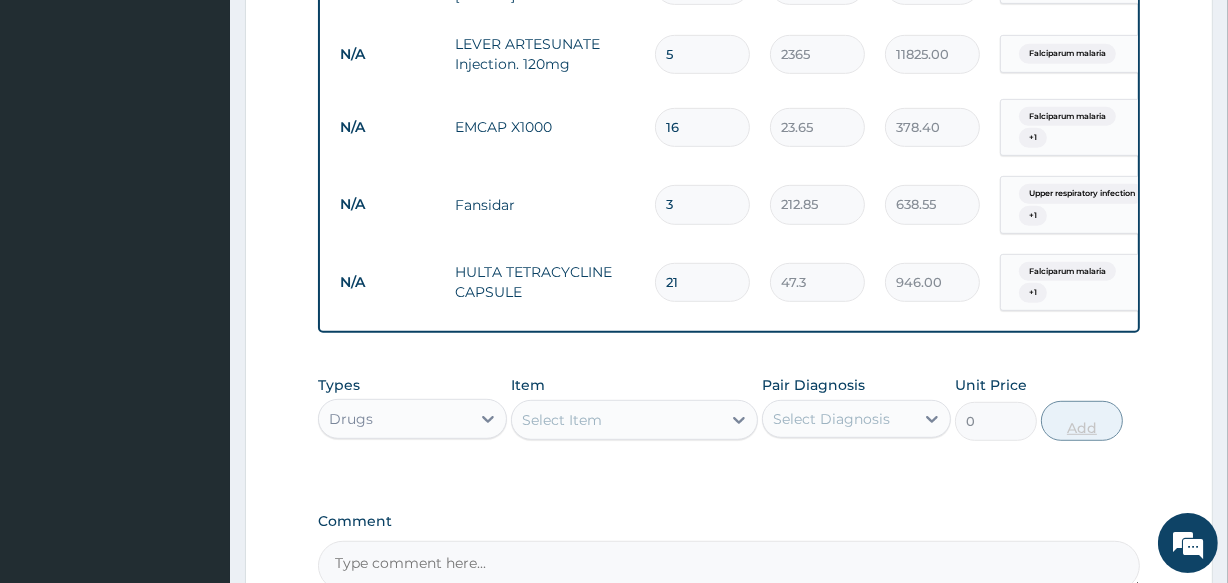 type on "993.30" 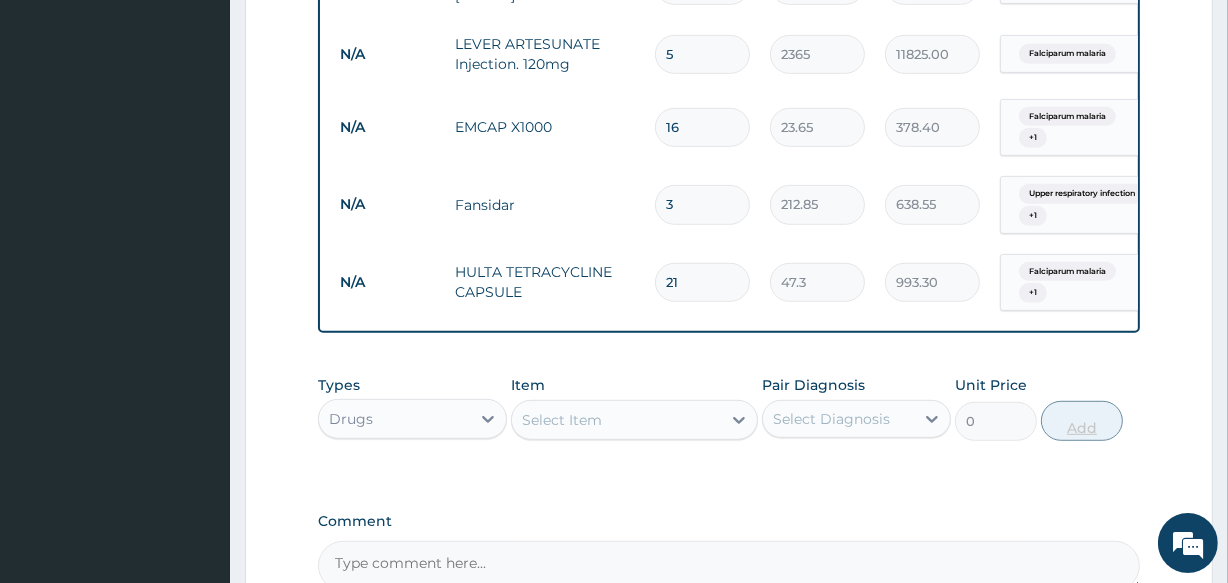 type on "22" 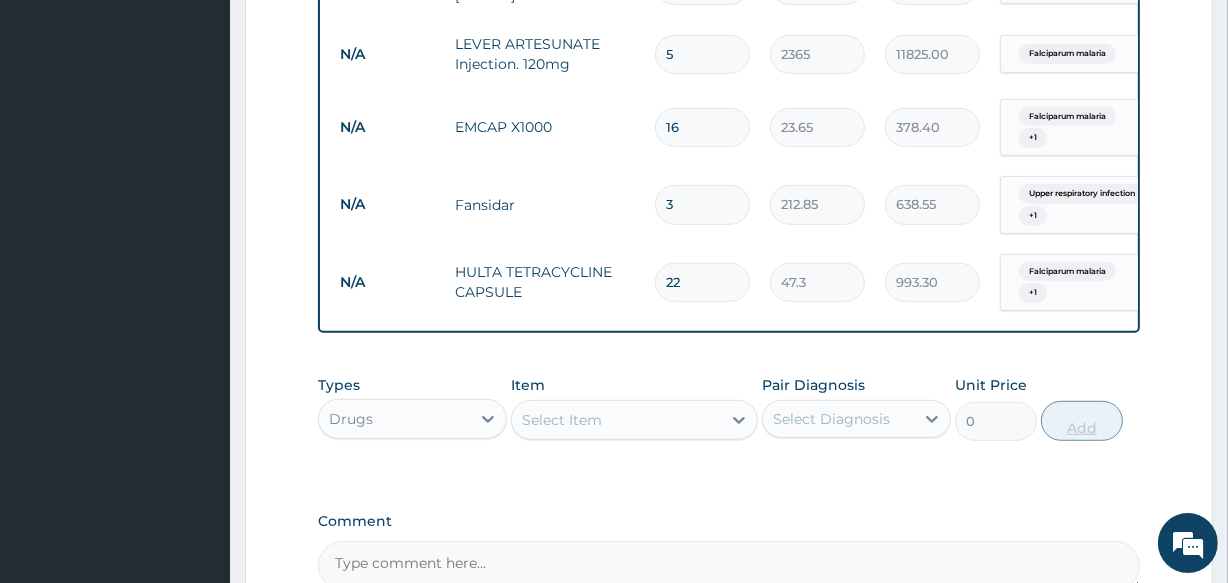 type on "1040.60" 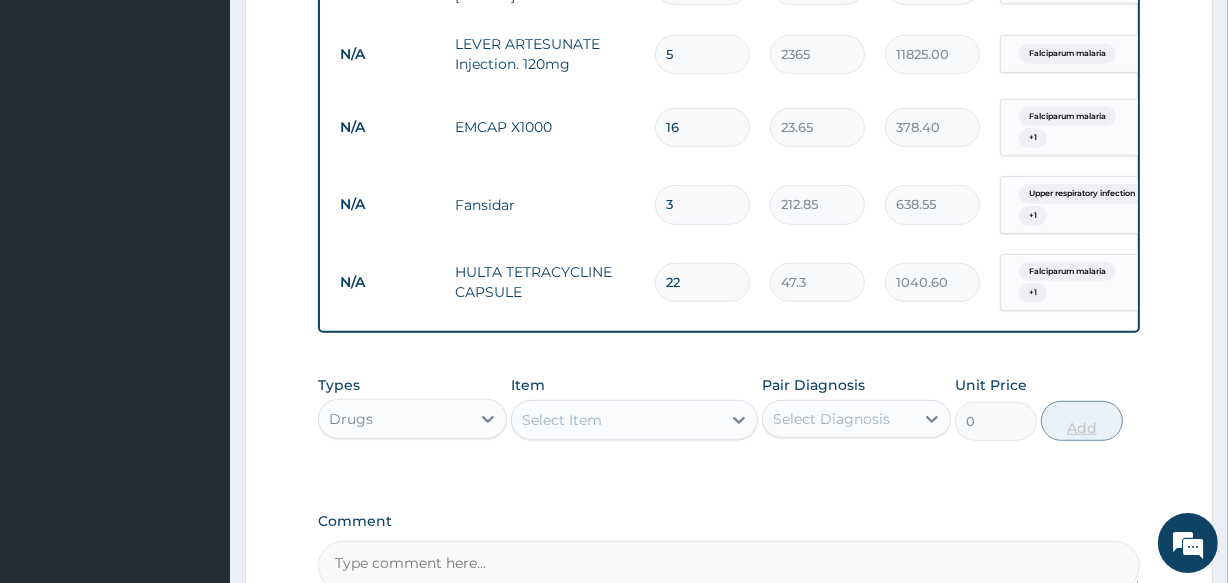 type on "23" 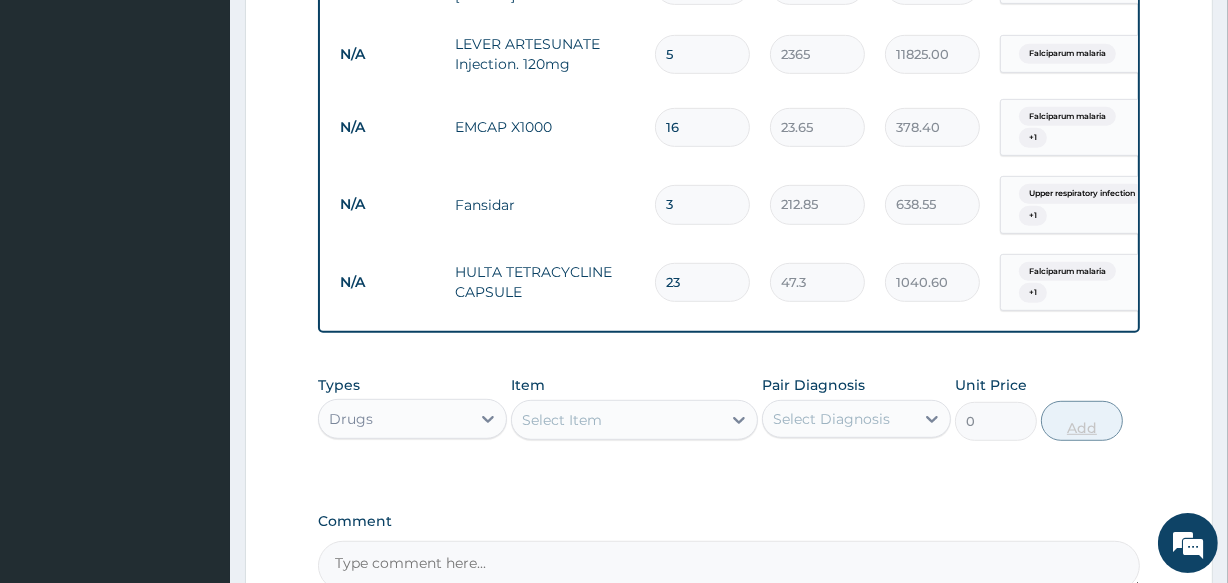 type on "1087.90" 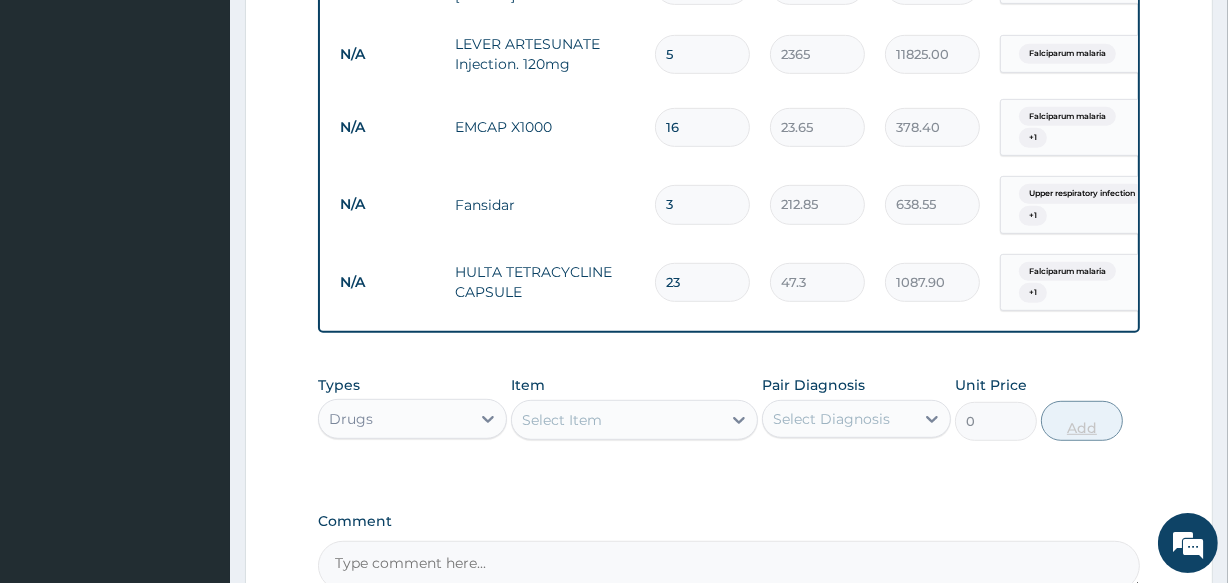 type on "24" 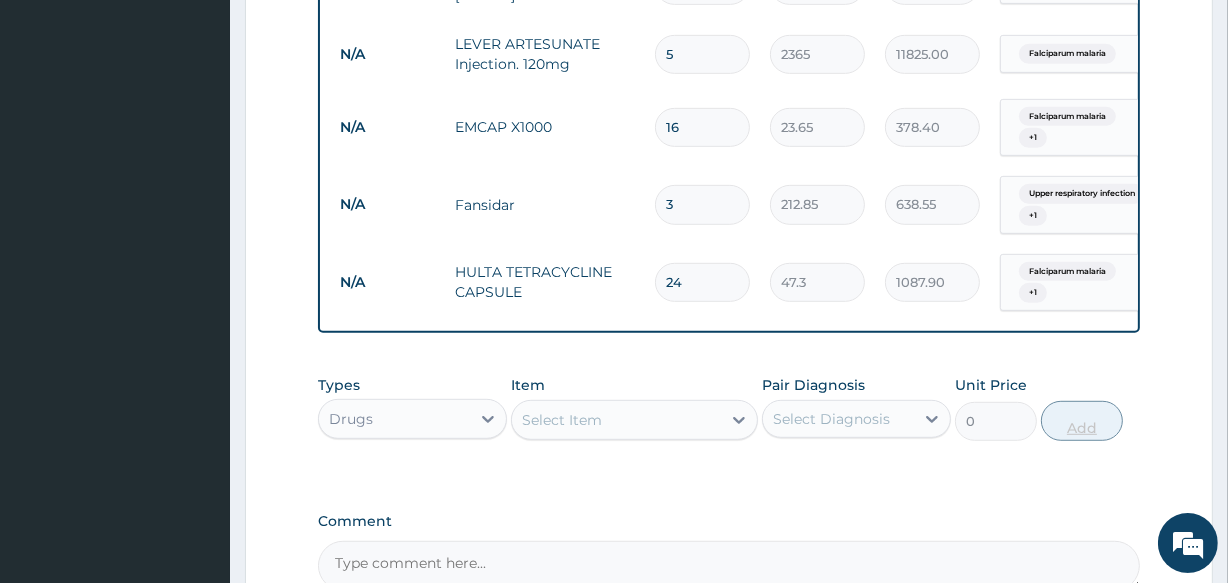 type on "1135.20" 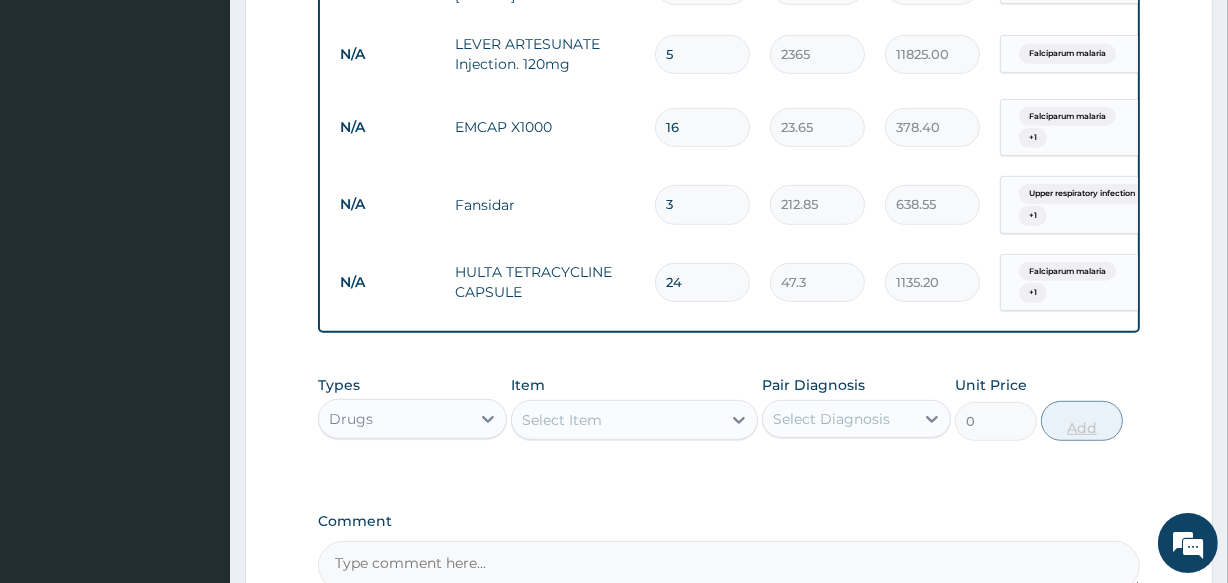 type on "25" 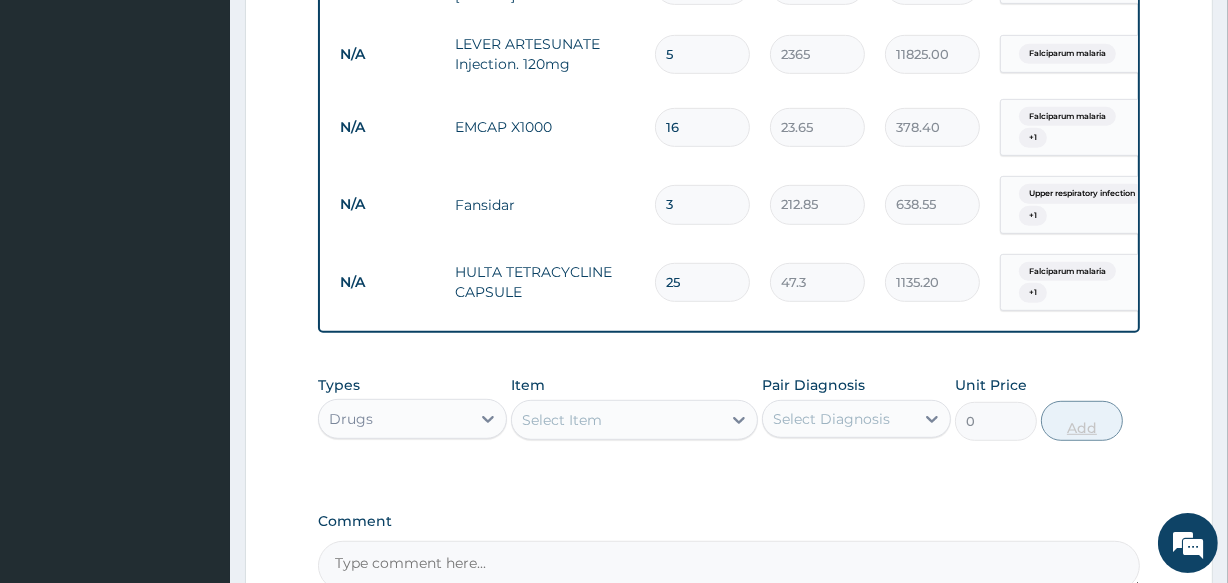 type on "1182.50" 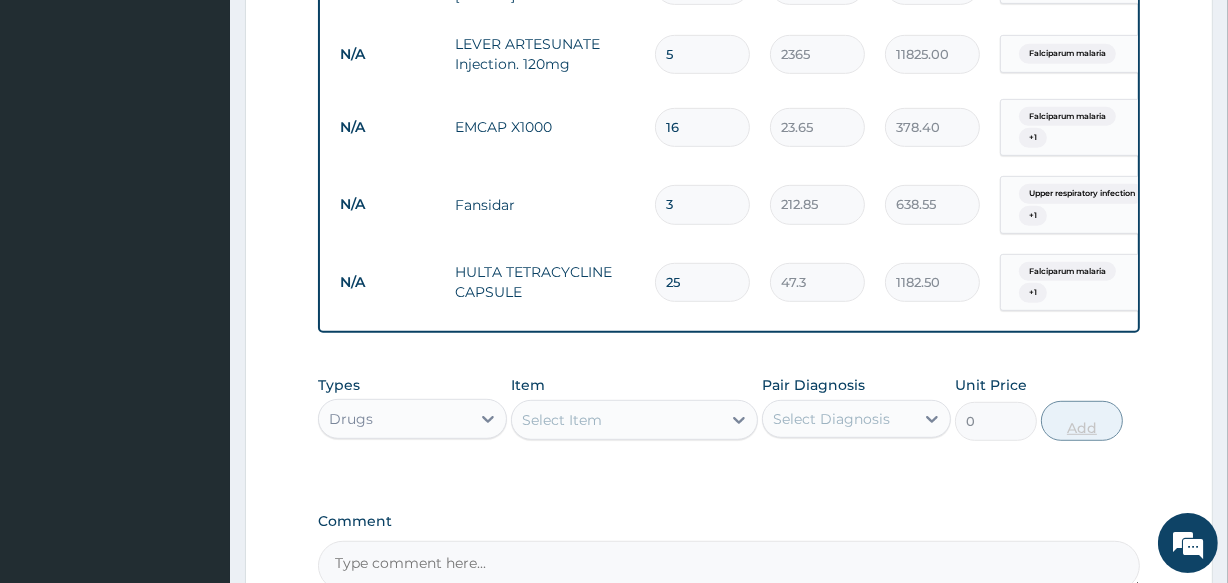 type on "26" 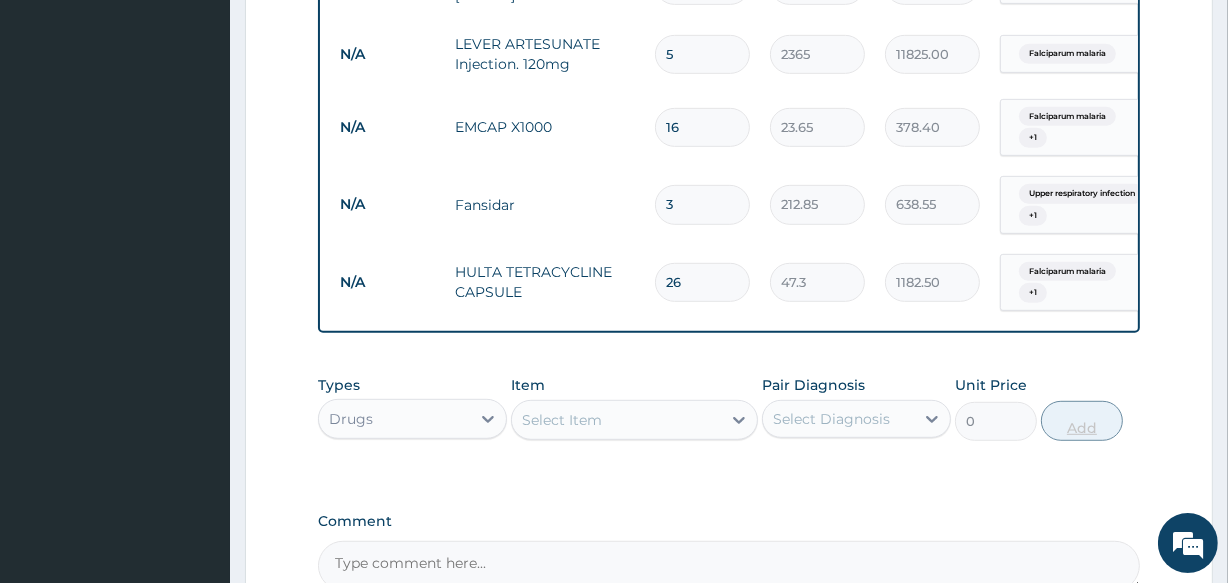 type on "1229.80" 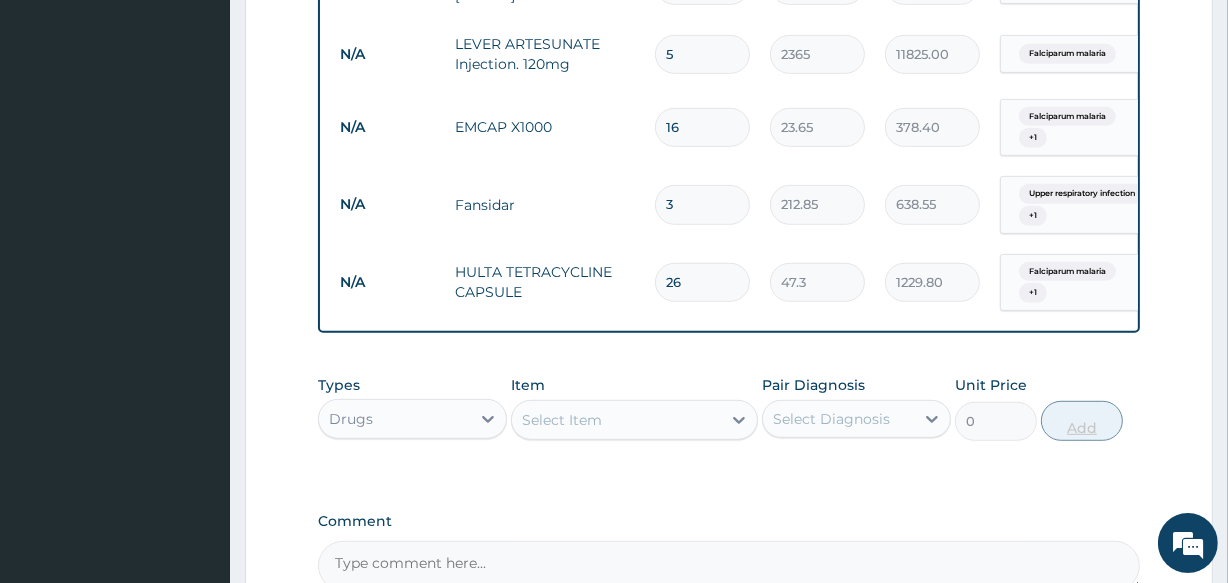 type on "27" 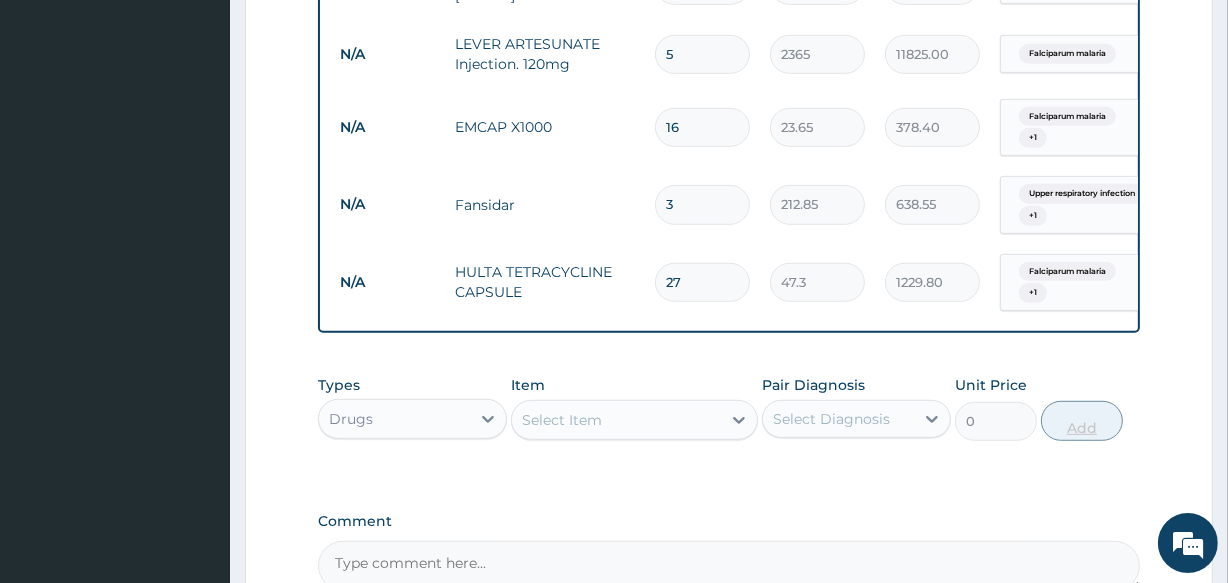 type on "1277.10" 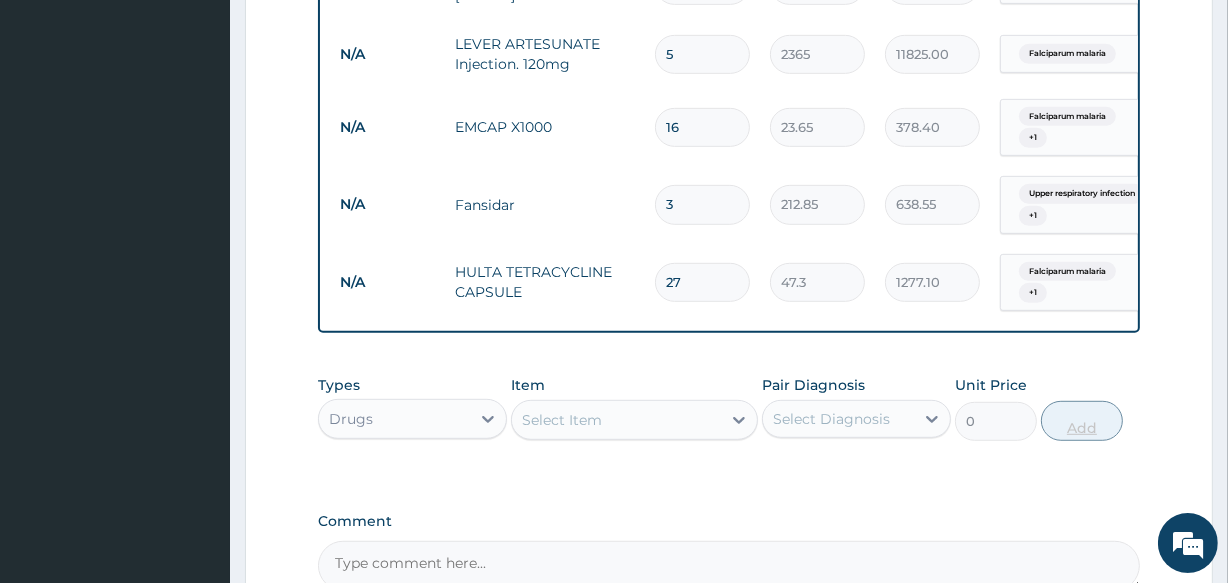 type on "28" 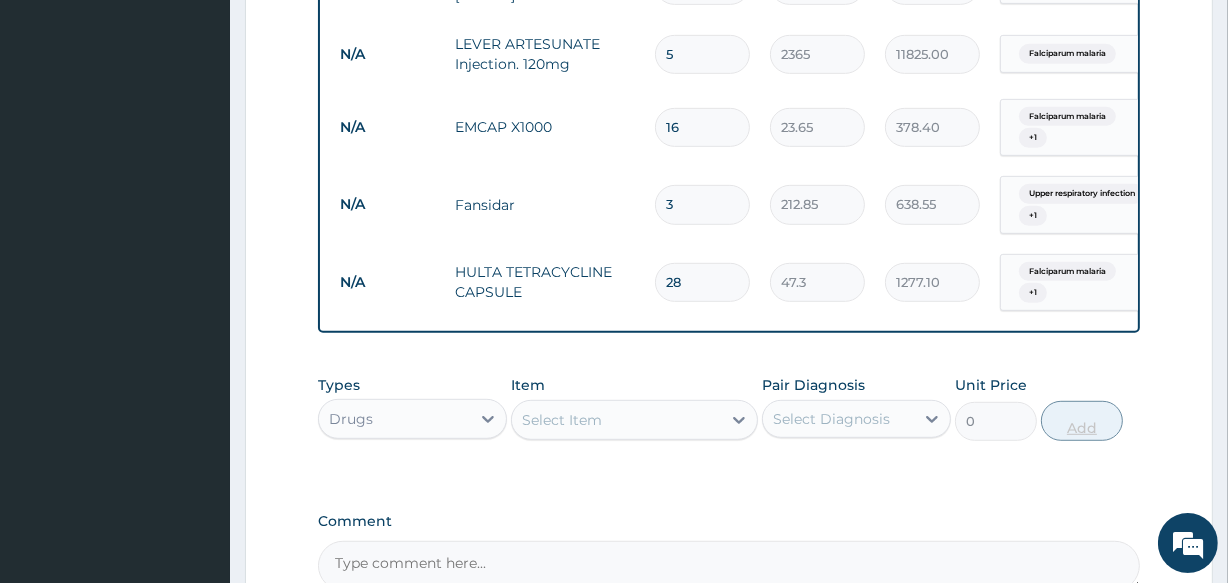 type on "1324.40" 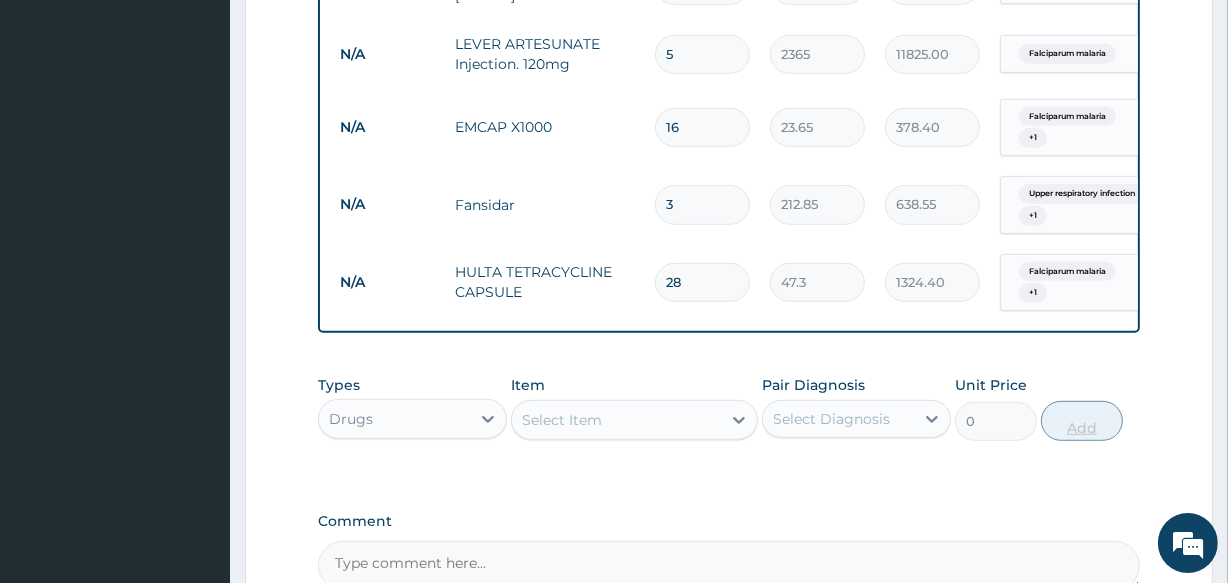 type on "29" 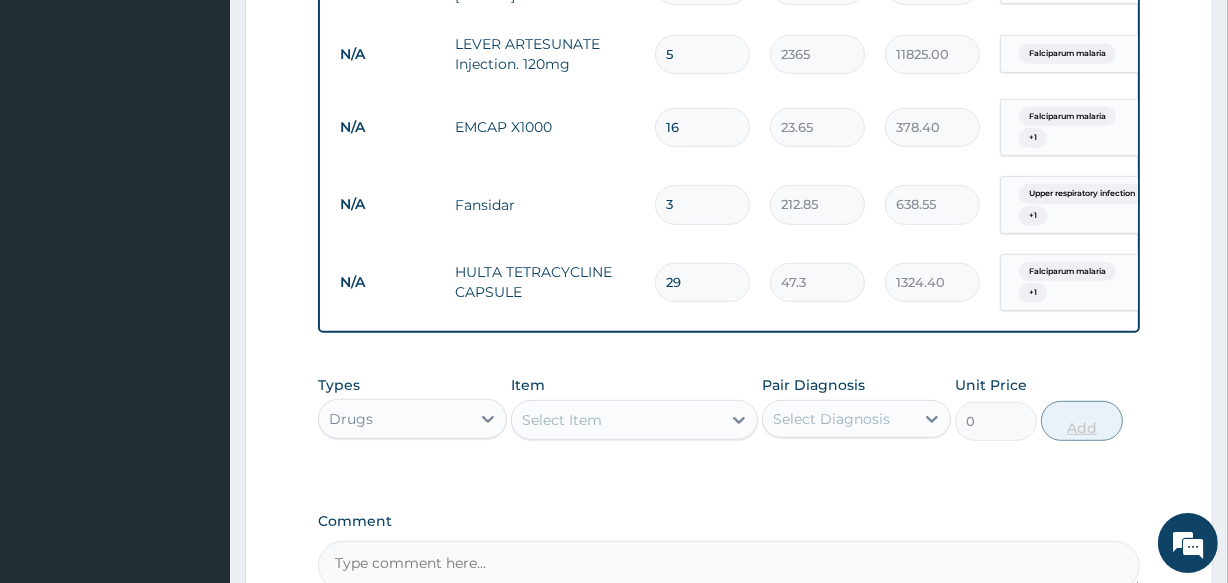 type on "1371.70" 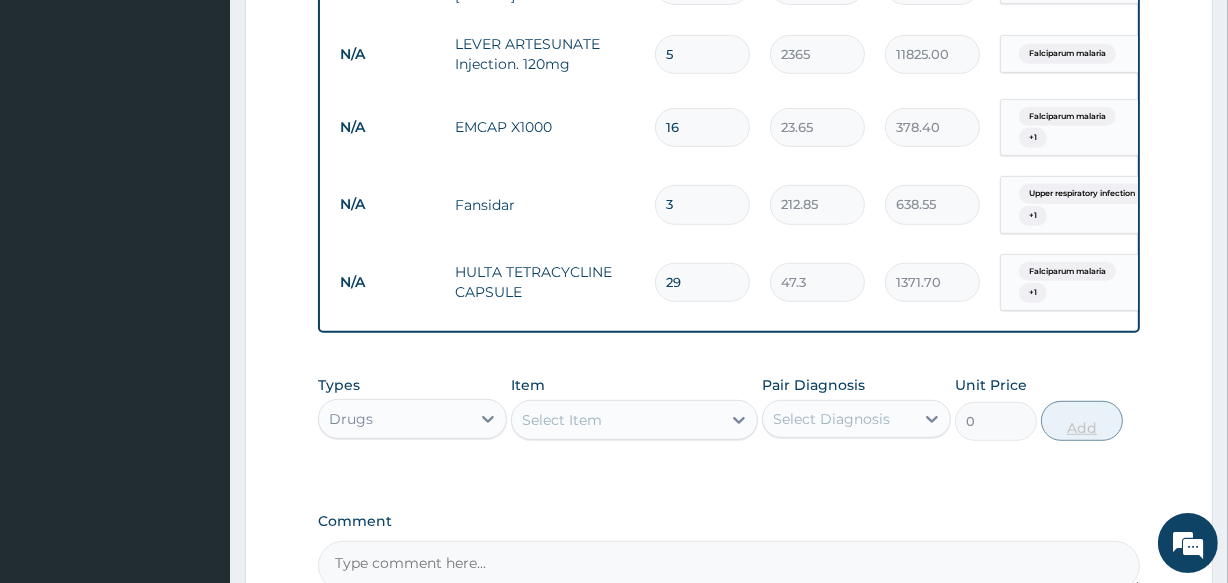 type on "30" 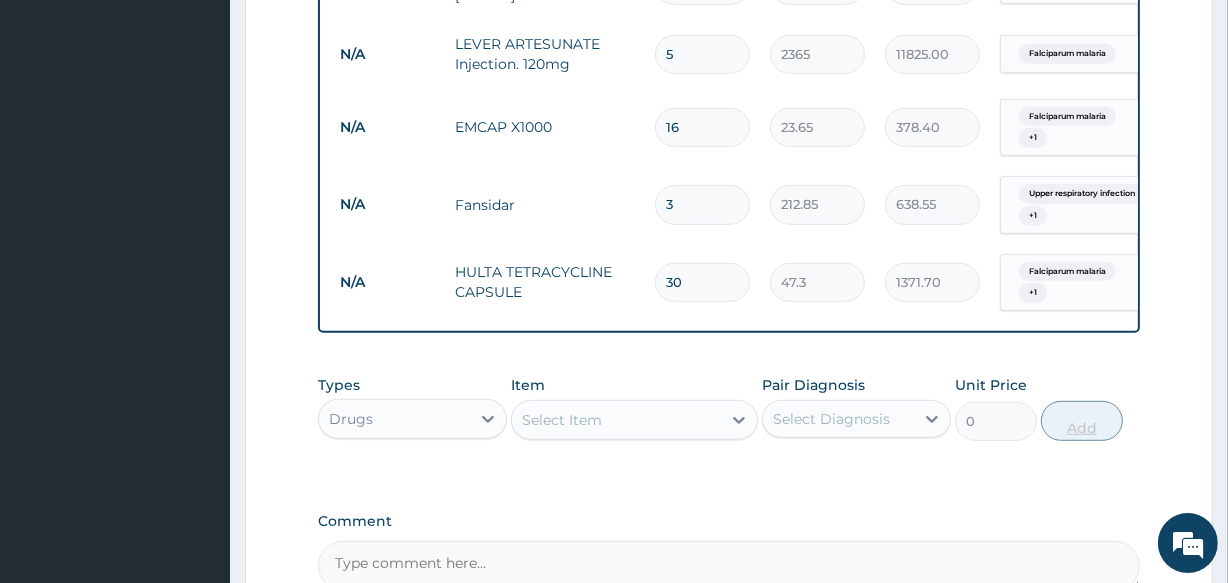 type on "1419.00" 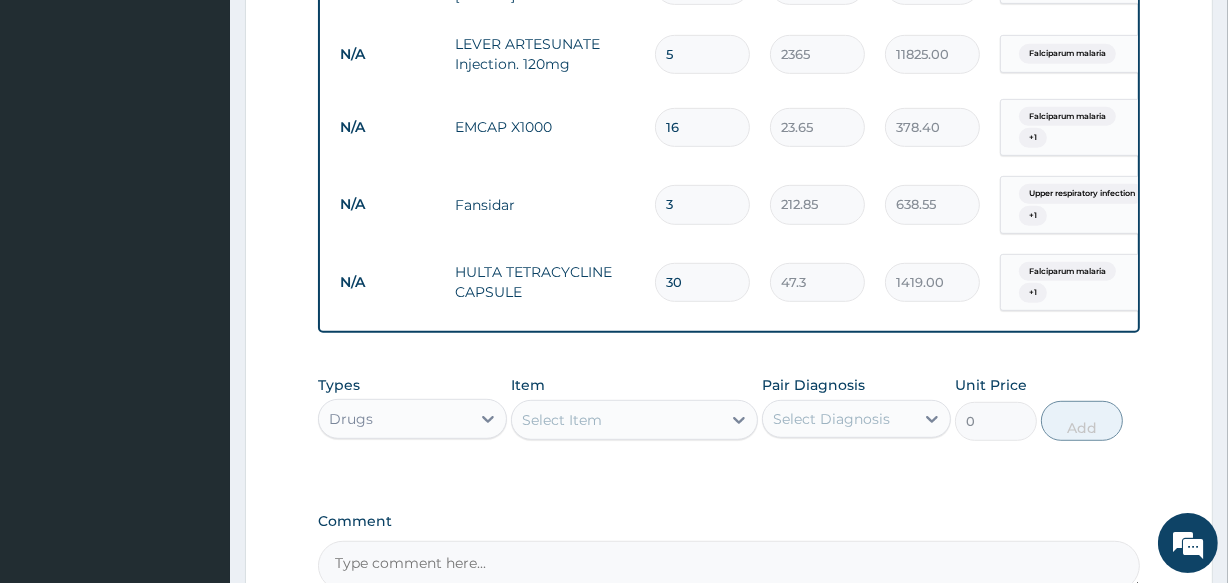 click on "Select Item" at bounding box center [616, 420] 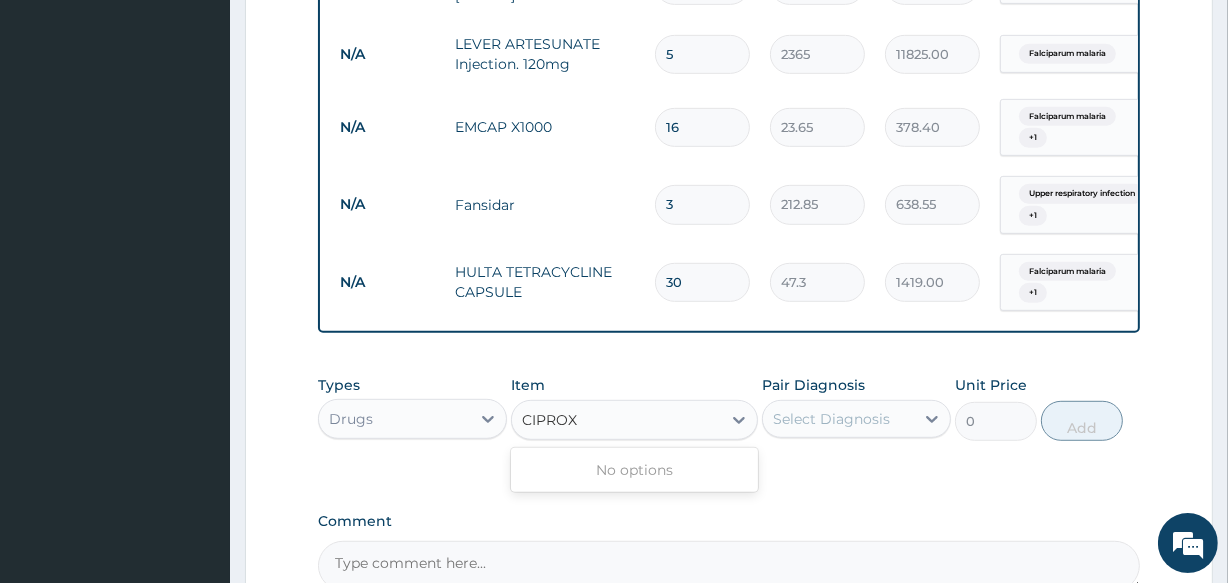 type on "CIPRO" 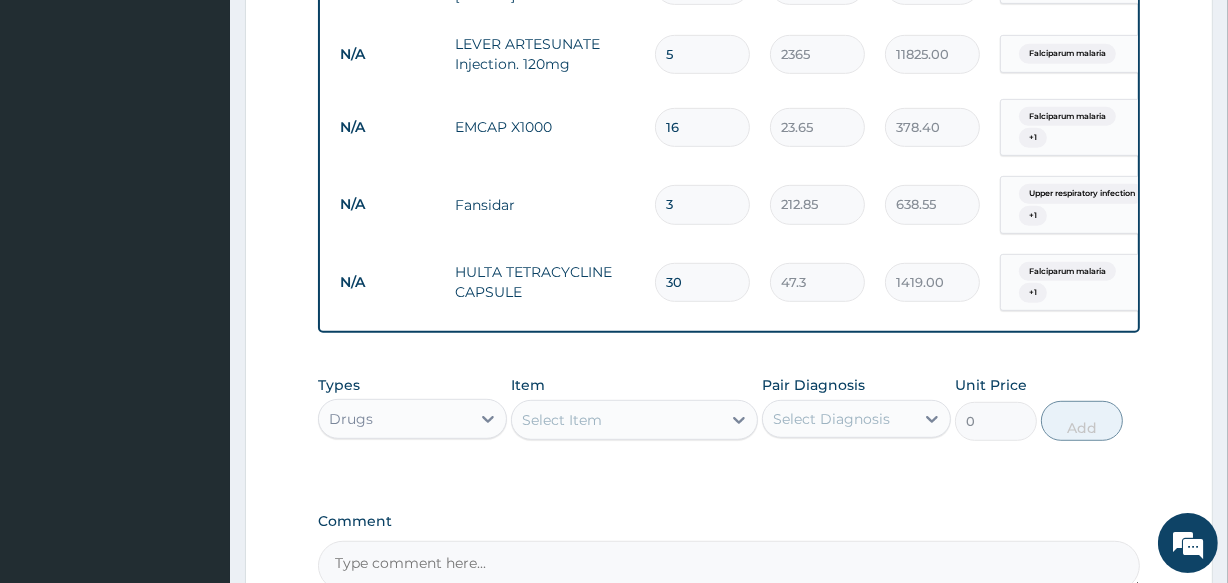 click on "Select Item" at bounding box center (616, 420) 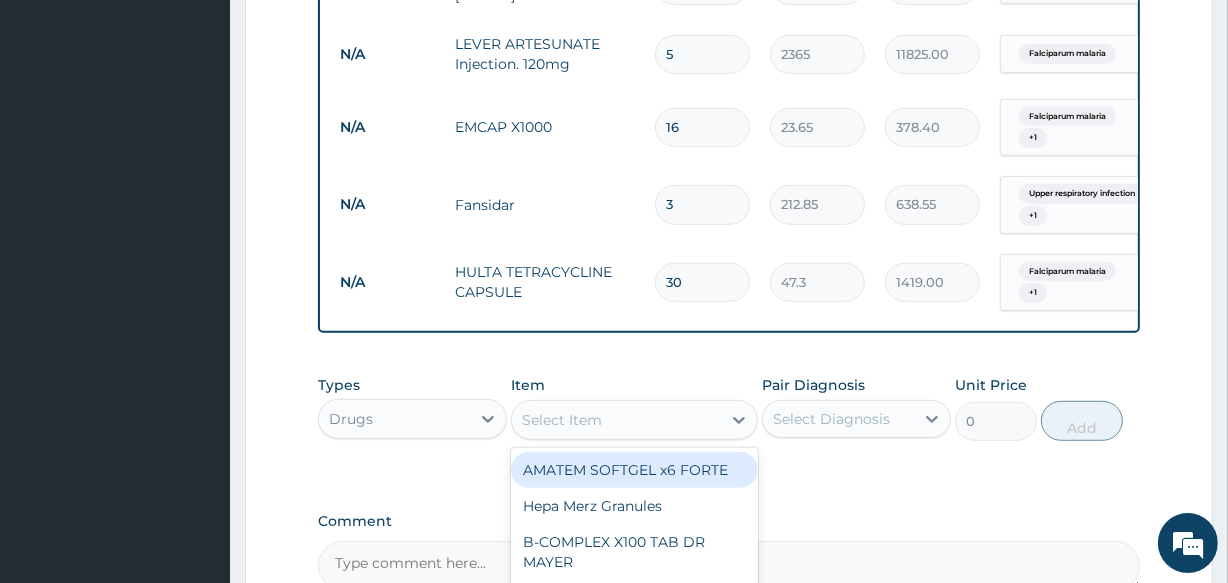 click on "Select Item" at bounding box center [616, 420] 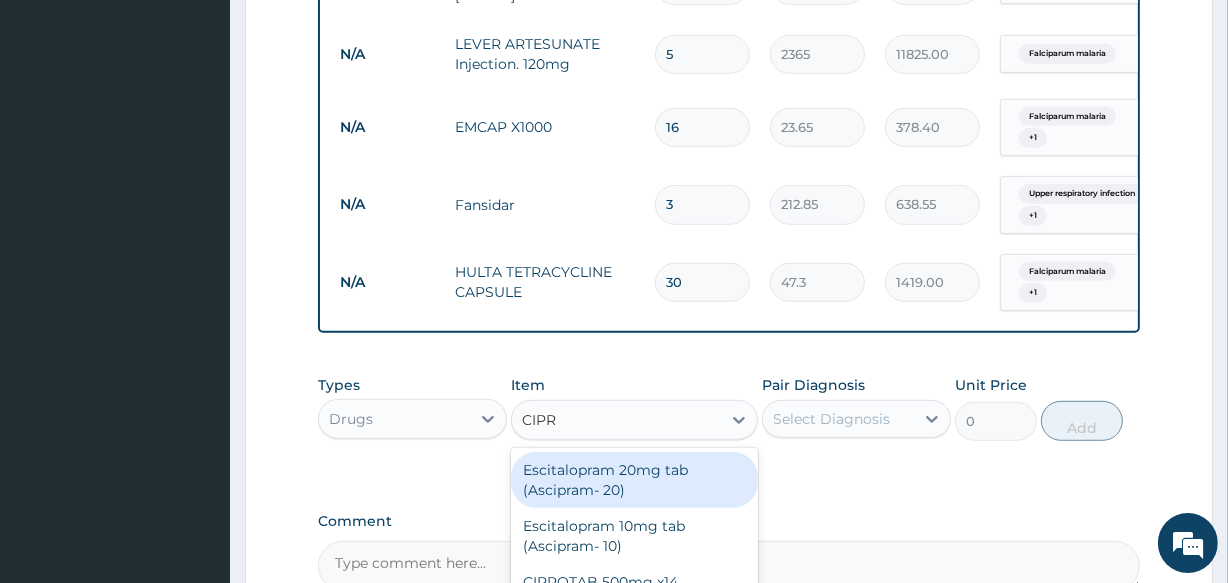 type on "CIPRO" 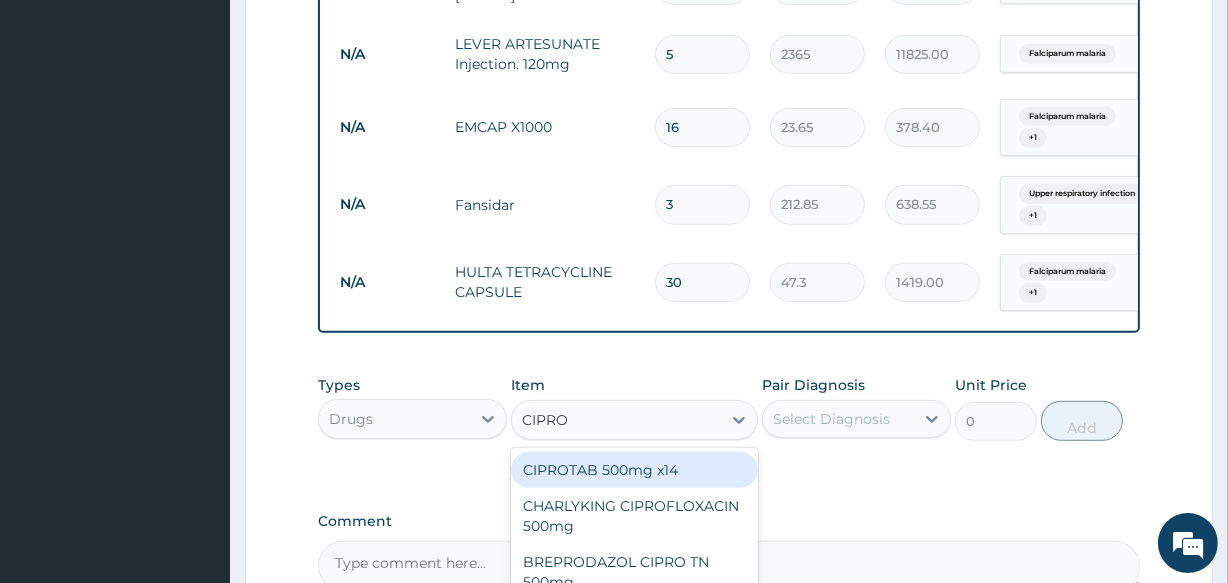 click on "CIPROTAB 500mg x14" at bounding box center [634, 470] 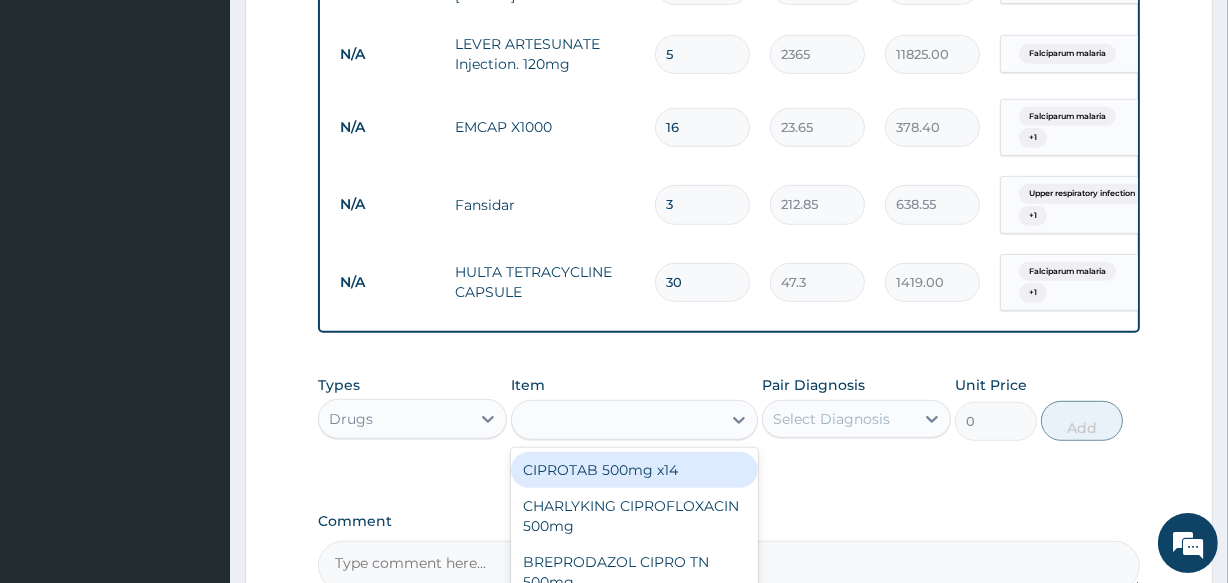 type on "319.275" 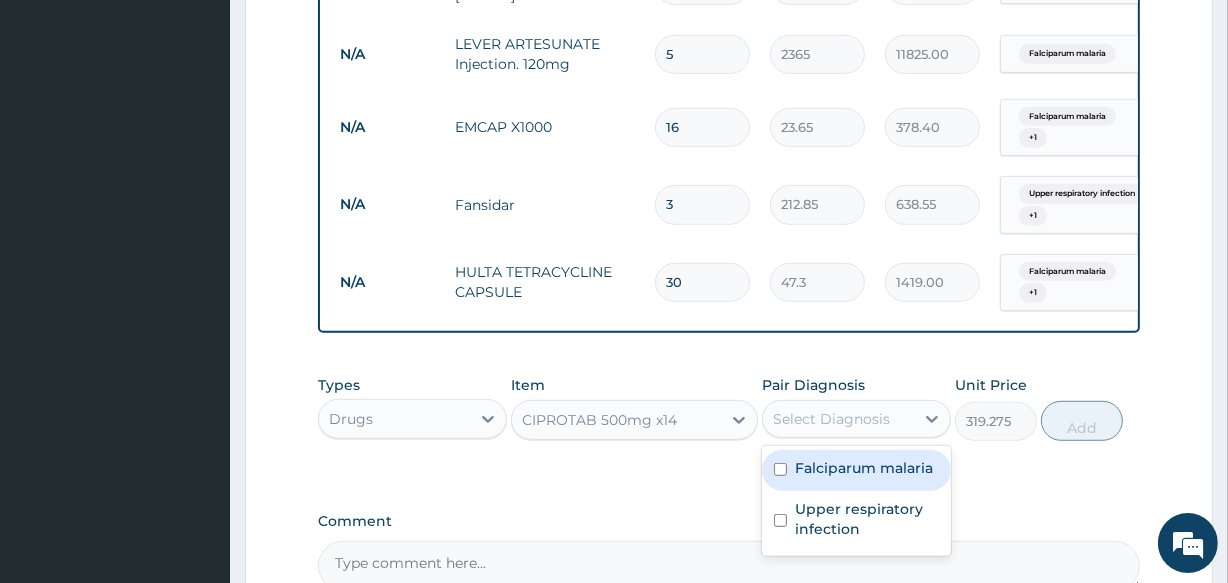 click on "Select Diagnosis" at bounding box center (831, 419) 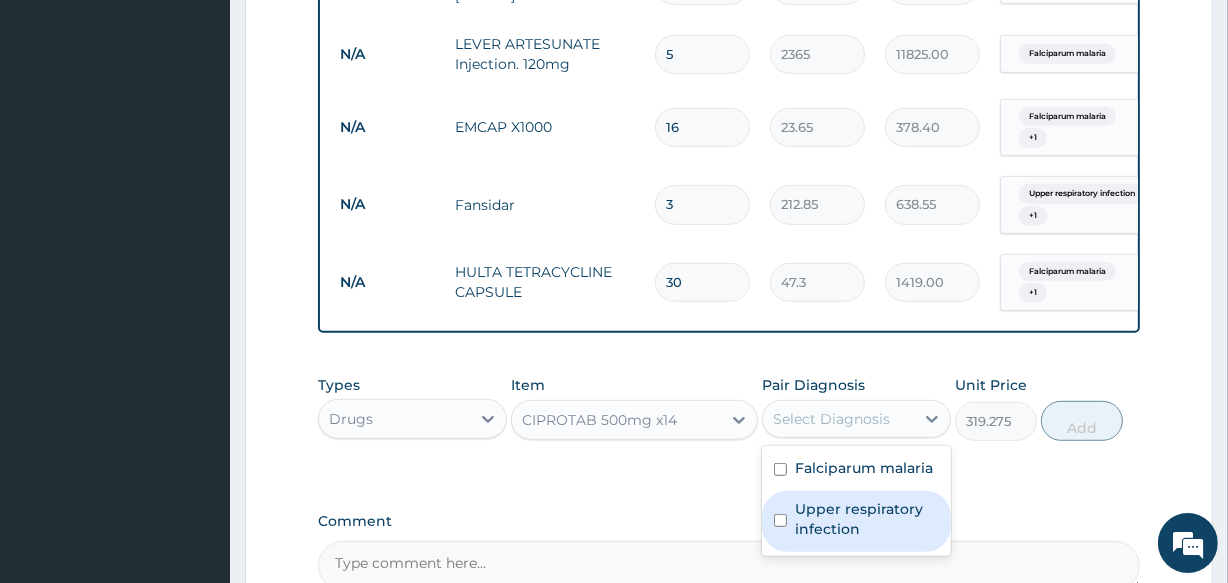 click on "Upper respiratory infection" at bounding box center (867, 519) 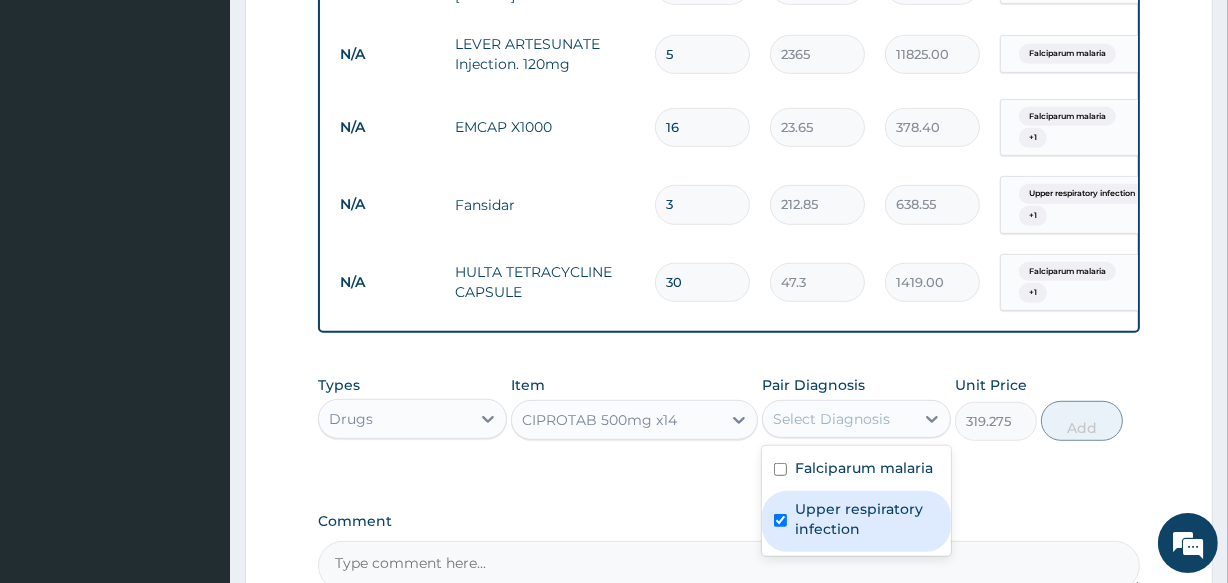 checkbox on "true" 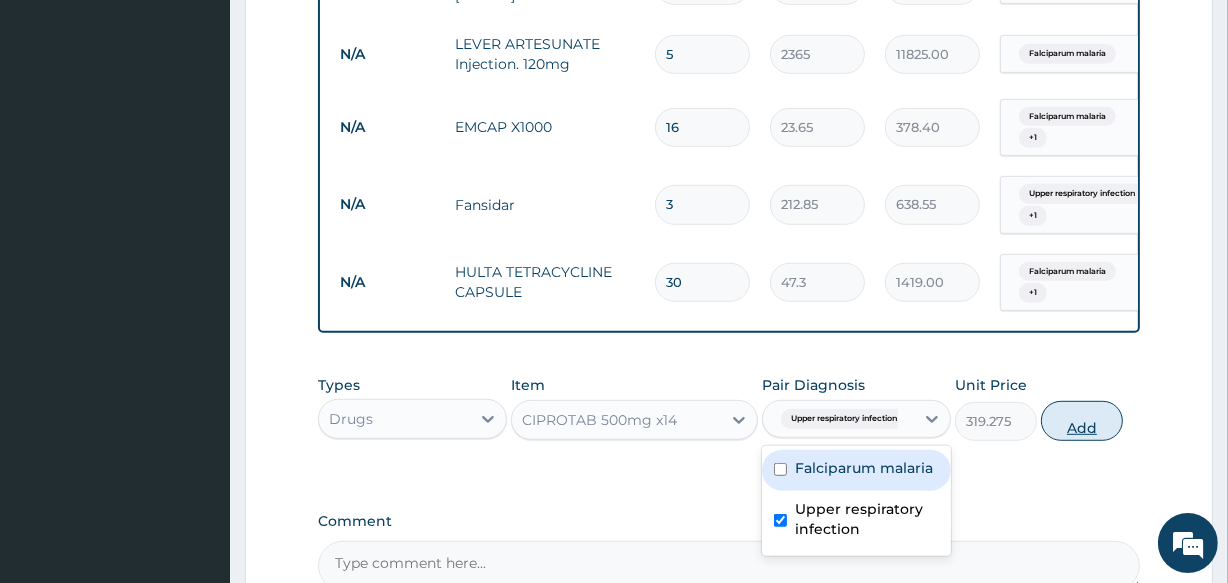click on "Add" at bounding box center [1082, 421] 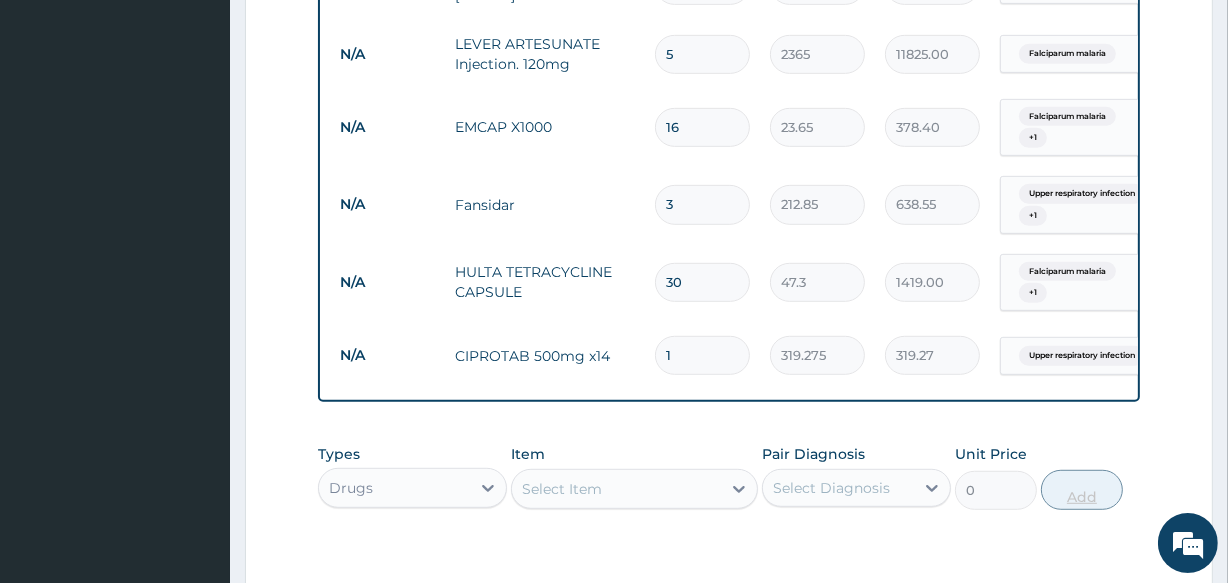 type on "14" 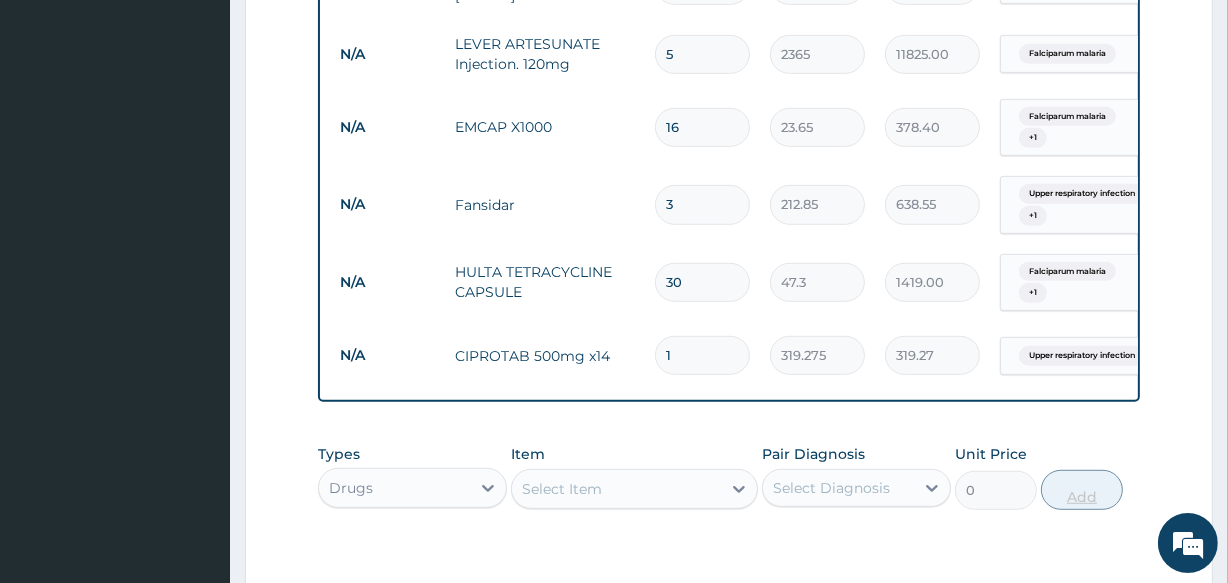 type on "4469.85" 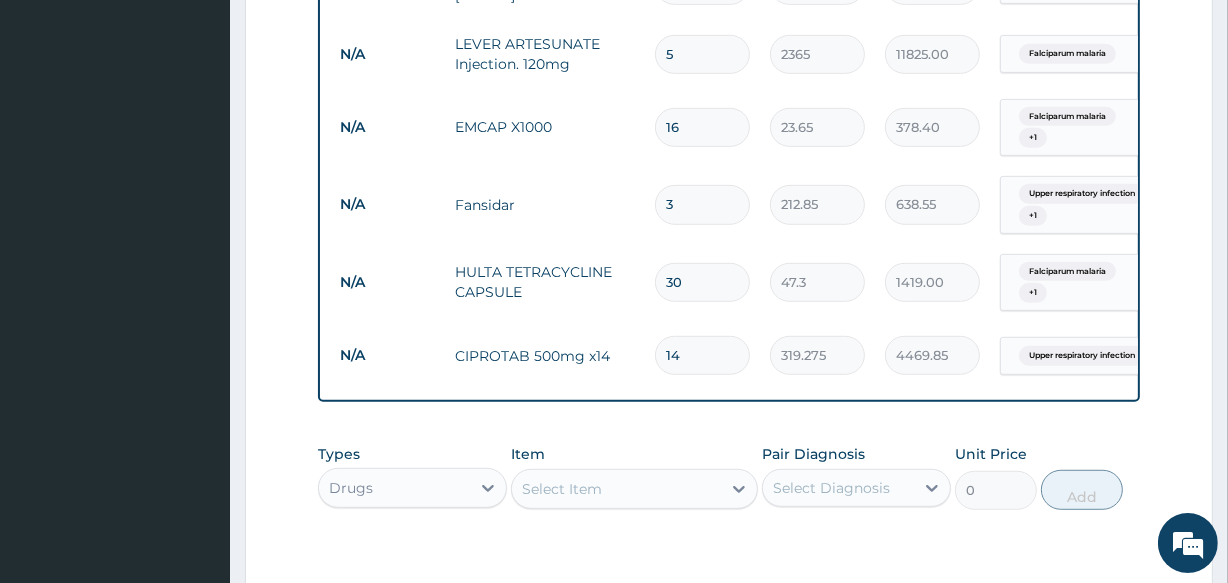 type on "14" 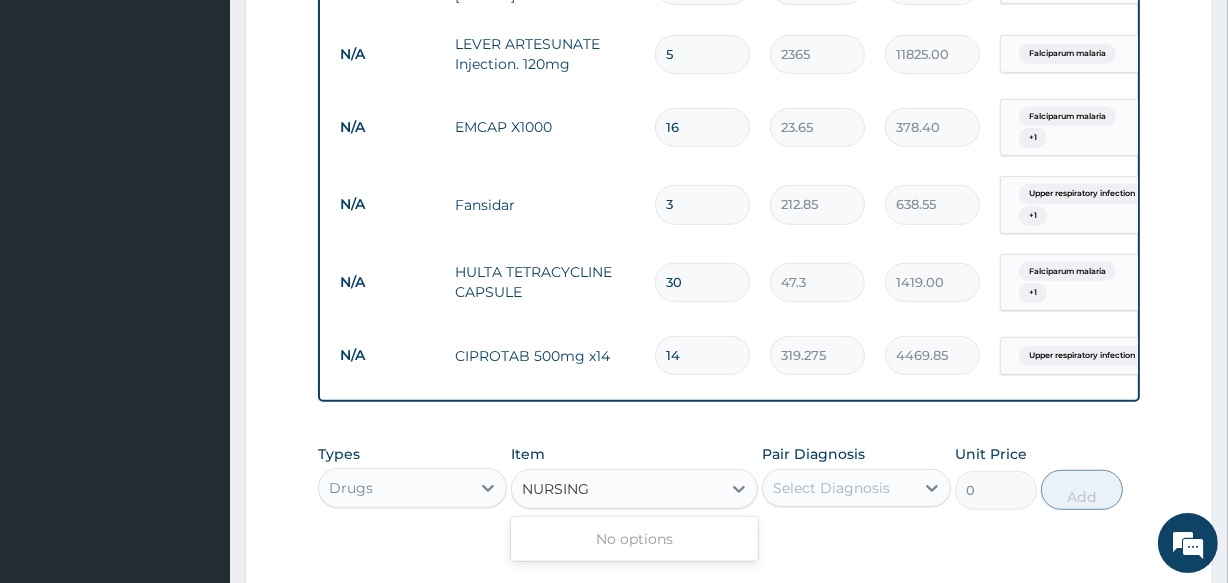 type on "NURSING" 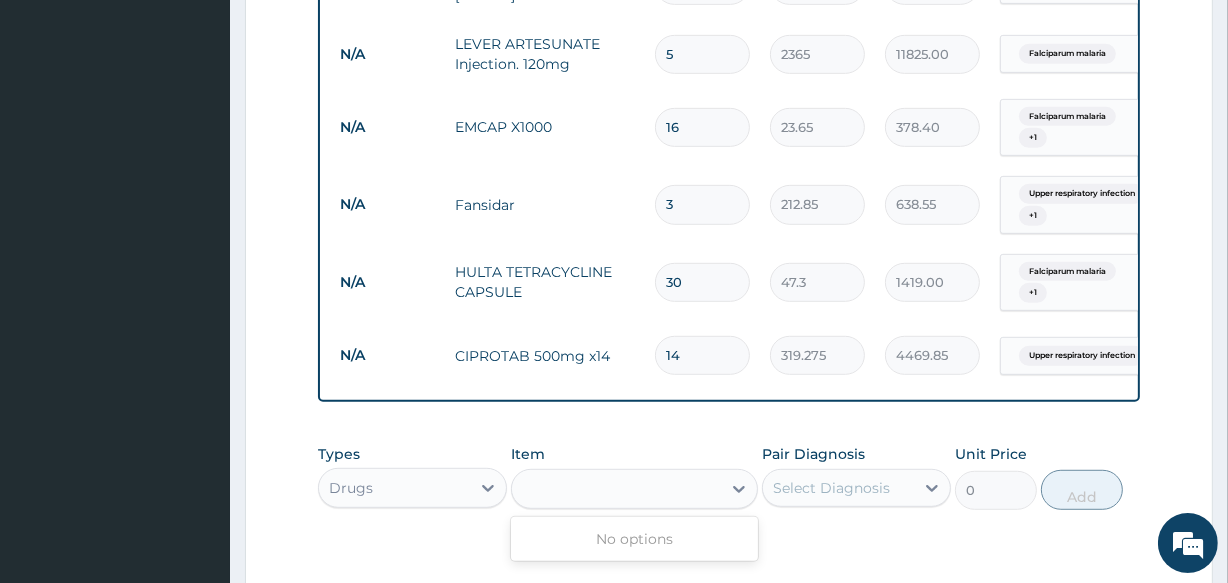 click on "Drugs" at bounding box center [394, 488] 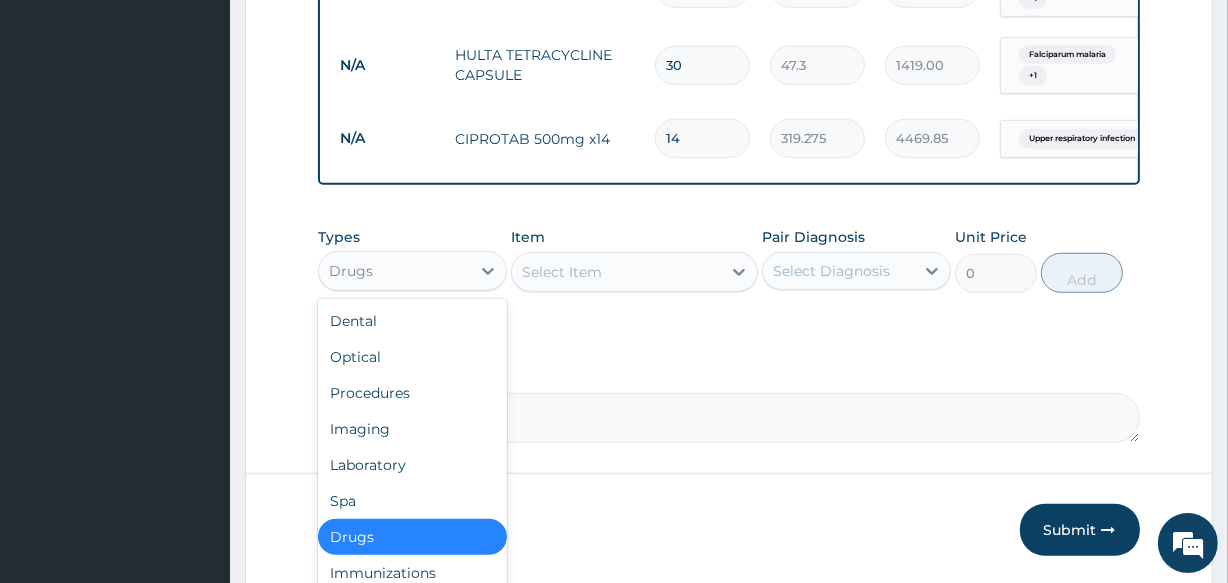 scroll, scrollTop: 1240, scrollLeft: 0, axis: vertical 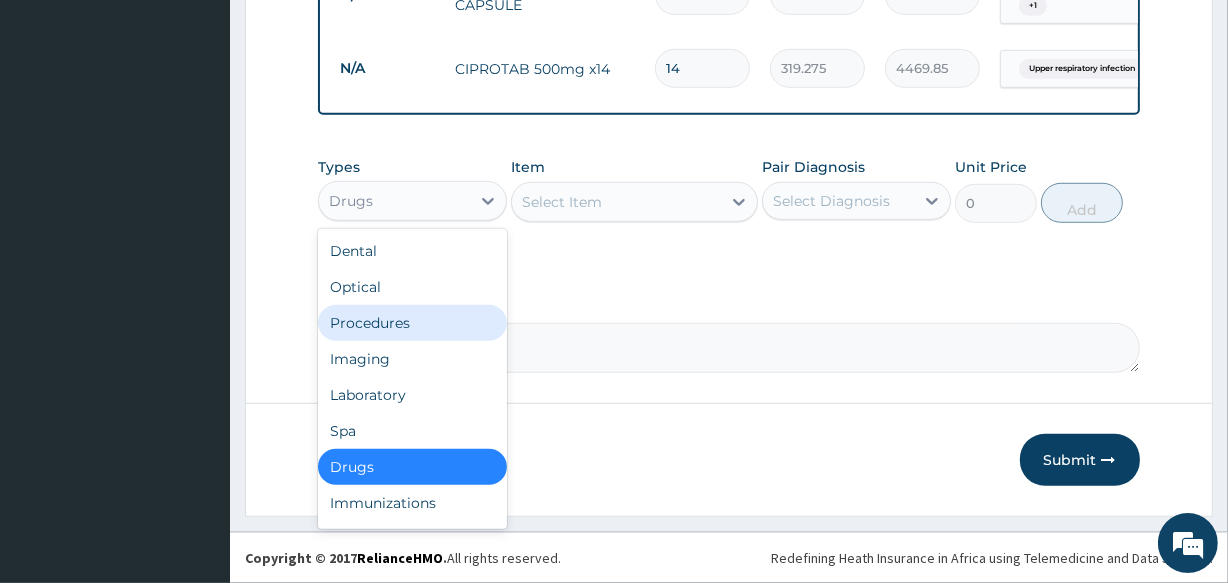 click on "Procedures" at bounding box center [412, 323] 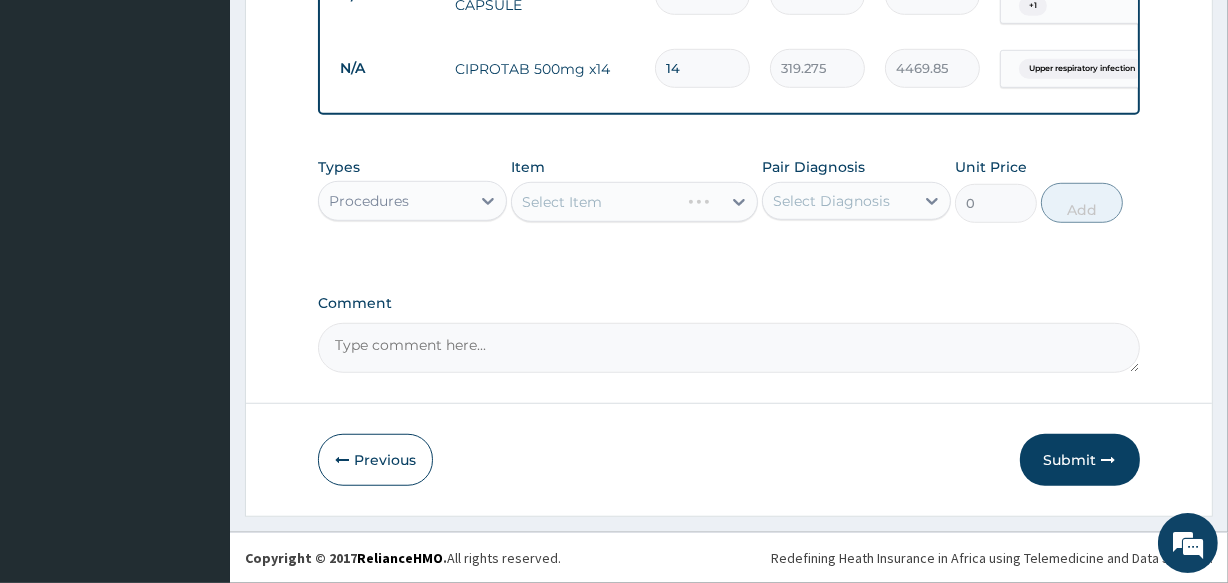 click on "Select Item" at bounding box center [634, 202] 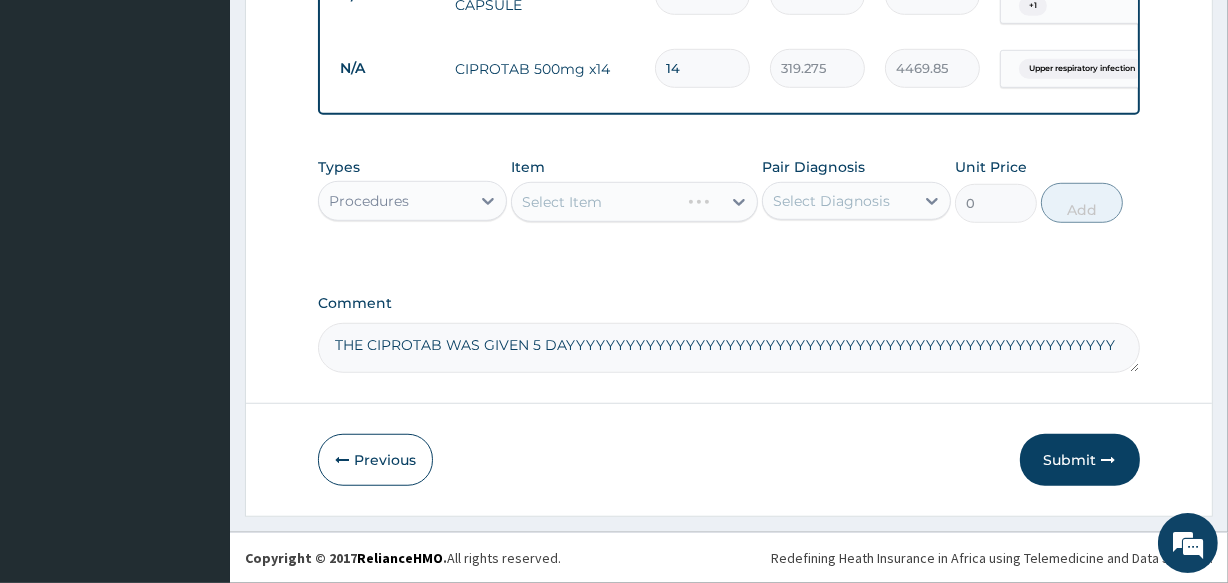 scroll, scrollTop: 0, scrollLeft: 0, axis: both 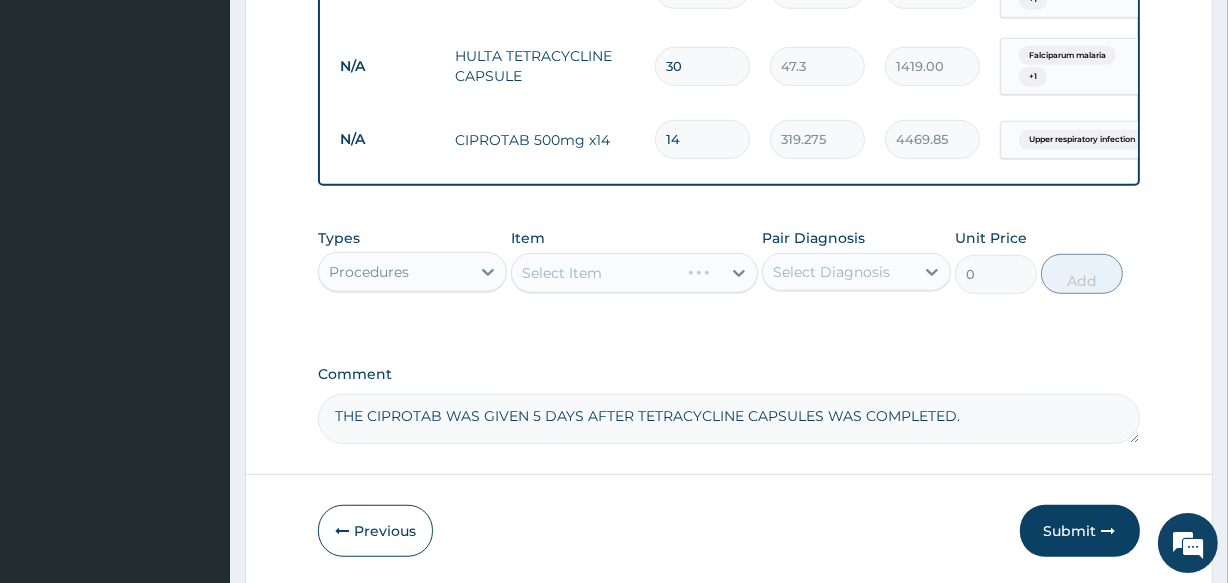 type on "THE CIPROTAB WAS GIVEN 5 DAYS AFTER TETRACYCLINE CAPSULES WAS COMPLETED." 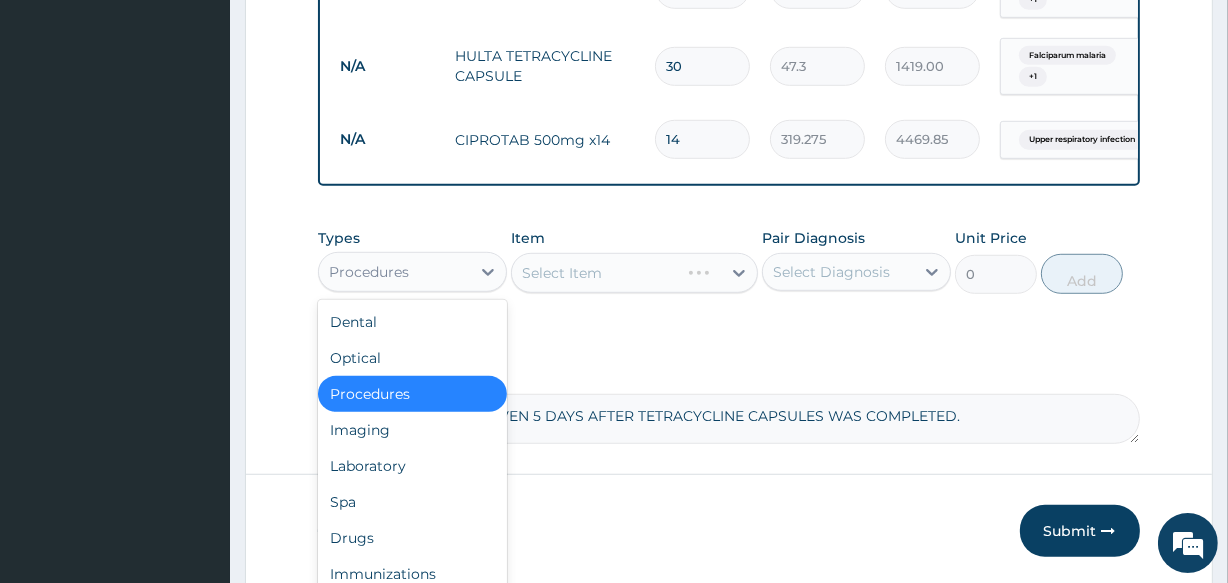 click on "Procedures" at bounding box center (369, 272) 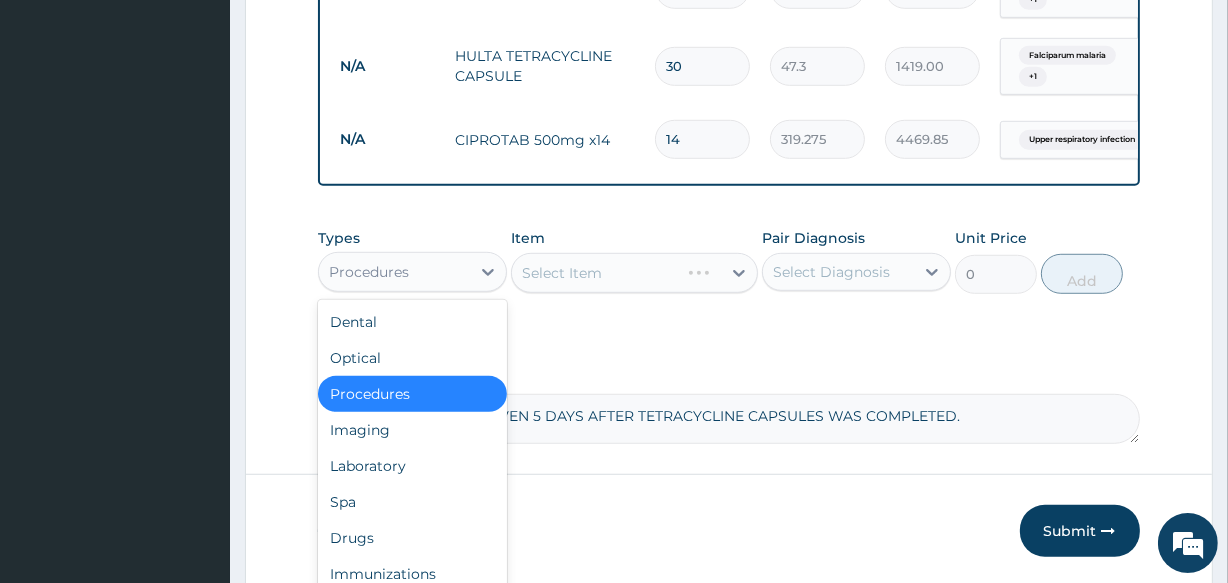 click on "Procedures" at bounding box center [412, 394] 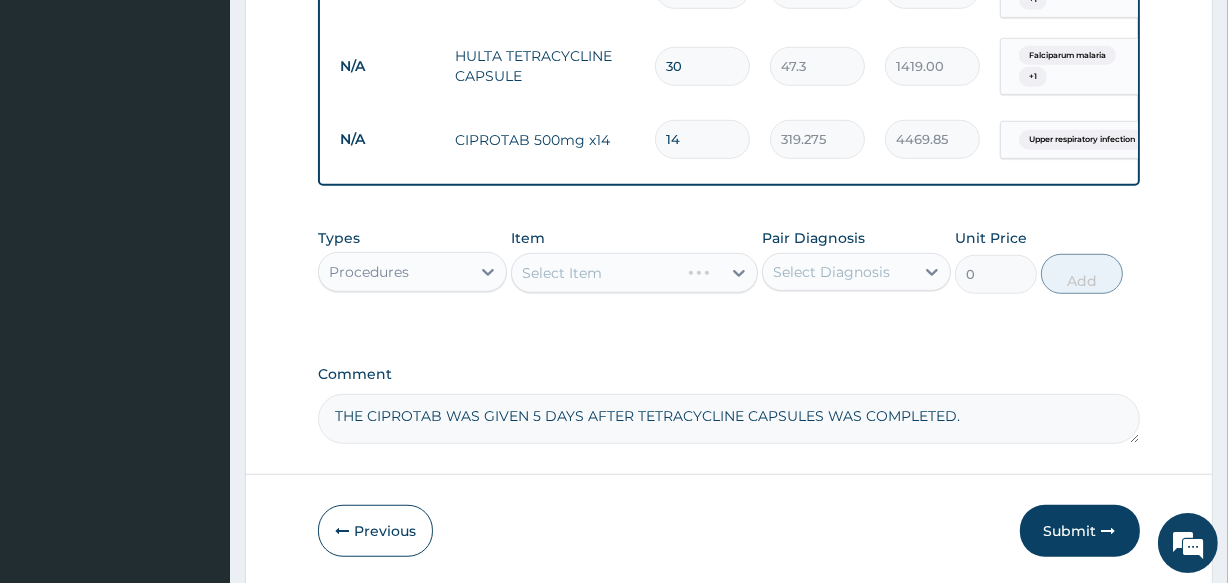 click on "Select Item" at bounding box center [634, 273] 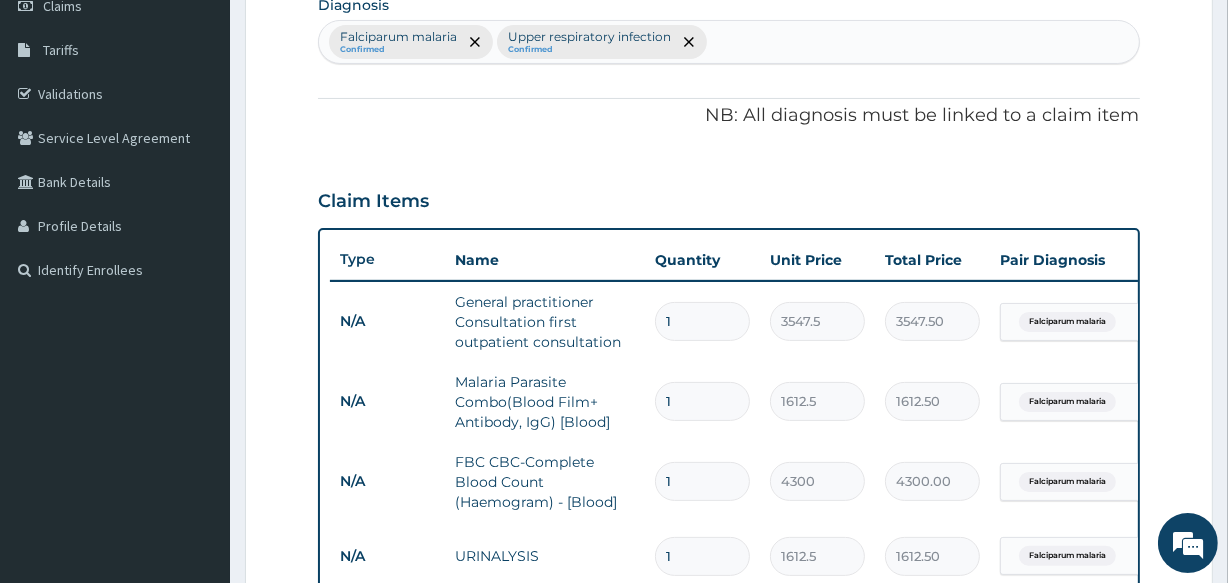 scroll, scrollTop: 228, scrollLeft: 0, axis: vertical 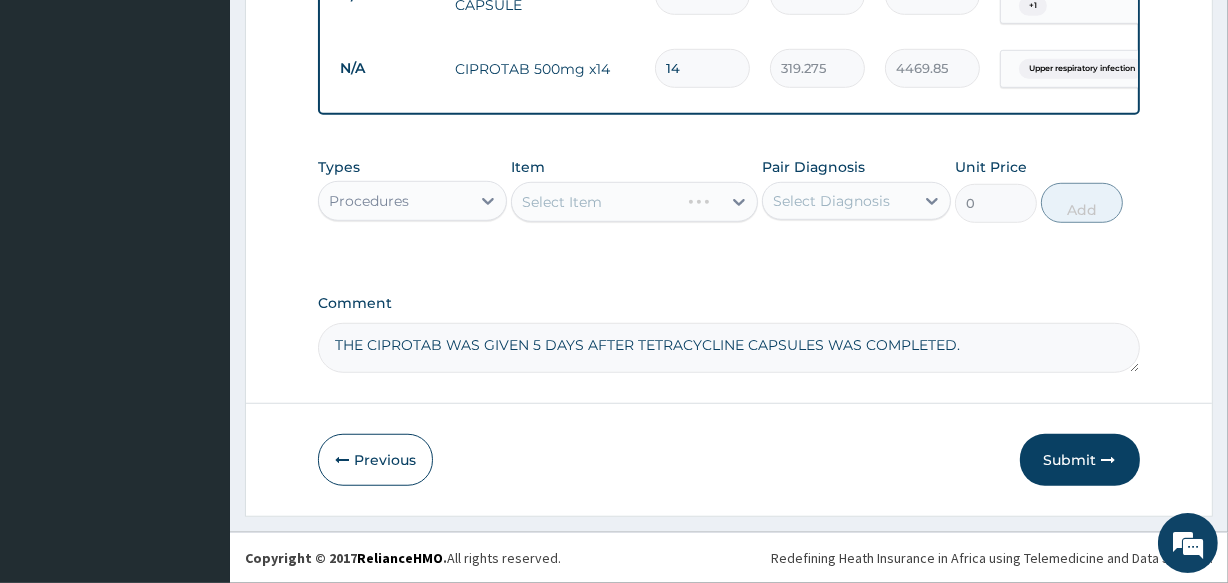 click on "Select Item" at bounding box center (634, 202) 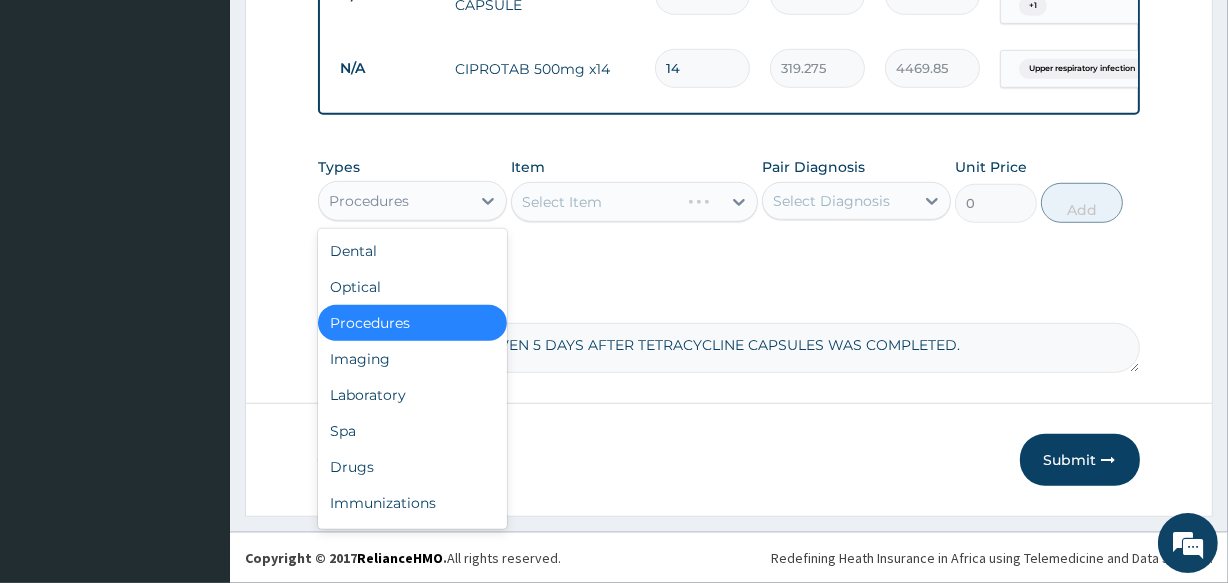 click on "Procedures" at bounding box center (394, 201) 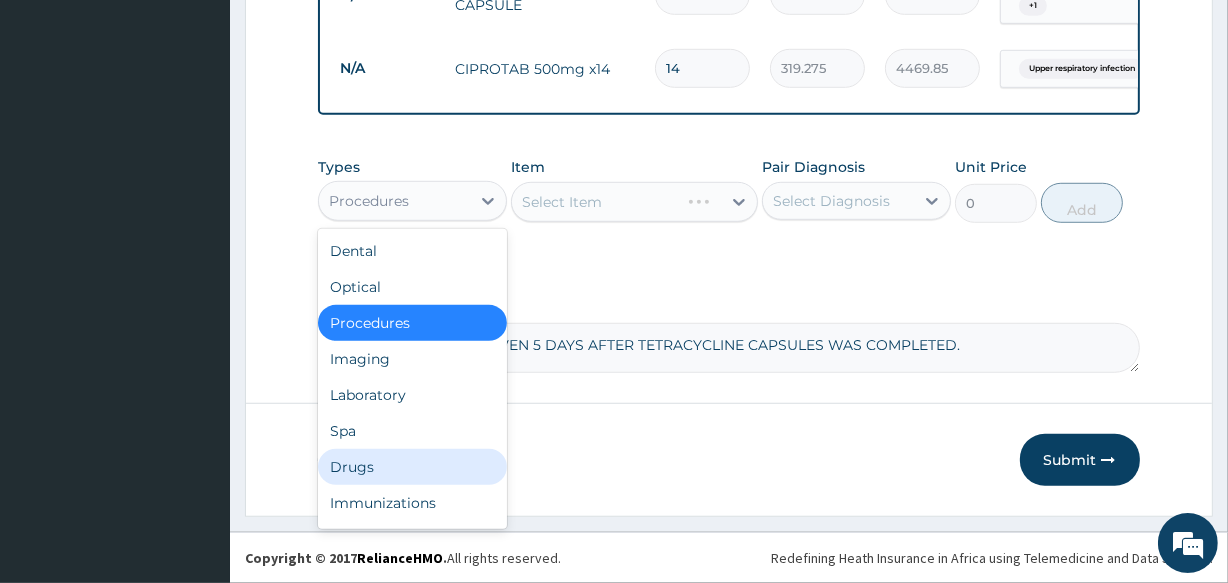 click on "Drugs" at bounding box center [412, 467] 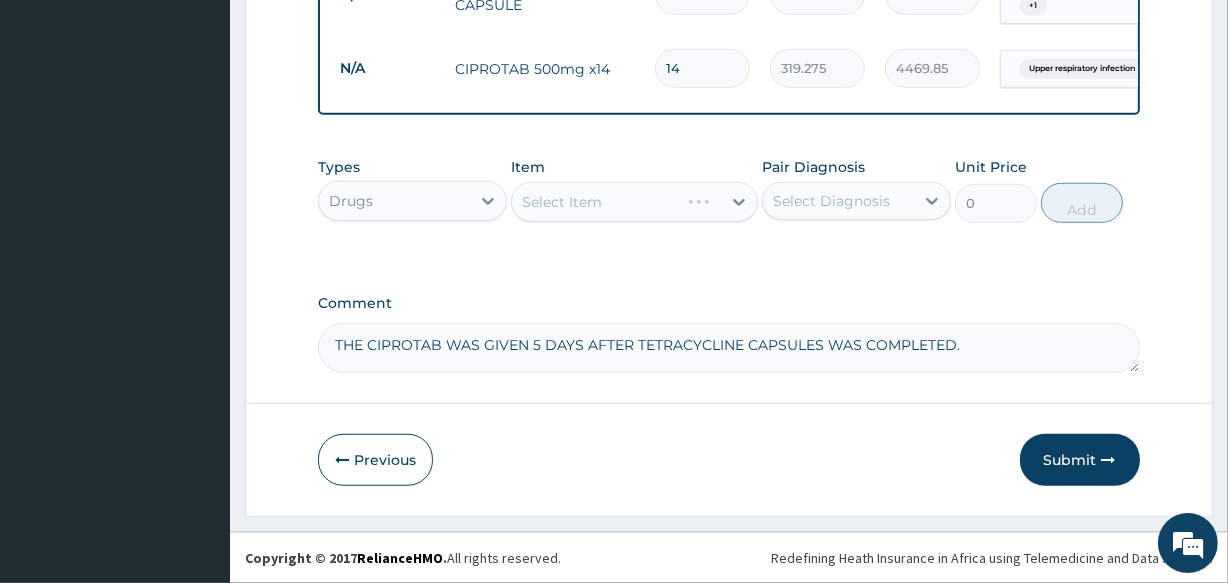 click on "Select Item" at bounding box center (634, 202) 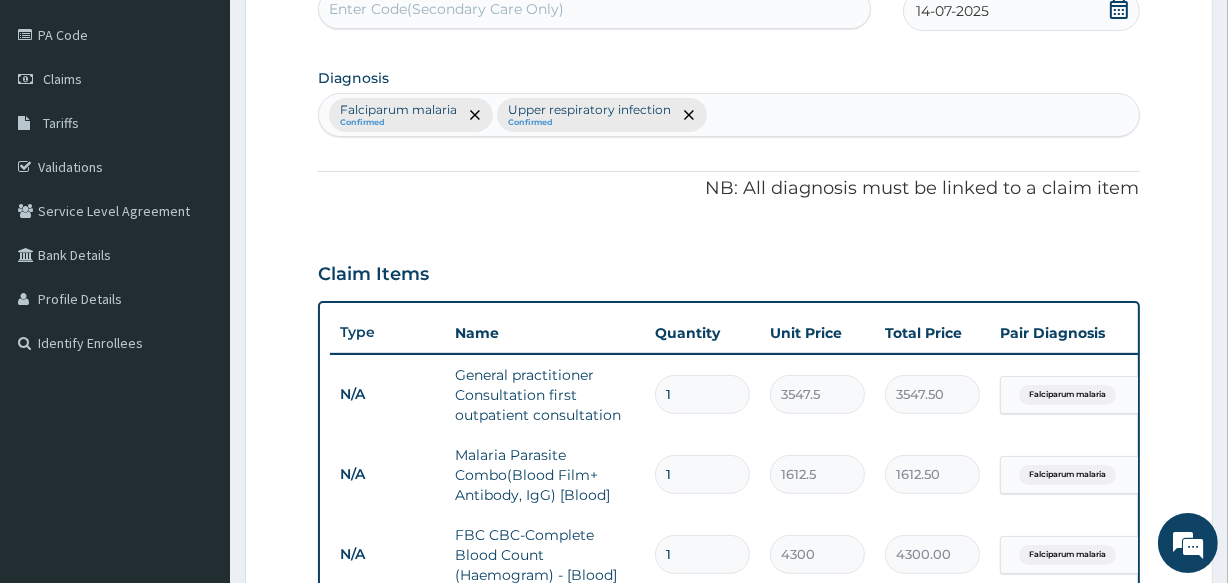scroll, scrollTop: 215, scrollLeft: 0, axis: vertical 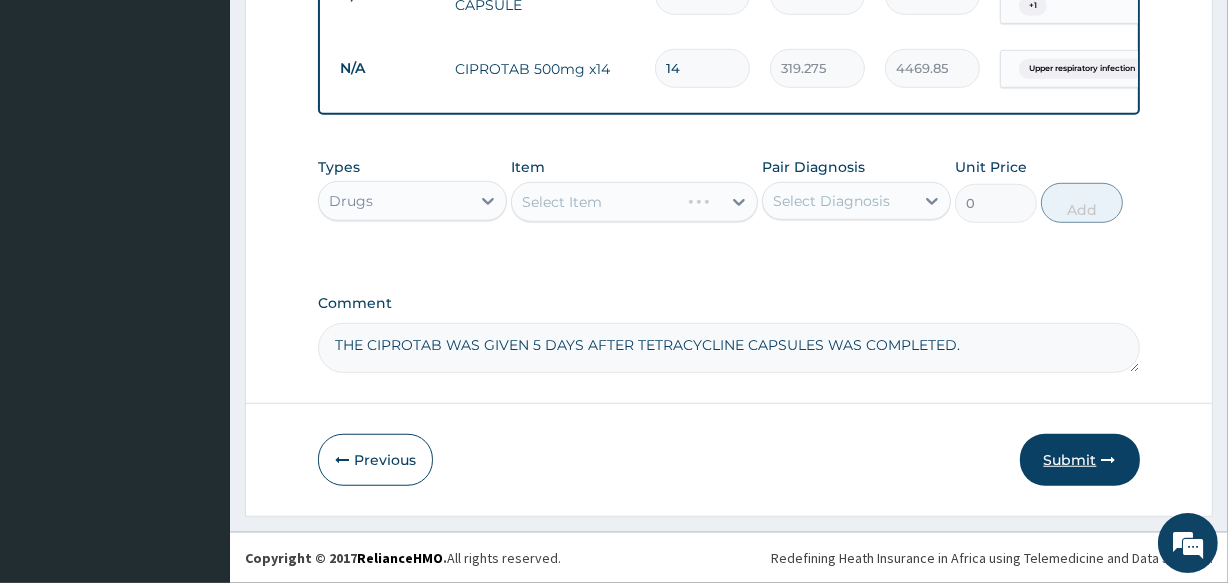 click on "Submit" at bounding box center [1080, 460] 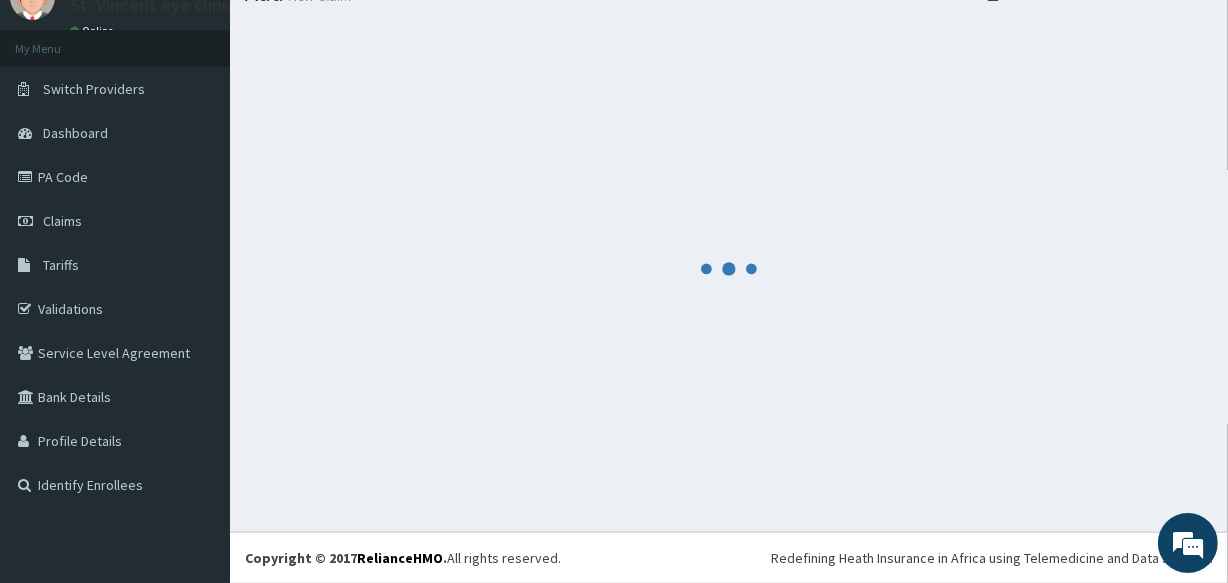 scroll, scrollTop: 84, scrollLeft: 0, axis: vertical 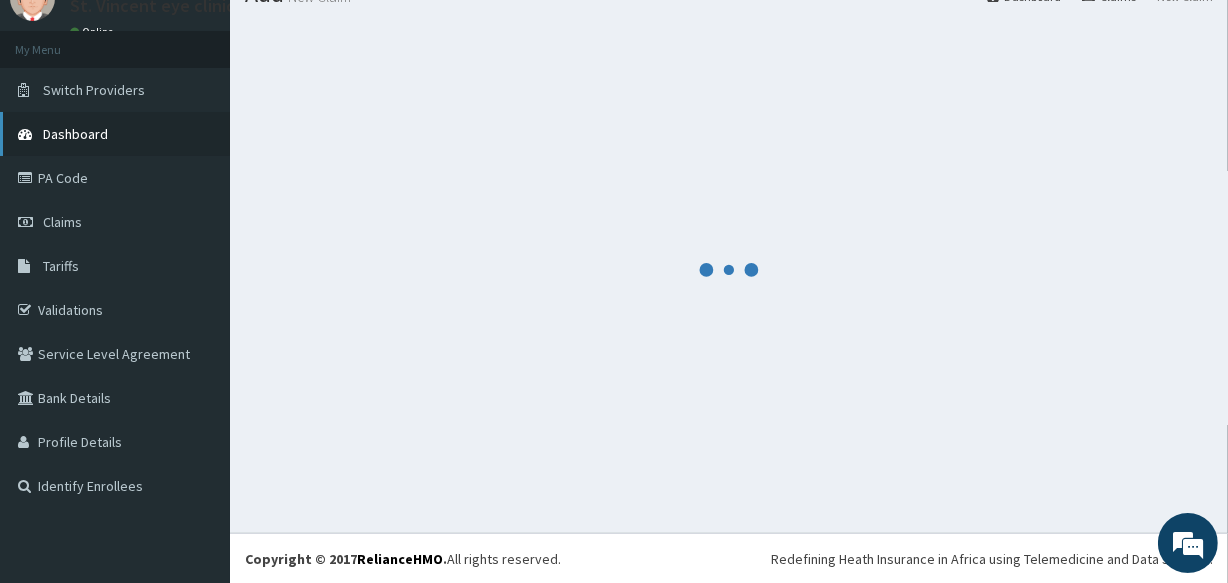 click on "Dashboard" at bounding box center [115, 134] 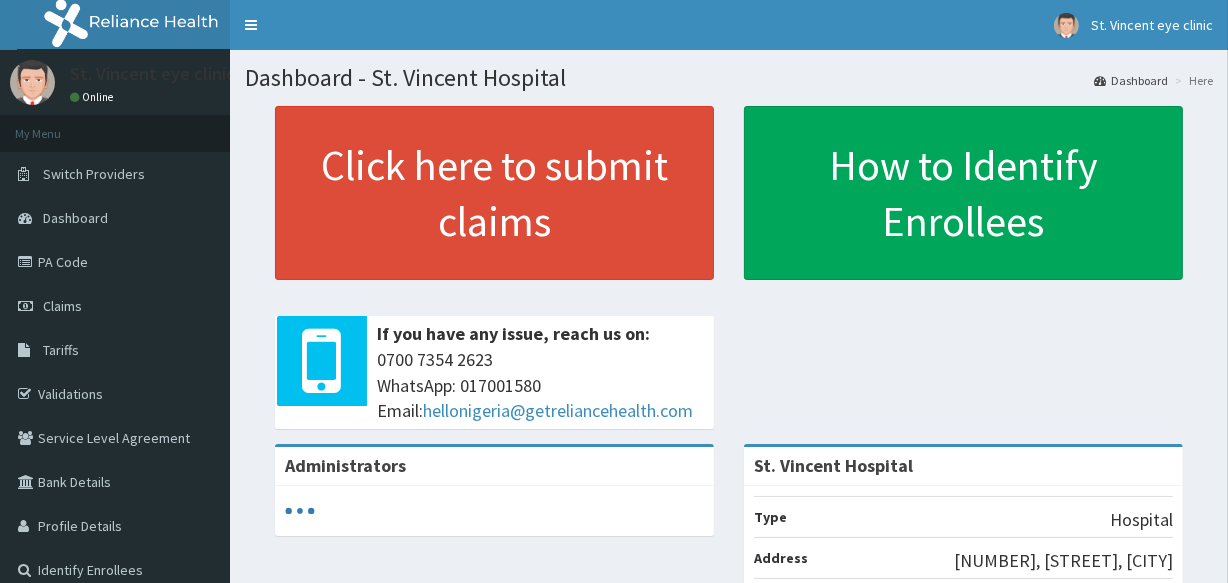 scroll, scrollTop: 0, scrollLeft: 0, axis: both 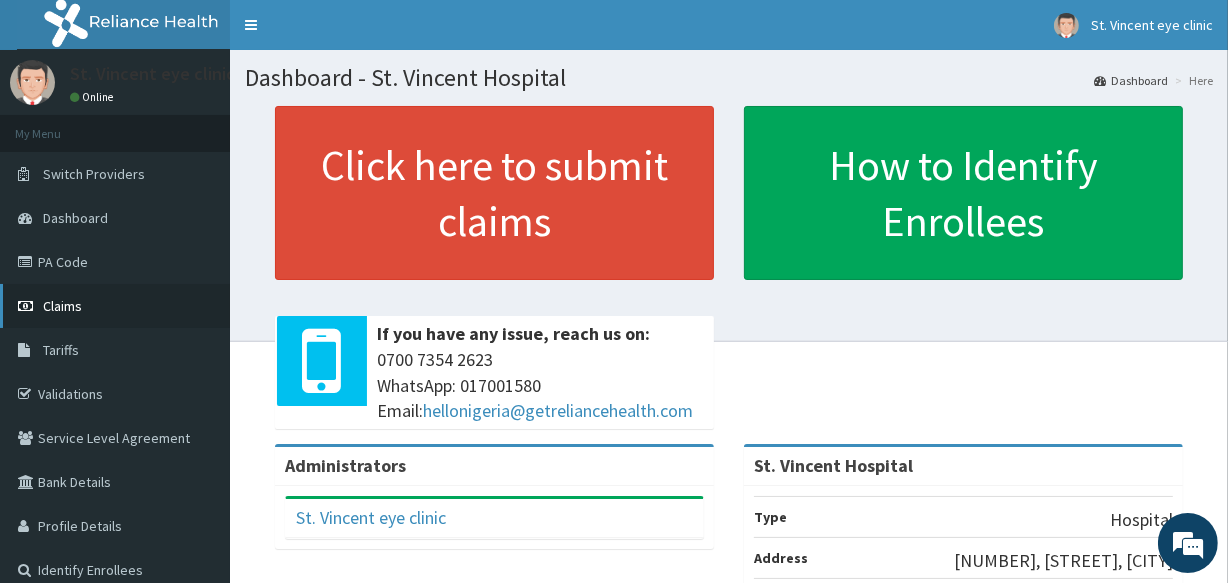click on "Claims" at bounding box center (115, 306) 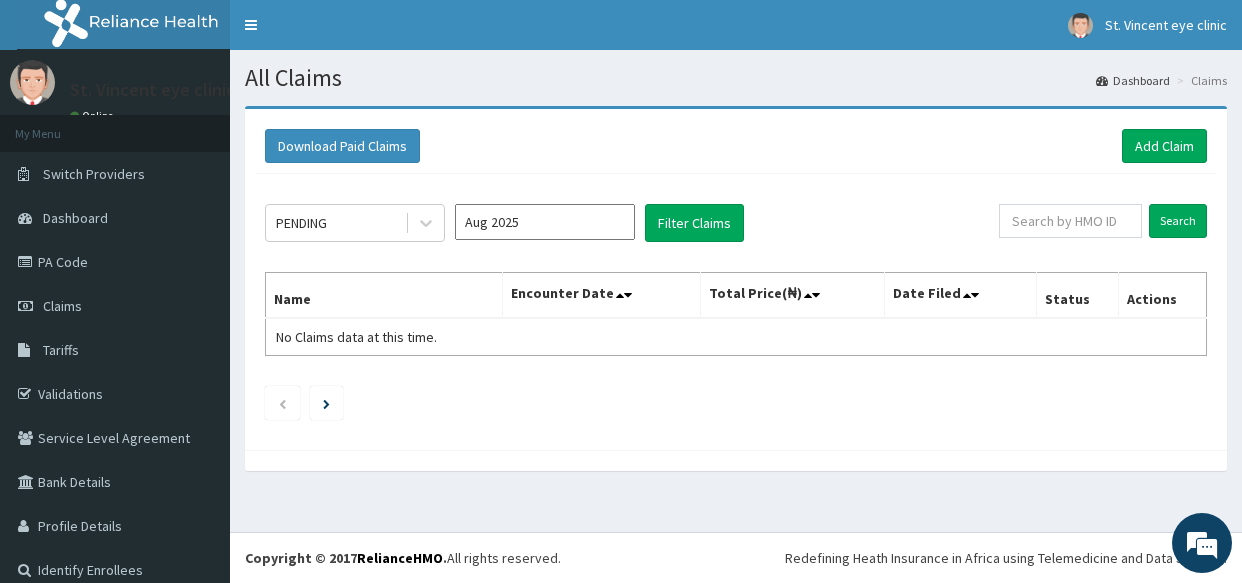 scroll, scrollTop: 0, scrollLeft: 0, axis: both 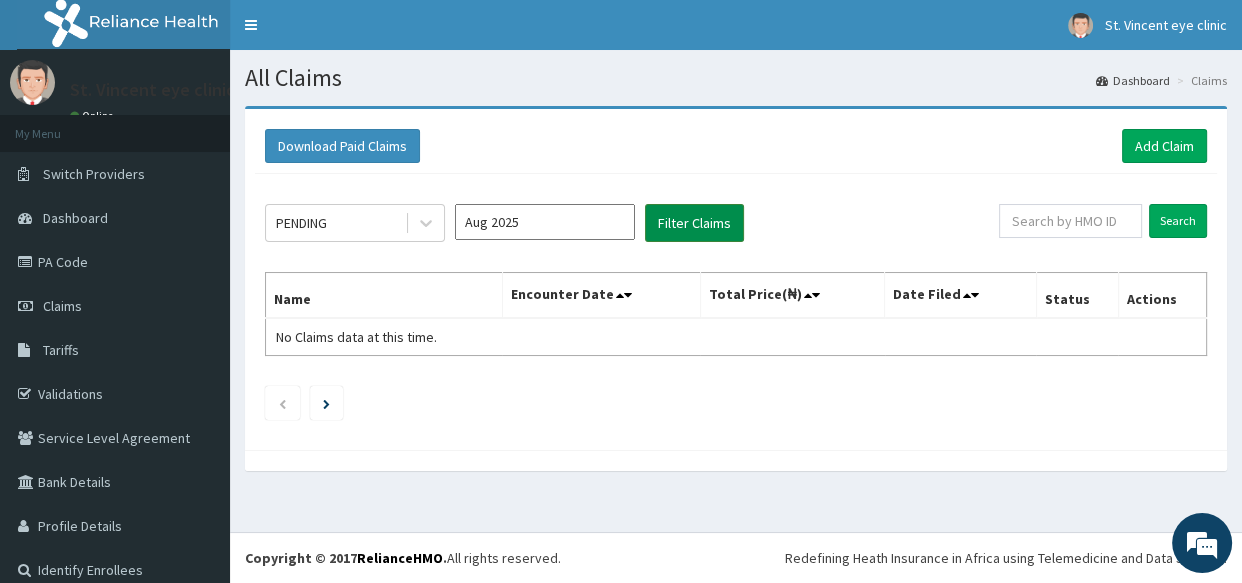 click on "Filter Claims" at bounding box center [694, 223] 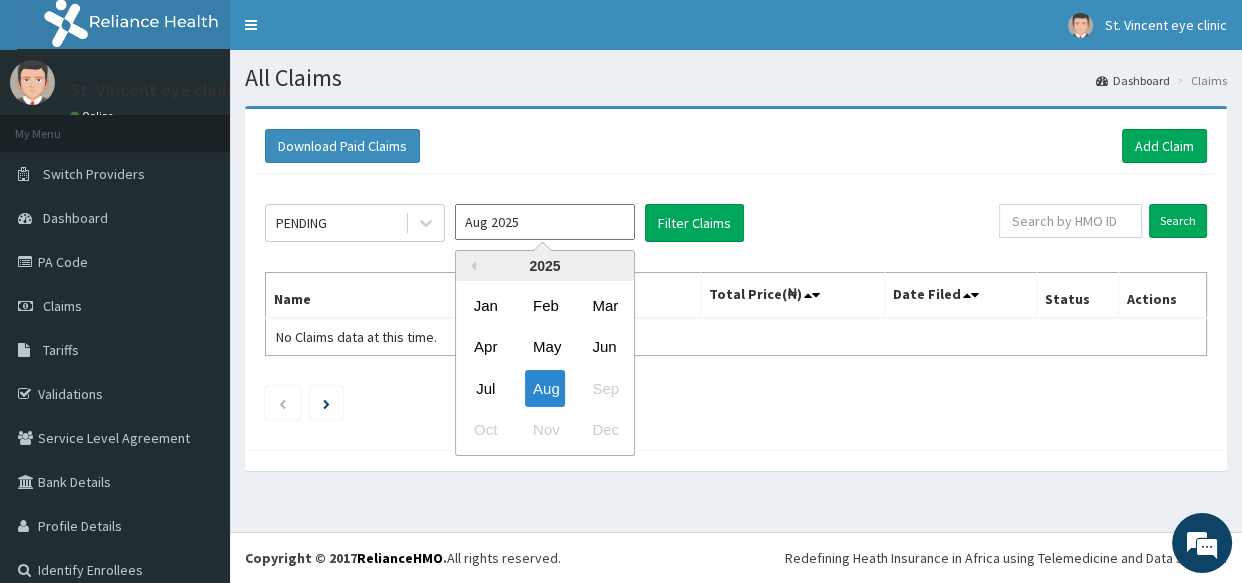 click on "Aug 2025" at bounding box center (545, 222) 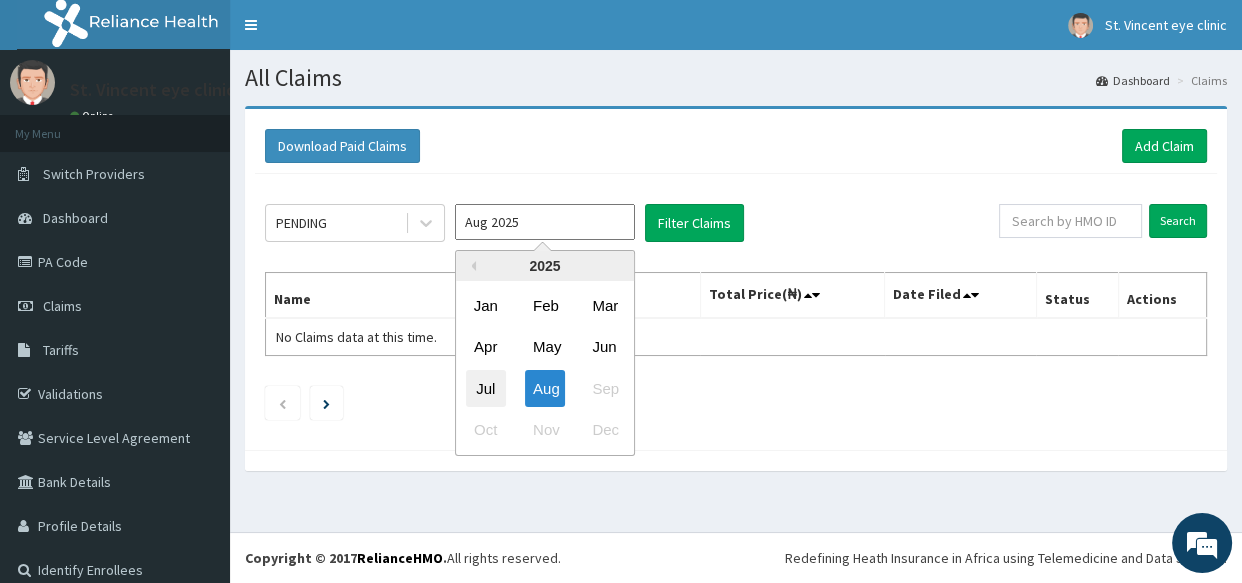 click on "Jul" at bounding box center [486, 388] 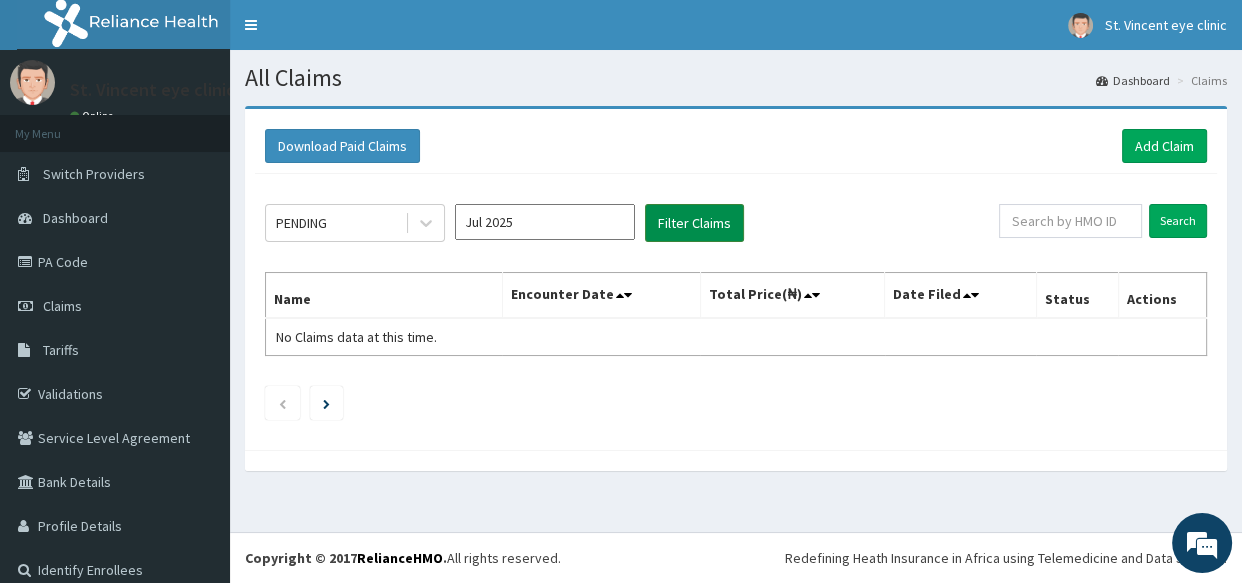 click on "Filter Claims" at bounding box center [694, 223] 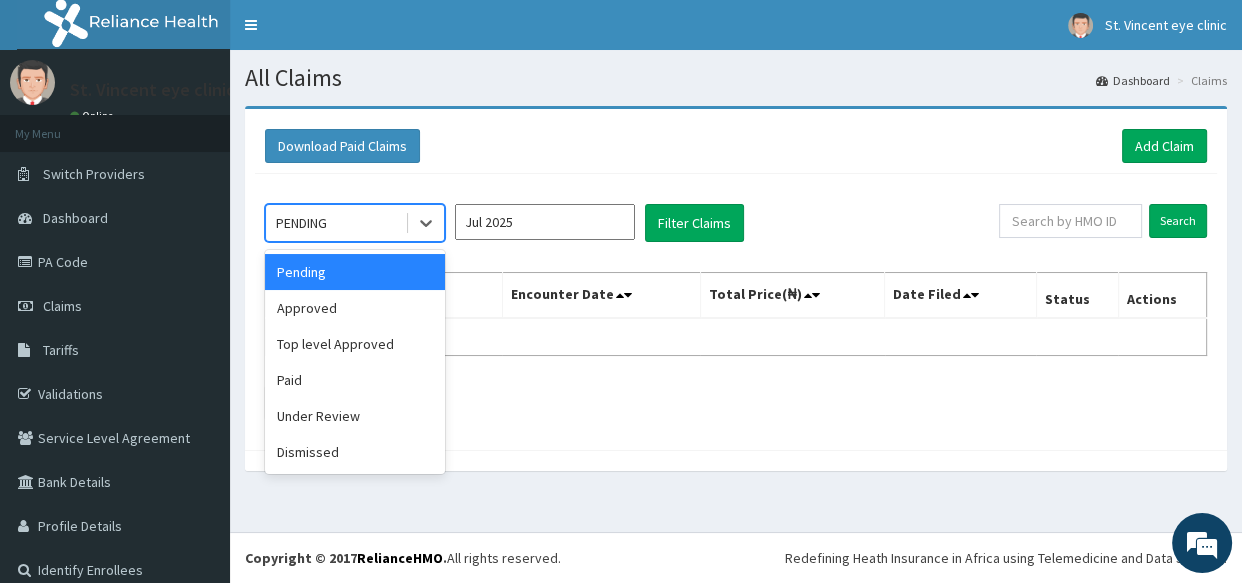 click on "PENDING" at bounding box center (335, 223) 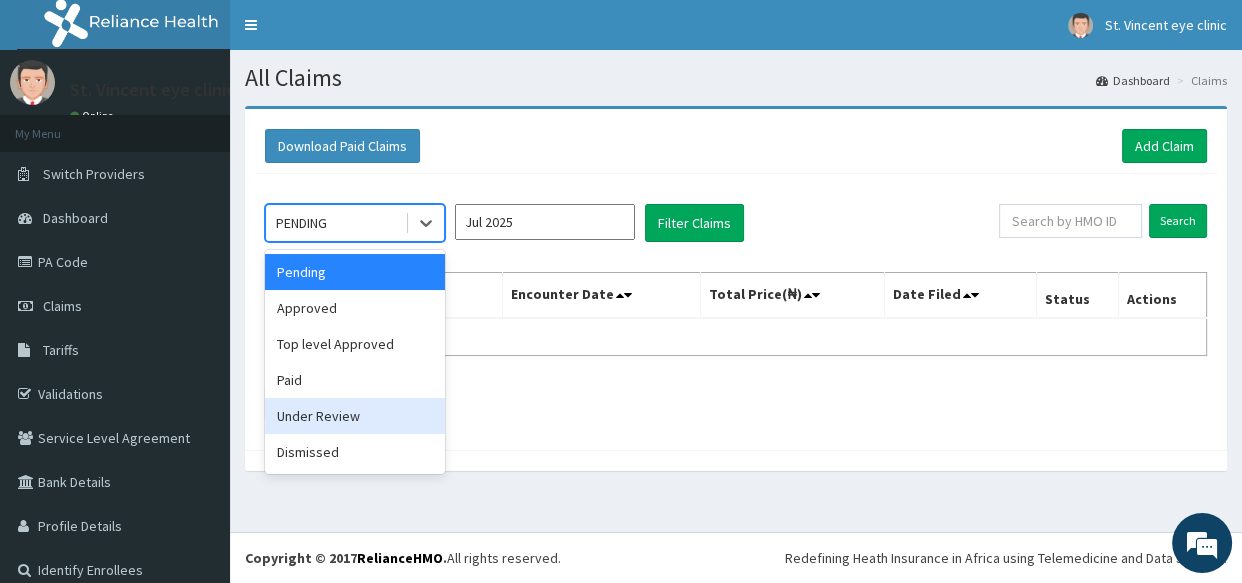 click on "Under Review" at bounding box center (355, 416) 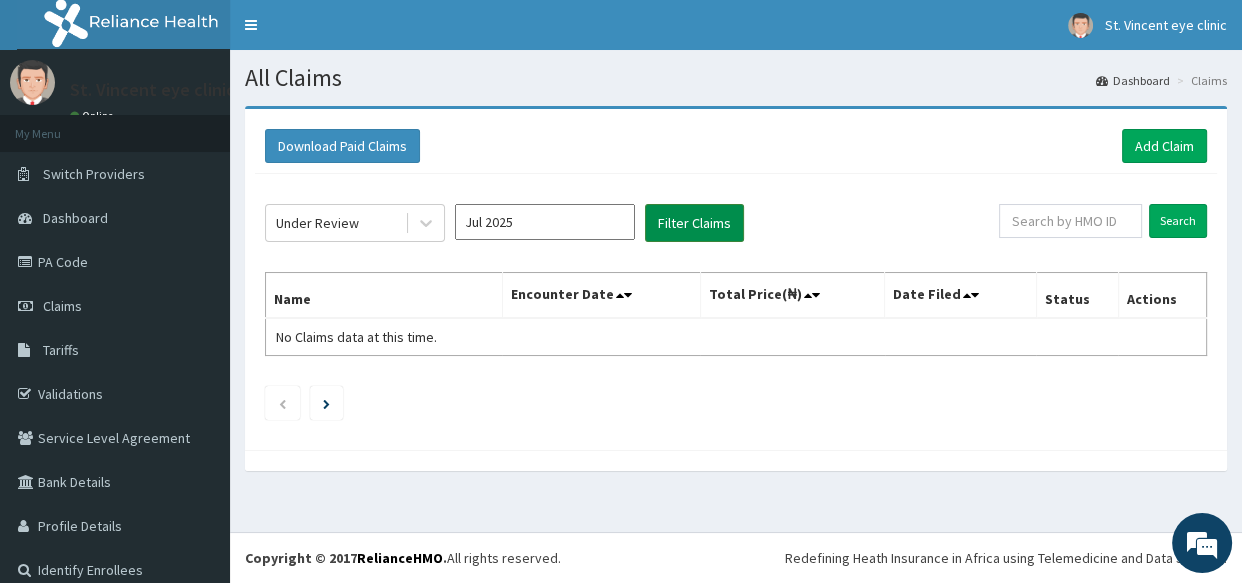 click on "Filter Claims" at bounding box center (694, 223) 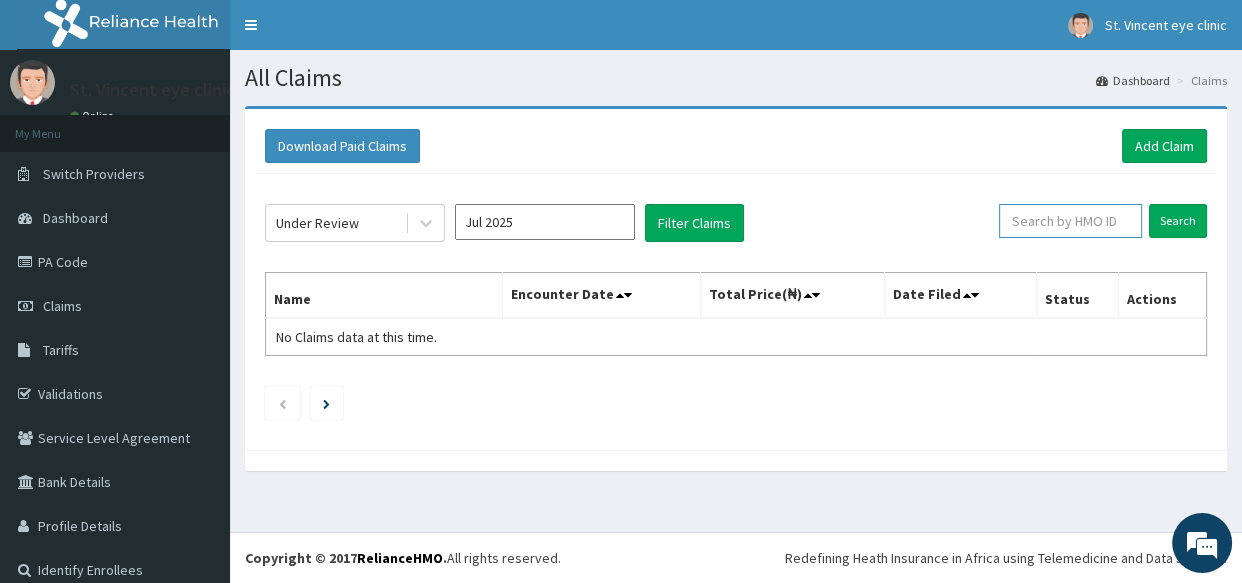 click at bounding box center (1070, 221) 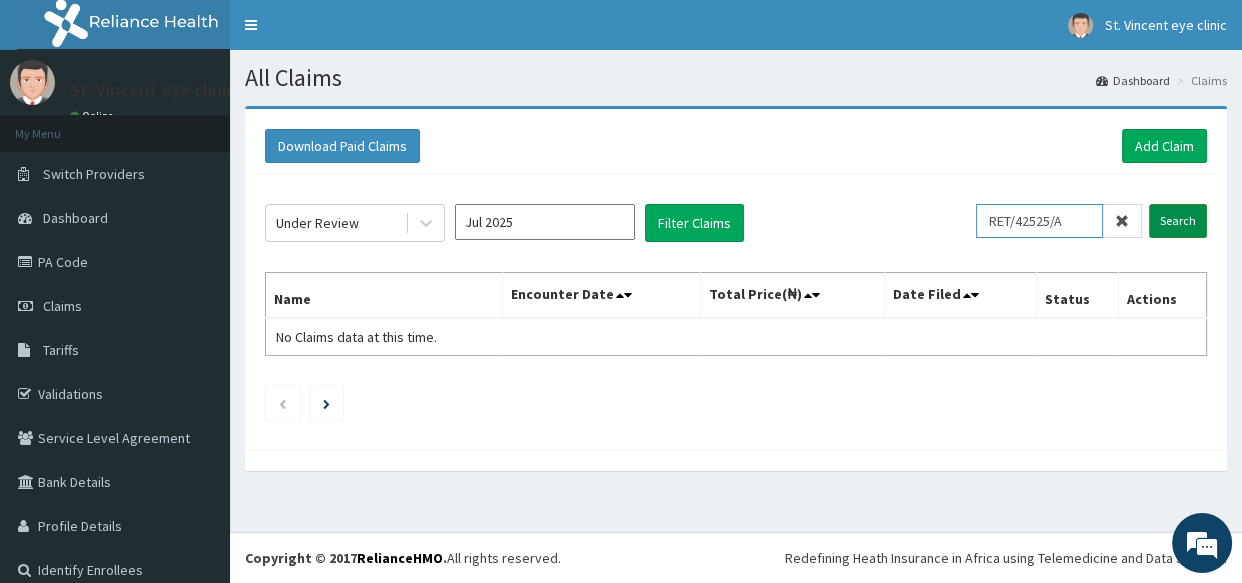 type on "RET/42525/A" 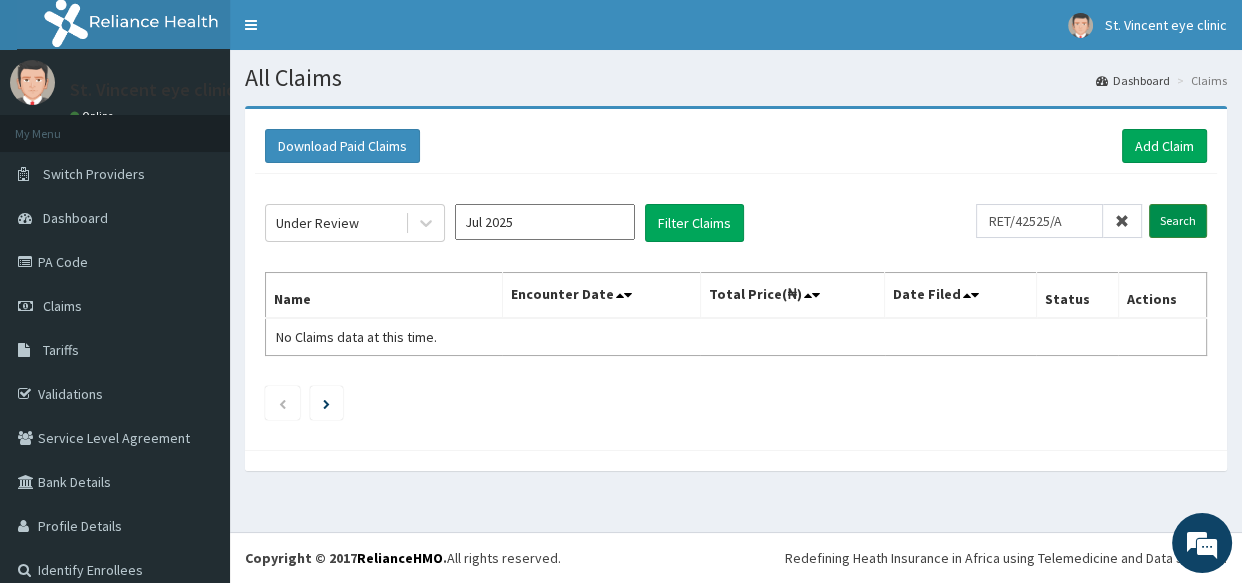 click on "Search" at bounding box center [1178, 221] 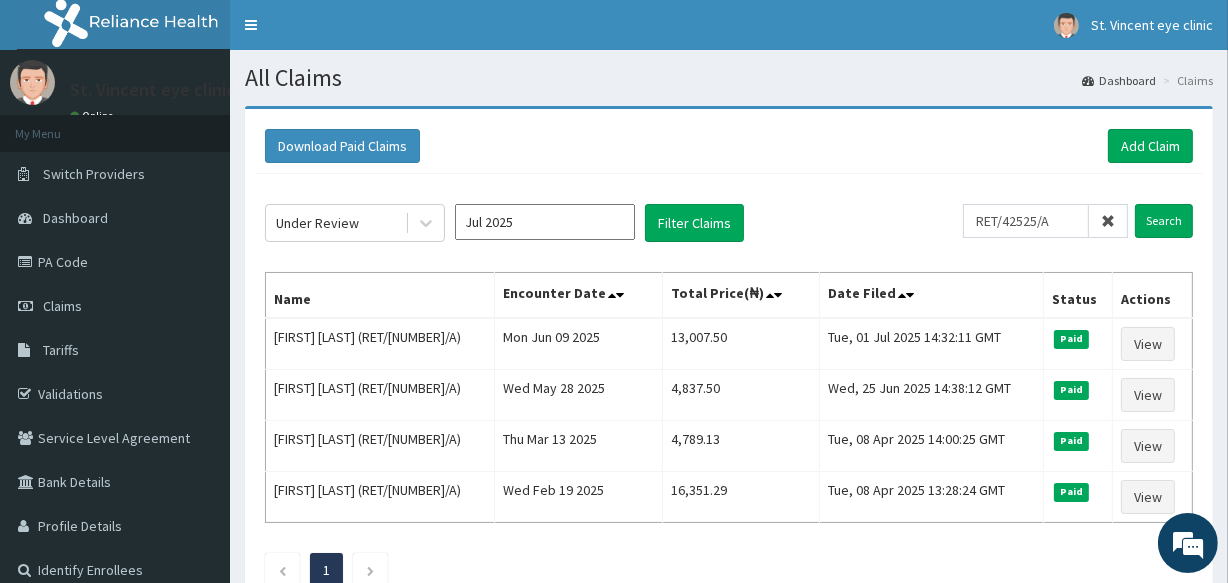 click at bounding box center [1108, 221] 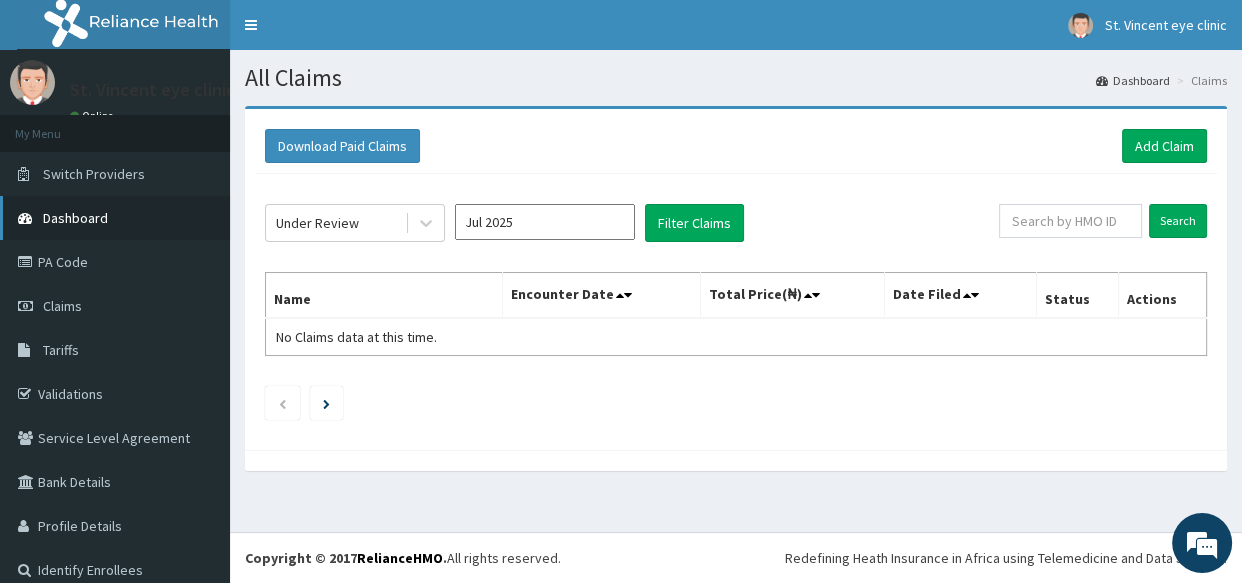 click on "Dashboard" at bounding box center (115, 218) 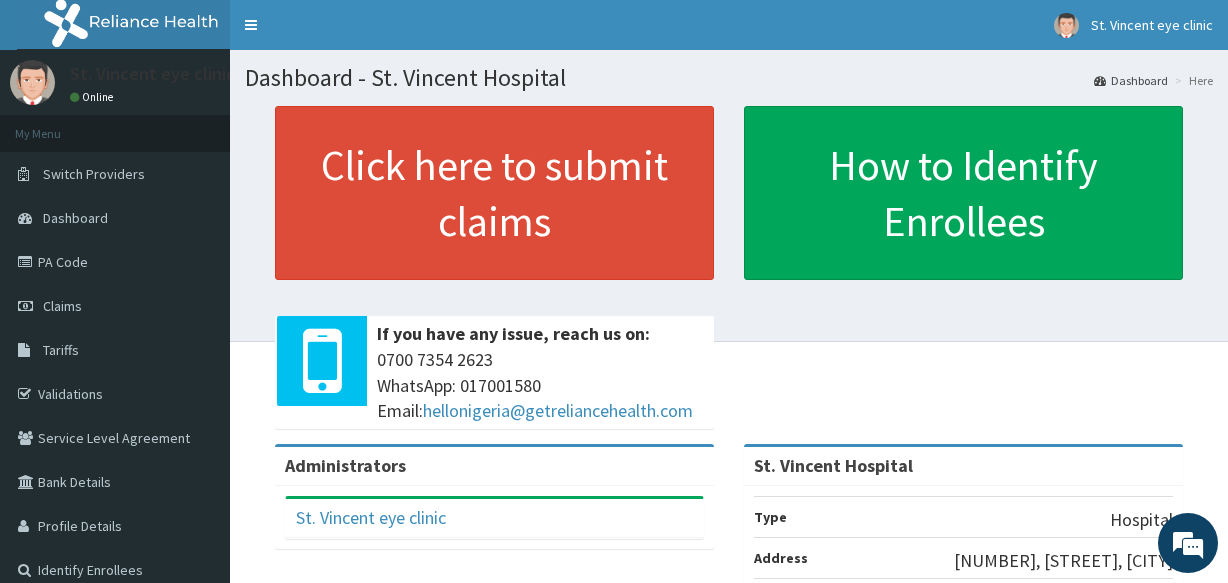 scroll, scrollTop: 0, scrollLeft: 0, axis: both 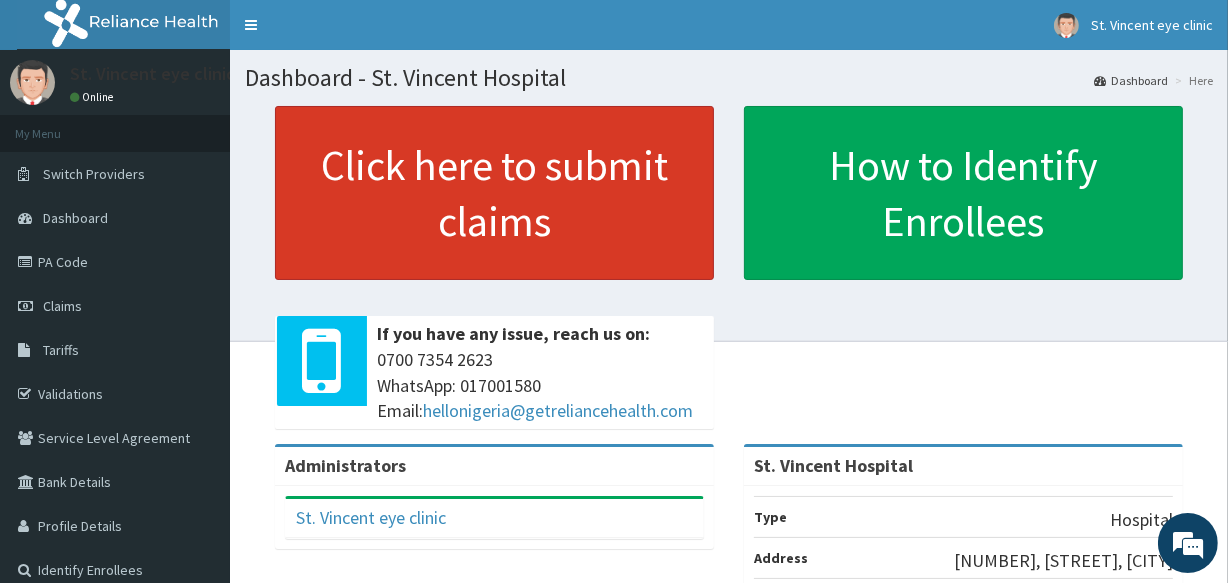 click on "Click here to submit claims" at bounding box center (494, 193) 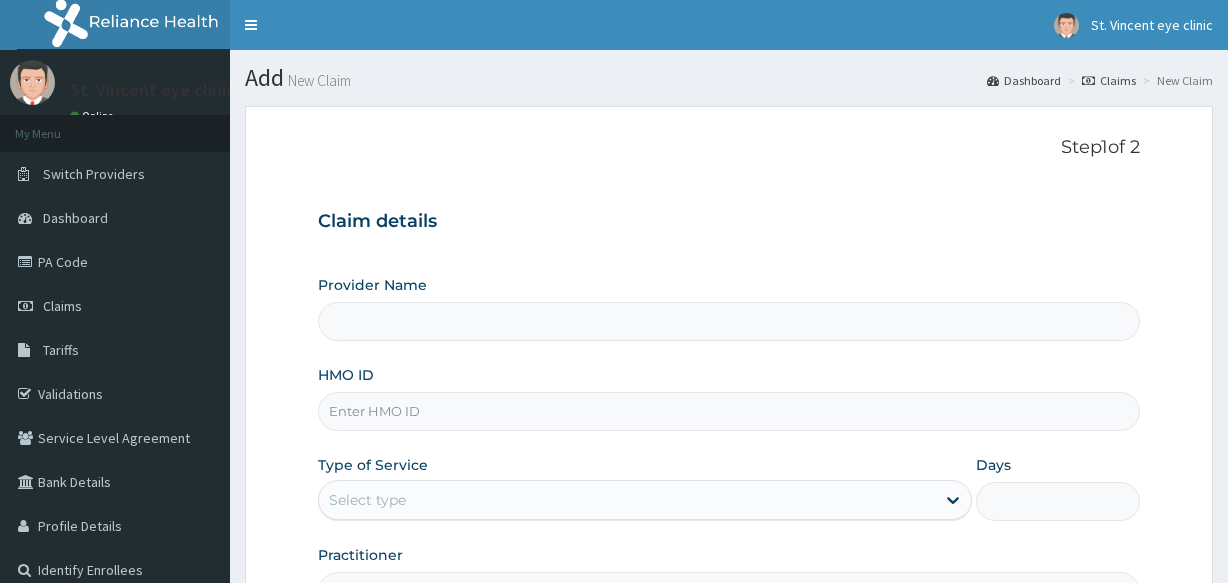 scroll, scrollTop: 0, scrollLeft: 0, axis: both 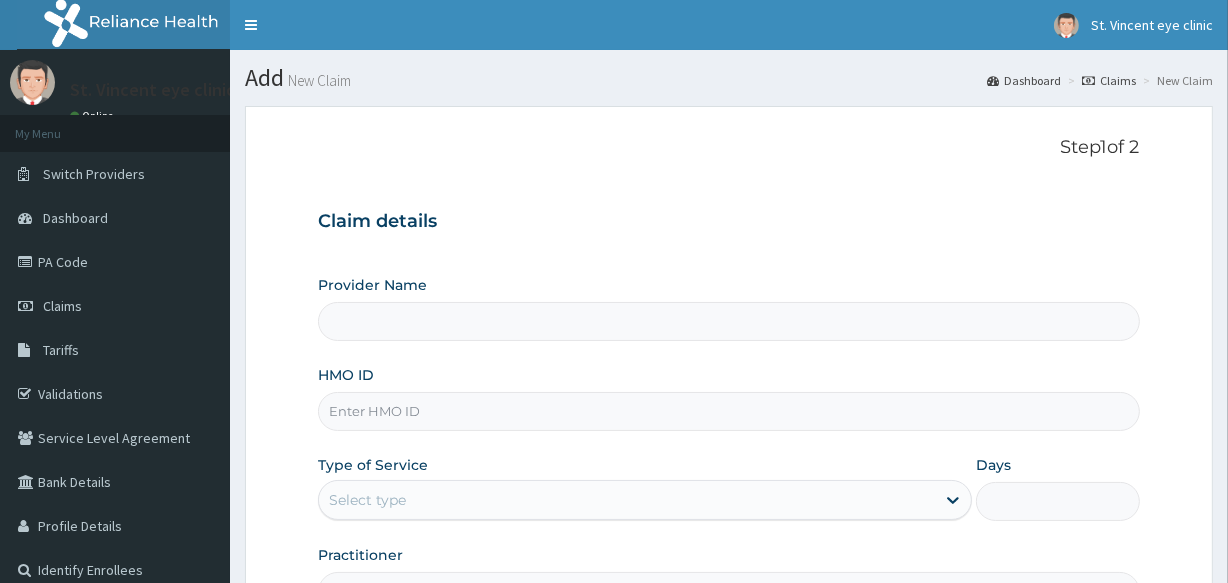 type on "St. Vincent Hospital" 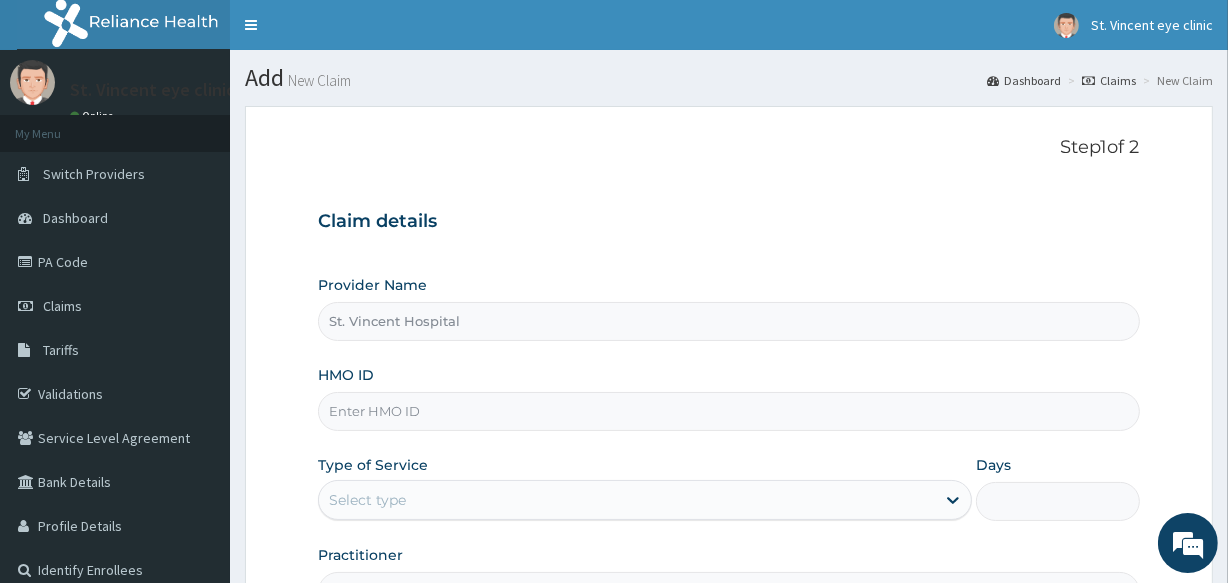 click on "HMO ID" at bounding box center (728, 411) 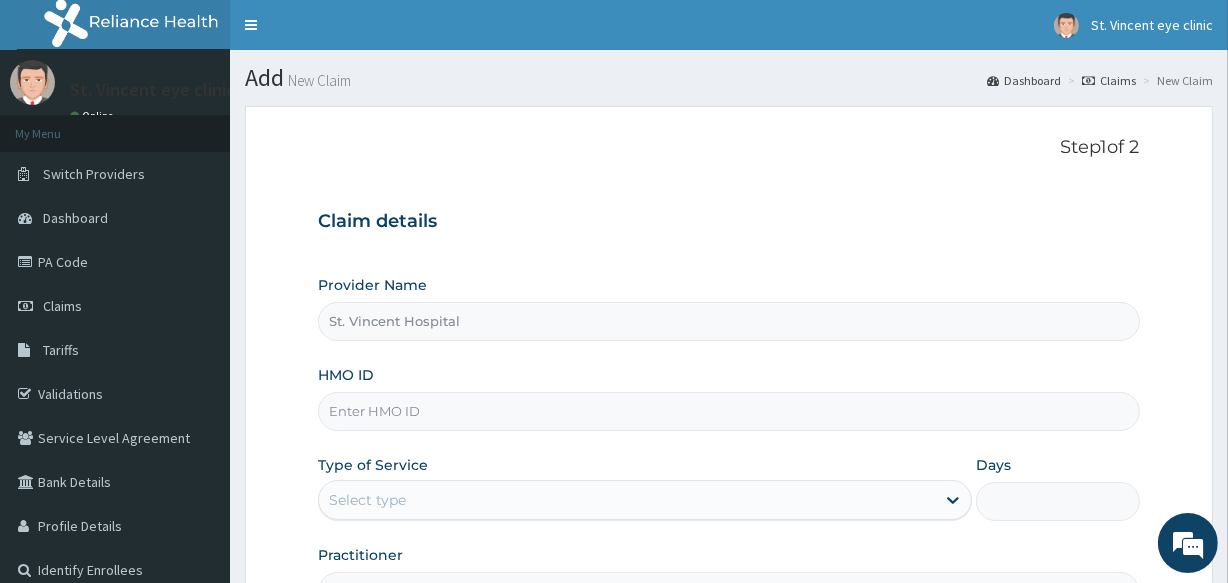scroll, scrollTop: 0, scrollLeft: 0, axis: both 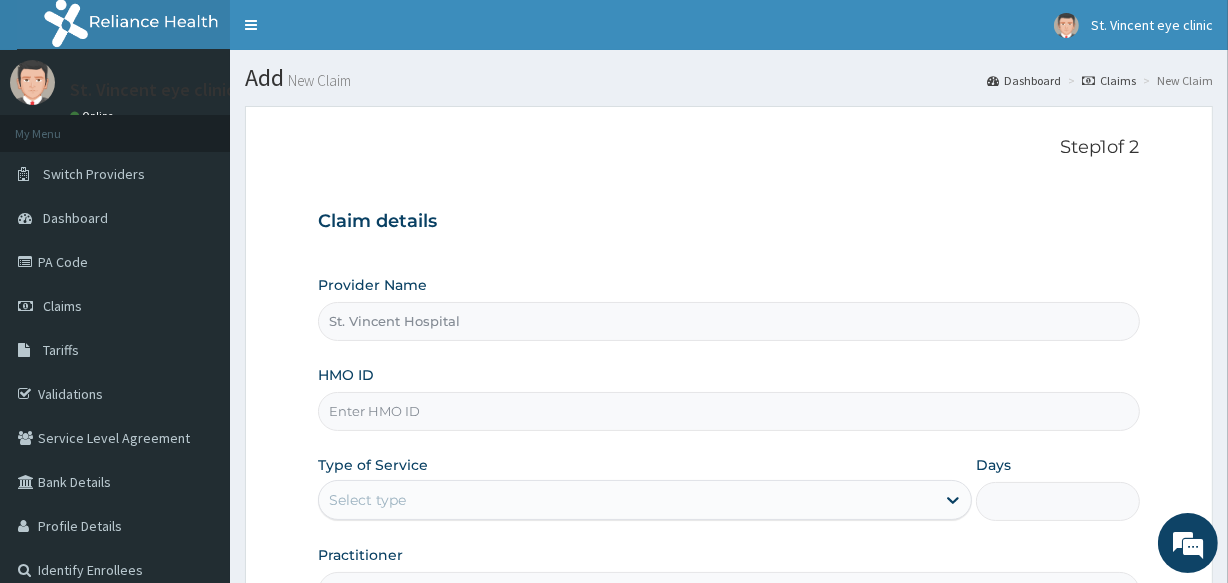 click on "HMO ID" at bounding box center (728, 411) 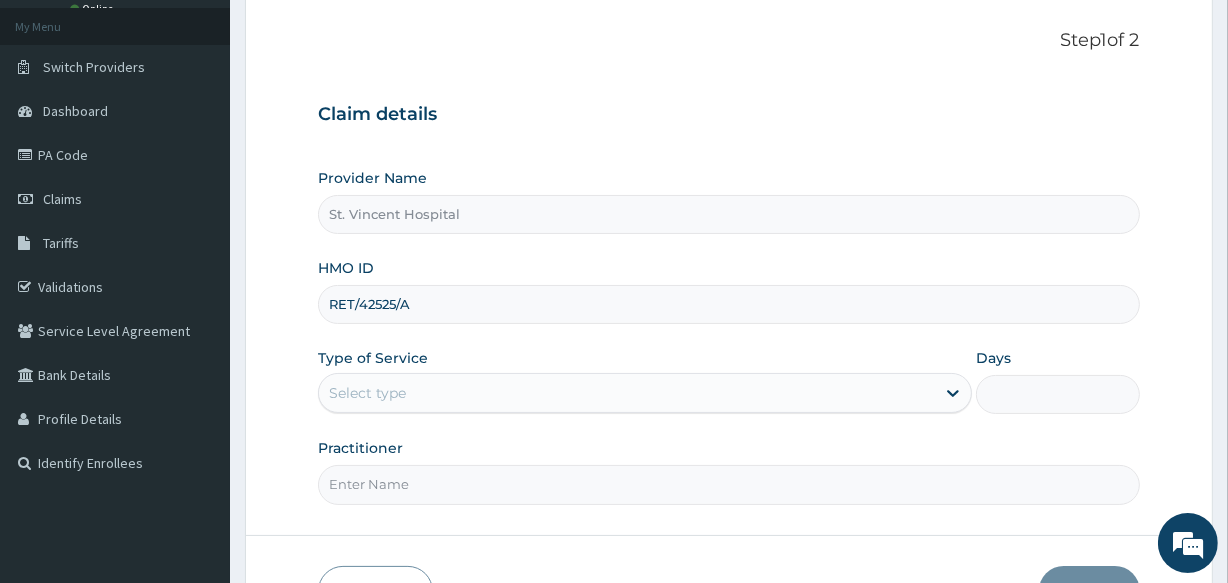 scroll, scrollTop: 109, scrollLeft: 0, axis: vertical 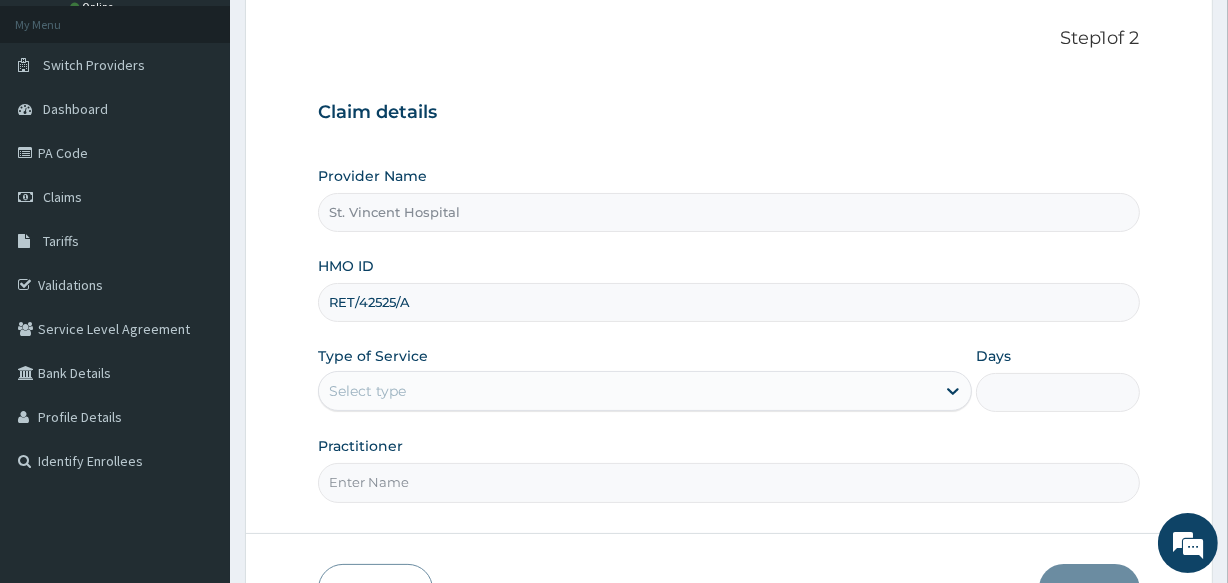 type on "RET/42525/A" 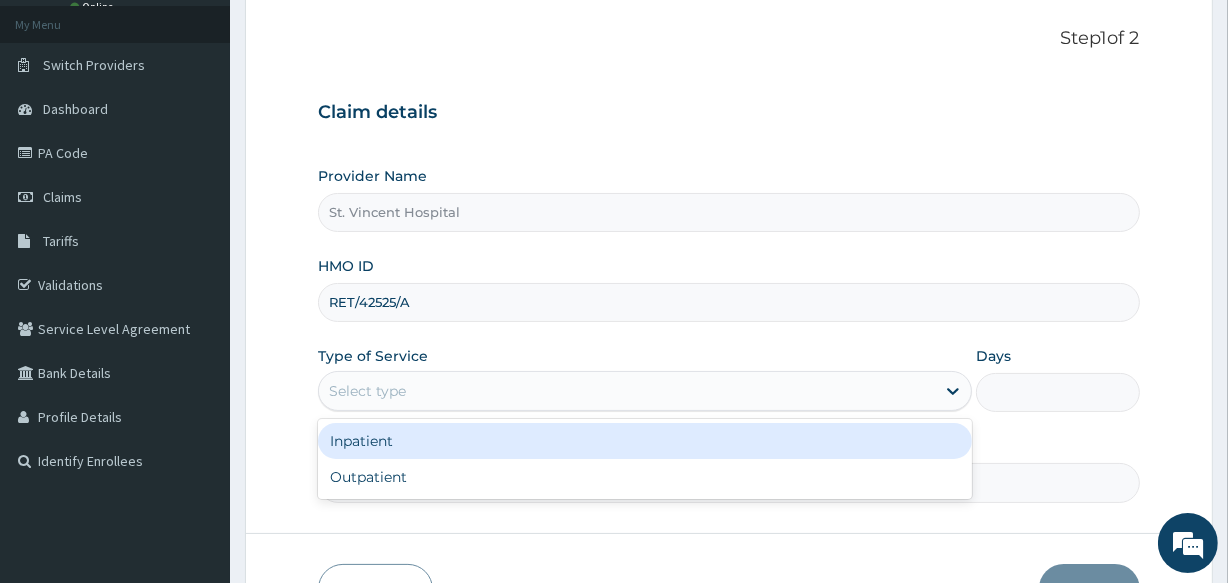 click on "Select type" at bounding box center [627, 391] 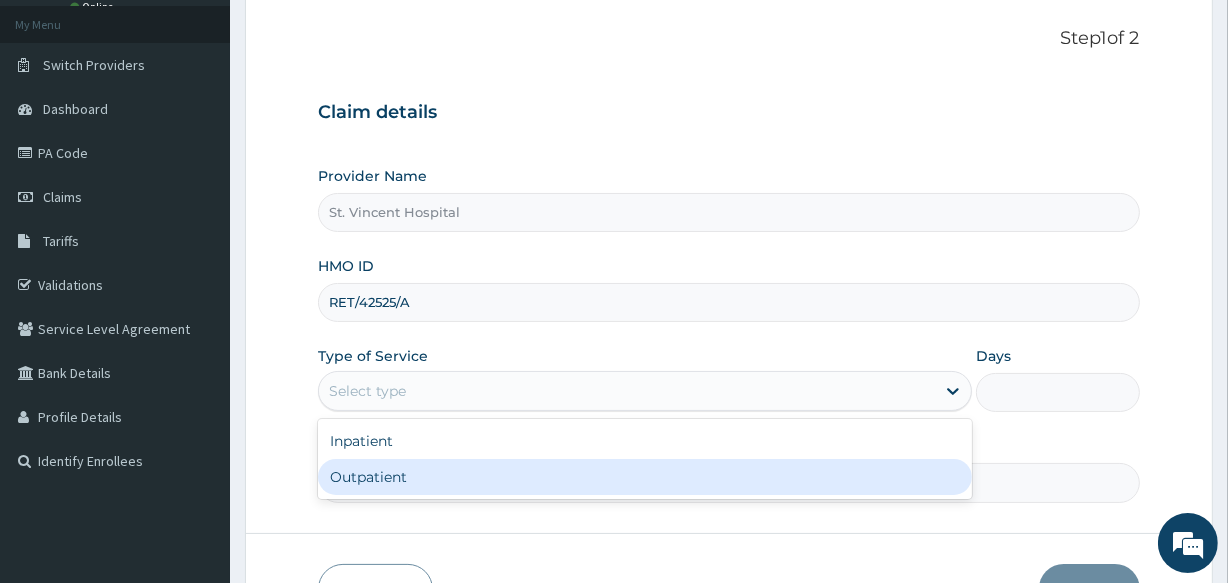 click on "Outpatient" at bounding box center [645, 477] 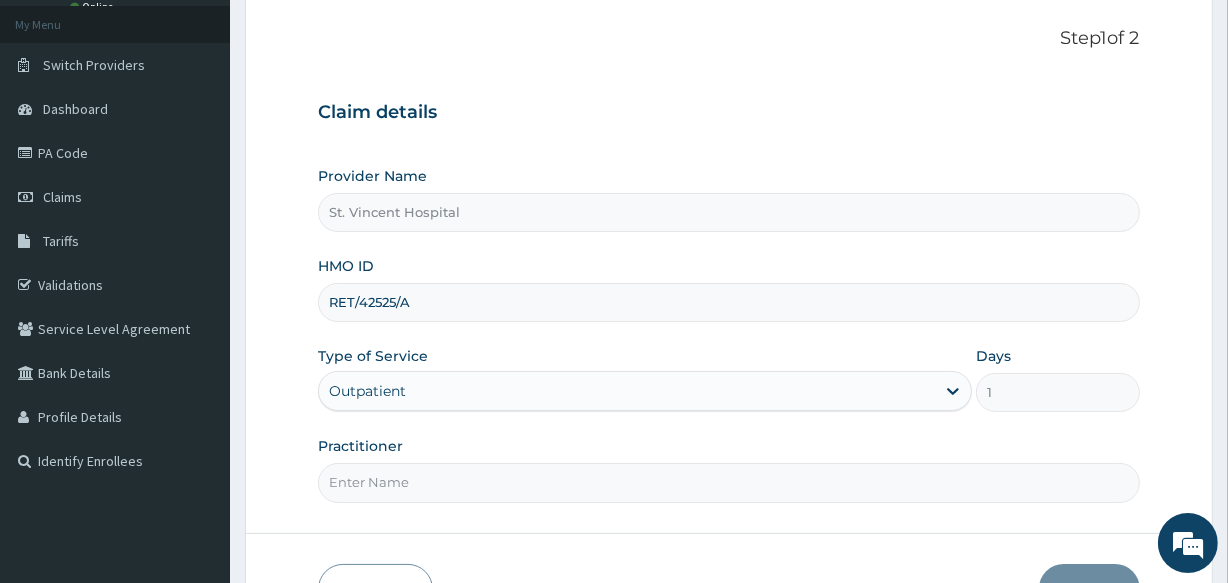 click on "Practitioner" at bounding box center (728, 482) 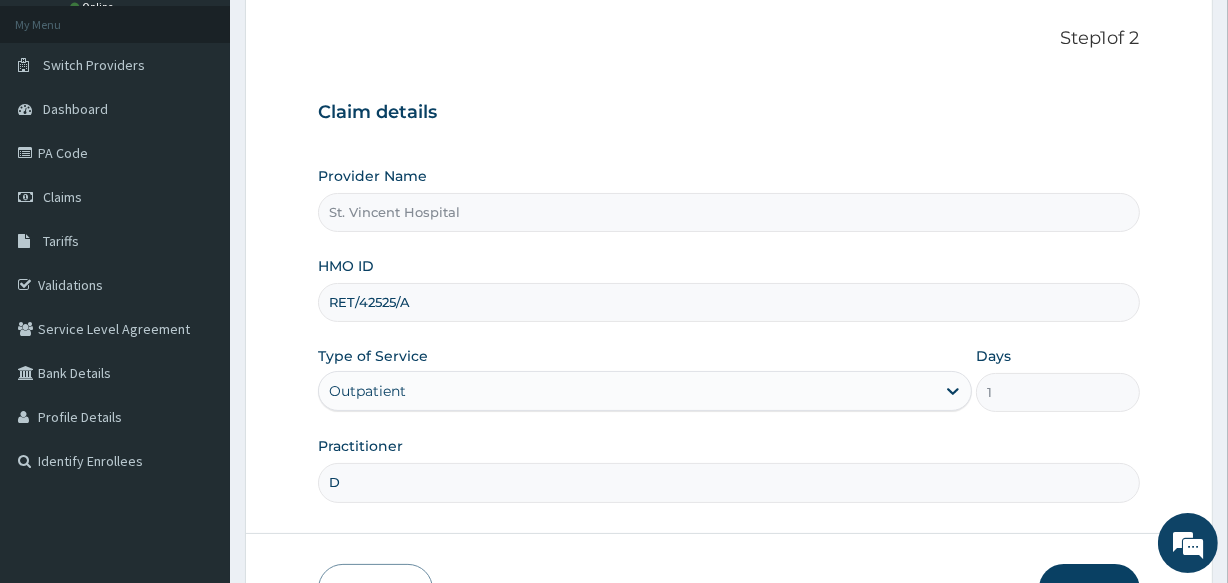 type on "D" 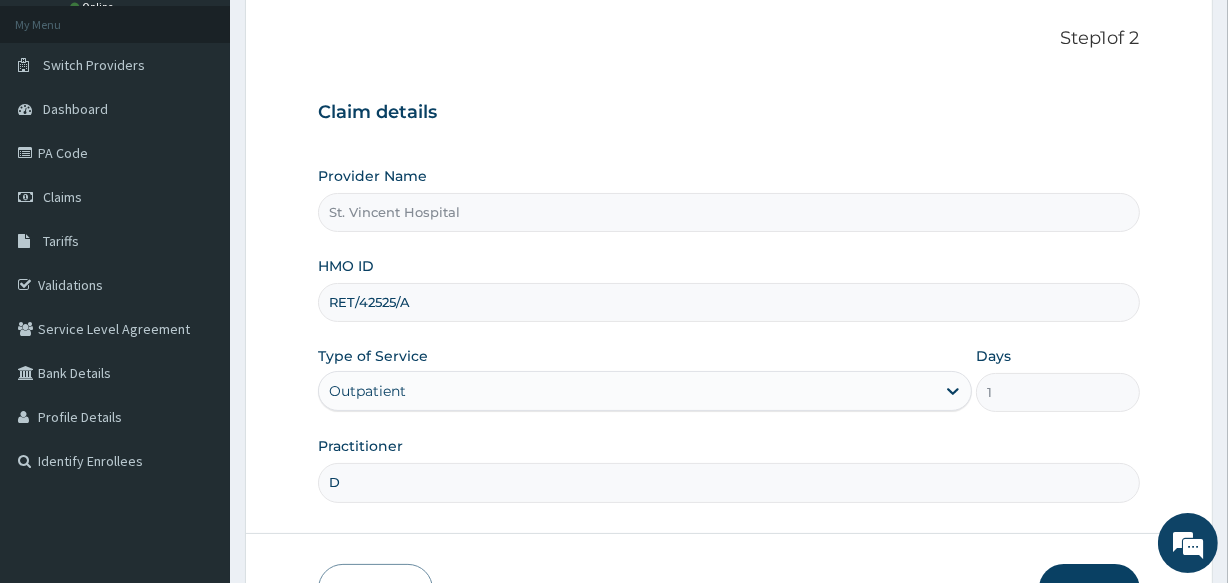 scroll, scrollTop: 140, scrollLeft: 0, axis: vertical 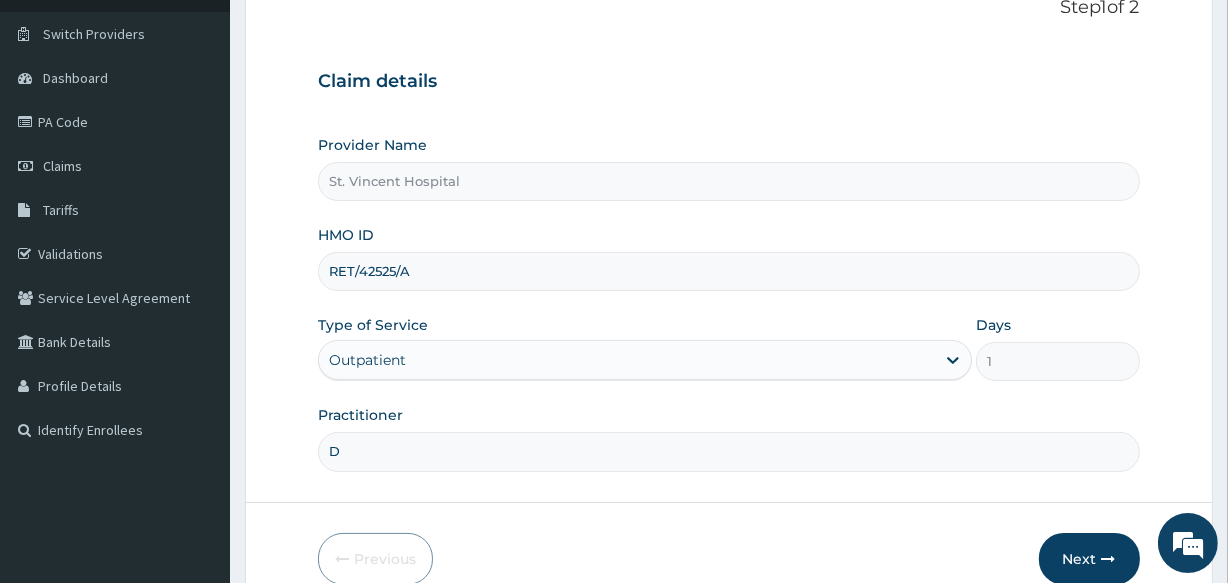 type 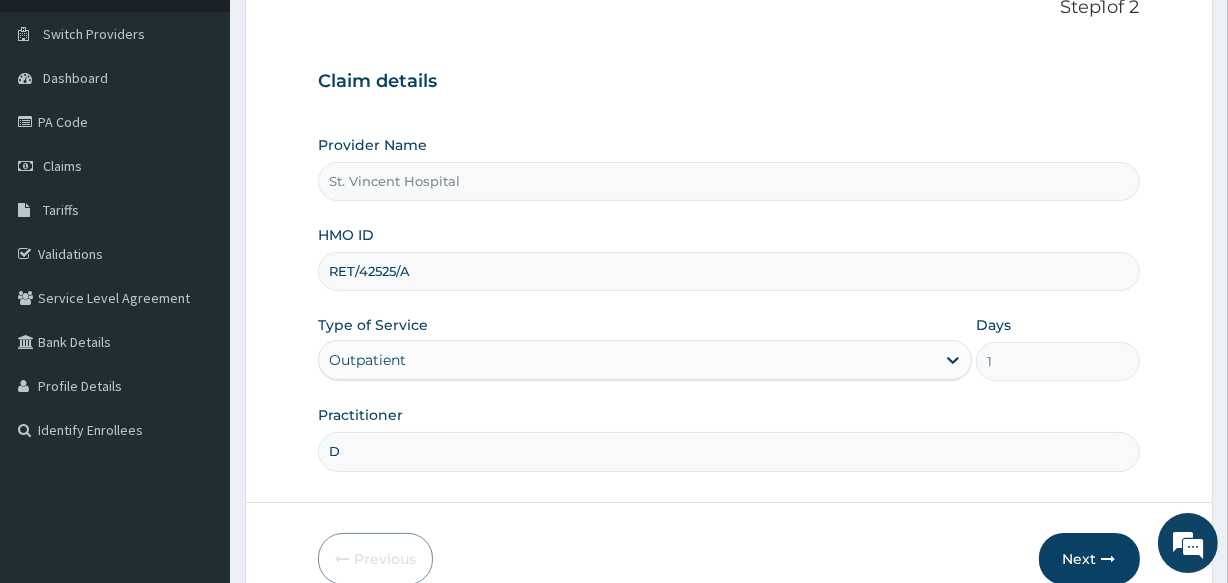 click on "Next" at bounding box center (1089, 559) 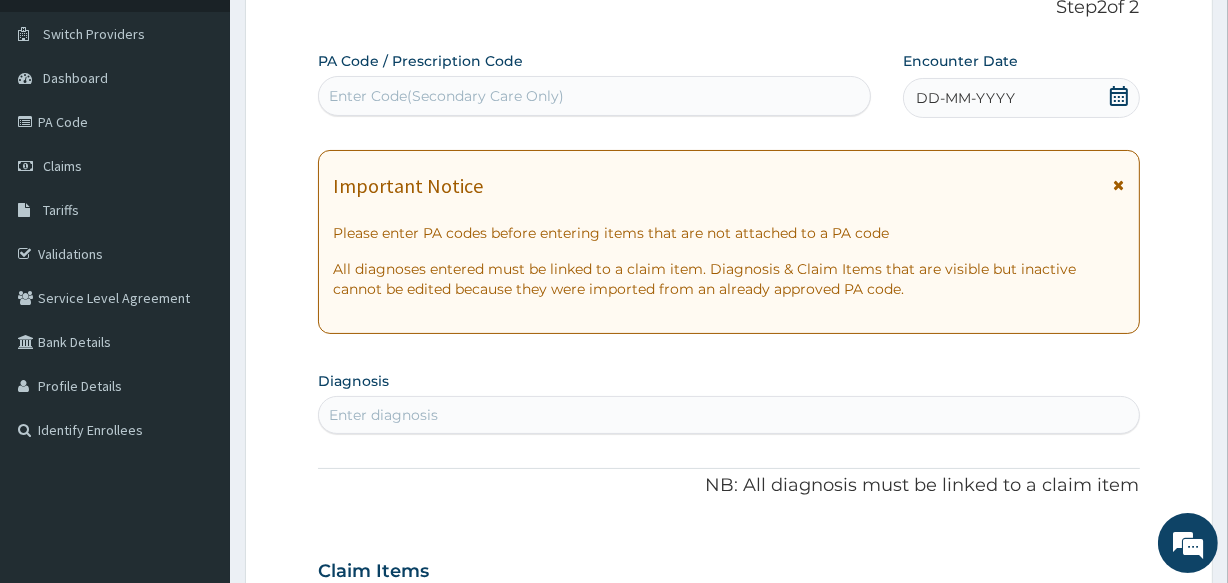 scroll, scrollTop: 650, scrollLeft: 0, axis: vertical 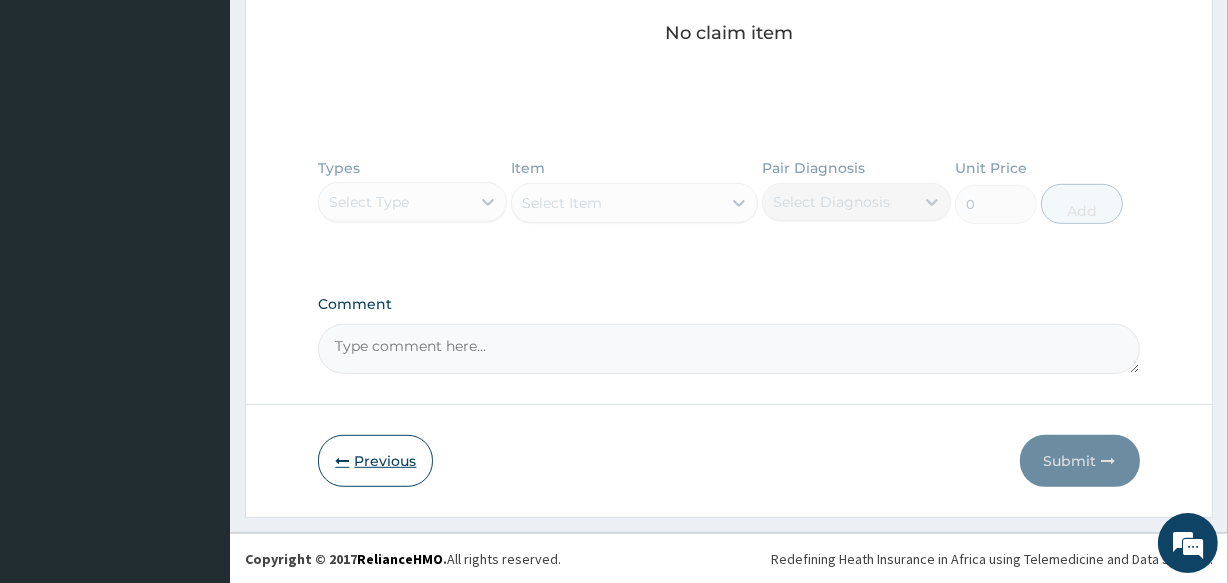 click on "Previous" at bounding box center [375, 461] 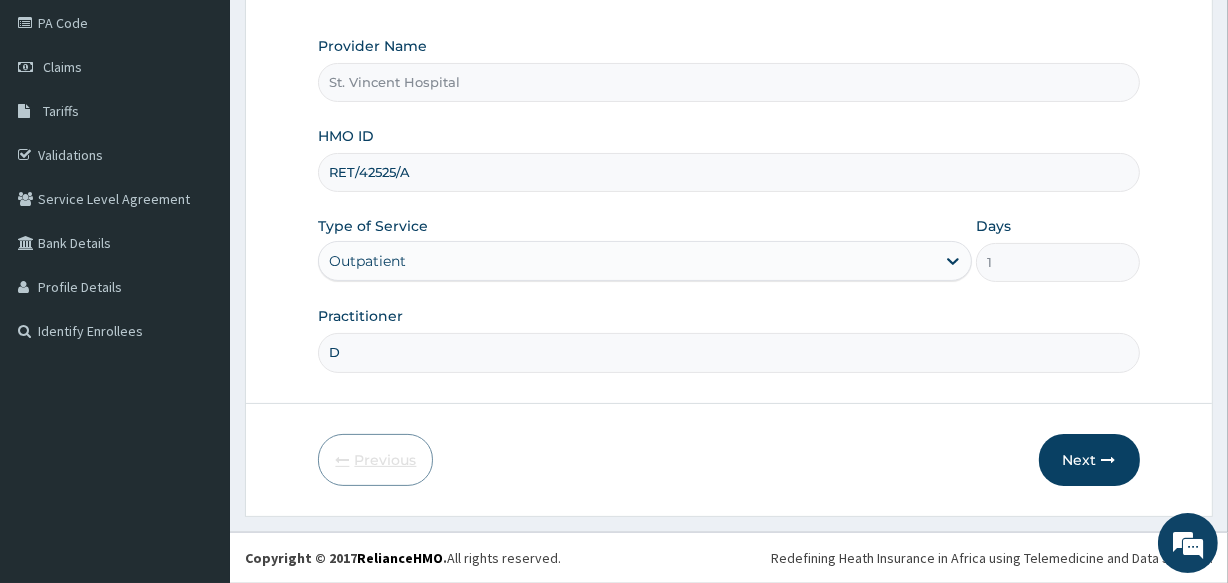 scroll, scrollTop: 237, scrollLeft: 0, axis: vertical 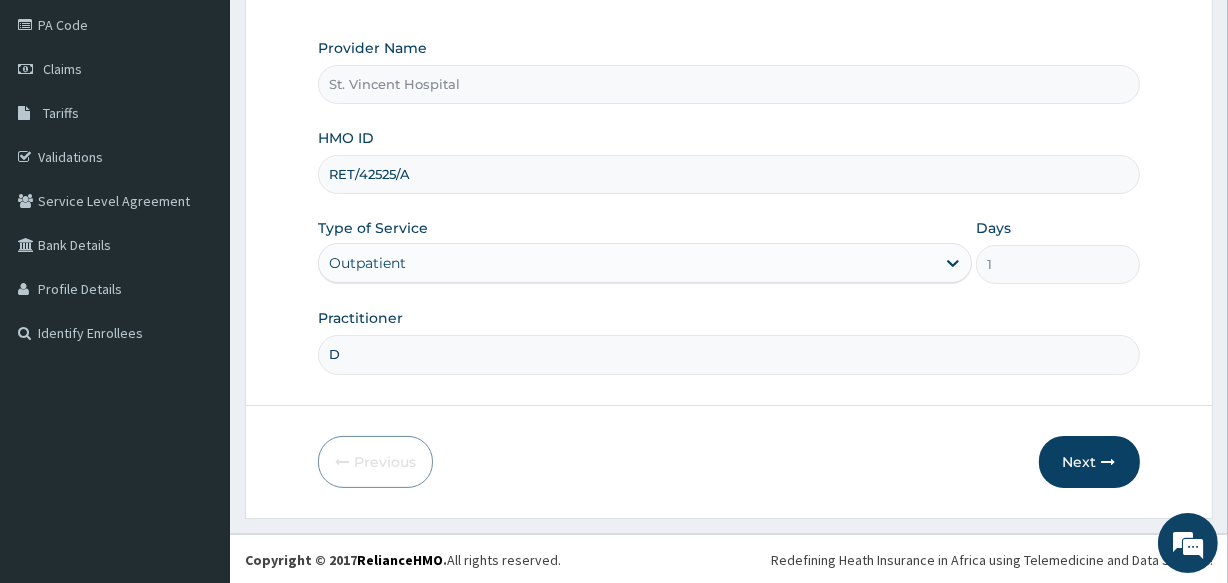 click on "D" at bounding box center (728, 354) 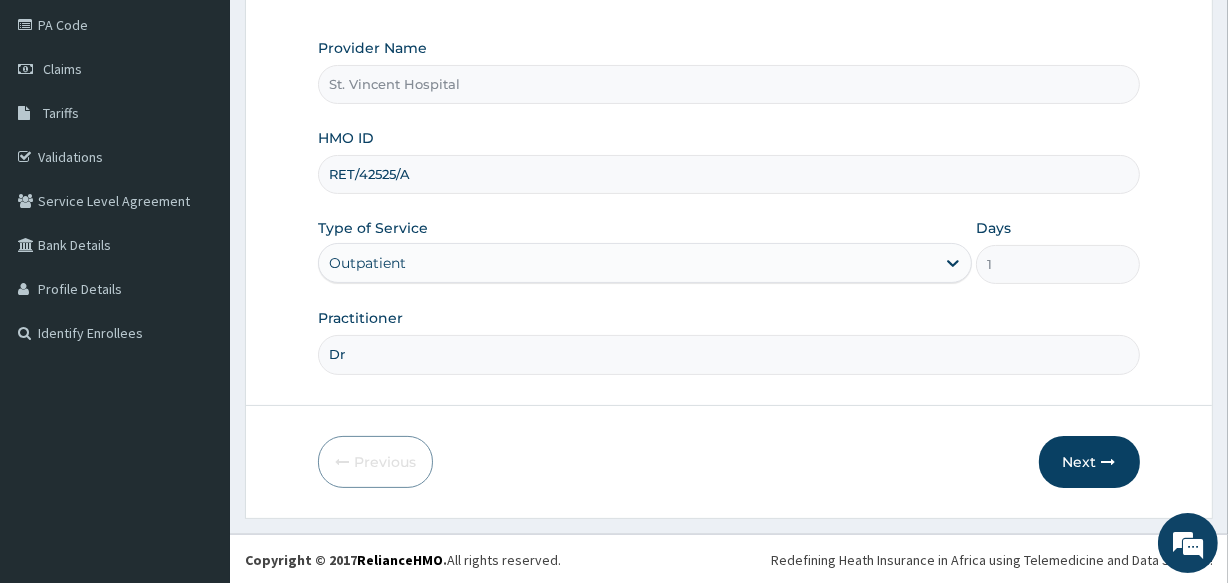 type on "Dr" 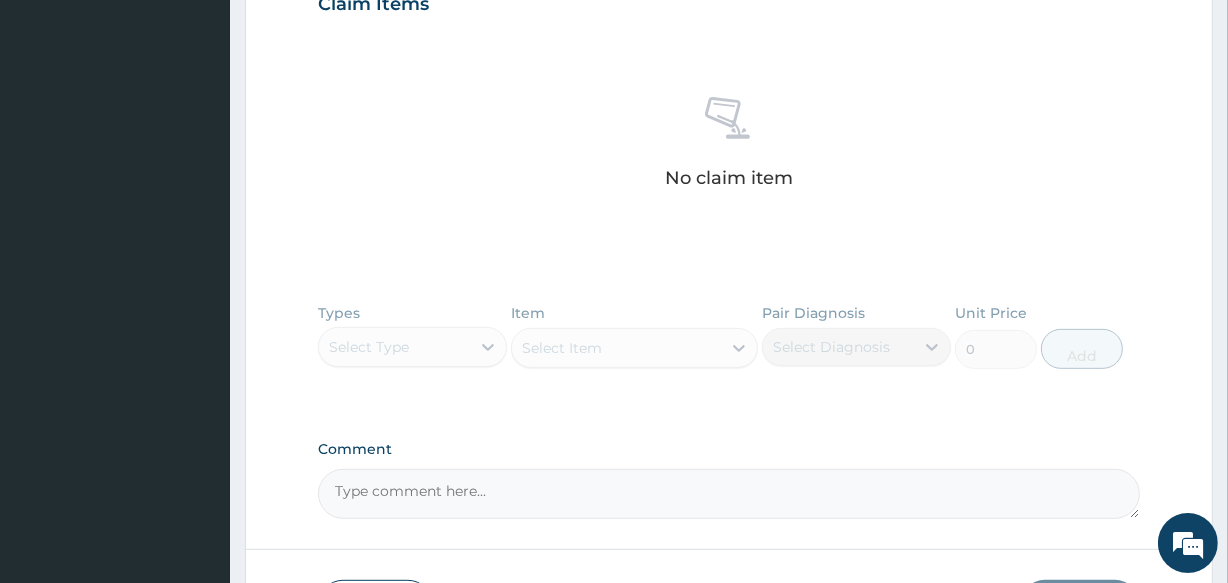 scroll, scrollTop: 780, scrollLeft: 0, axis: vertical 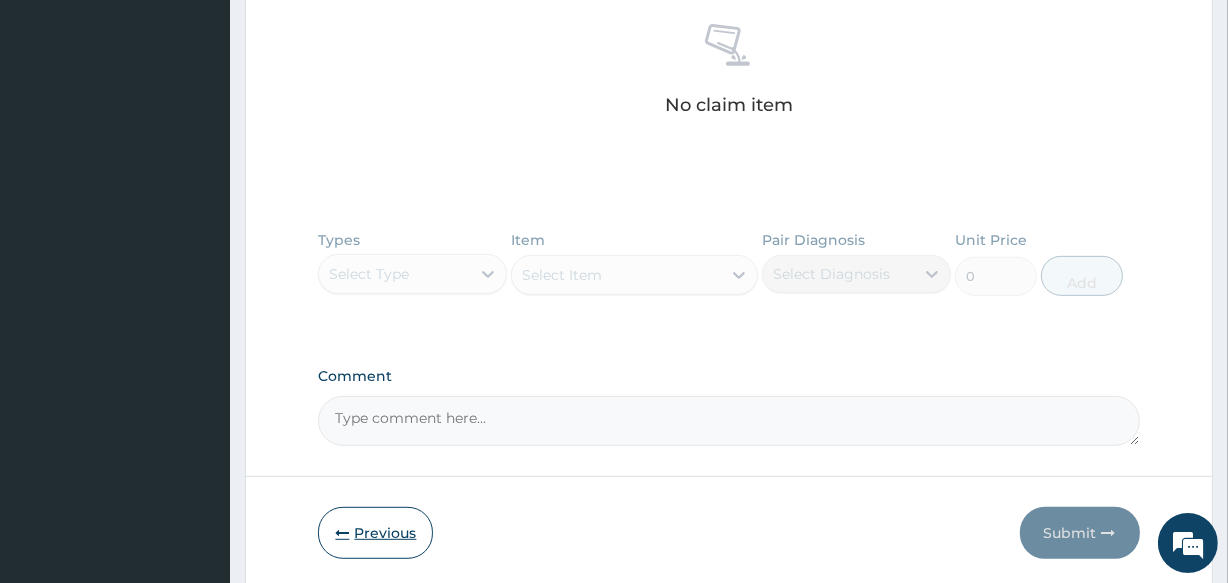 click on "Previous" at bounding box center [375, 533] 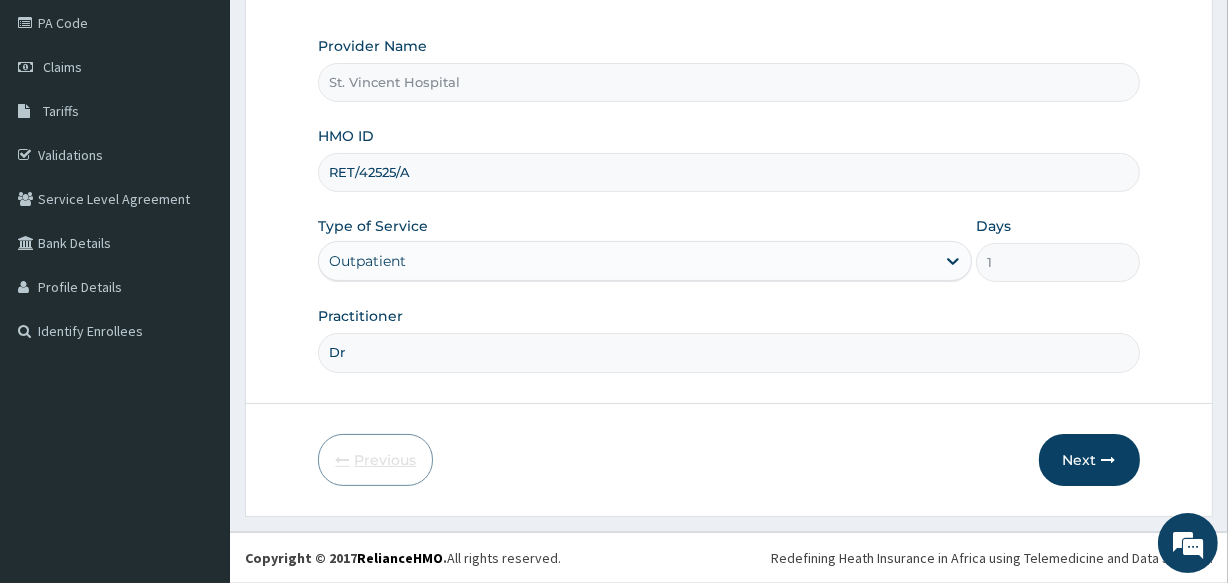 scroll, scrollTop: 237, scrollLeft: 0, axis: vertical 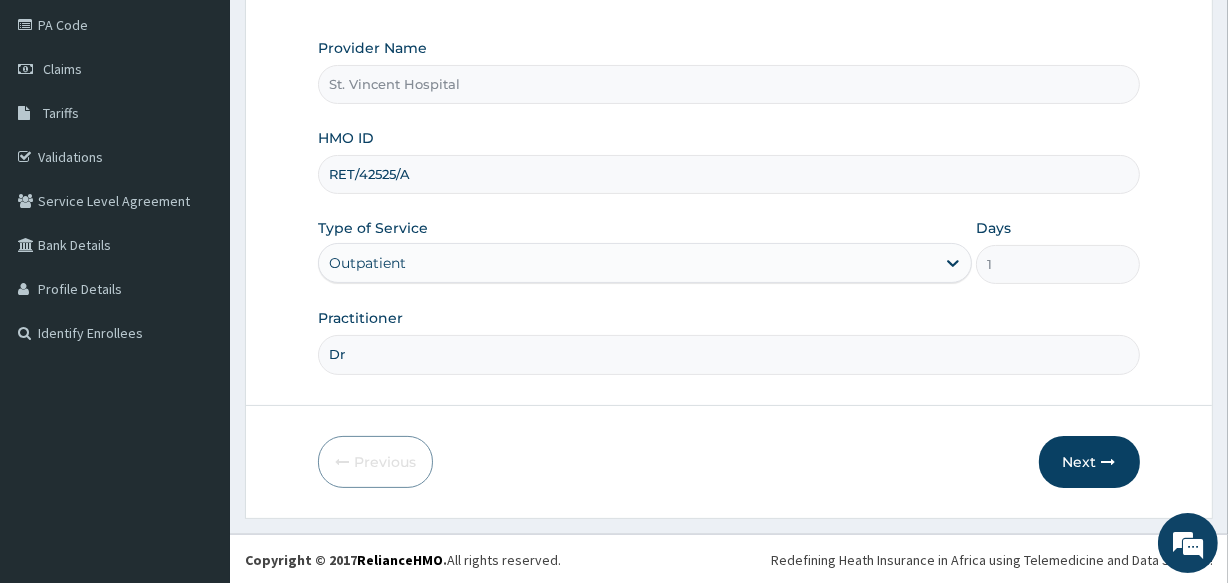 click on "Dr" at bounding box center [728, 354] 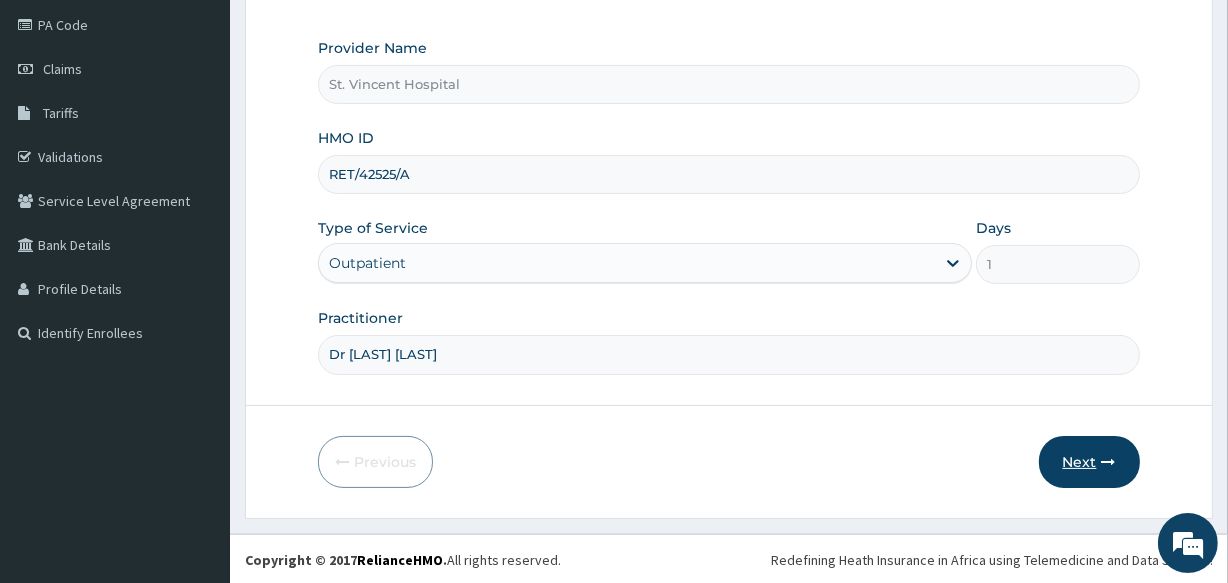 type on "Dr [NAME]" 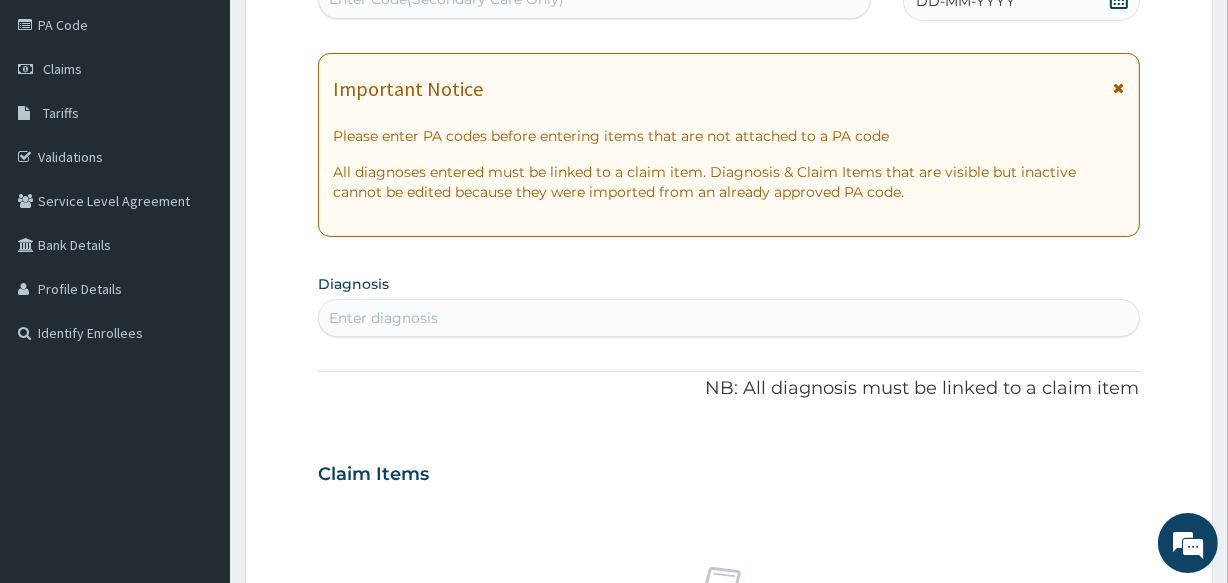 click at bounding box center (1119, 88) 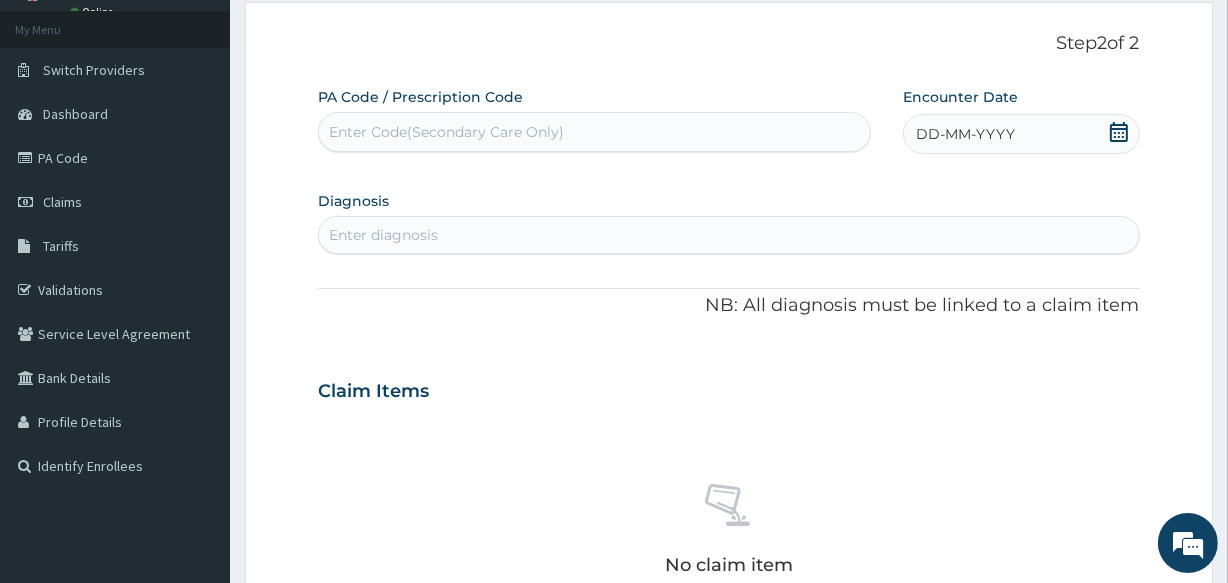 scroll, scrollTop: 56, scrollLeft: 0, axis: vertical 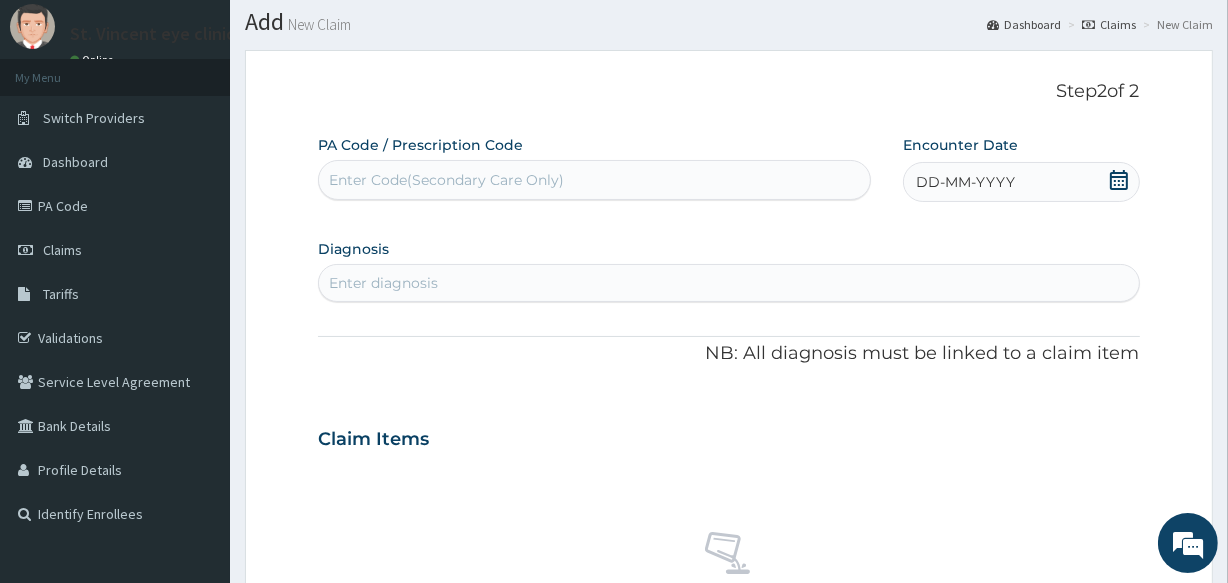 click on "DD-MM-YYYY" at bounding box center [1021, 182] 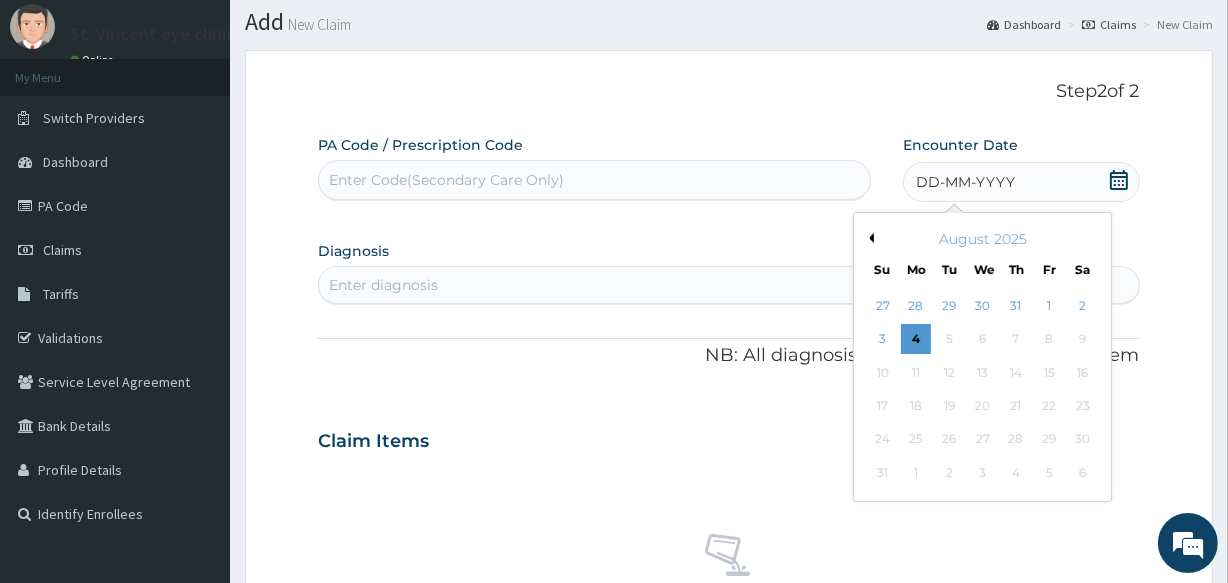 click on "Previous Month" at bounding box center [869, 238] 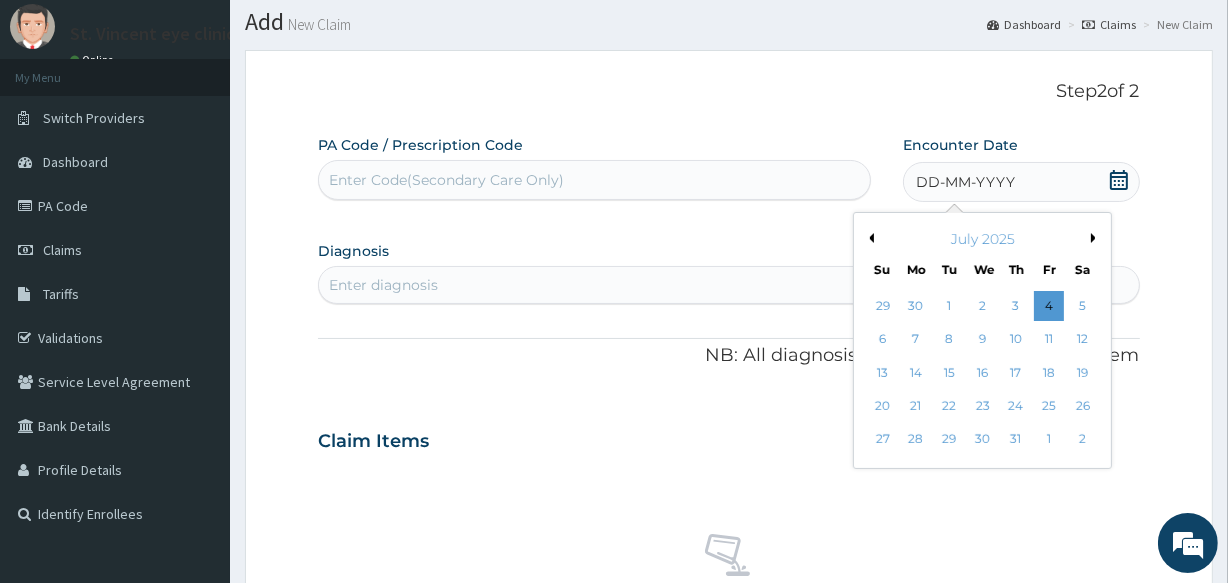 click on "Previous Month" at bounding box center (869, 238) 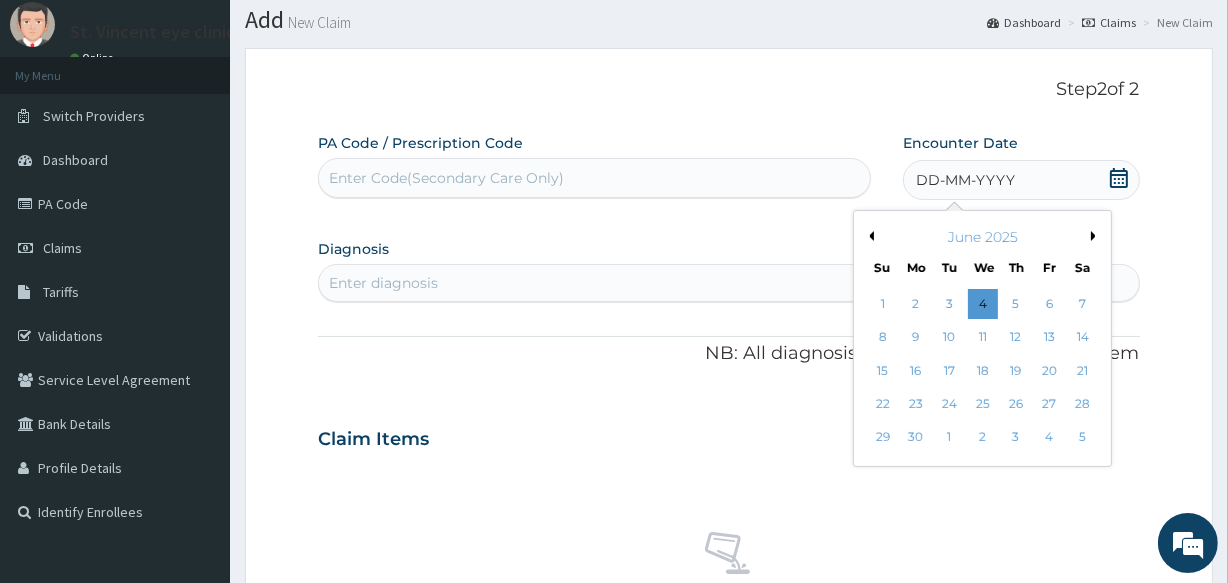 scroll, scrollTop: 56, scrollLeft: 0, axis: vertical 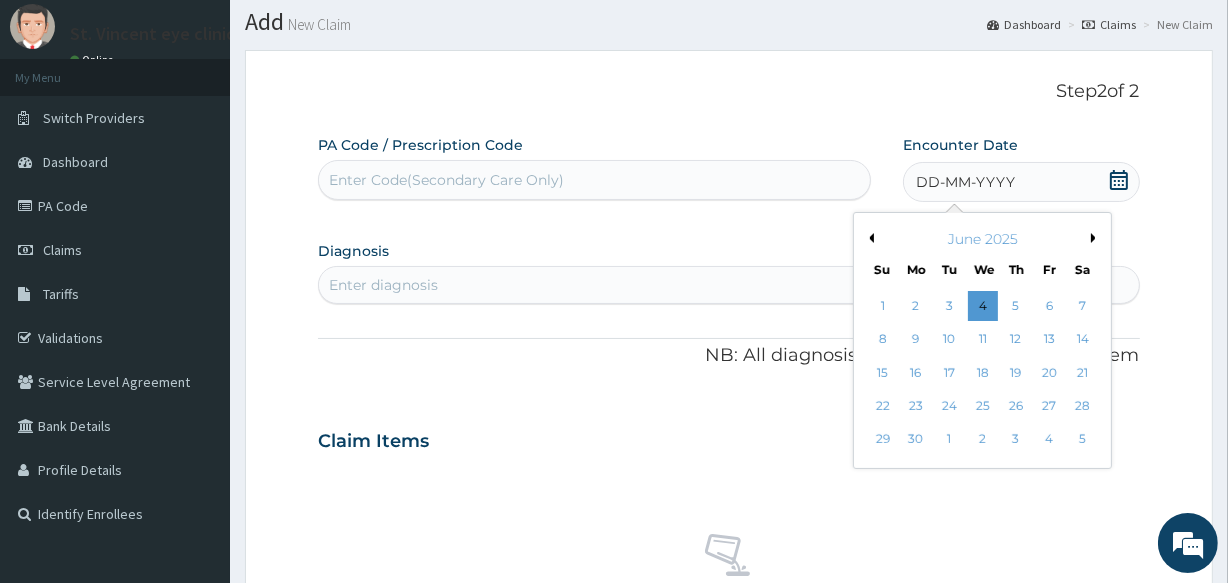 click on "Next Month" at bounding box center [1096, 238] 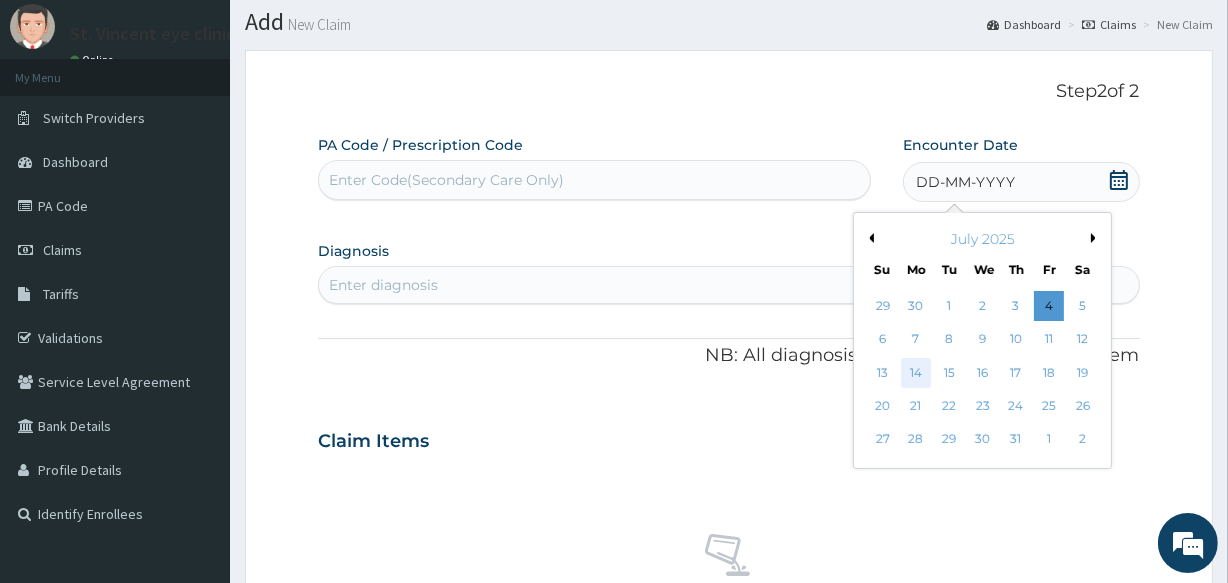 click on "14" at bounding box center [916, 373] 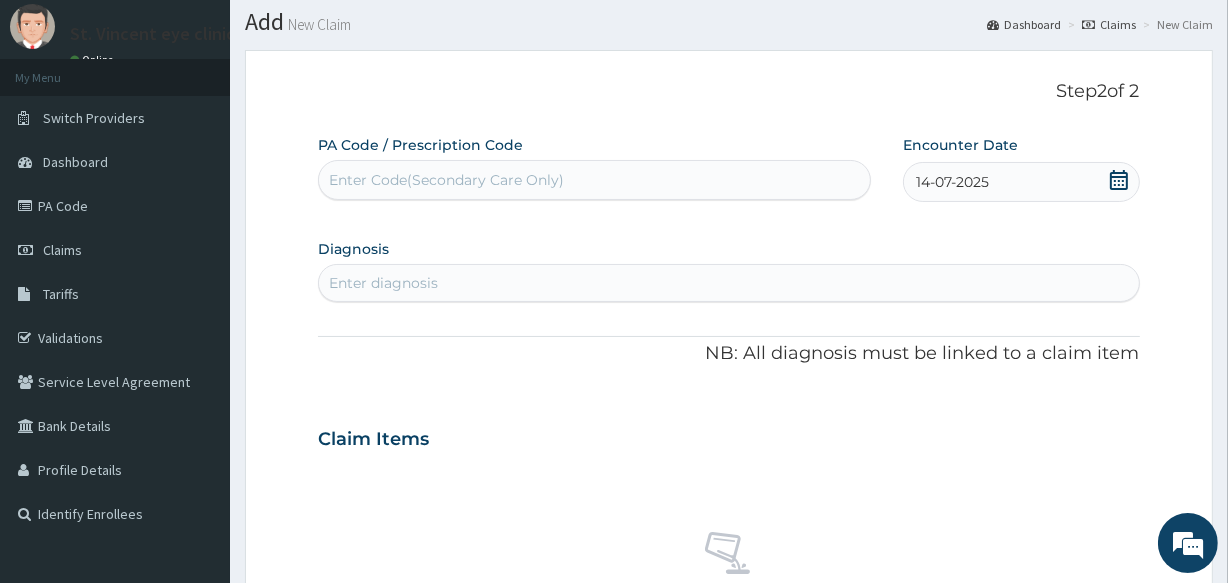 click on "Enter diagnosis" at bounding box center (728, 283) 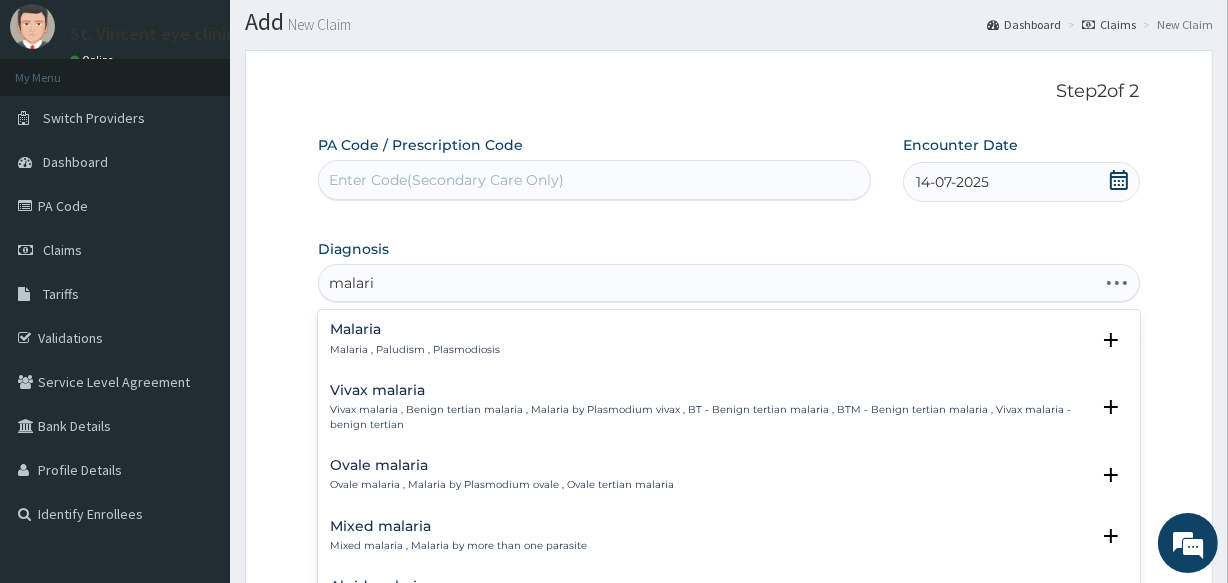 type on "malaria" 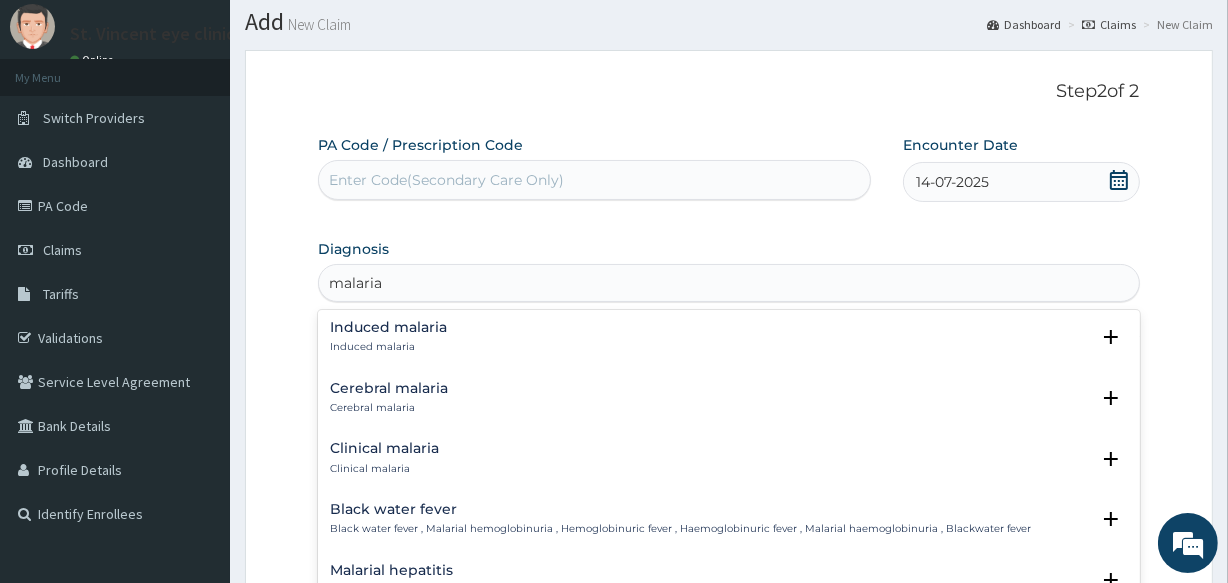 scroll, scrollTop: 634, scrollLeft: 0, axis: vertical 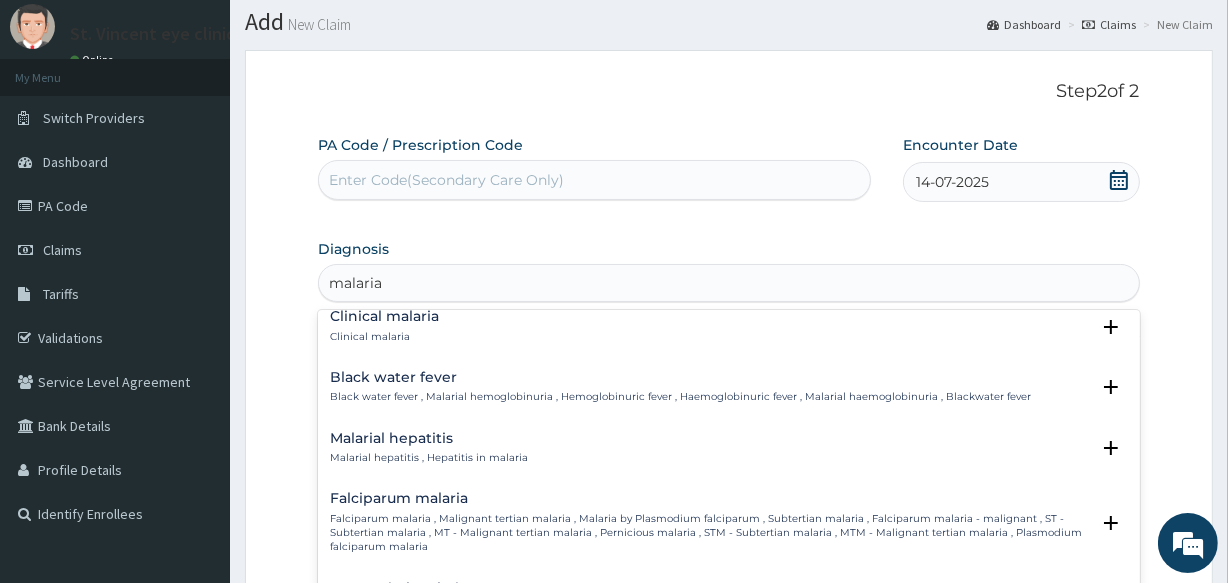 click on "Falciparum malaria , Malignant tertian malaria , Malaria by Plasmodium falciparum , Subtertian malaria , Falciparum malaria - malignant , ST - Subtertian malaria , MT - Malignant tertian malaria , Pernicious malaria , STM - Subtertian malaria , MTM - Malignant tertian malaria , Plasmodium falciparum malaria" at bounding box center (709, 533) 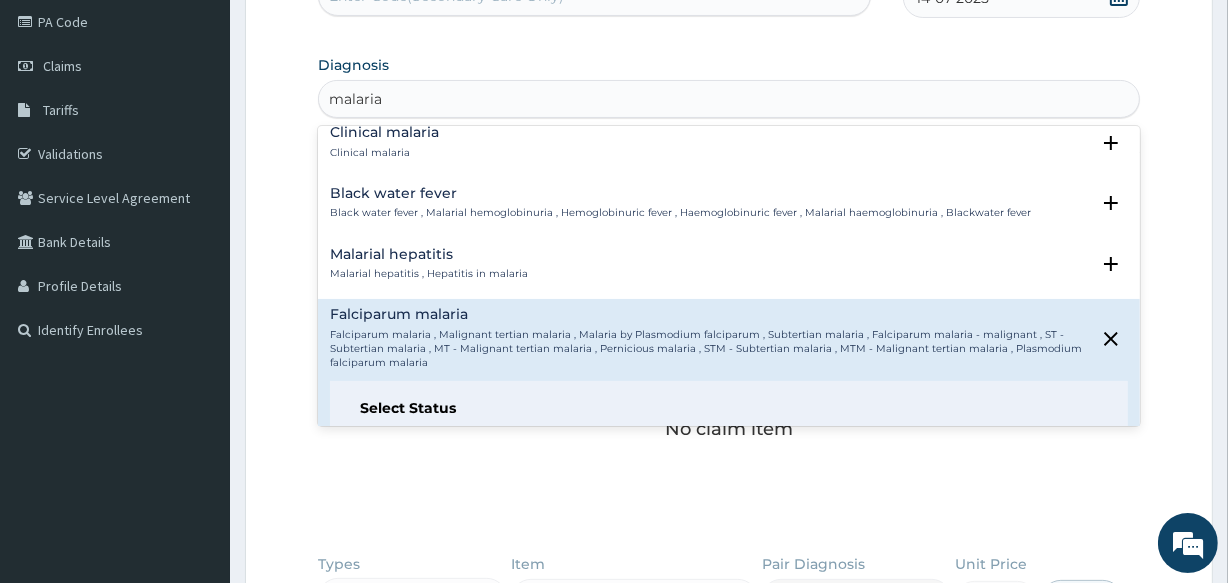 scroll, scrollTop: 239, scrollLeft: 0, axis: vertical 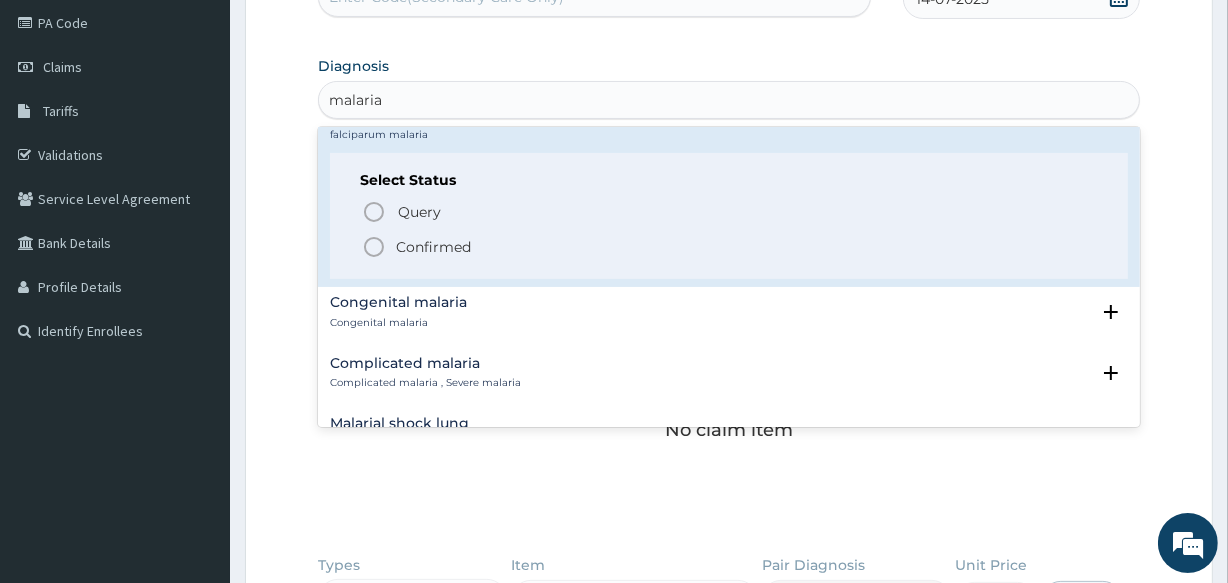click on "Confirmed" at bounding box center [433, 247] 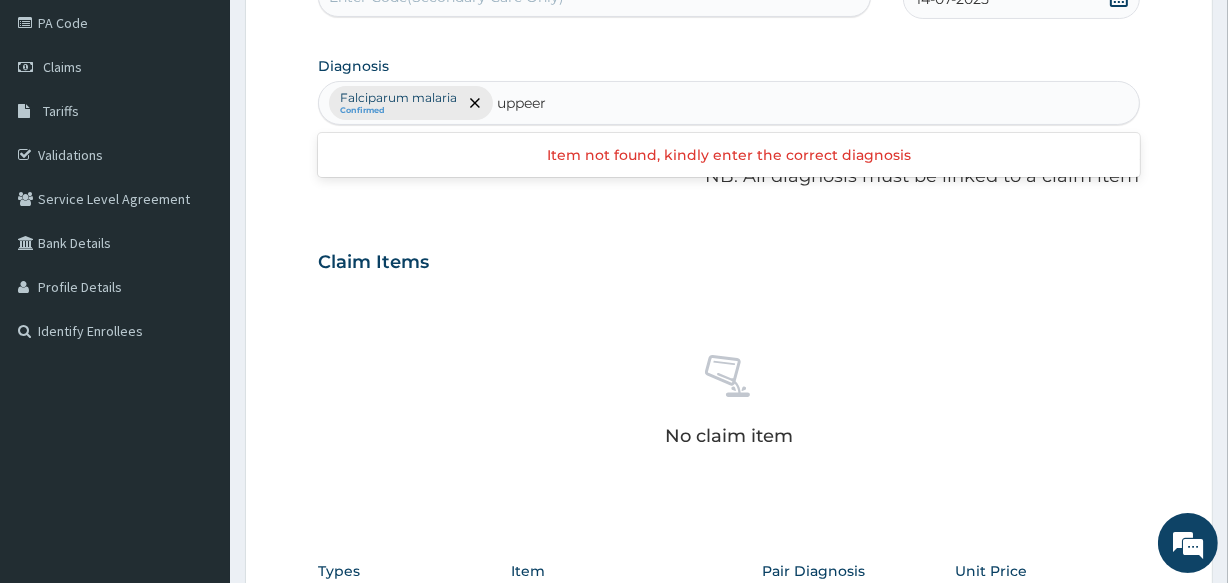 type on "uppeer" 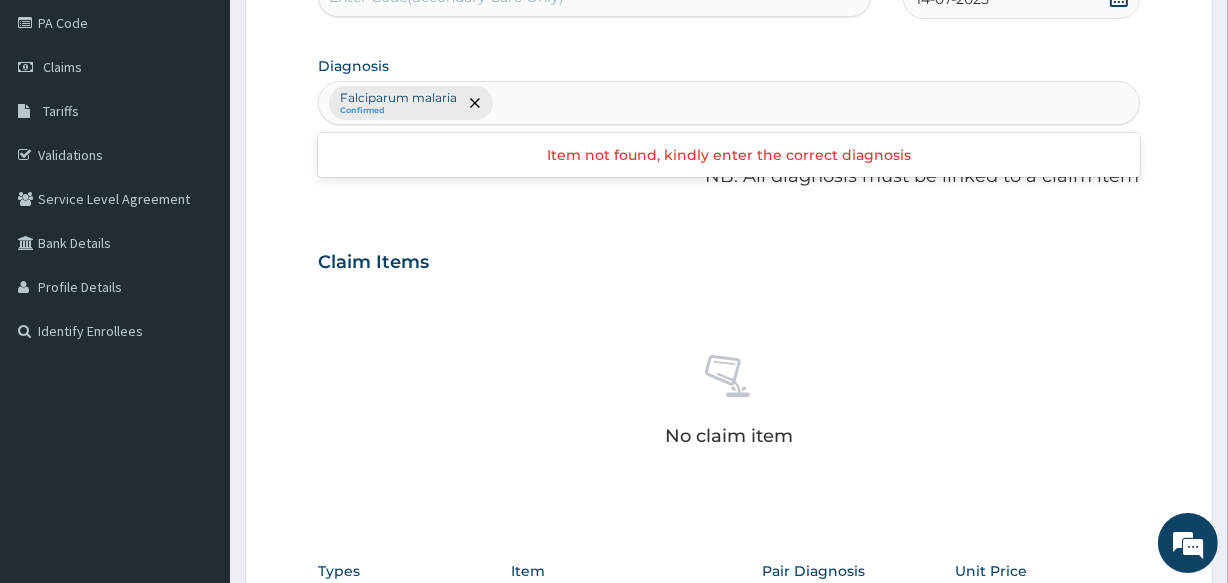 click on "NB: All diagnosis must be linked to a claim item" 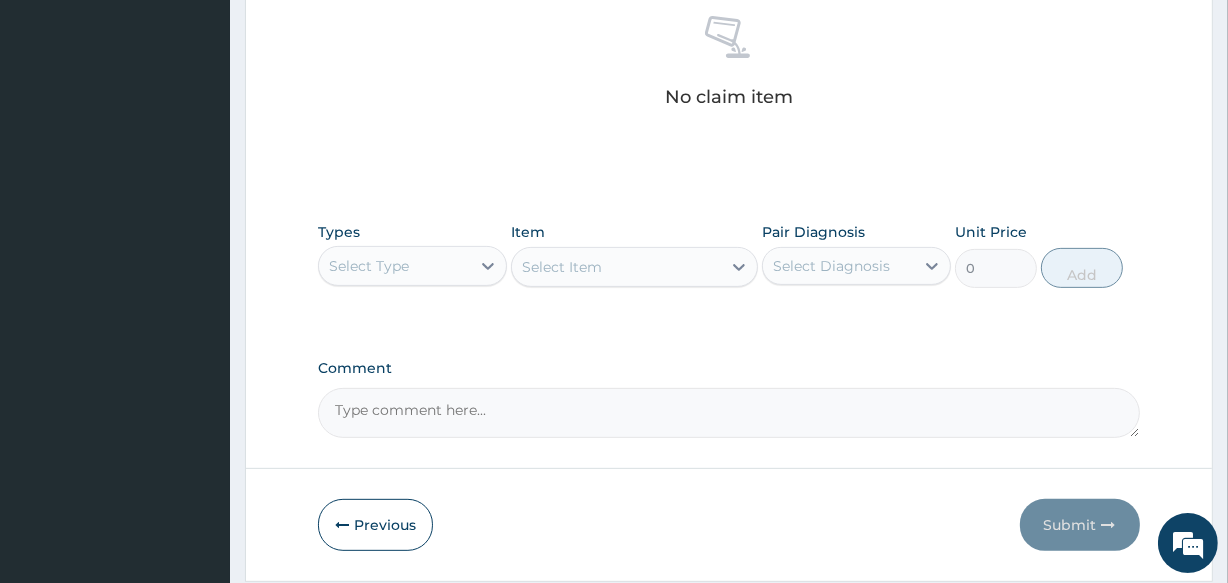scroll, scrollTop: 576, scrollLeft: 0, axis: vertical 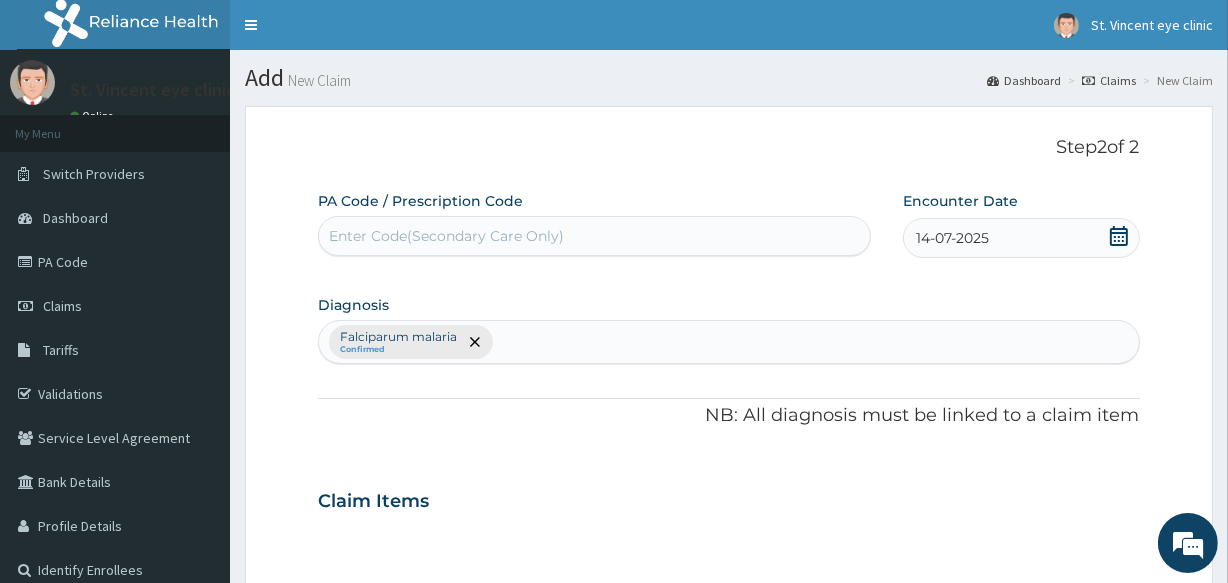 click on "Falciparum malaria Confirmed" at bounding box center (728, 342) 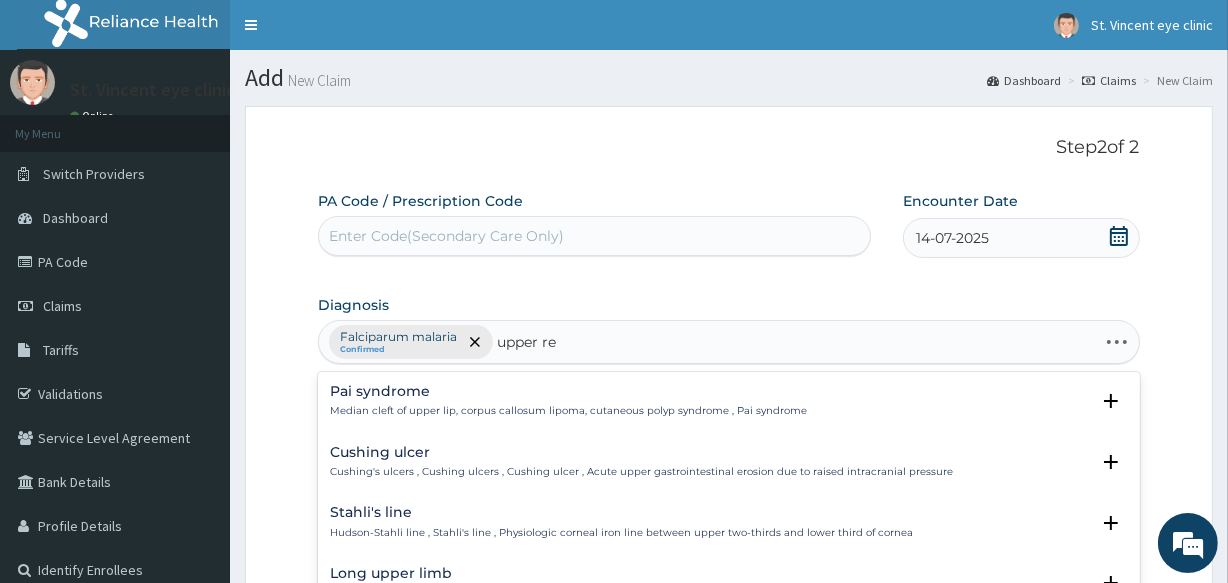type on "upper res" 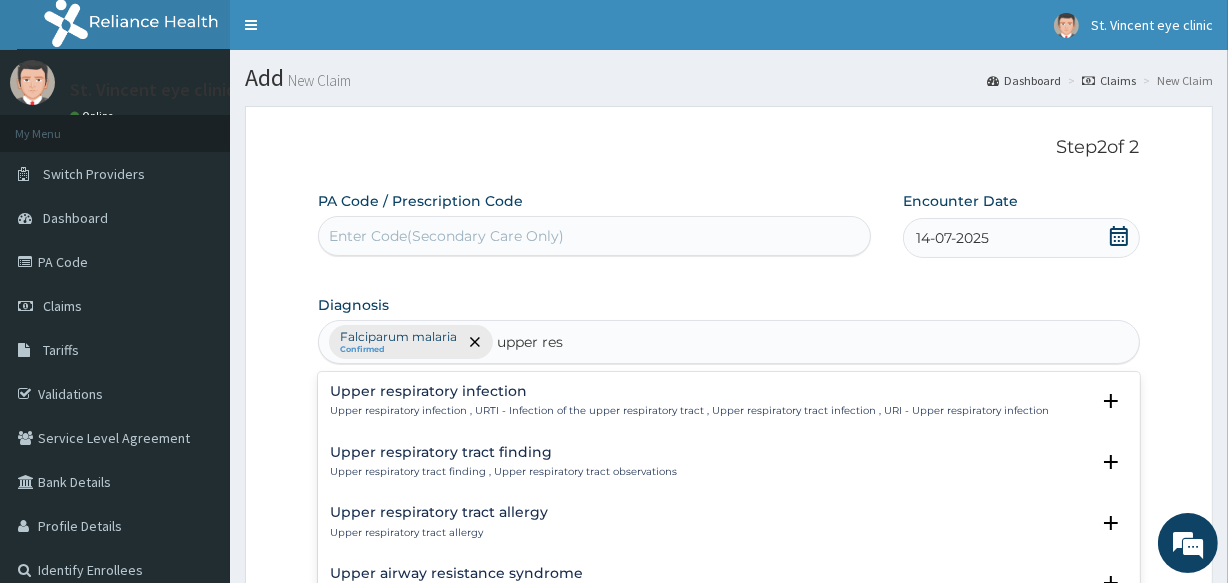 click on "Upper respiratory infection Upper respiratory infection , URTI - Infection of the upper respiratory tract , Upper respiratory tract infection , URI - Upper respiratory infection" at bounding box center (689, 401) 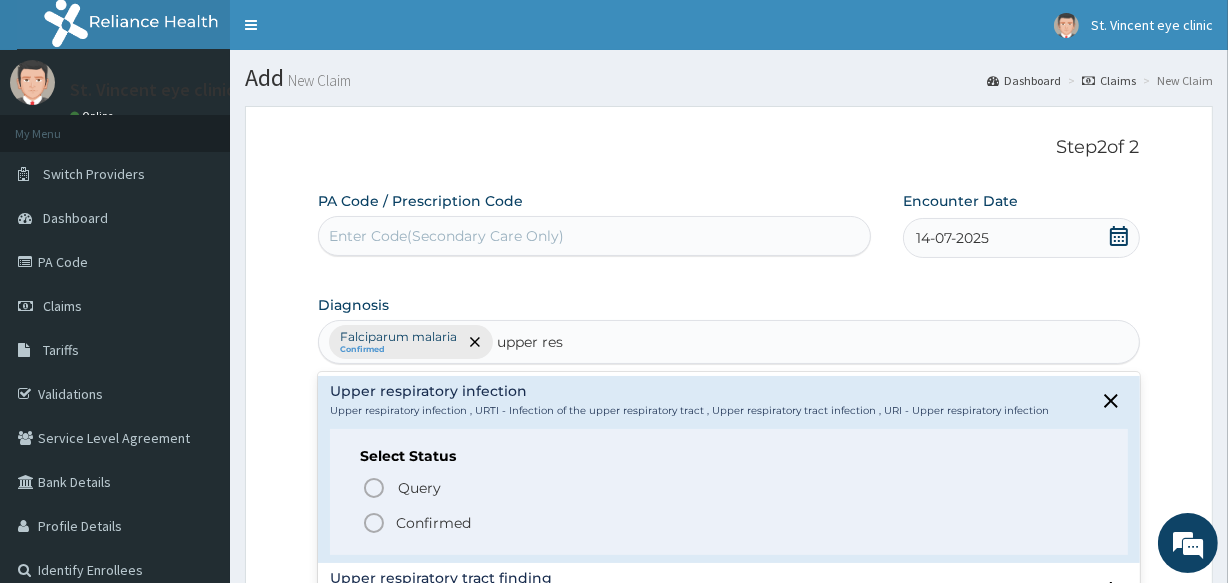 click 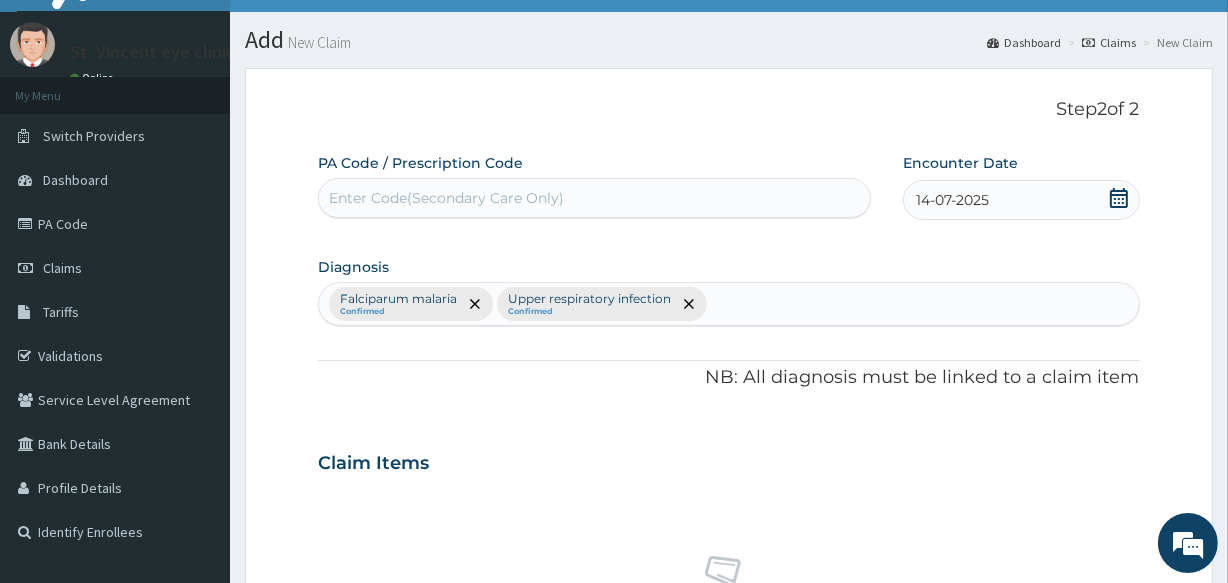 scroll, scrollTop: 42, scrollLeft: 0, axis: vertical 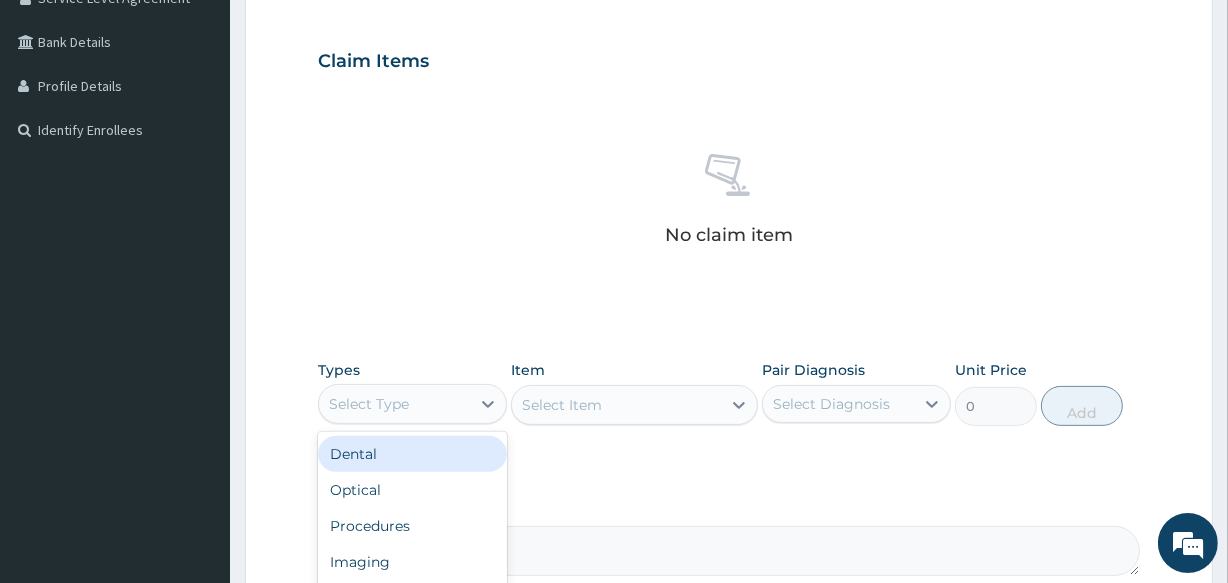 click on "Select Type" at bounding box center (394, 404) 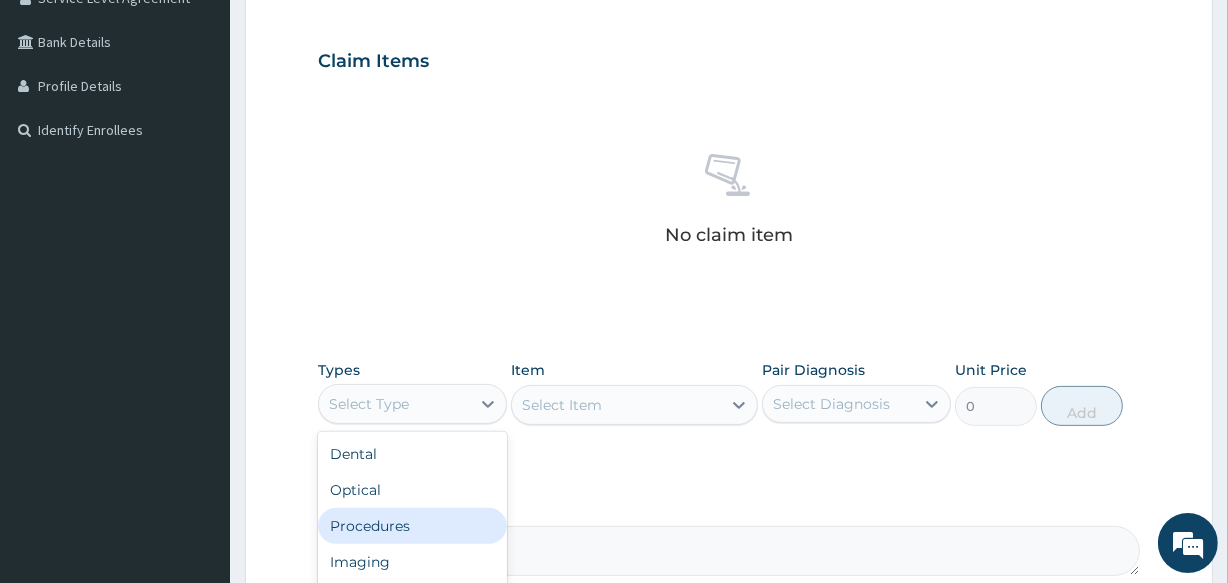 click on "Procedures" at bounding box center [412, 526] 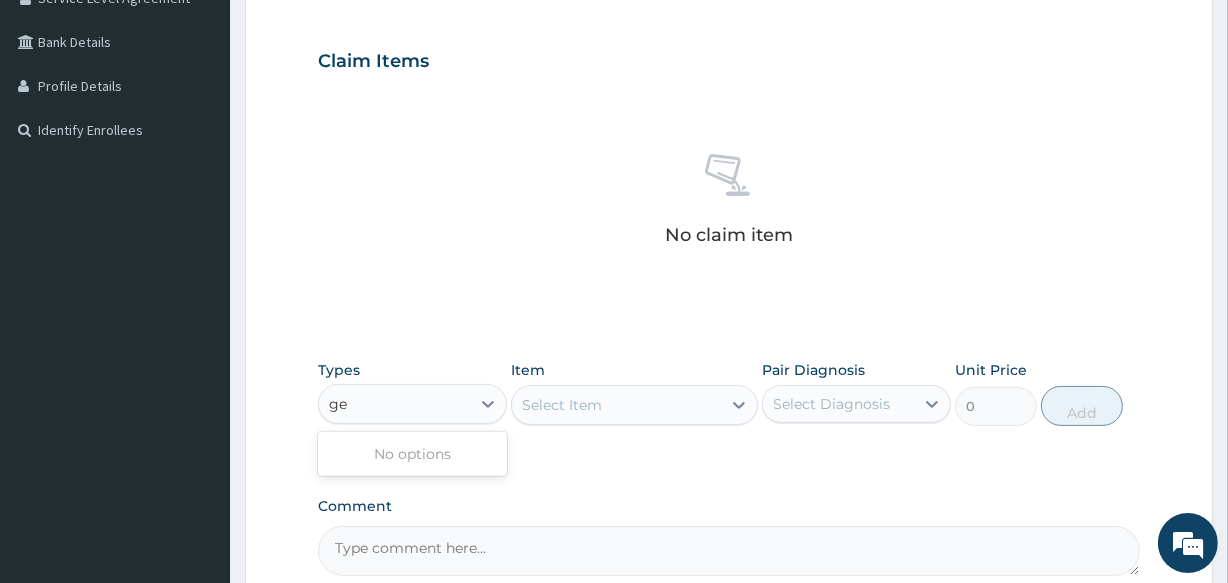 type on "g" 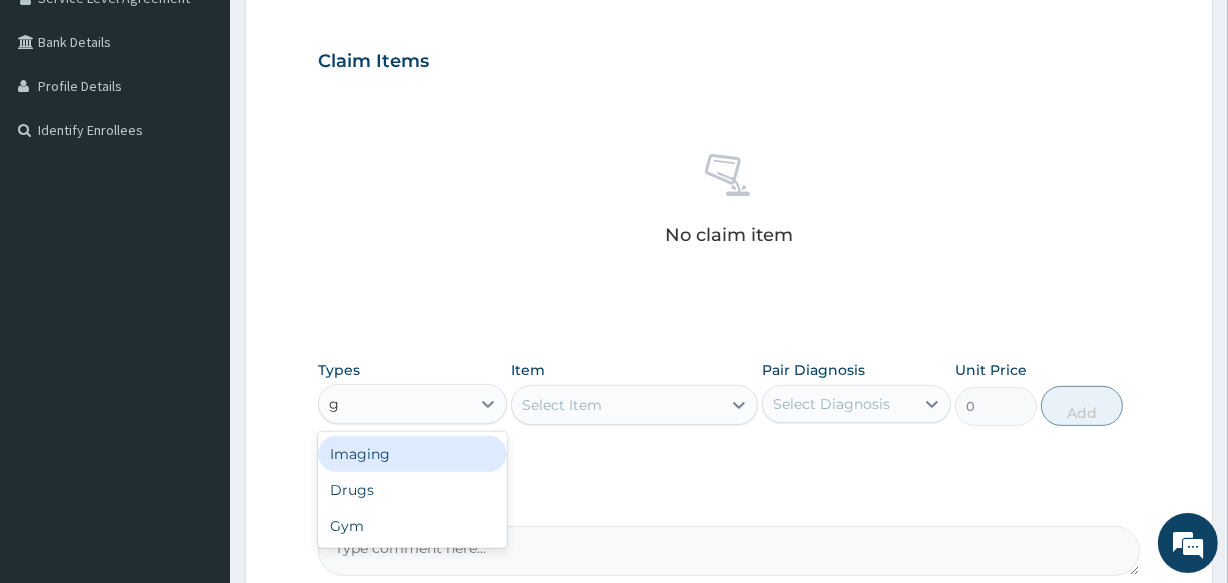 type 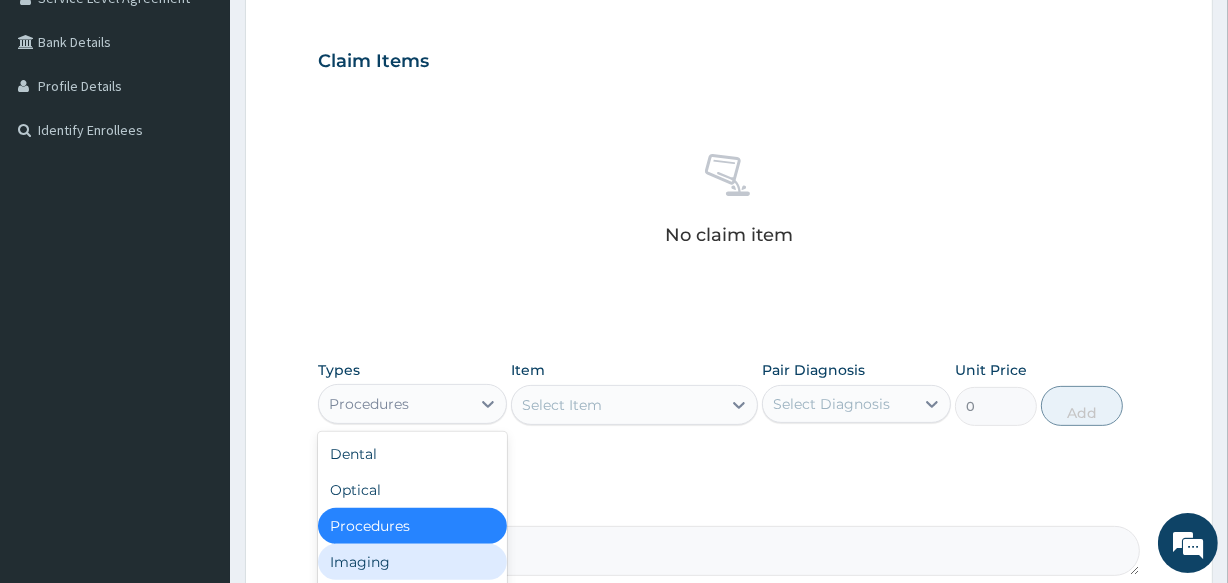 click on "Procedures" at bounding box center [412, 526] 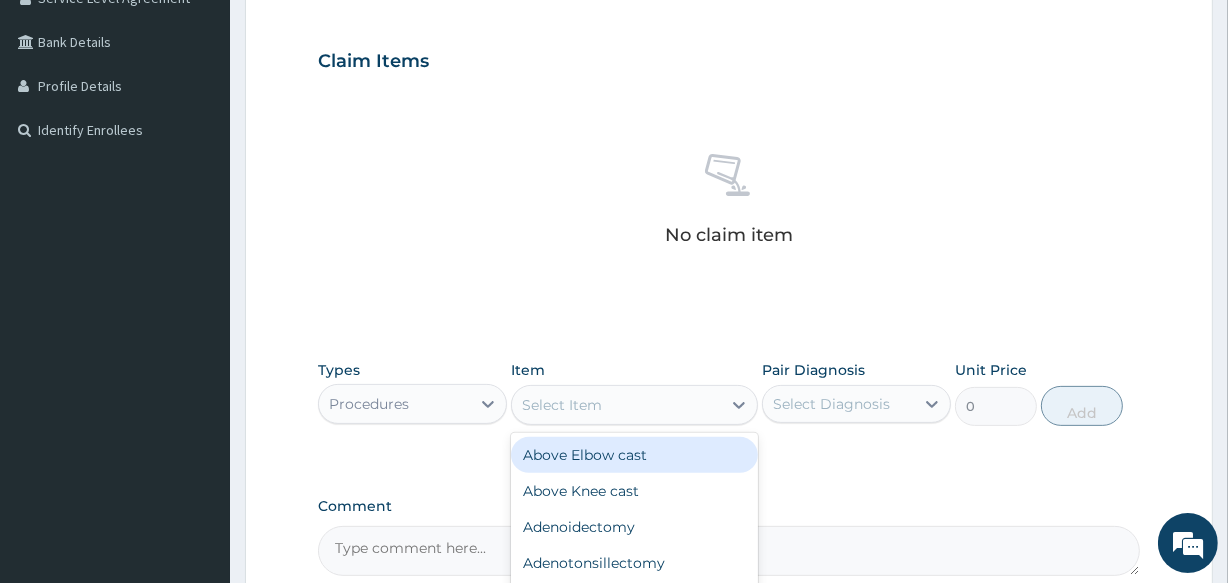 click on "Select Item" at bounding box center (616, 405) 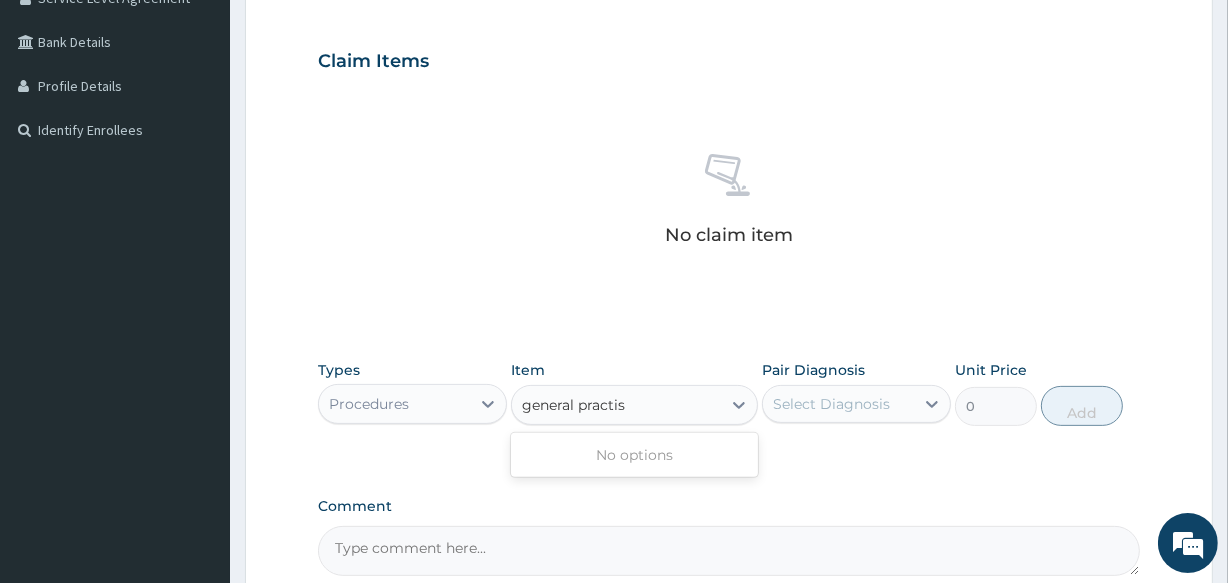 type on "general practi" 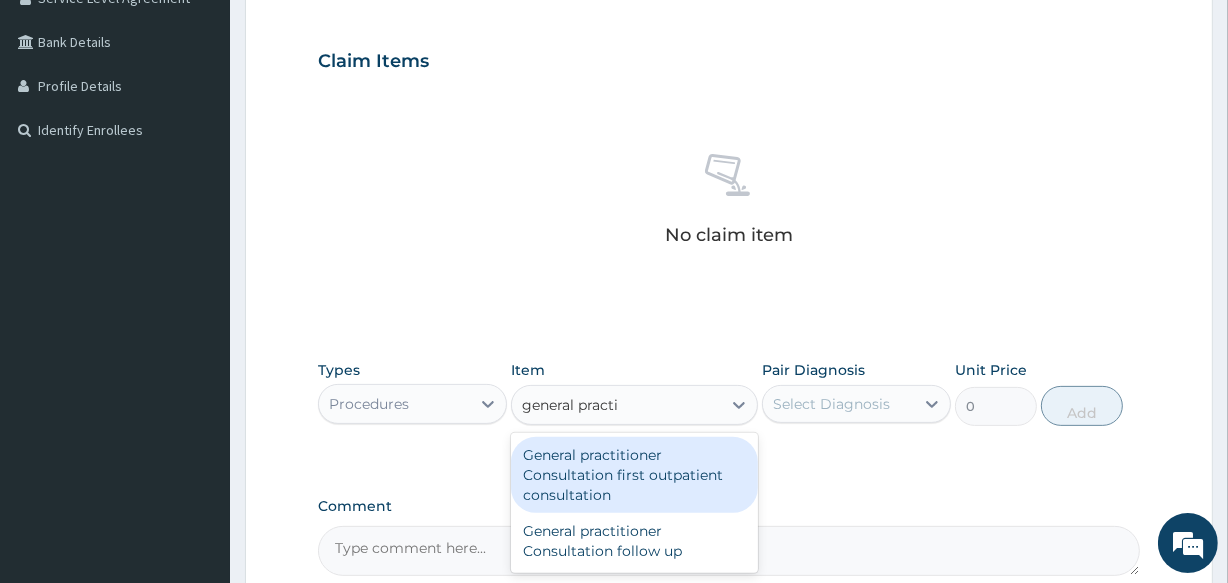 click on "General practitioner Consultation first outpatient consultation" at bounding box center (634, 475) 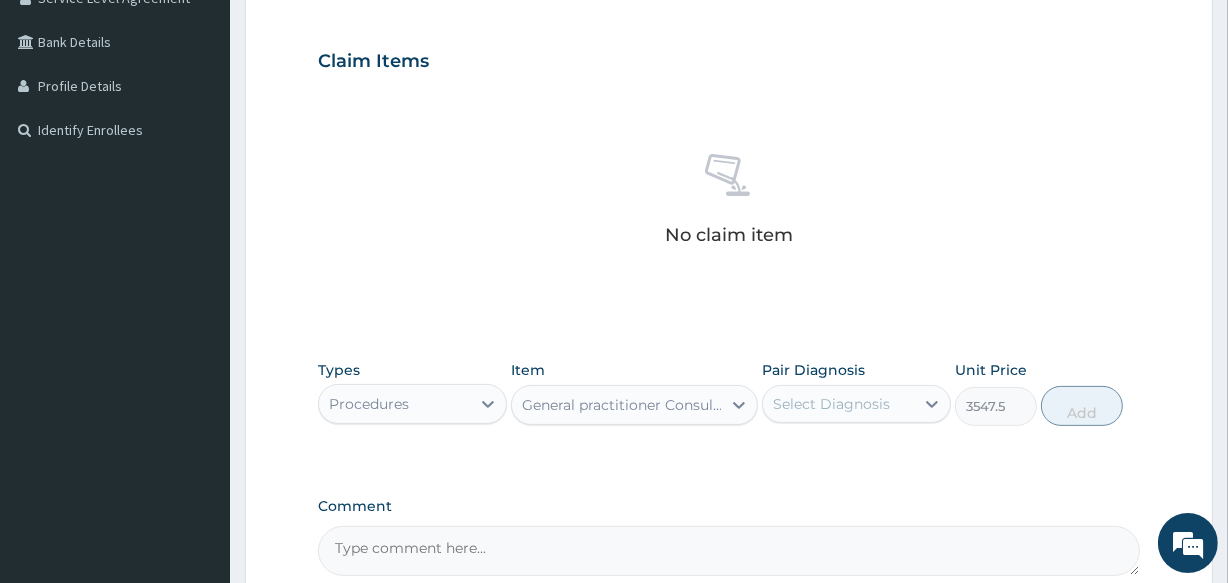 click on "Types Procedures Item General practitioner Consultation first outpatient consultation Pair Diagnosis Select Diagnosis Unit Price 3547.5 Add" 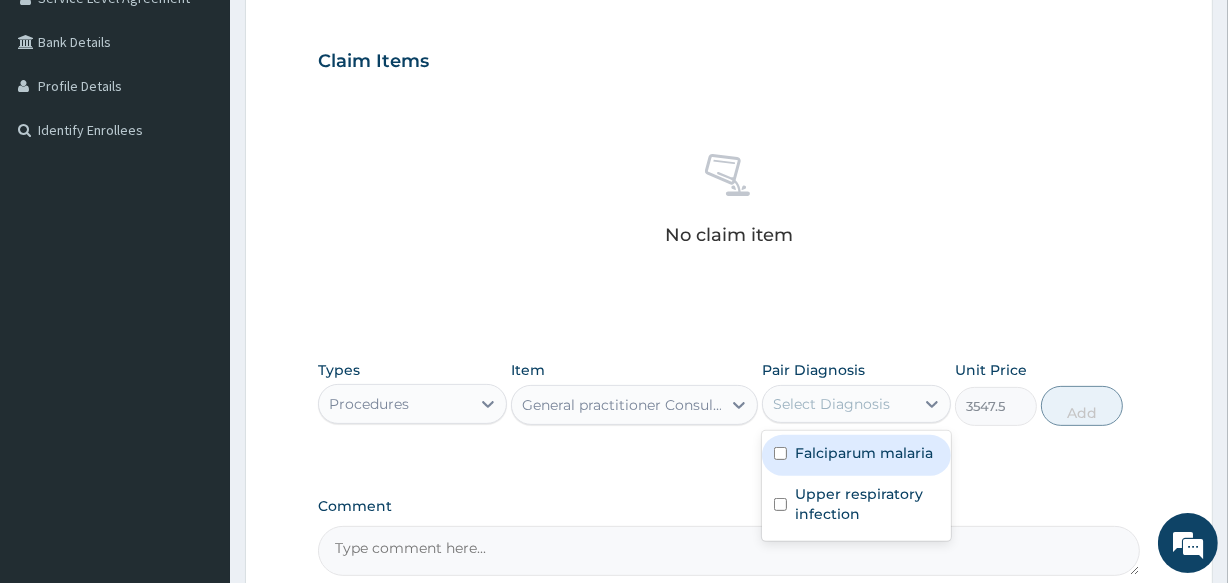 click on "Select Diagnosis" at bounding box center [838, 404] 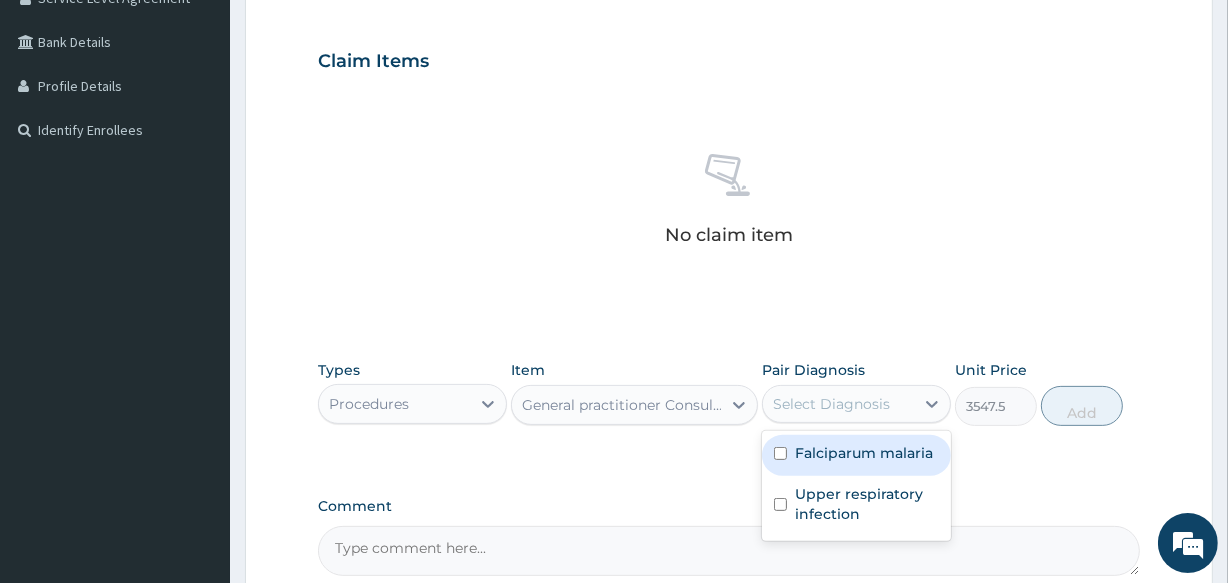 click on "Falciparum malaria" at bounding box center [856, 455] 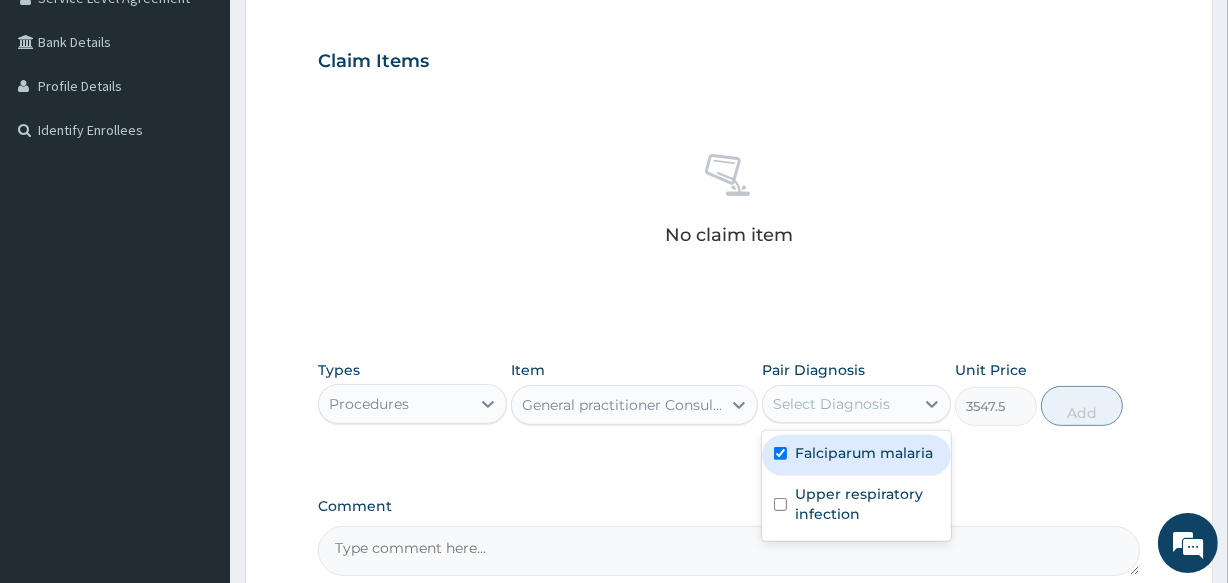 checkbox on "true" 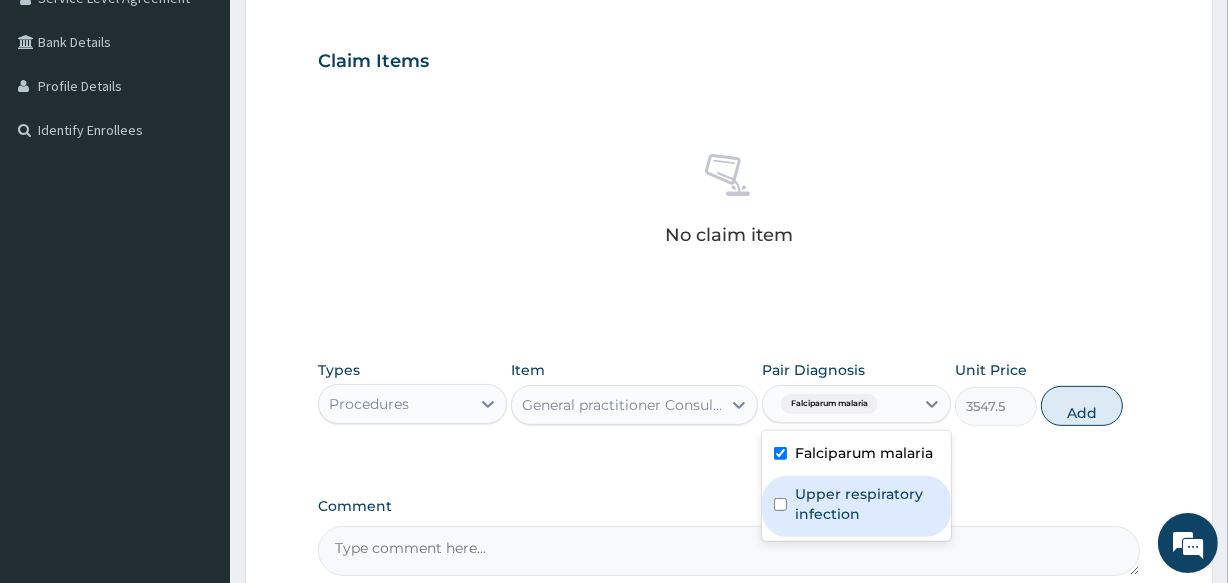 click on "Upper respiratory infection" at bounding box center [856, 506] 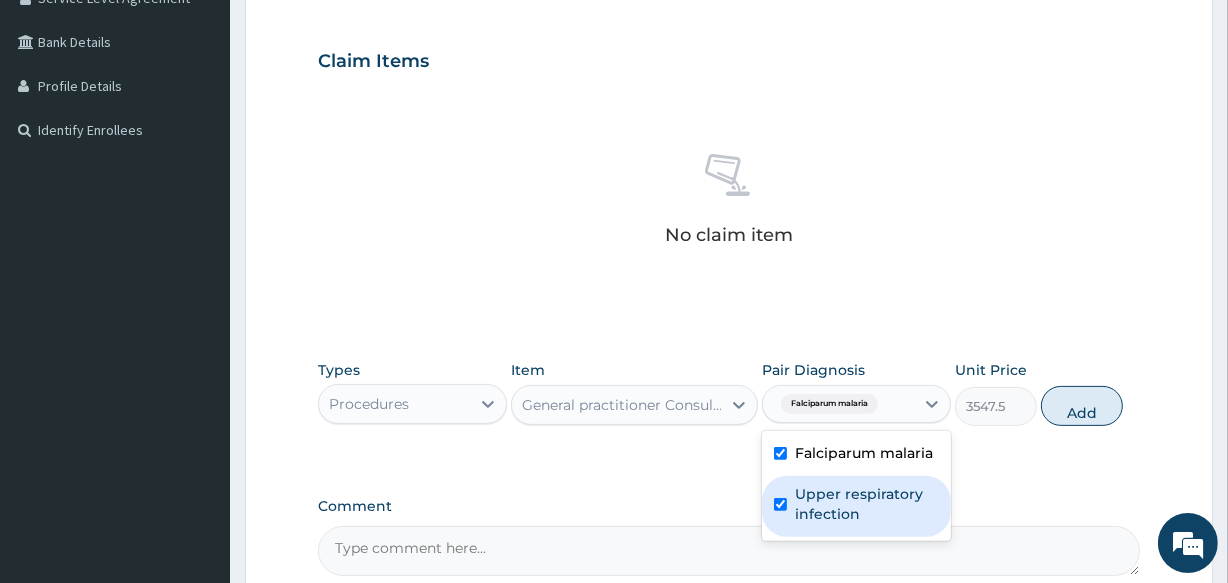 checkbox on "true" 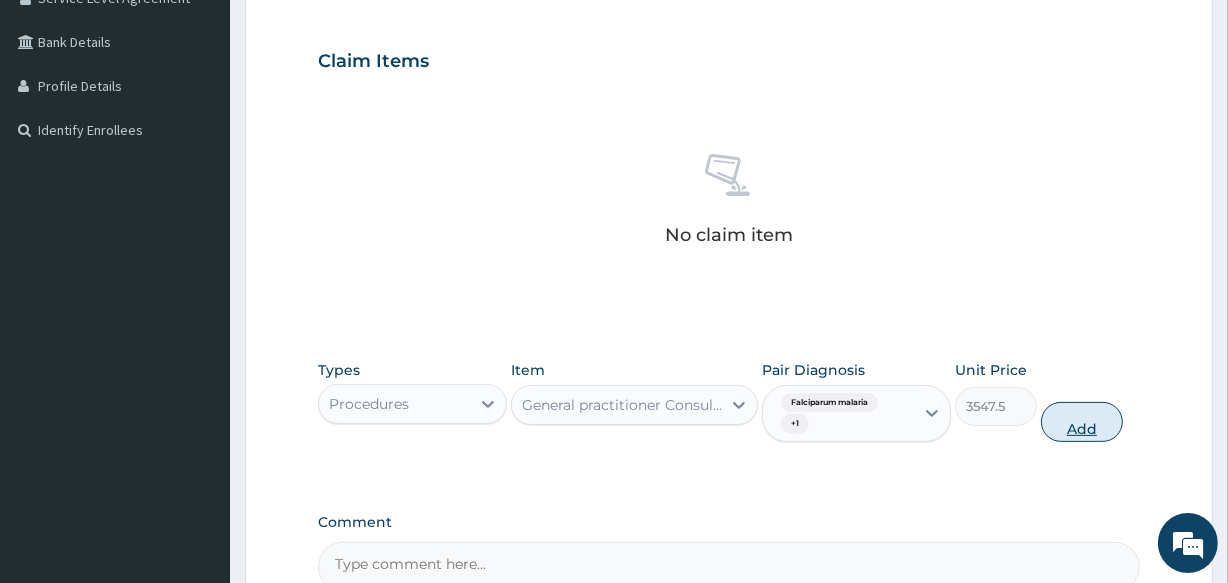 click on "Add" at bounding box center (1082, 422) 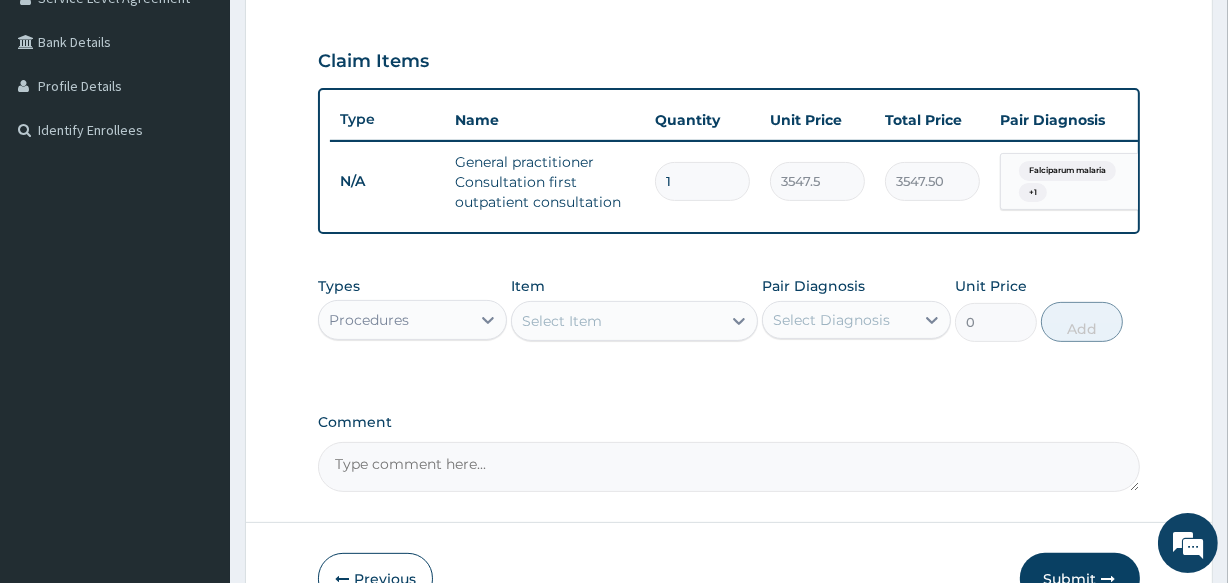 click on "Select Item" at bounding box center [616, 321] 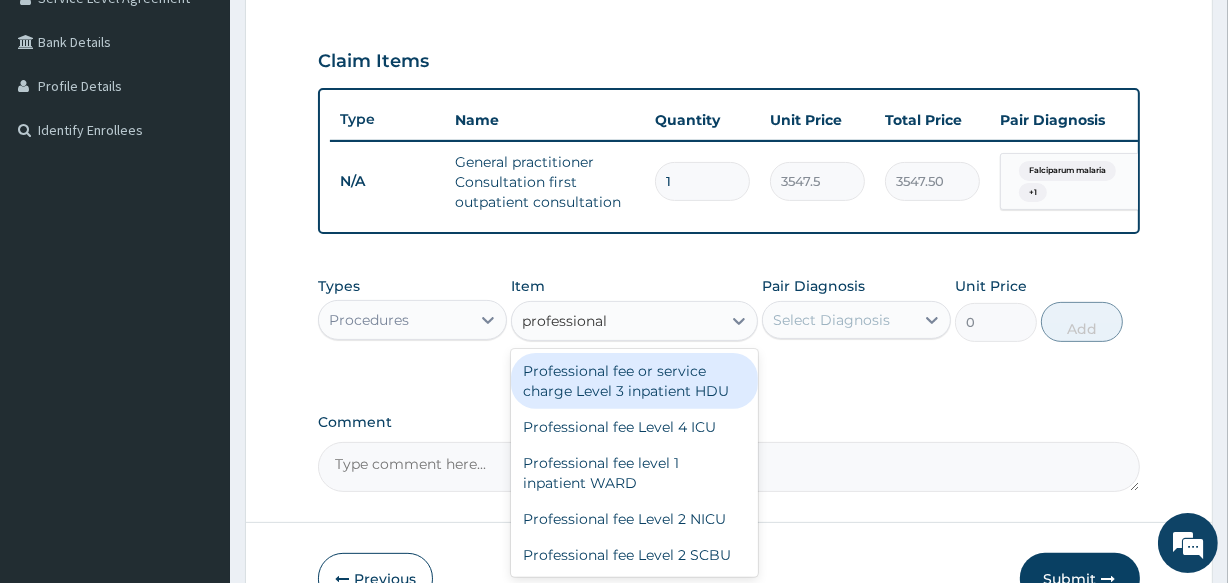 type on "professional" 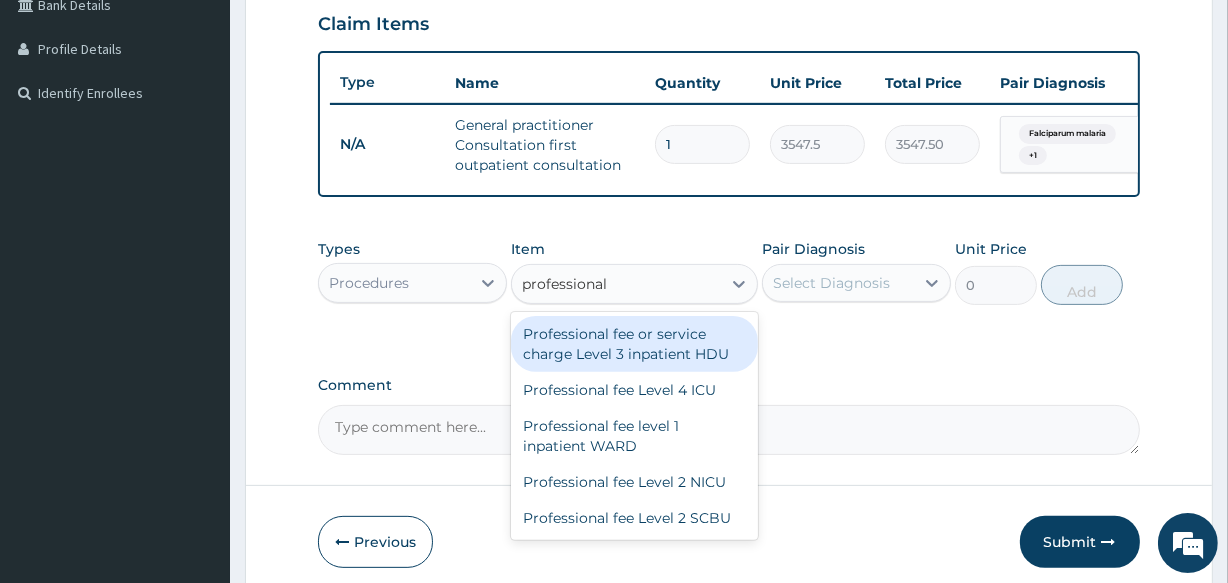 scroll, scrollTop: 571, scrollLeft: 0, axis: vertical 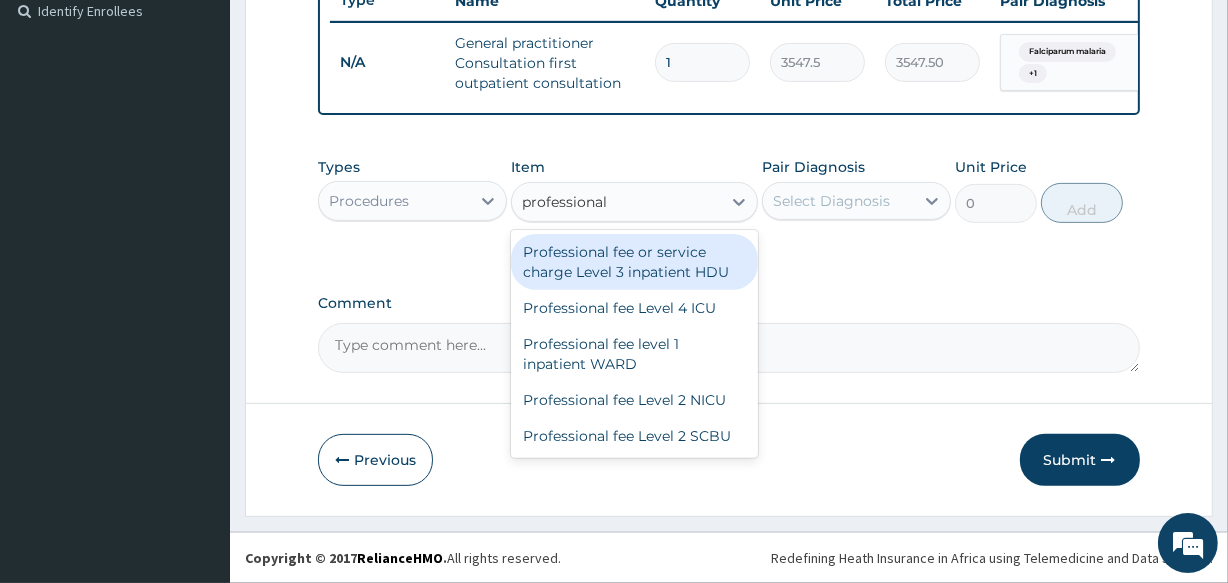 type on "professional" 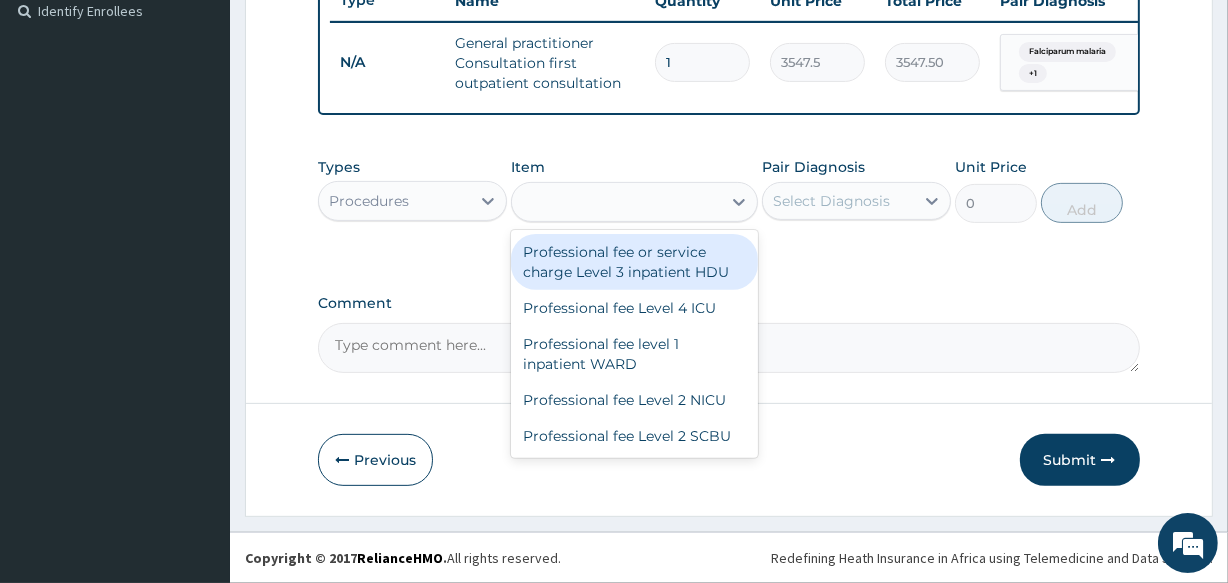 click on "Comment" at bounding box center [728, 348] 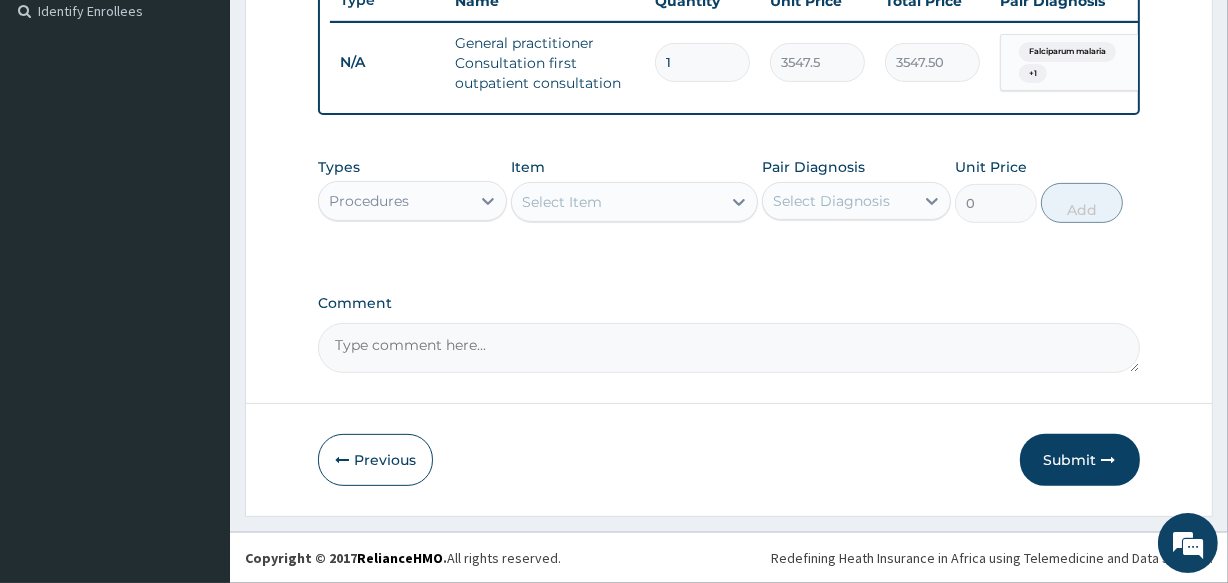 click on "Select Item" at bounding box center (616, 202) 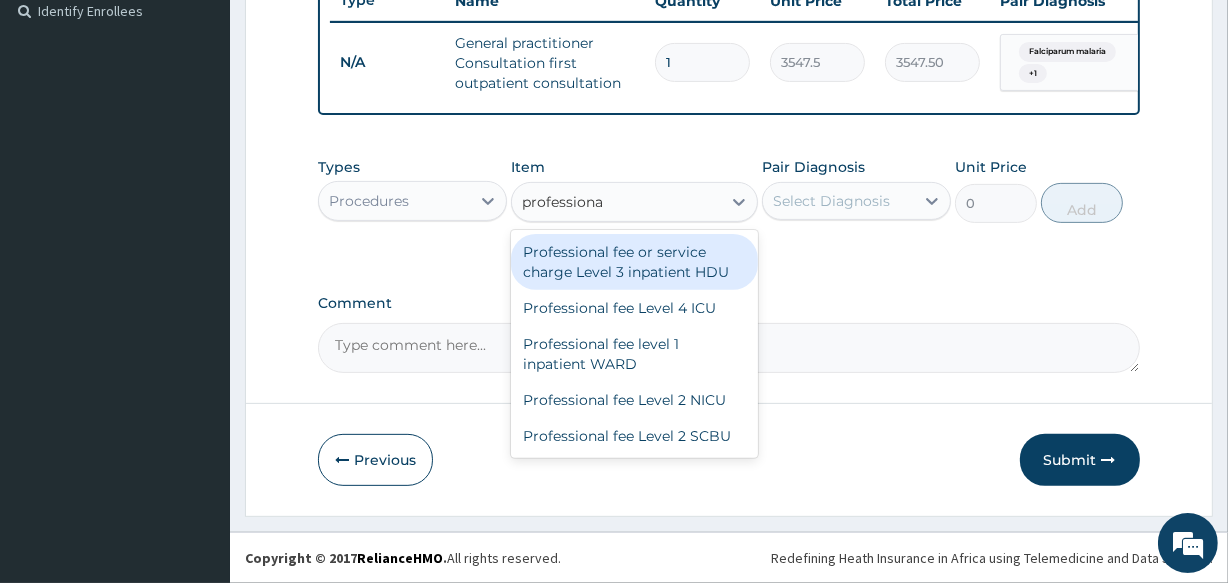type on "professional" 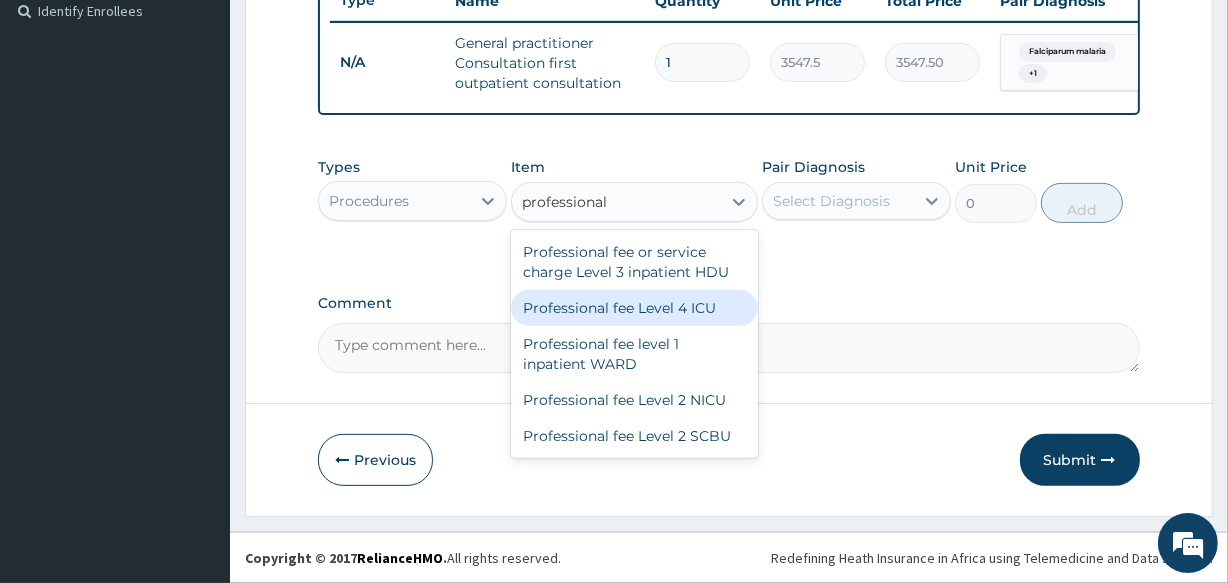 click on "Professional fee Level 4 ICU" at bounding box center [634, 308] 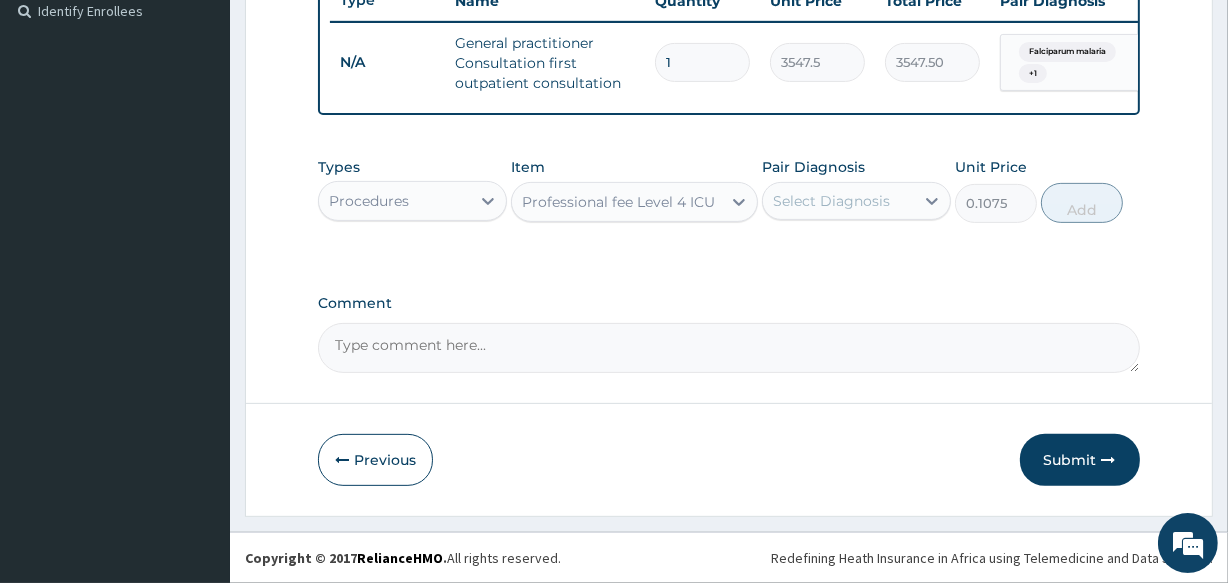 click on "Professional fee Level 4 ICU" at bounding box center [616, 202] 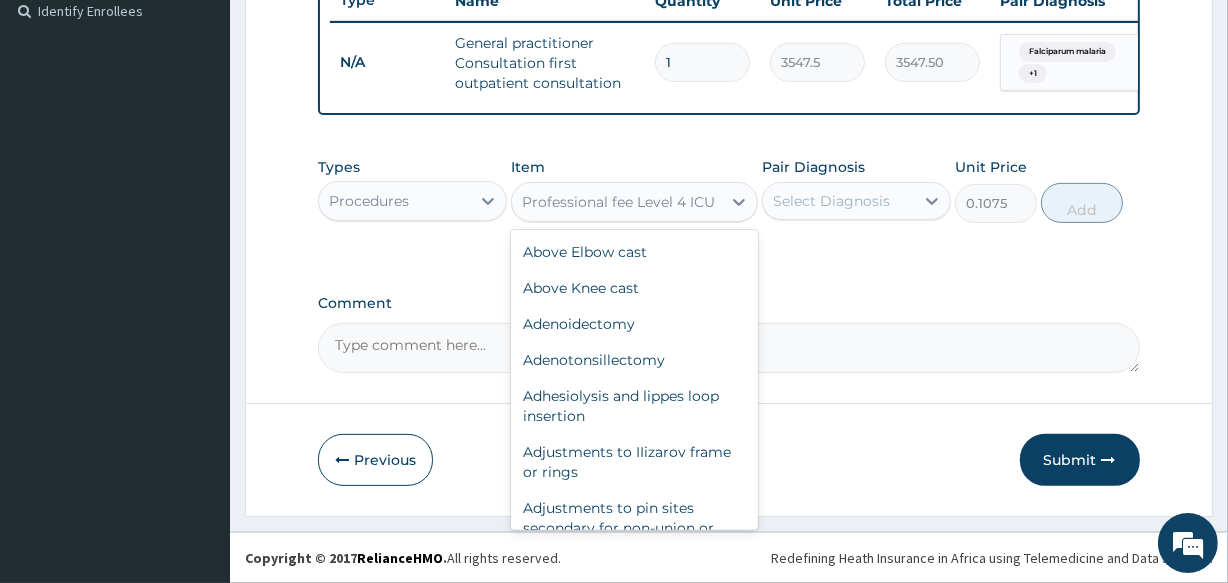 scroll, scrollTop: 21358, scrollLeft: 0, axis: vertical 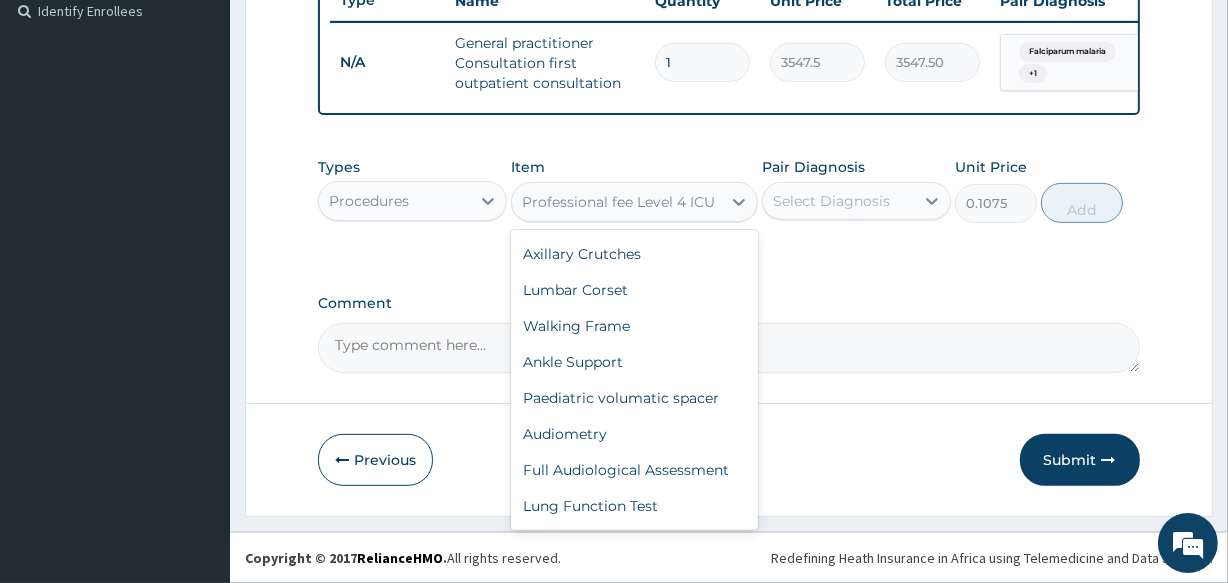 click on "Accommodation ICU" at bounding box center [634, -310] 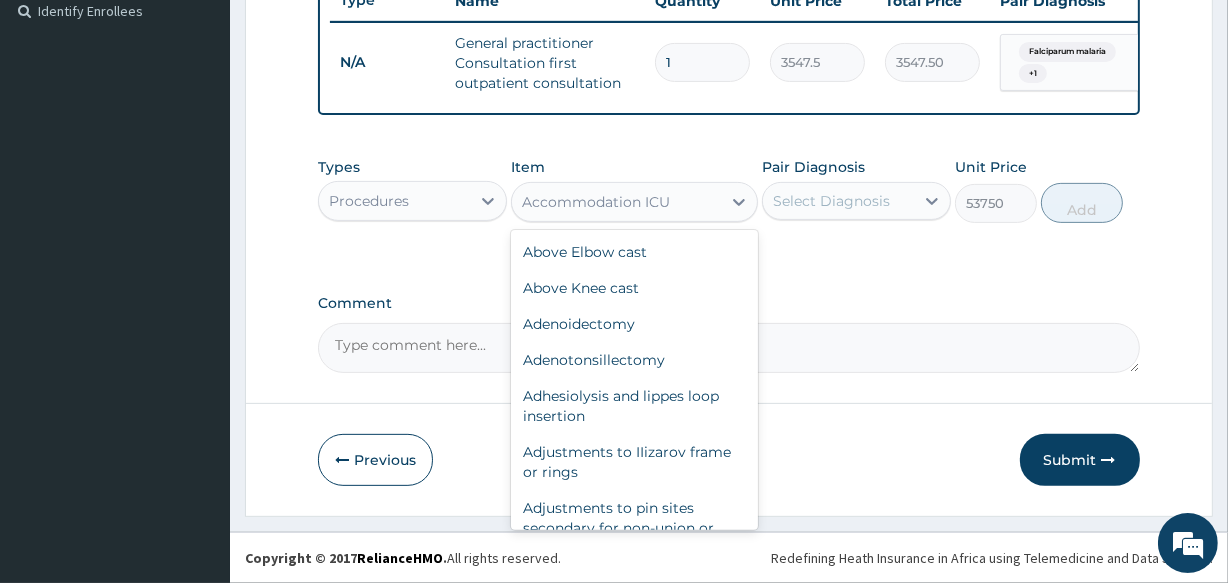 click on "Accommodation ICU" at bounding box center (596, 202) 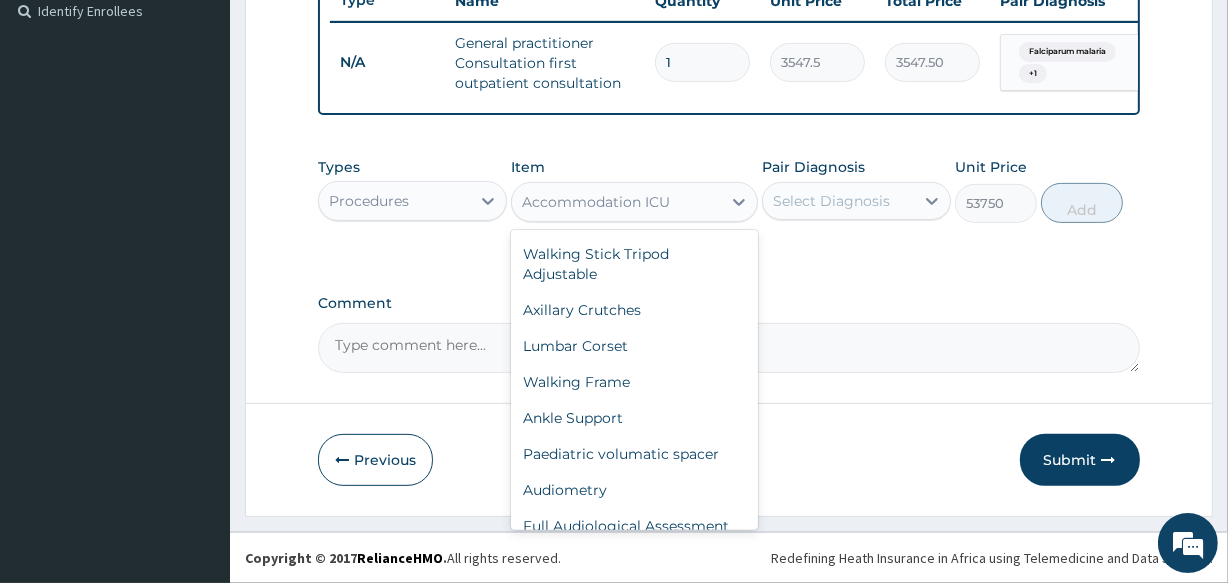 scroll, scrollTop: 21362, scrollLeft: 0, axis: vertical 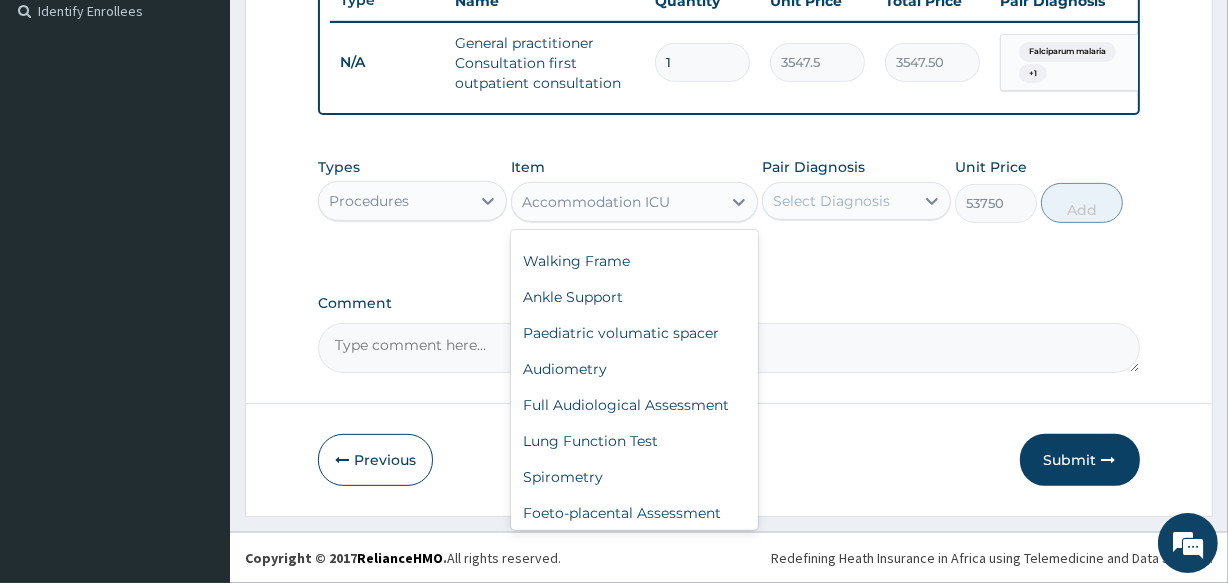 click on "Service charge Level 4 ICU" at bounding box center (634, -247) 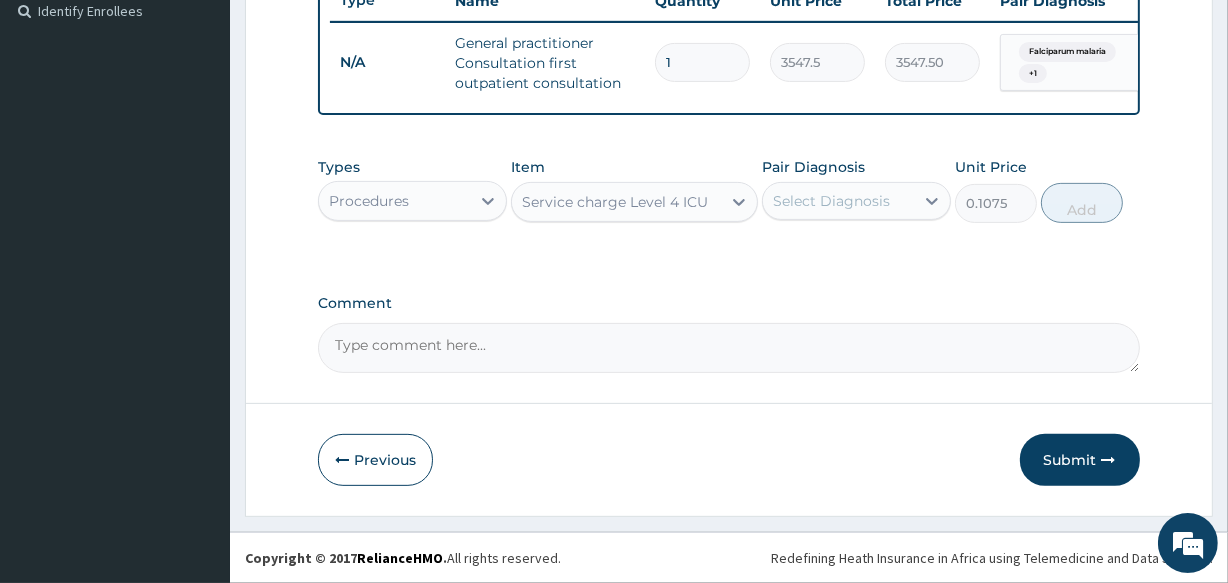 click on "Service charge Level 4 ICU" at bounding box center [615, 202] 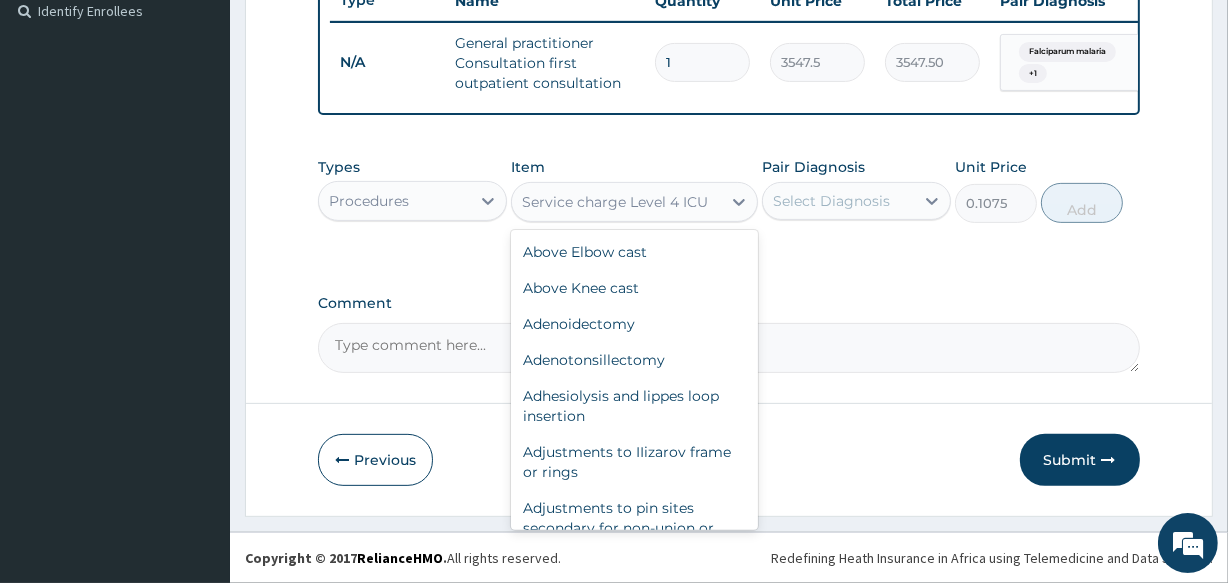 scroll, scrollTop: 21393, scrollLeft: 0, axis: vertical 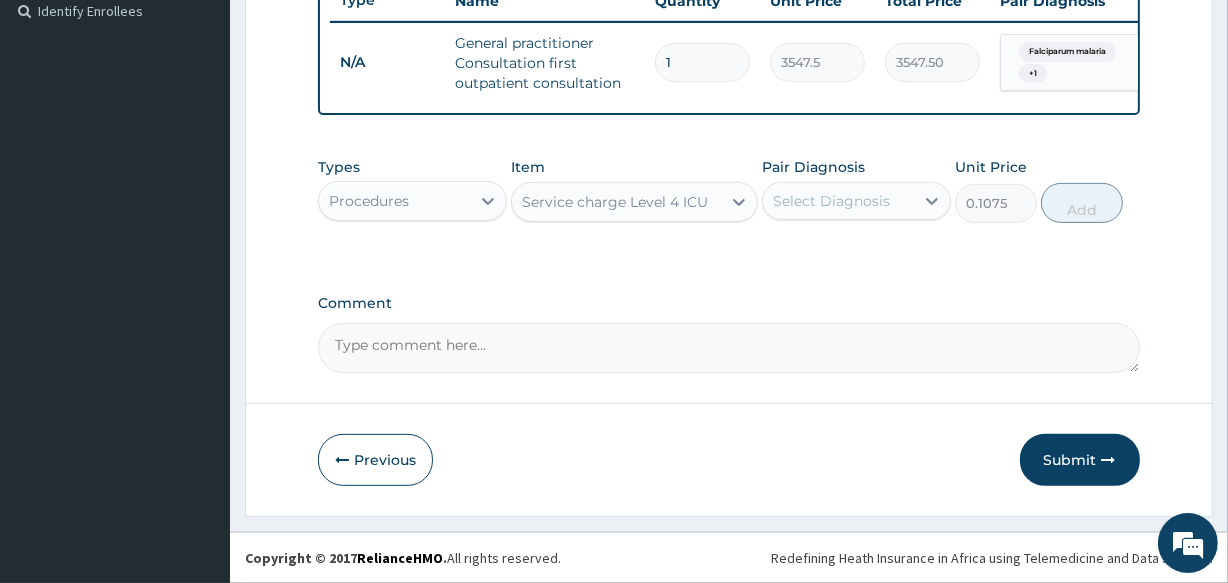 click on "Service charge Level 4 ICU" at bounding box center (615, 202) 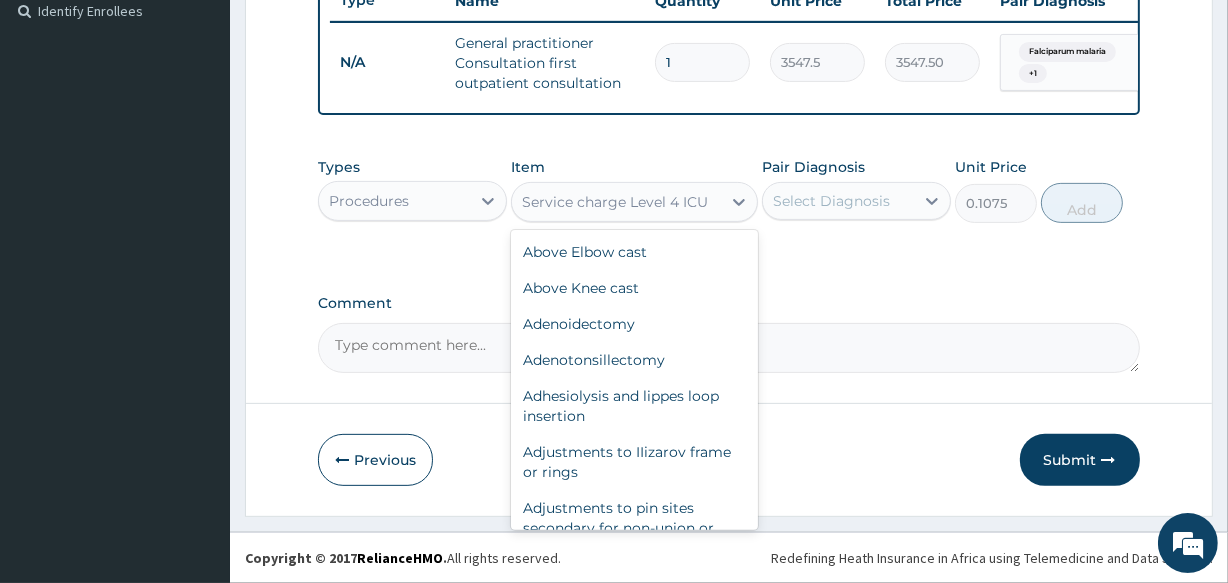 scroll, scrollTop: 21393, scrollLeft: 0, axis: vertical 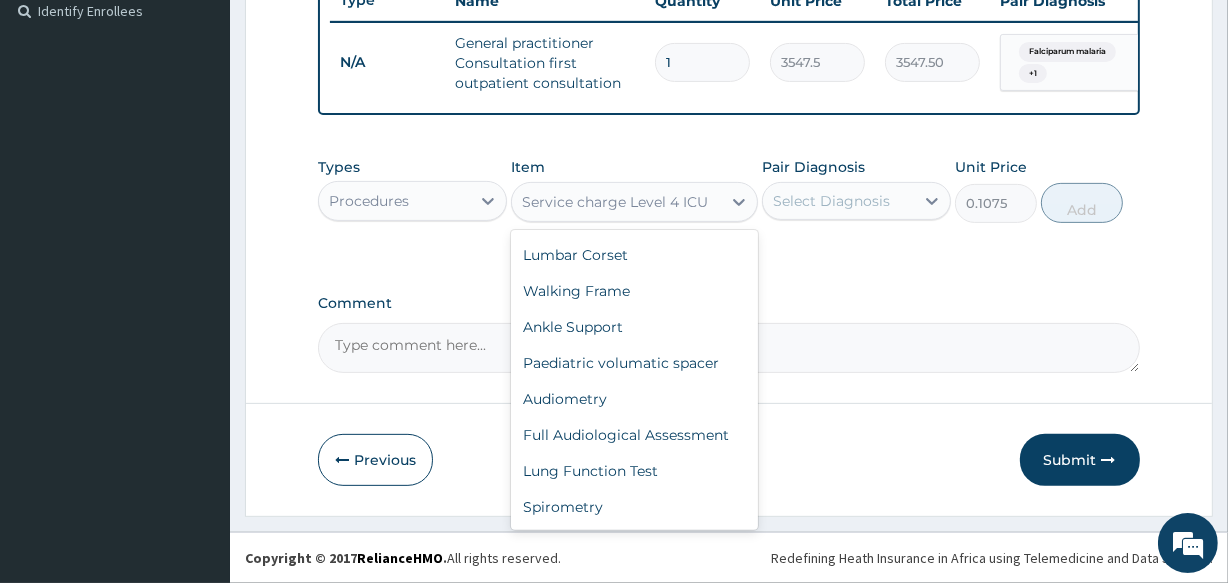 click on "Service charge Level 4 ICU" at bounding box center [615, 202] 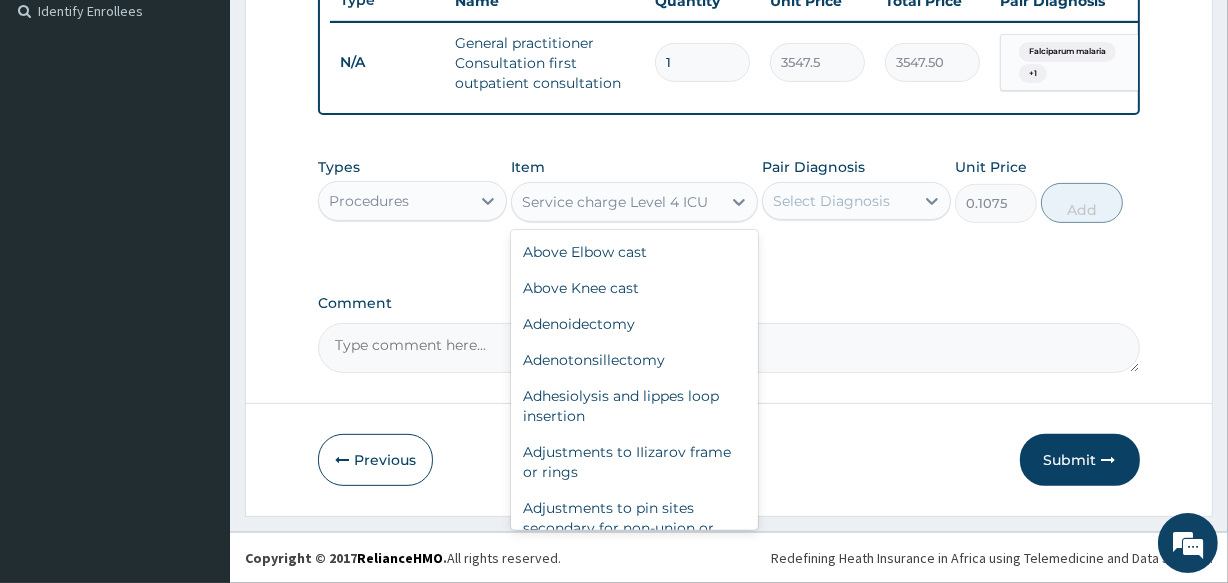 click on "Service charge Level 4 ICU" at bounding box center [615, 202] 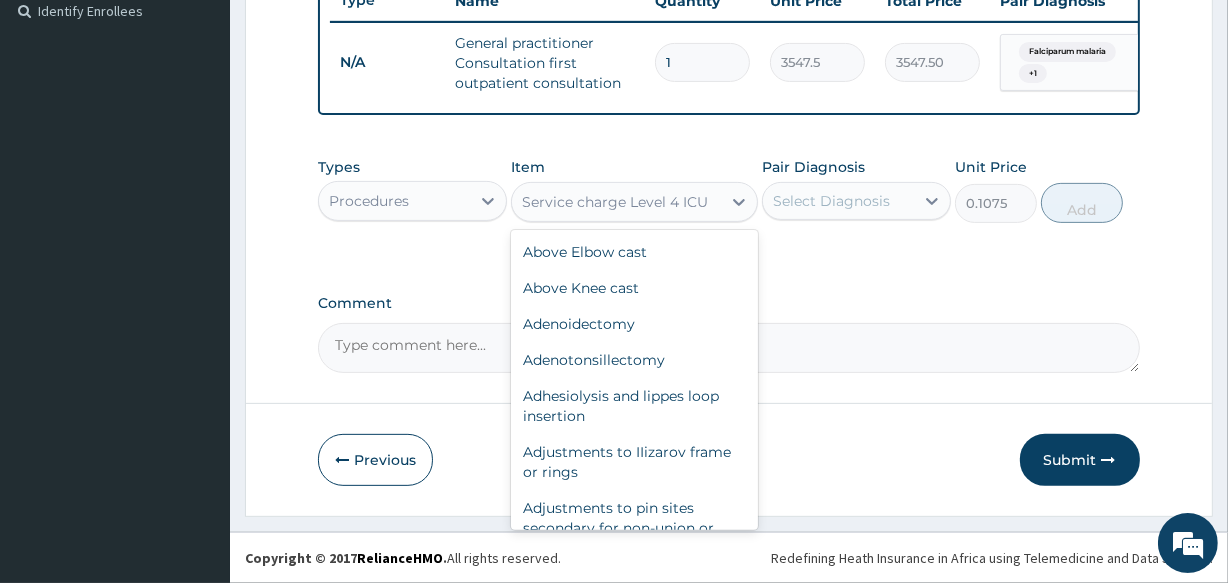 scroll, scrollTop: 21393, scrollLeft: 0, axis: vertical 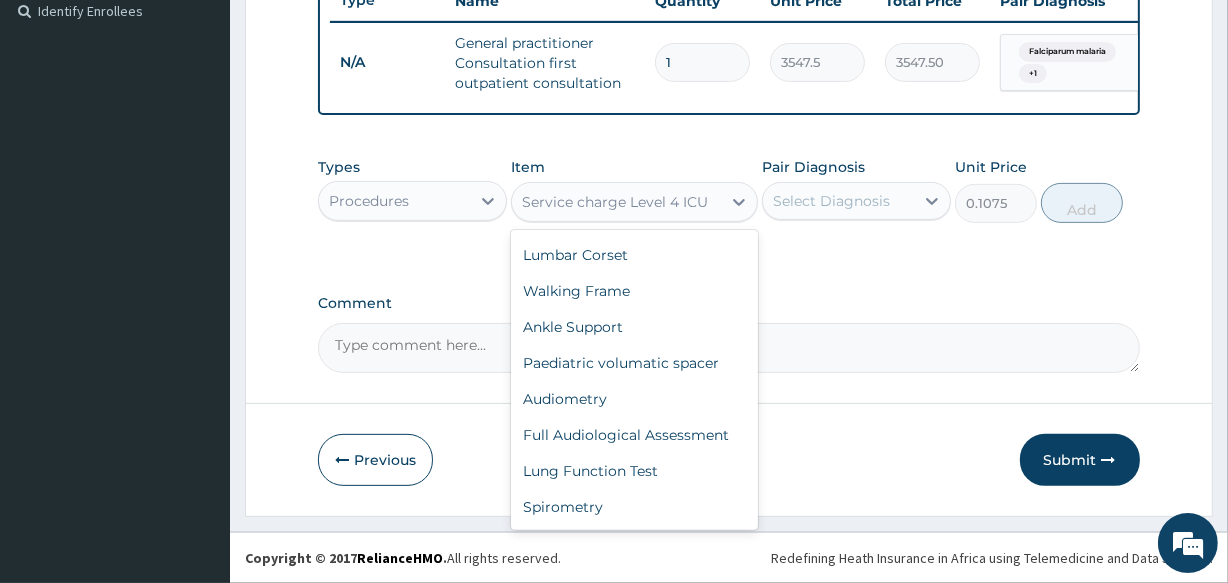 click on "Professional fee or service charge Level 3 inpatient HDU" at bounding box center [634, -299] 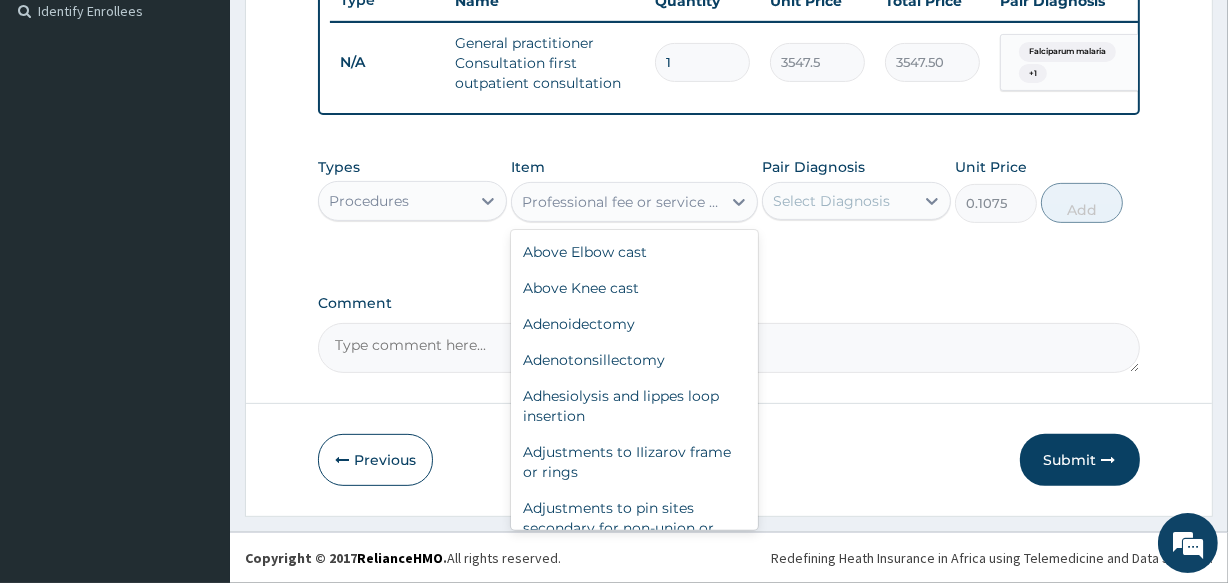 click on "Professional fee or service charge Level 3 inpatient HDU" at bounding box center (622, 202) 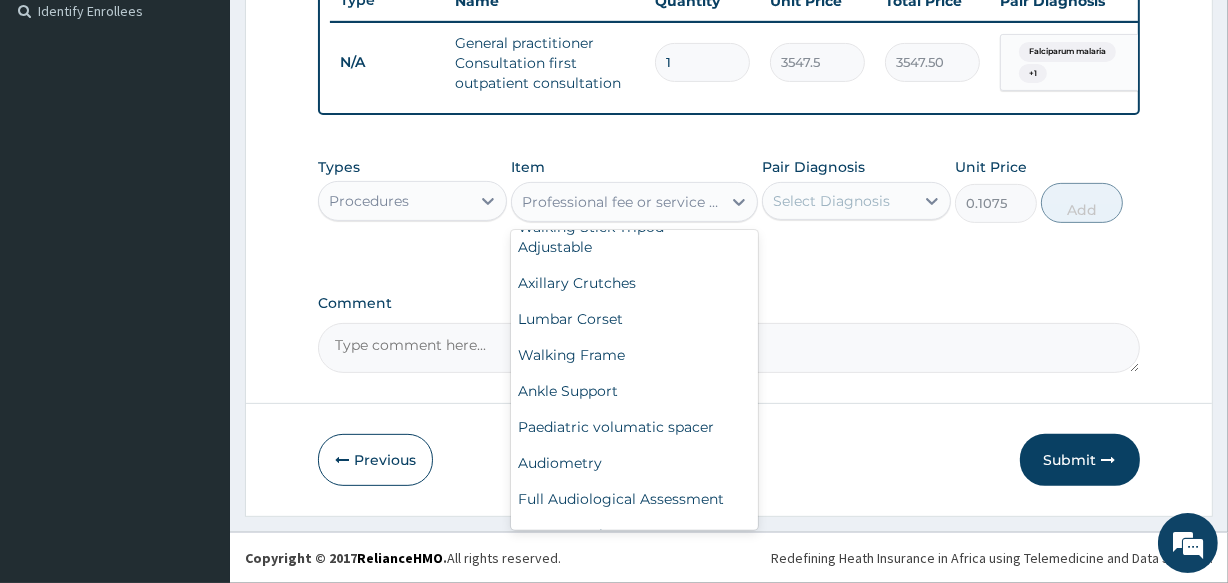 scroll, scrollTop: 21329, scrollLeft: 0, axis: vertical 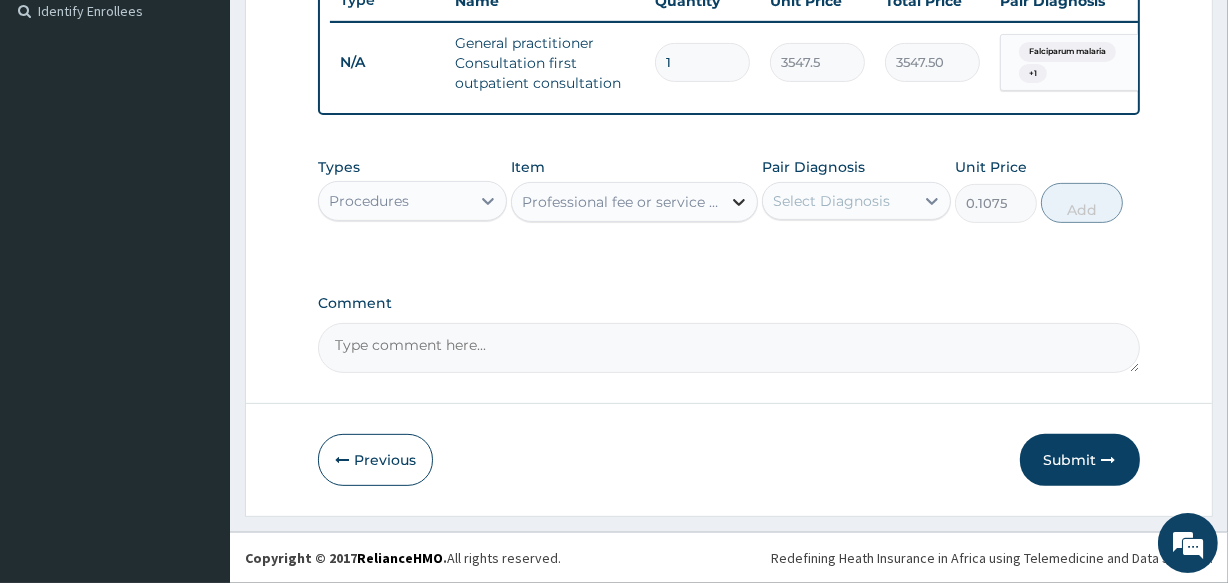 click at bounding box center (739, 202) 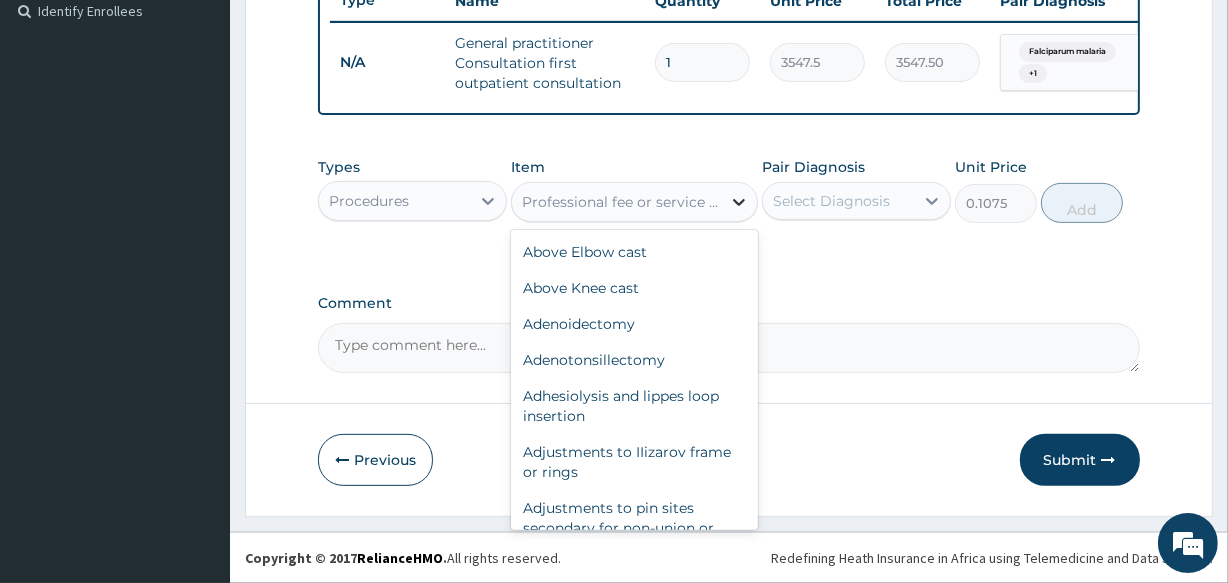 click at bounding box center [739, 202] 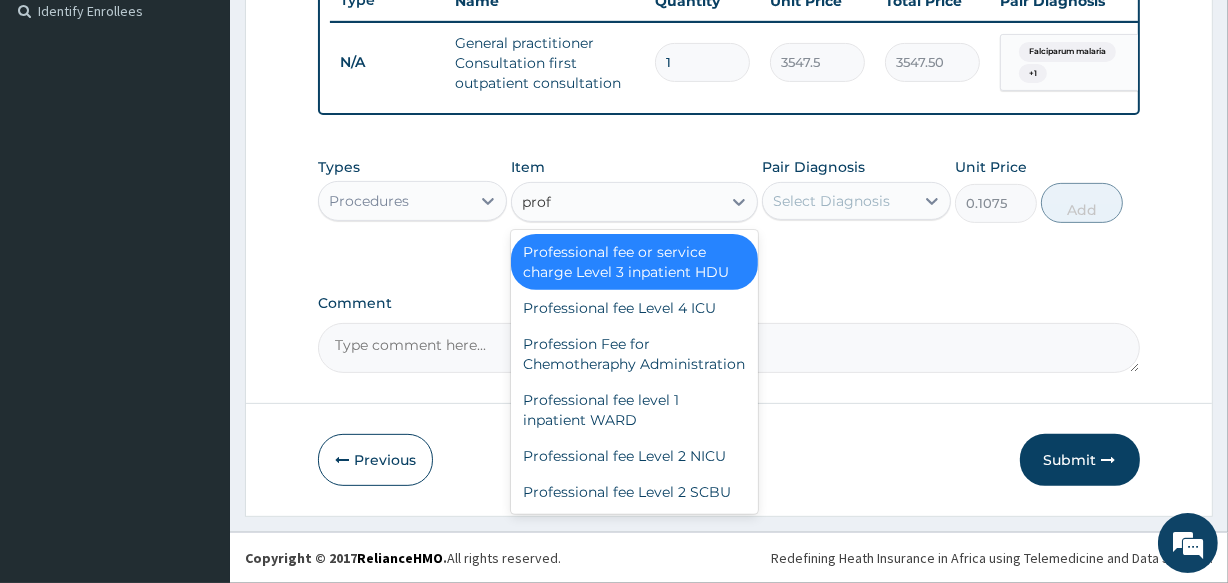 scroll, scrollTop: 0, scrollLeft: 0, axis: both 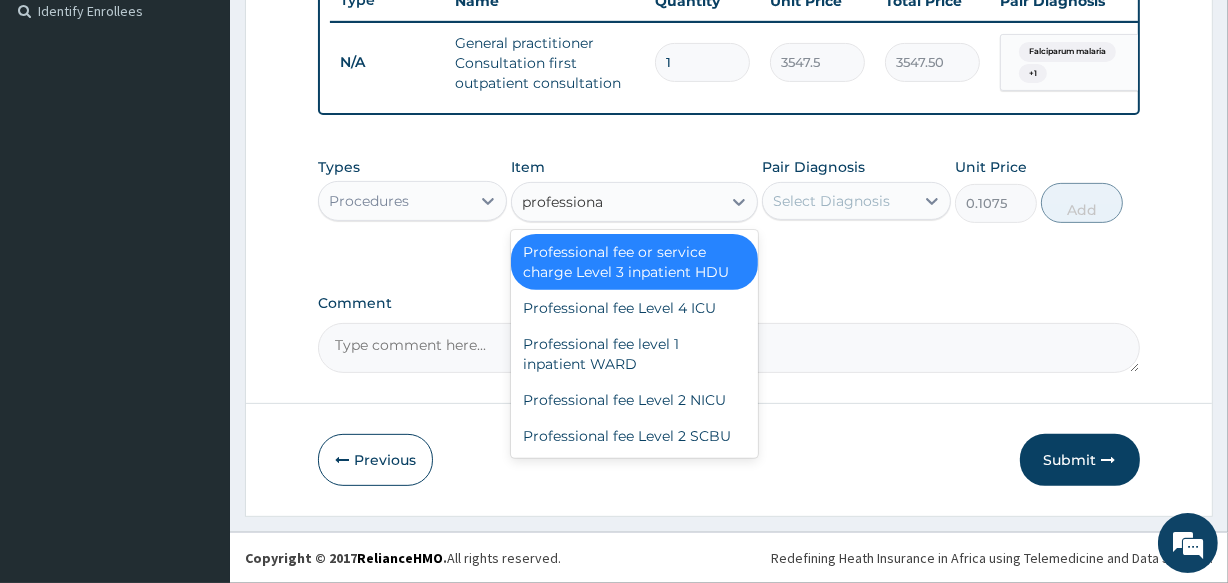 type on "professional" 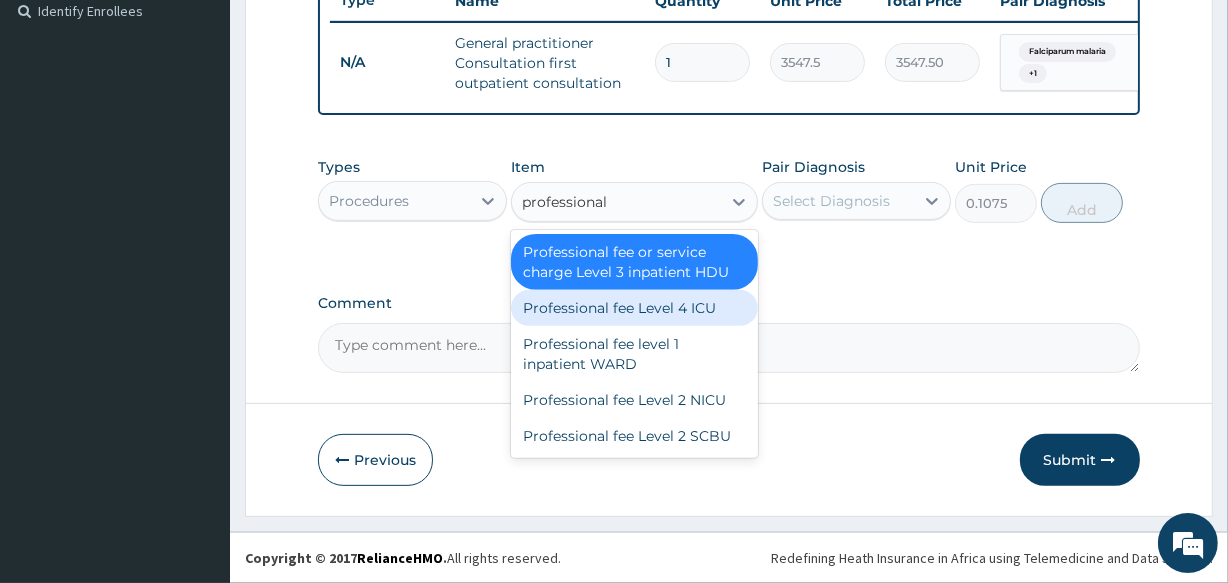 click on "Professional fee Level 4 ICU" at bounding box center [634, 308] 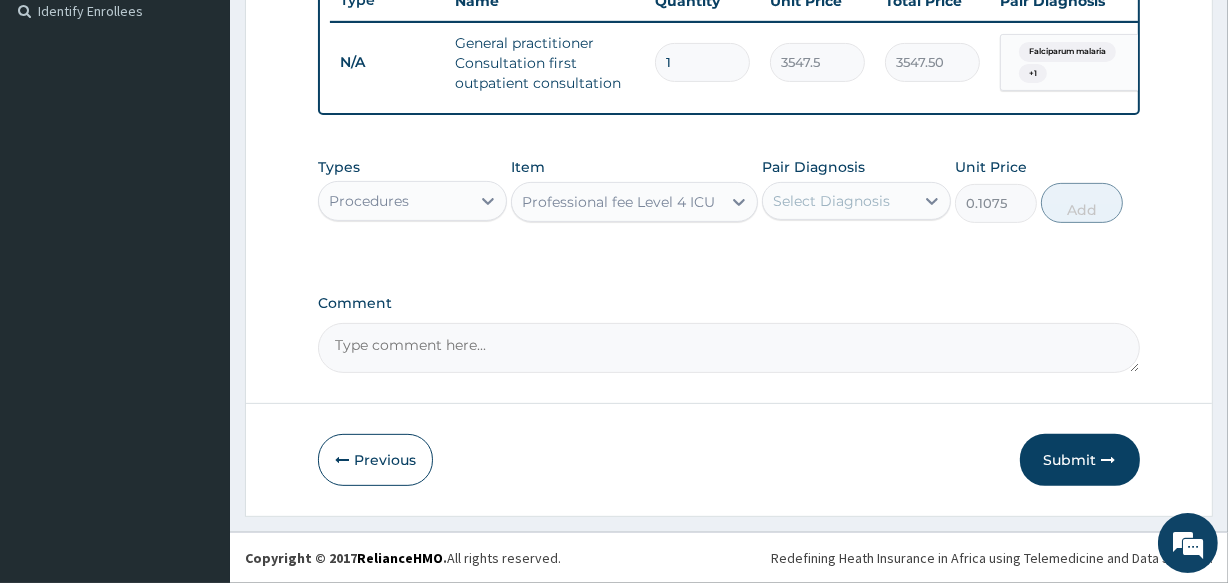click on "Professional fee Level 4 ICU" at bounding box center (618, 202) 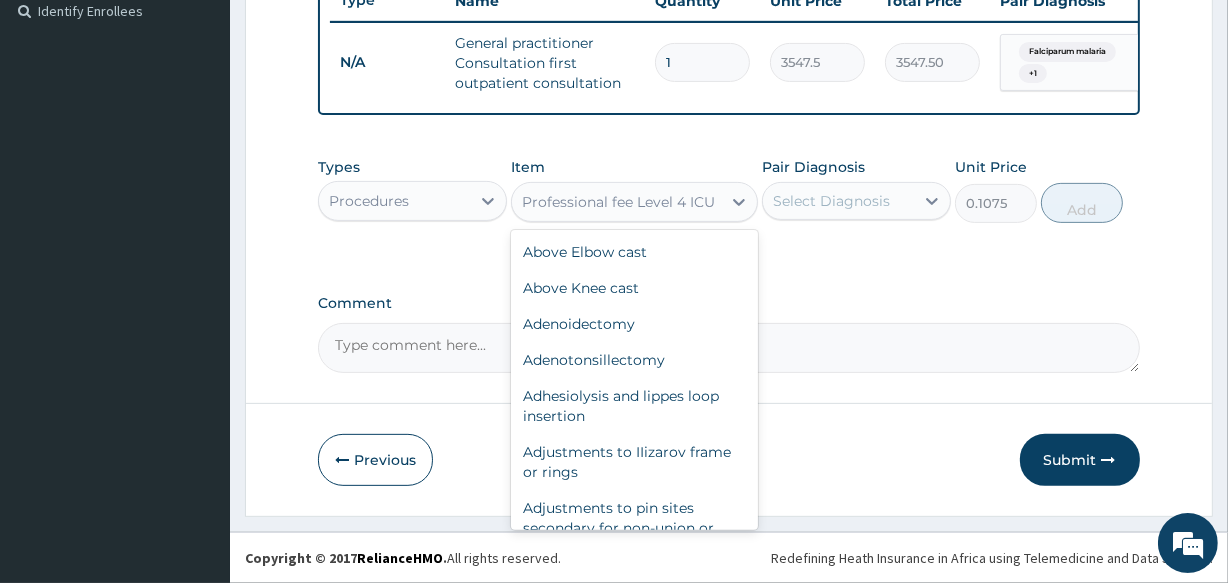 scroll, scrollTop: 21358, scrollLeft: 0, axis: vertical 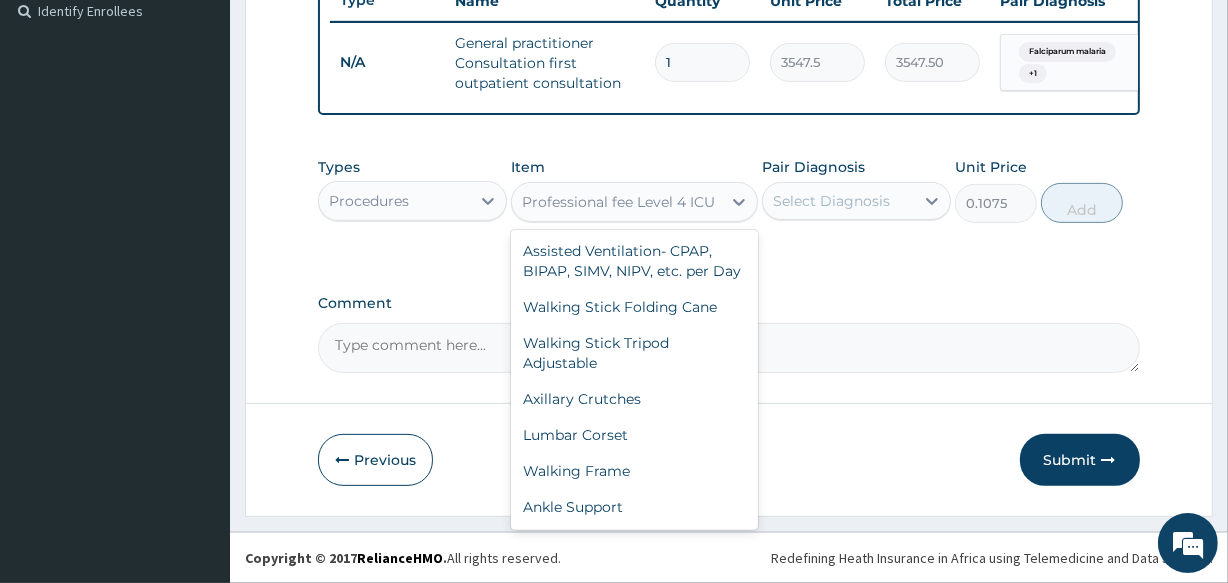 click on "Accomodation and Nursing Emergency case" at bounding box center (634, -319) 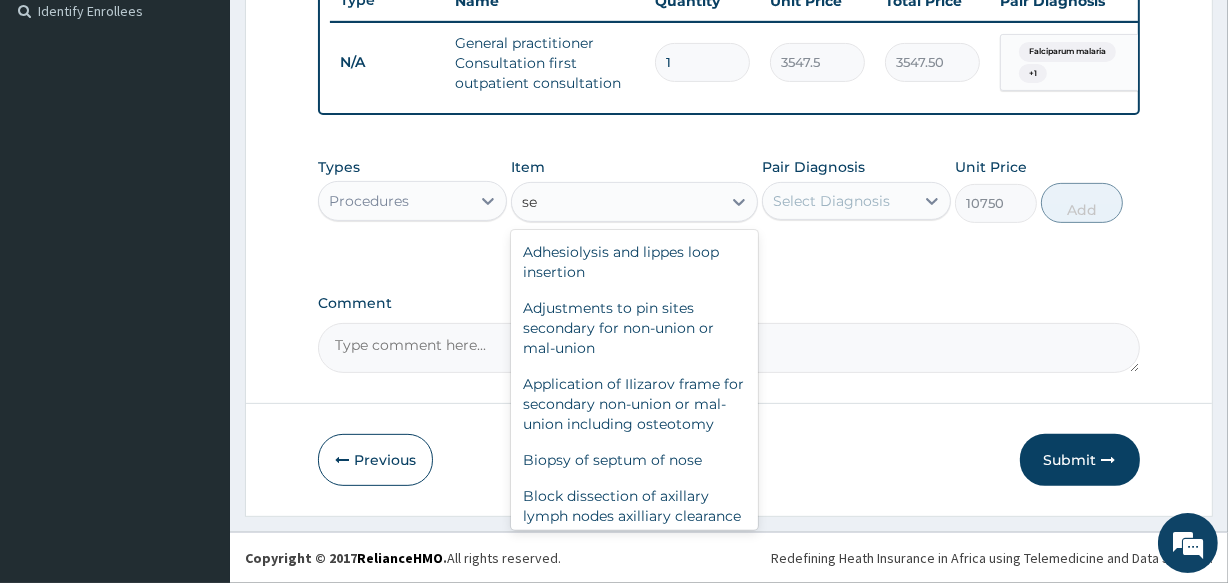 type on "s" 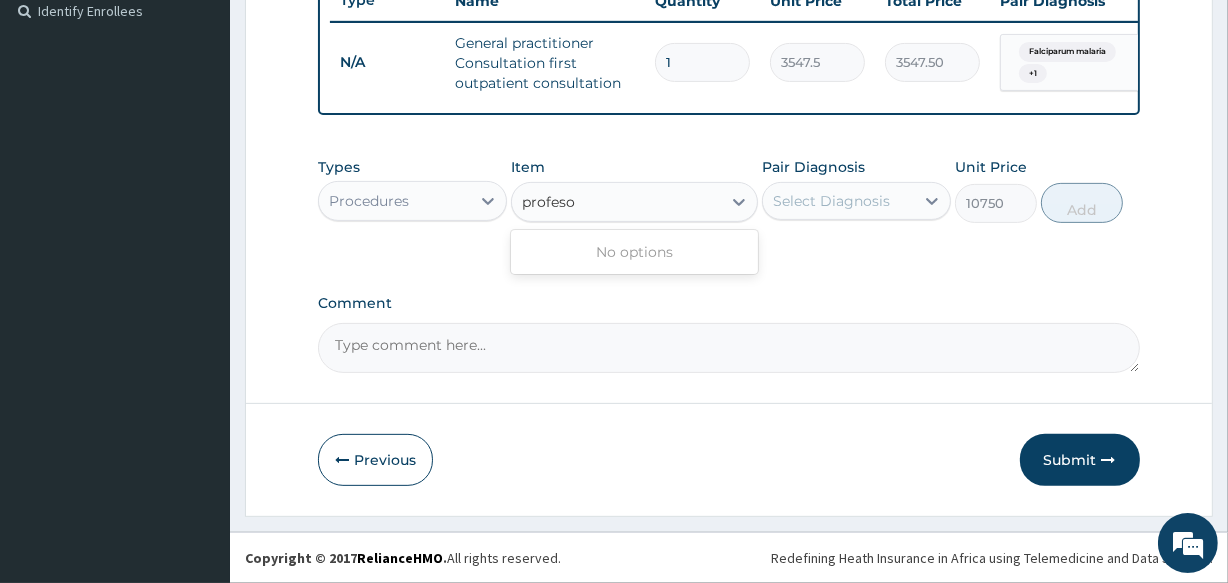 type on "profes" 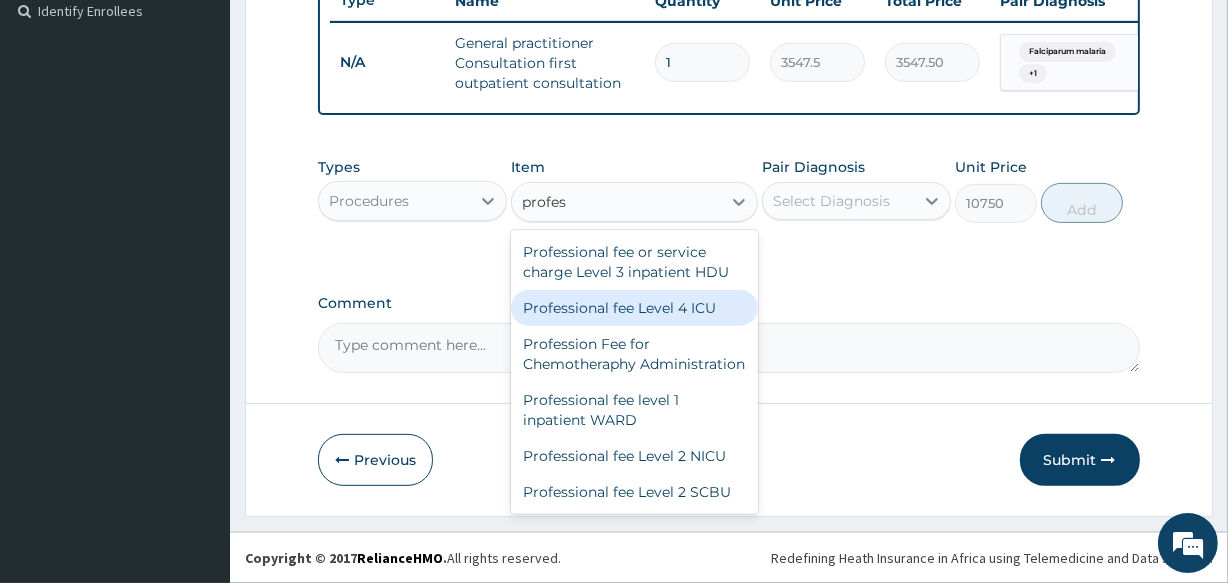 click on "Professional fee Level 4 ICU" at bounding box center (634, 308) 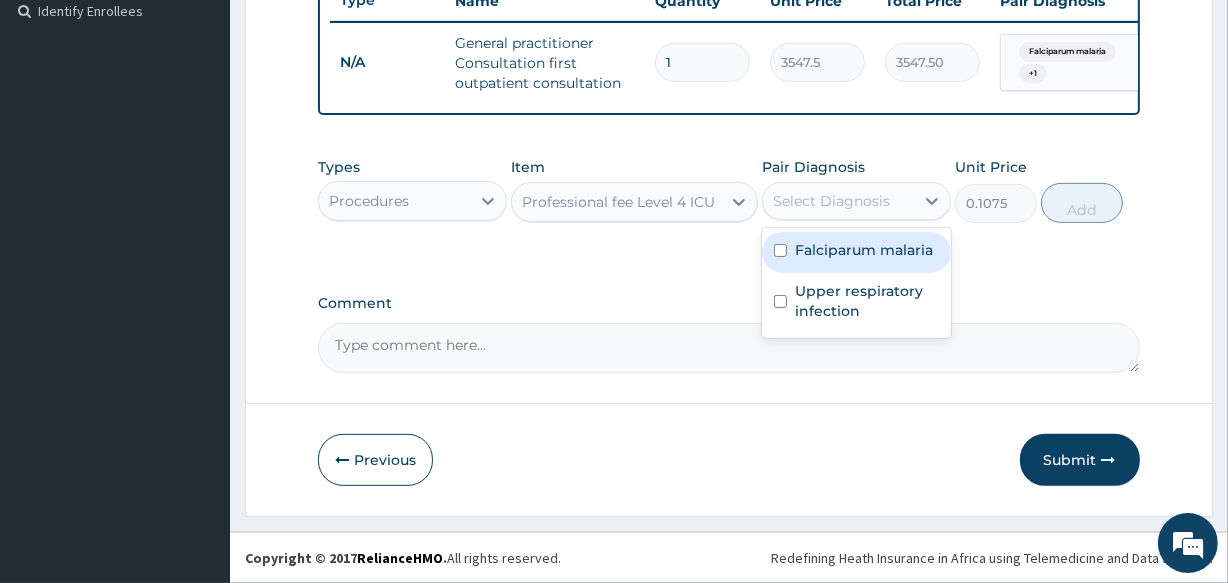 click on "Select Diagnosis" at bounding box center [831, 201] 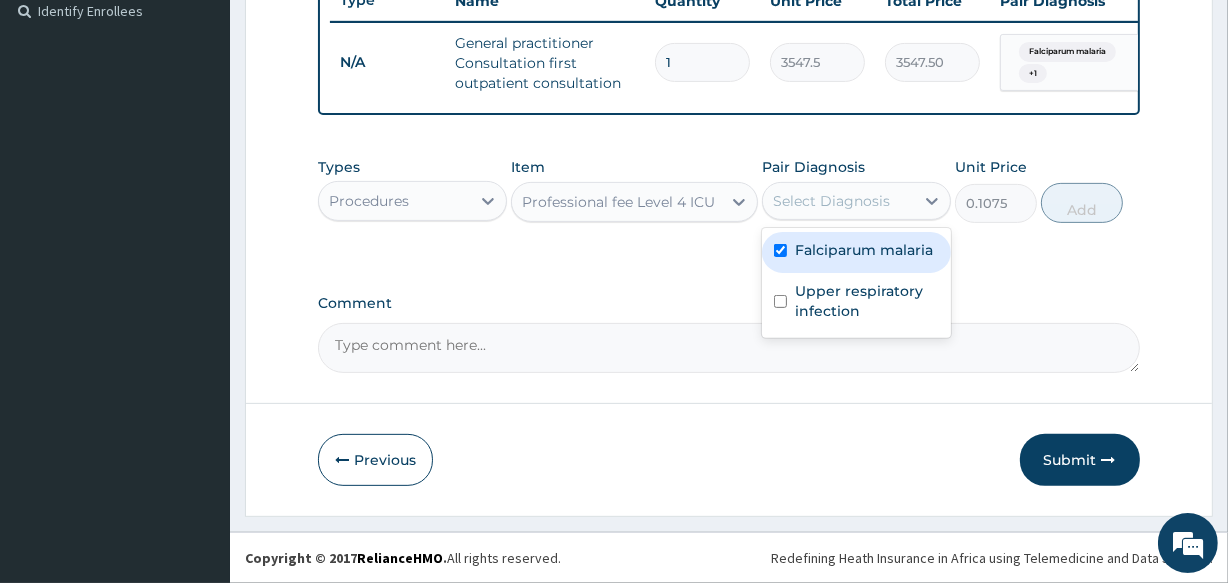 checkbox on "true" 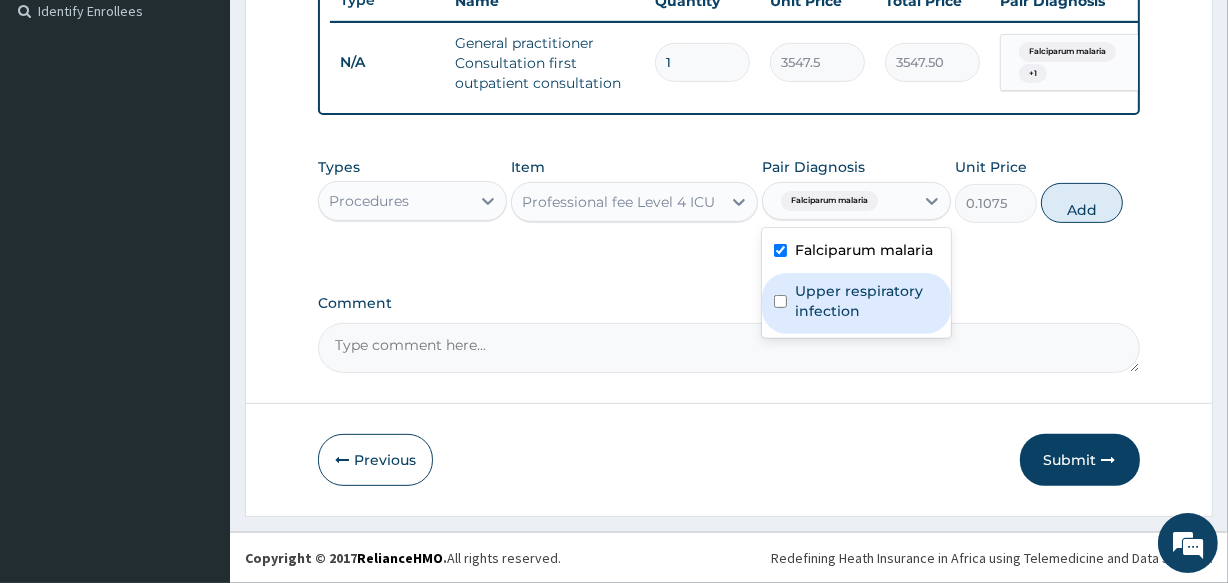 click on "Upper respiratory infection" at bounding box center [867, 301] 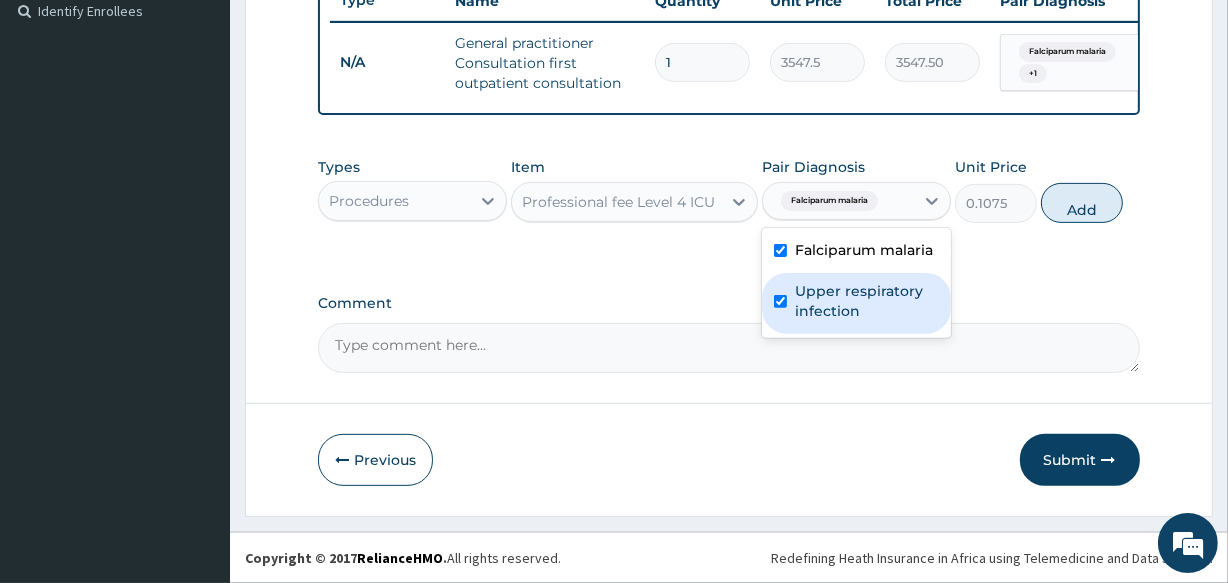 checkbox on "true" 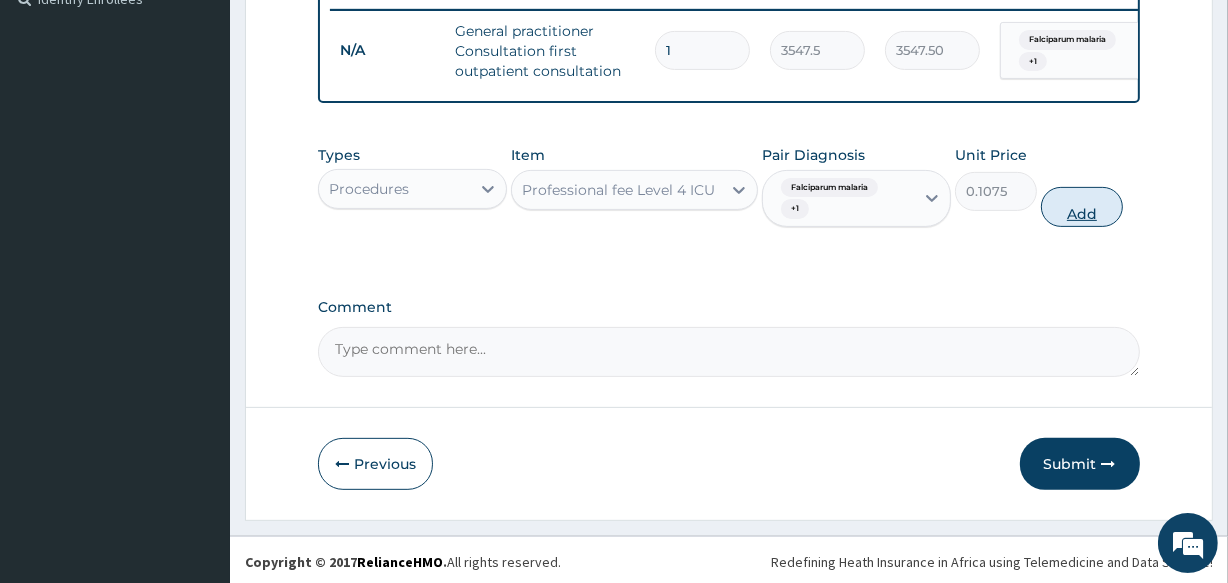 click on "Add" at bounding box center (1082, 207) 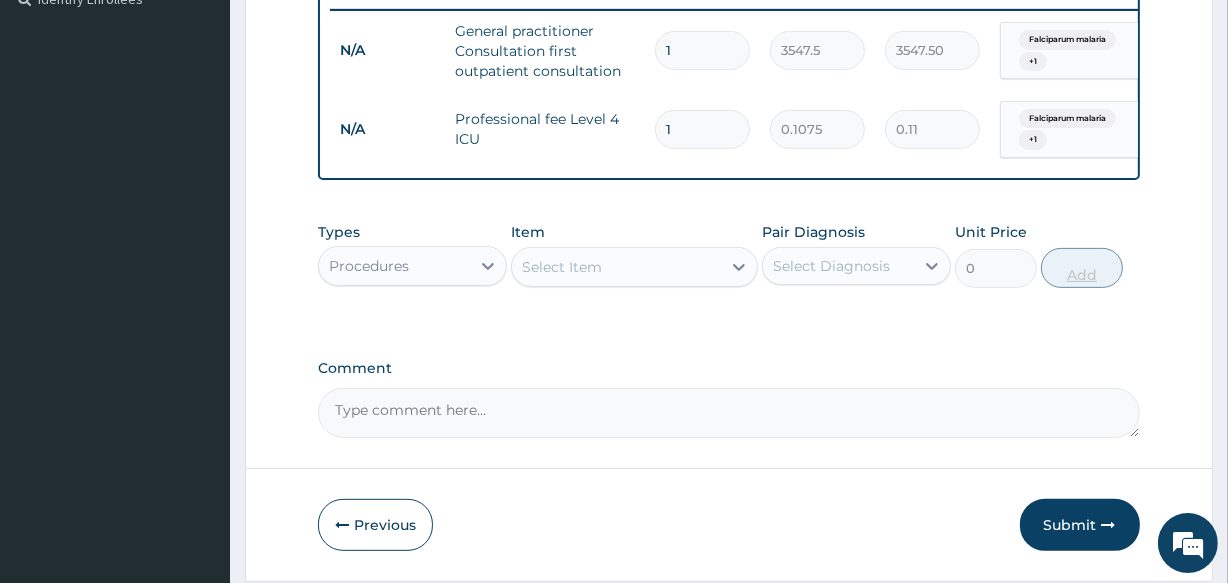 type on "2" 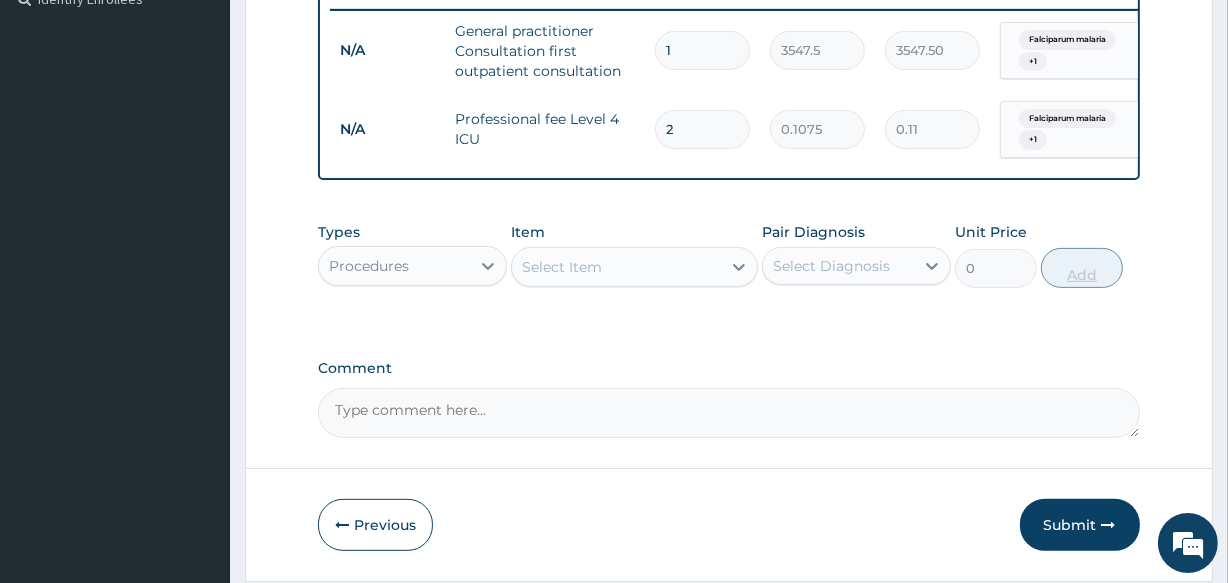 type on "0.21" 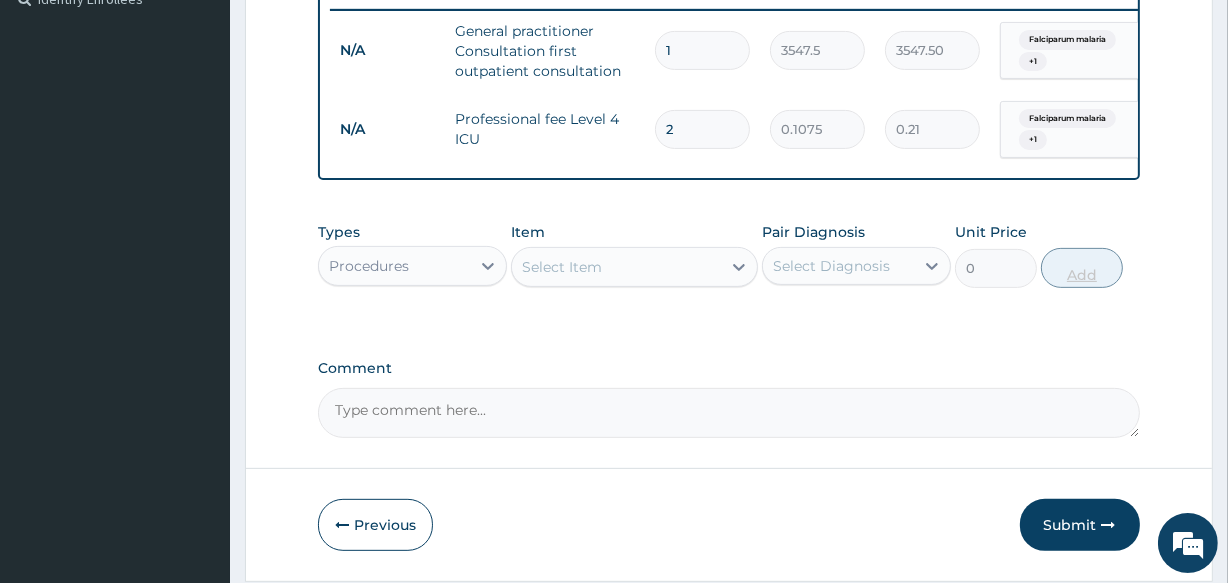 type on "3" 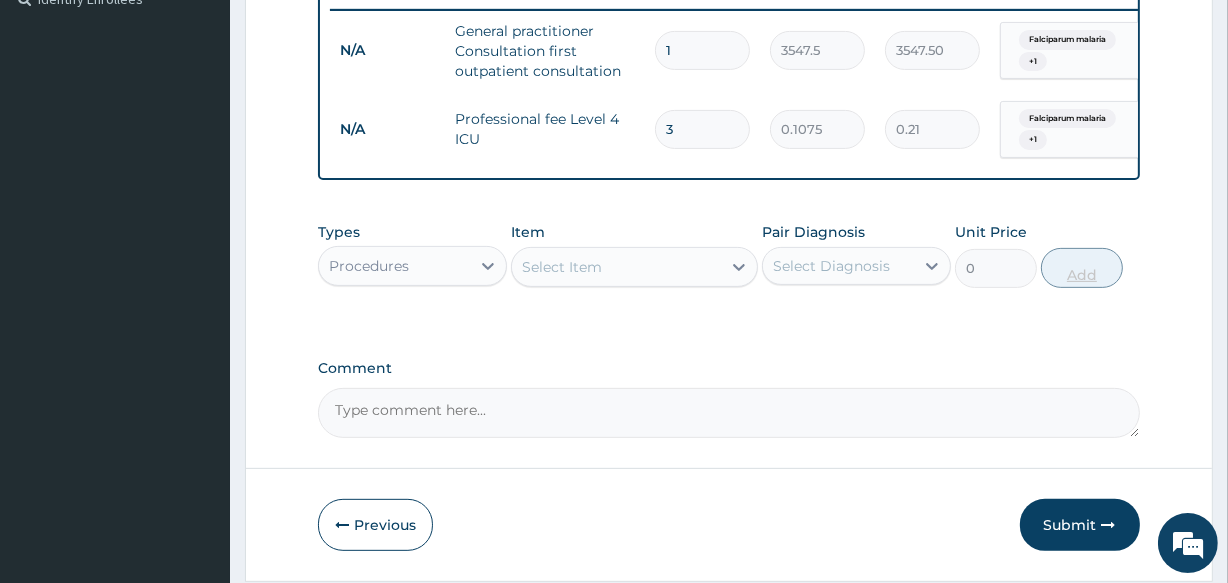 type on "0.32" 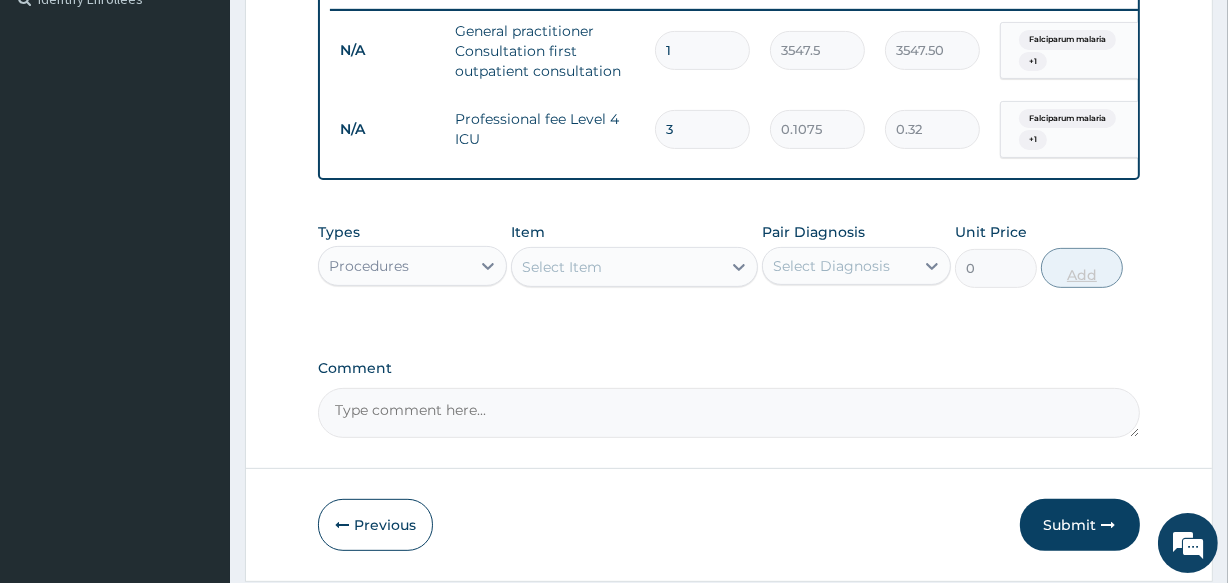type on "4" 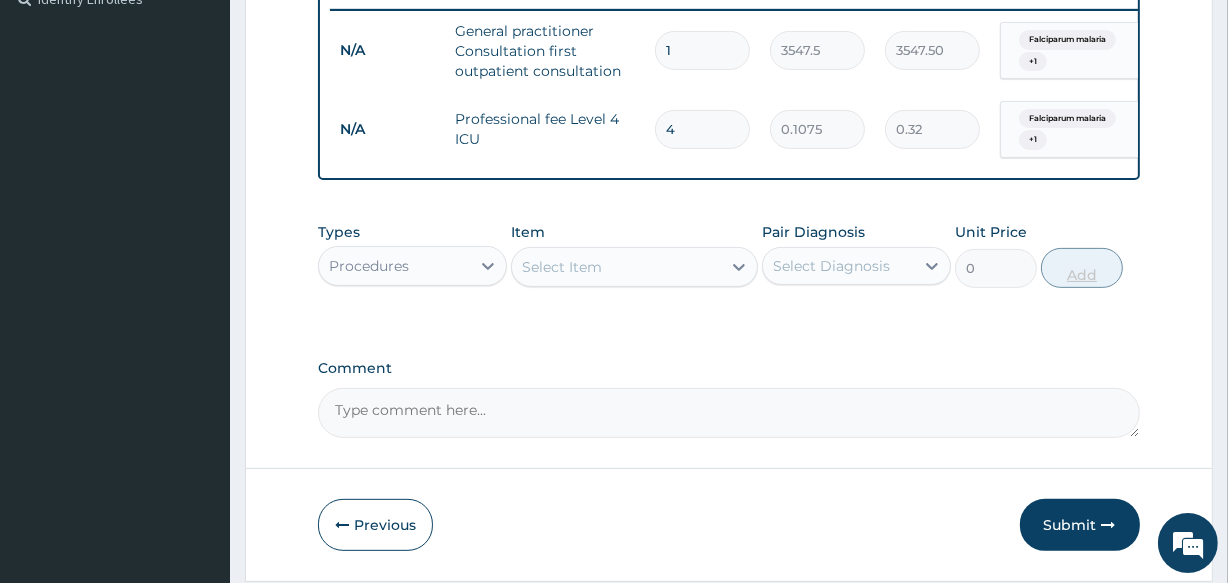 type on "0.43" 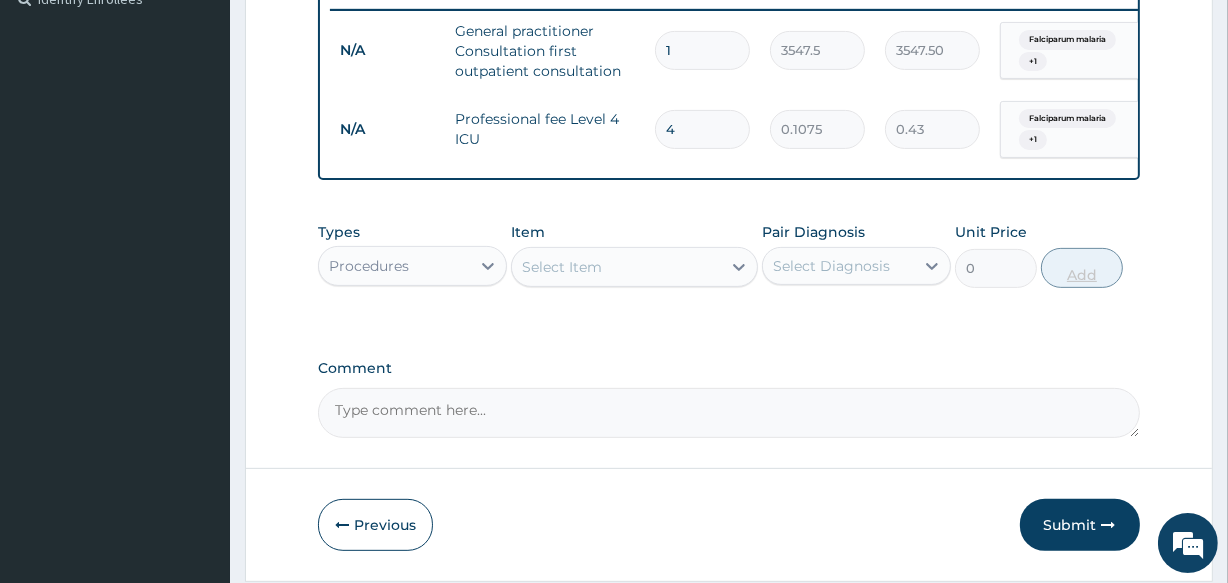 type on "5" 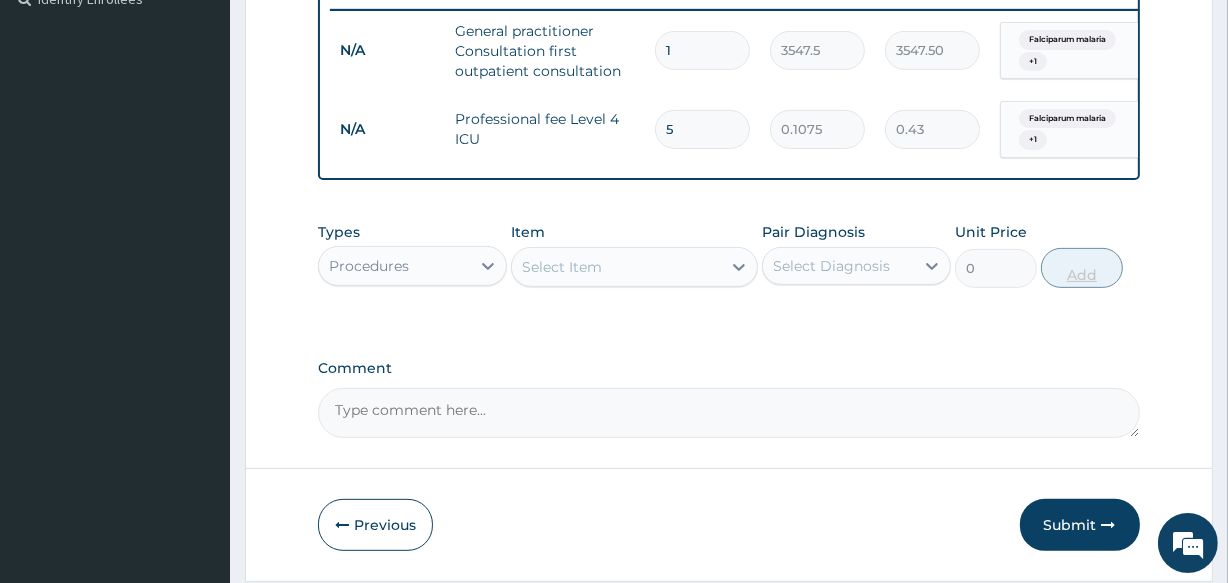 type on "0.54" 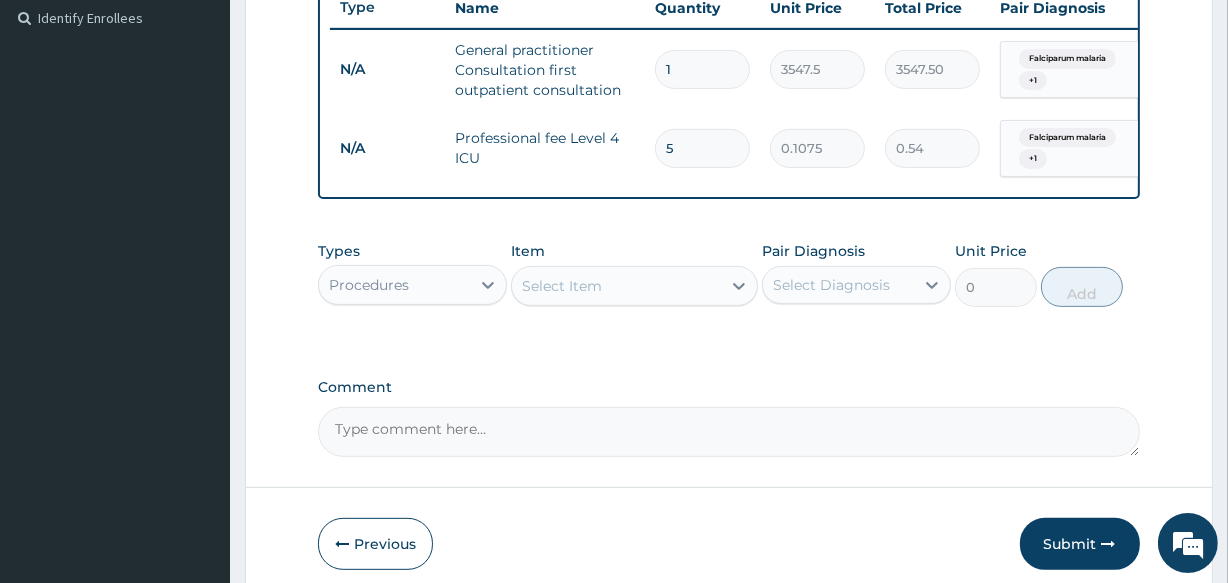 scroll, scrollTop: 551, scrollLeft: 0, axis: vertical 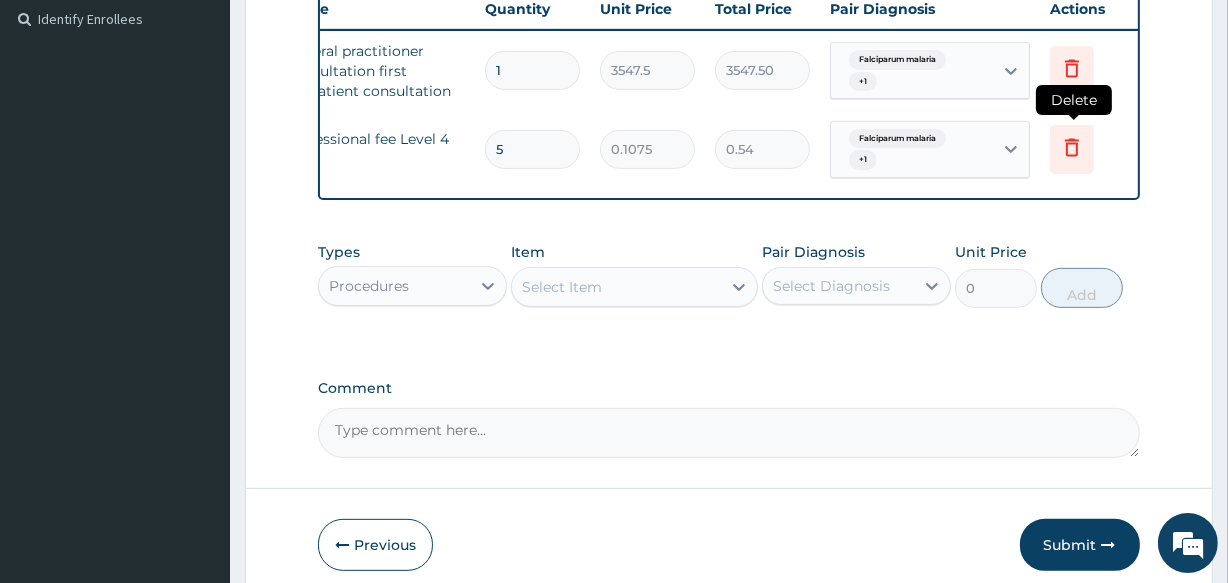 click 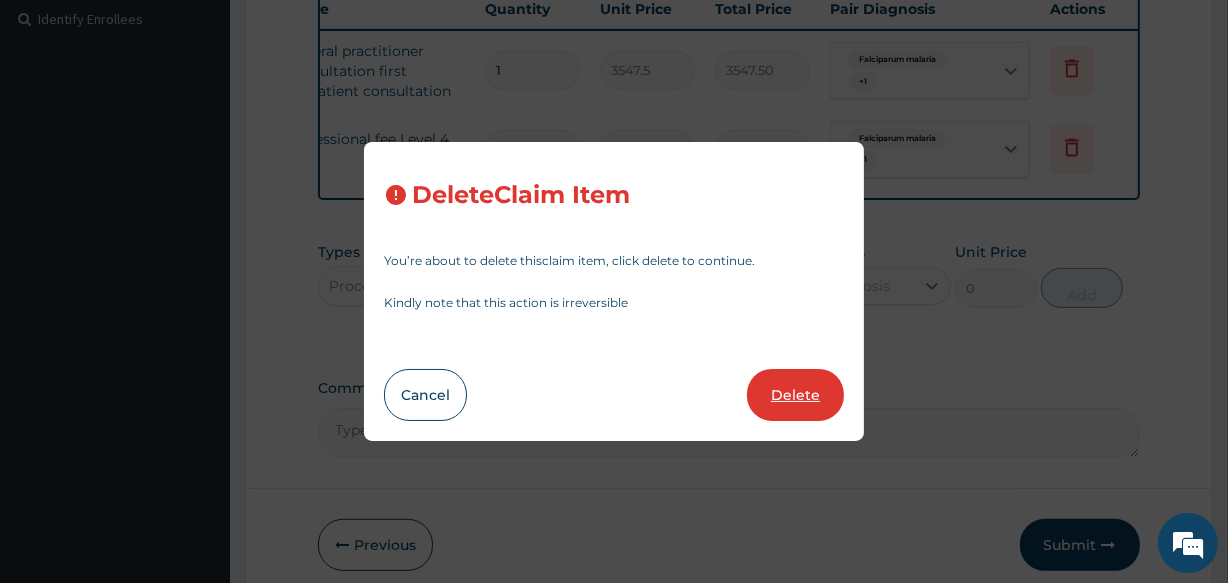 click on "Delete" at bounding box center (795, 395) 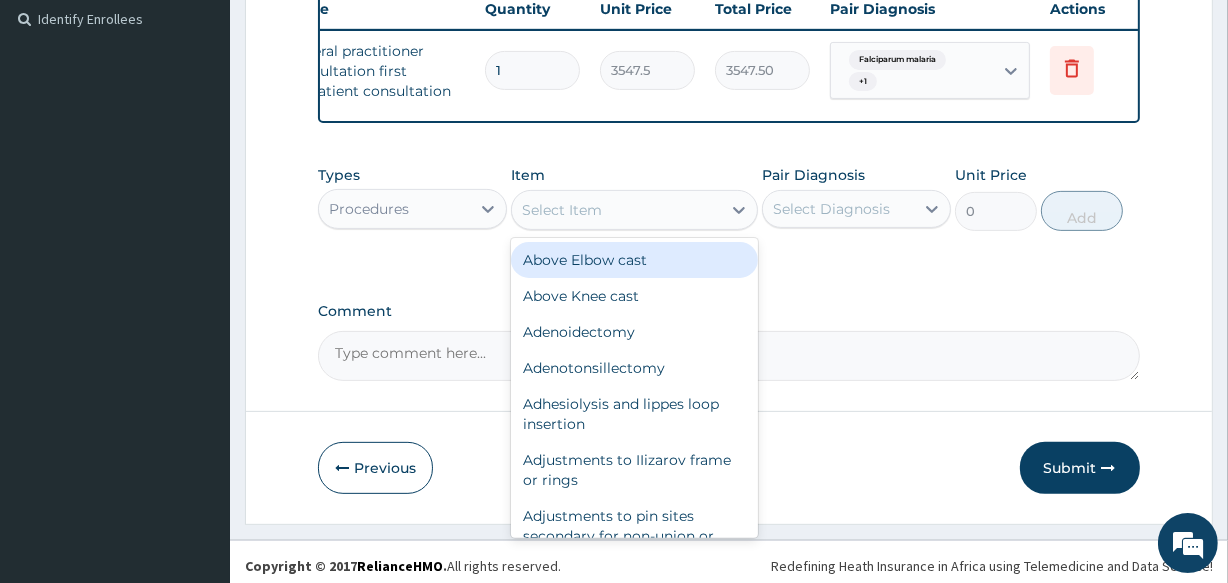 click on "Select Item" at bounding box center [616, 210] 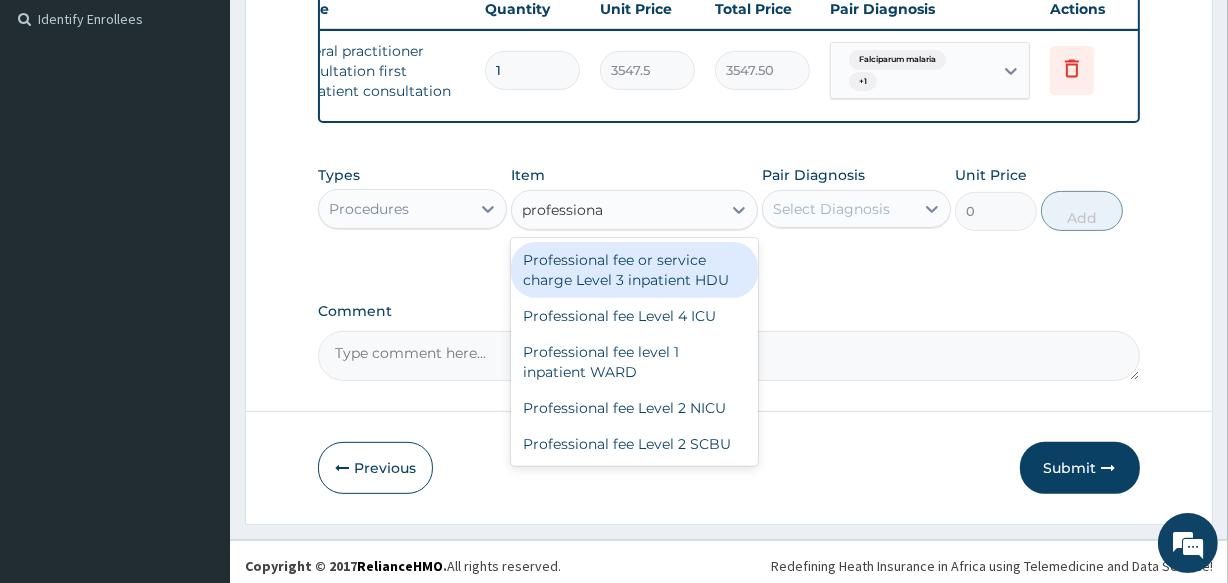 type on "professional" 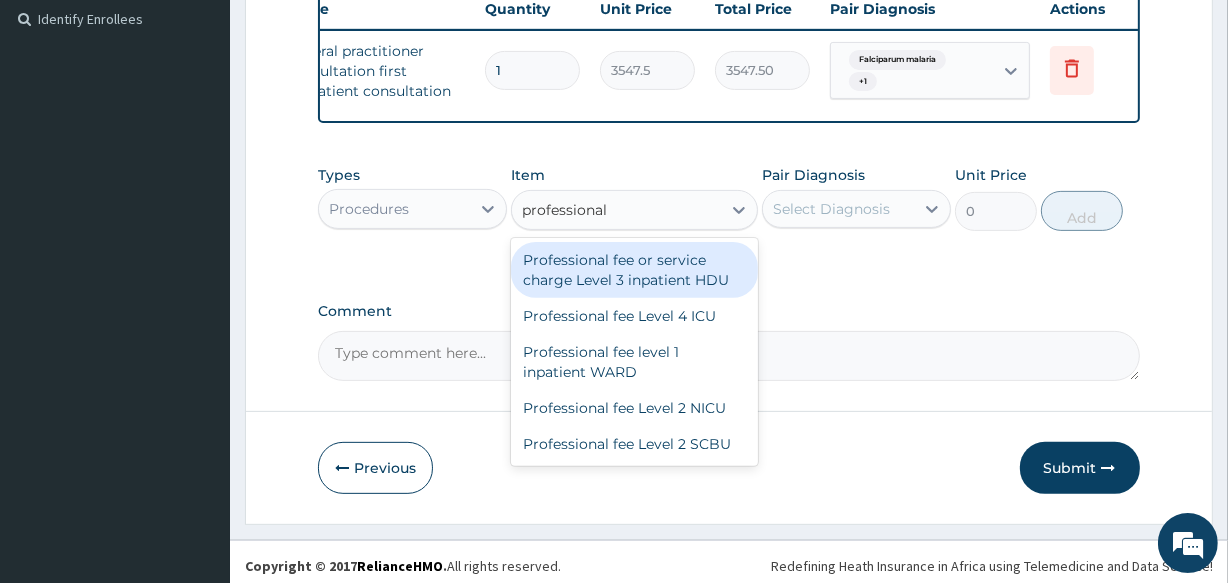 click on "Professional fee or service charge Level 3 inpatient HDU" at bounding box center (634, 270) 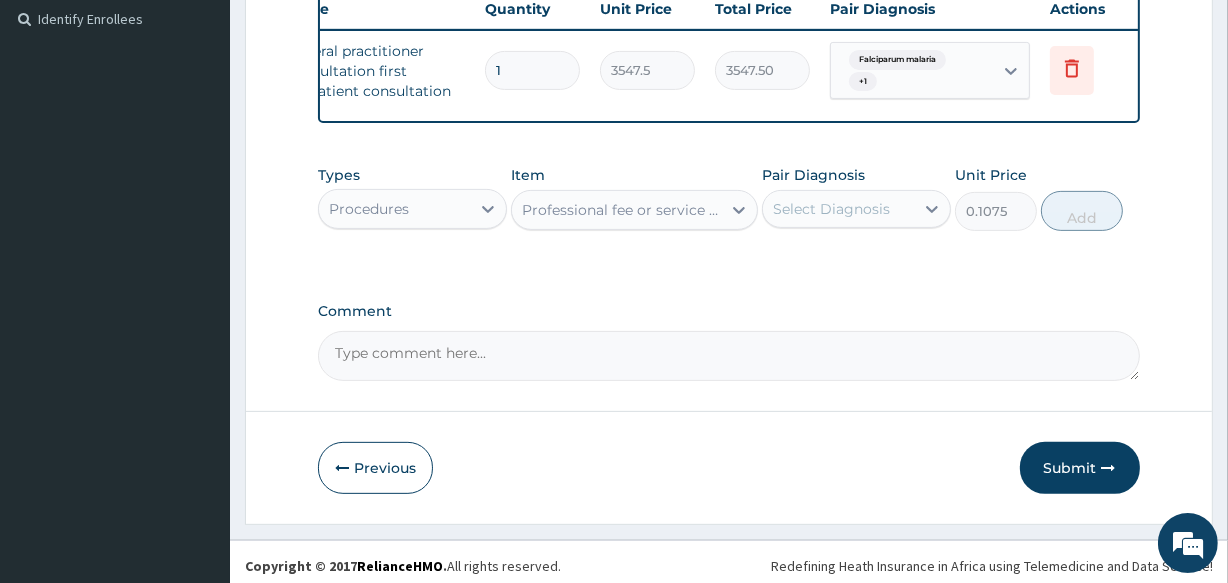 click on "Professional fee or service charge Level 3 inpatient HDU" at bounding box center [622, 210] 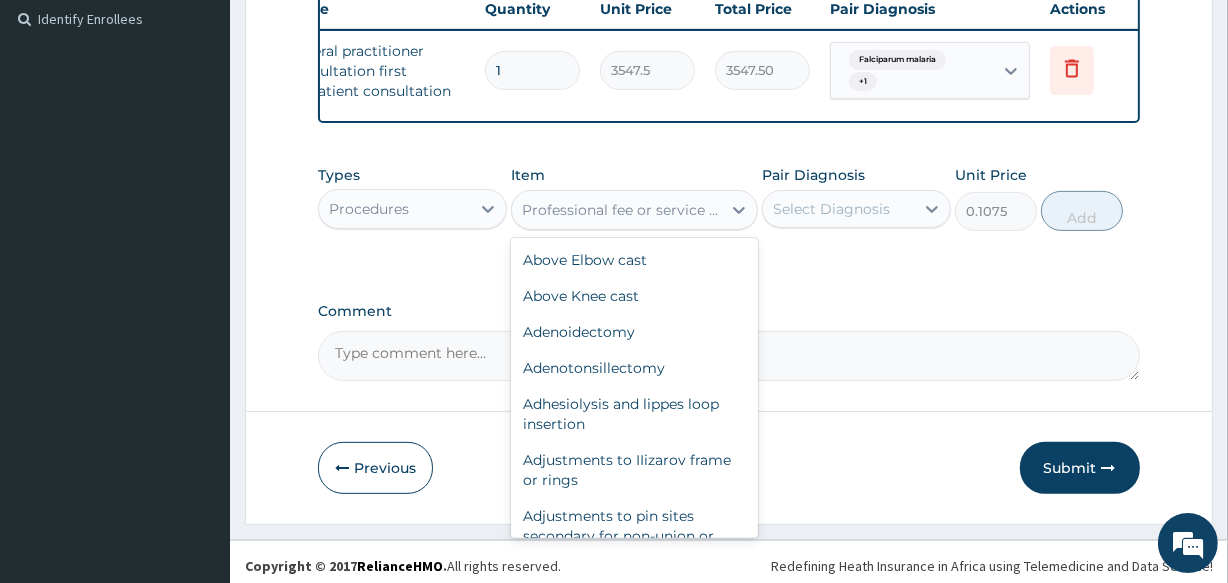 scroll, scrollTop: 21329, scrollLeft: 0, axis: vertical 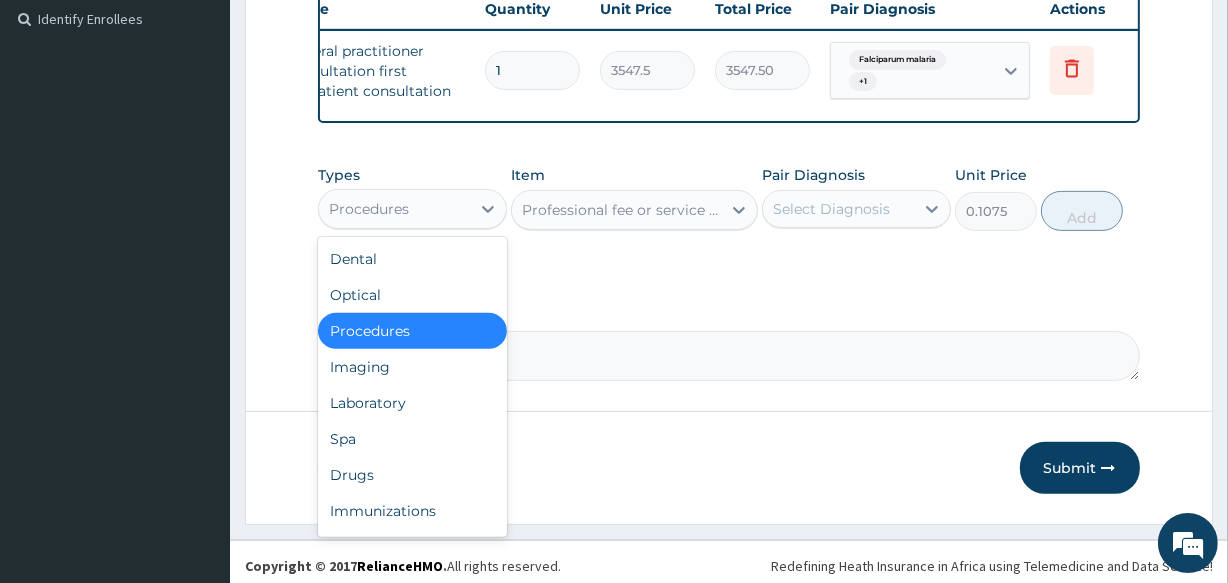 click on "Procedures" at bounding box center (369, 209) 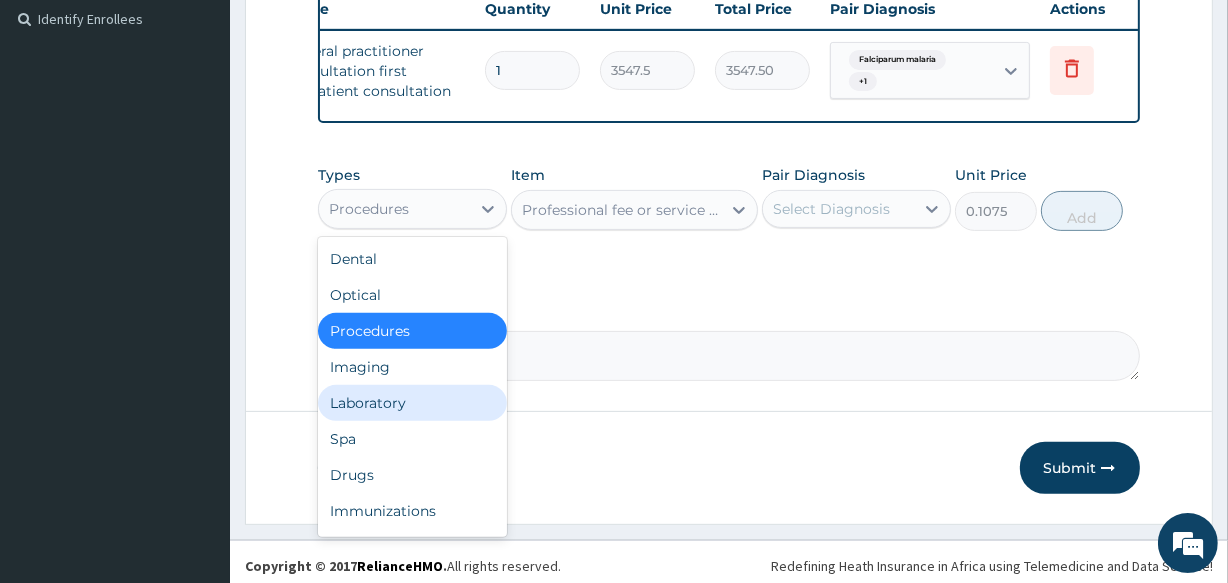 click on "Laboratory" at bounding box center [412, 403] 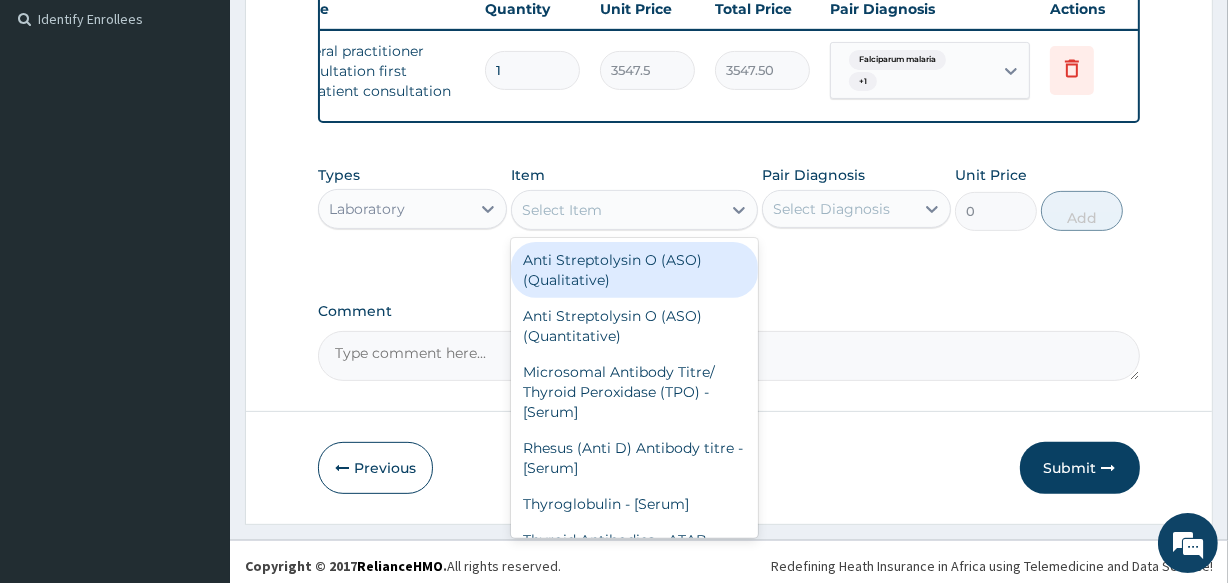 click on "Select Item" at bounding box center [616, 210] 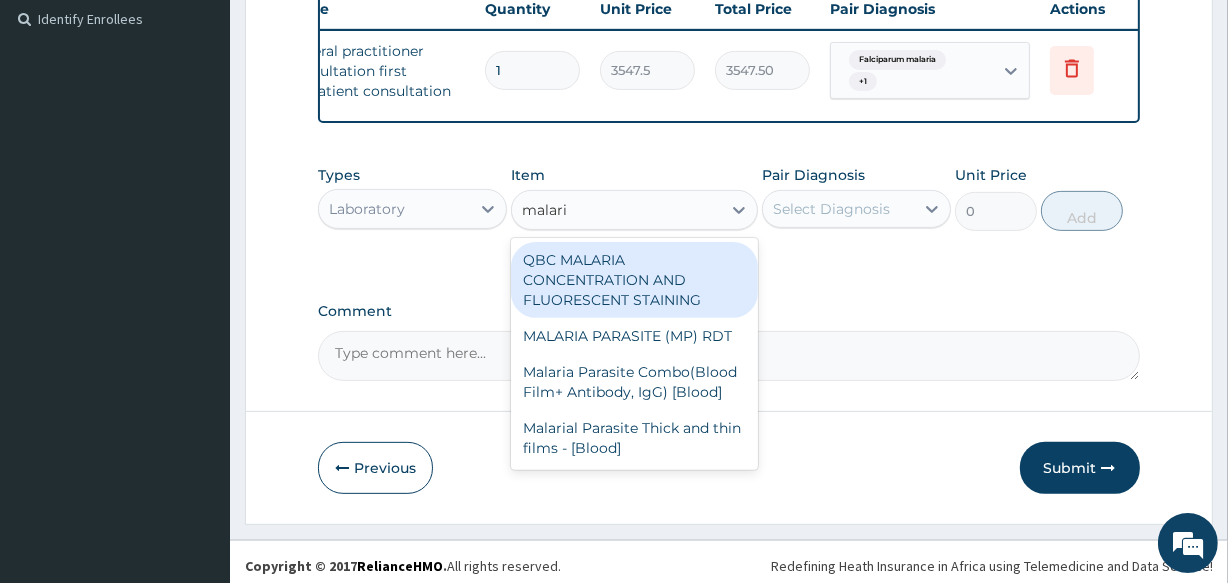 type on "malaria" 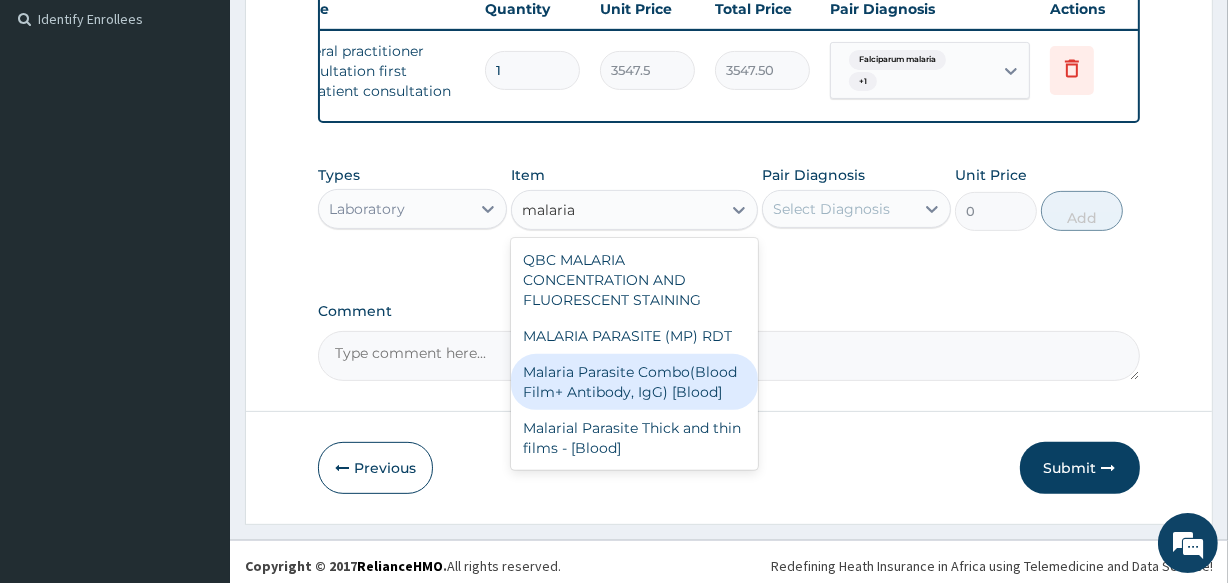 click on "Malaria Parasite Combo(Blood Film+ Antibody, IgG) [Blood]" at bounding box center [634, 382] 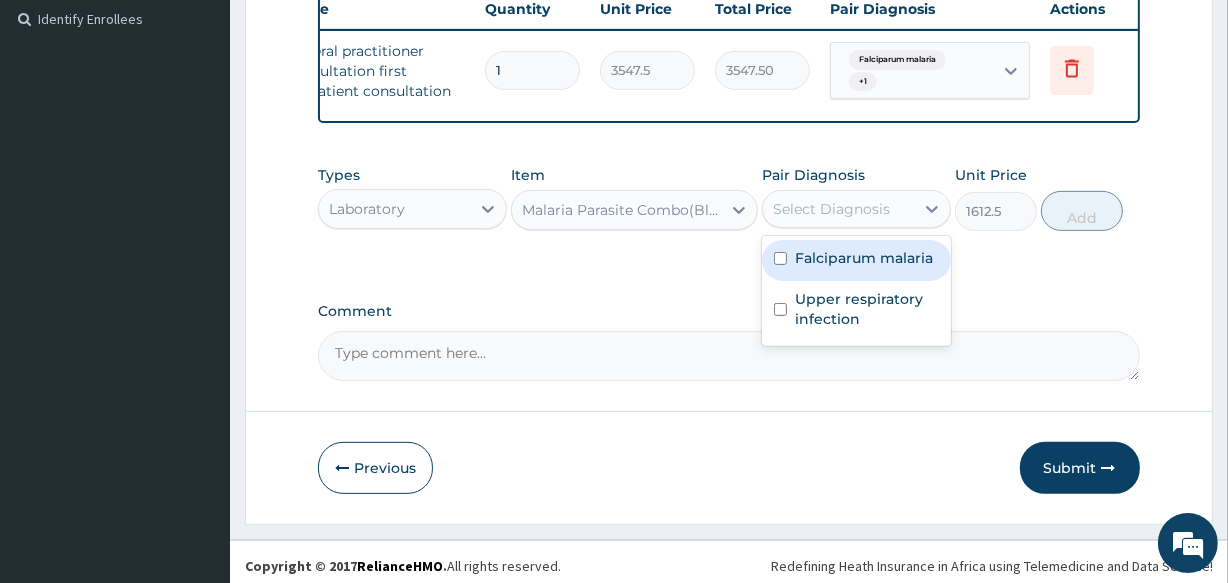 click on "Select Diagnosis" at bounding box center (831, 209) 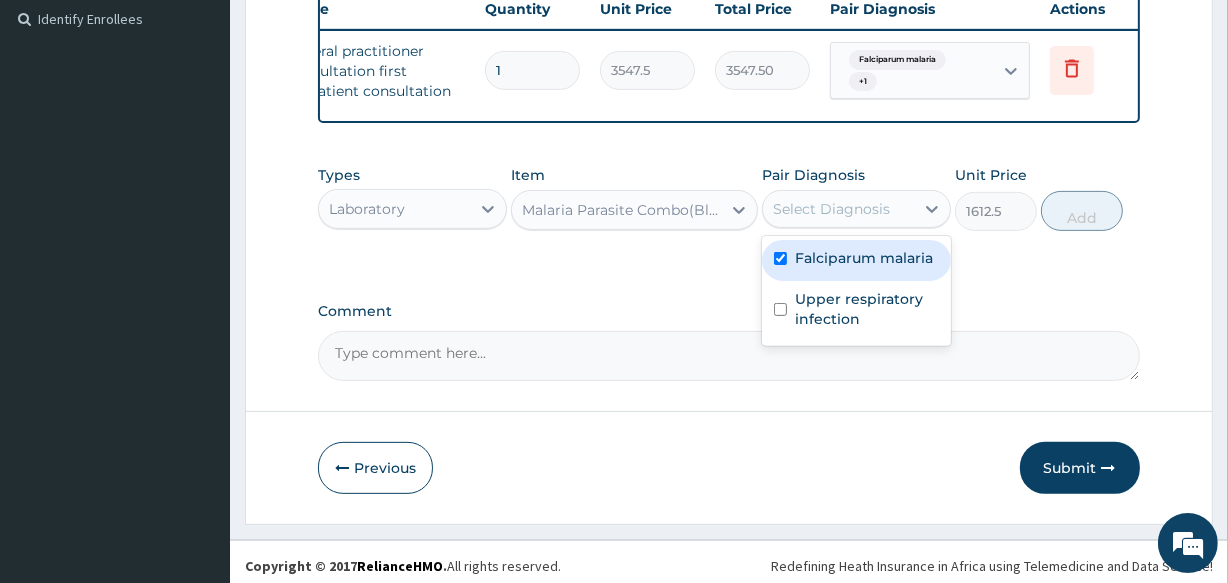 checkbox on "true" 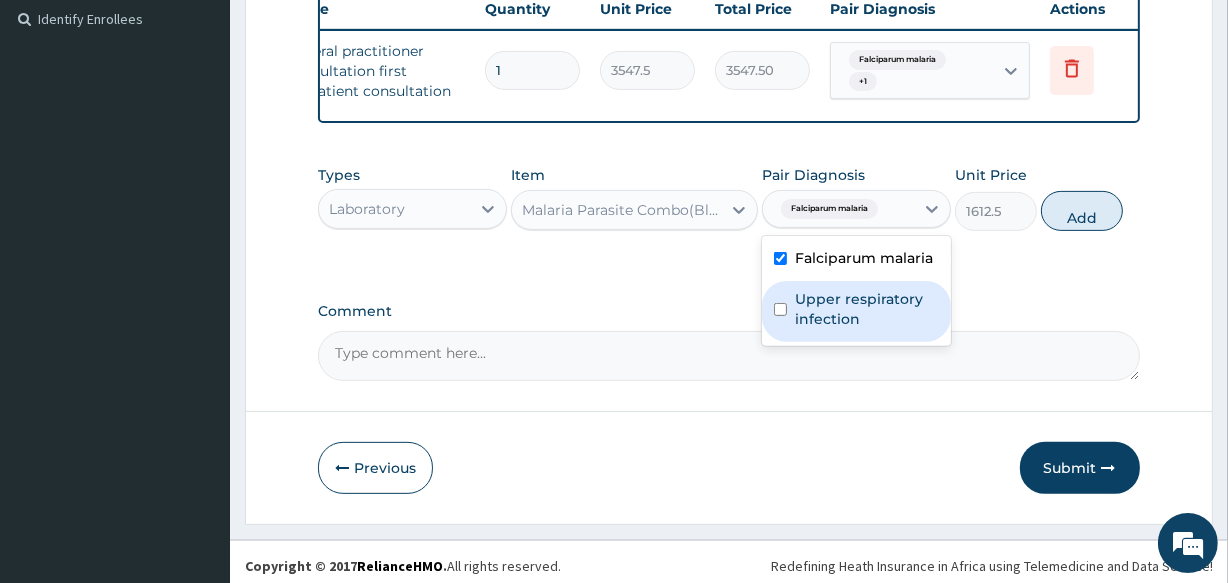 click on "Upper respiratory infection" at bounding box center [867, 309] 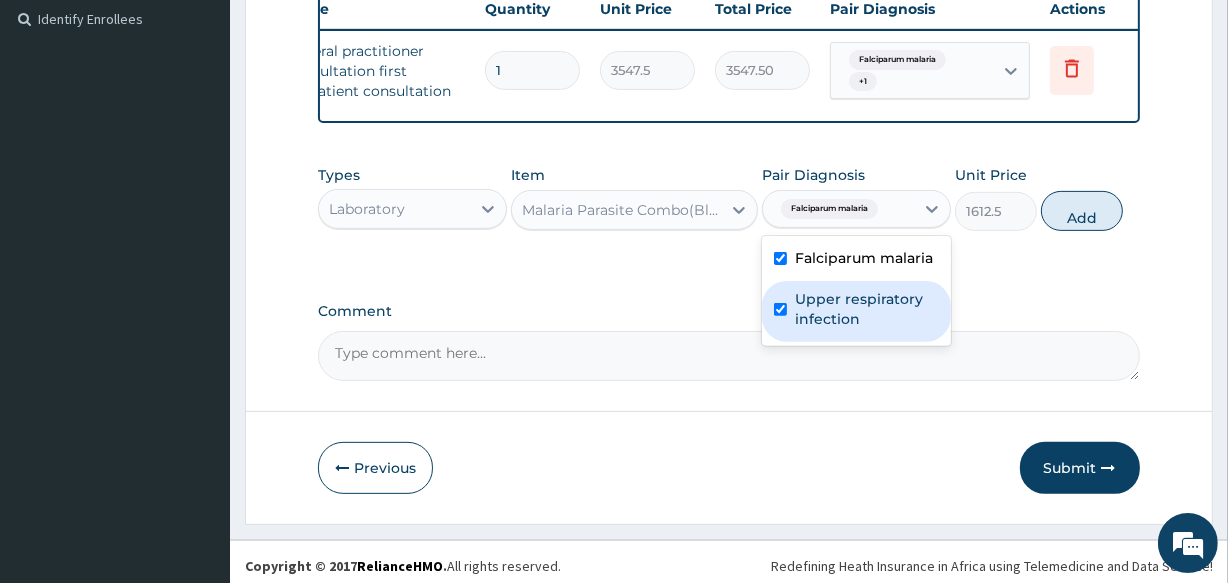 checkbox on "true" 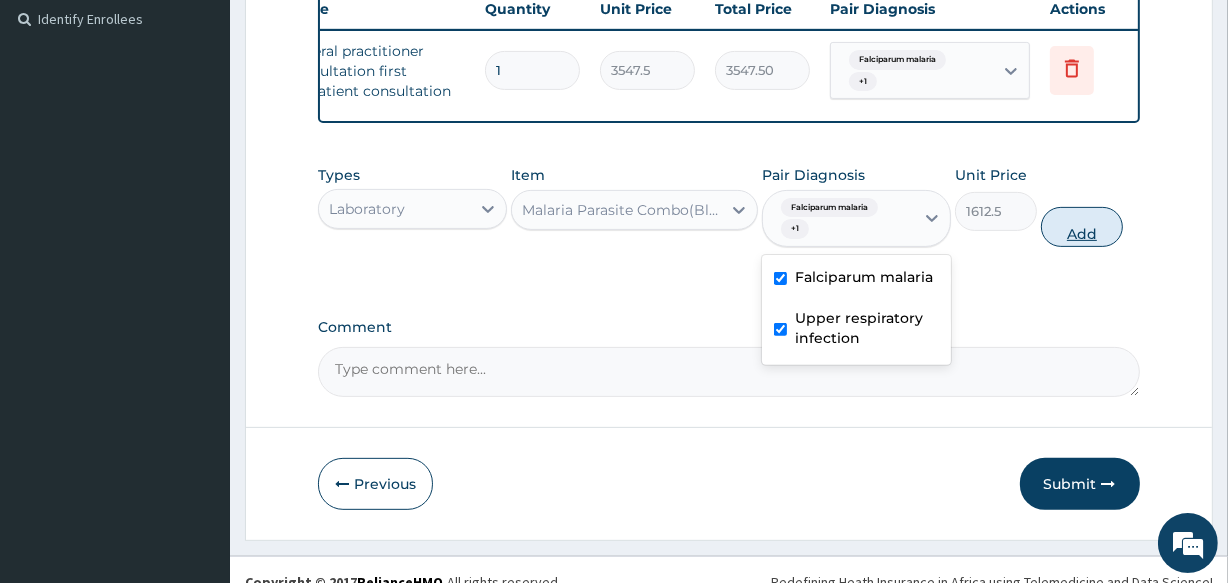 click on "Add" at bounding box center [1082, 227] 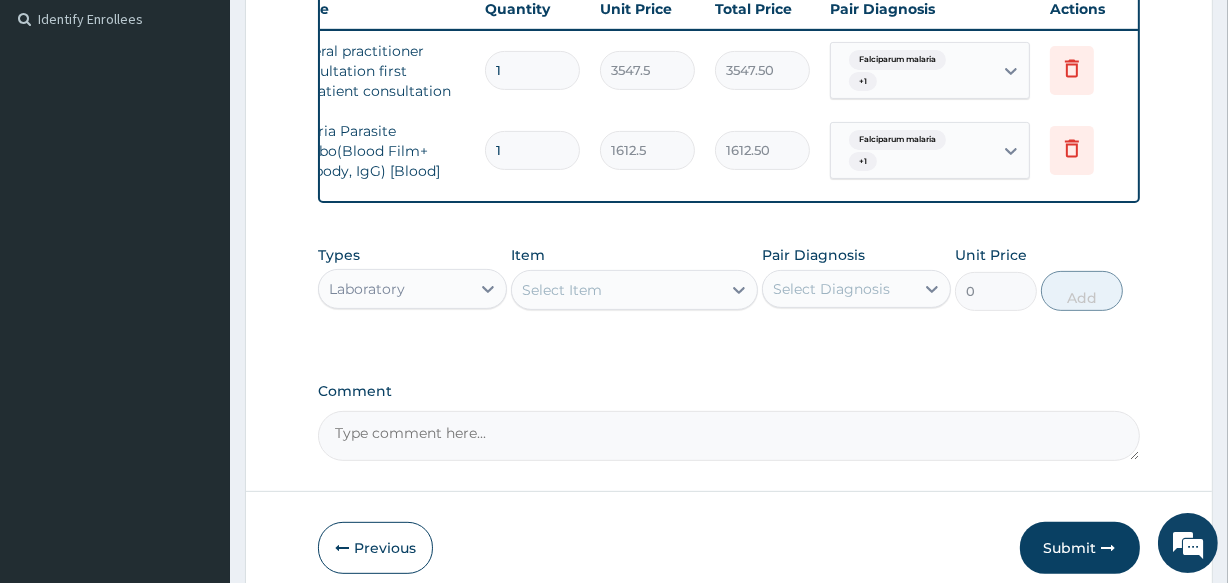 click on "Select Item" at bounding box center [616, 290] 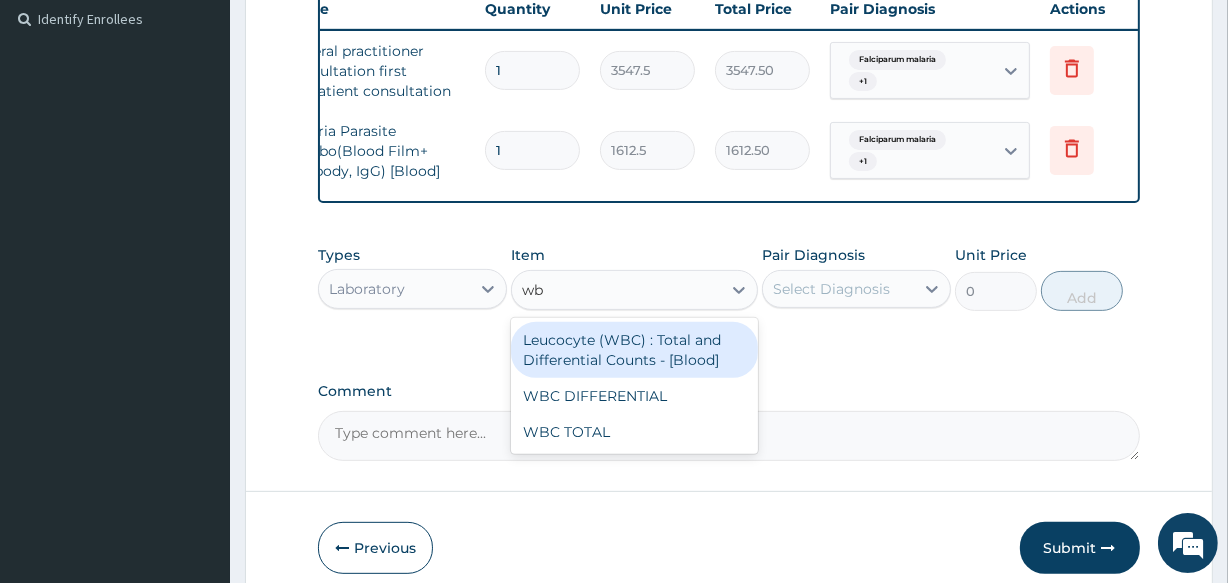 type on "wbc" 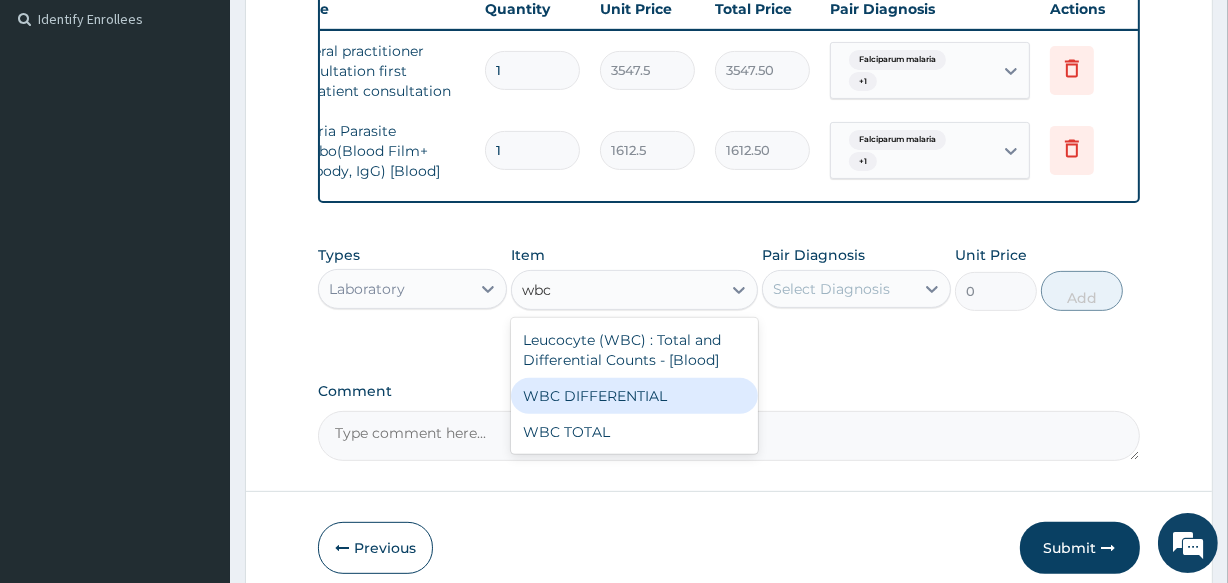 click on "WBC DIFFERENTIAL" at bounding box center [634, 396] 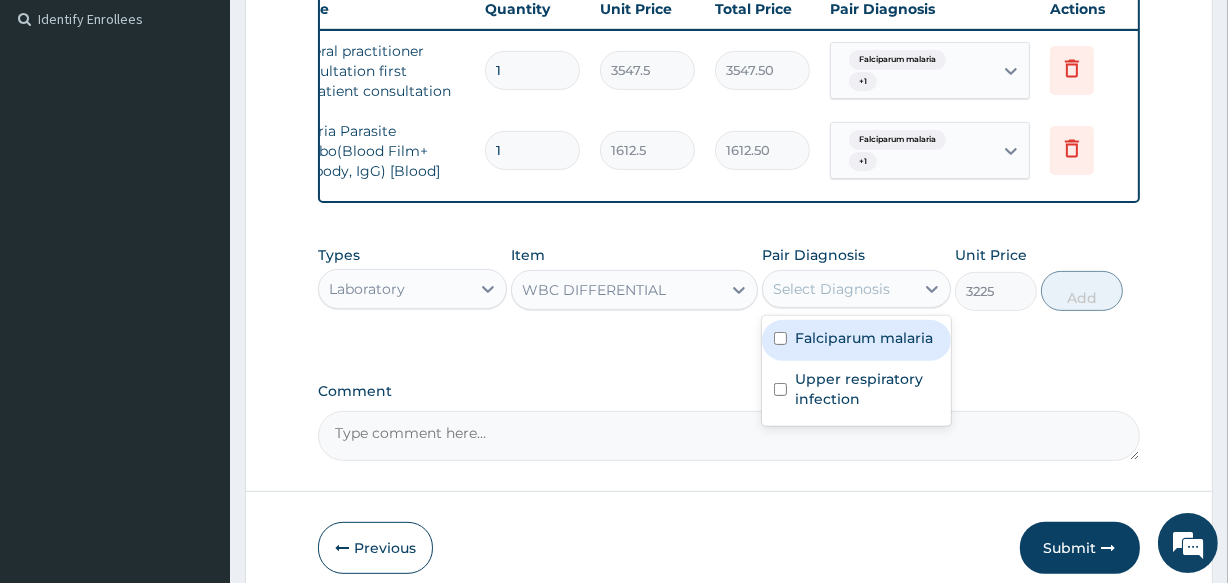 click on "Select Diagnosis" at bounding box center [831, 289] 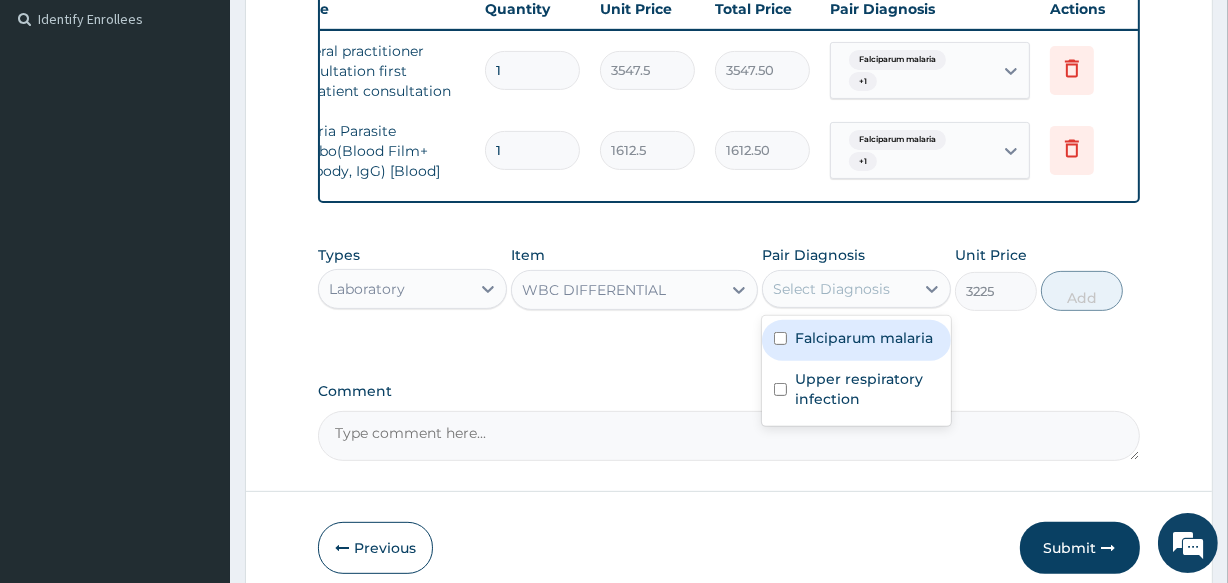 click on "Falciparum malaria" at bounding box center (864, 338) 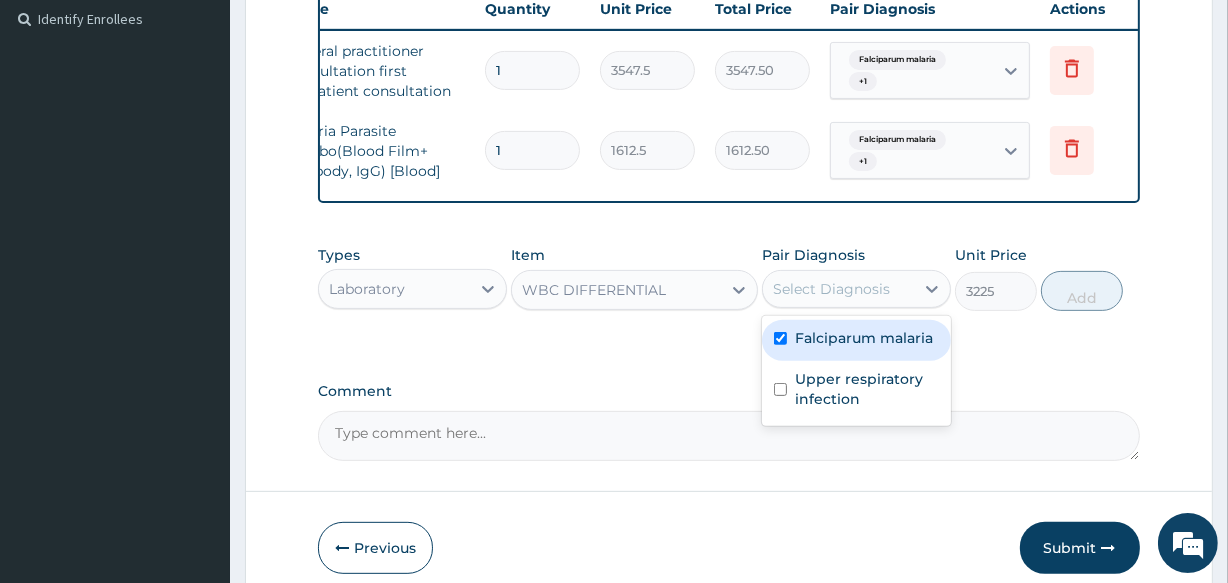 checkbox on "true" 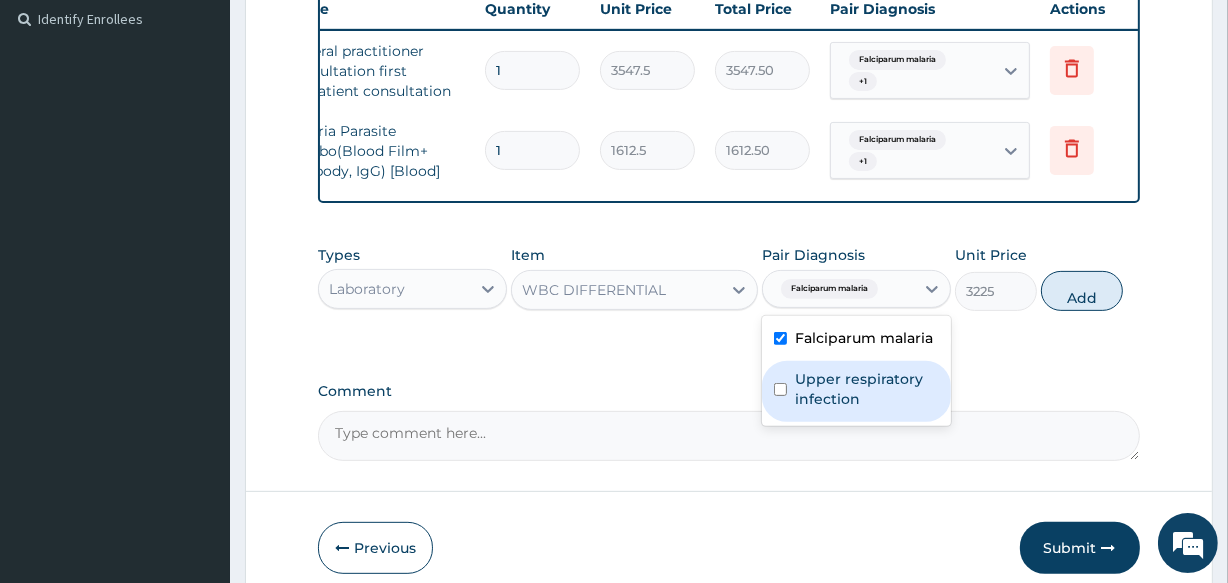 click on "Upper respiratory infection" at bounding box center [856, 391] 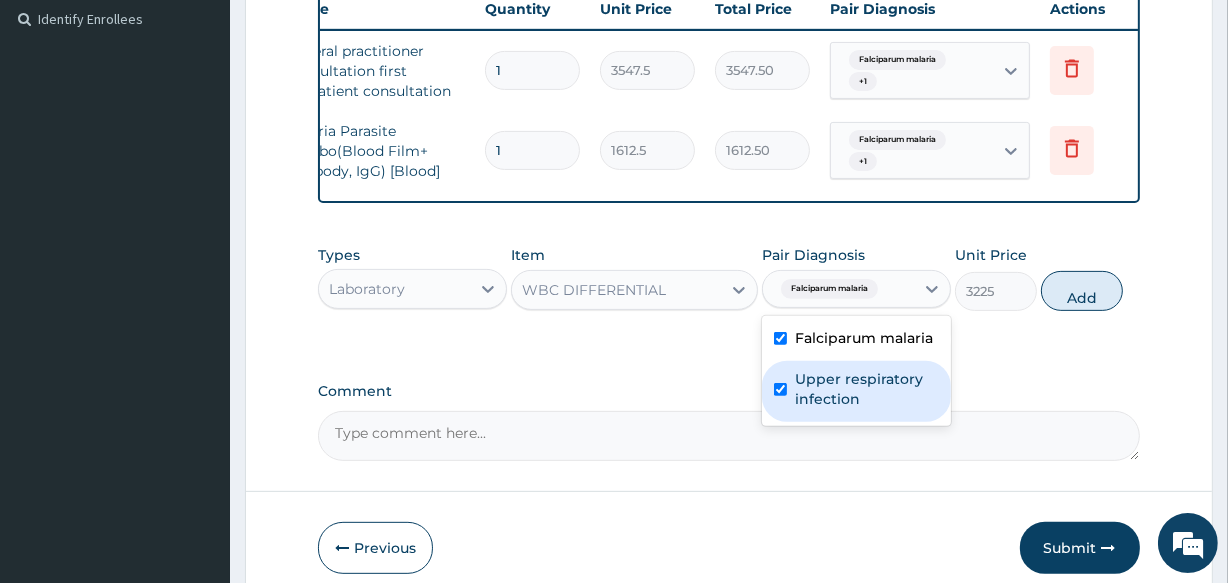 checkbox on "true" 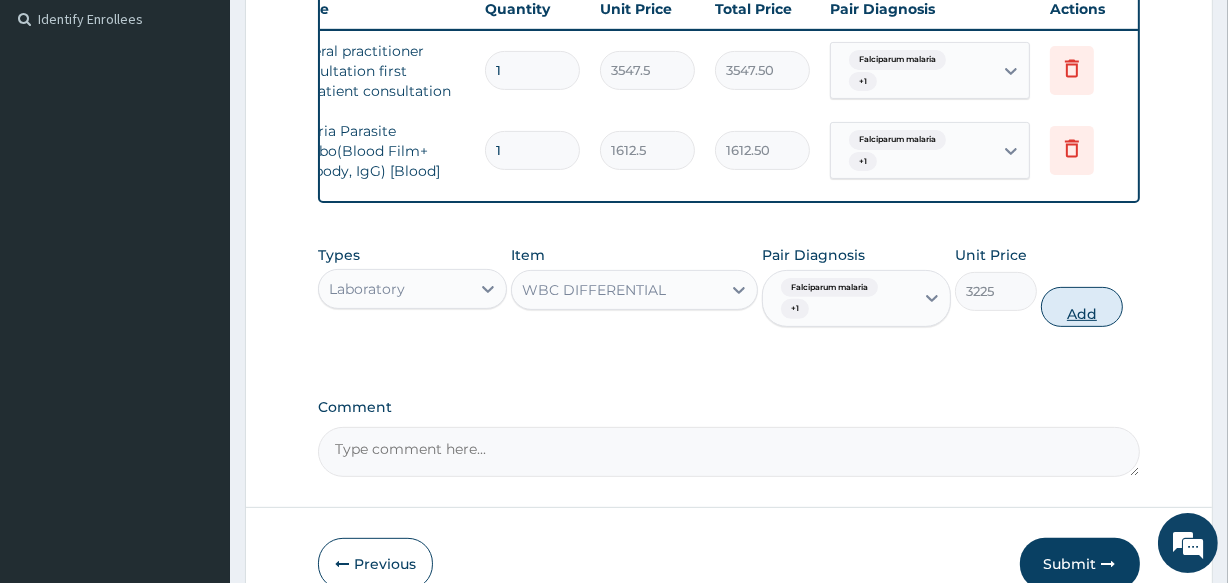 click on "Add" at bounding box center (1082, 307) 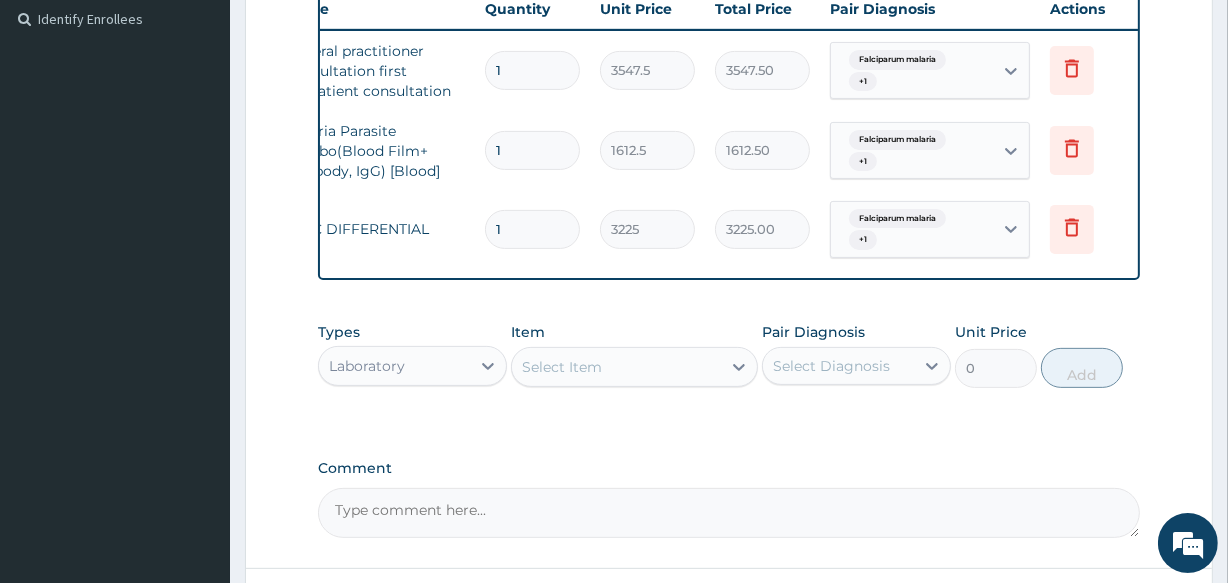 click on "Select Item" at bounding box center [616, 367] 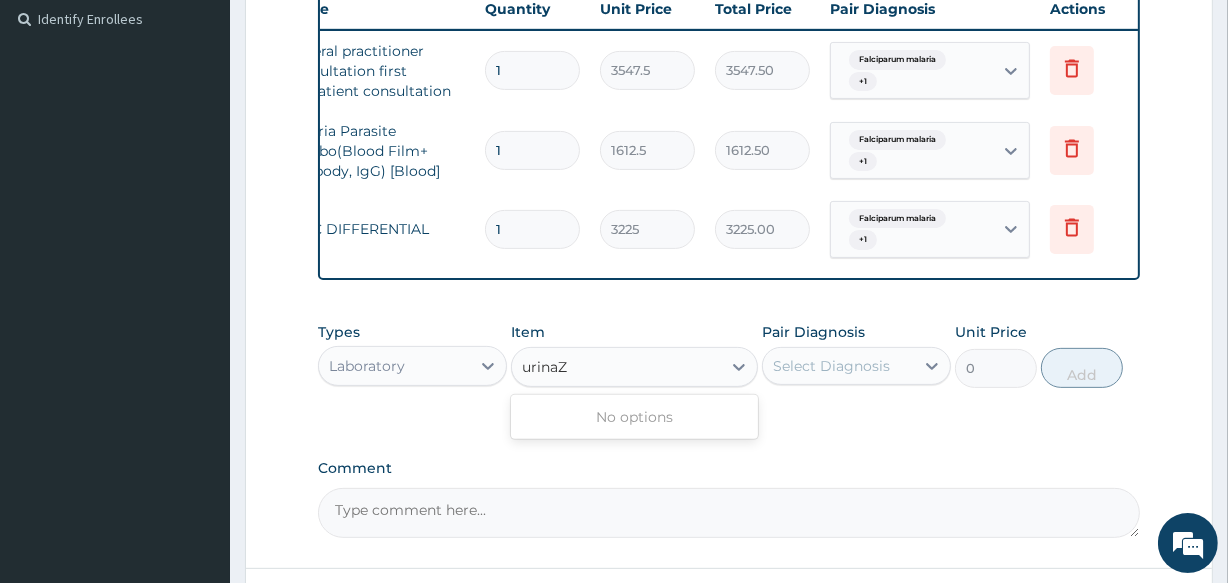 type on "urina" 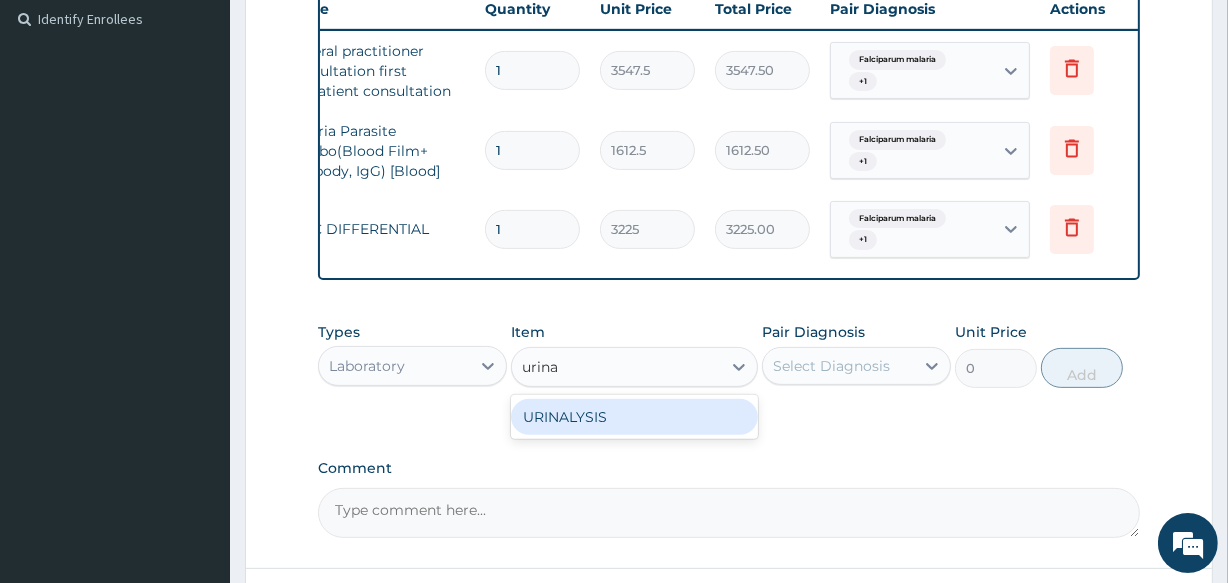 click on "URINALYSIS" at bounding box center [634, 417] 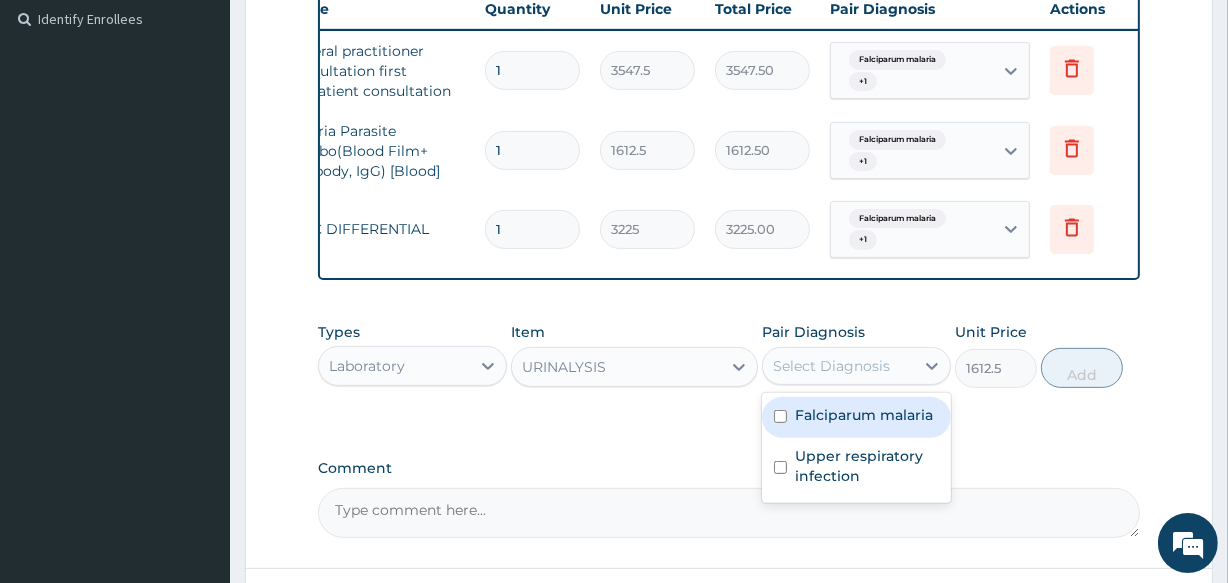 click on "Select Diagnosis" at bounding box center (831, 366) 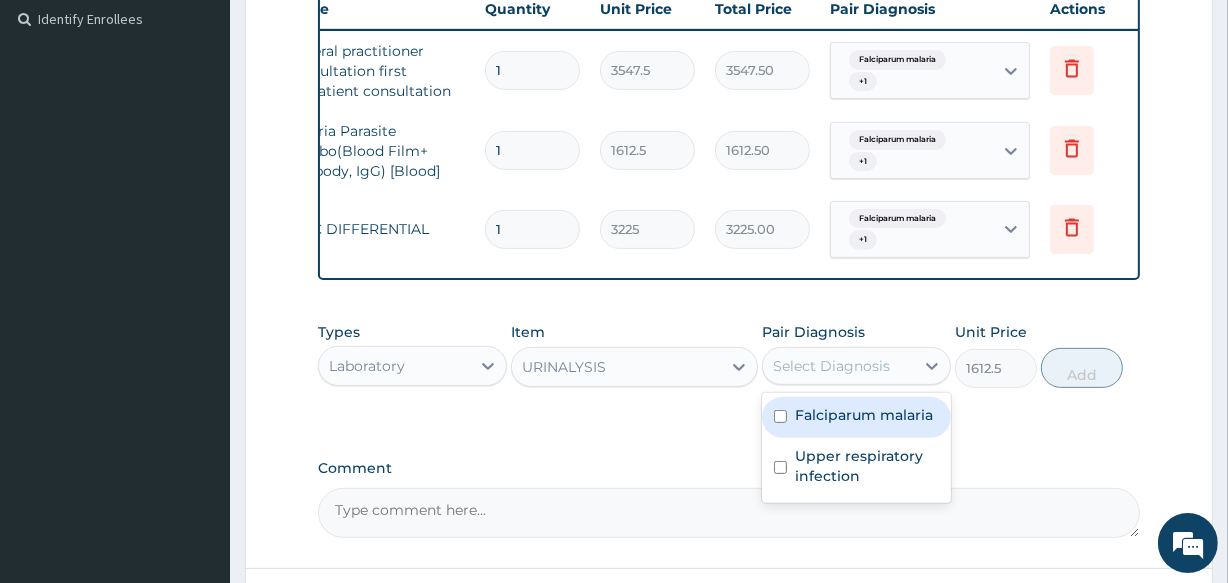 click on "Falciparum malaria" at bounding box center (864, 415) 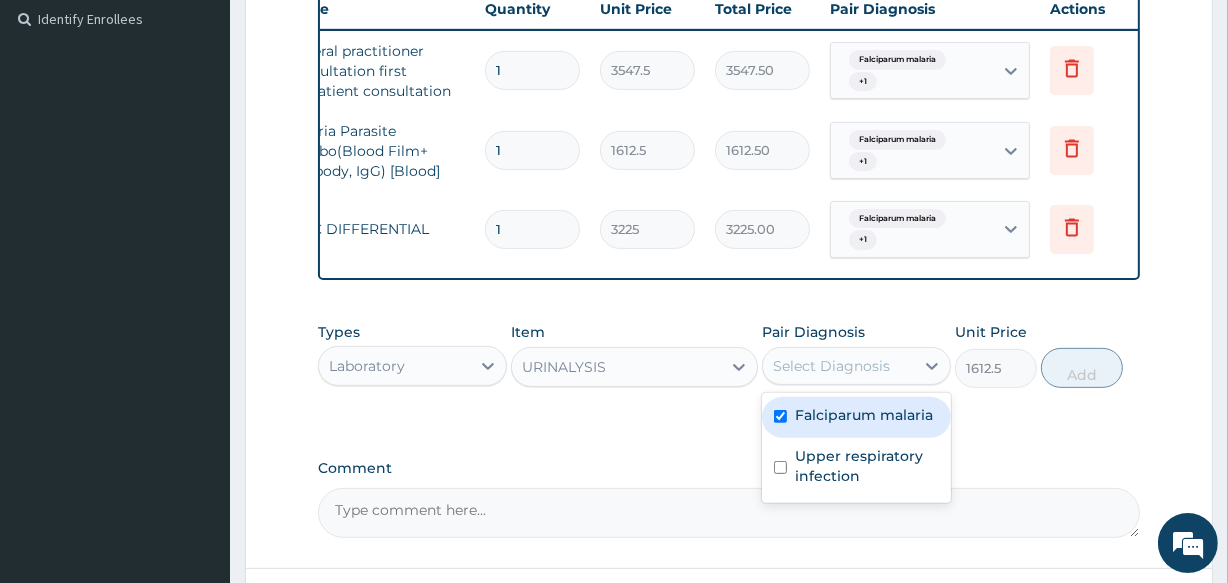checkbox on "true" 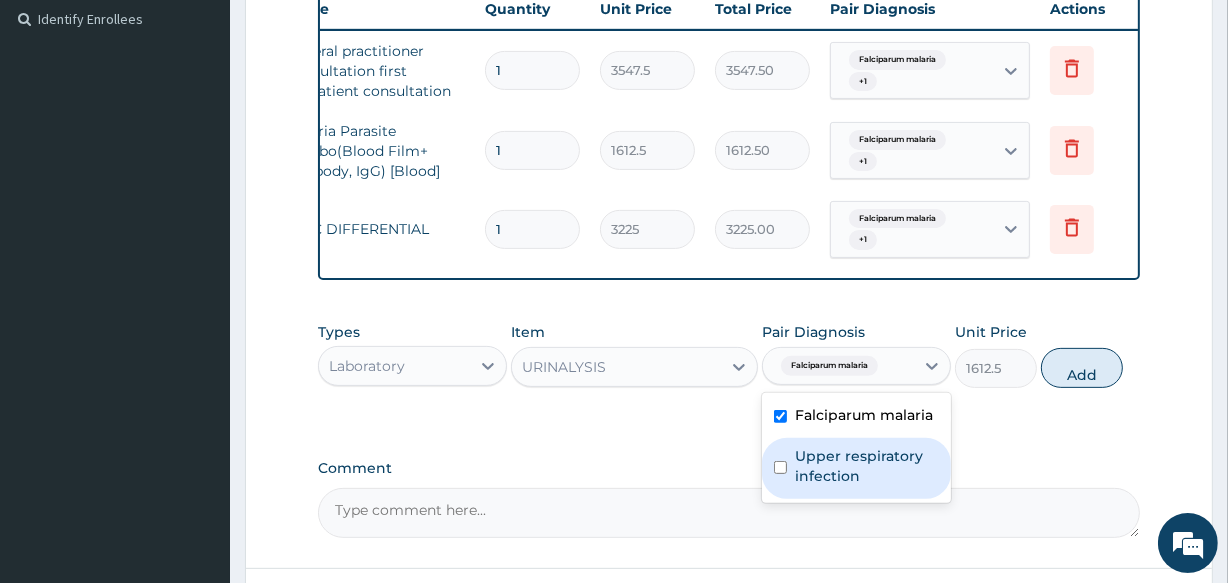 click on "Upper respiratory infection" at bounding box center (867, 466) 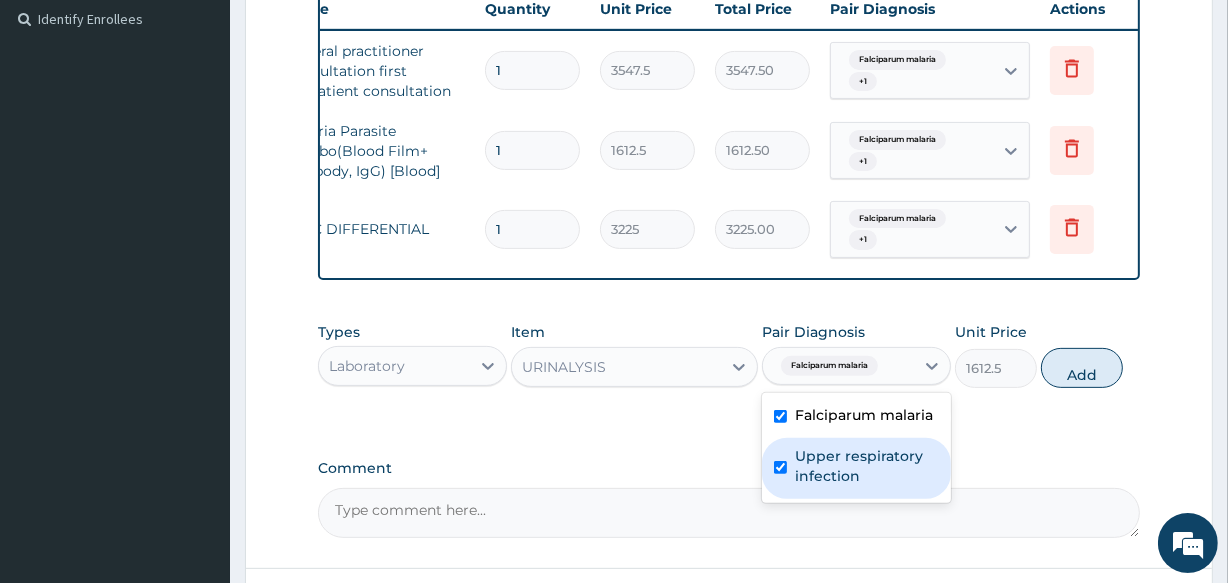 checkbox on "true" 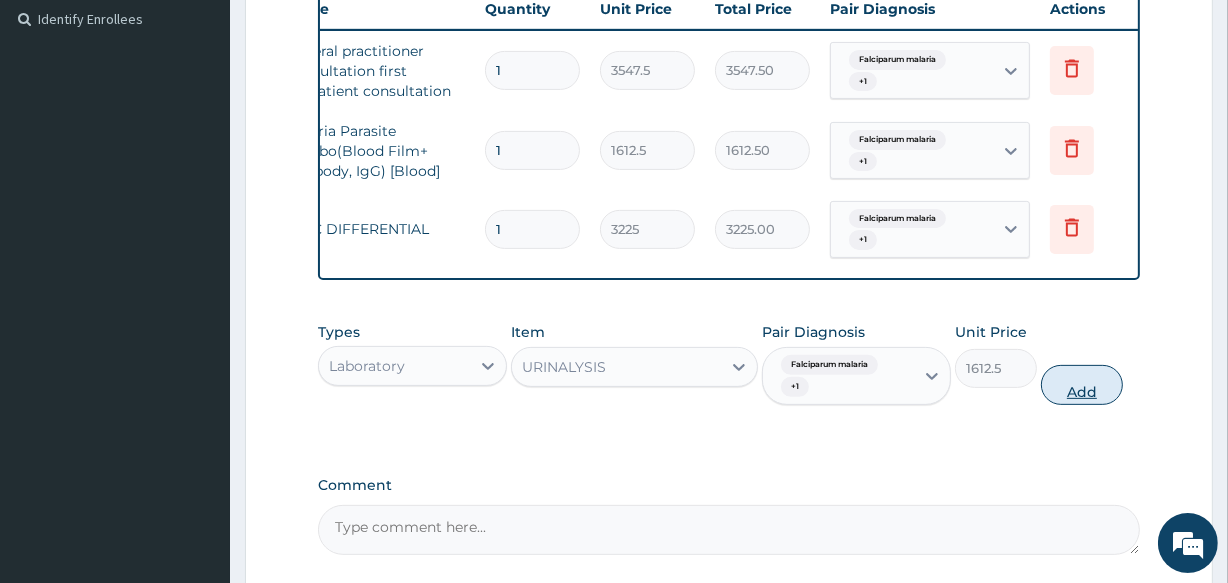 click on "Add" at bounding box center (1082, 385) 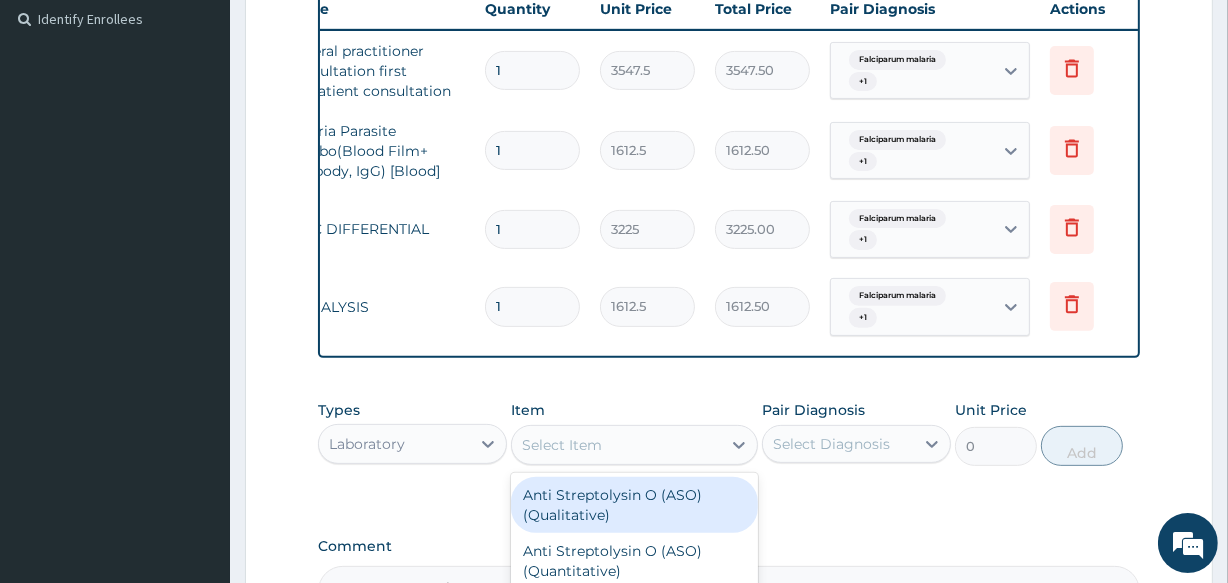 click on "Select Item" at bounding box center [616, 445] 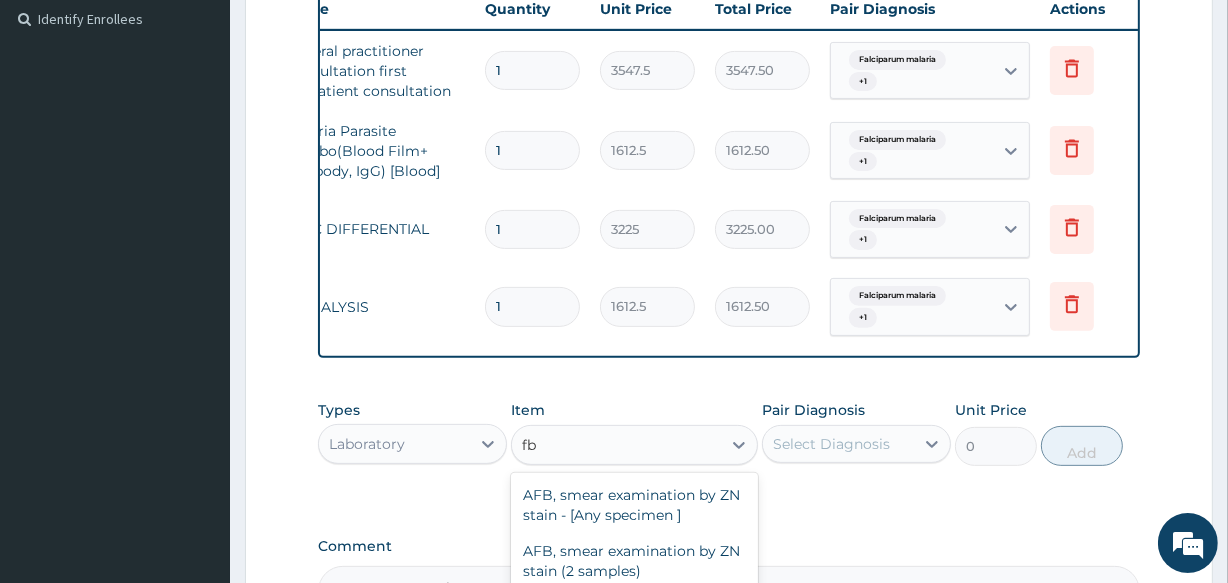type on "f" 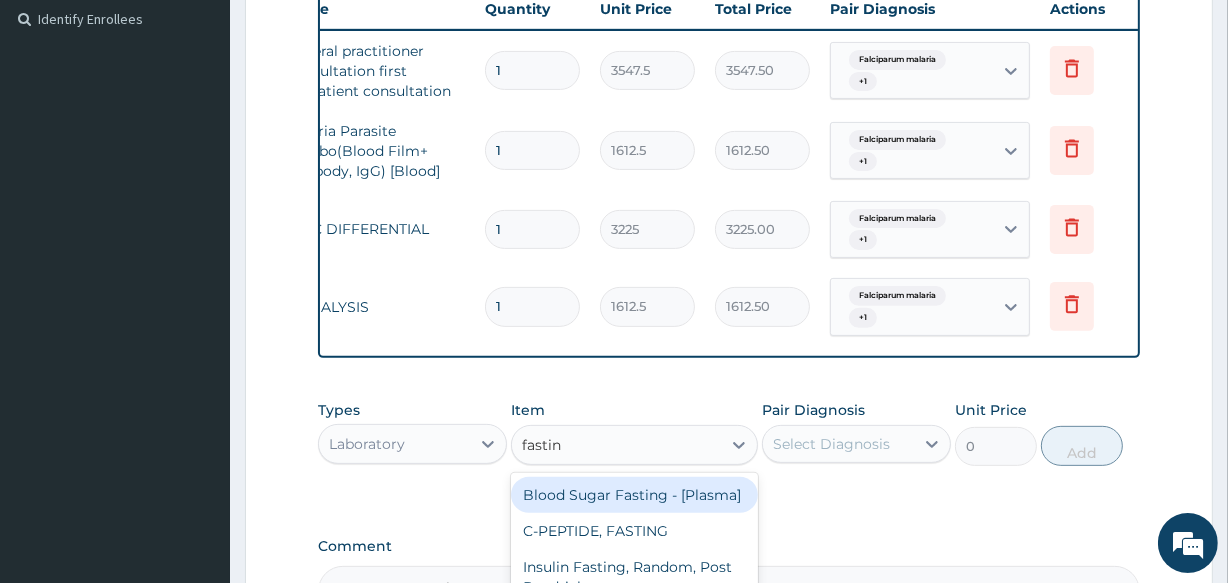 type on "fasting" 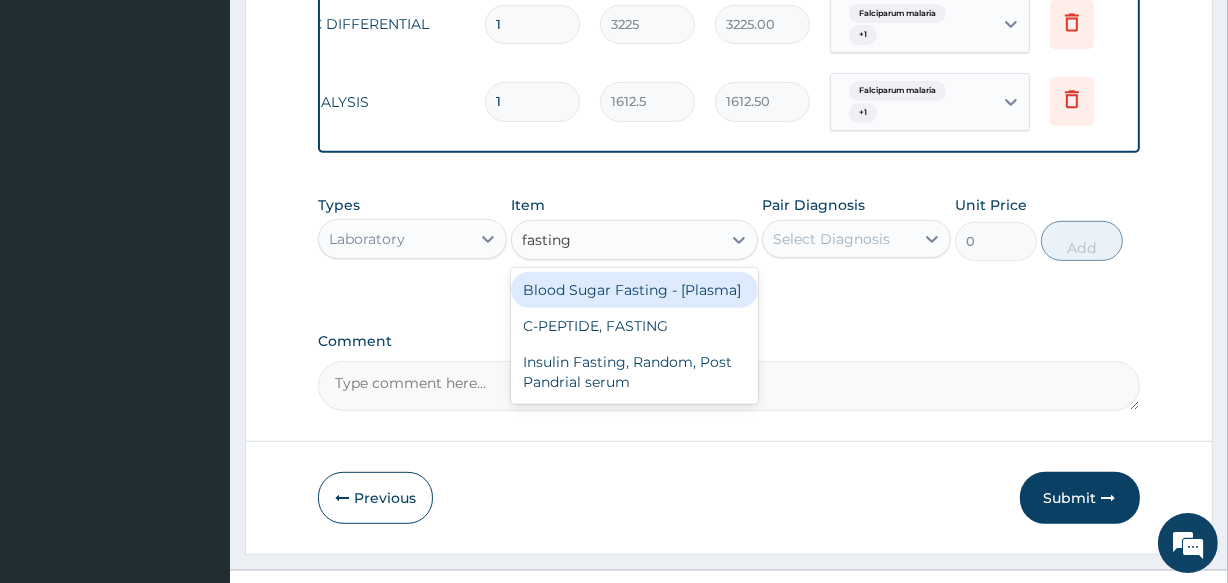 scroll, scrollTop: 805, scrollLeft: 0, axis: vertical 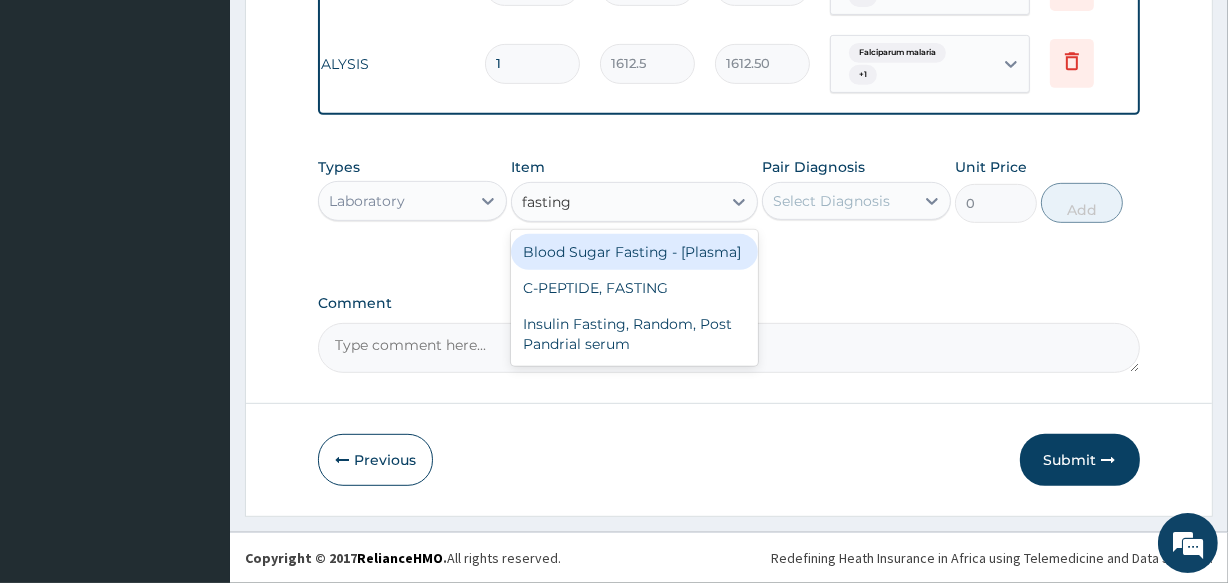 click on "Blood Sugar Fasting - [Plasma]" at bounding box center (634, 252) 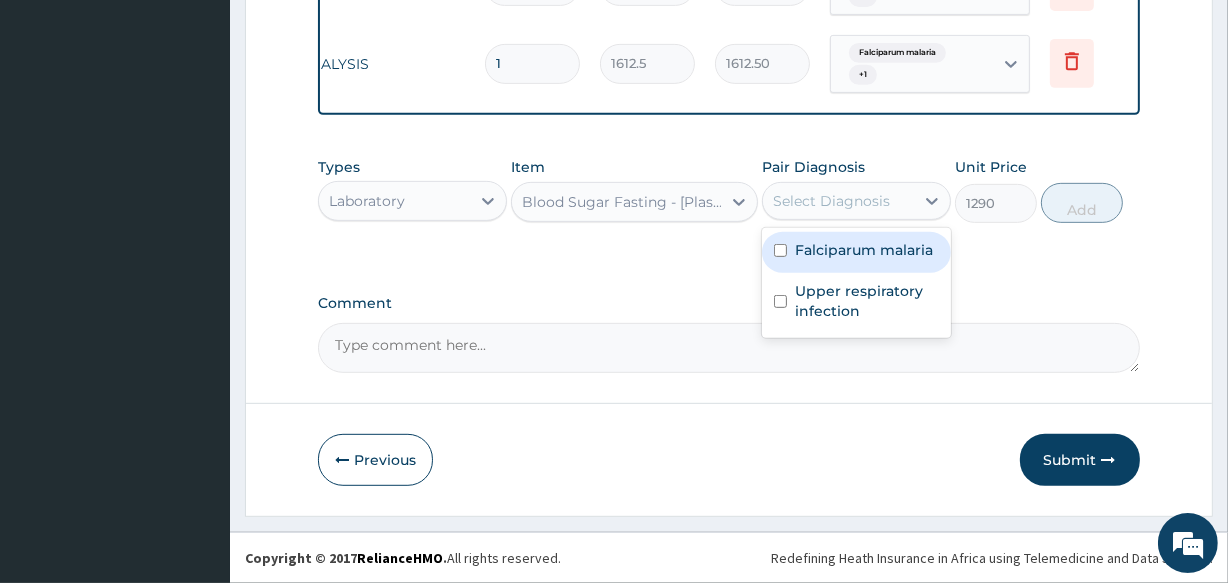 click on "Select Diagnosis" at bounding box center [831, 201] 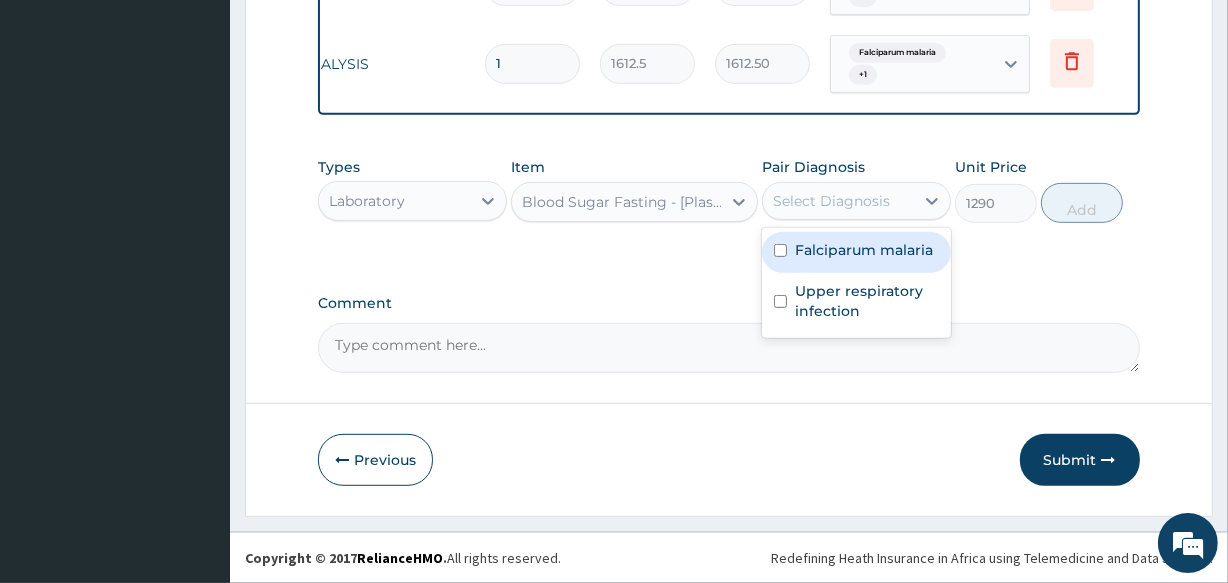 click on "Falciparum malaria" at bounding box center (864, 250) 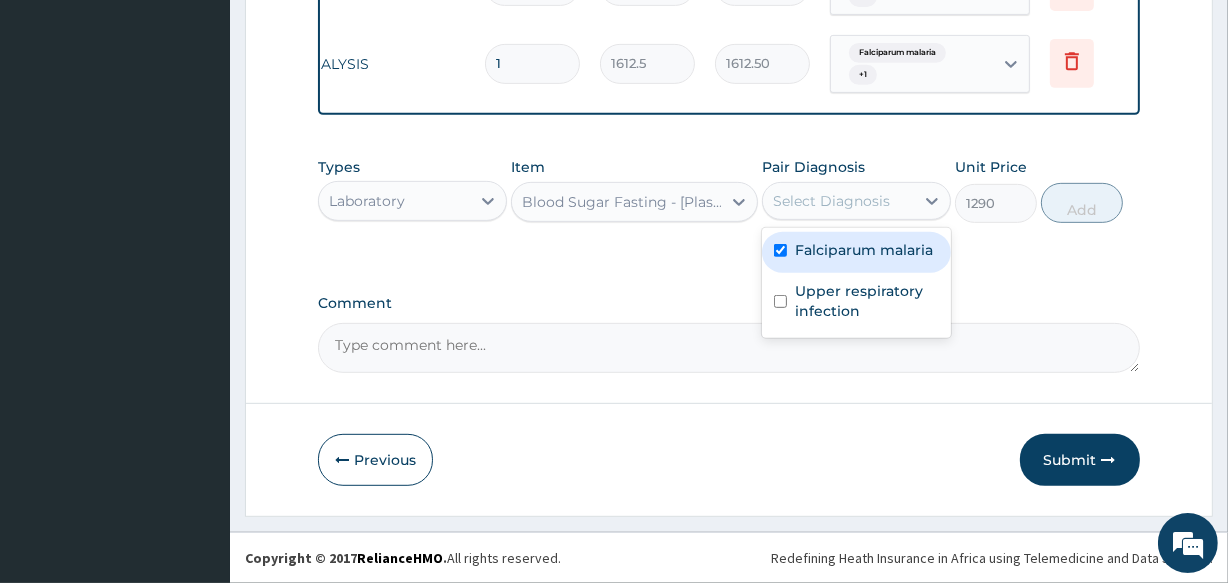 checkbox on "true" 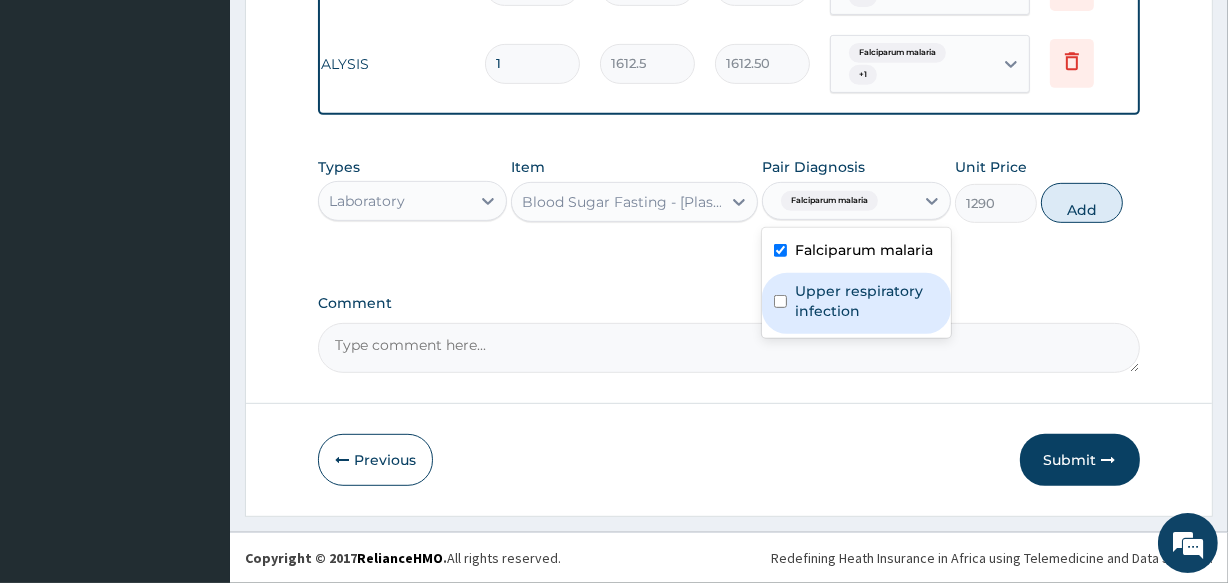 click on "Upper respiratory infection" at bounding box center (867, 301) 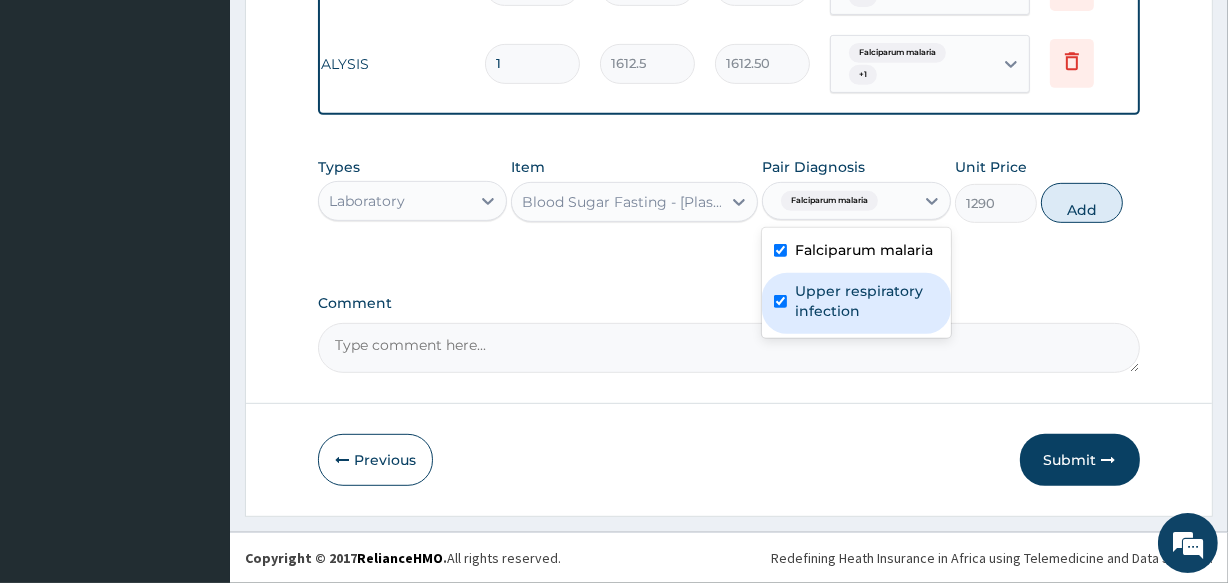 checkbox on "true" 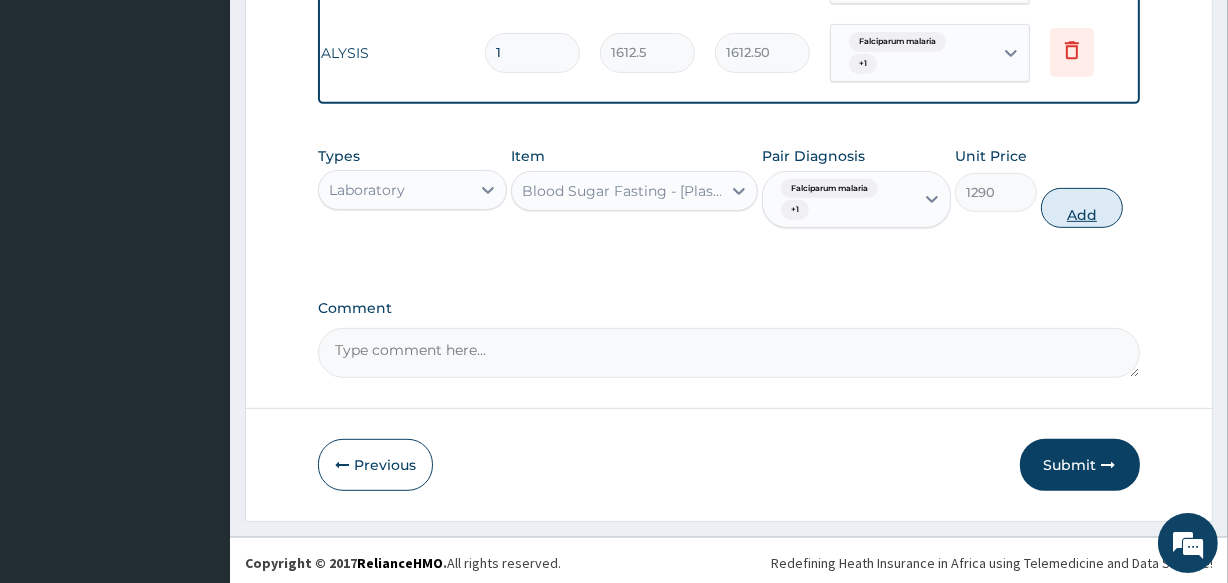 click on "Add" at bounding box center (1082, 208) 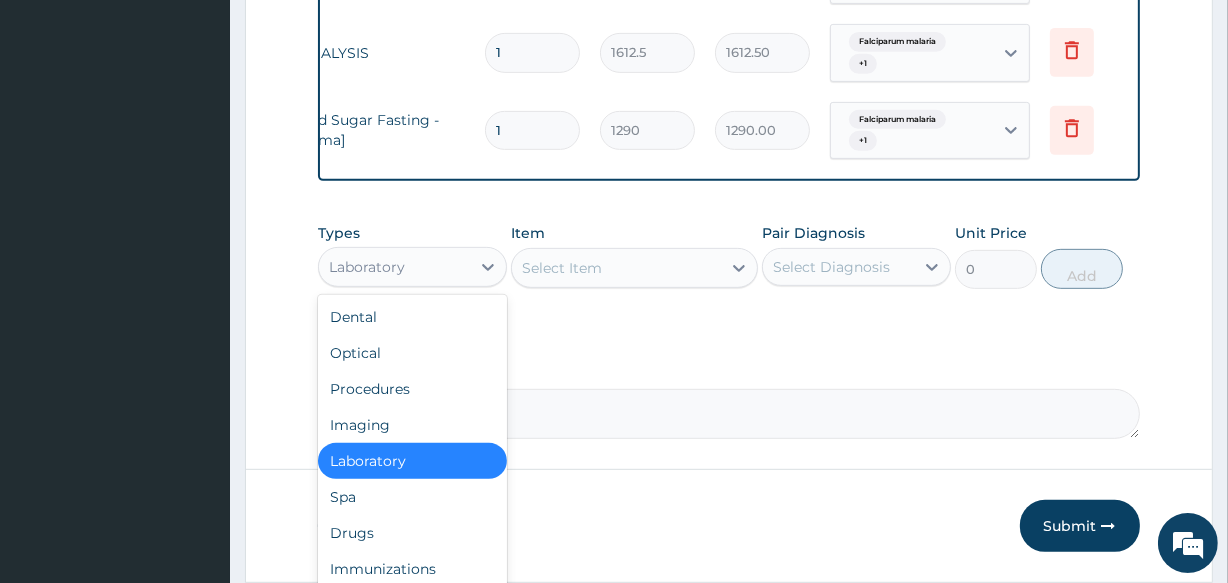 click on "Laboratory" at bounding box center (394, 267) 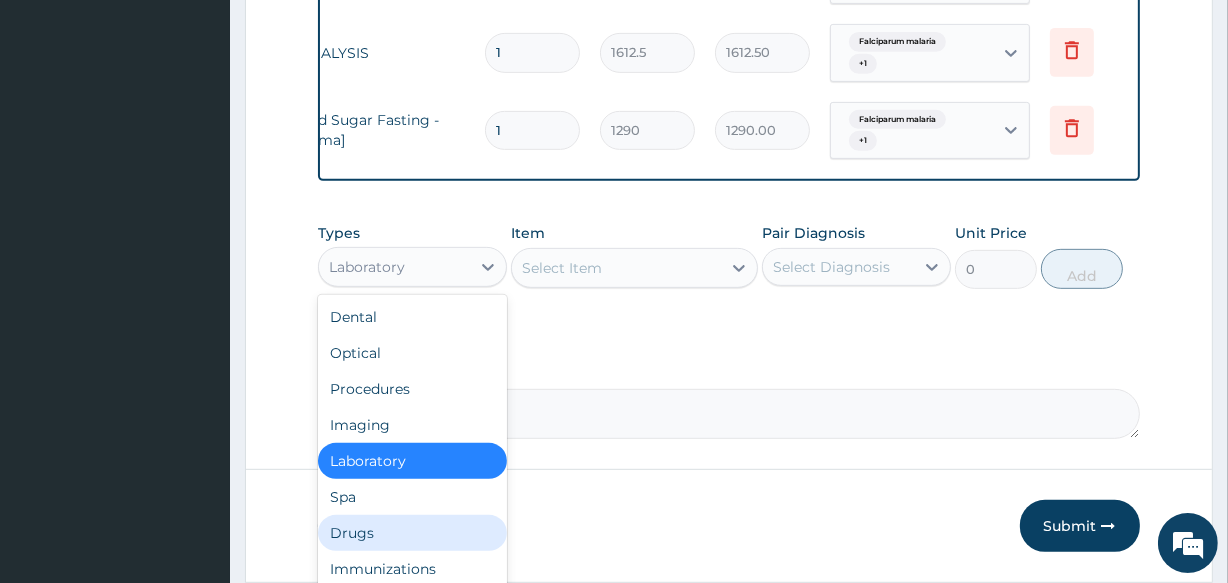 click on "Drugs" at bounding box center (412, 533) 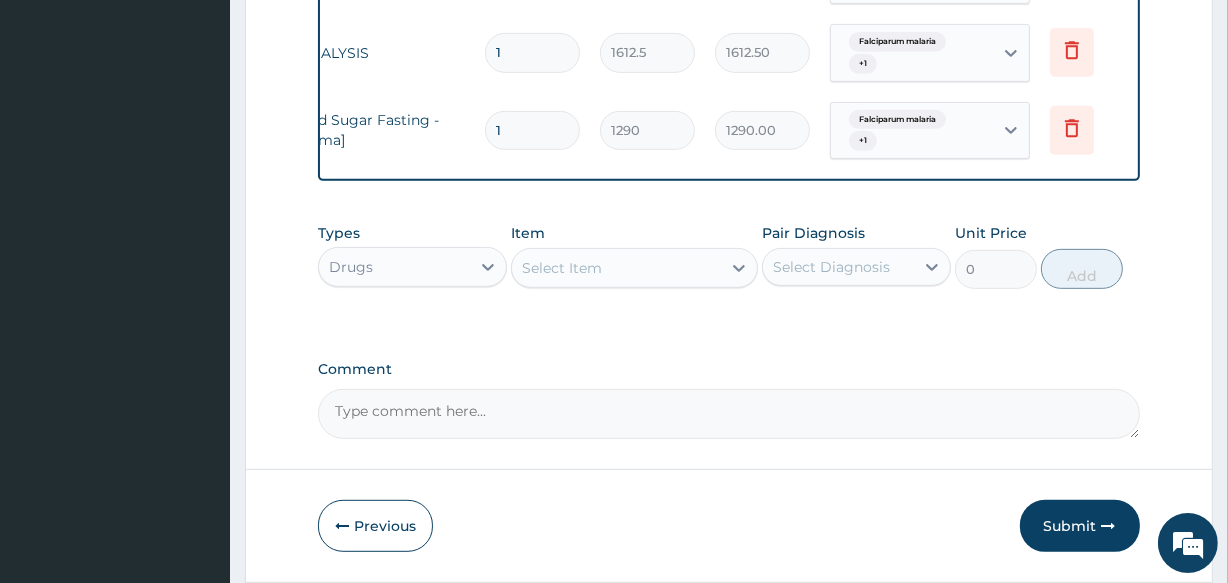 type on "a" 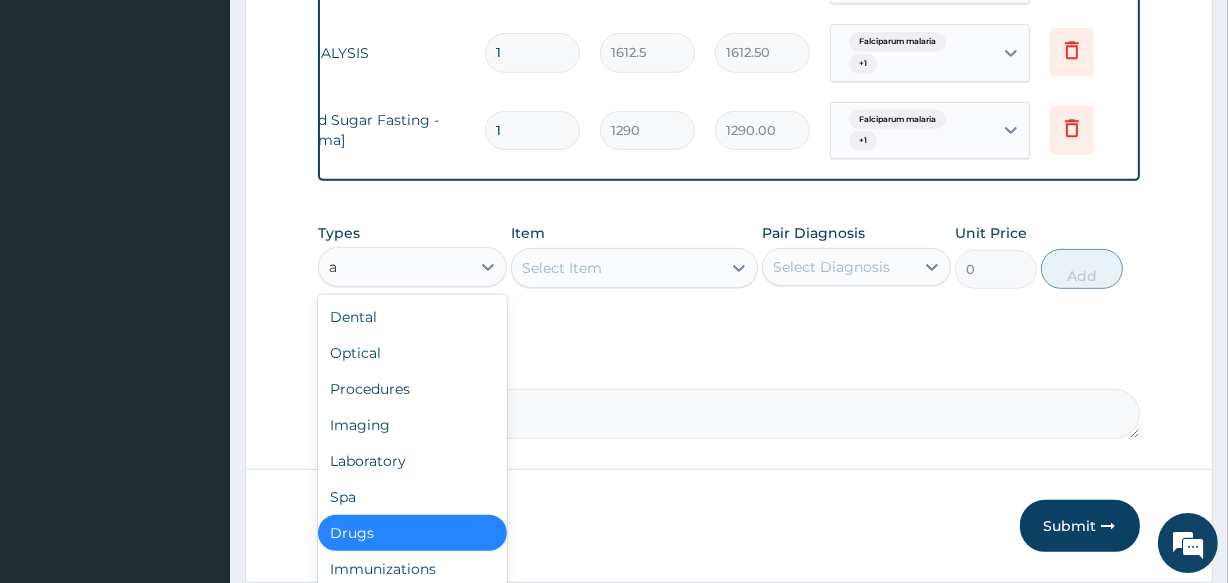 click on "Drugs" at bounding box center [412, 533] 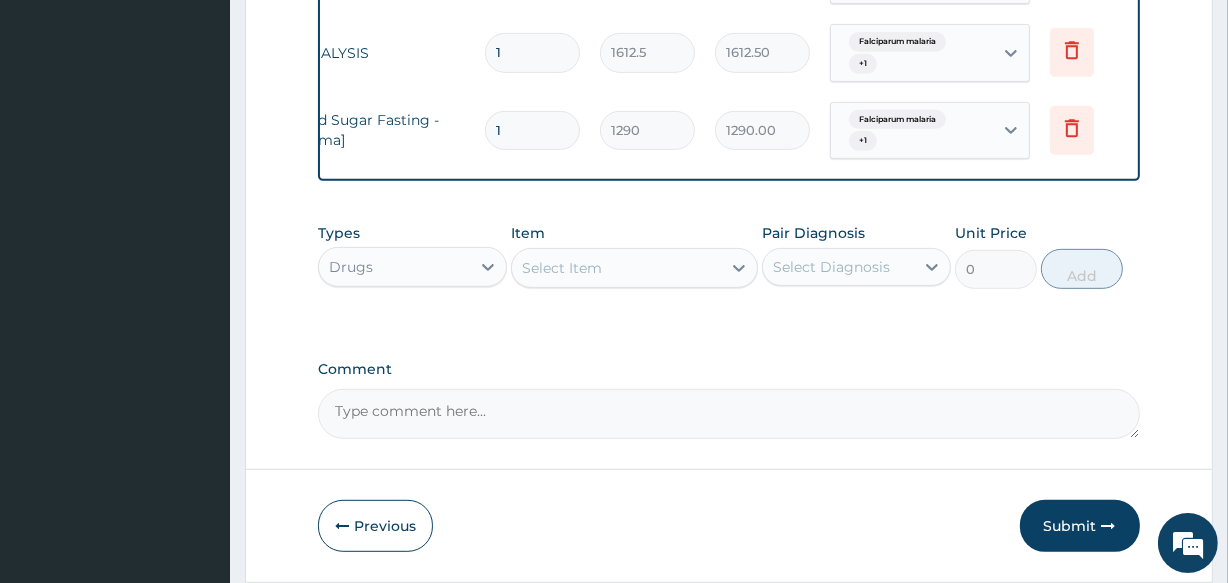 click on "Select Item" at bounding box center [616, 268] 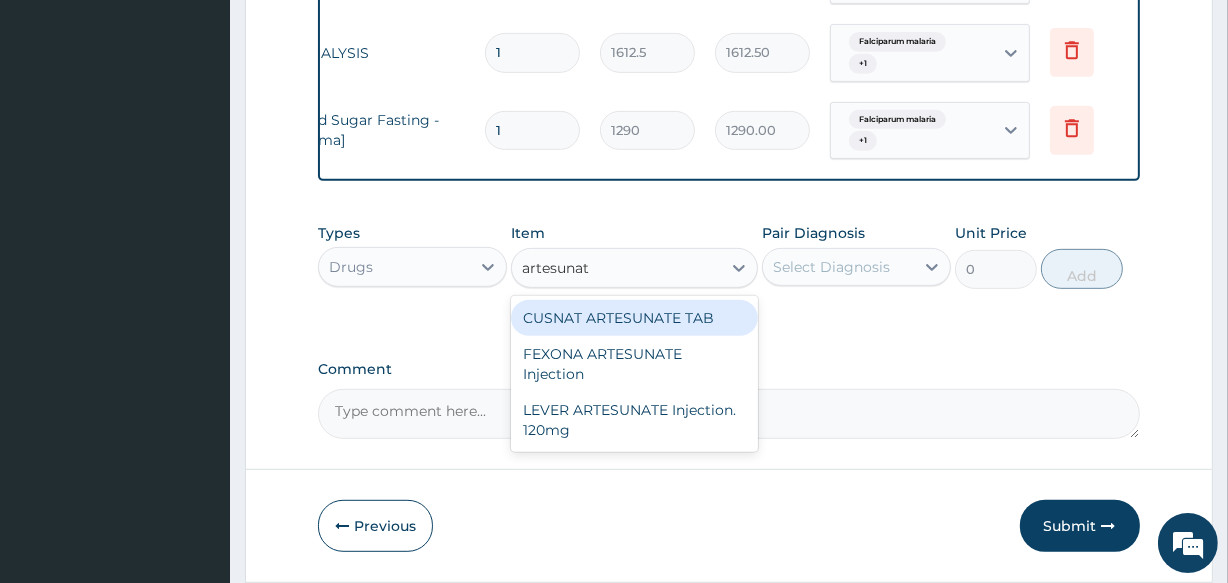 type on "artesunate" 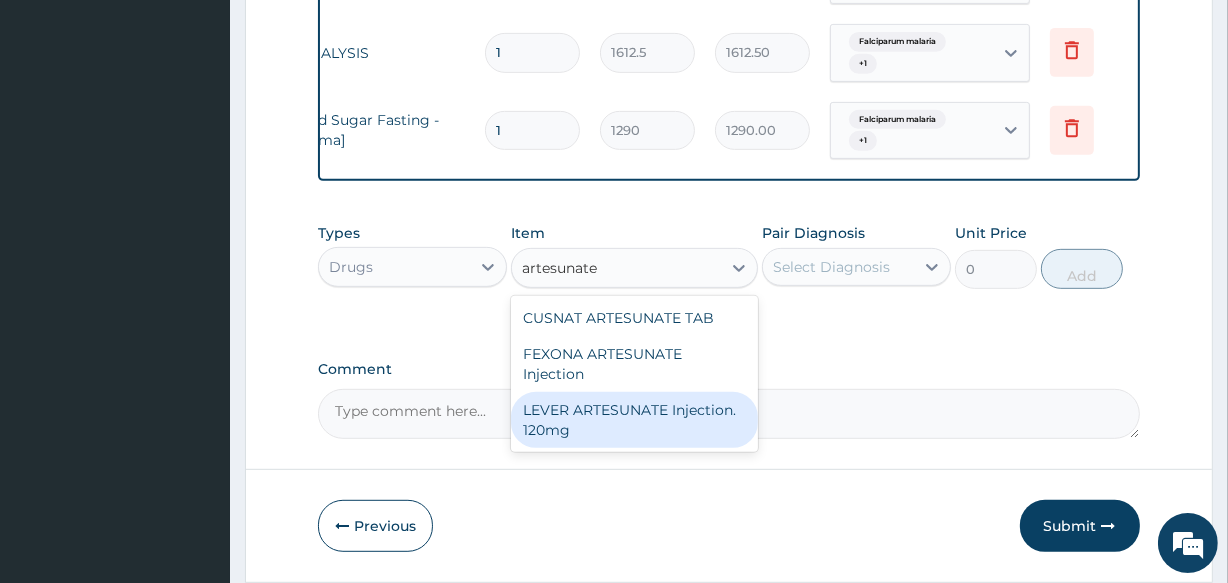 click on "LEVER ARTESUNATE Injection. 120mg" at bounding box center [634, 420] 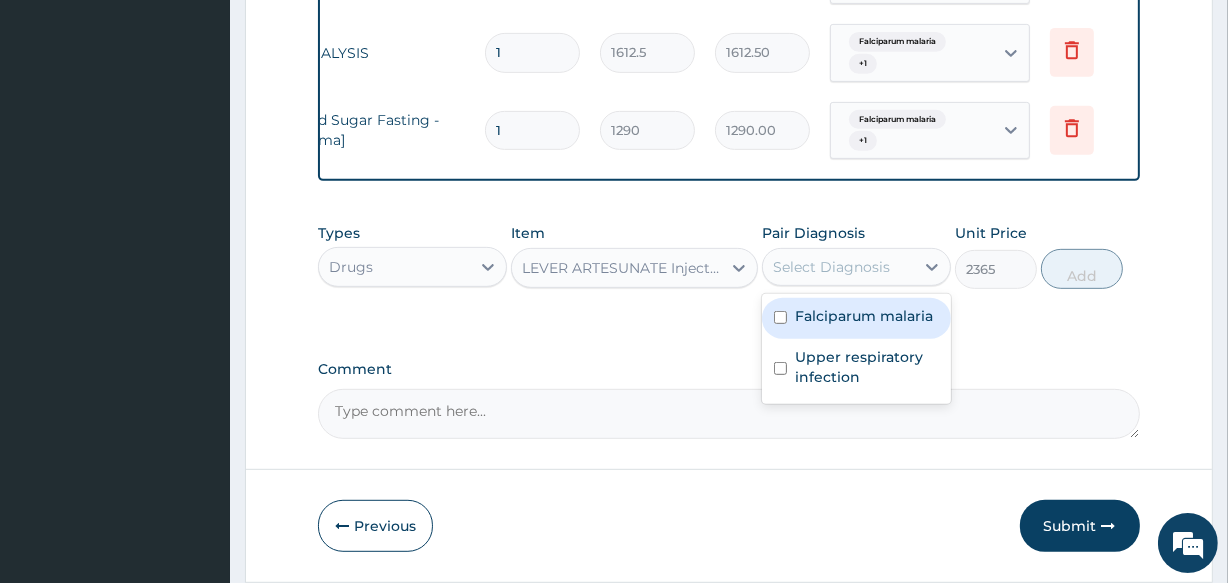 click on "Select Diagnosis" at bounding box center [831, 267] 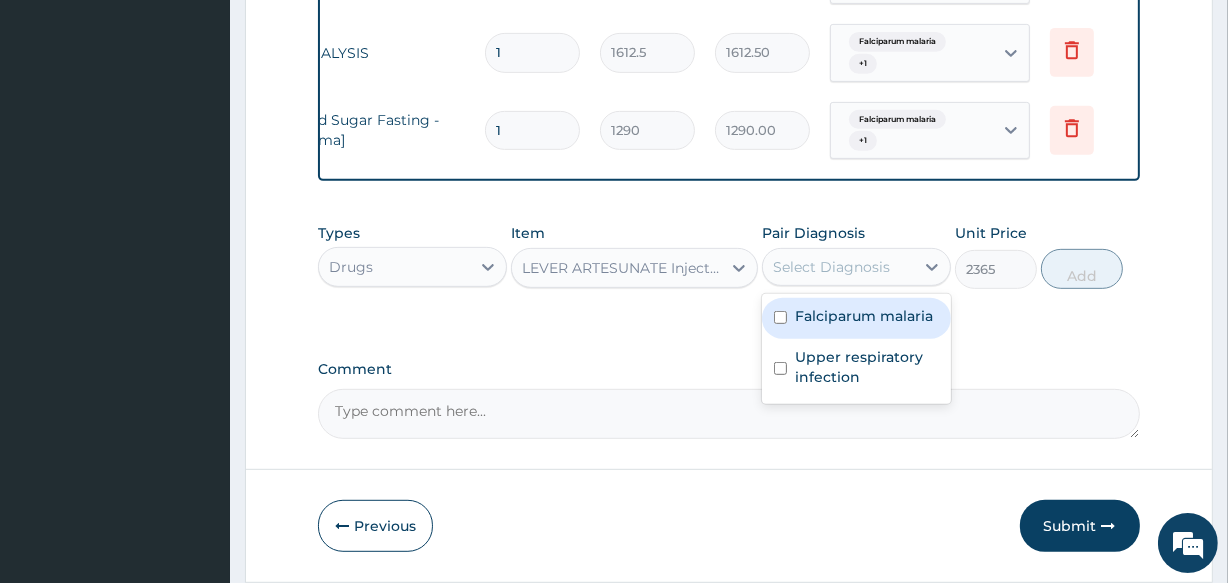 click on "Falciparum malaria" at bounding box center [864, 316] 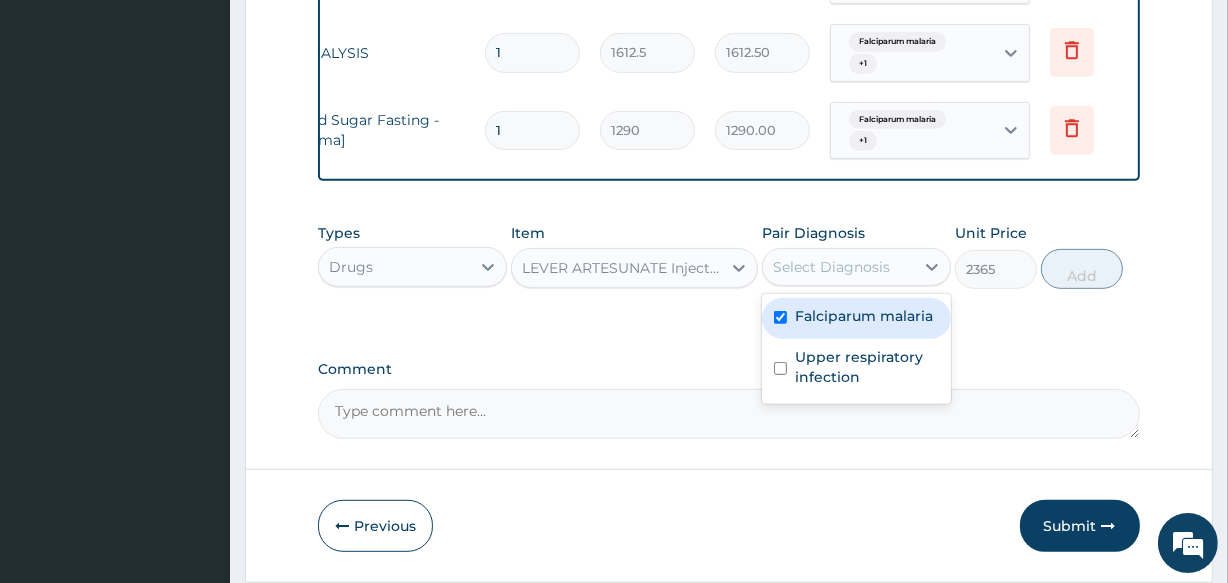 checkbox on "true" 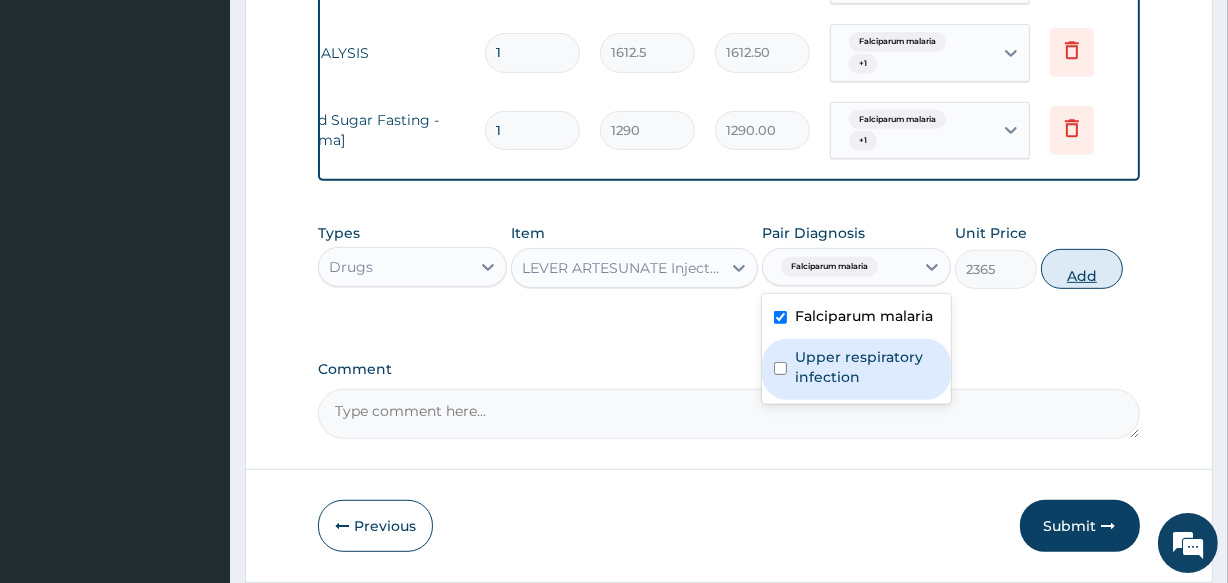 click on "Add" at bounding box center [1082, 269] 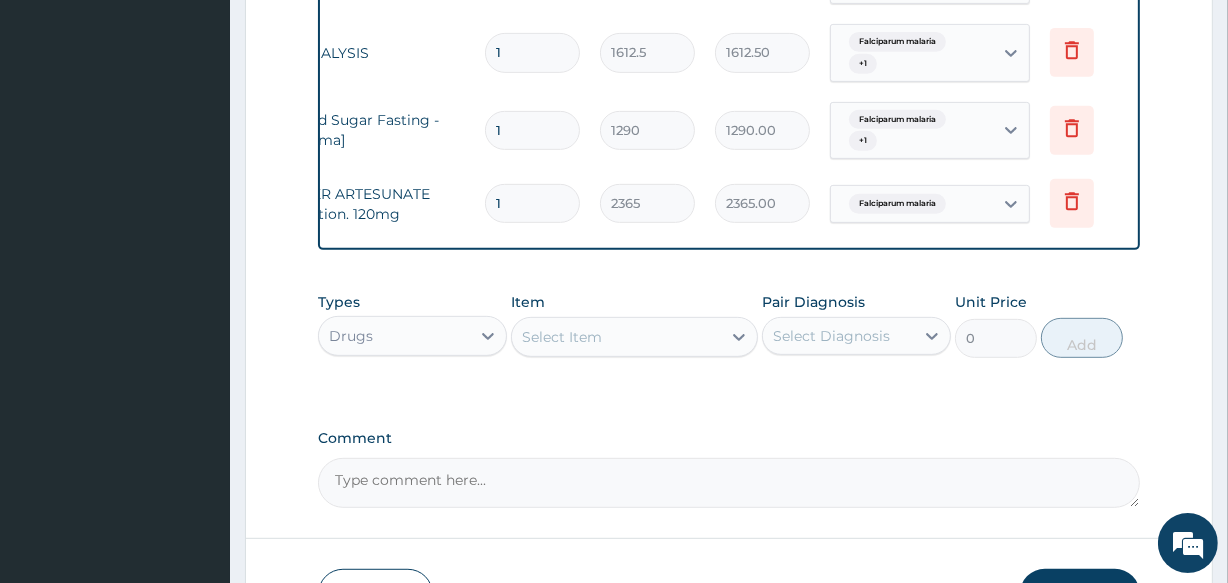 type on "2" 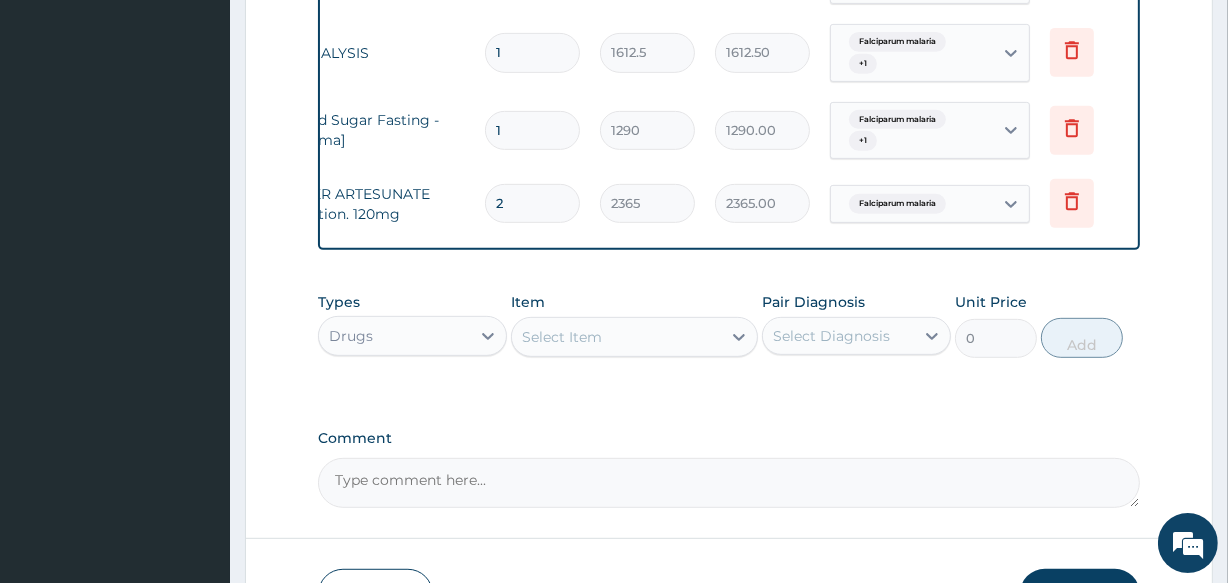 type on "4730.00" 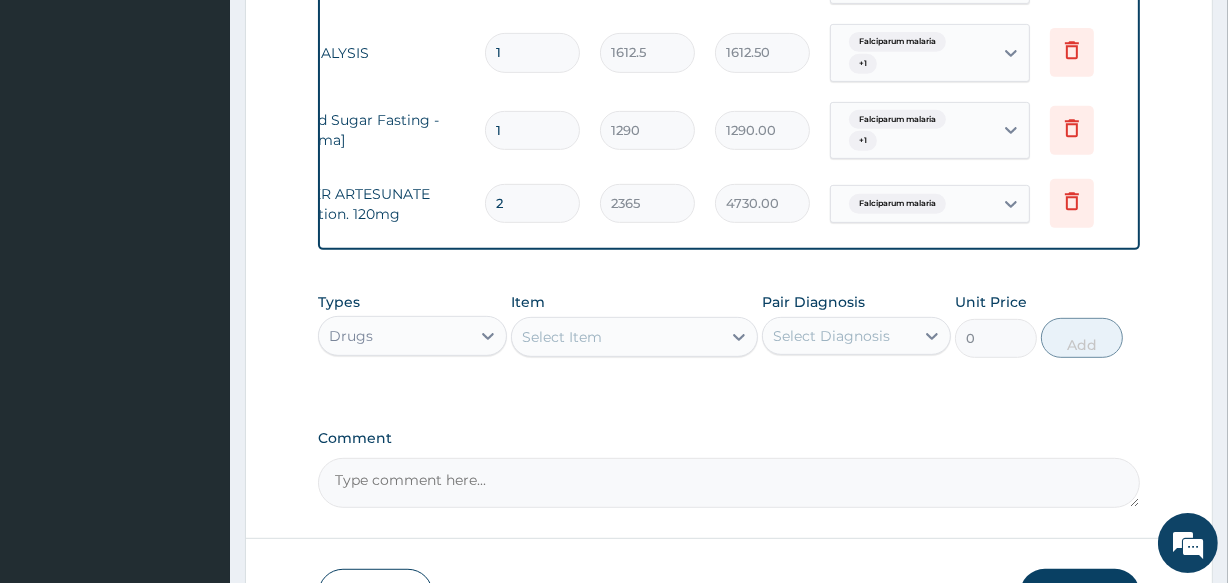 type on "3" 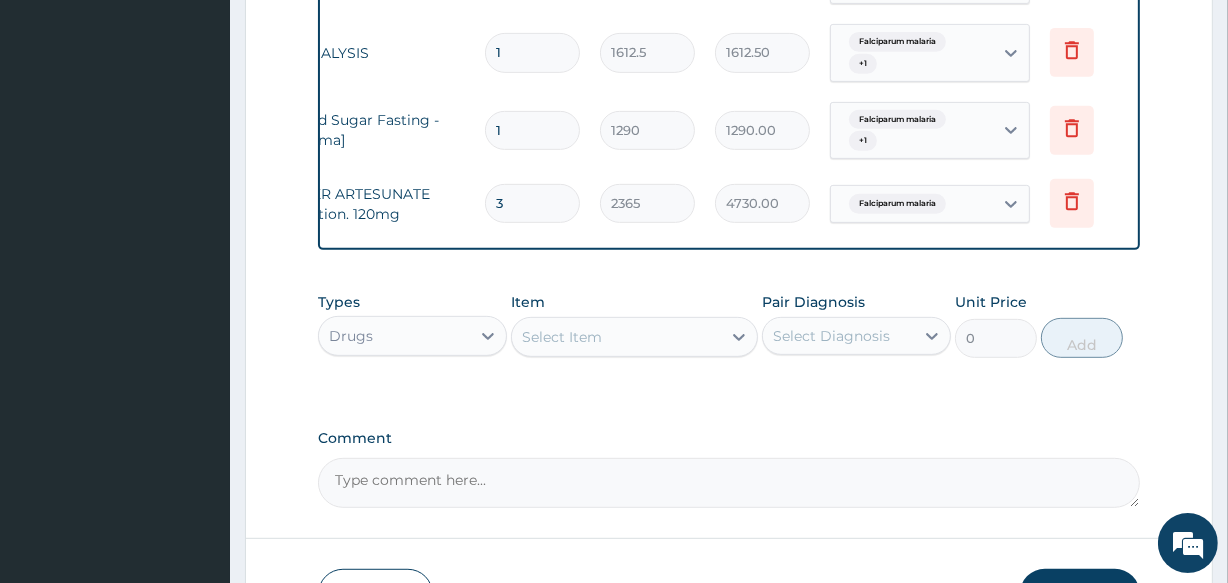type on "7095.00" 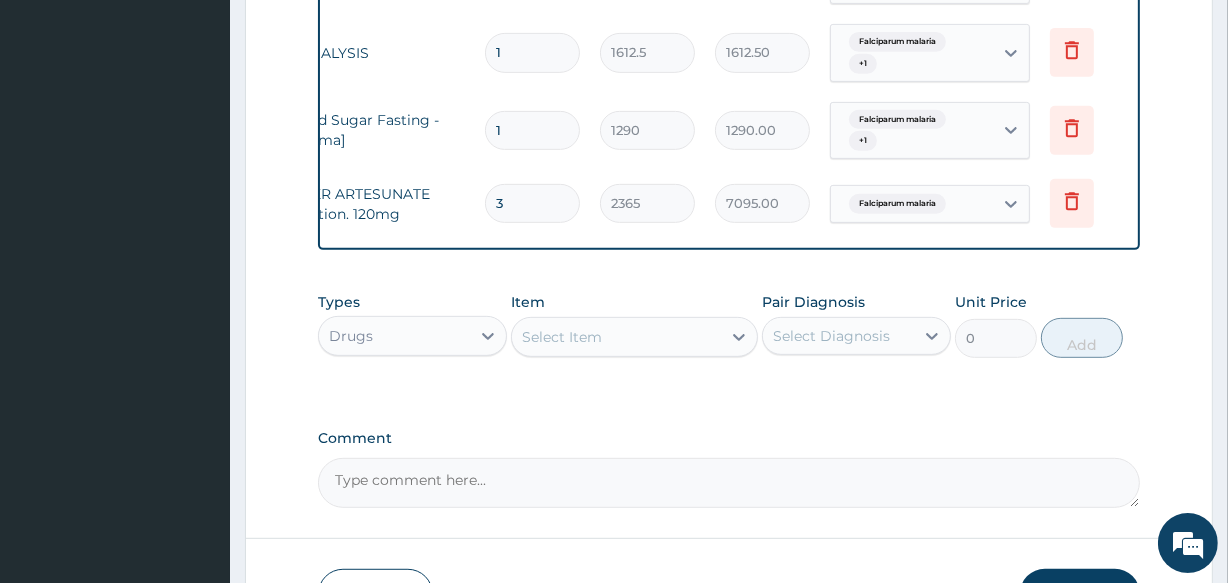 type on "4" 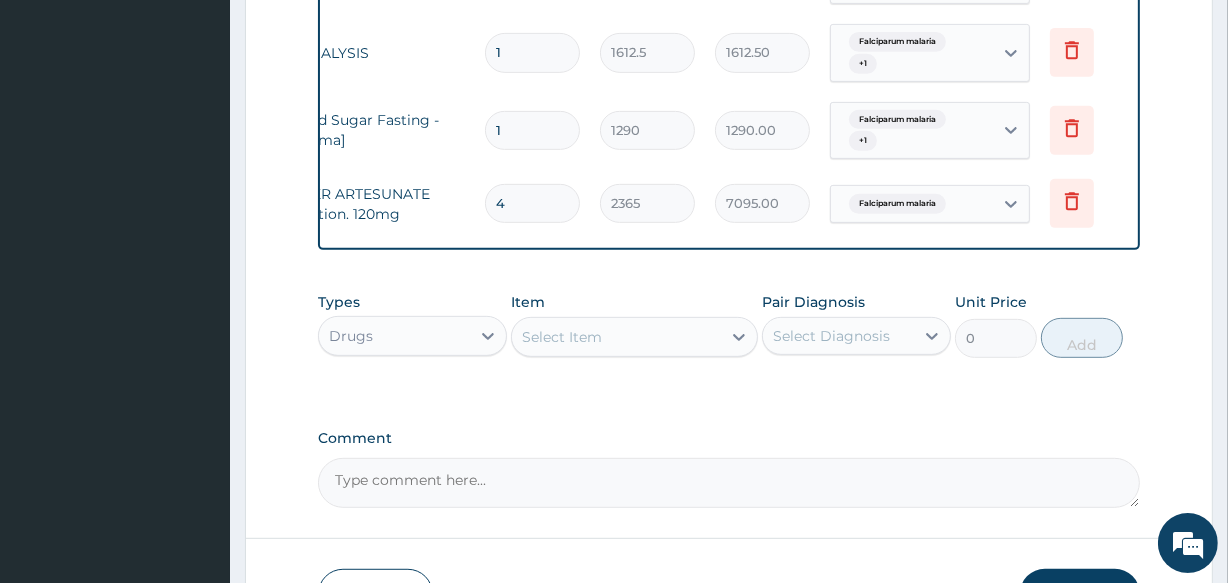type on "9460.00" 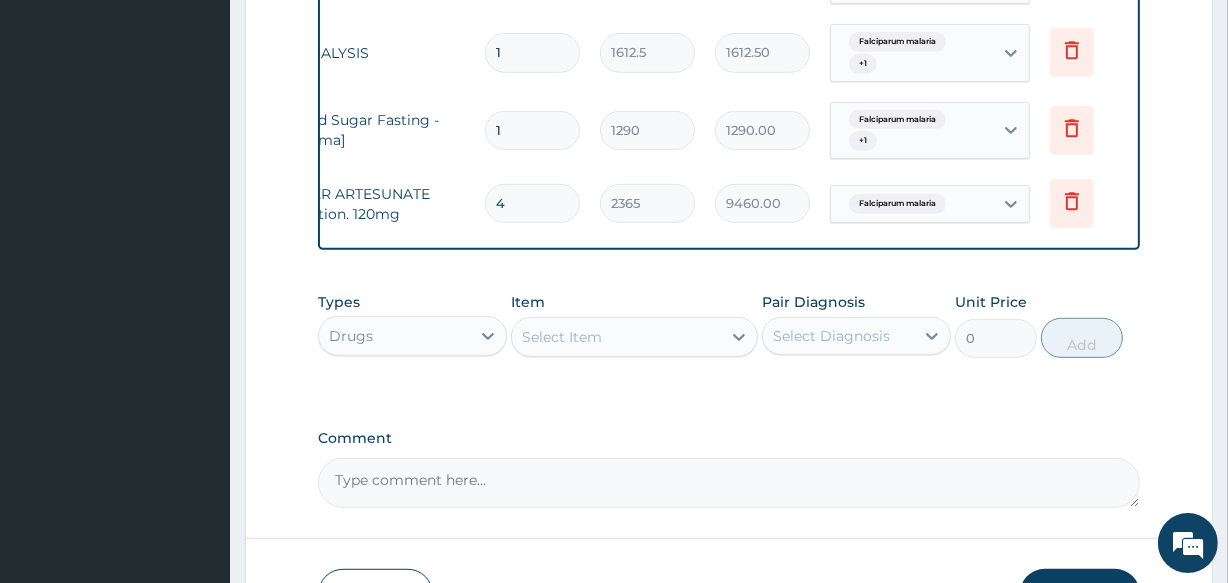type on "5" 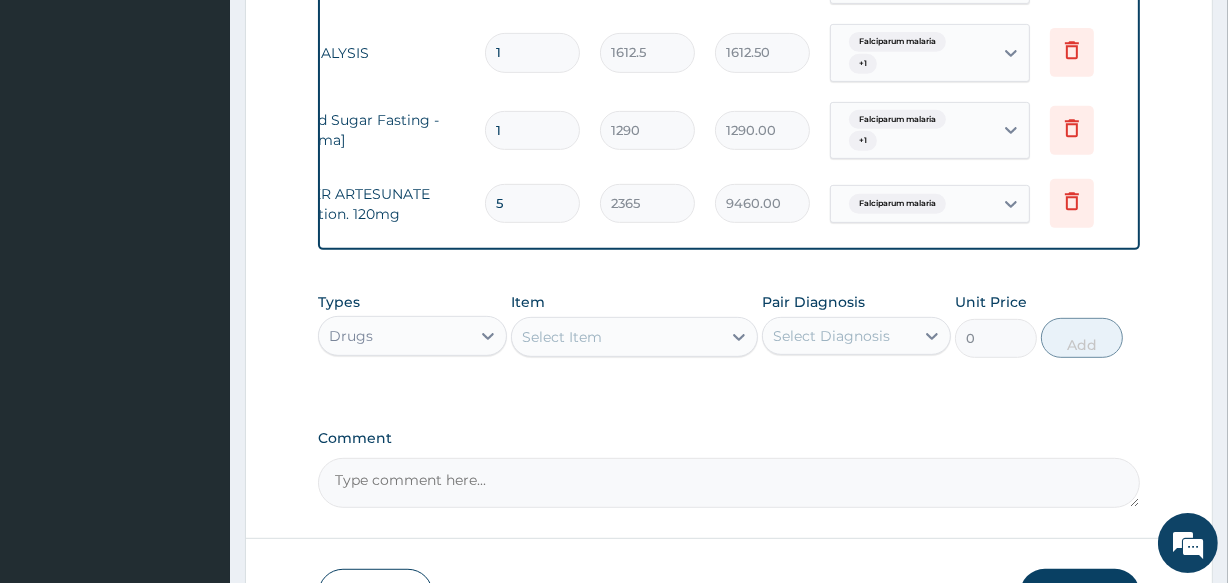 type on "11825.00" 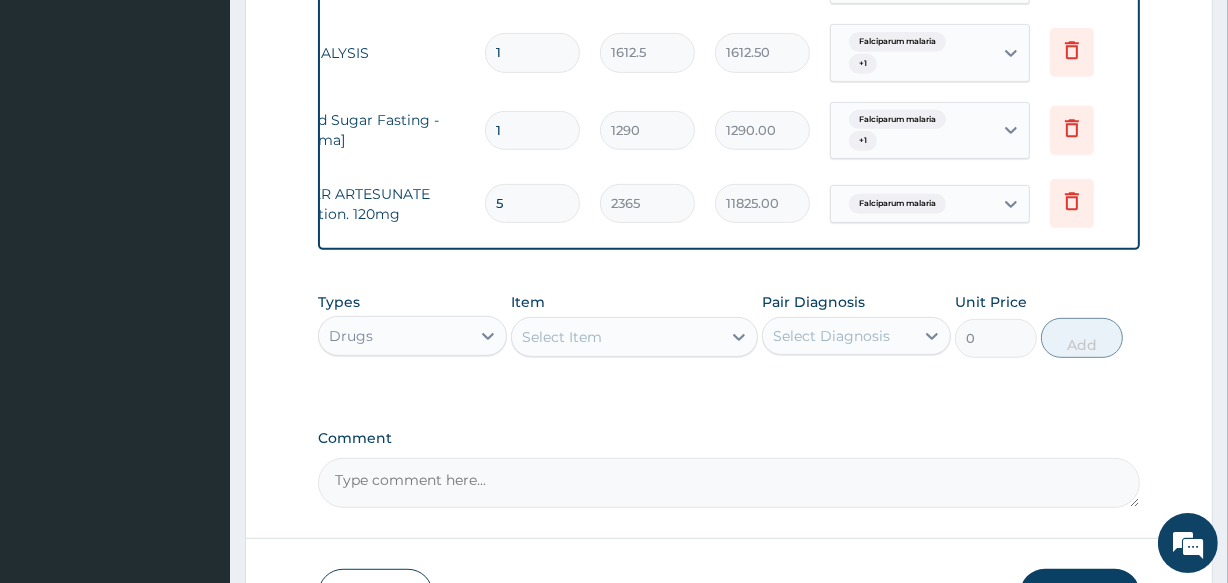 click on "Select Item" at bounding box center [616, 337] 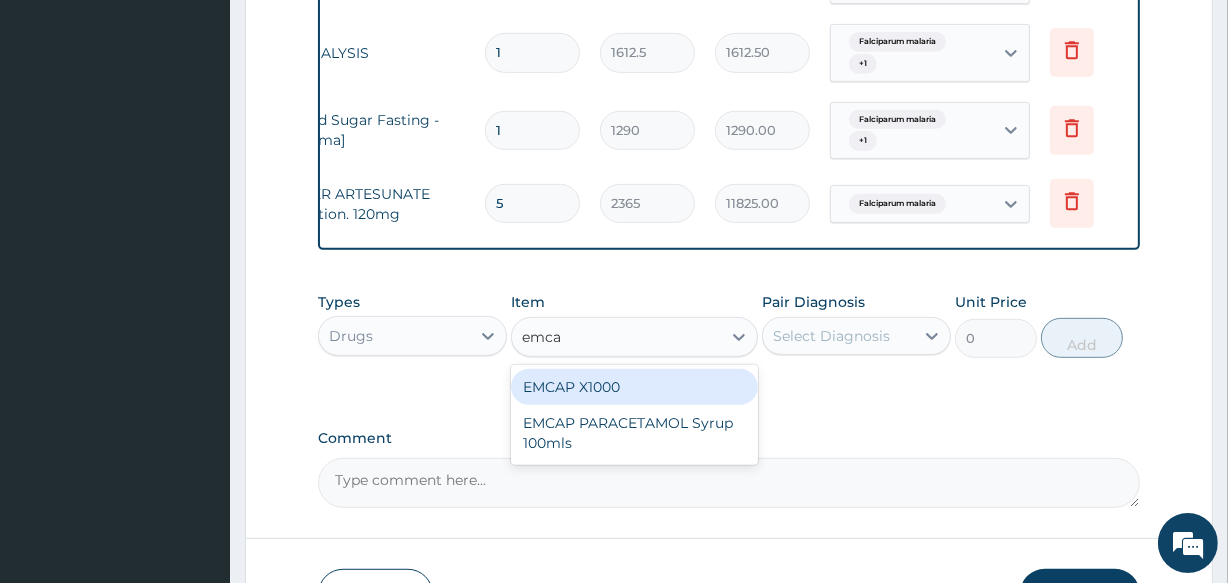 type on "emcap" 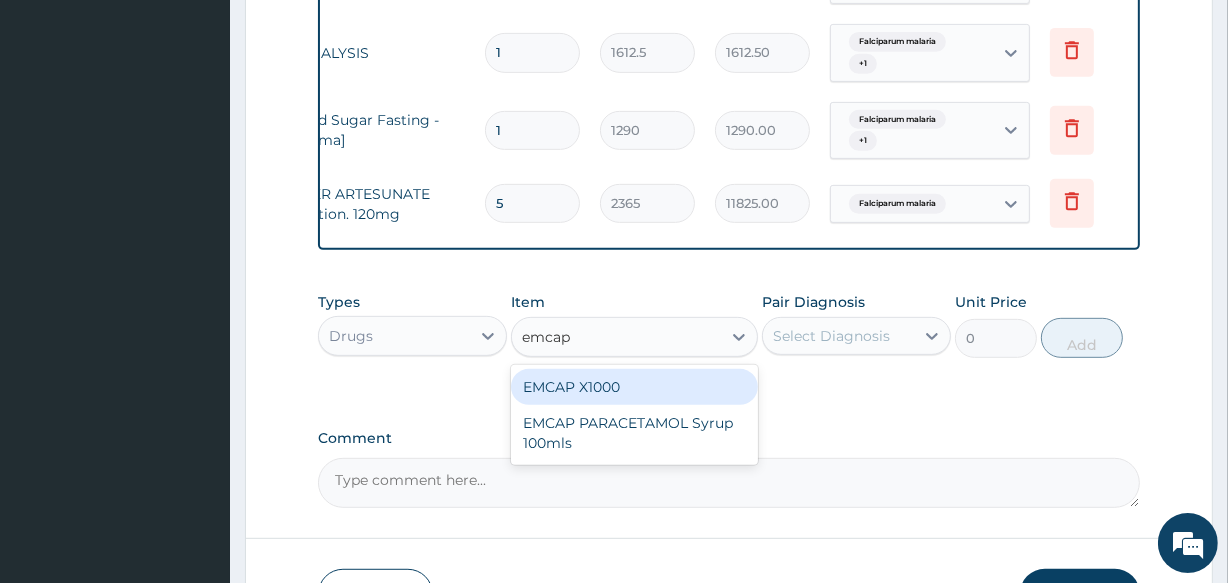 click on "EMCAP X1000" at bounding box center [634, 387] 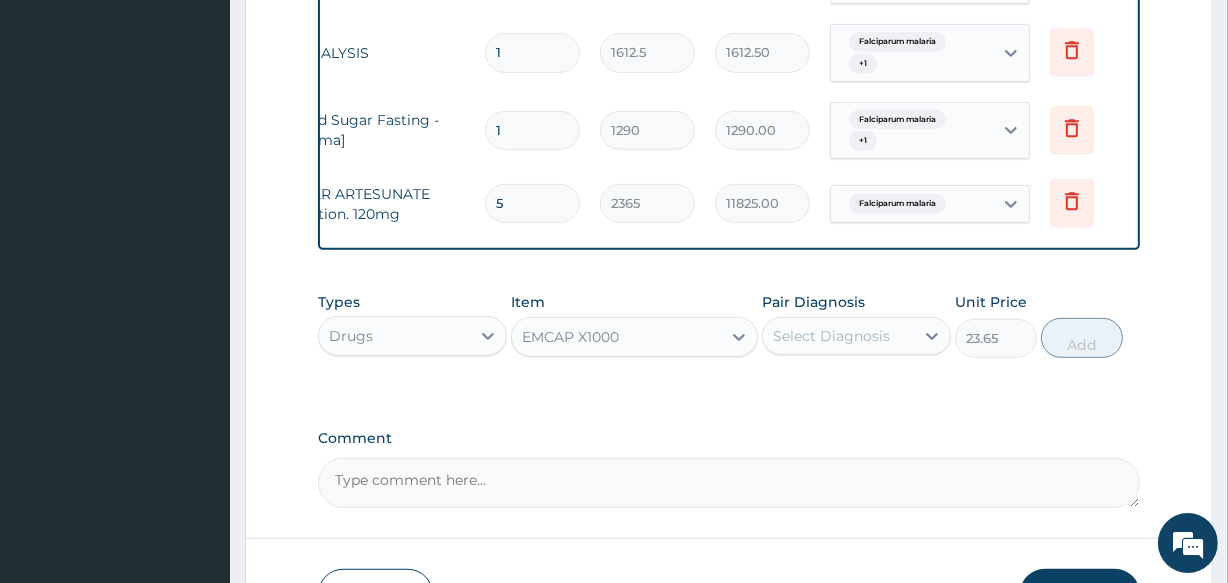 click on "Select Diagnosis" at bounding box center (838, 336) 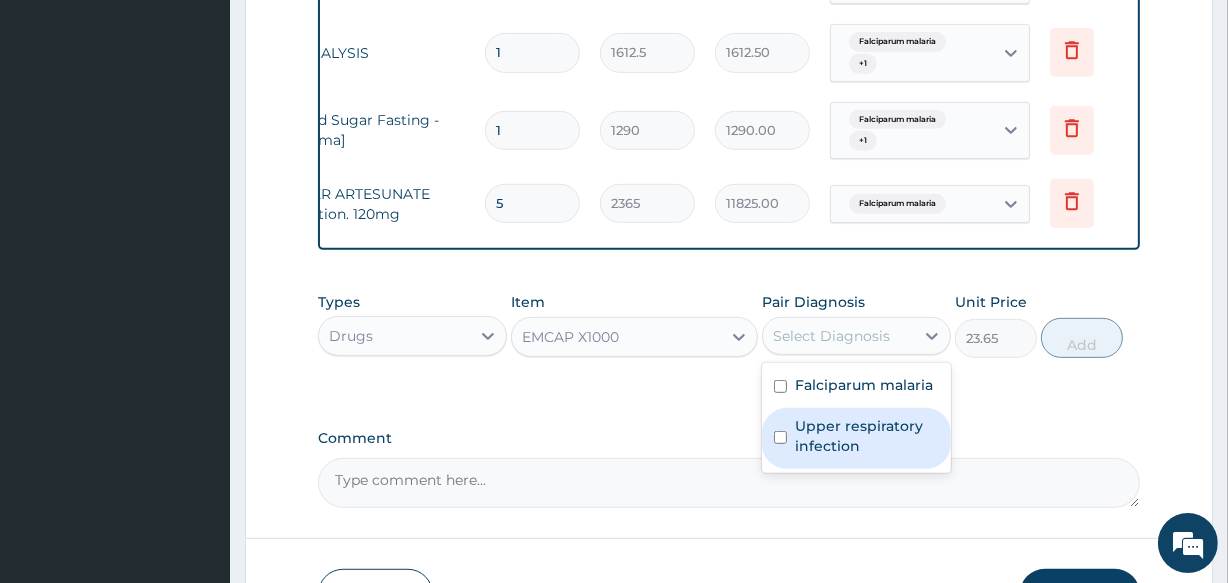click on "Upper respiratory infection" at bounding box center (856, 438) 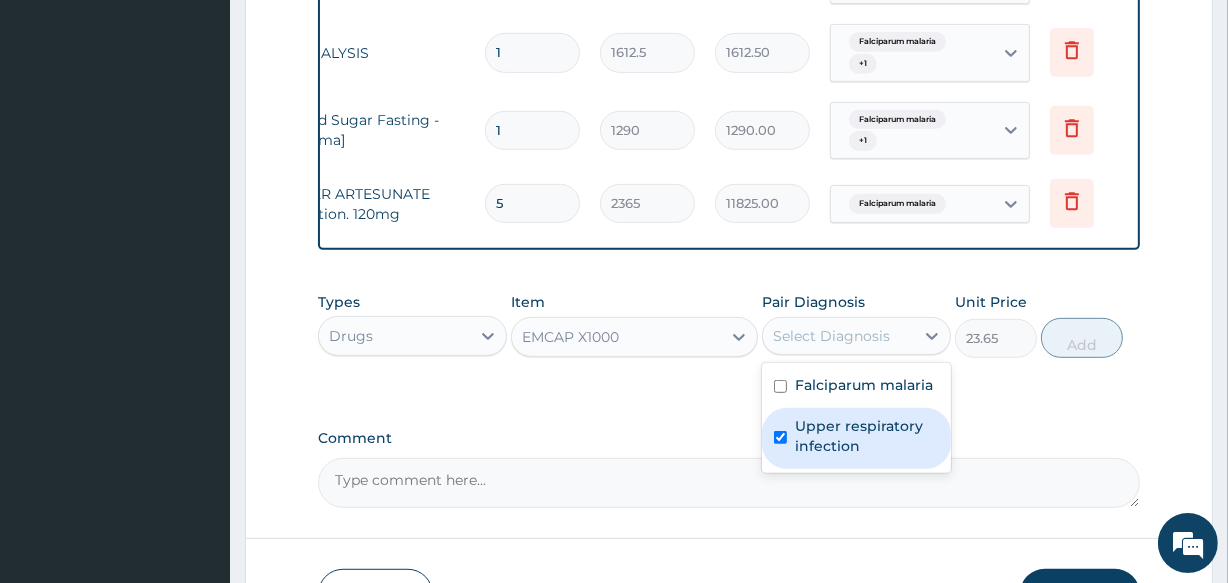 checkbox on "true" 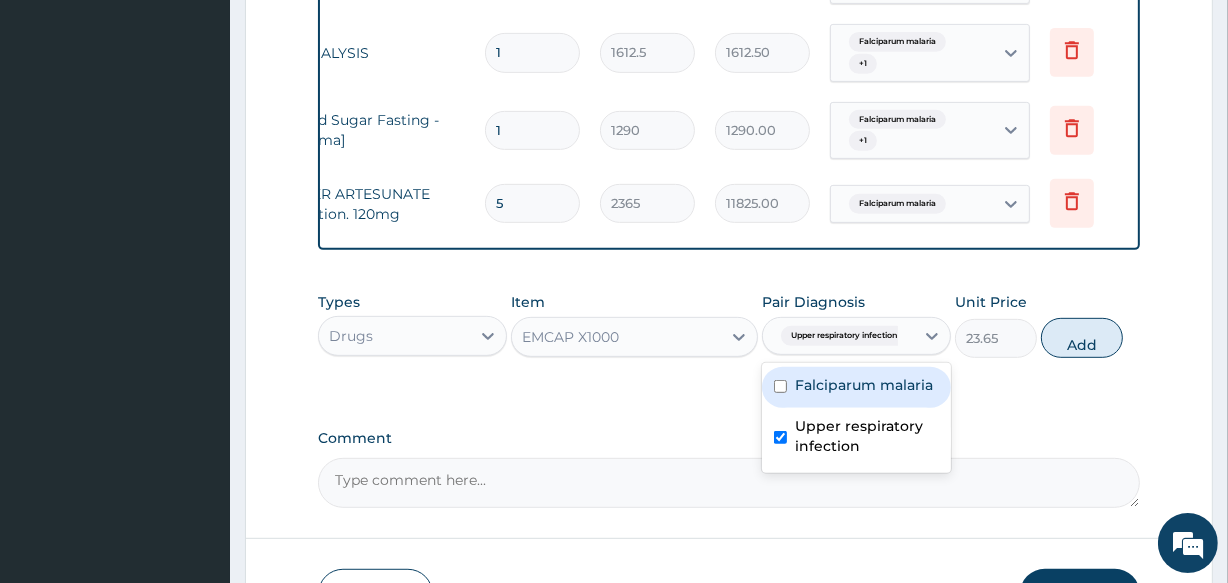 click on "Falciparum malaria" at bounding box center (856, 387) 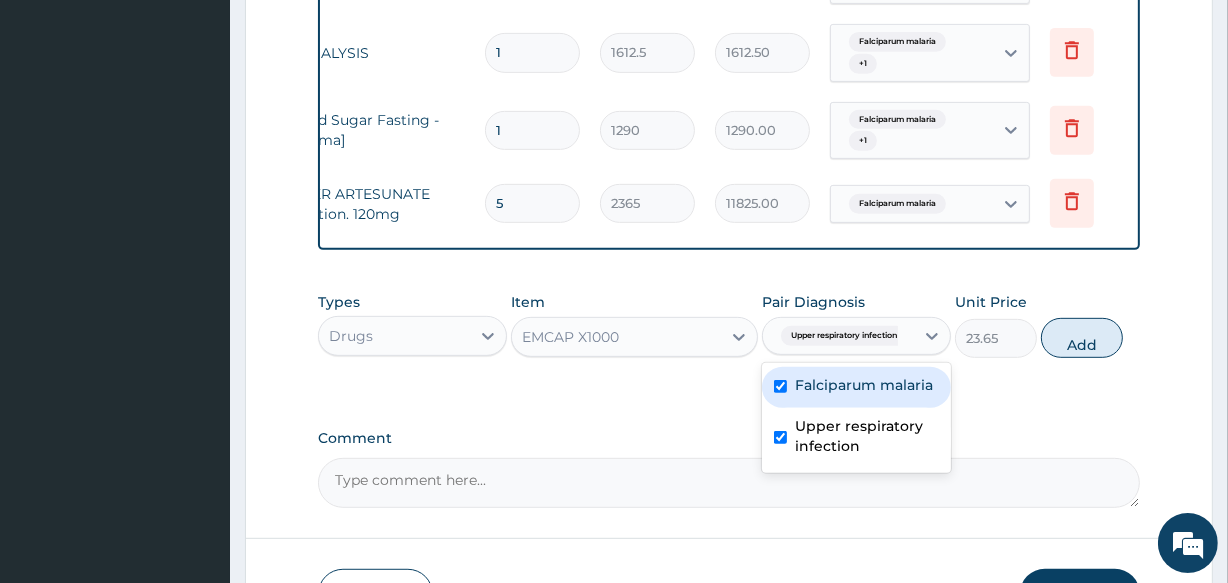 checkbox on "true" 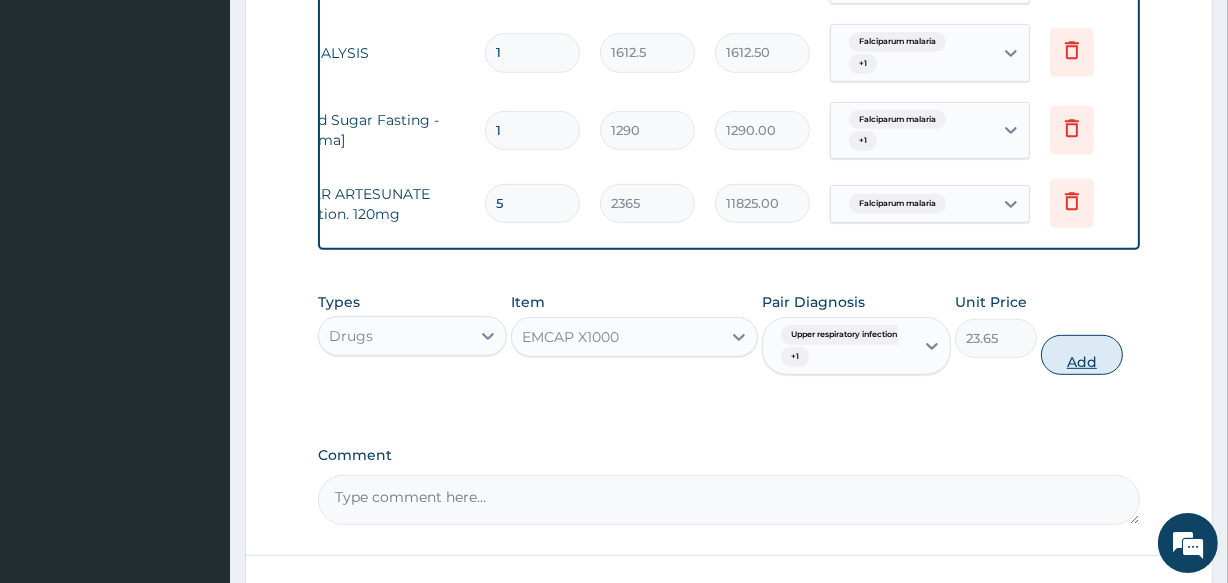 click on "Add" at bounding box center [1082, 355] 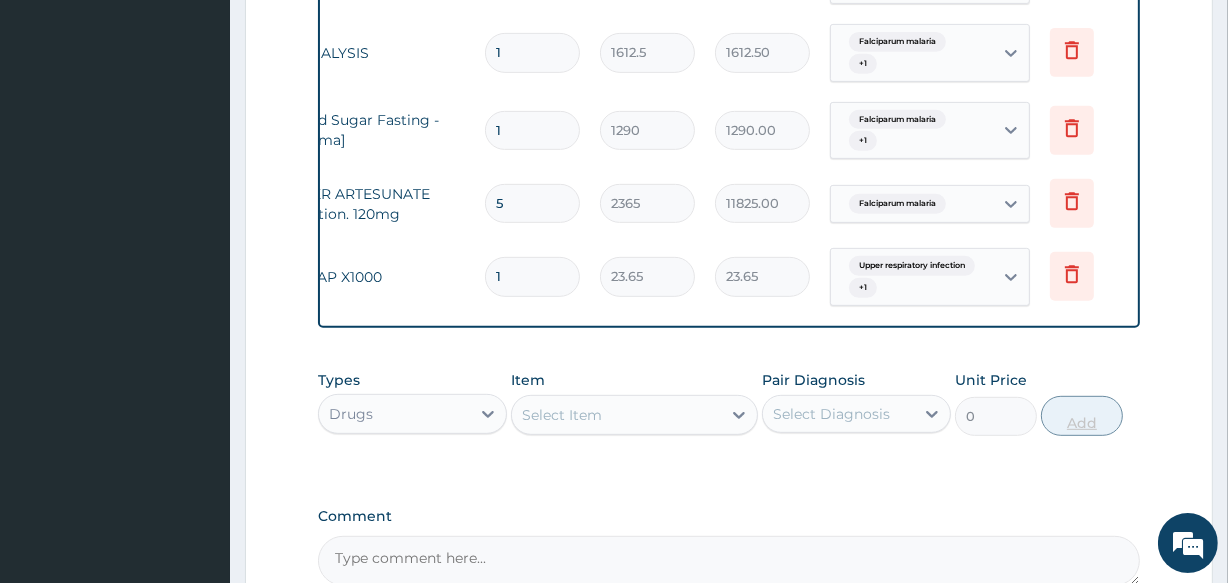 type on "16" 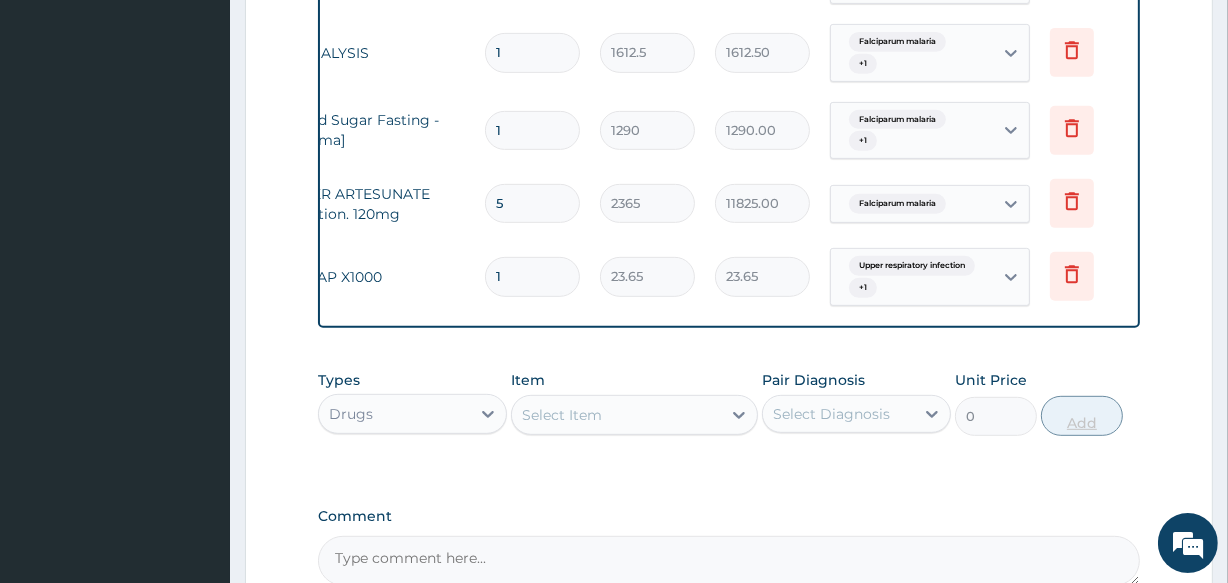 type on "378.40" 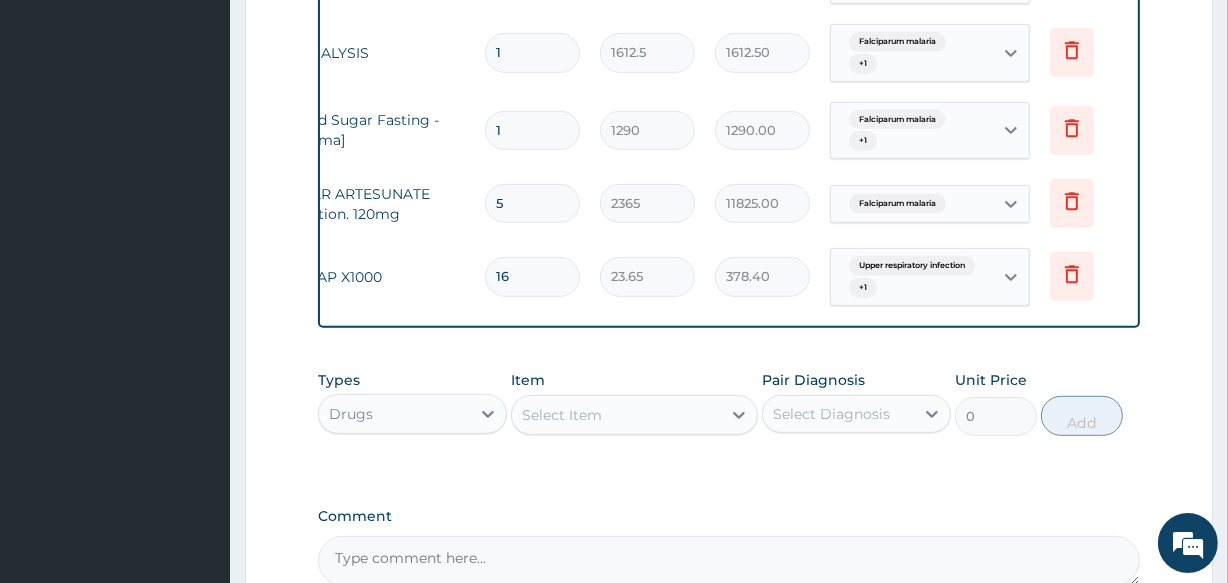type on "16" 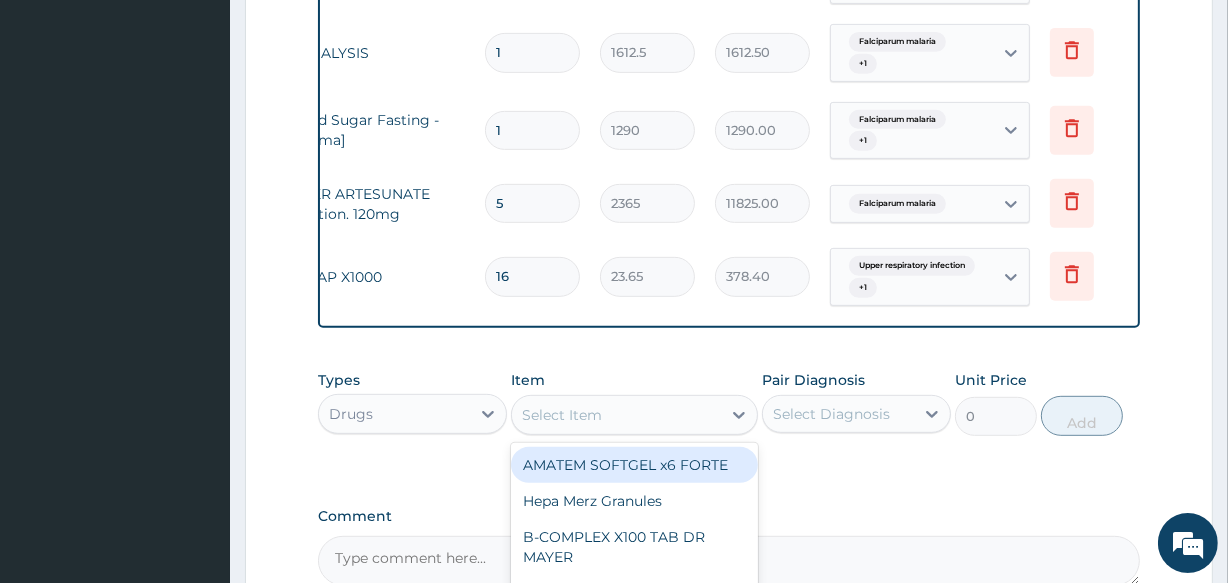 click on "Select Item" at bounding box center (616, 415) 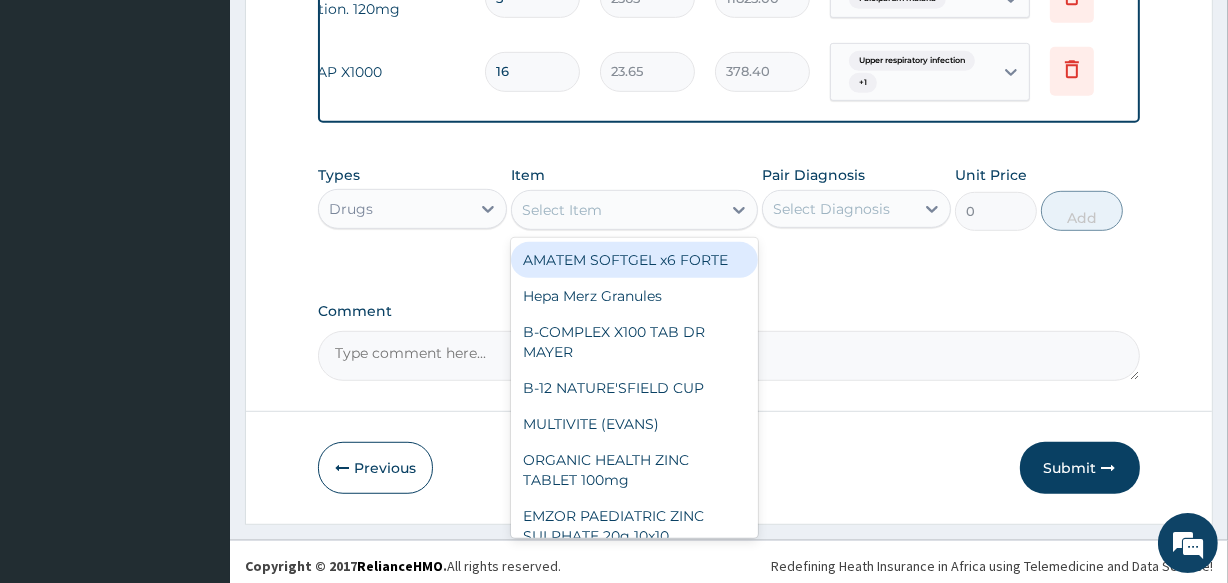 scroll, scrollTop: 1030, scrollLeft: 0, axis: vertical 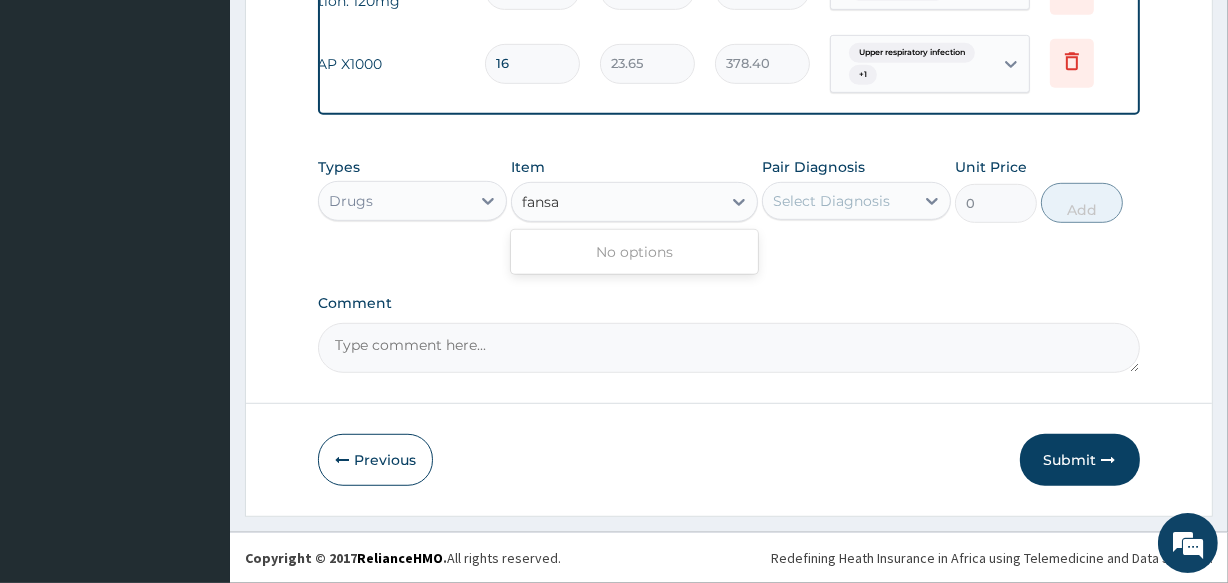 type on "fans" 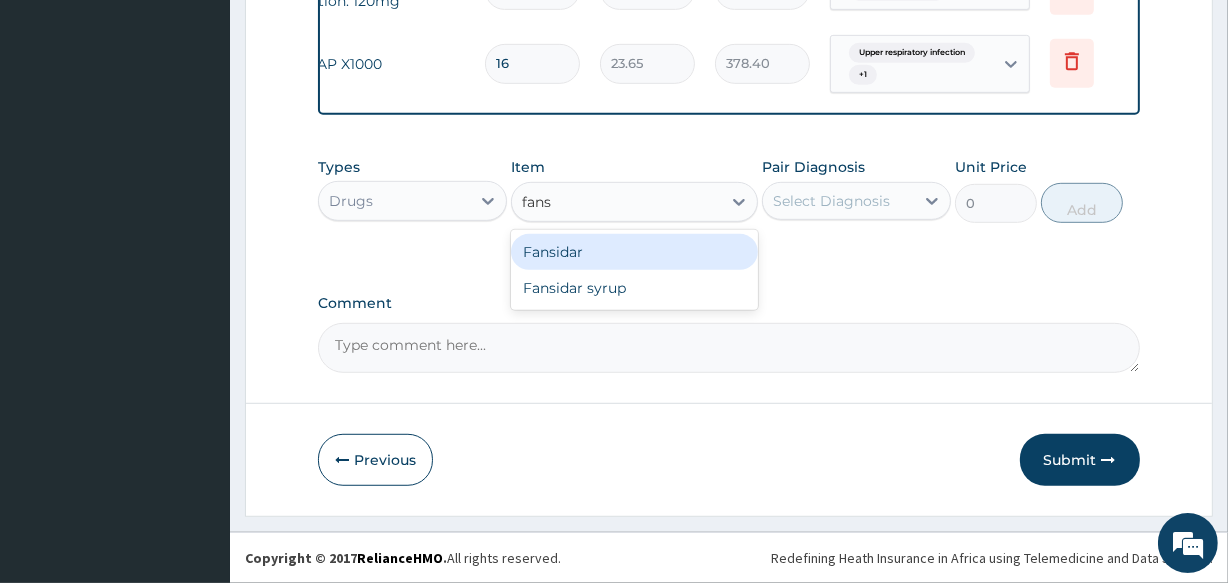 click on "Fansidar" at bounding box center (634, 252) 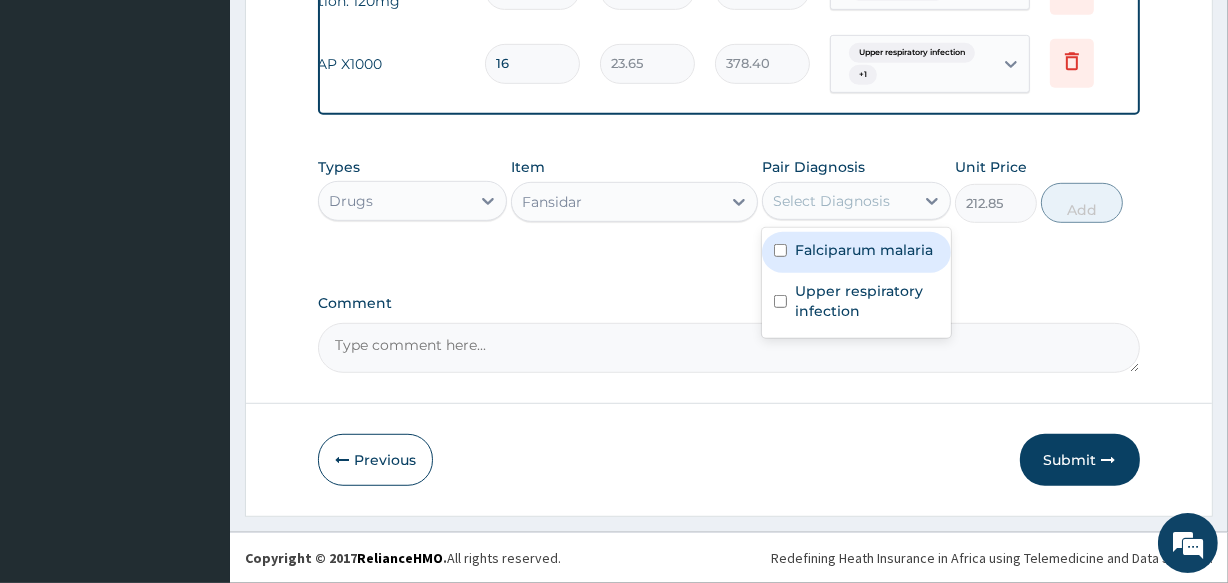 click on "Select Diagnosis" at bounding box center [838, 201] 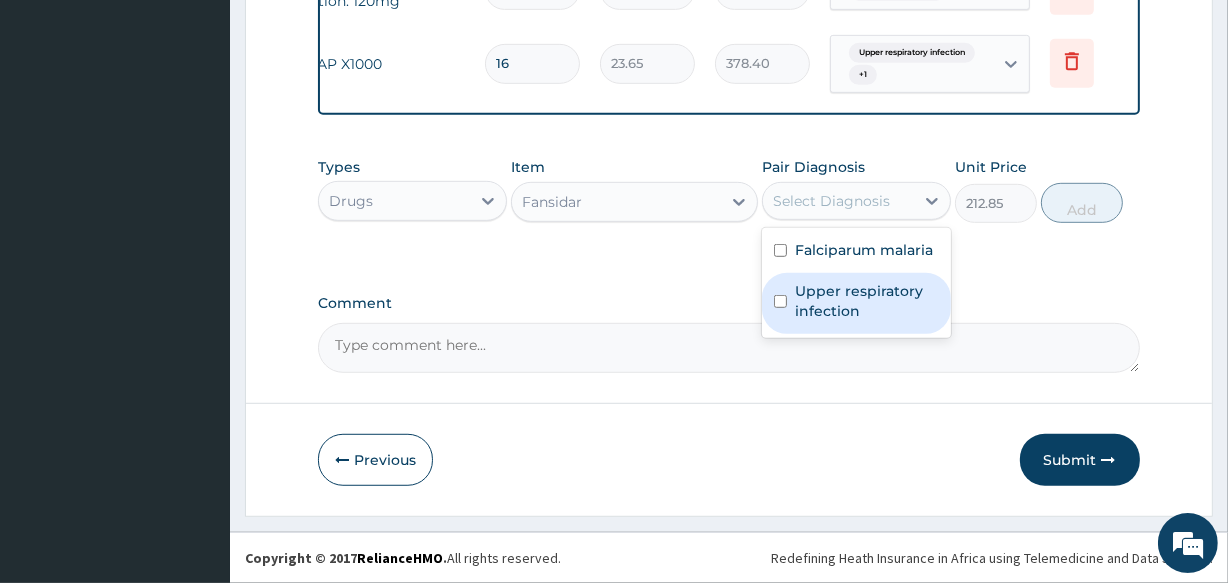 click on "Upper respiratory infection" at bounding box center [867, 301] 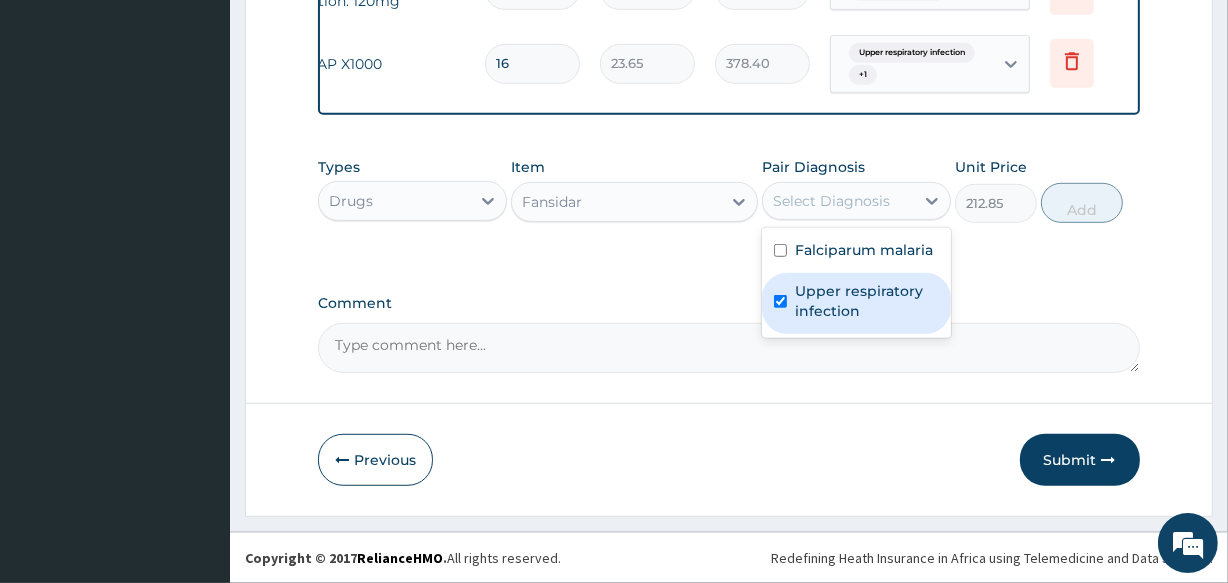 checkbox on "true" 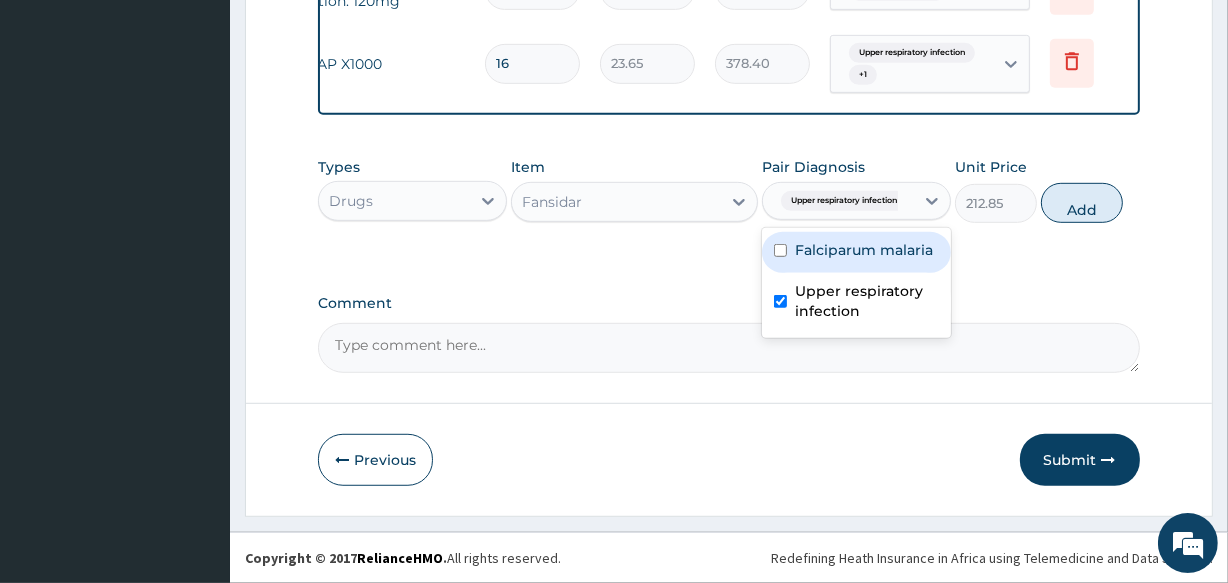 click on "Falciparum malaria" at bounding box center [856, 252] 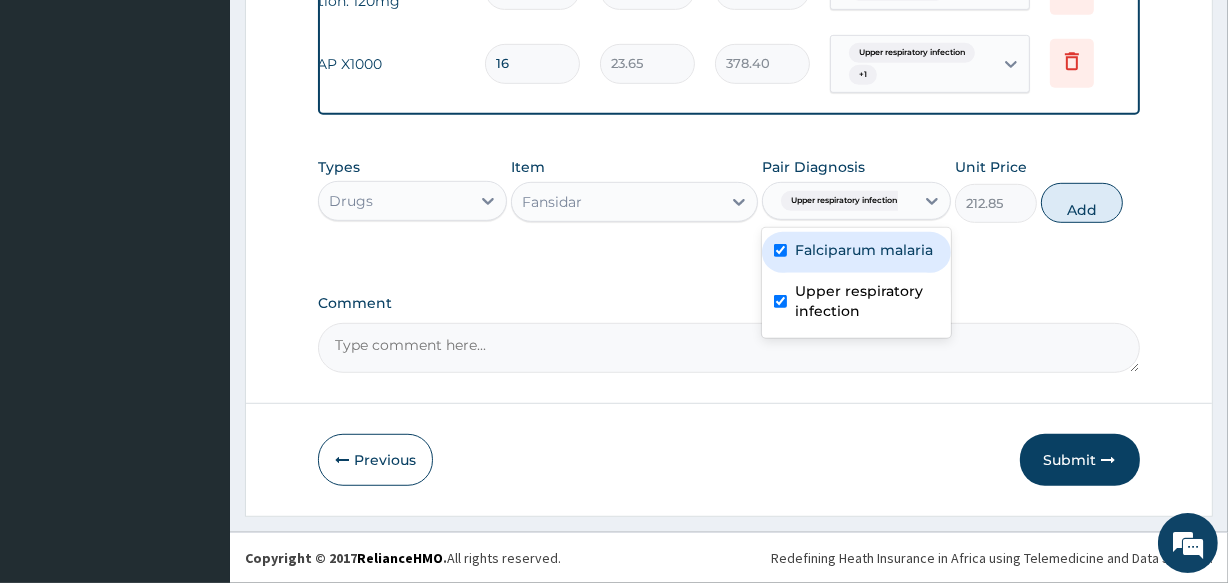 checkbox on "true" 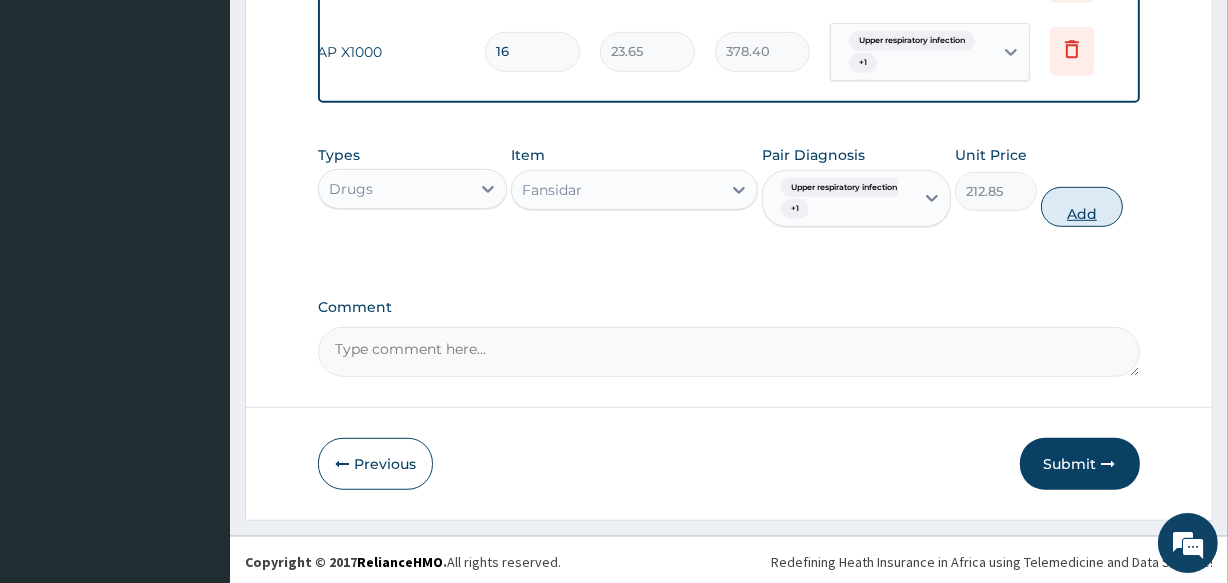 click on "Add" at bounding box center [1082, 207] 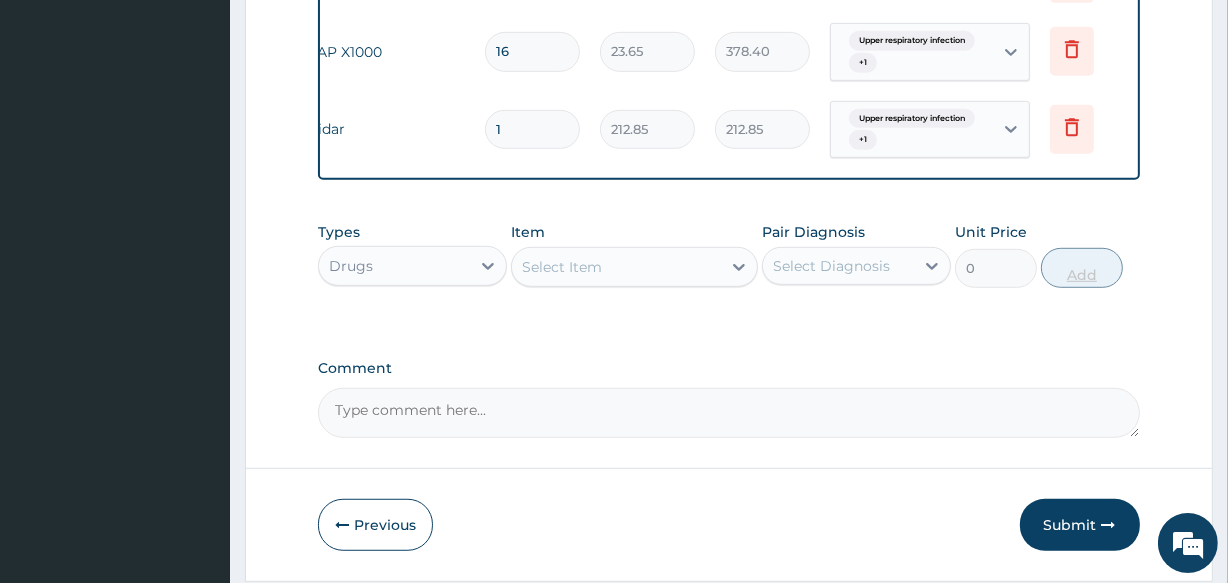 type on "2" 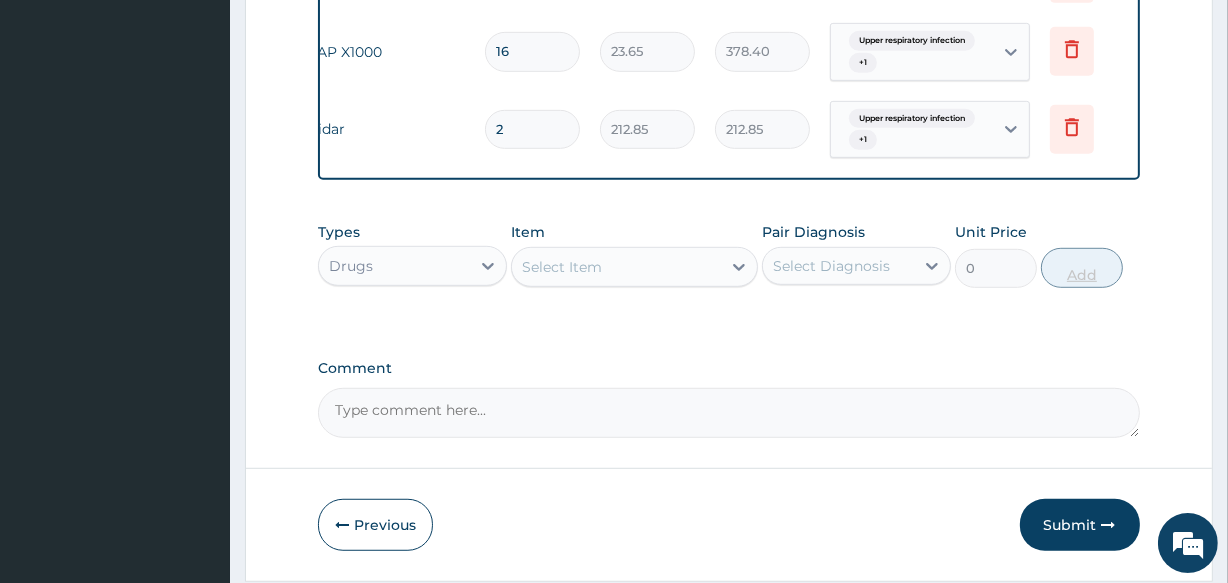 type on "425.70" 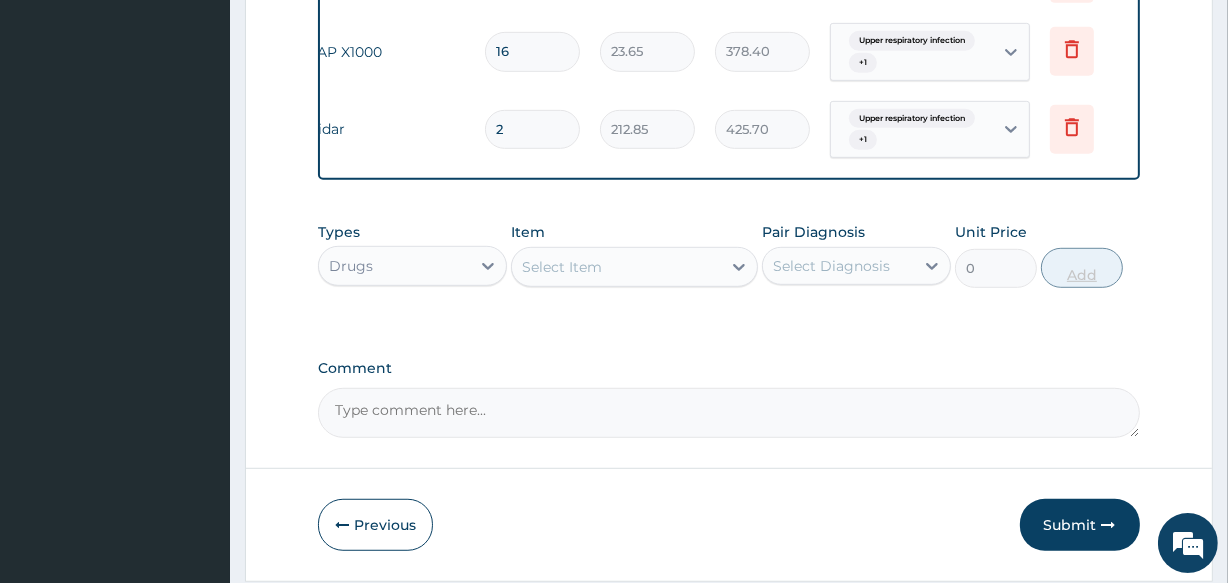 type on "3" 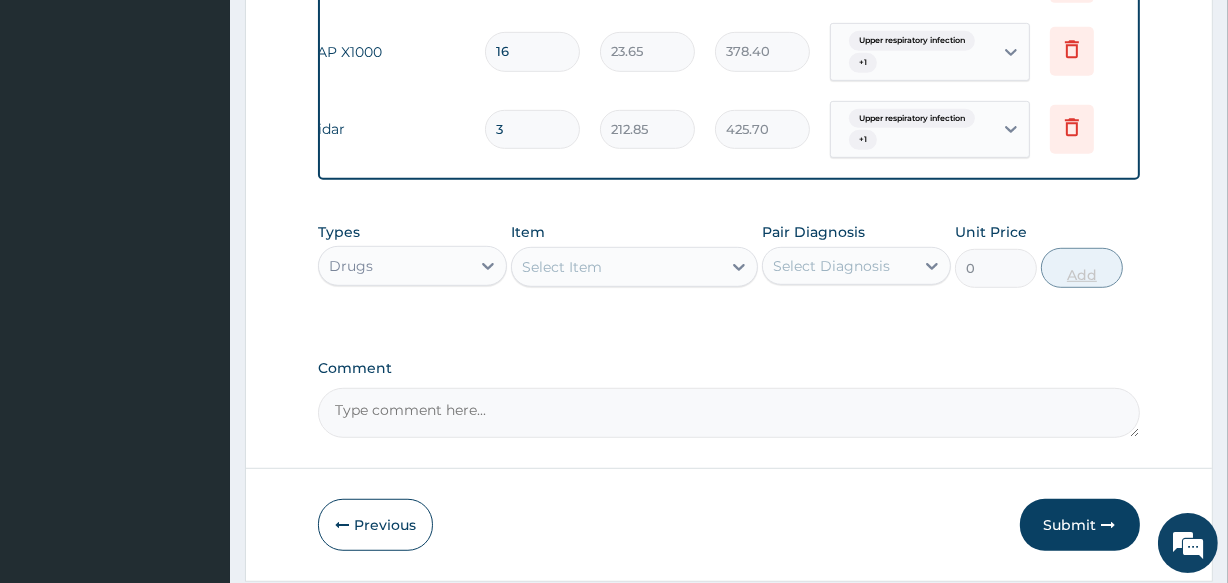 type on "638.55" 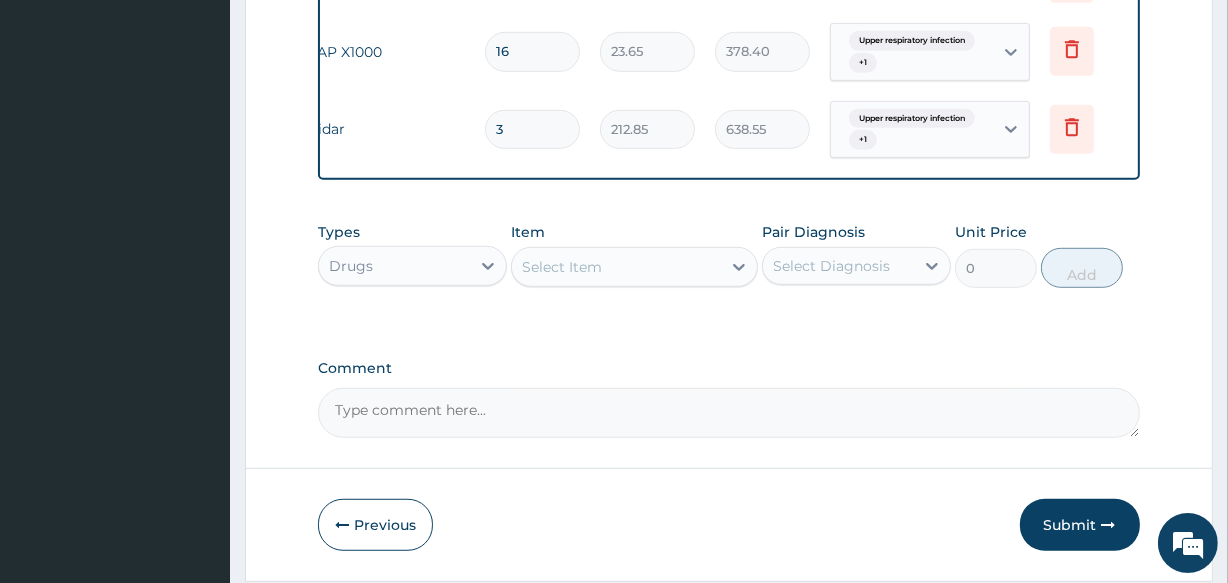 click on "Select Item" at bounding box center [616, 267] 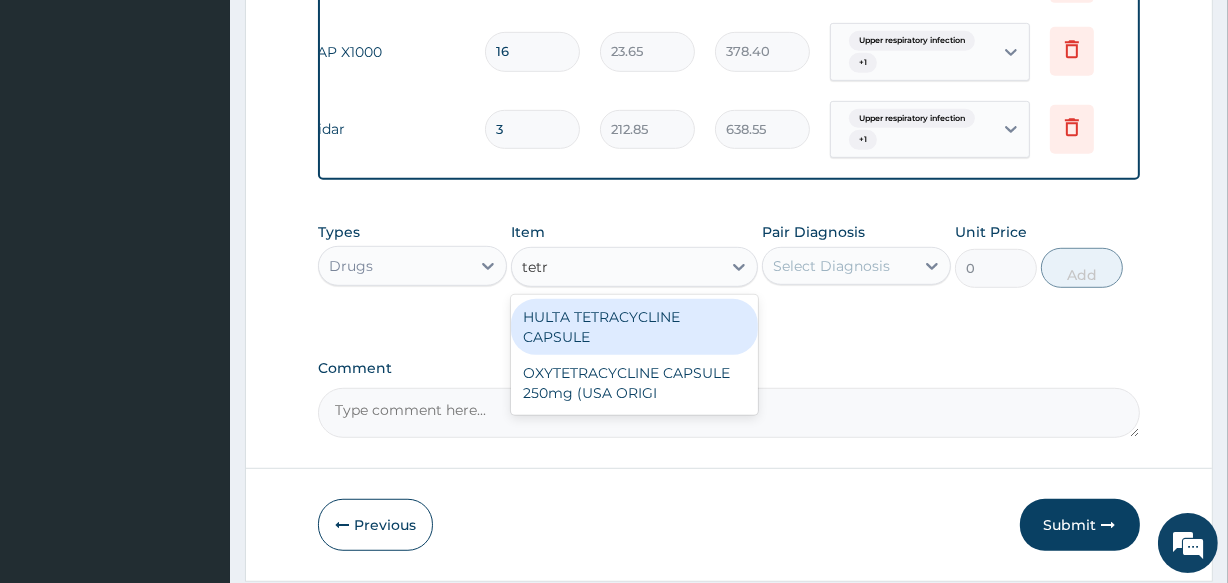 type on "tetra" 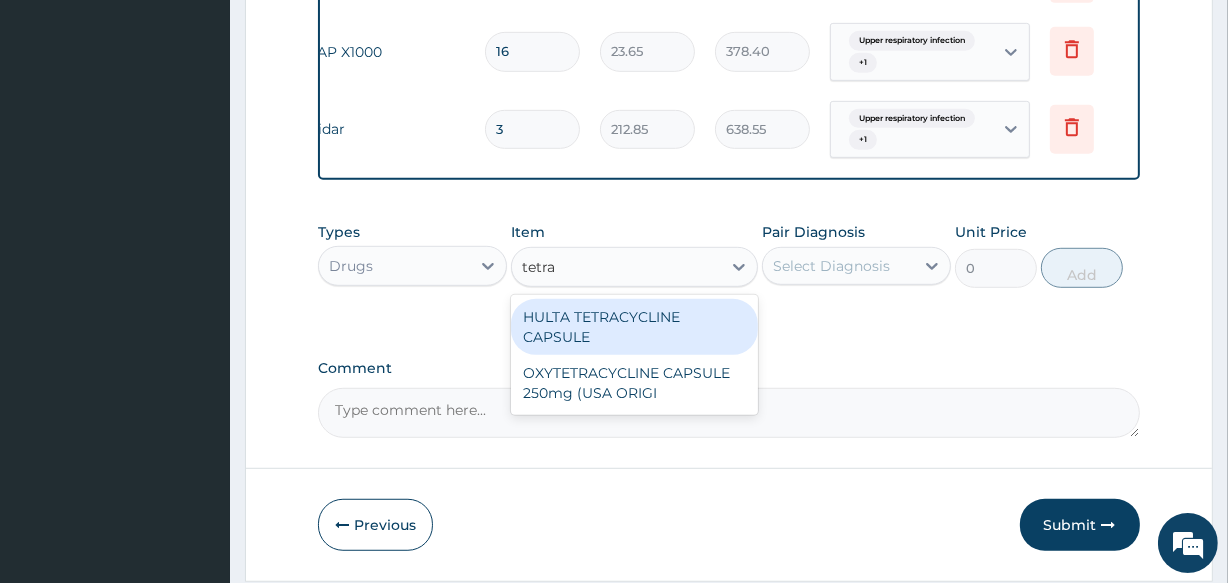 click on "HULTA TETRACYCLINE CAPSULE" at bounding box center (634, 327) 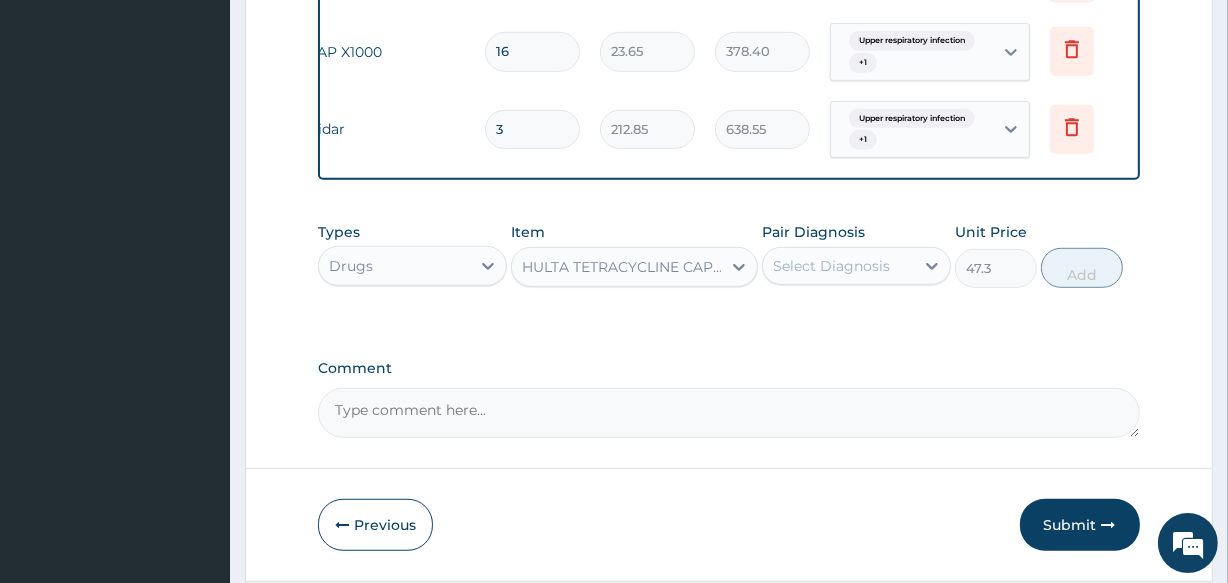 click on "Select Diagnosis" at bounding box center [838, 266] 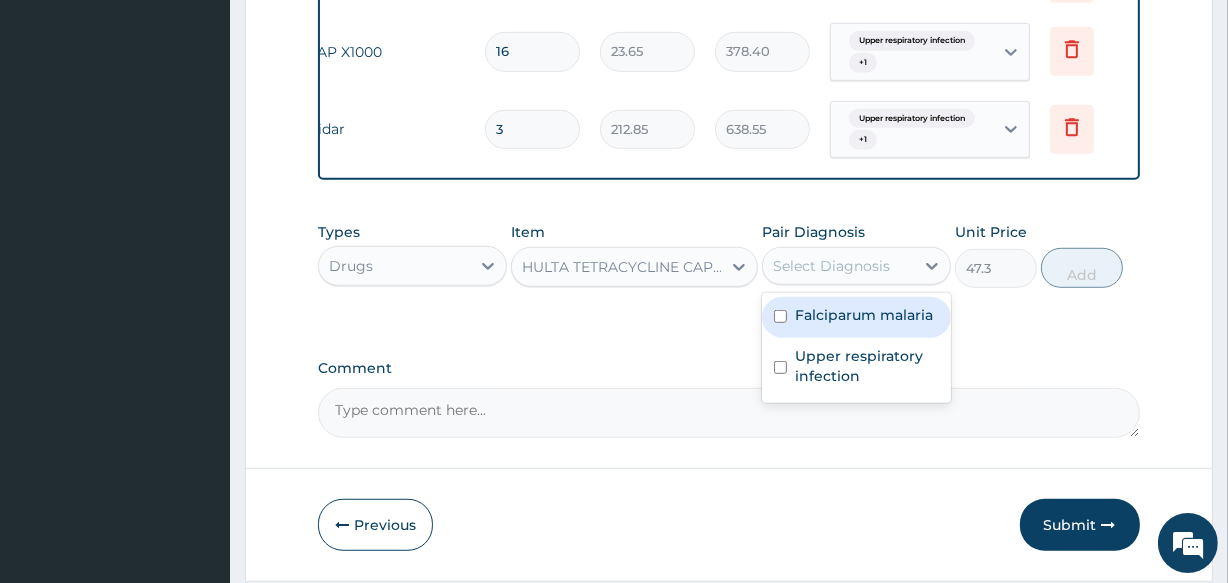 click on "Falciparum malaria" at bounding box center (864, 315) 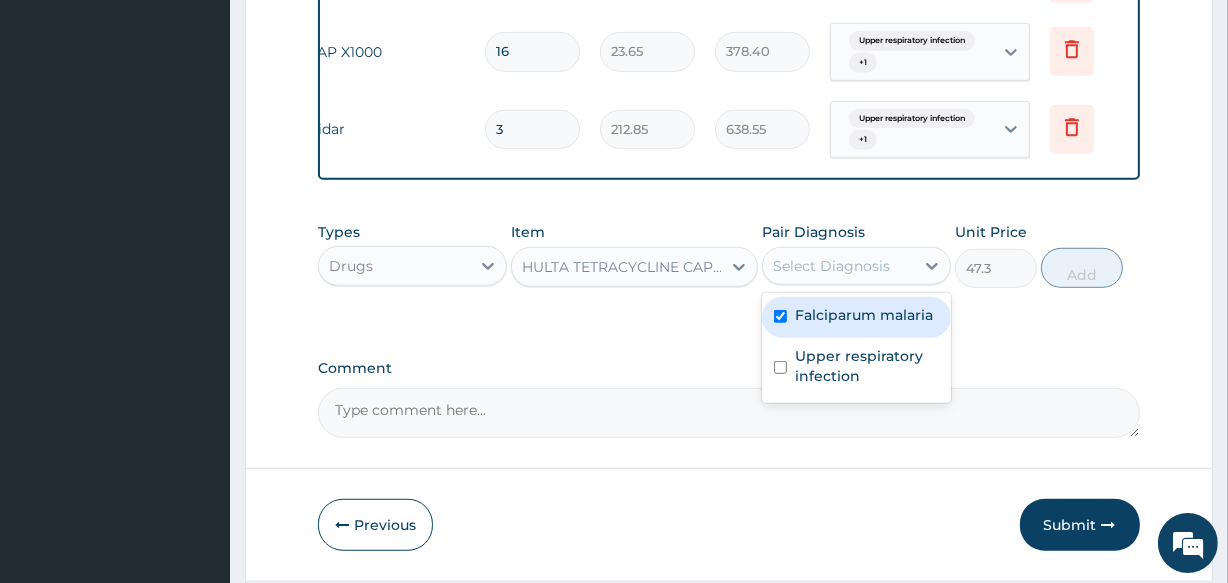 checkbox on "true" 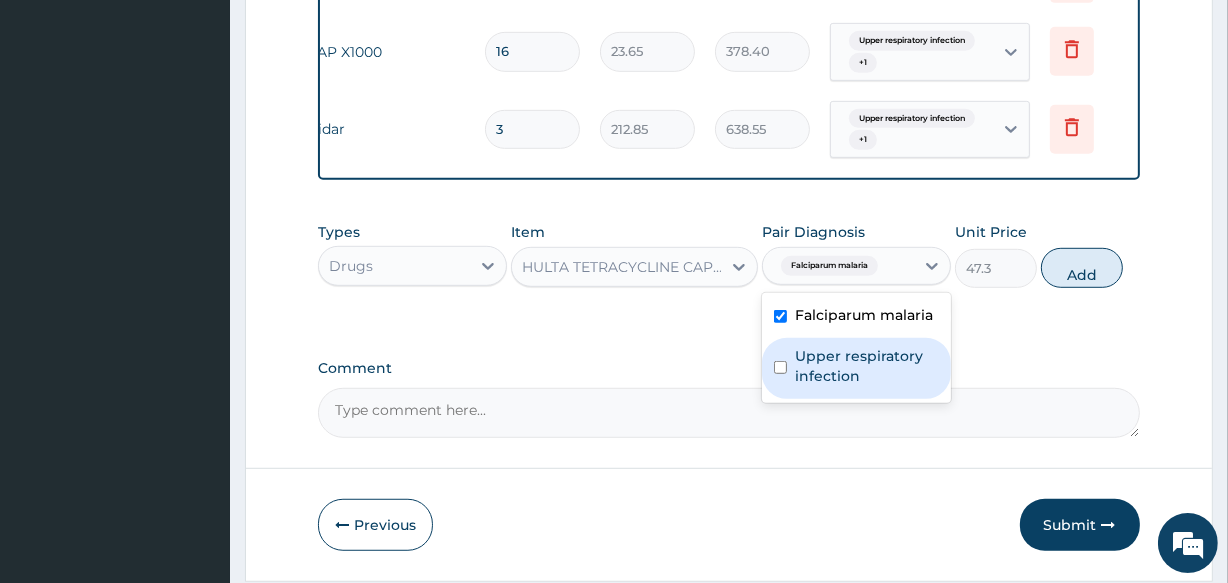 click on "Upper respiratory infection" at bounding box center [867, 366] 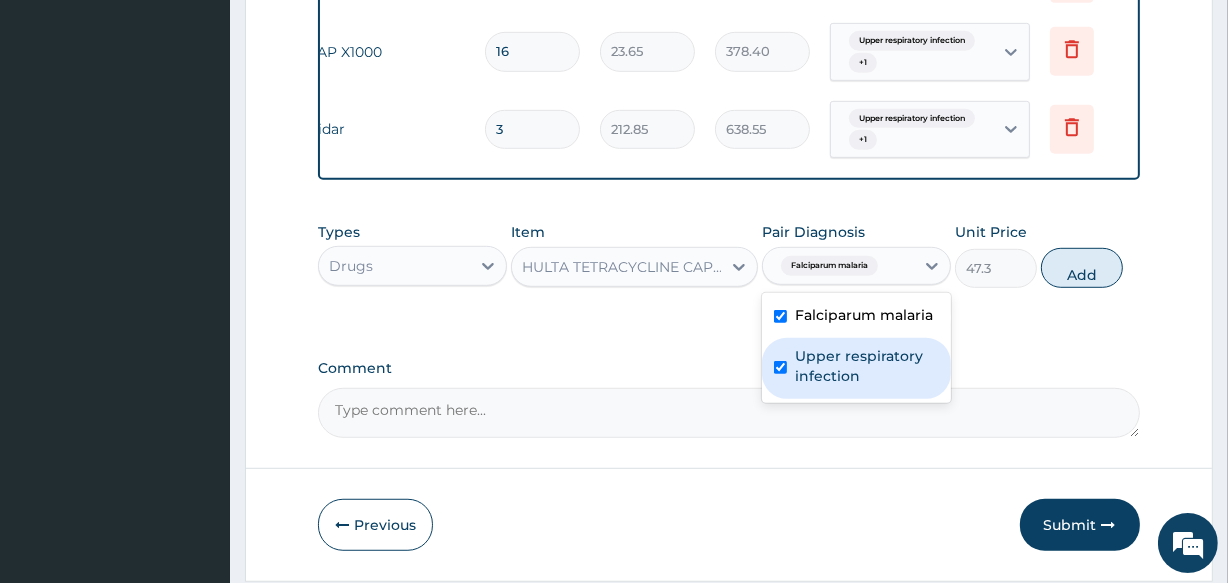 checkbox on "true" 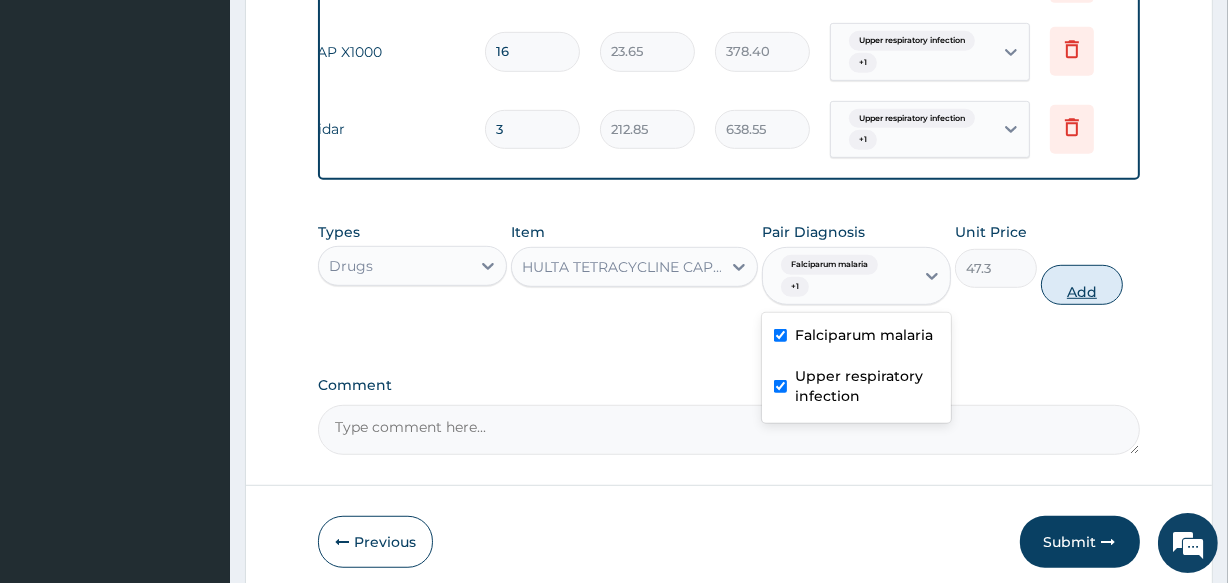 click on "Add" at bounding box center (1082, 285) 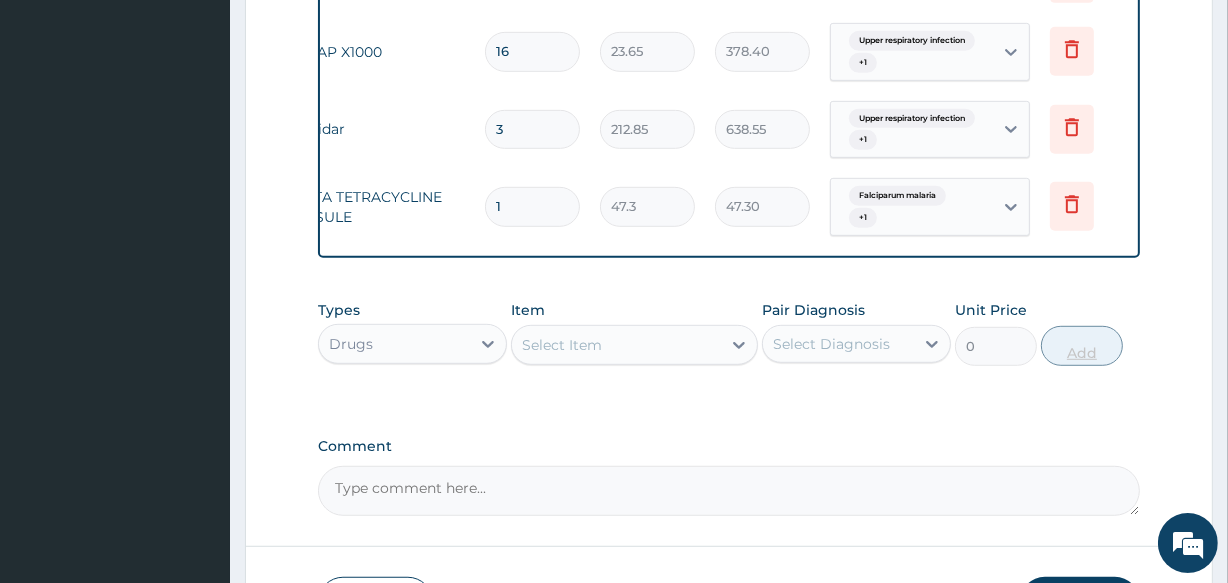 type 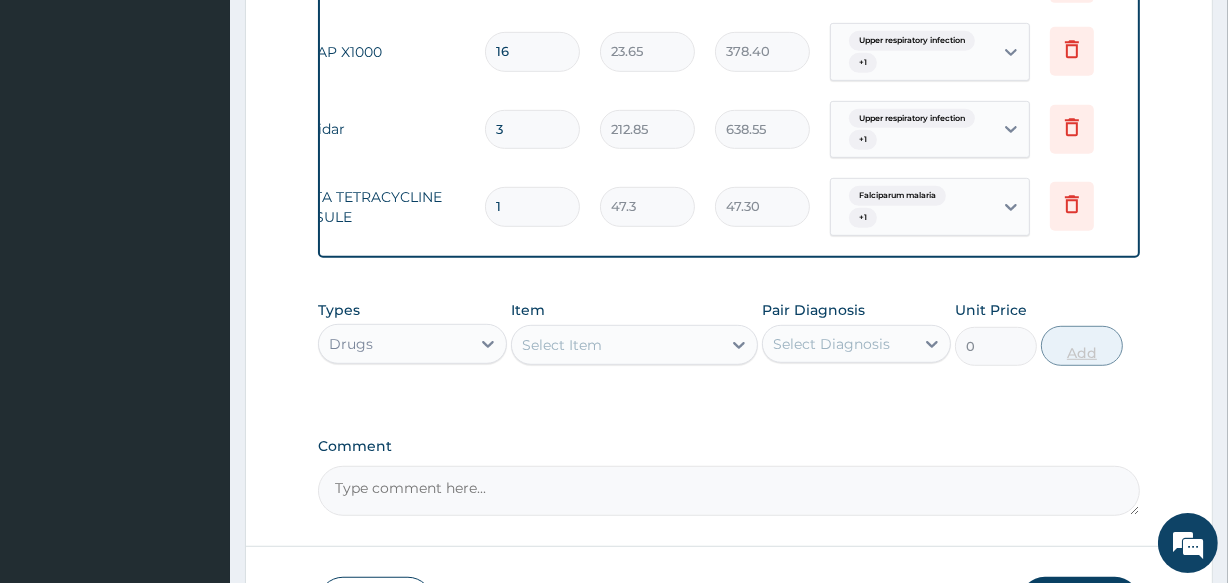 type on "0.00" 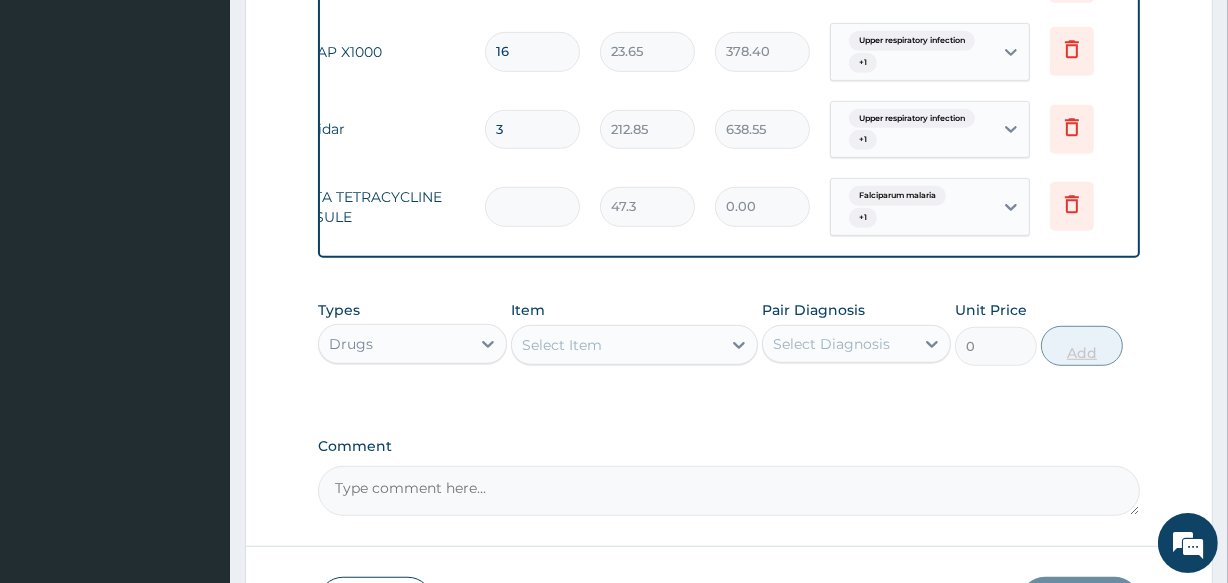 type on "3" 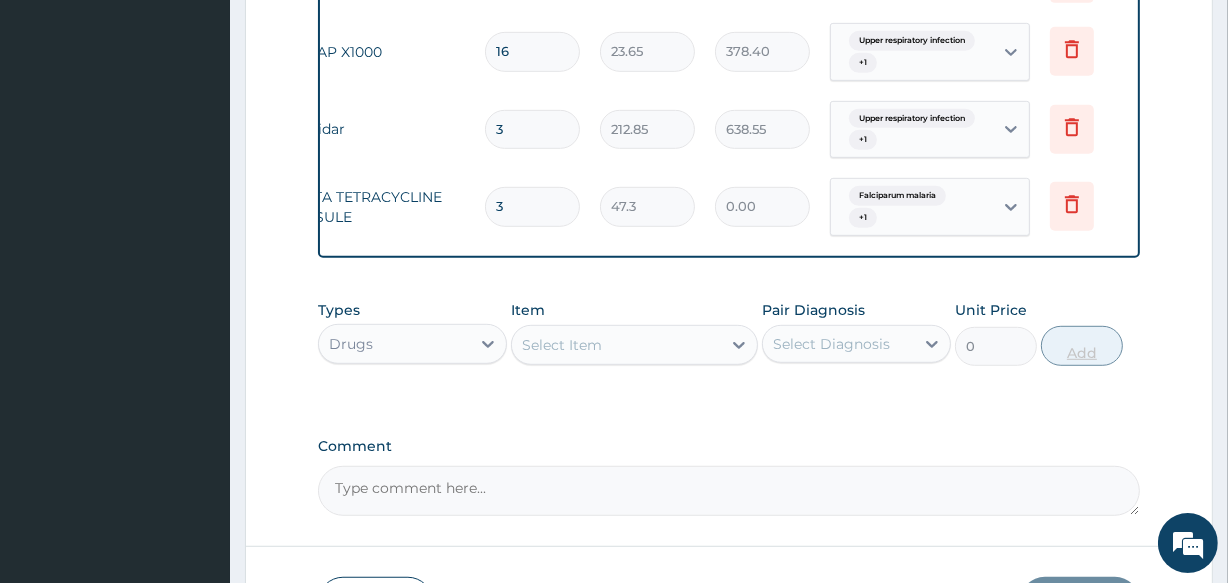 type on "141.90" 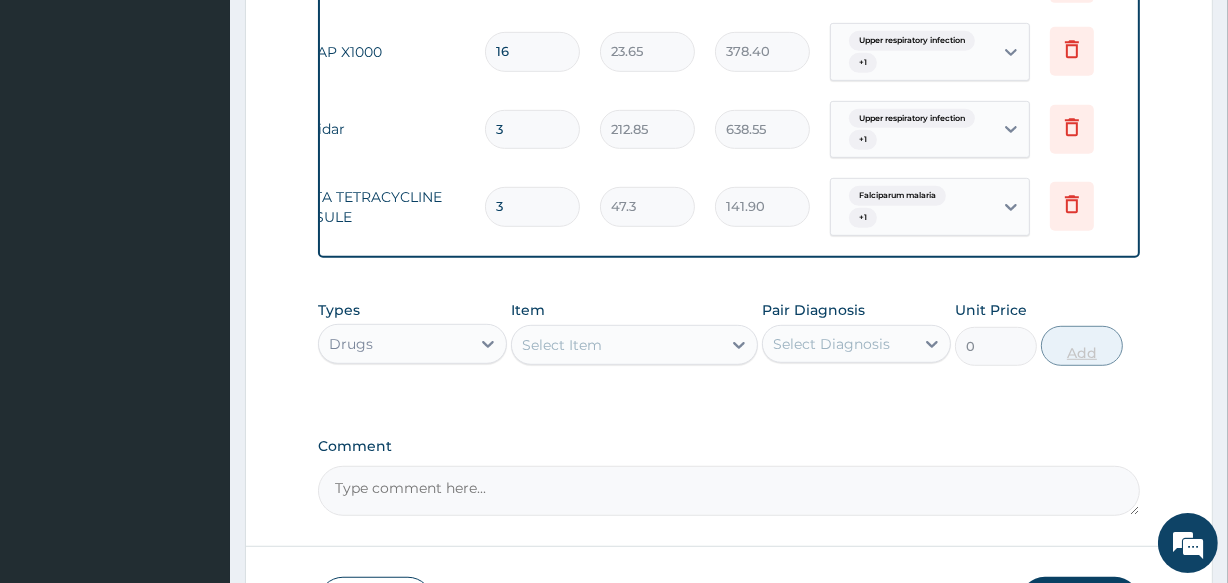 type on "30" 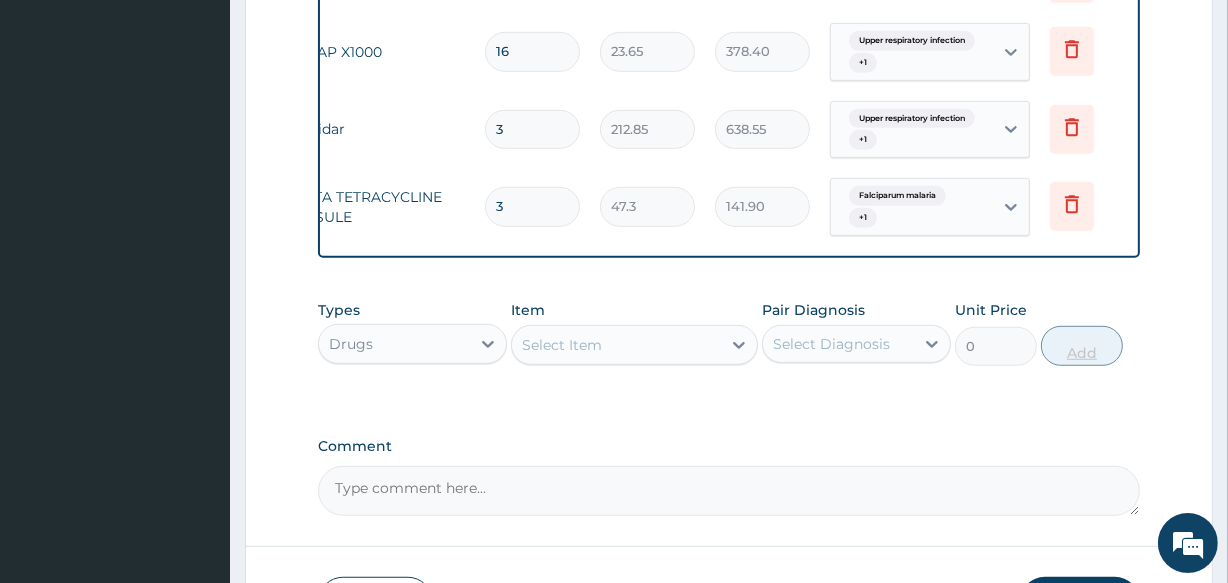 type on "1419.00" 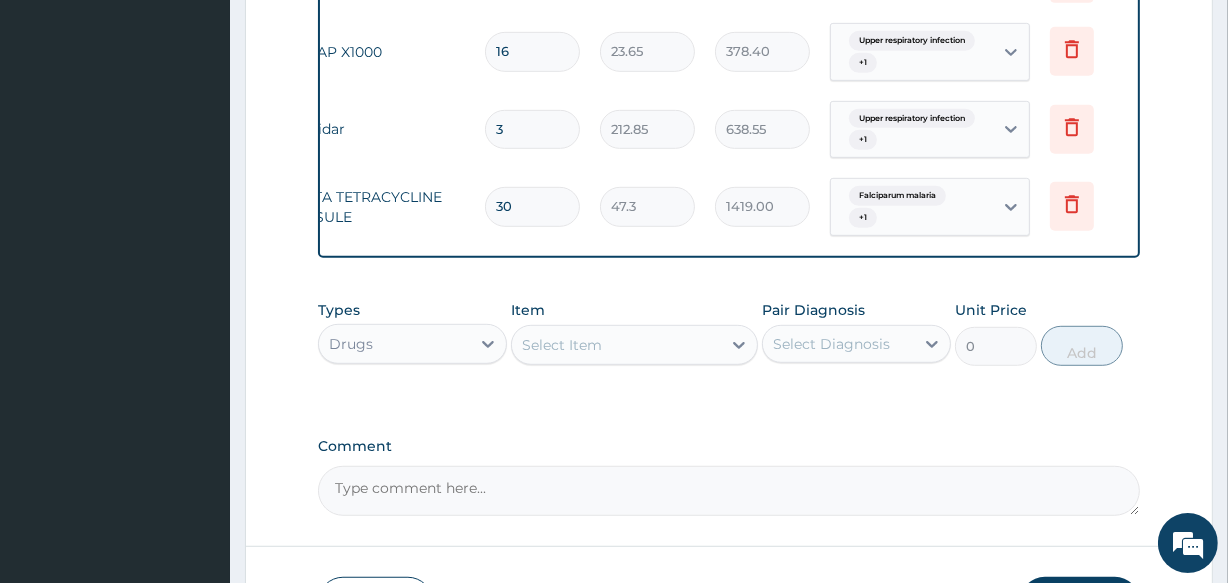 type on "30" 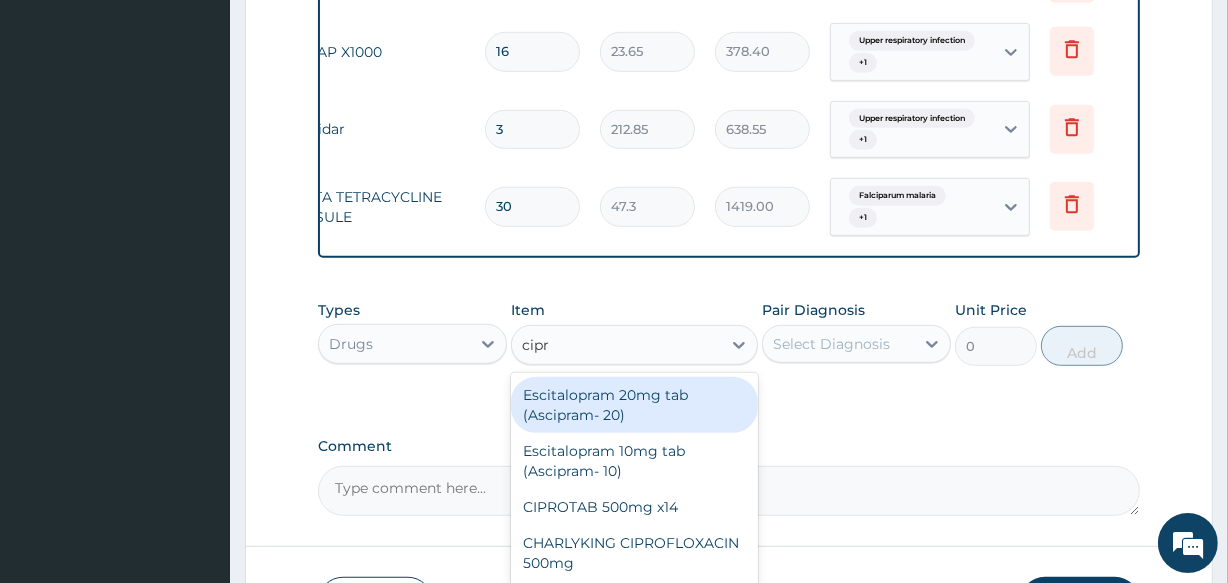 type on "cipro" 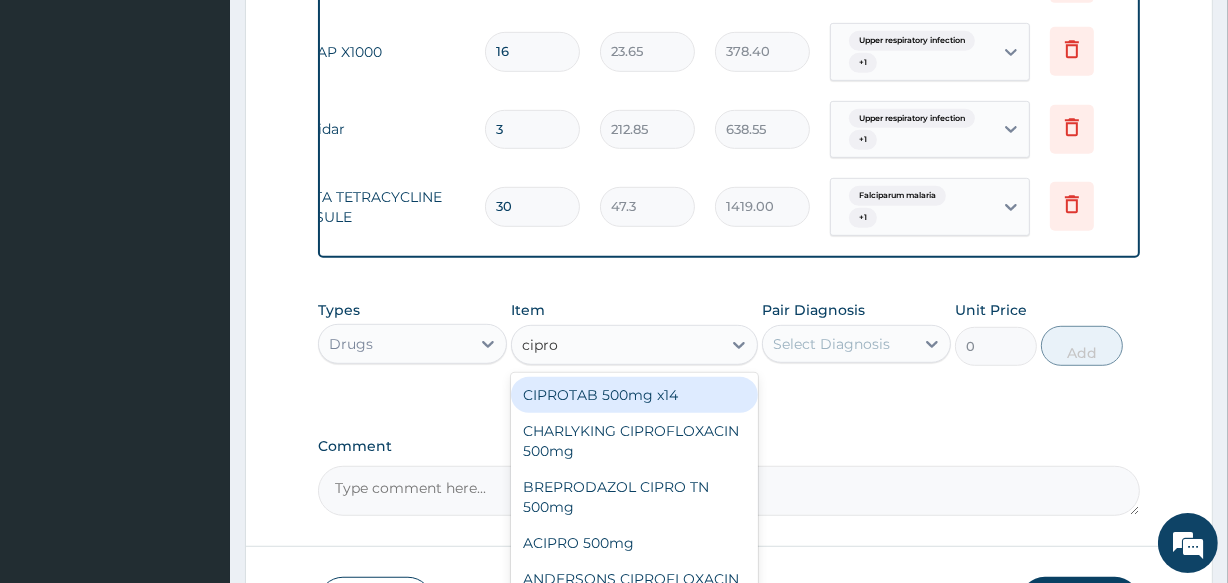 click on "CIPROTAB 500mg x14" at bounding box center (634, 395) 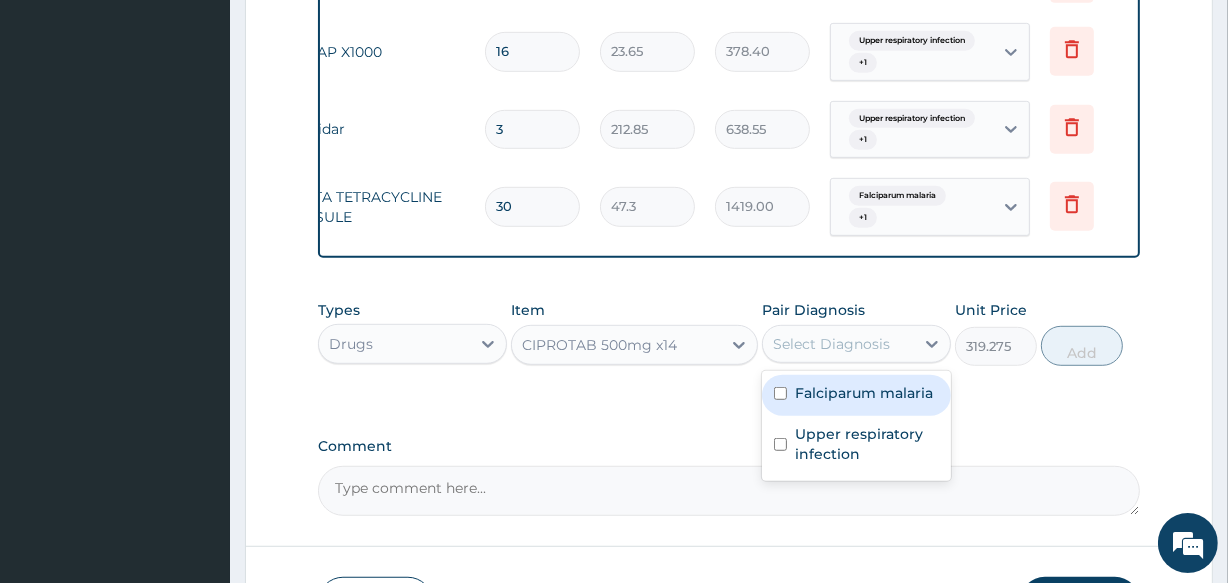 click on "Select Diagnosis" at bounding box center [838, 344] 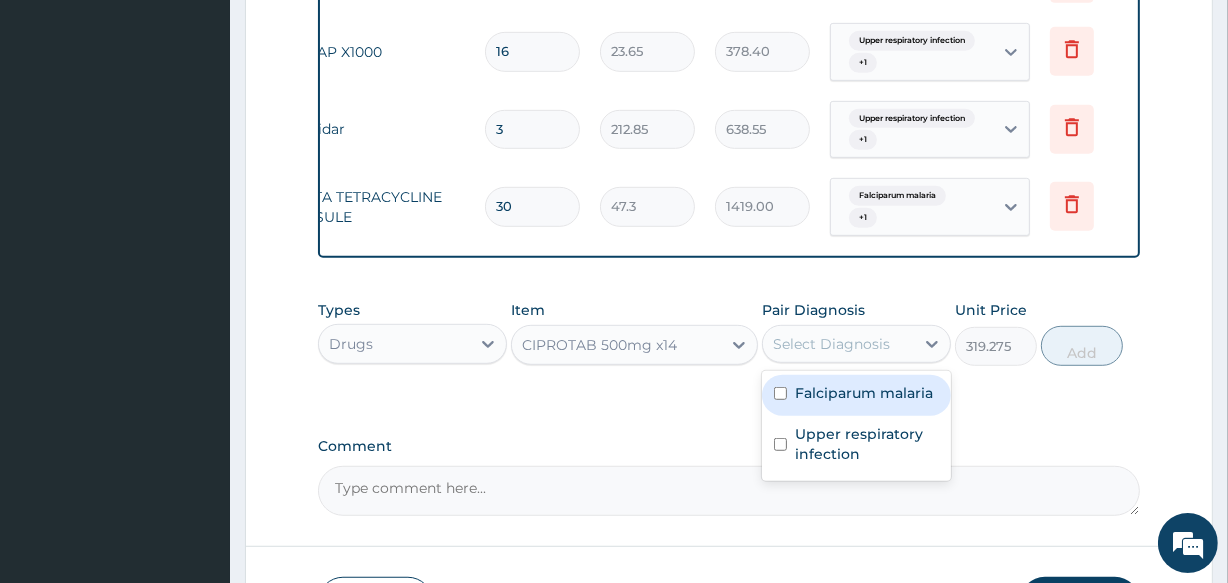 click on "Falciparum malaria" at bounding box center (864, 393) 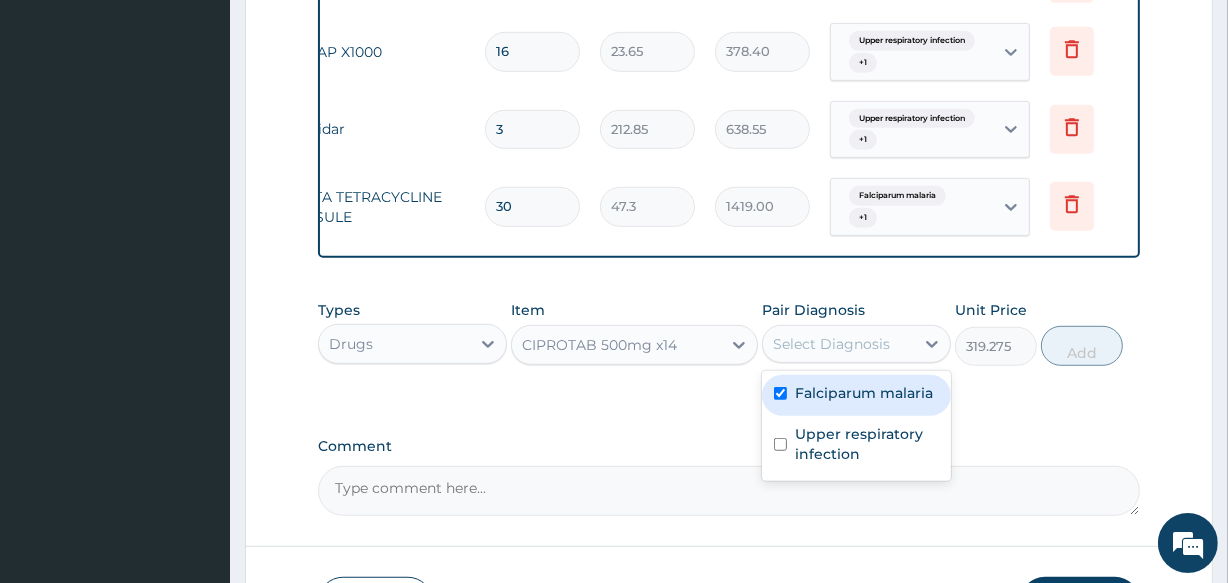 checkbox on "true" 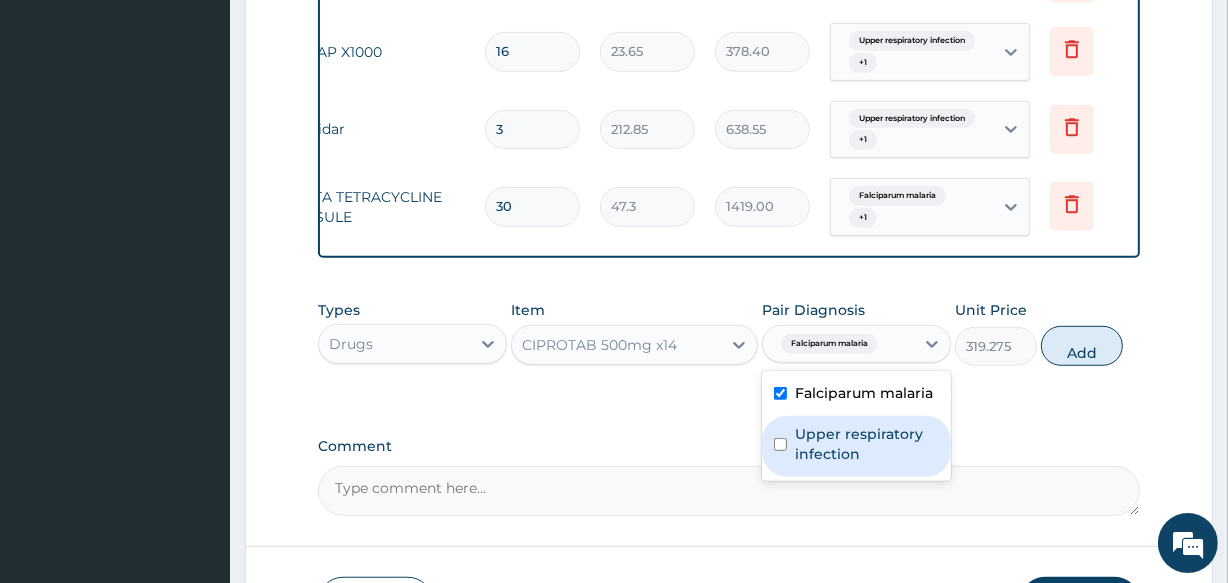click on "Upper respiratory infection" at bounding box center (867, 444) 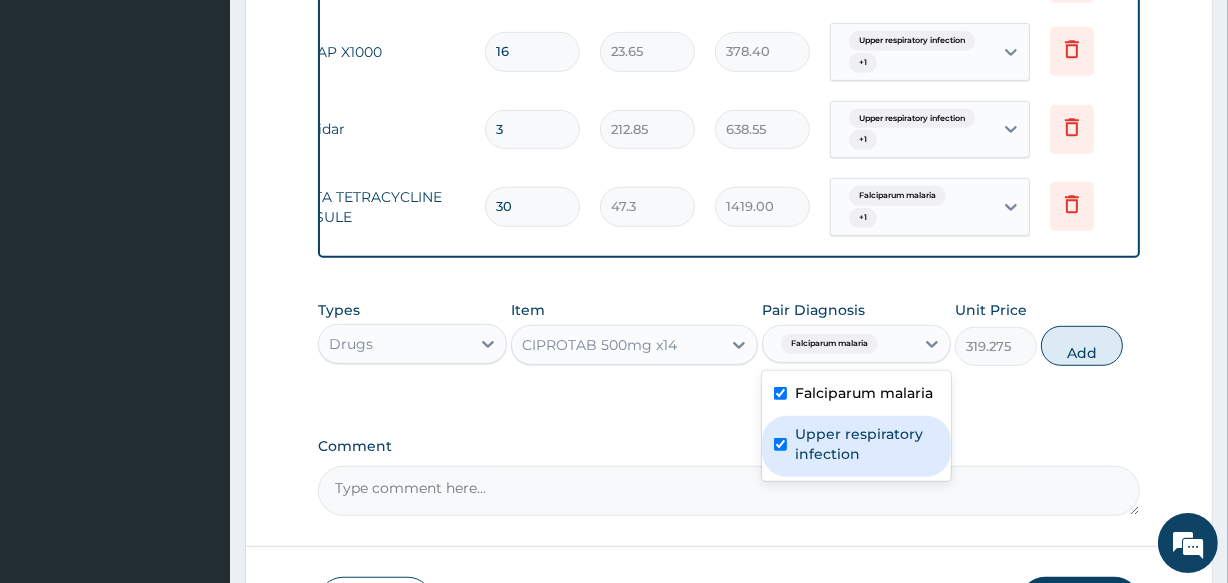 checkbox on "true" 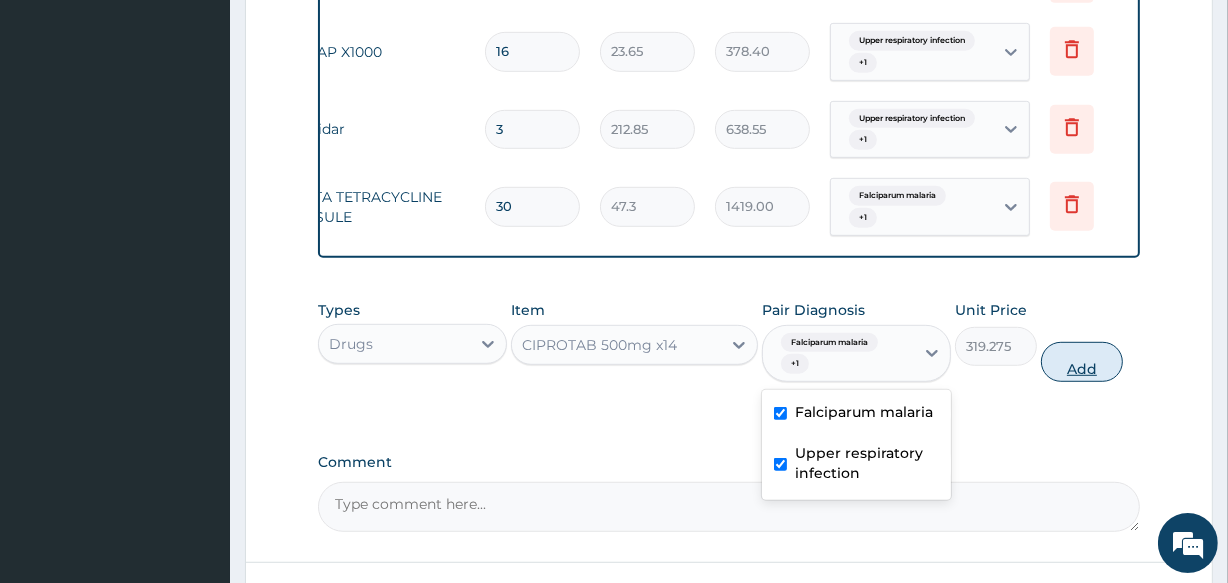 click on "Add" at bounding box center [1082, 362] 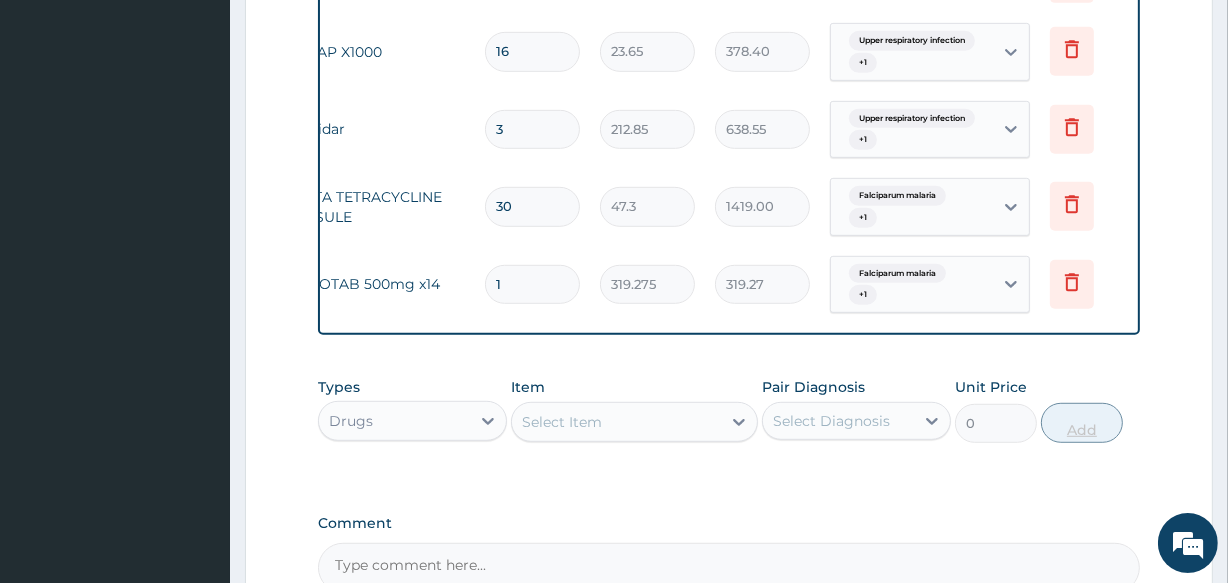 type on "14" 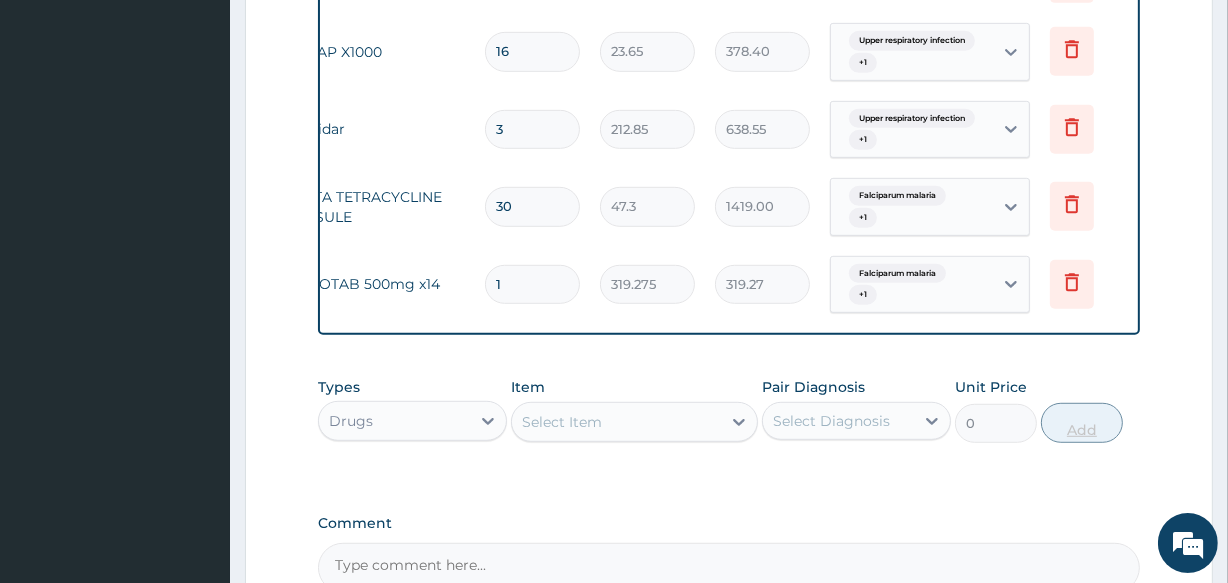 type on "4469.85" 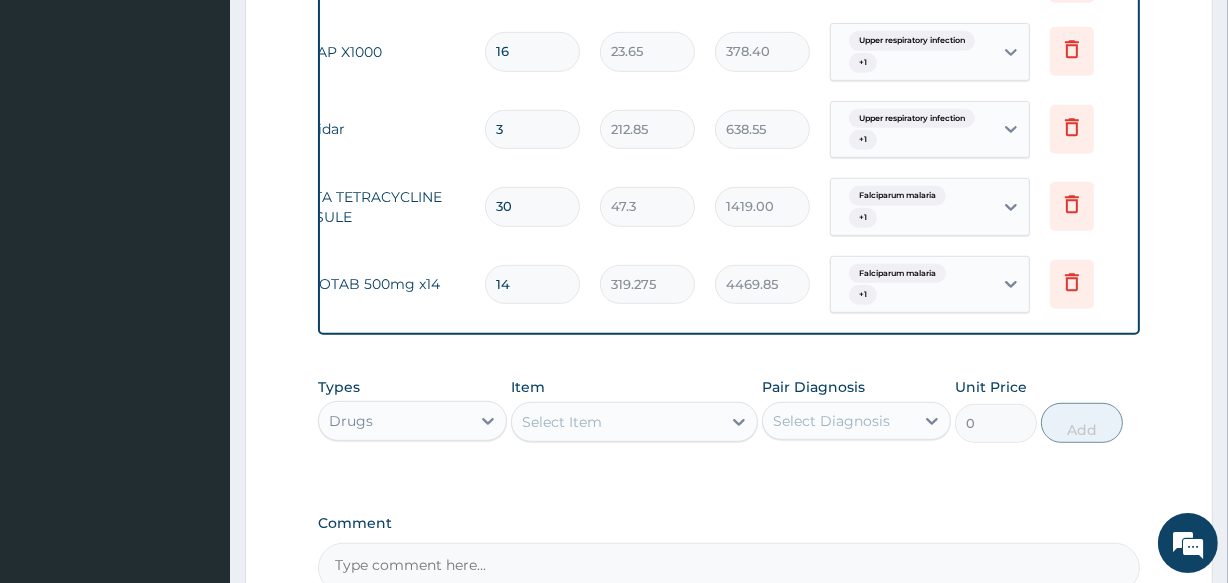 scroll, scrollTop: 993, scrollLeft: 0, axis: vertical 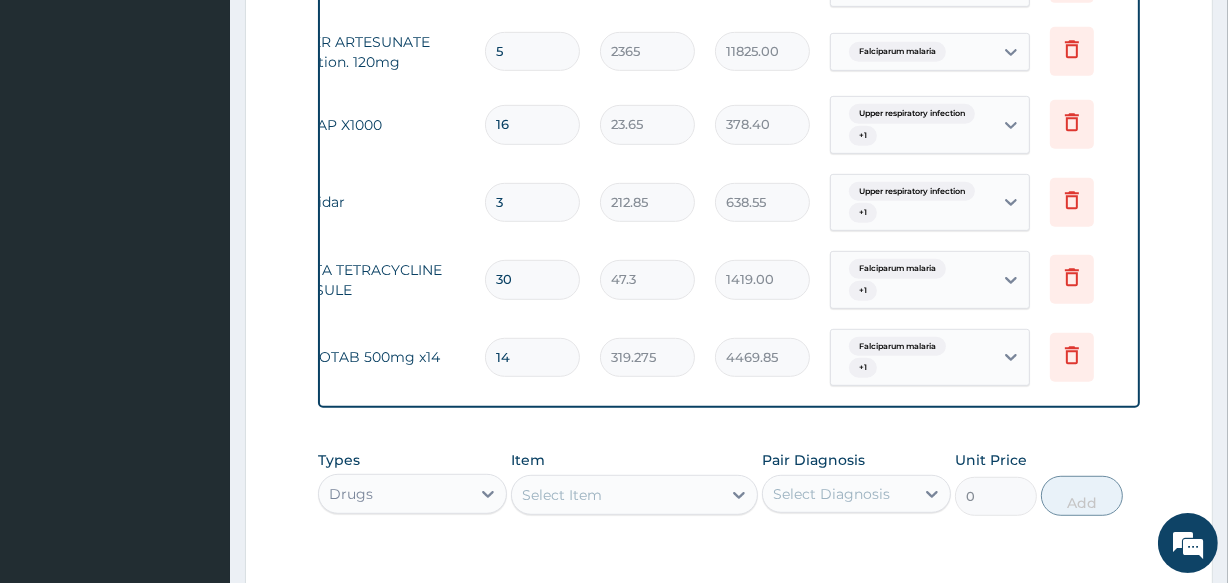 type on "14" 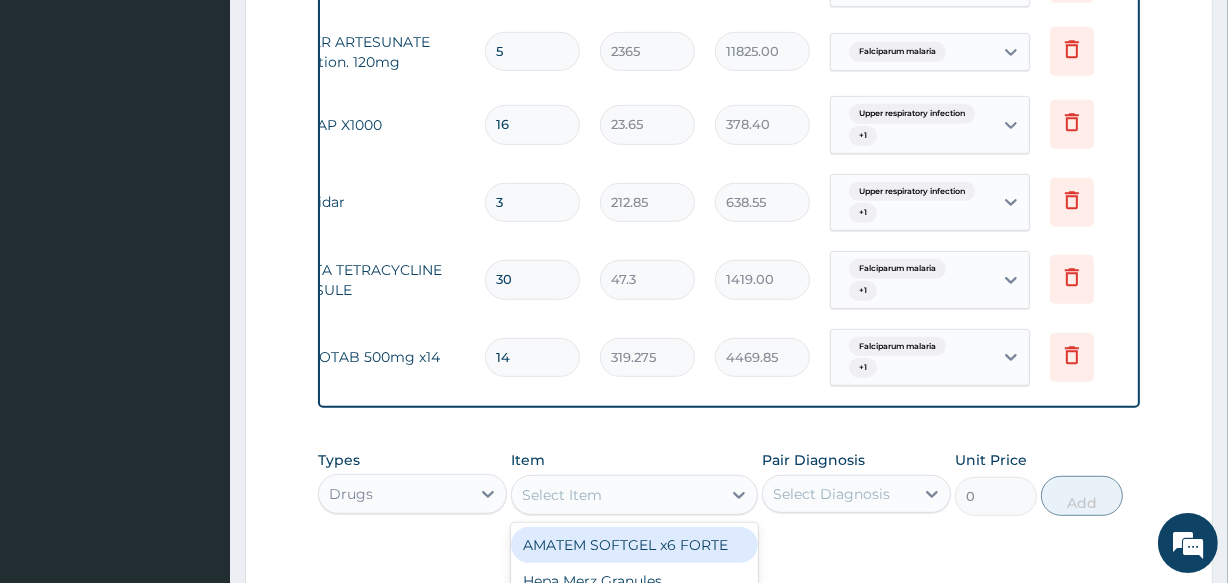 click on "Select Item" at bounding box center (616, 495) 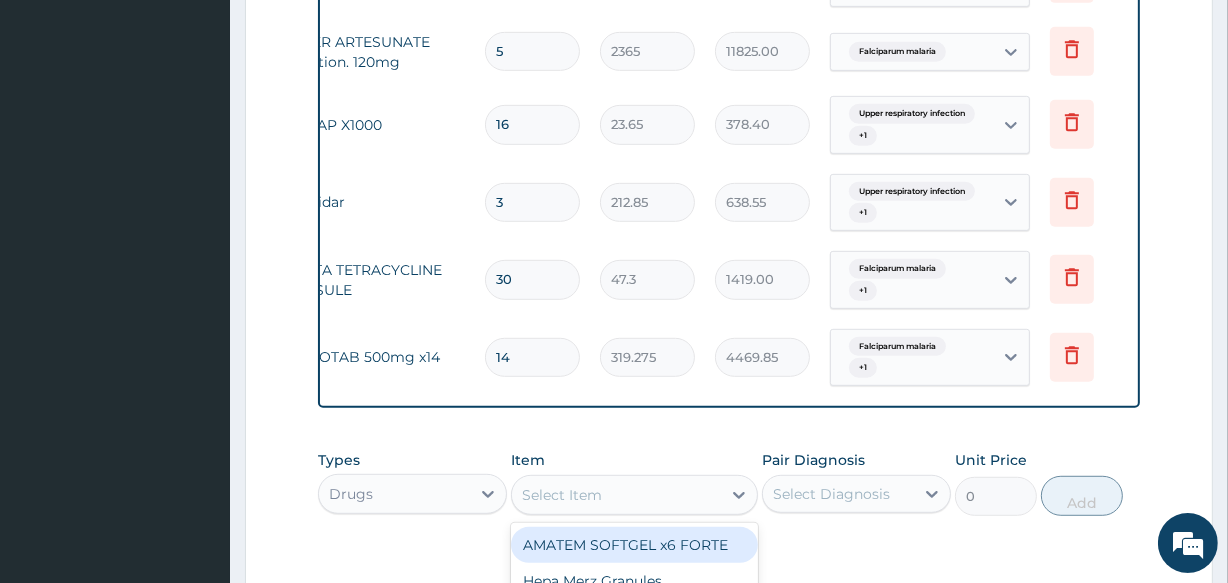 click on "Types Drugs Item option CIPROTAB 500mg x14, selected. option AMATEM SOFTGEL x6 FORTE focused, 1 of 790. 790 results available. Use Up and Down to choose options, press Enter to select the currently focused option, press Escape to exit the menu, press Tab to select the option and exit the menu. Select Item AMATEM SOFTGEL x6 FORTE Hepa Merz Granules B-COMPLEX X100 TAB DR MAYER B-12 NATURE'SFIELD CUP MULTIVITE (EVANS) ORGANIC HEALTH ZINC TABLET 100mg EMZOR PAEDIATRIC ZINC SULPHATE 20g 10x10 VITAMIN K1 Injection VITAMIN K X 100 (TOPSEA) NEUROVIT FORTE EVERDESTINY VITAMIN E JESDOL VITAMIN A OSTEOMED 20mg LIVOLIN FORTE EMZOR FOLIC ACID X 100 ASTYMIN CAPS TOT'HEMA ORAL SOLUTION RIBORICH B2 Vitamin B complex injection FESULF X 100 FERRODAN PLUS CAPS FERROLAB -12 VITAMIN C Injection LABOPLEX VITAMIN B-COMPLEX Injection. EMVITE DROPS GLORON CAPSULE BIG CITRAMIN DROPS CALCITAB CALCIUM SUPPLEMENT CAL D3 ASCOBION C300 VIT-C Syrup 100ml MULTIVITE MULTIVITAMIN Syrup 100ml FOLIMOP FOLIC ACID Syrup 100ml ASCOMED X100 Daflon 0" at bounding box center (728, 483) 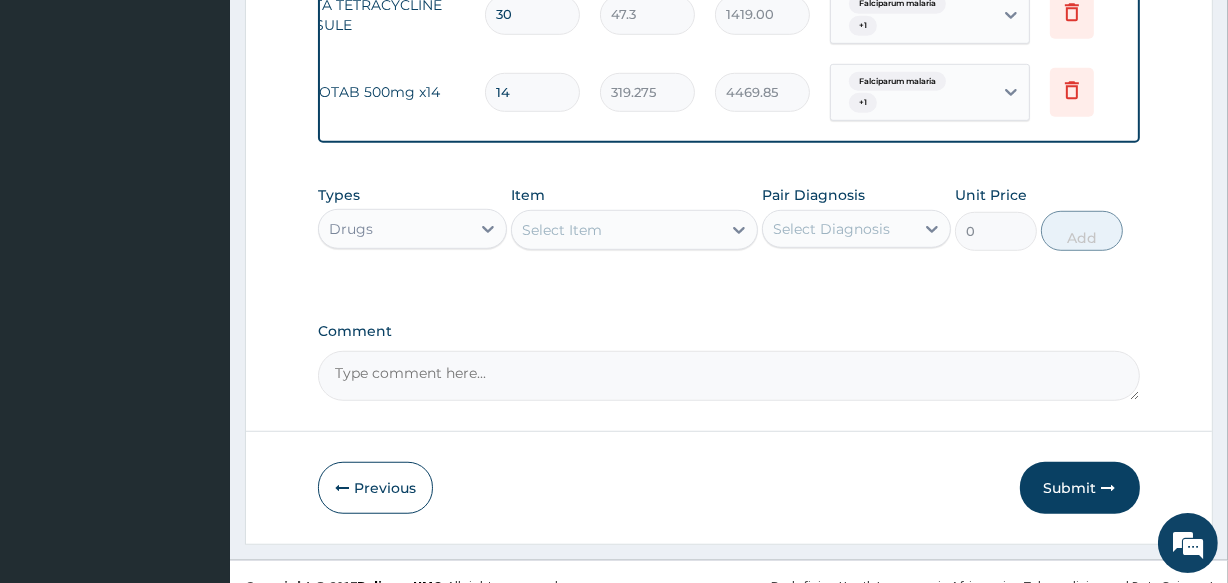 scroll, scrollTop: 1261, scrollLeft: 0, axis: vertical 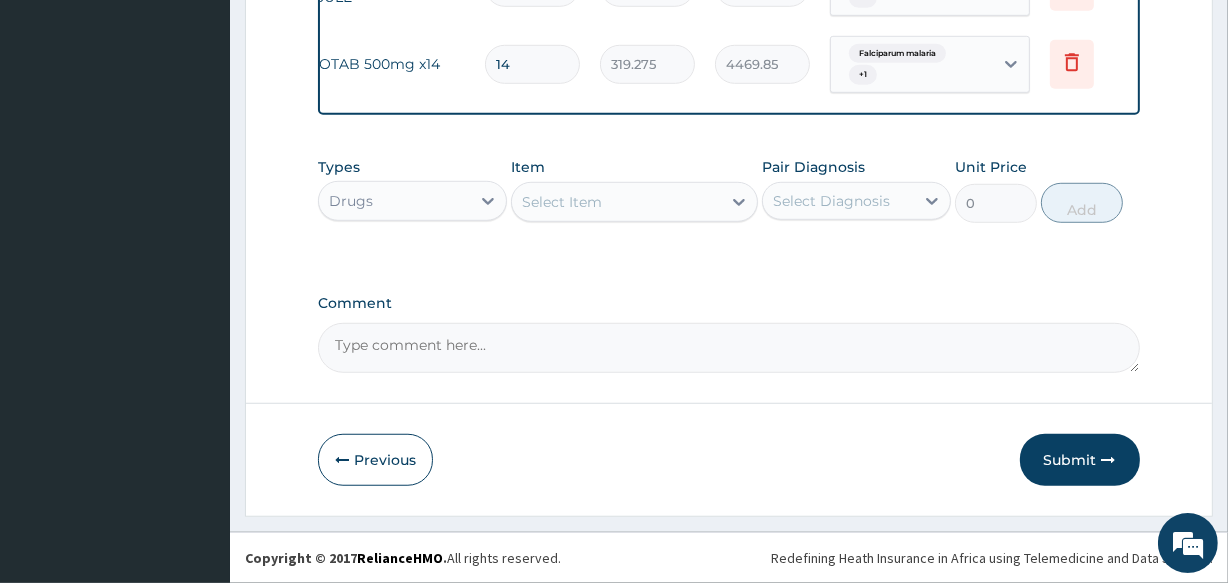 click on "Comment" at bounding box center [728, 348] 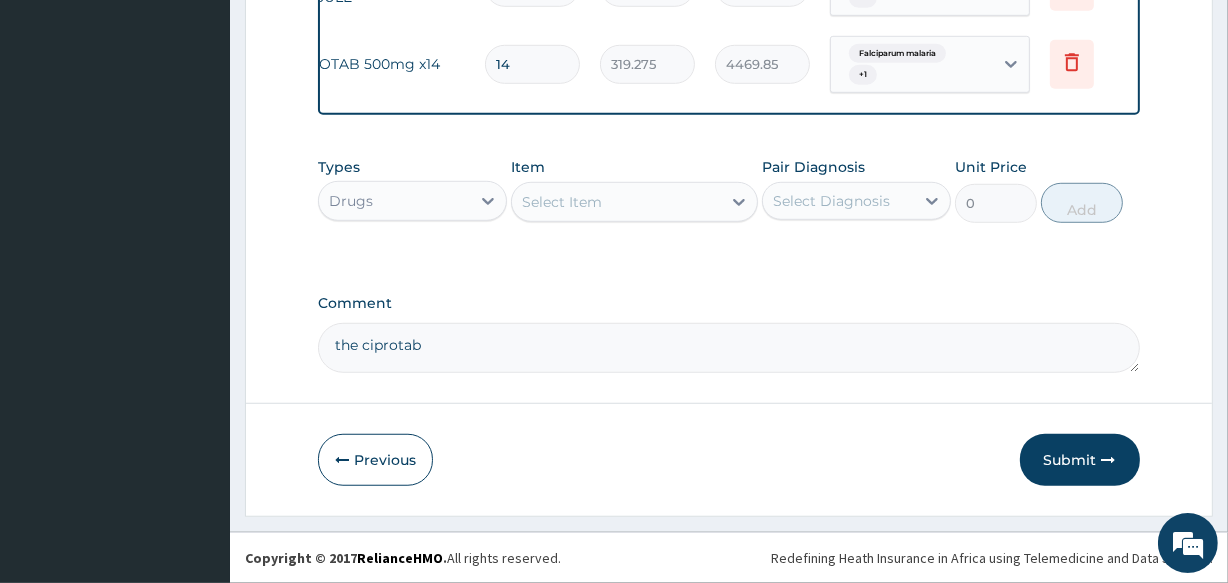 click on "the ciprotab" at bounding box center [728, 348] 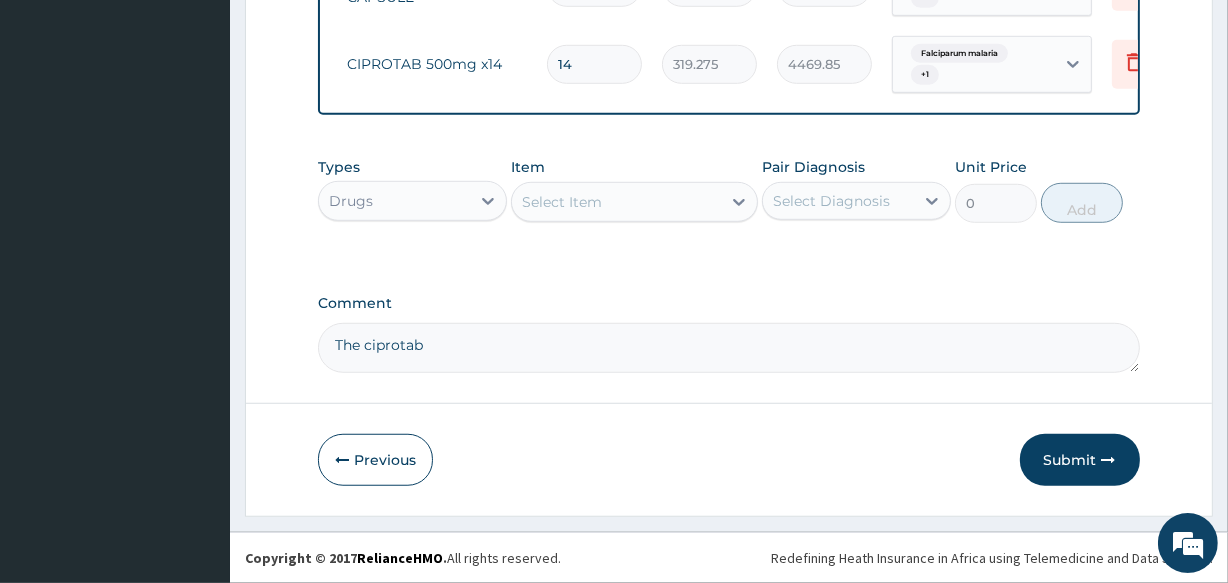 scroll, scrollTop: 0, scrollLeft: 97, axis: horizontal 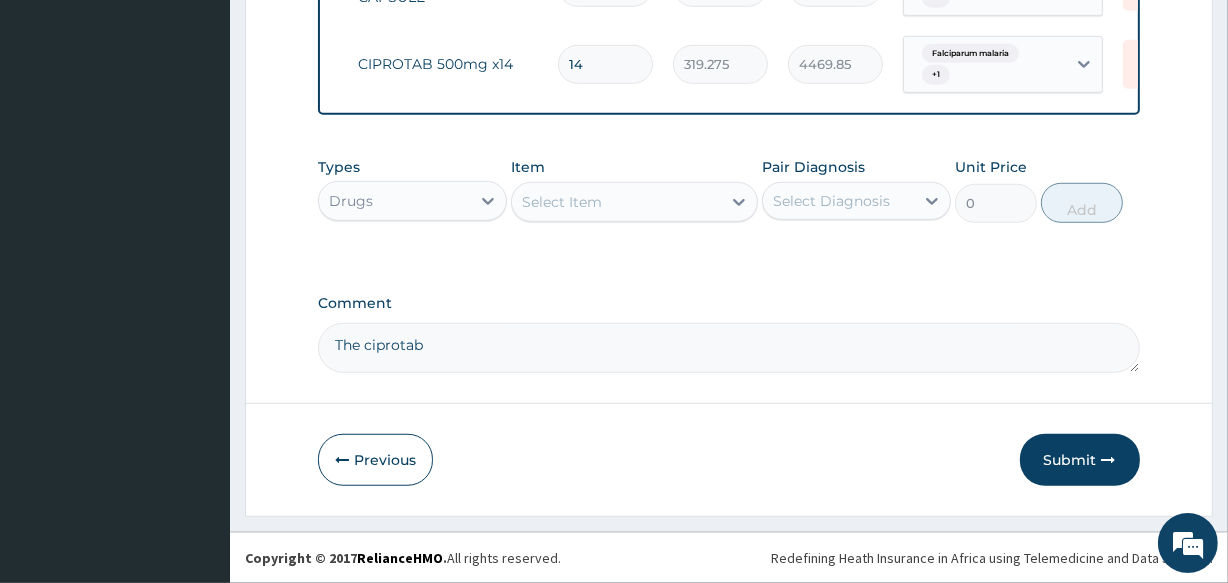 click on "The ciprotab" at bounding box center [728, 348] 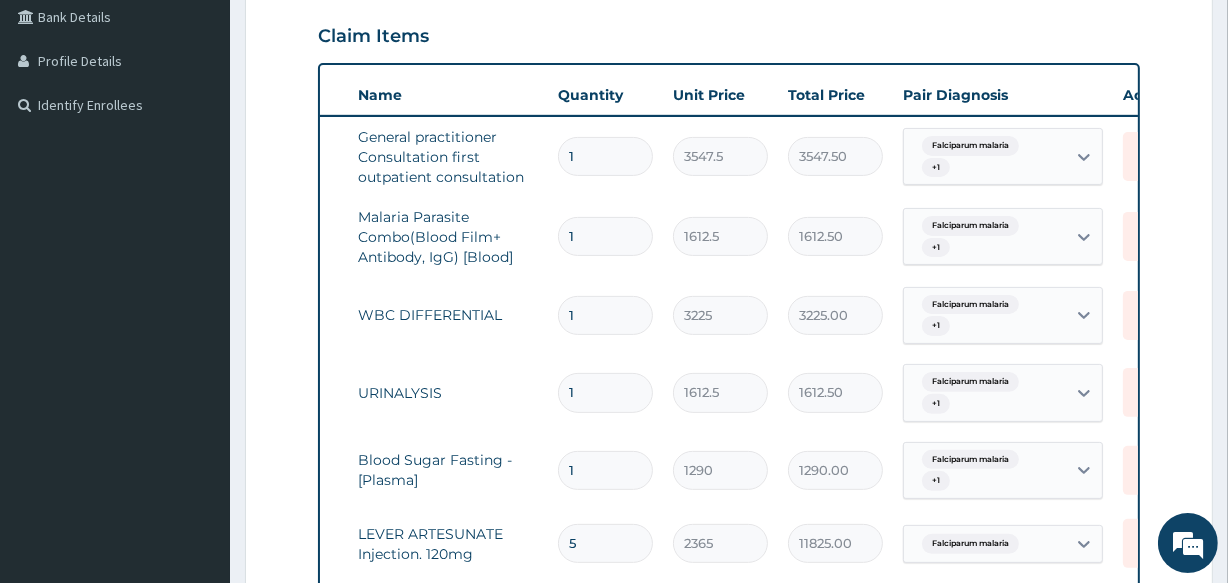 scroll, scrollTop: 430, scrollLeft: 0, axis: vertical 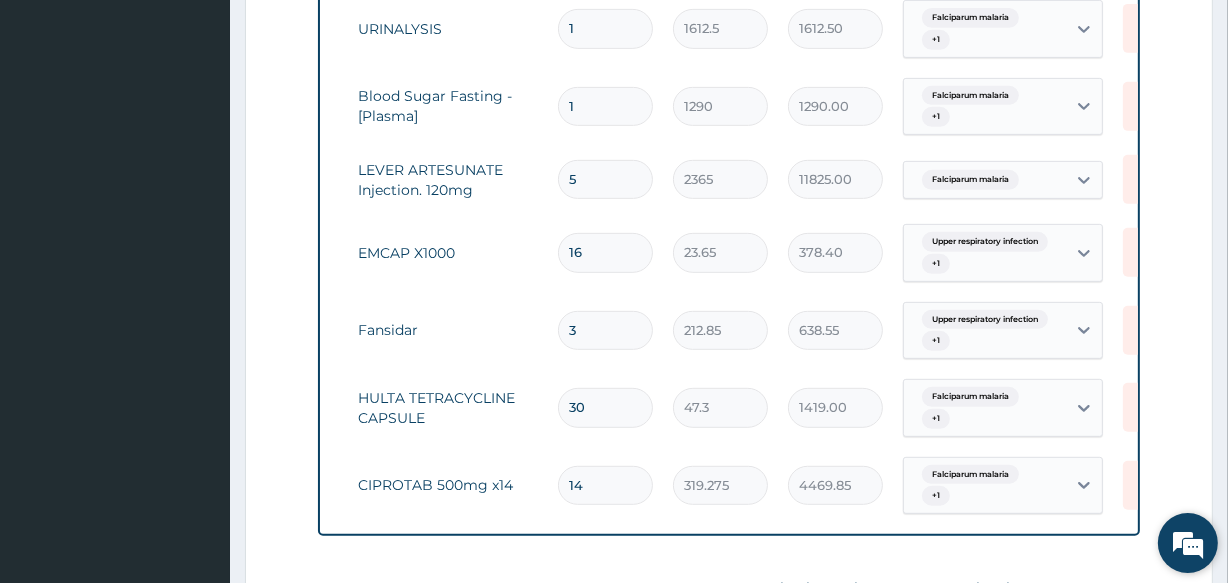 type on "The ciprotab was given 5 days after the tetracycline finished." 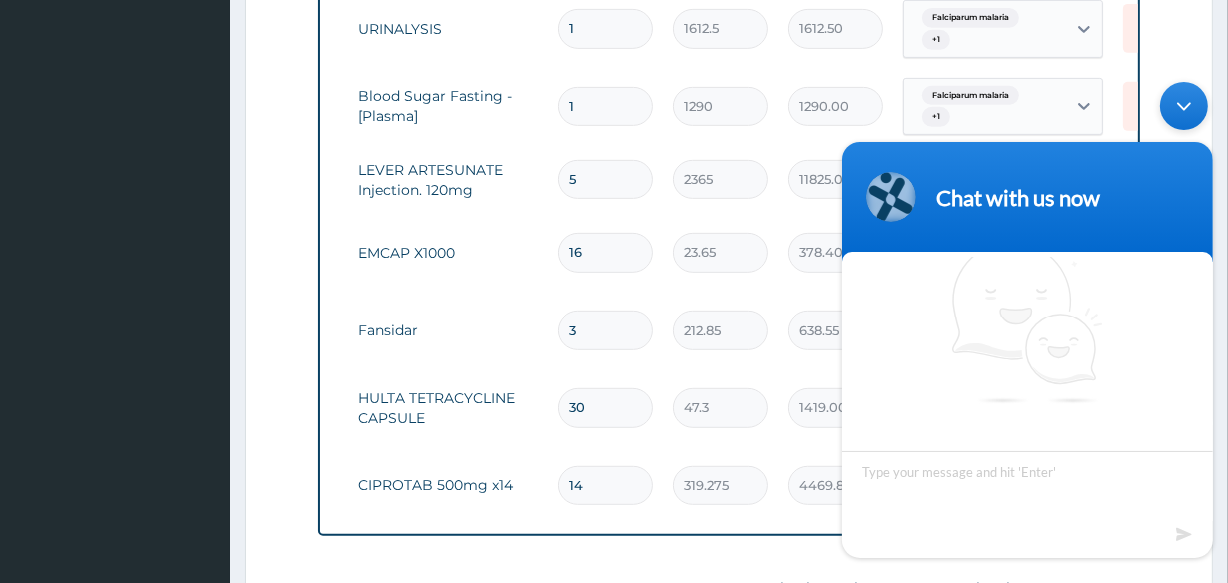 scroll, scrollTop: 18, scrollLeft: 0, axis: vertical 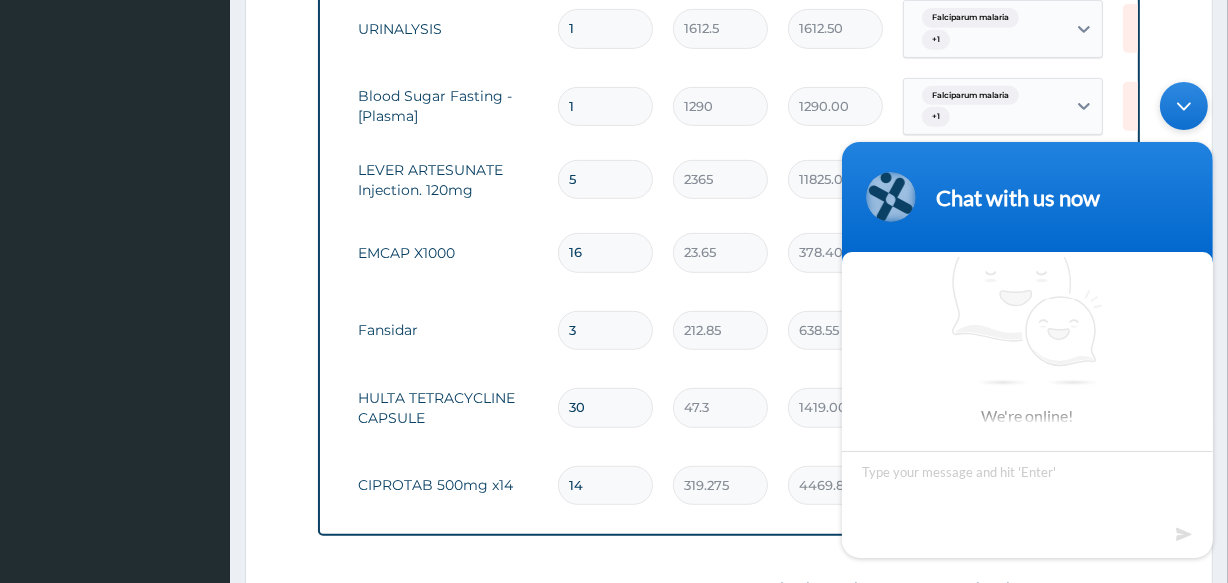 click on "PA Code / Prescription Code Enter Code(Secondary Care Only) Encounter Date 14-07-2025 Diagnosis Falciparum malaria Confirmed Upper respiratory infection Confirmed NB: All diagnosis must be linked to a claim item Claim Items Type Name Quantity Unit Price Total Price Pair Diagnosis Actions N/A General practitioner Consultation first outpatient consultation 1 3547.5 3547.50 Falciparum malaria  + 1 Delete N/A Malaria Parasite Combo(Blood Film+ Antibody, IgG) [Blood] 1 1612.5 1612.50 Falciparum malaria  + 1 Delete N/A WBC DIFFERENTIAL 1 3225 3225.00 Falciparum malaria  + 1 Delete N/A URINALYSIS 1 1612.5 1612.50 Falciparum malaria  + 1 Delete N/A Blood Sugar Fasting - [Plasma] 1 1290 1290.00 Falciparum malaria  + 1 Delete N/A LEVER ARTESUNATE Injection. 120mg 5 2365 11825.00 Falciparum malaria Delete N/A EMCAP X1000 16 23.65 378.40 Upper respiratory infection  + 1 Delete N/A Fansidar 3 212.85 638.55 Upper respiratory infection  + 1 Delete N/A HULTA TETRACYCLINE CAPSULE 30 47.3 1419.00 Falciparum malaria  + 1 Delete" at bounding box center (728, 78) 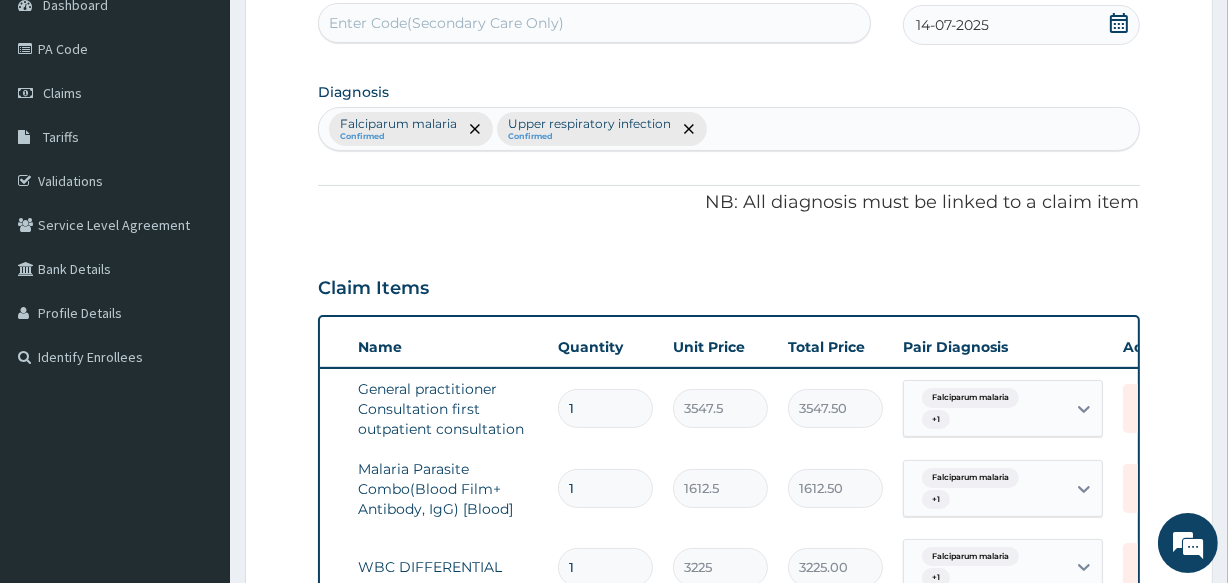 scroll, scrollTop: 140, scrollLeft: 0, axis: vertical 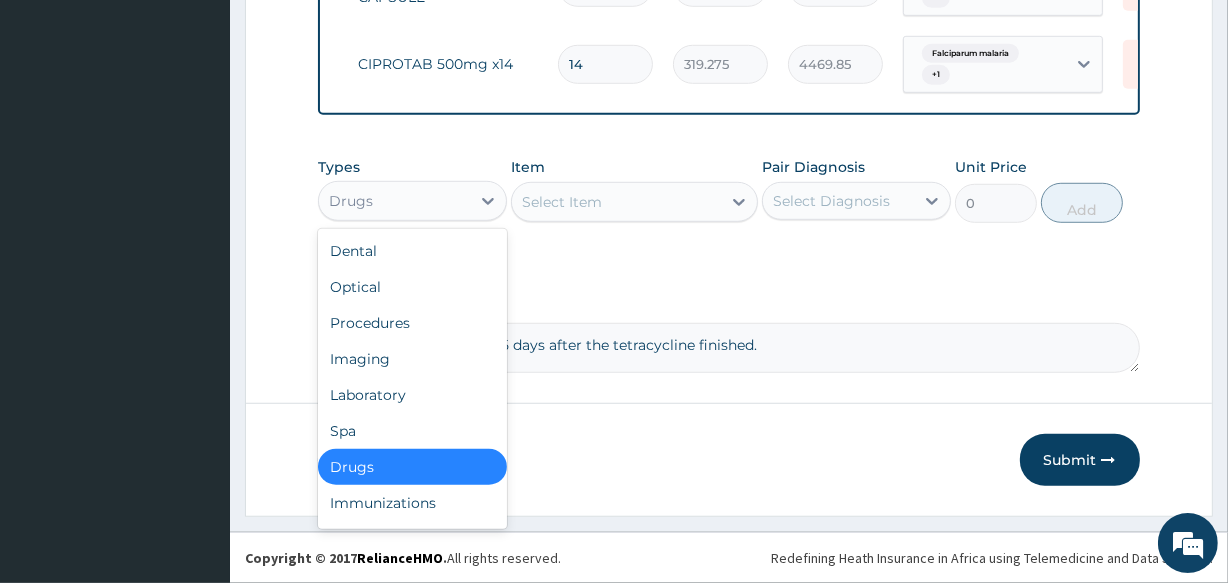 click on "Drugs" at bounding box center [394, 201] 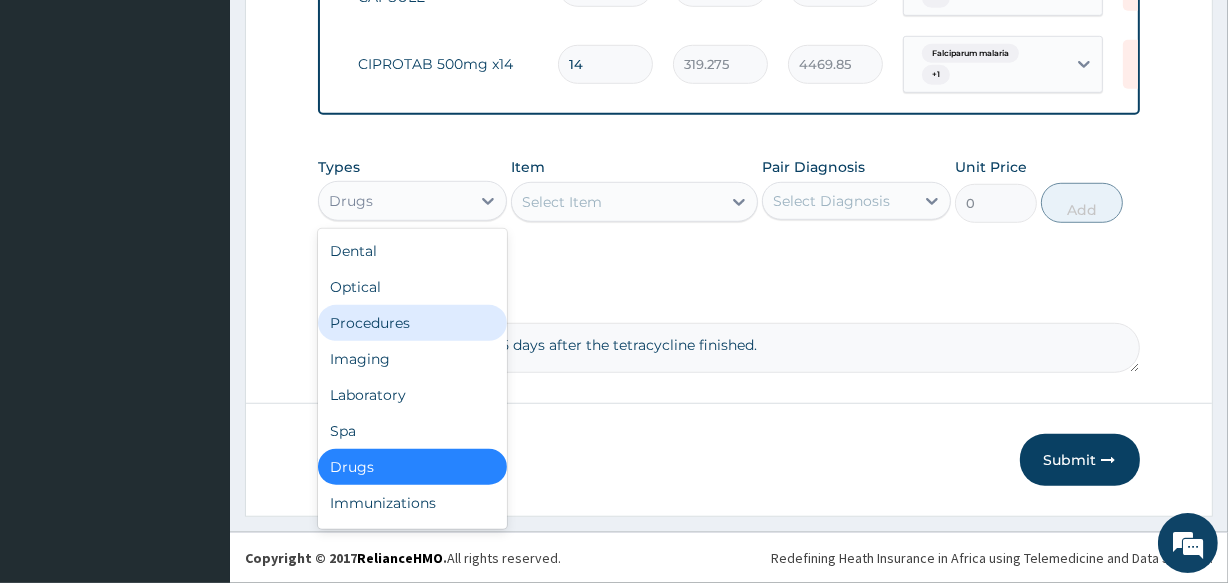 click on "Procedures" at bounding box center [412, 323] 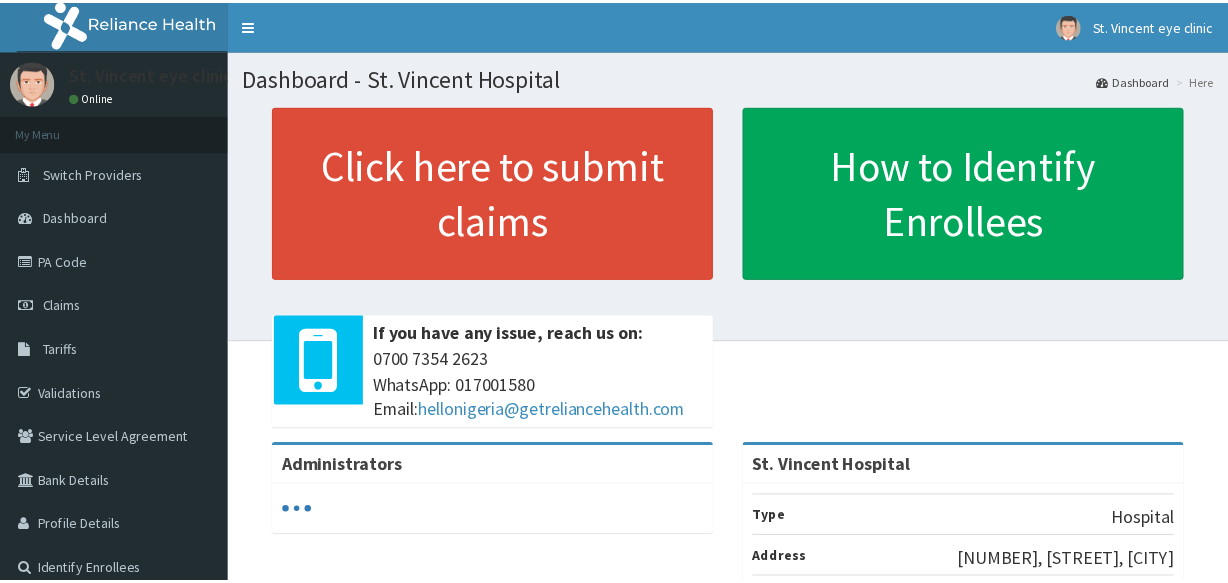 scroll, scrollTop: 0, scrollLeft: 0, axis: both 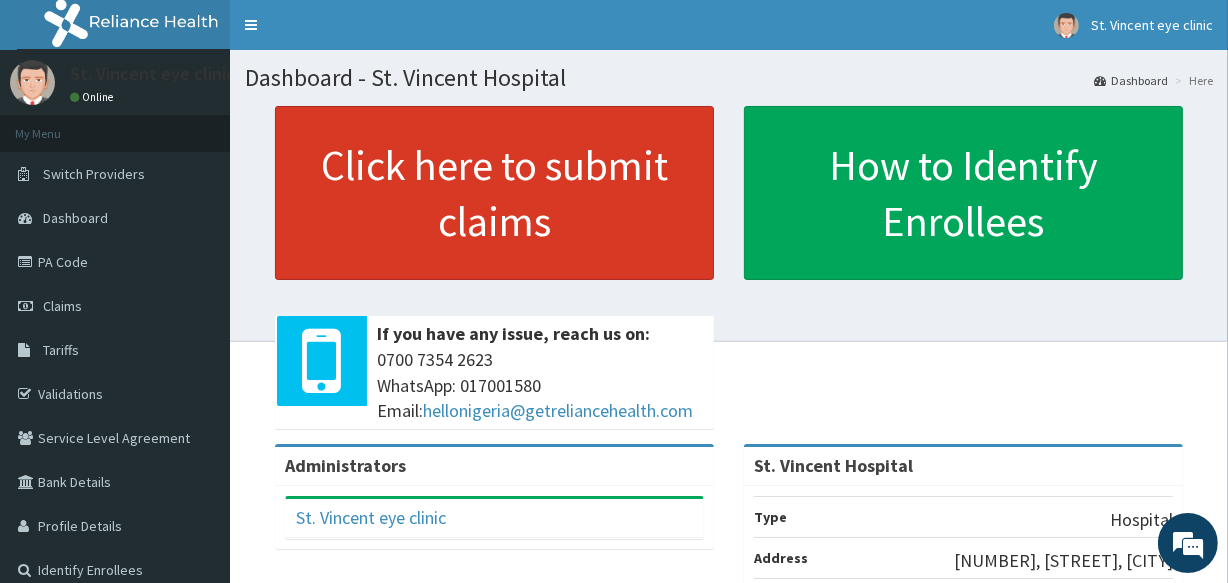 click on "Click here to submit claims" at bounding box center (494, 193) 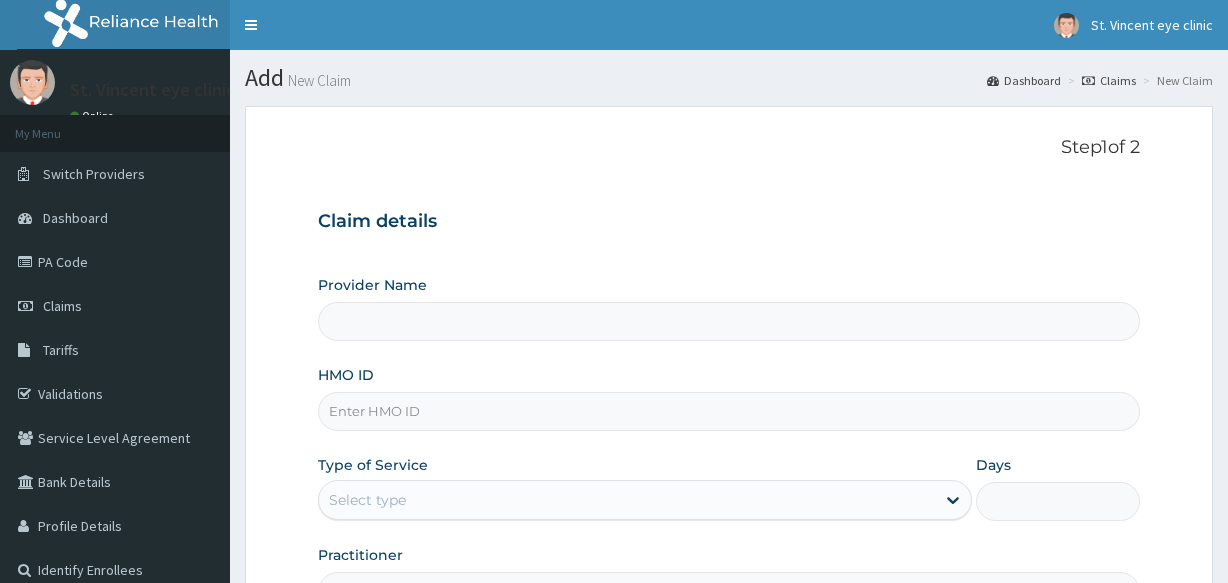 scroll, scrollTop: 0, scrollLeft: 0, axis: both 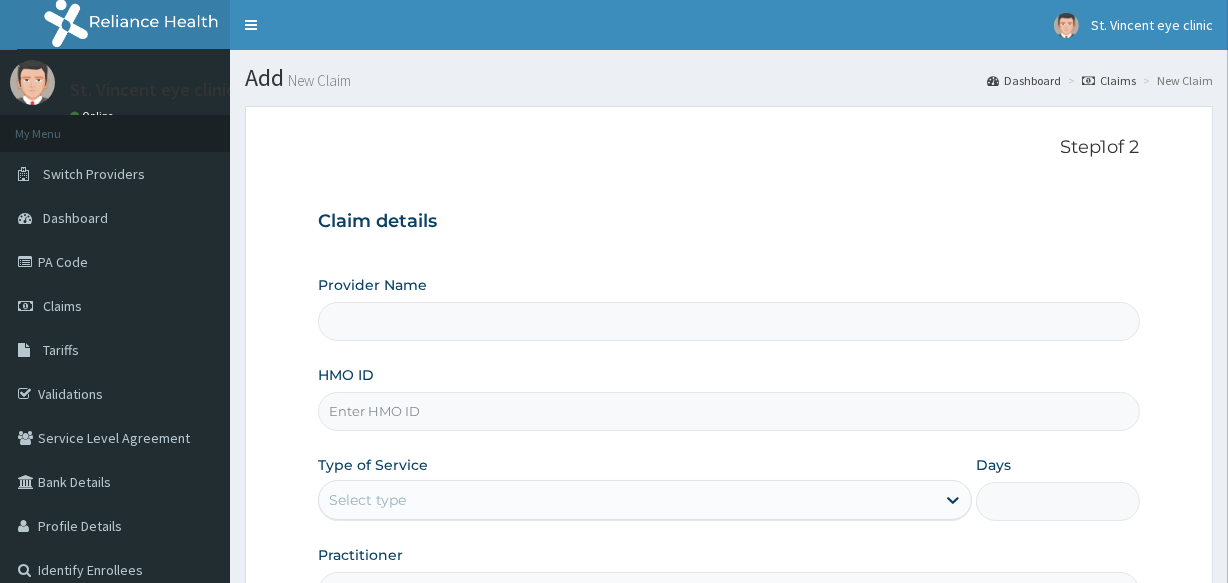 type on "St. Vincent Hospital" 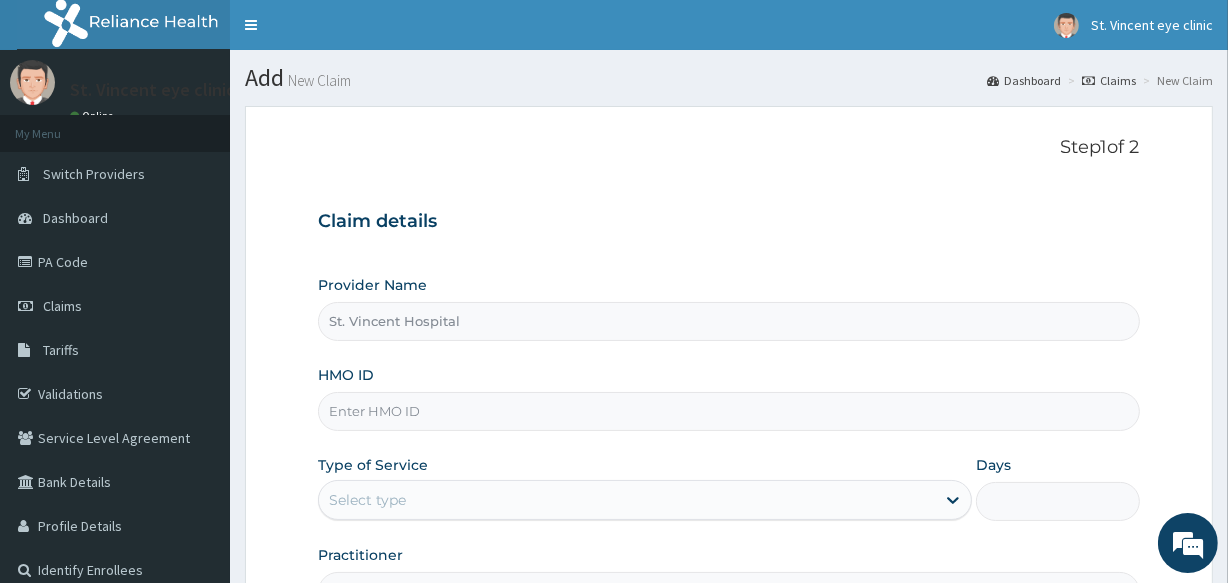 click on "HMO ID" at bounding box center (728, 411) 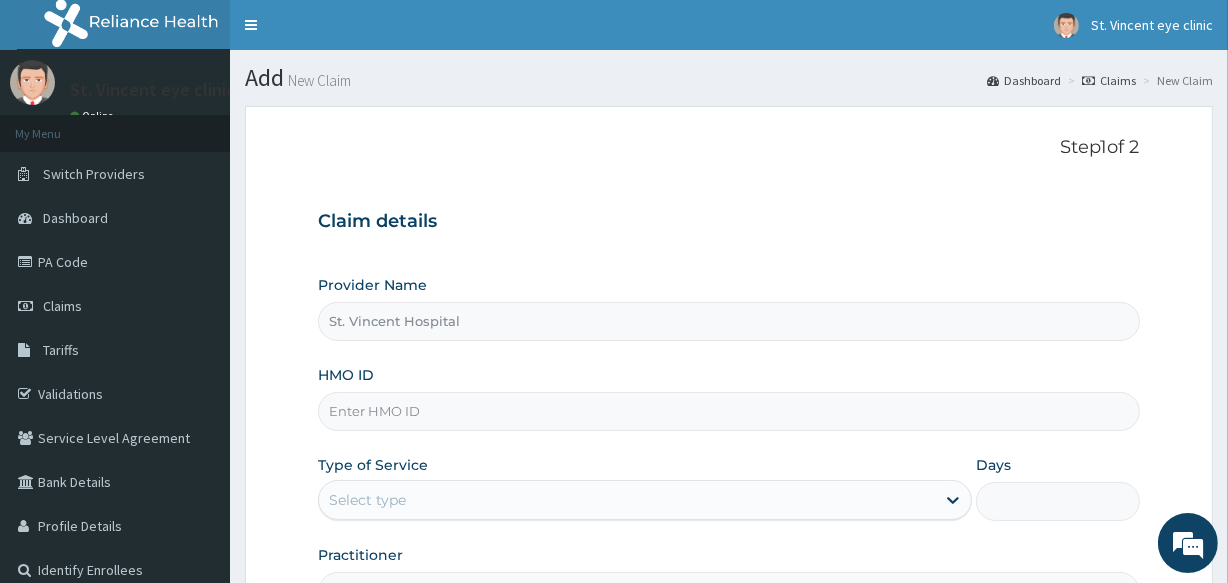 scroll, scrollTop: 0, scrollLeft: 0, axis: both 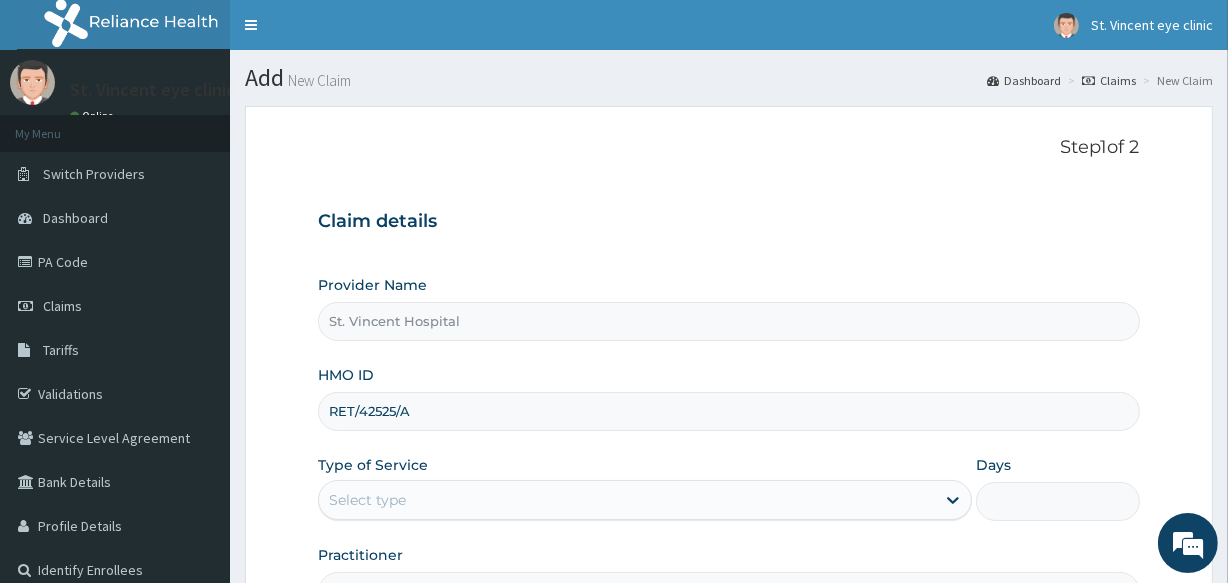 type on "RET/42525/A" 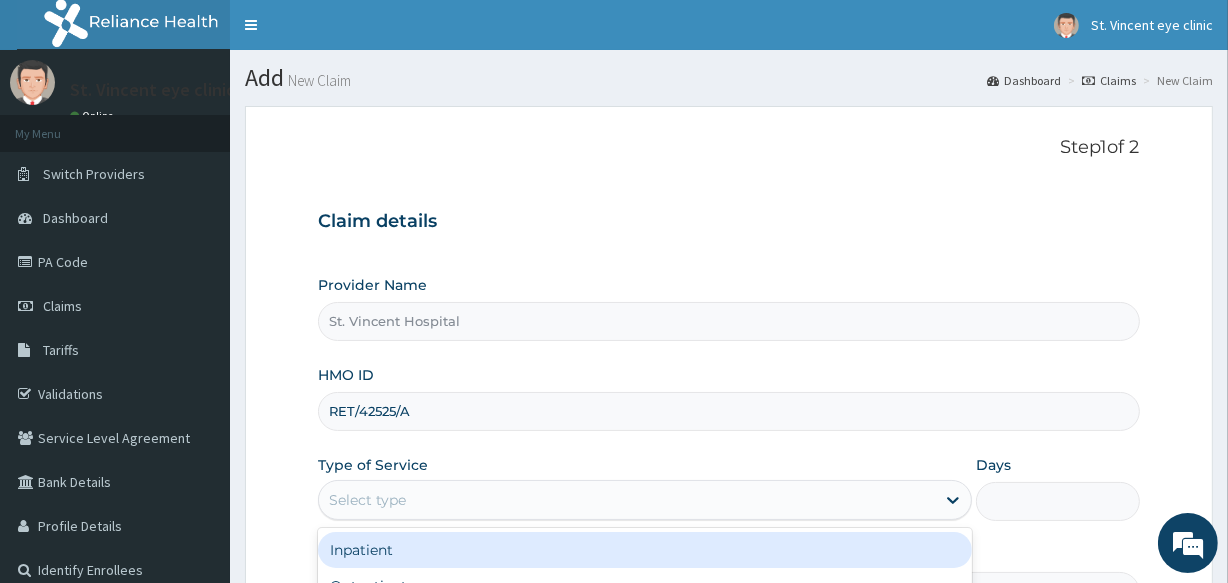 click on "Select type" at bounding box center [367, 500] 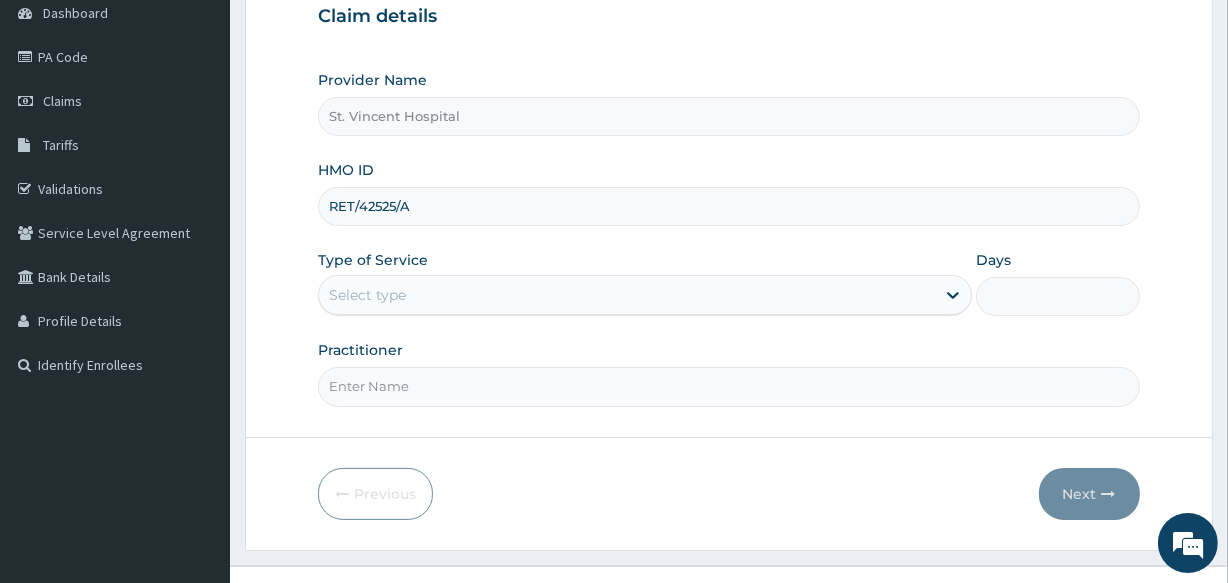 scroll, scrollTop: 237, scrollLeft: 0, axis: vertical 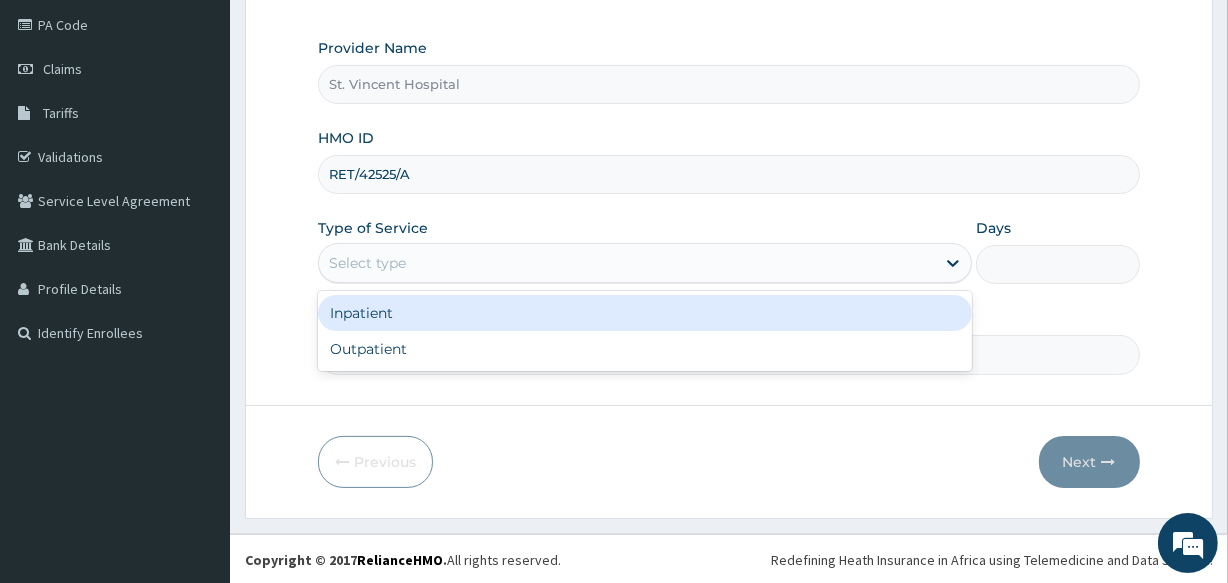 click on "Select type" at bounding box center (627, 263) 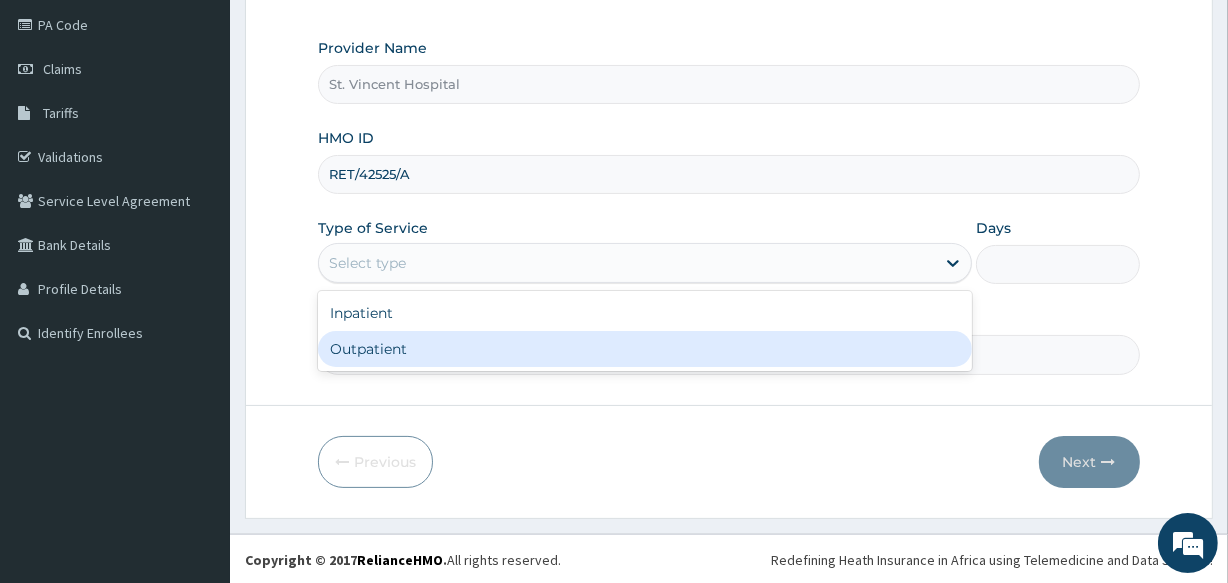 click on "Outpatient" at bounding box center (645, 349) 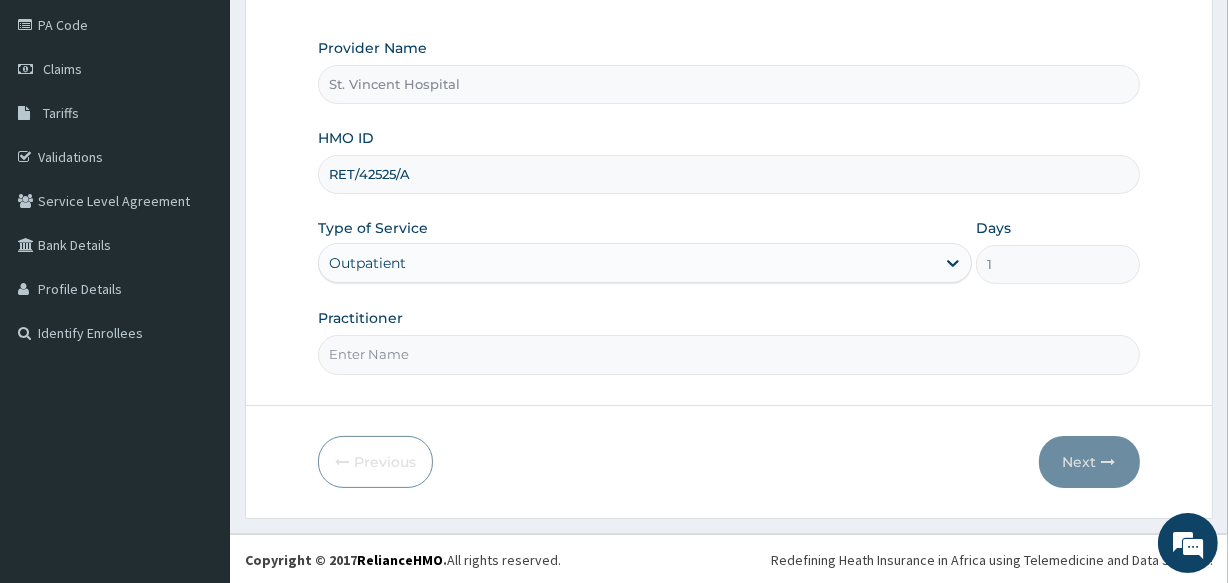 click on "Practitioner" at bounding box center (728, 354) 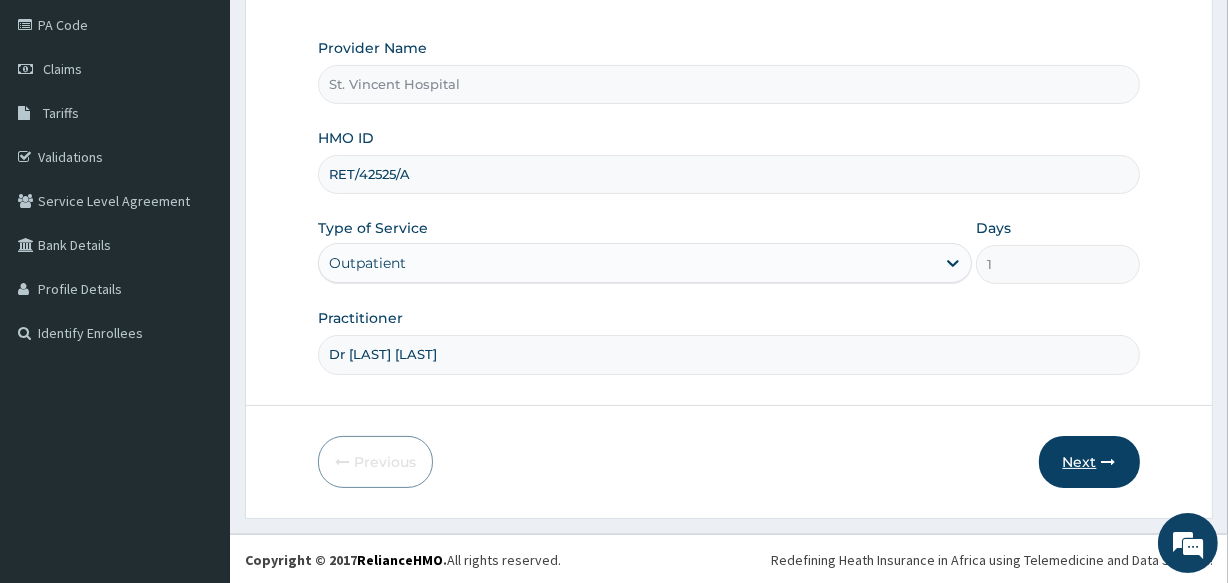 type on "Dr Basil Alozie" 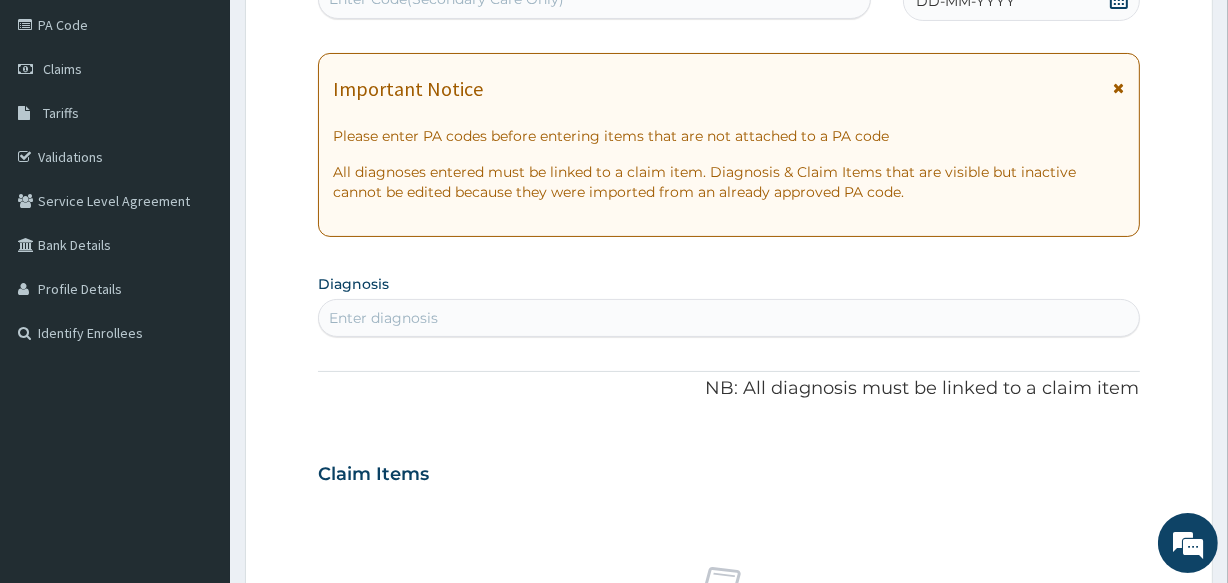 click at bounding box center (1119, 88) 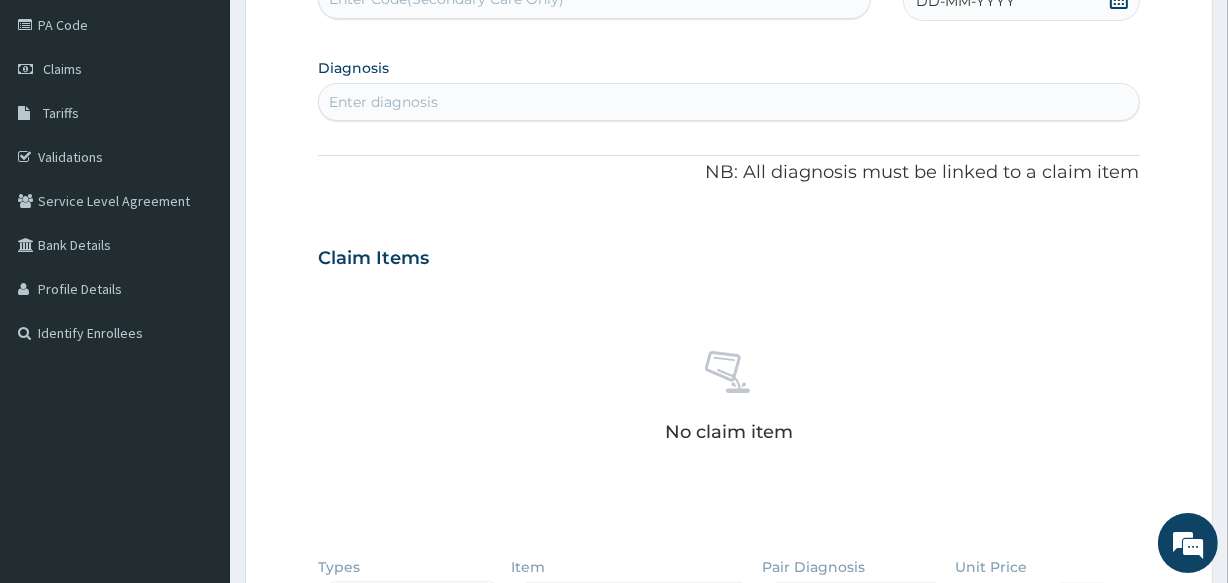 click on "DD-MM-YYYY" at bounding box center [1021, 1] 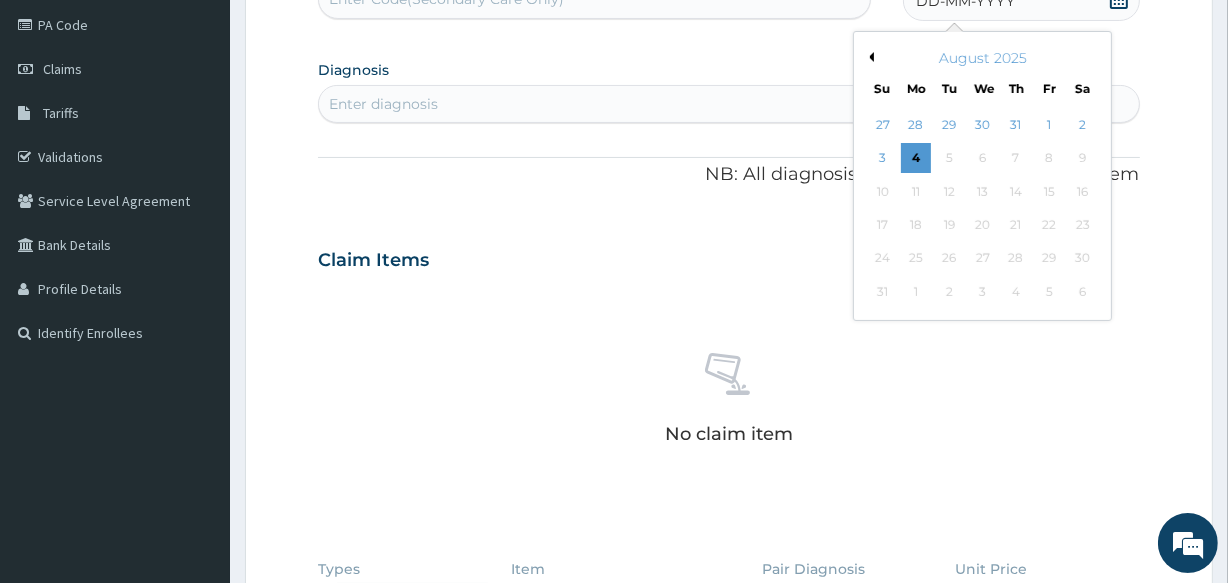 click on "Previous Month" at bounding box center [869, 57] 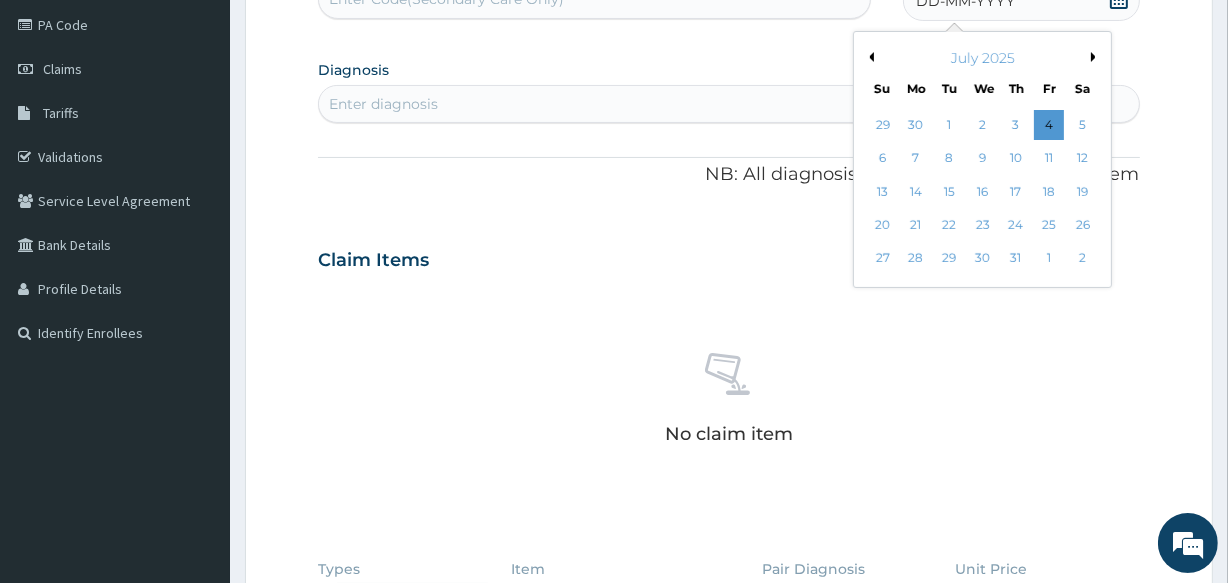 click on "13 14 15 16 17 18 19" at bounding box center (982, 191) 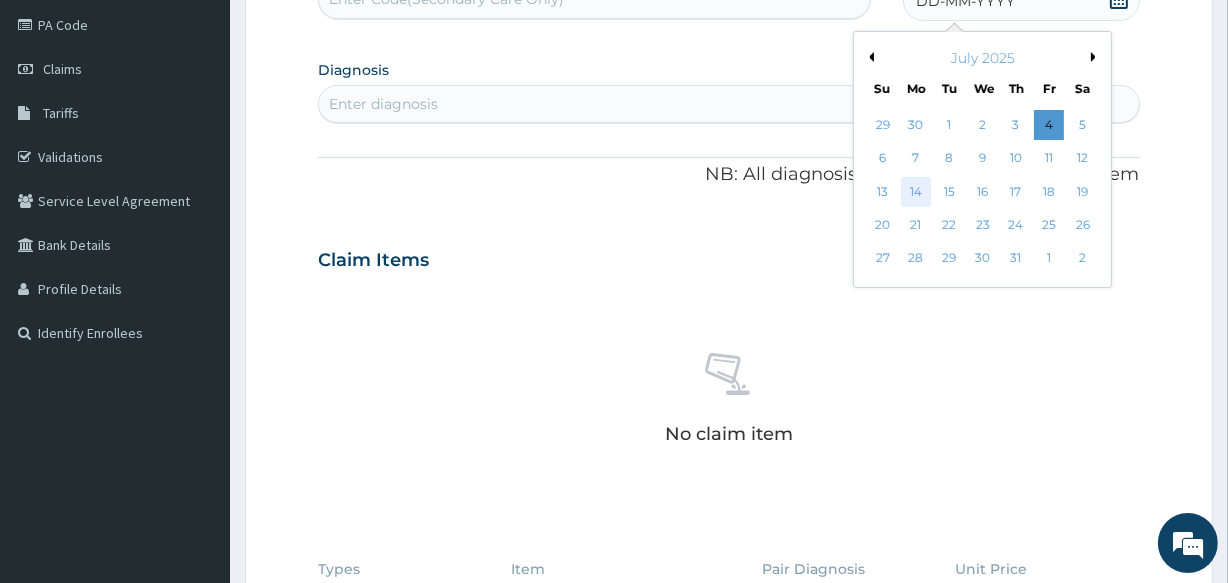 click on "14" at bounding box center (916, 192) 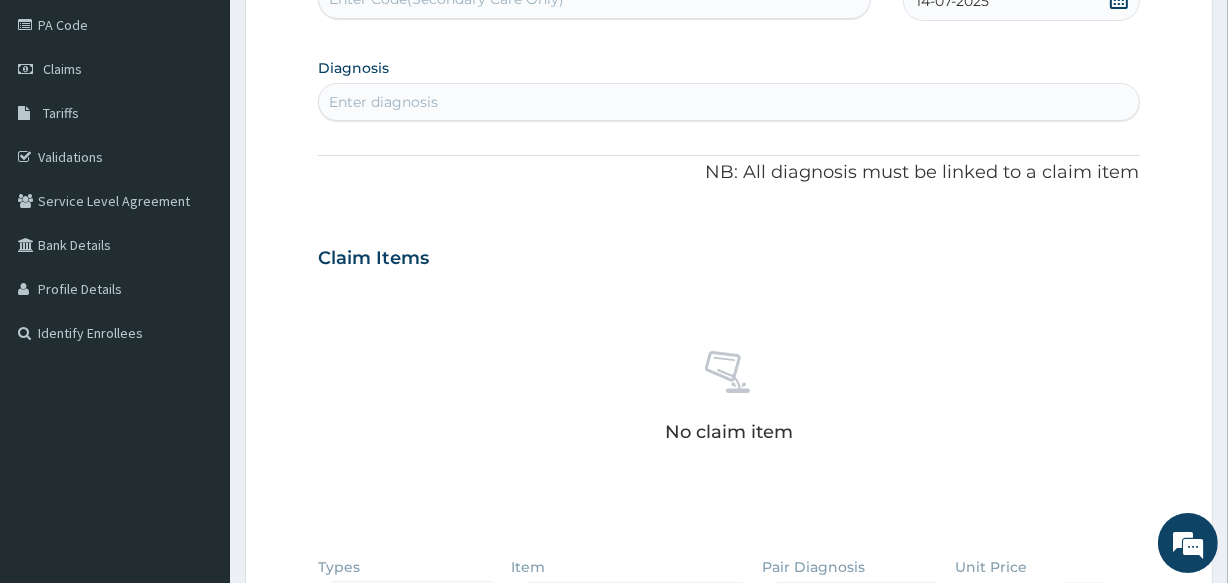 click on "Enter diagnosis" at bounding box center (728, 102) 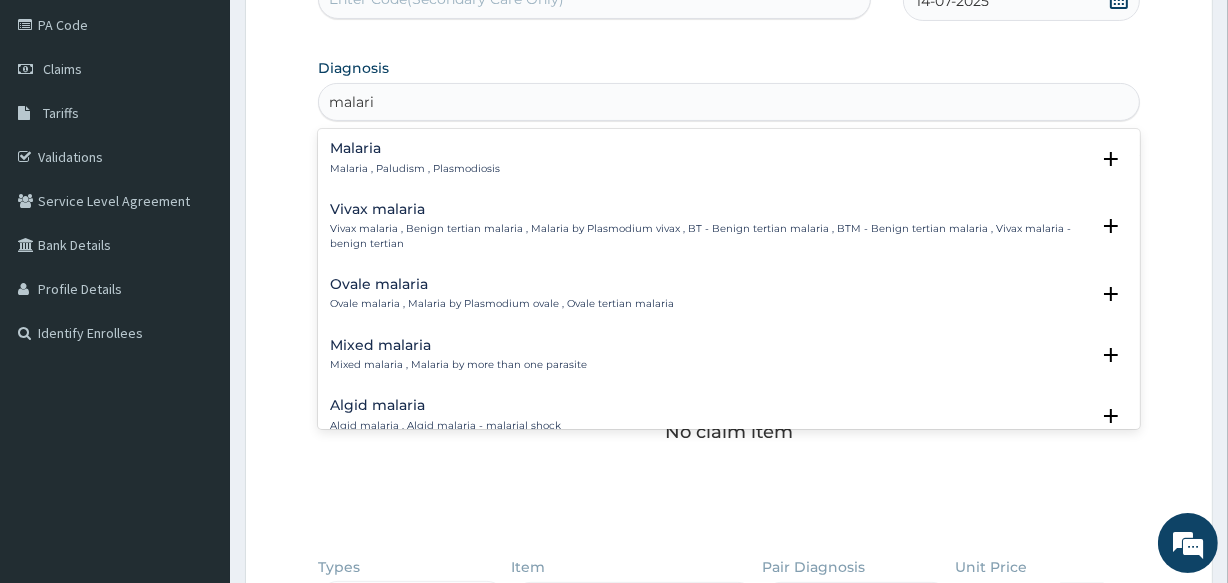 type on "malaria" 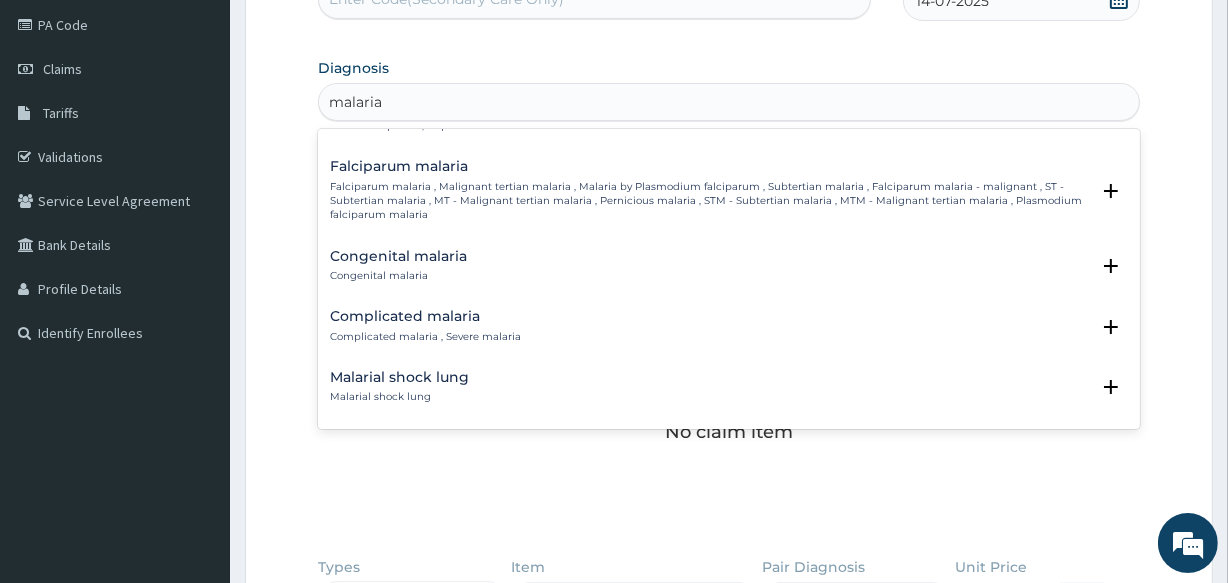 scroll, scrollTop: 1214, scrollLeft: 0, axis: vertical 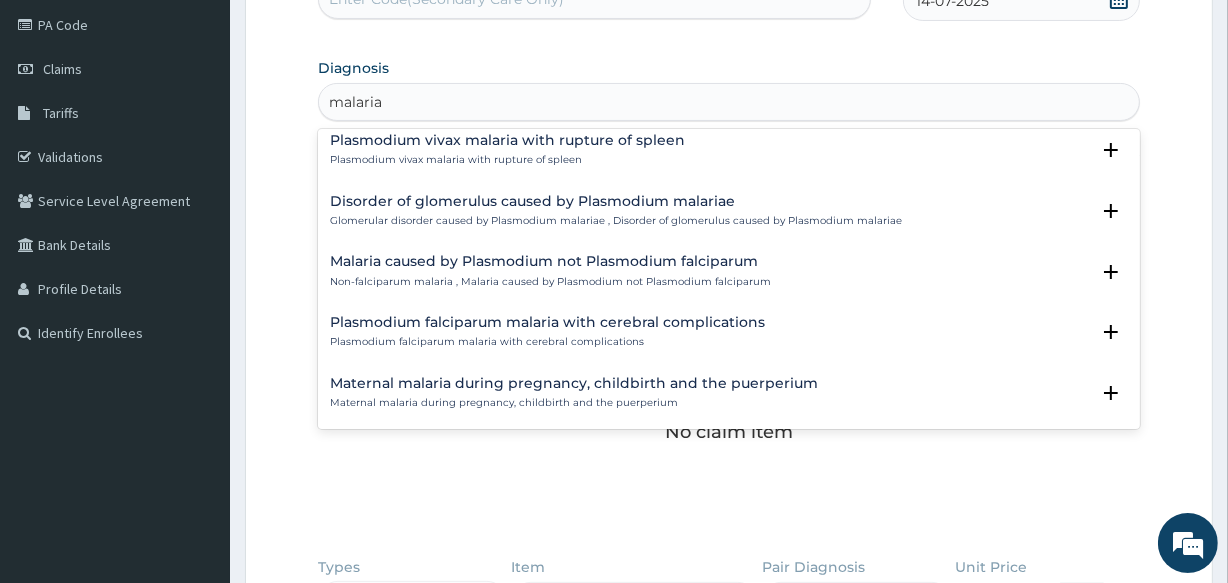 click on "Plasmodium vivax malaria with rupture of spleen Plasmodium vivax malaria with rupture of spleen Select Status Query Query covers suspected (?), Keep in view (kiv), Ruled out (r/o) Confirmed" at bounding box center (728, 155) 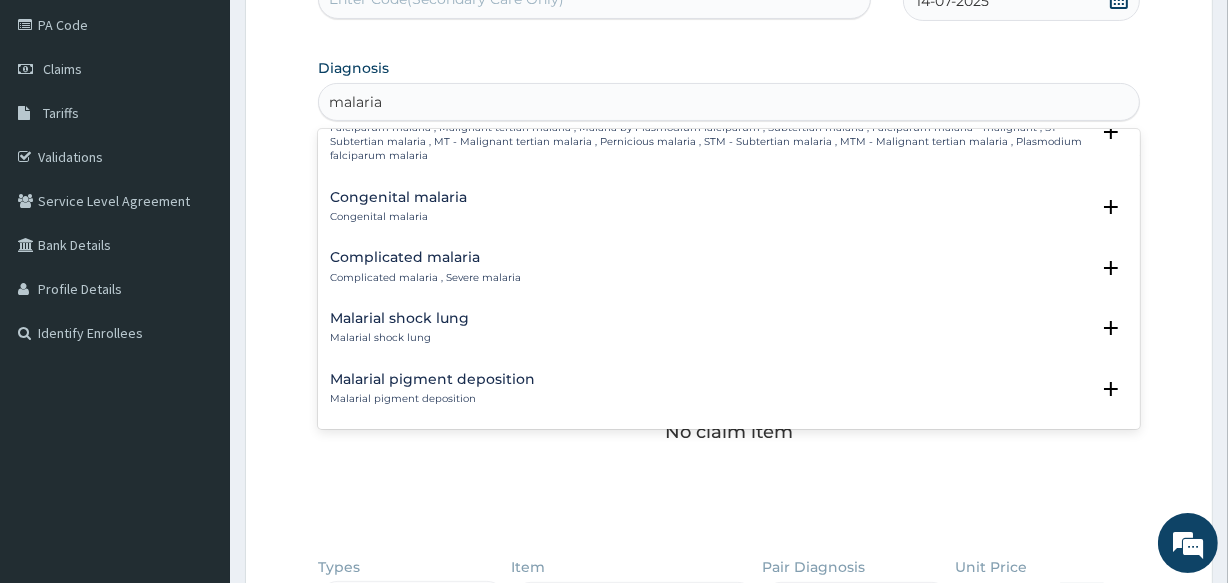 scroll, scrollTop: 808, scrollLeft: 0, axis: vertical 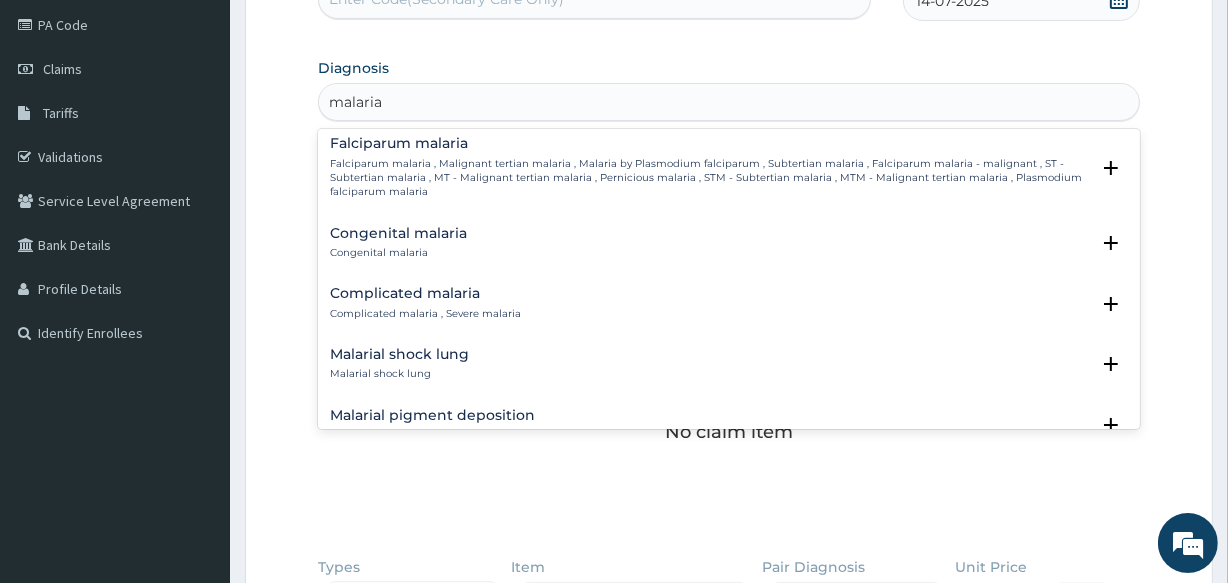 click on "Falciparum malaria , Malignant tertian malaria , Malaria by Plasmodium falciparum , Subtertian malaria , Falciparum malaria - malignant , ST - Subtertian malaria , MT - Malignant tertian malaria , Pernicious malaria , STM - Subtertian malaria , MTM - Malignant tertian malaria , Plasmodium falciparum malaria" at bounding box center (709, 178) 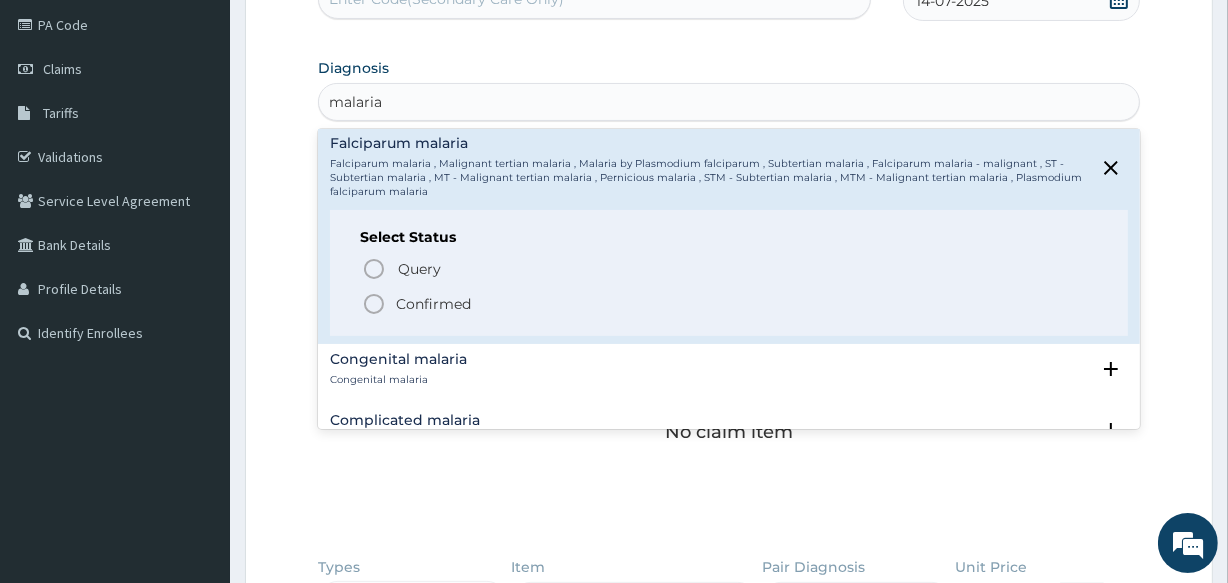 click on "Confirmed" at bounding box center [433, 304] 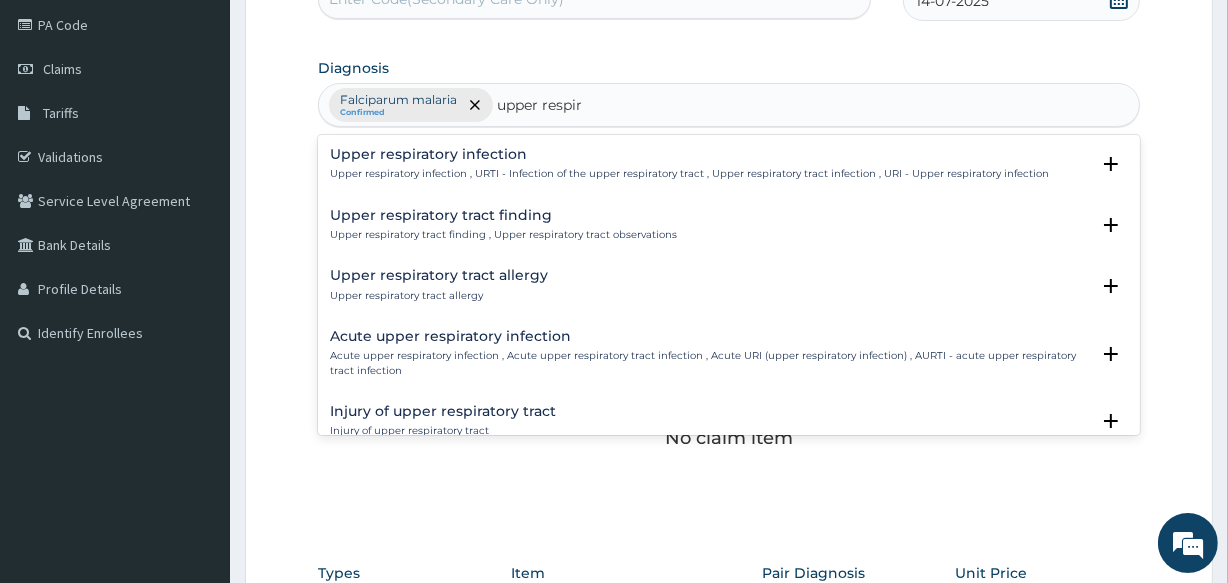 type on "upper respira" 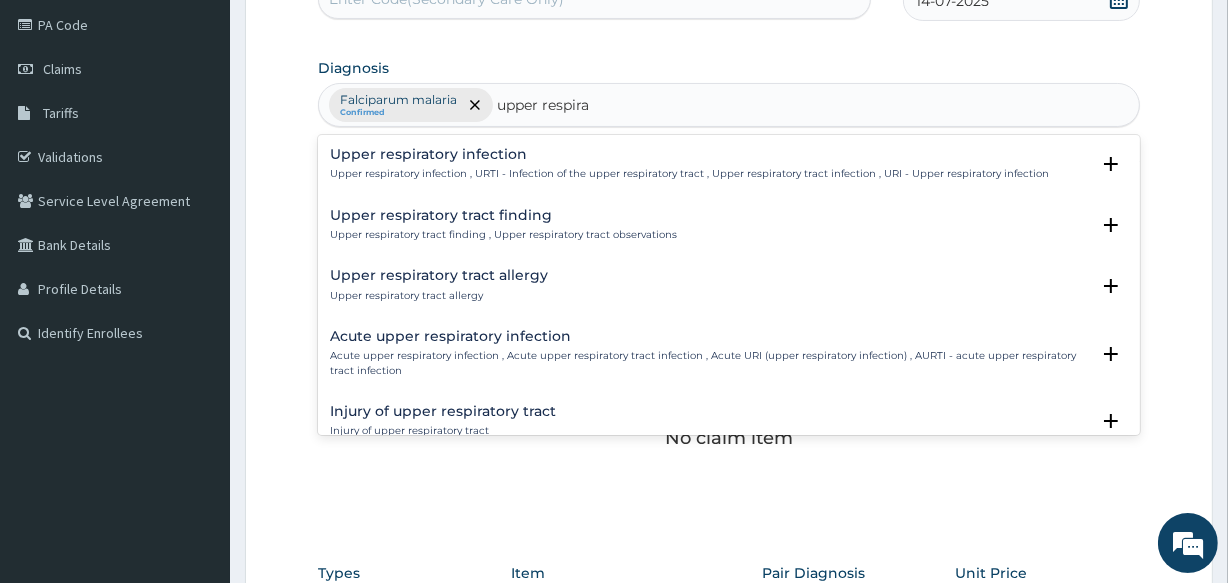 click on "Upper respiratory infection , URTI - Infection of the upper respiratory tract , Upper respiratory tract infection , URI - Upper respiratory infection" at bounding box center (689, 174) 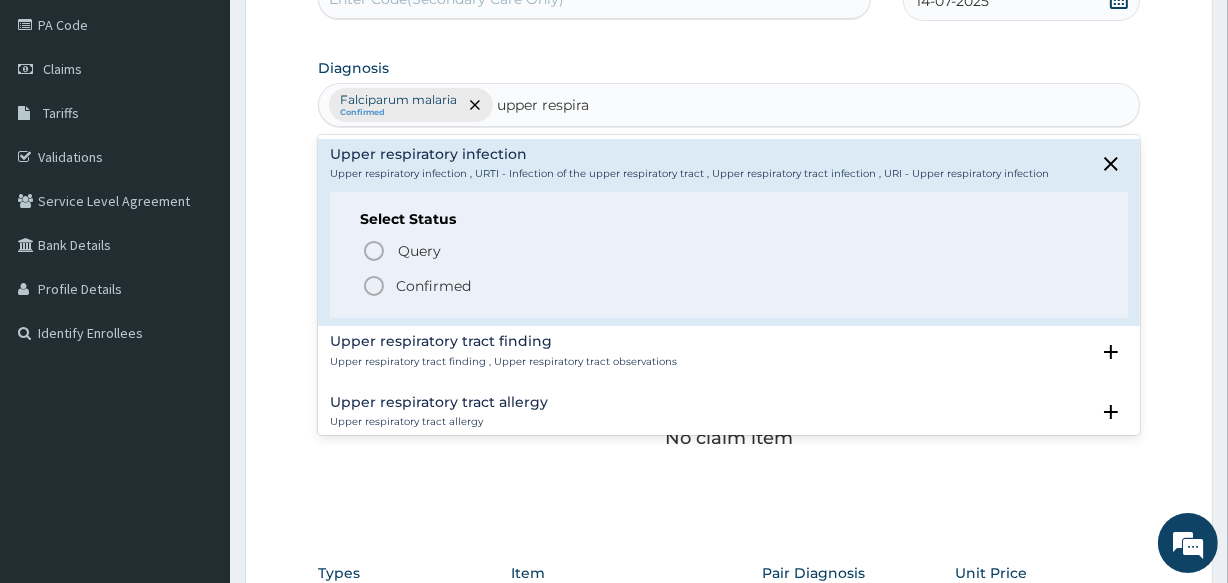 click on "Select Status Query Query covers suspected (?), Keep in view (kiv), Ruled out (r/o) Confirmed" at bounding box center (728, 255) 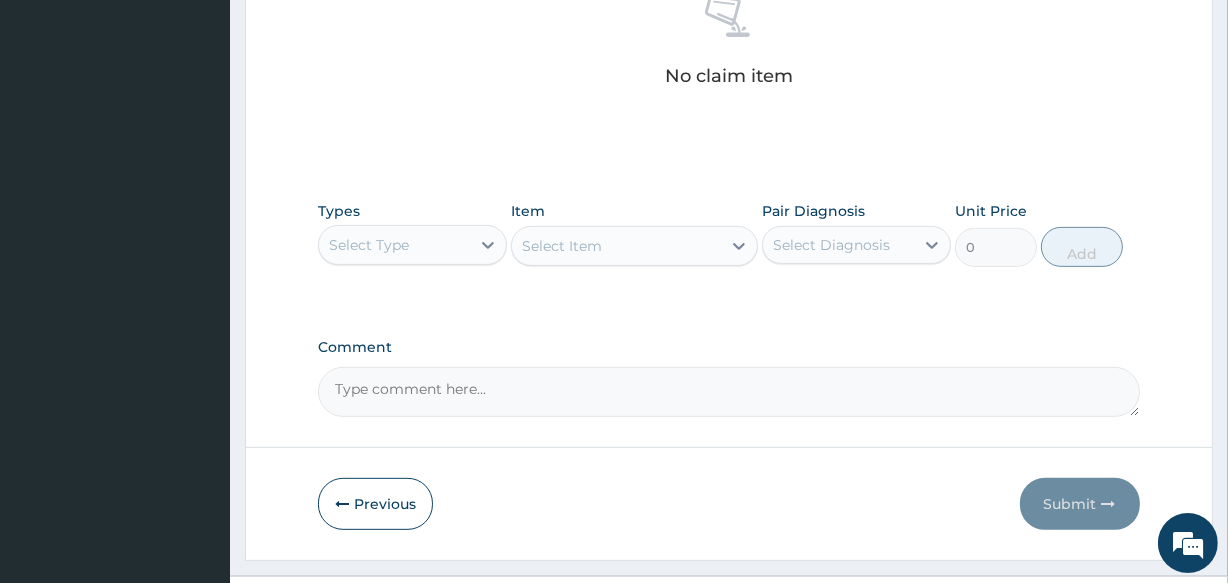 scroll, scrollTop: 642, scrollLeft: 0, axis: vertical 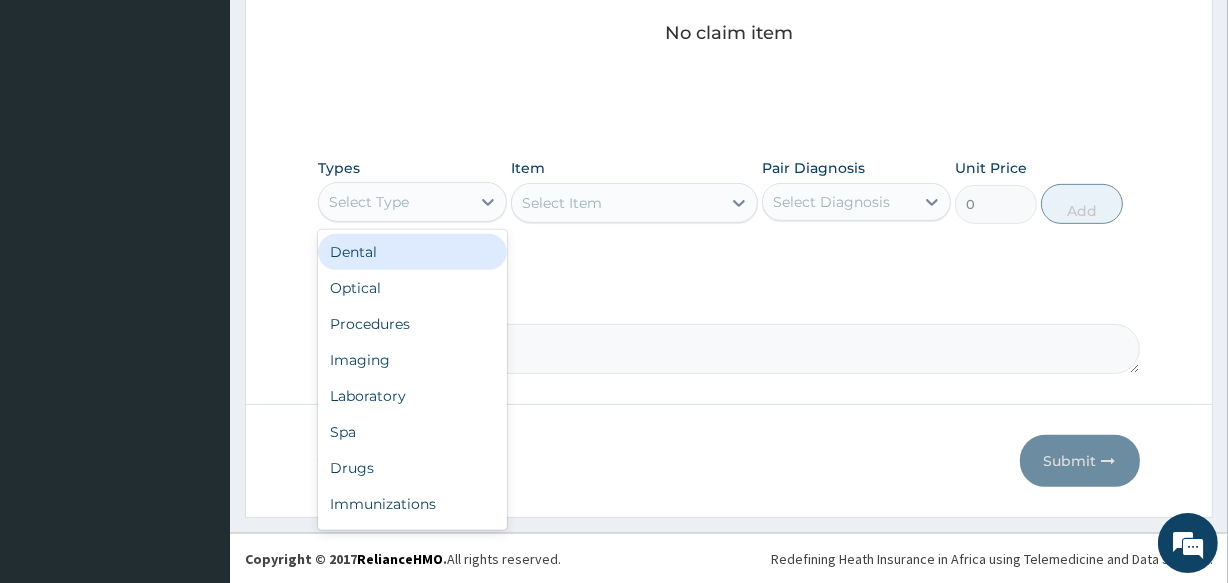 click on "Select Type" at bounding box center [394, 202] 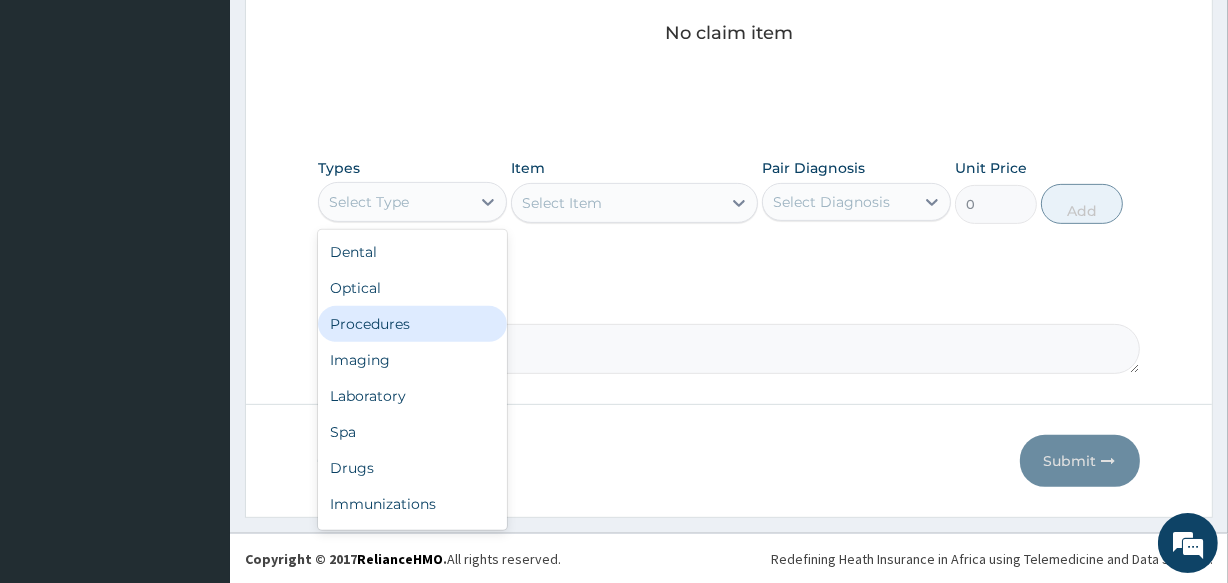 click on "Procedures" at bounding box center (412, 324) 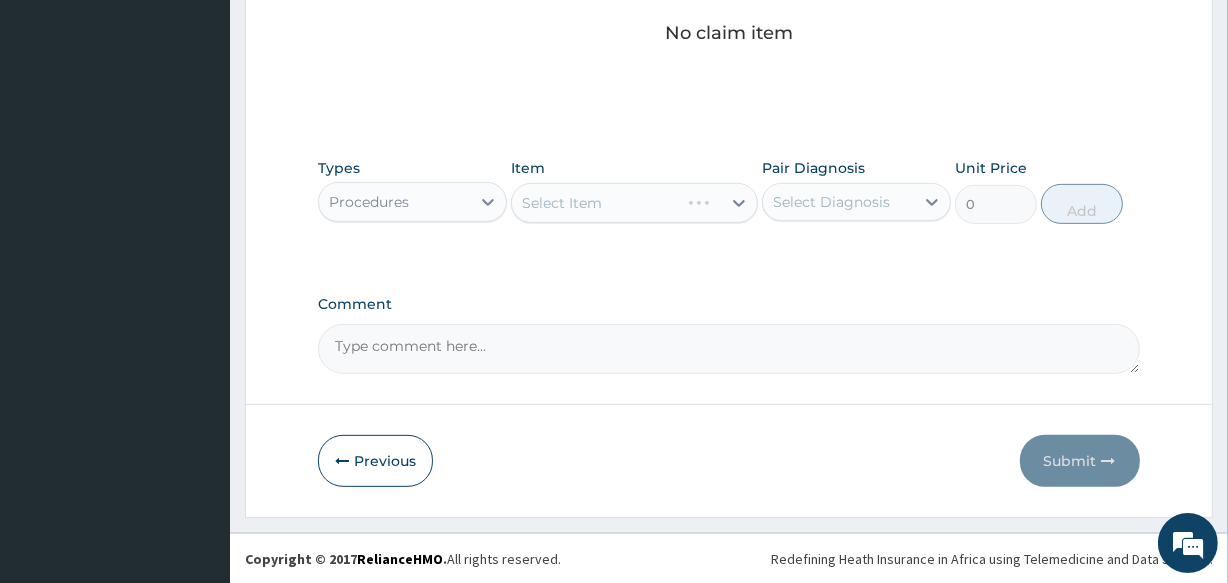 click on "Select Item" at bounding box center [595, 203] 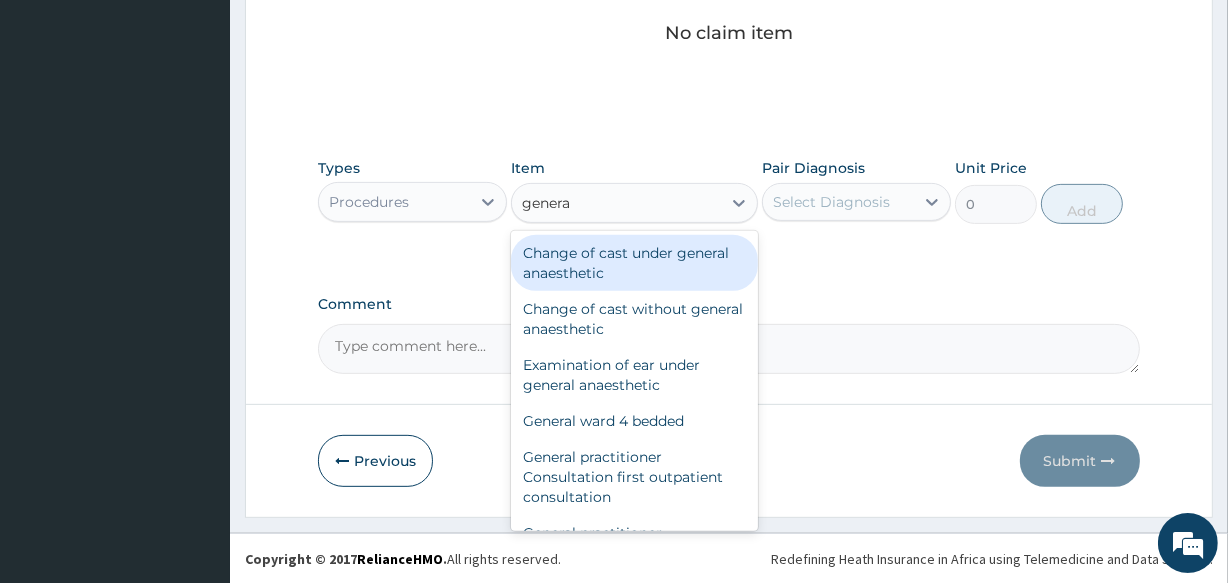 type on "general" 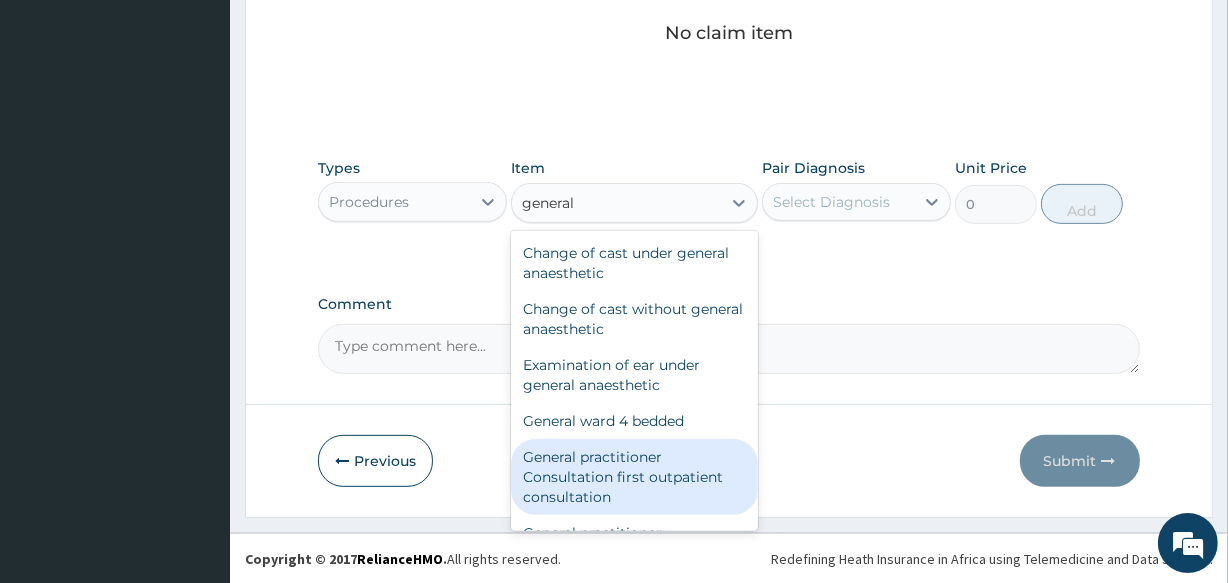click on "General practitioner Consultation first outpatient consultation" at bounding box center (634, 477) 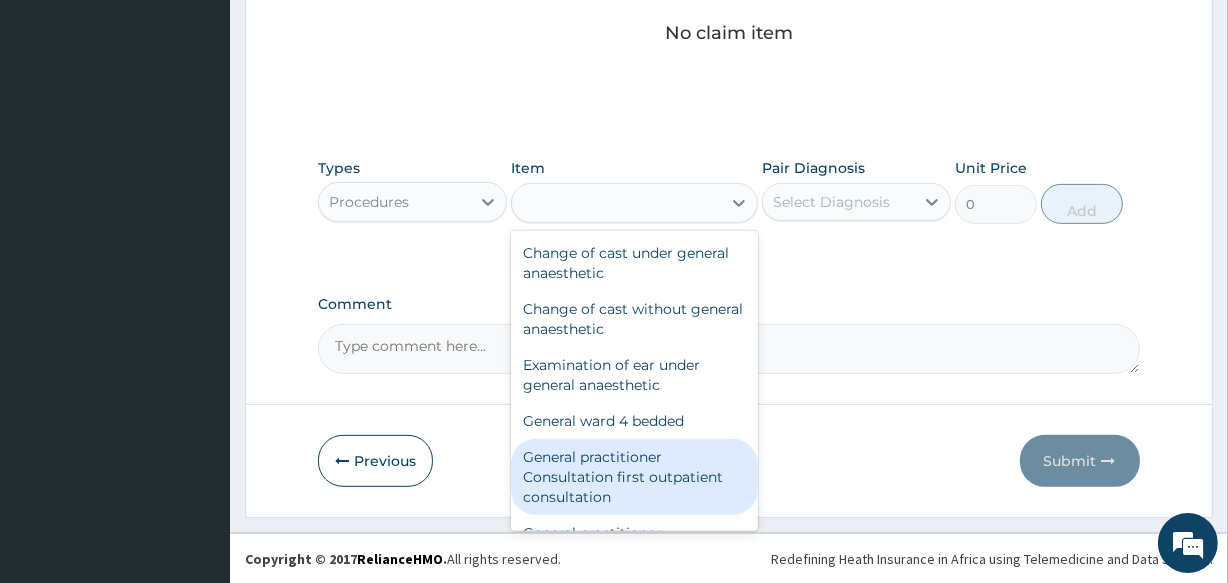 type on "3547.5" 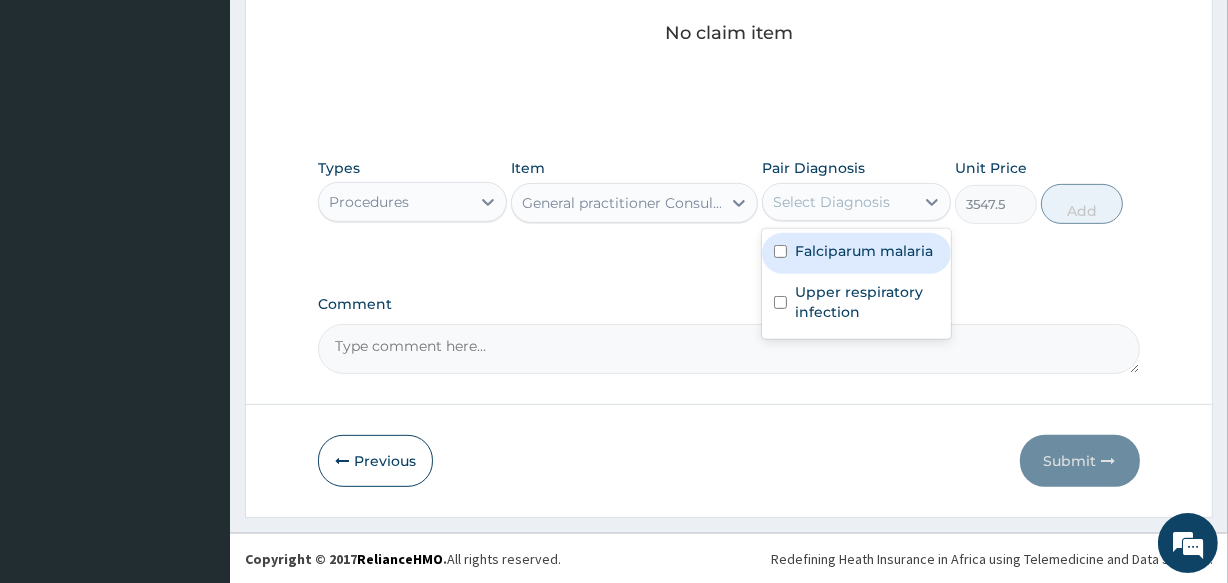 click on "Select Diagnosis" at bounding box center [831, 202] 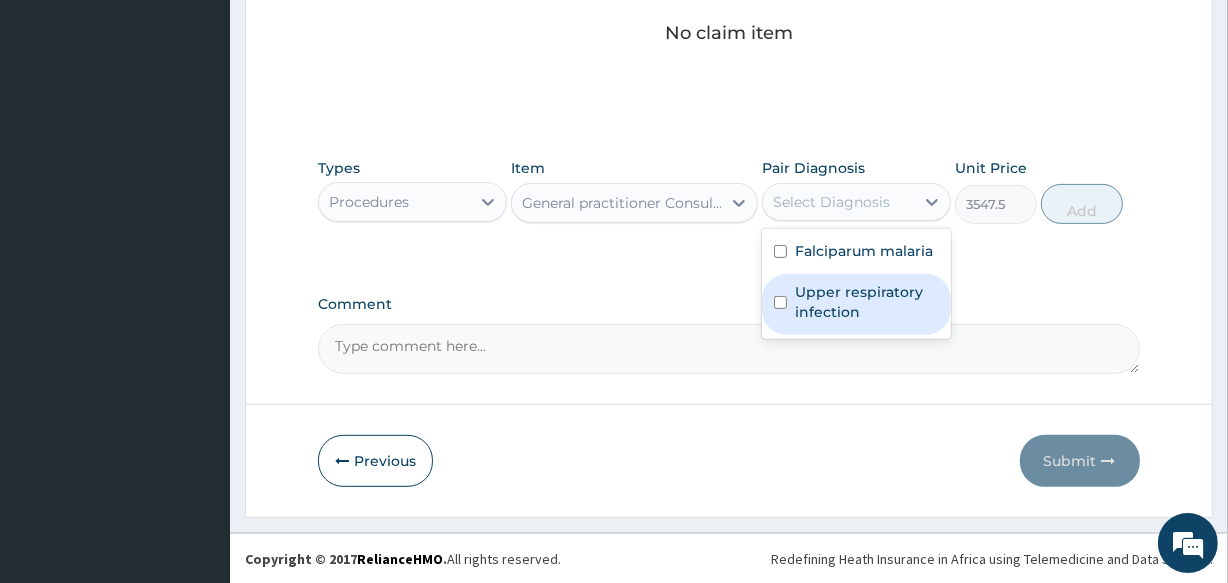 click on "Upper respiratory infection" at bounding box center [856, 304] 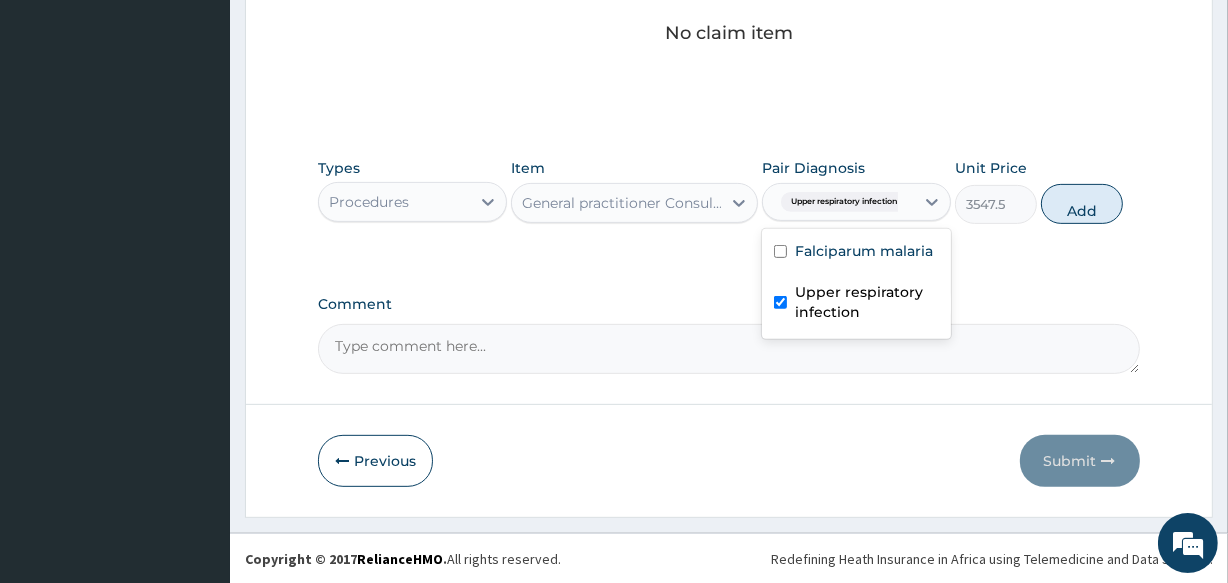 click on "Upper respiratory infection" at bounding box center (856, 304) 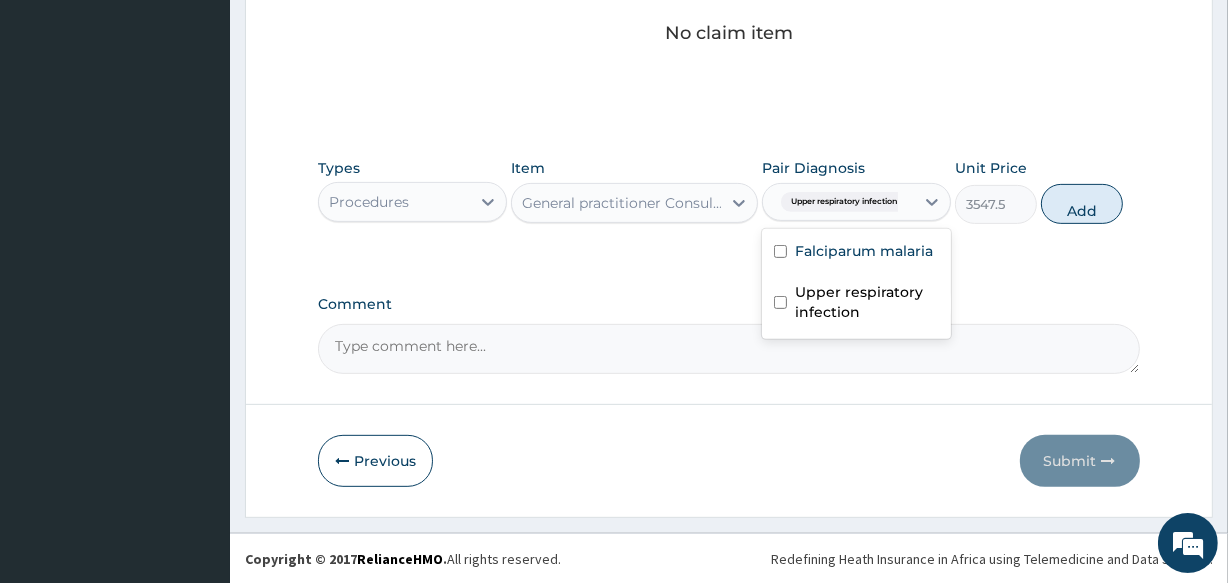 checkbox on "false" 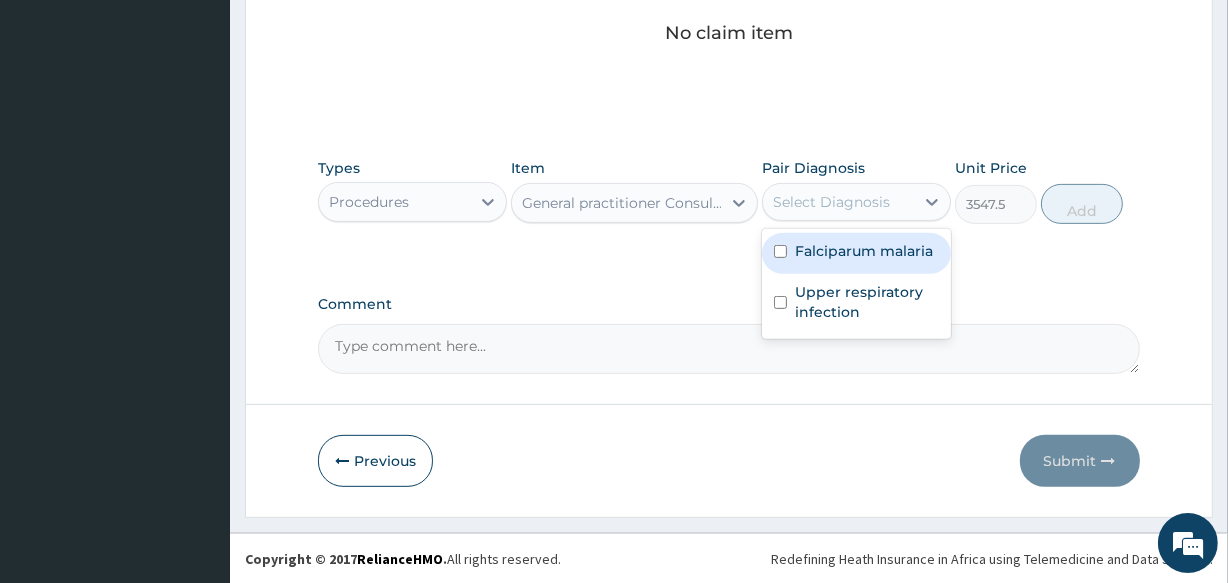 click on "Falciparum malaria" at bounding box center [856, 253] 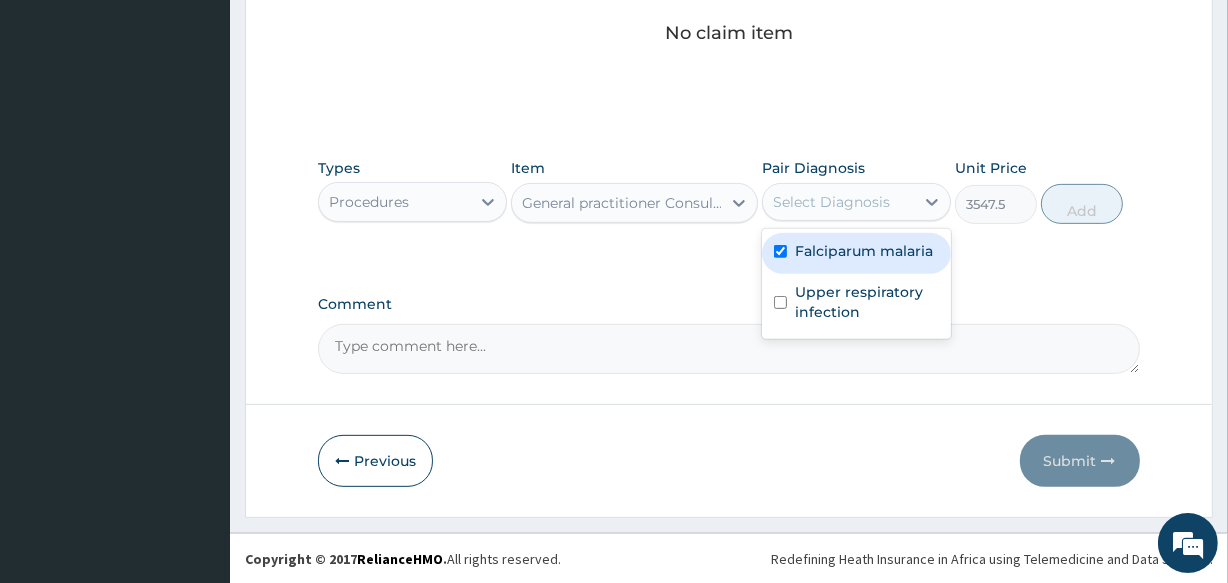 checkbox on "true" 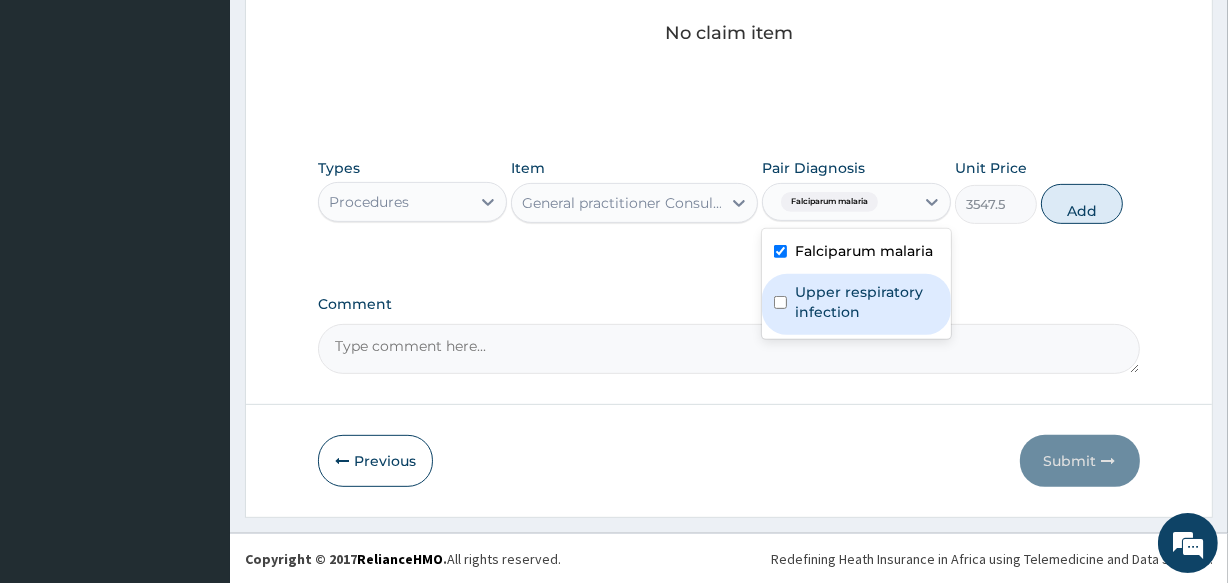 click on "Upper respiratory infection" at bounding box center (856, 304) 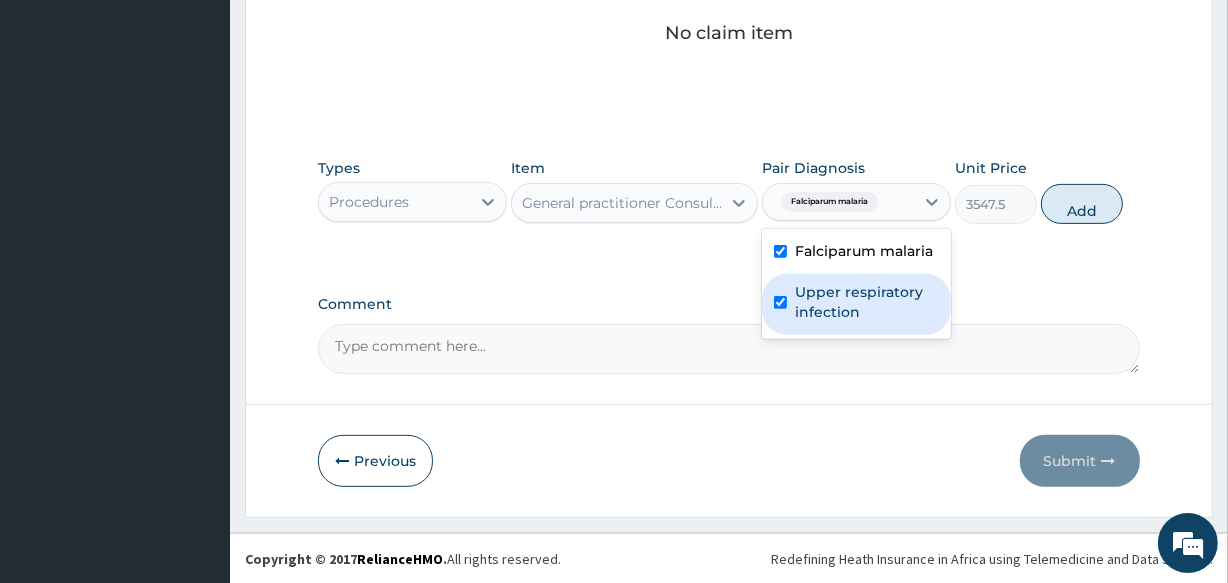 checkbox on "true" 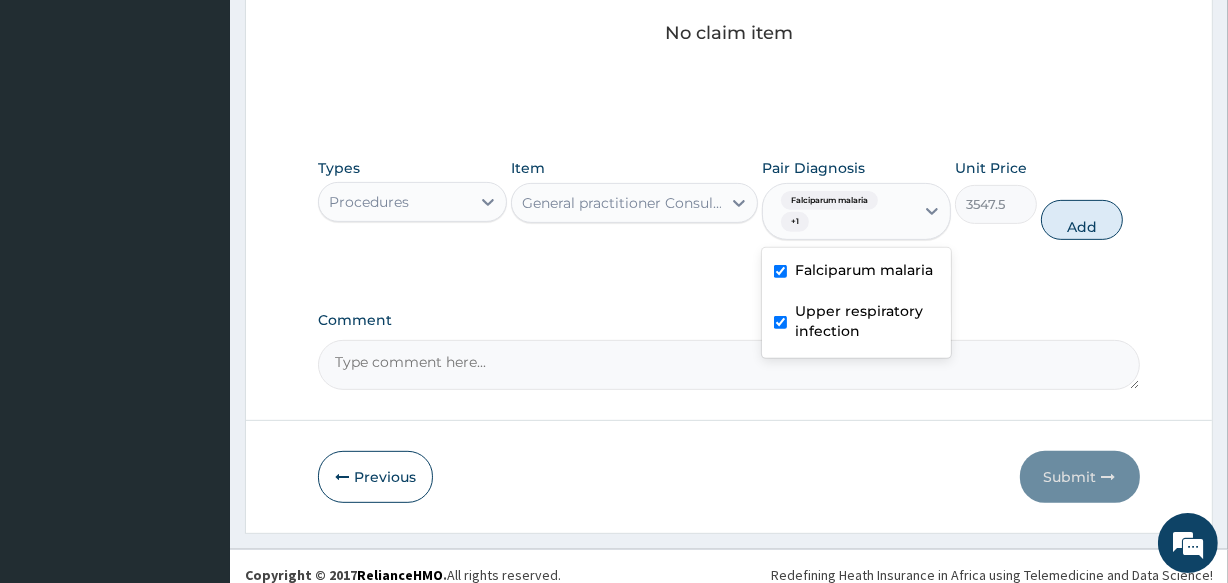 click on "Types Procedures Item General practitioner Consultation first outpatient consultation Pair Diagnosis option Upper respiratory infection, selected. option Falciparum malaria selected, 1 of 2. 2 results available. Use Up and Down to choose options, press Enter to select the currently focused option, press Escape to exit the menu, press Tab to select the option and exit the menu. Falciparum malaria  + 1 Falciparum malaria Upper respiratory infection Unit Price 3547.5 Add" at bounding box center (728, 199) 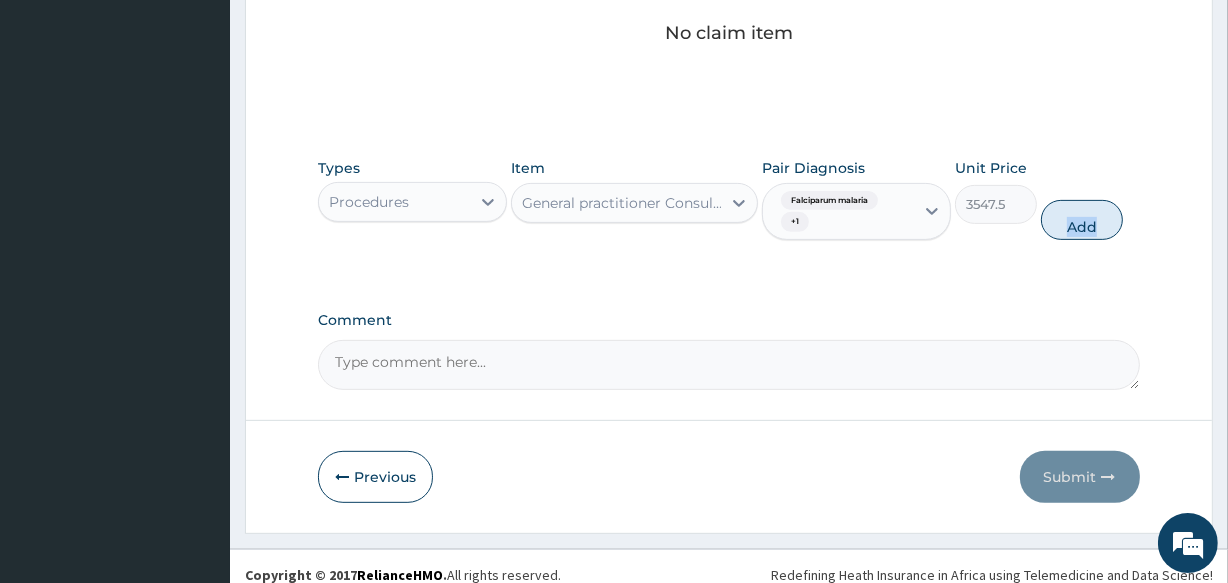 click on "Types Procedures Item General practitioner Consultation first outpatient consultation Pair Diagnosis Falciparum malaria  + 1 Unit Price 3547.5 Add" at bounding box center (728, 199) 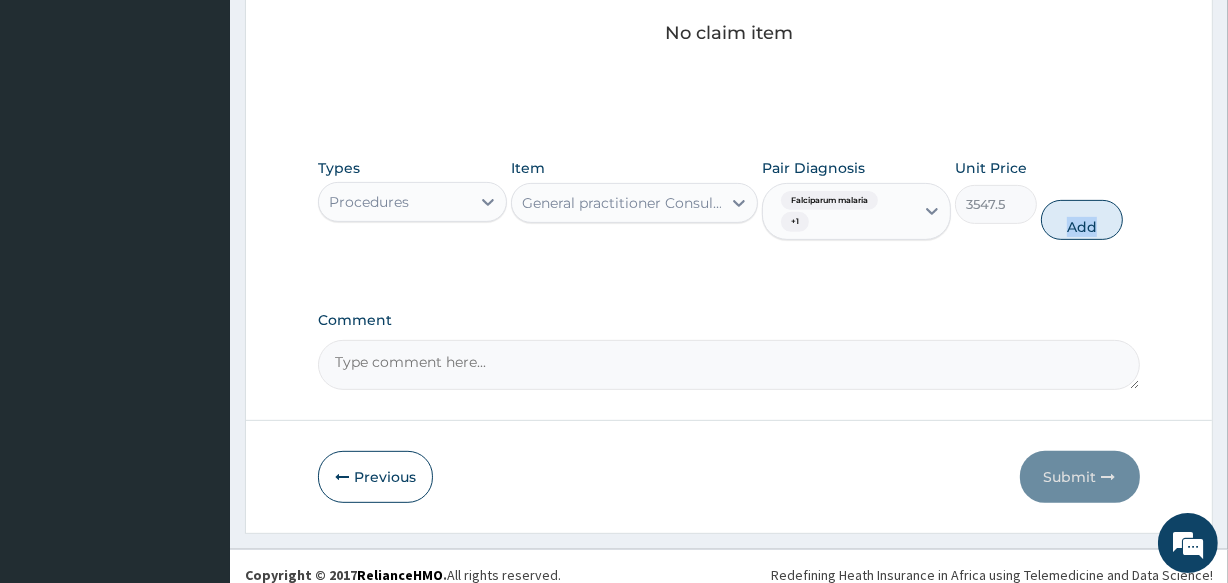 click on "Types Procedures Item General practitioner Consultation first outpatient consultation Pair Diagnosis Falciparum malaria  + 1 Unit Price 3547.5 Add" at bounding box center [728, 199] 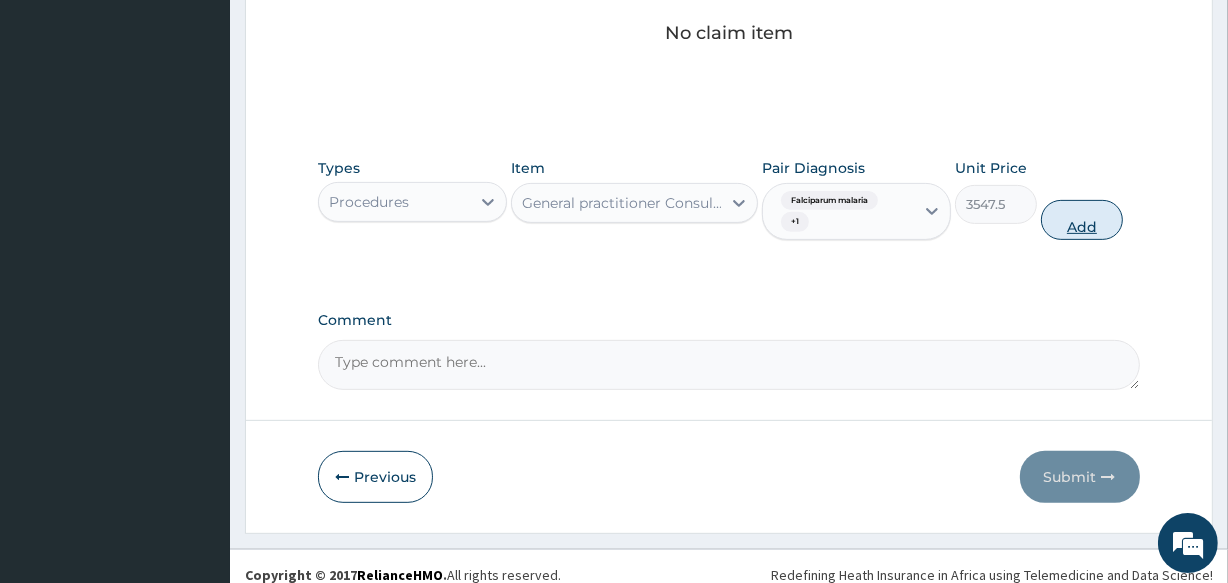 click on "Add" at bounding box center (1082, 220) 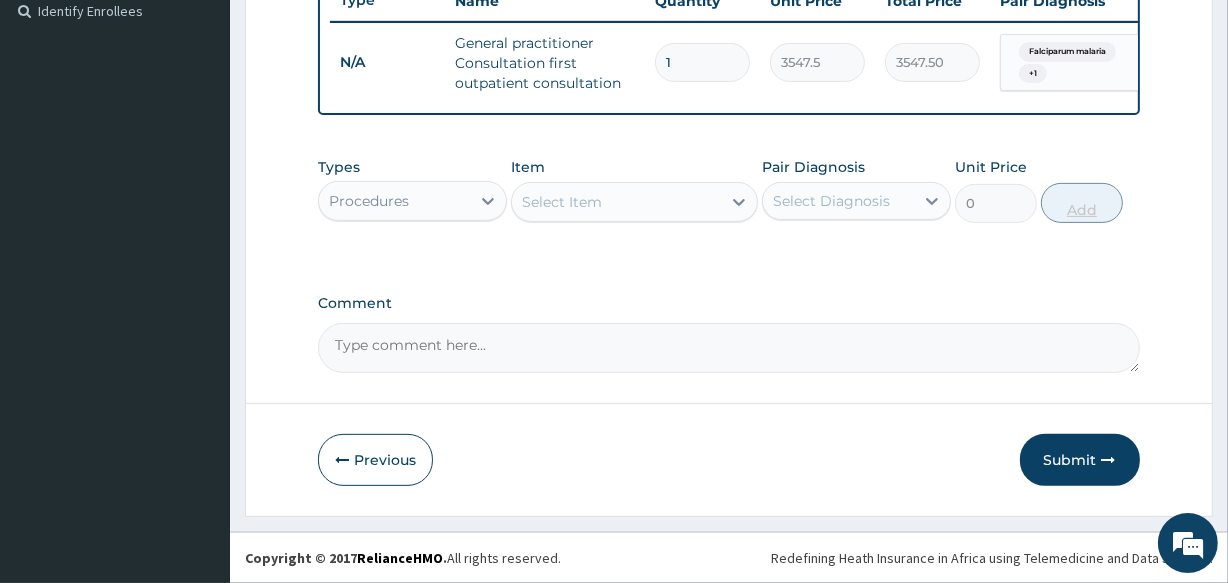 scroll, scrollTop: 571, scrollLeft: 0, axis: vertical 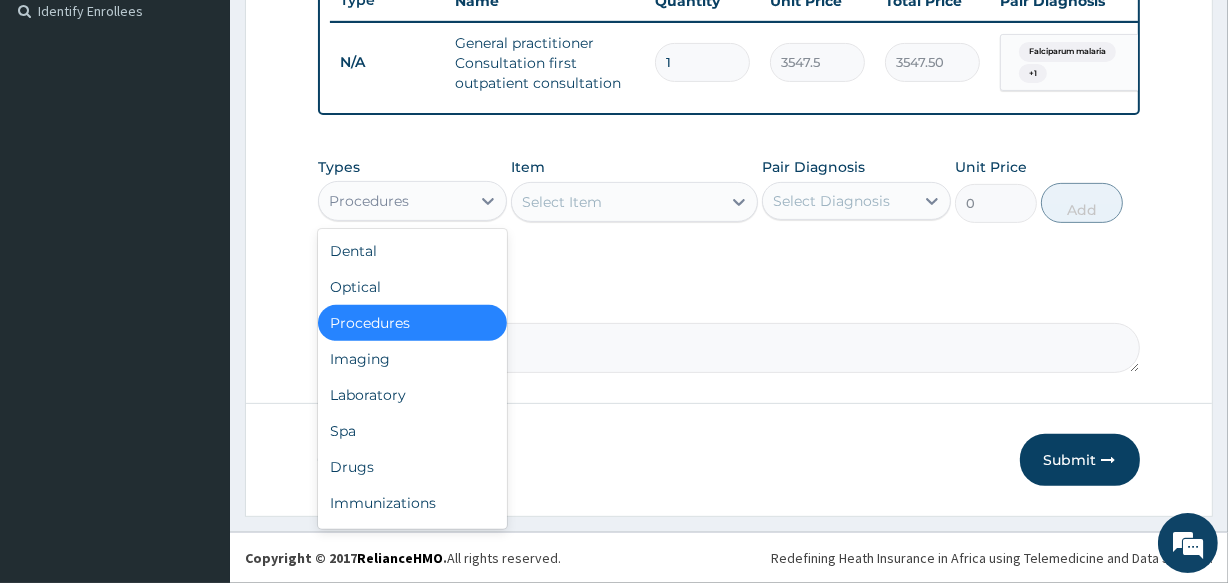 click on "Procedures" at bounding box center [369, 201] 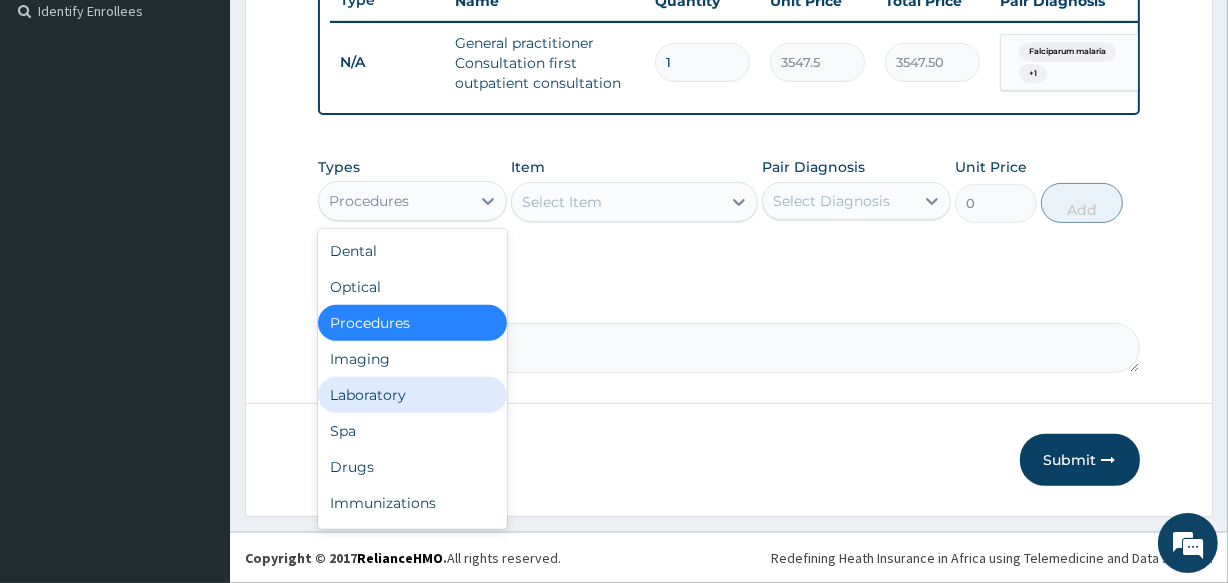 click on "Laboratory" at bounding box center [412, 395] 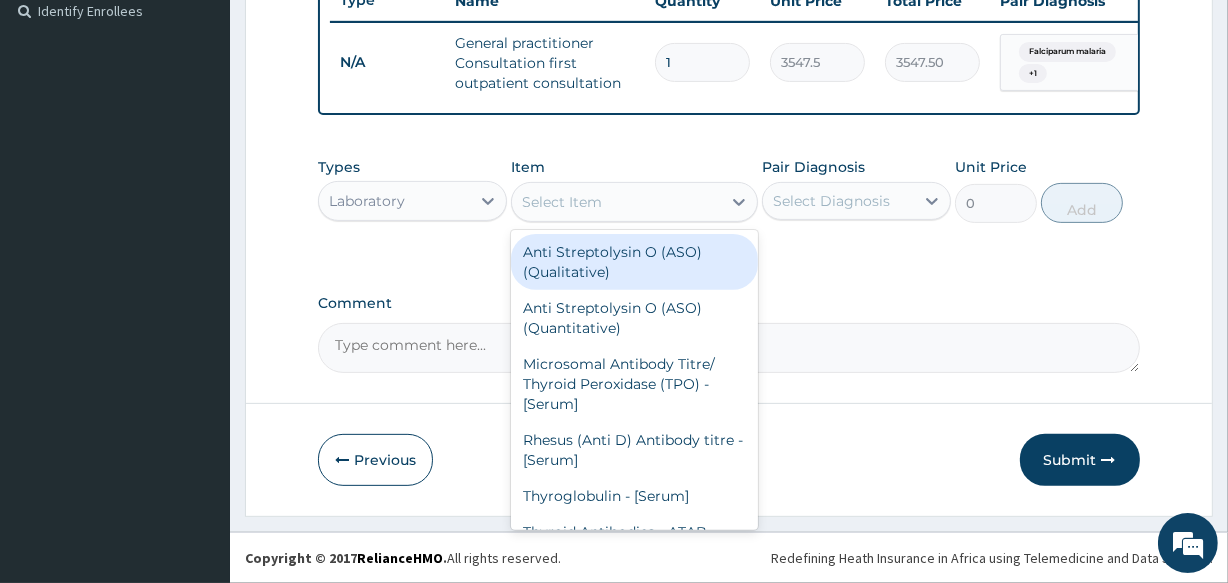 click on "Select Item" at bounding box center (616, 202) 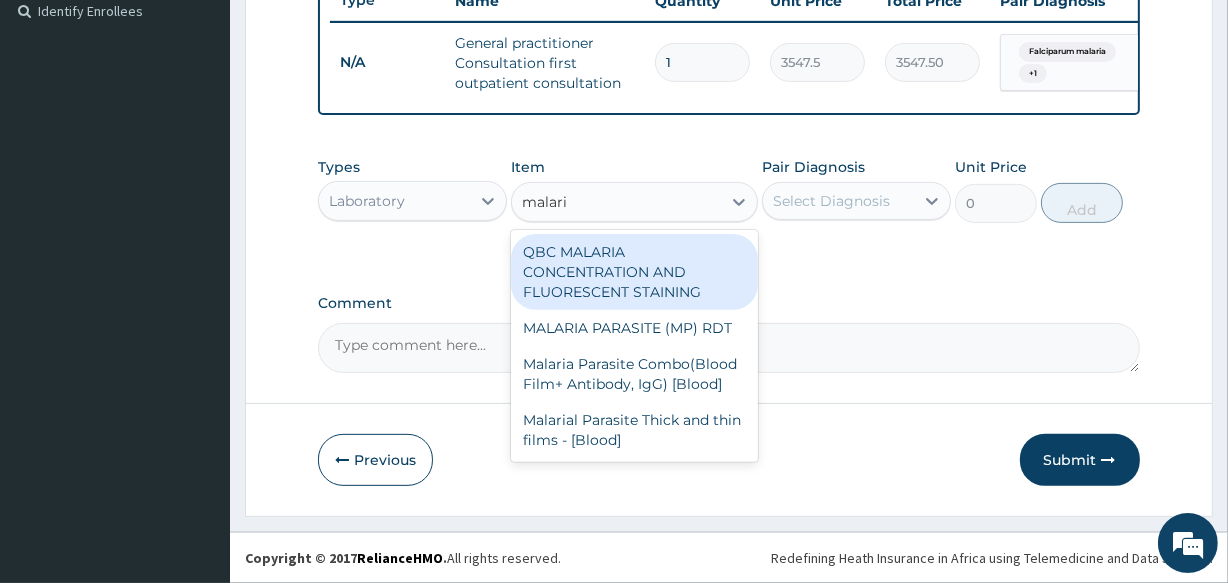 type on "malaria" 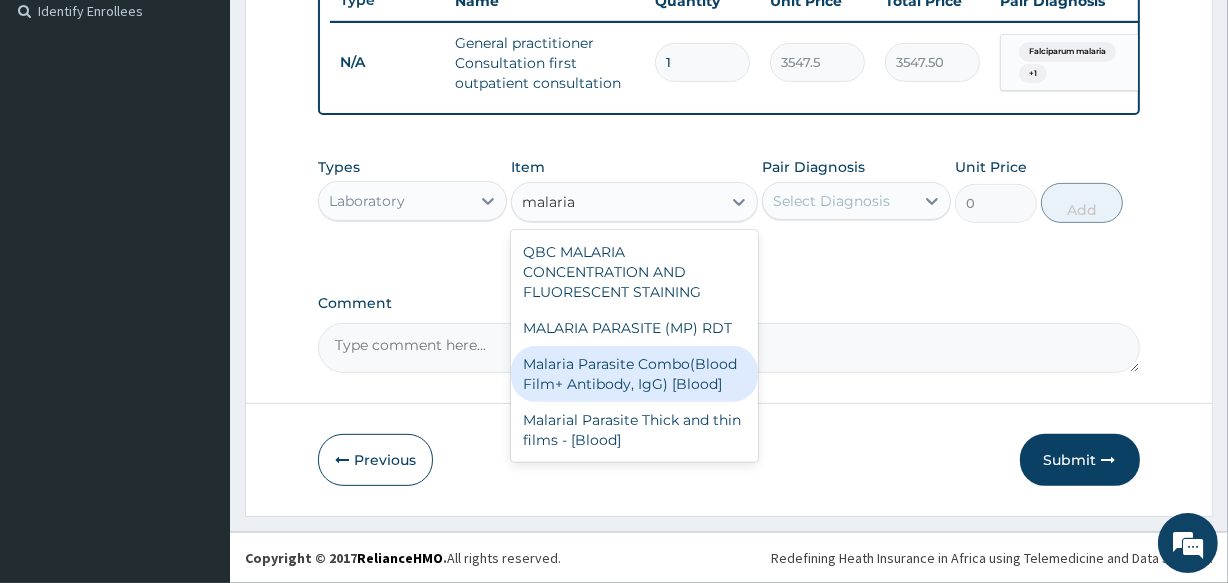 click on "Malaria Parasite Combo(Blood Film+ Antibody, IgG) [Blood]" at bounding box center (634, 374) 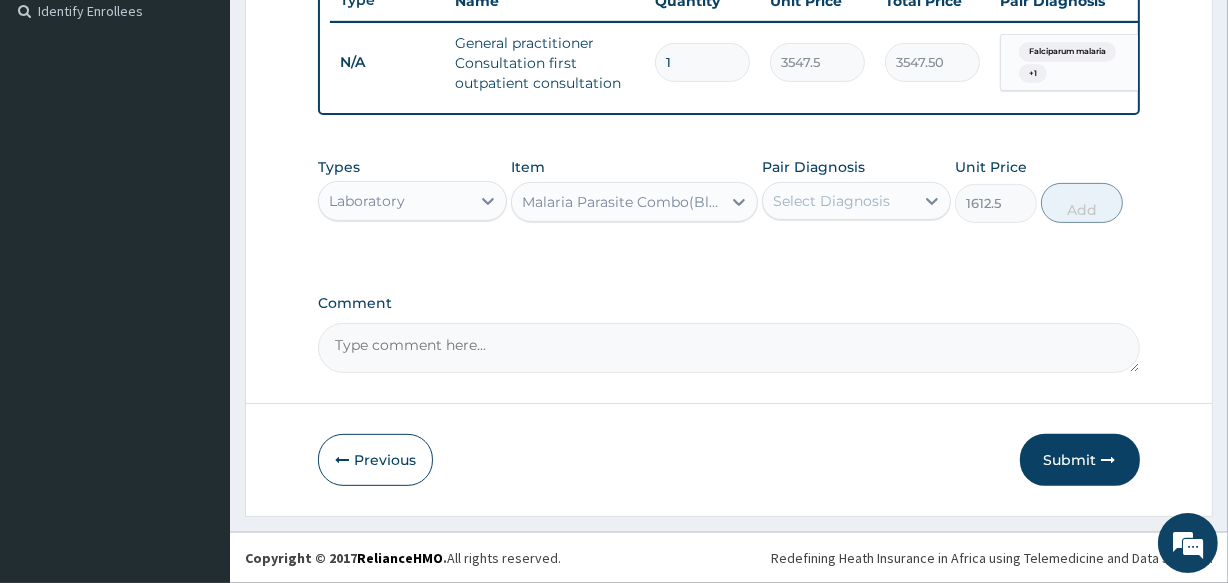 click on "Select Diagnosis" at bounding box center (831, 201) 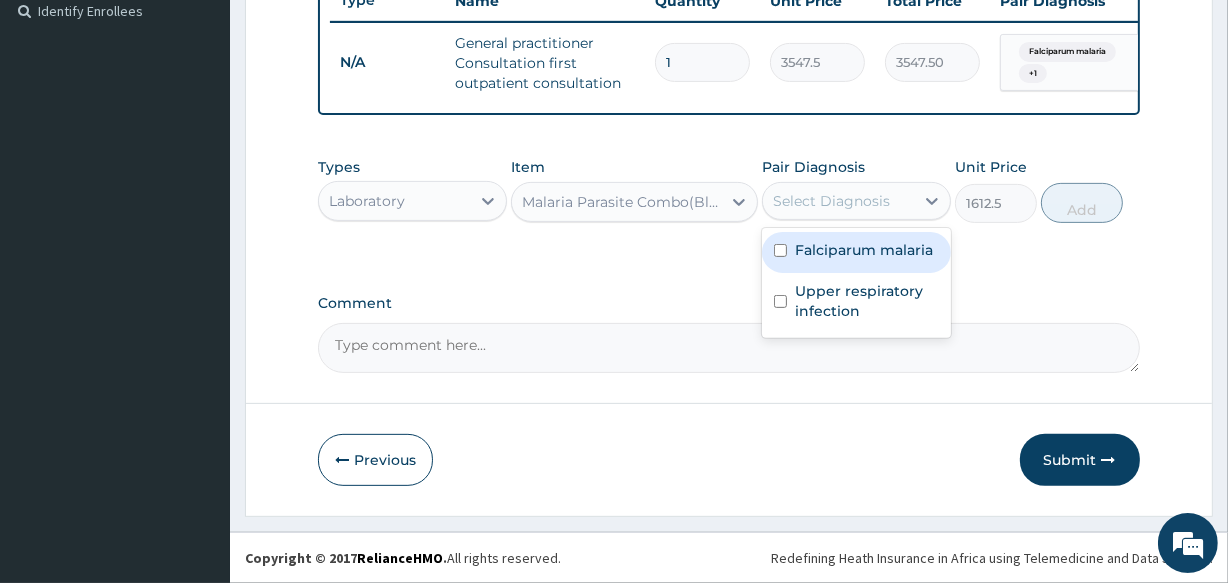 click on "Select Diagnosis" at bounding box center [831, 201] 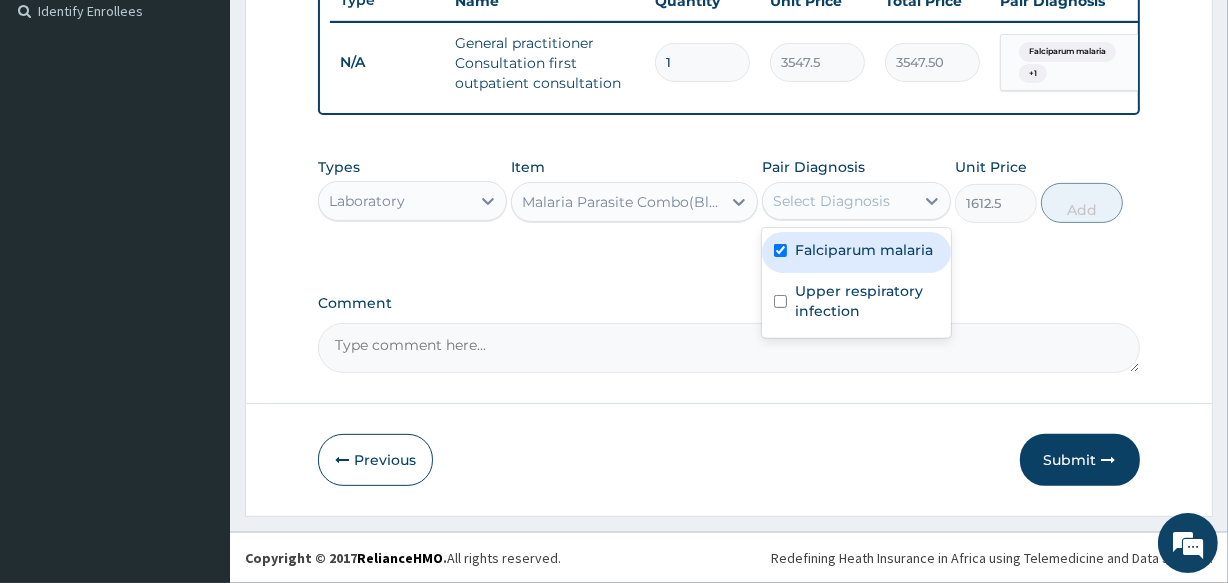 checkbox on "true" 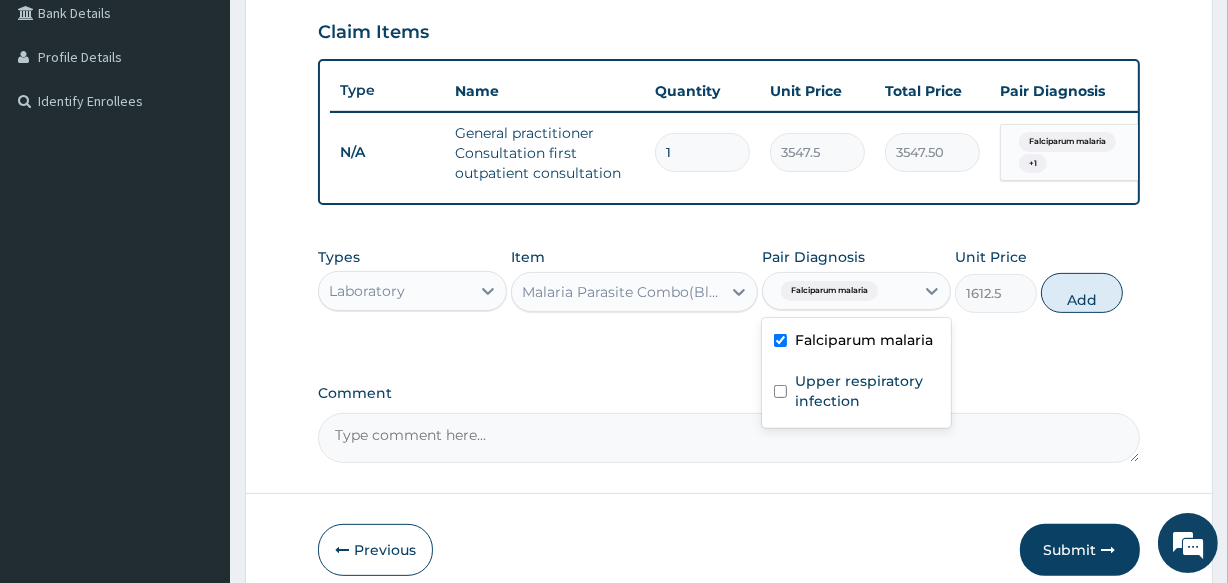 scroll, scrollTop: 465, scrollLeft: 0, axis: vertical 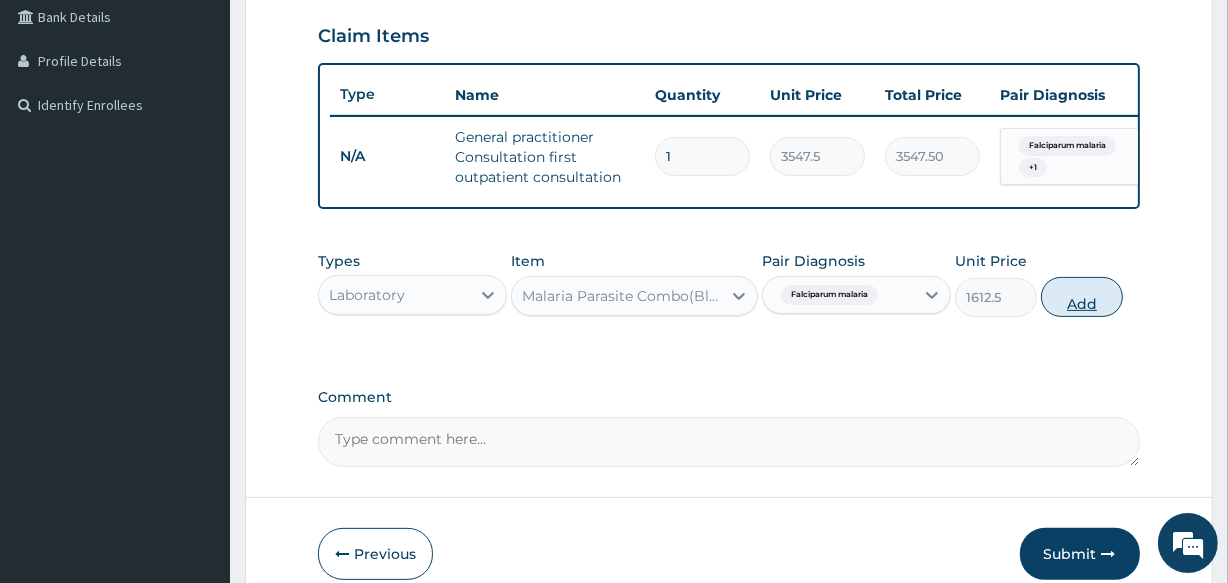click on "Add" at bounding box center [1082, 297] 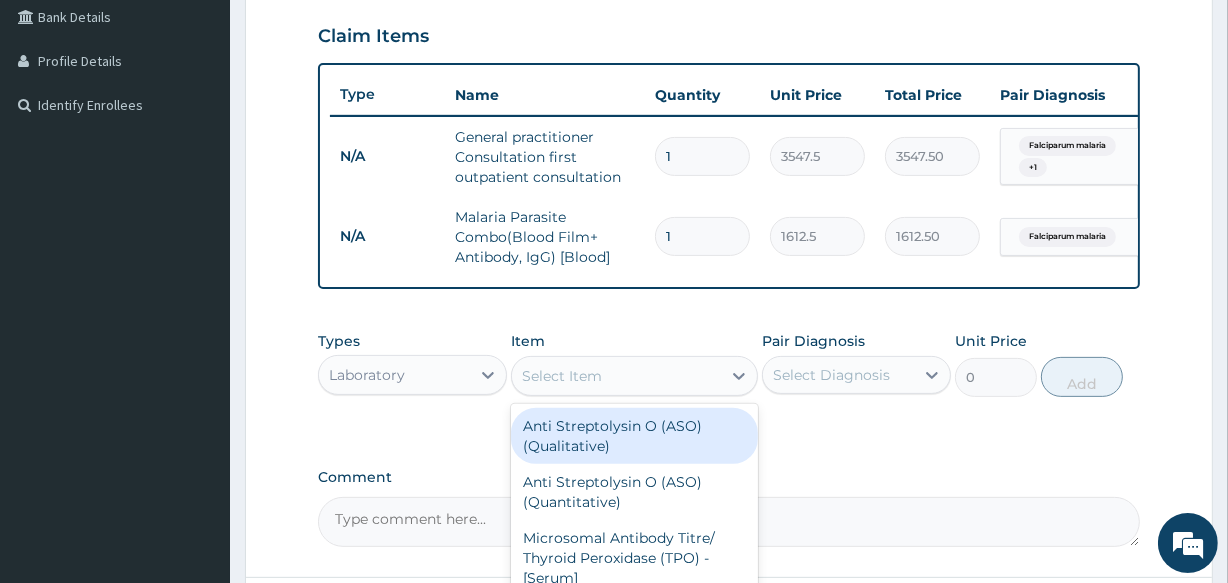 click on "Select Item" at bounding box center (616, 376) 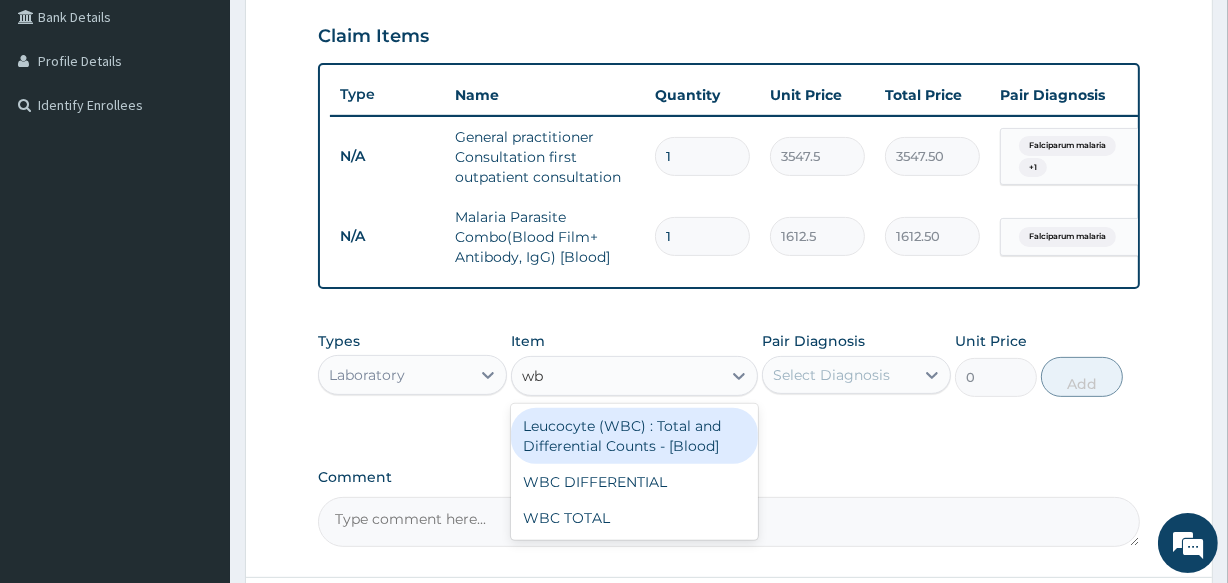 type on "wbc" 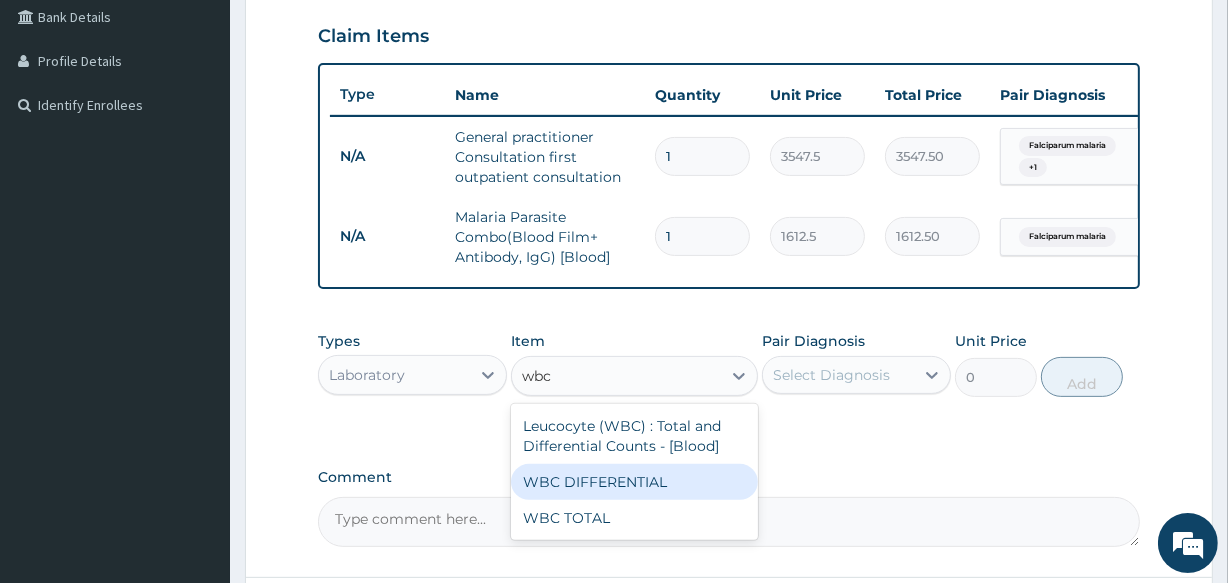 click on "WBC DIFFERENTIAL" at bounding box center [634, 482] 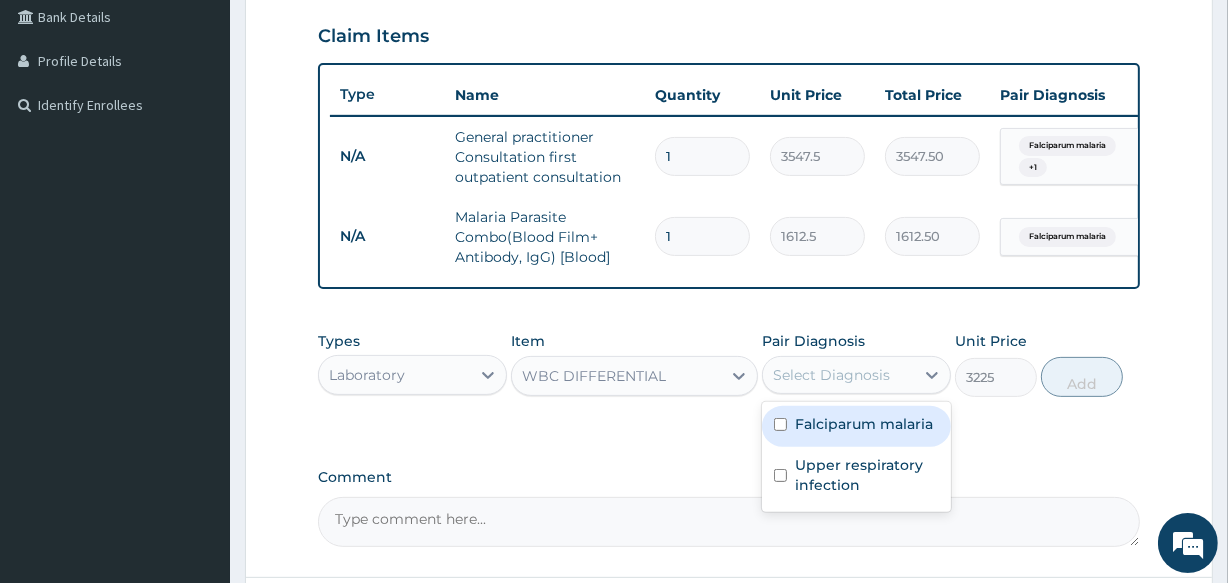 click on "Select Diagnosis" at bounding box center (838, 375) 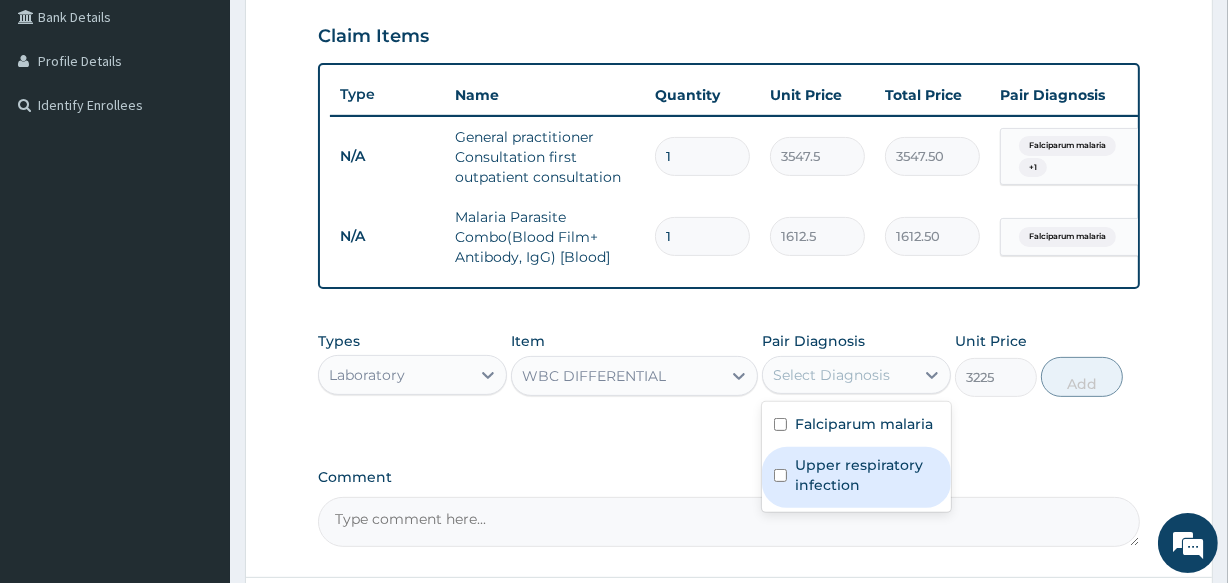 click at bounding box center (780, 475) 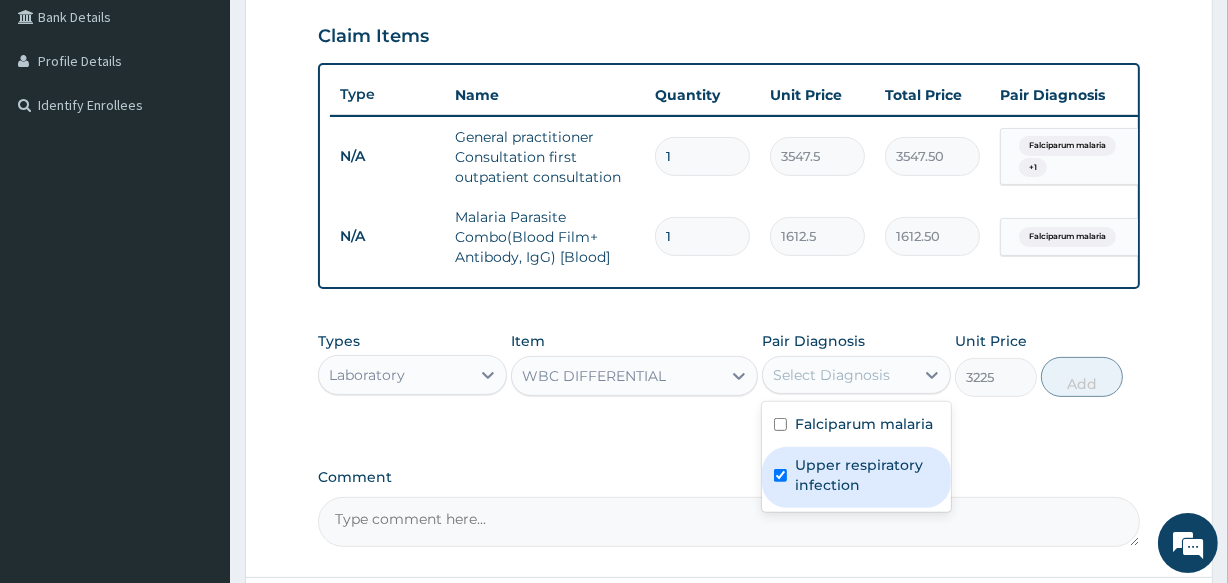 checkbox on "true" 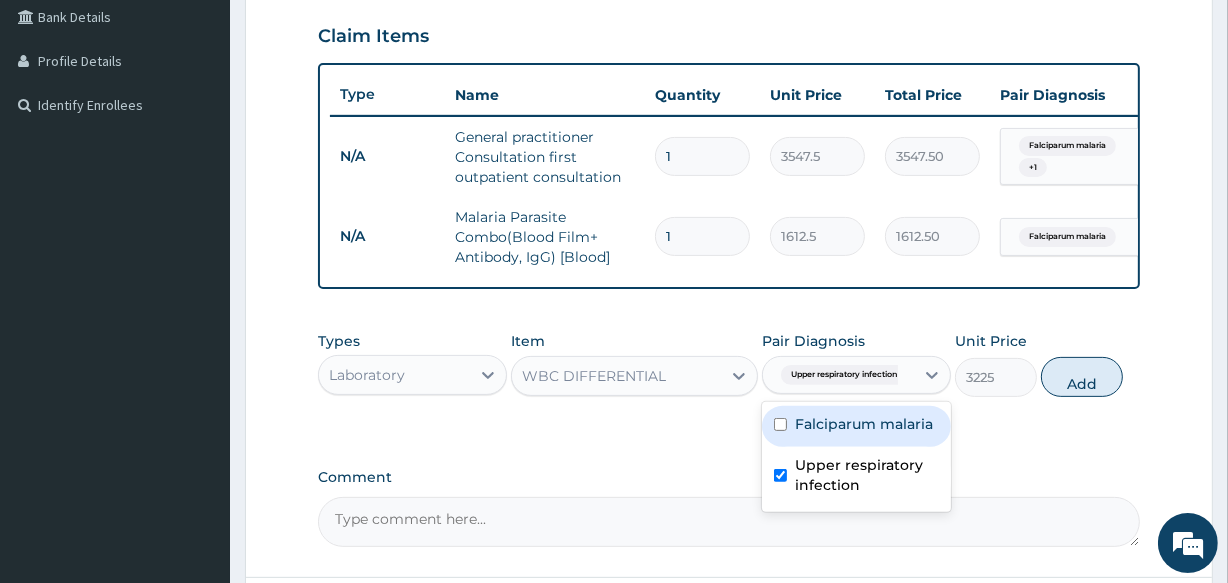 click on "Falciparum malaria" at bounding box center [856, 426] 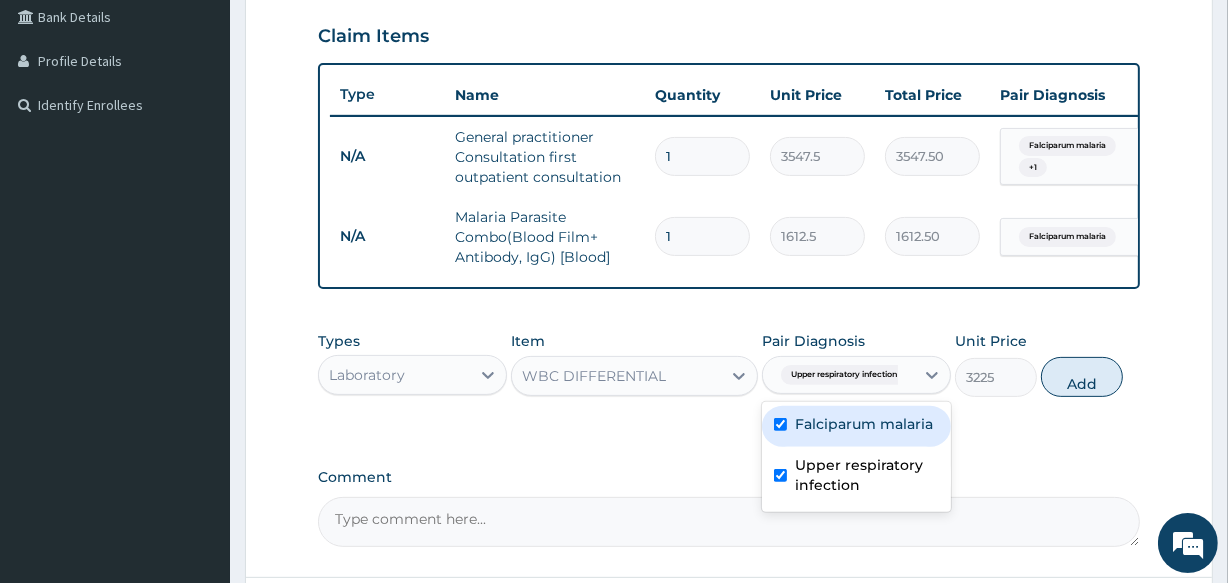 checkbox on "true" 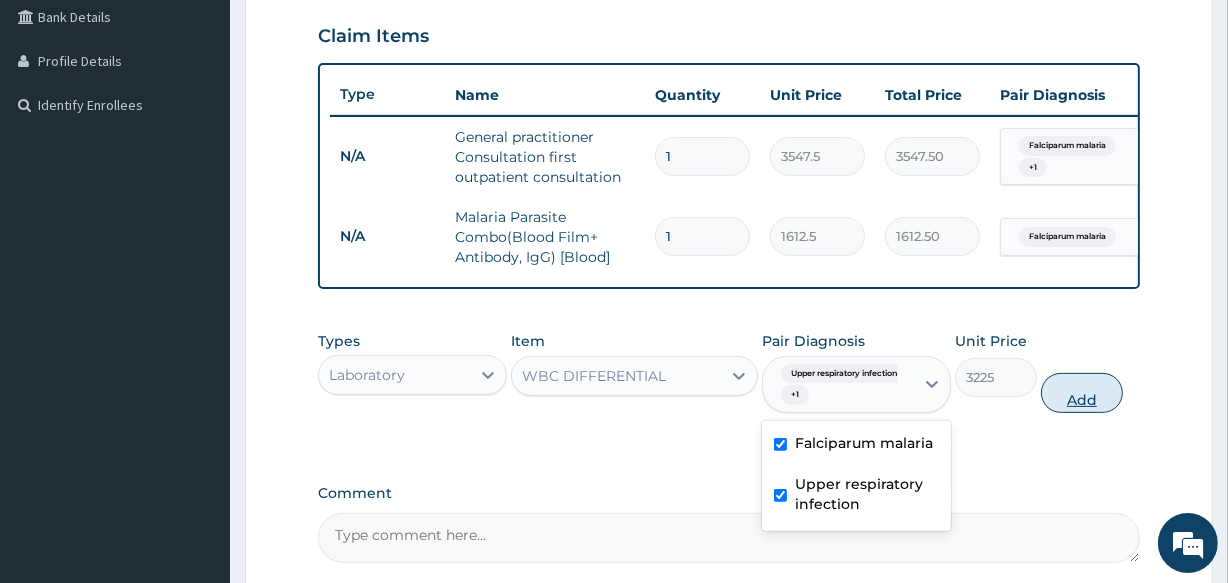 click on "Add" at bounding box center (1082, 393) 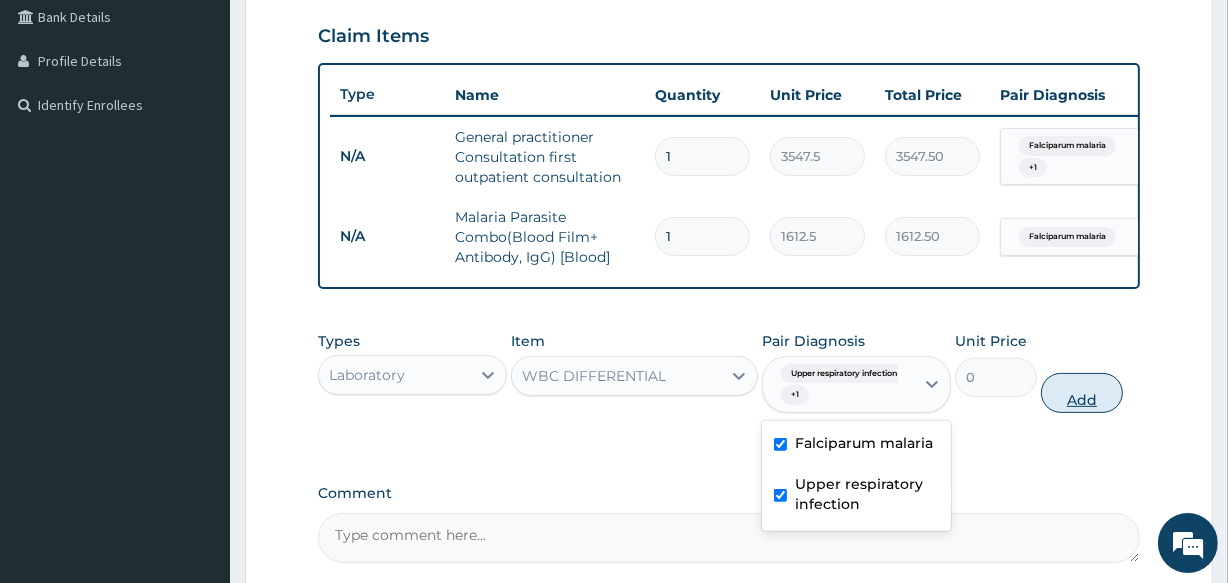 click on "PA Code / Prescription Code Enter Code(Secondary Care Only) Encounter Date 14-07-2025 Diagnosis Falciparum malaria Confirmed Upper respiratory infection Confirmed NB: All diagnosis must be linked to a claim item Claim Items Type Name Quantity Unit Price Total Price Pair Diagnosis Actions N/A General practitioner Consultation first outpatient consultation 1 3547.5 3547.50 Falciparum malaria  + 1 Delete N/A Malaria Parasite Combo(Blood Film+ Antibody, IgG) [Blood] 1 1612.5 1612.50 Falciparum malaria Delete Types Laboratory Item WBC DIFFERENTIAL Pair Diagnosis option Falciparum malaria, selected. option Falciparum malaria selected, 1 of 2. 2 results available. Use Up and Down to choose options, press Enter to select the currently focused option, press Escape to exit the menu, press Tab to select the option and exit the menu. Upper respiratory infection  + 1 Falciparum malaria Upper respiratory infection Unit Price 0 Add Comment" at bounding box center (728, 144) 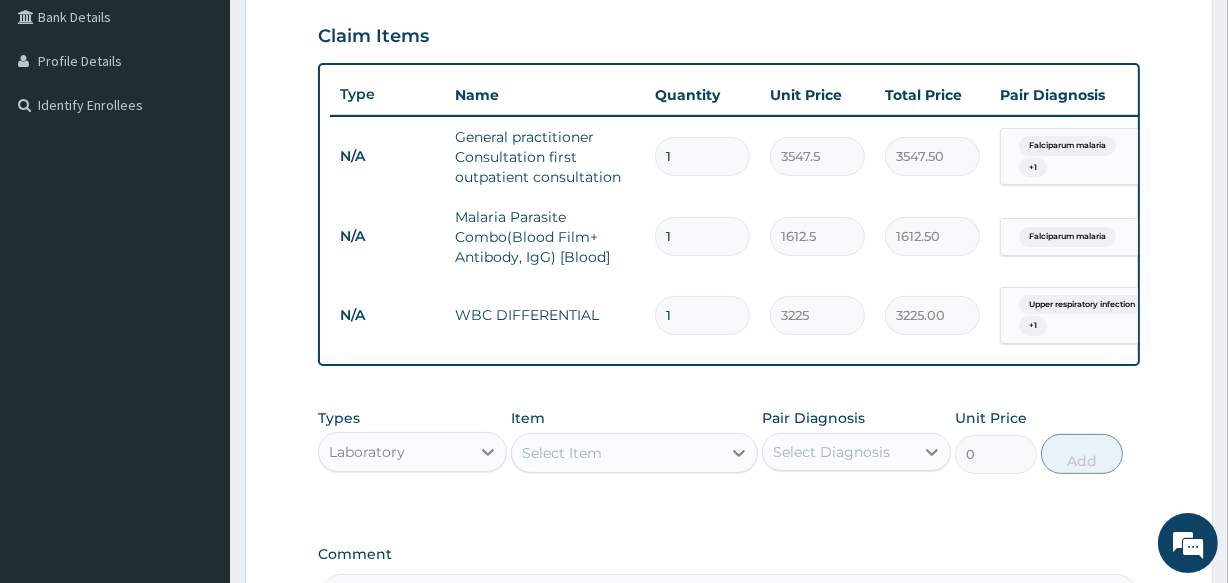 scroll, scrollTop: 501, scrollLeft: 0, axis: vertical 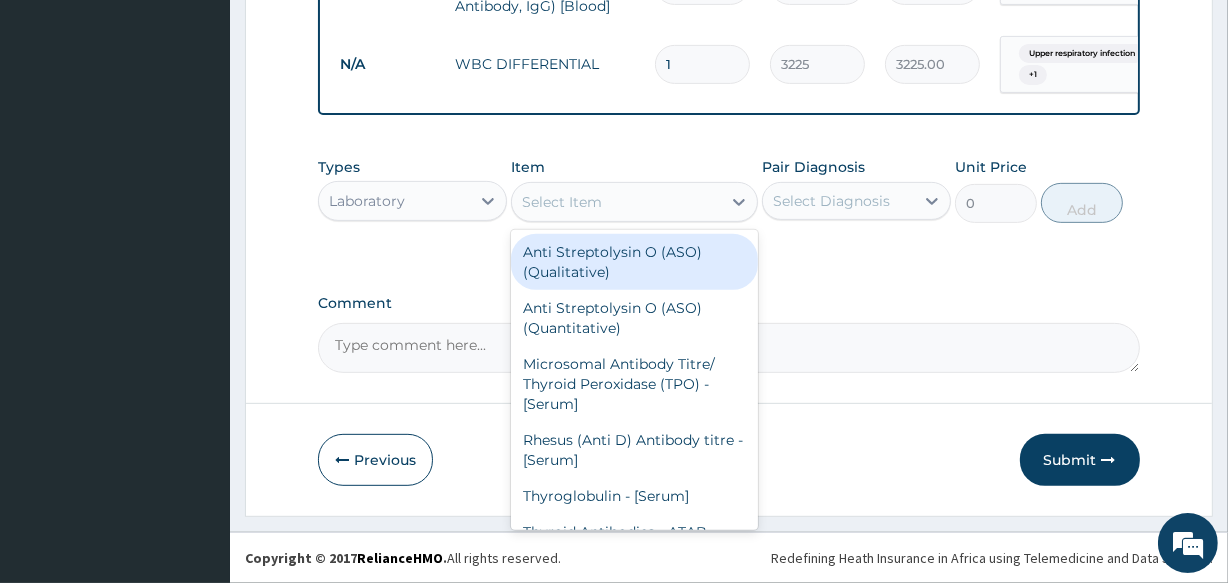 click on "Select Item" at bounding box center [616, 202] 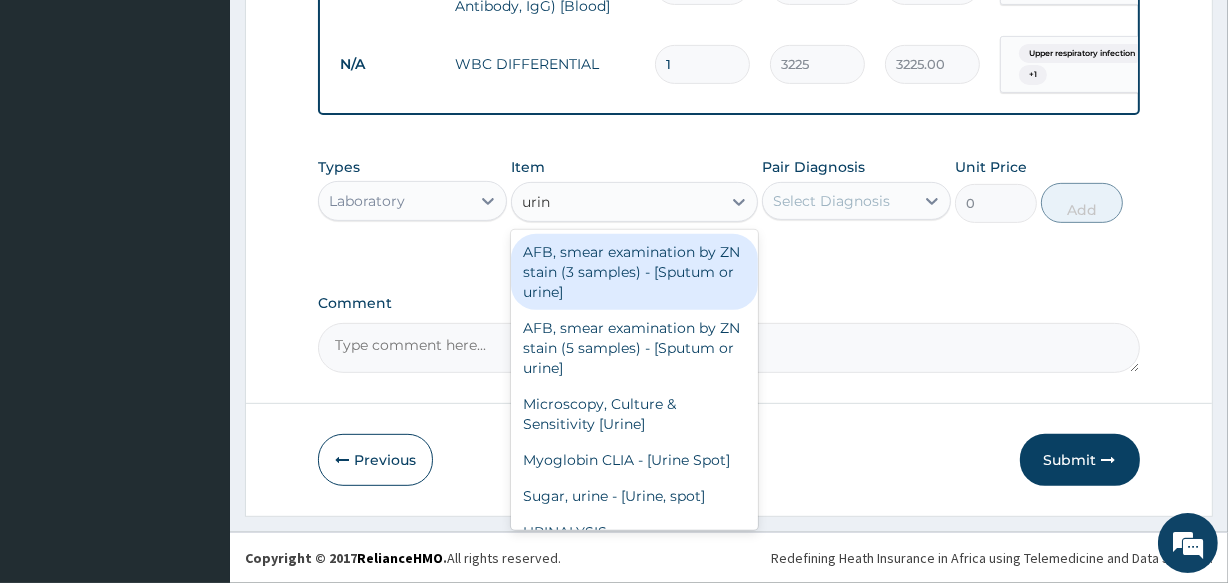type on "urina" 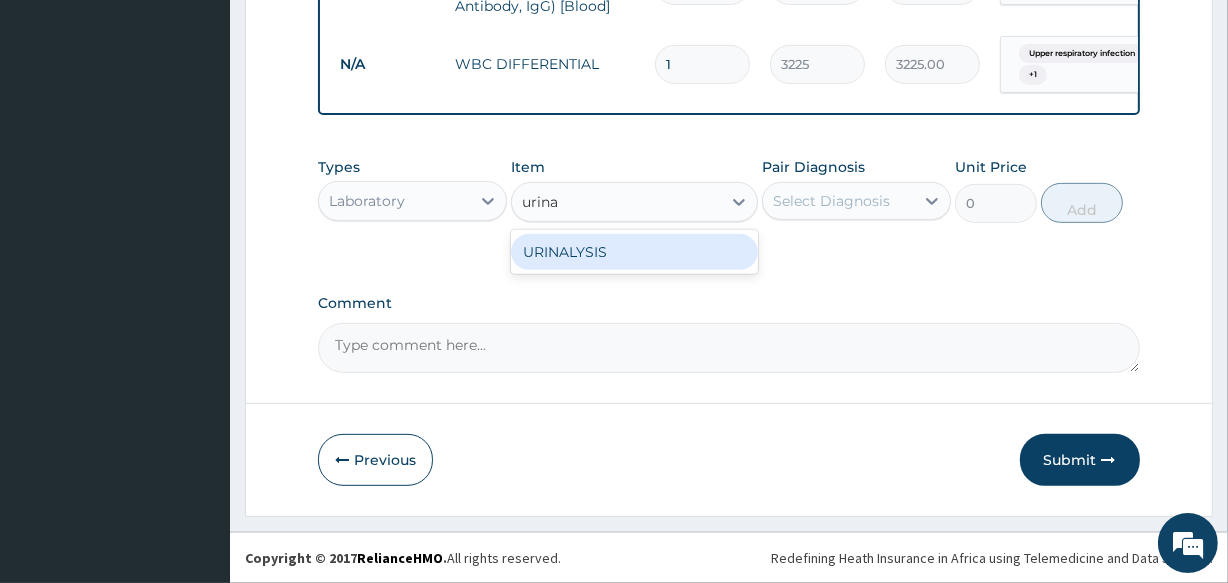 click on "URINALYSIS" at bounding box center (634, 252) 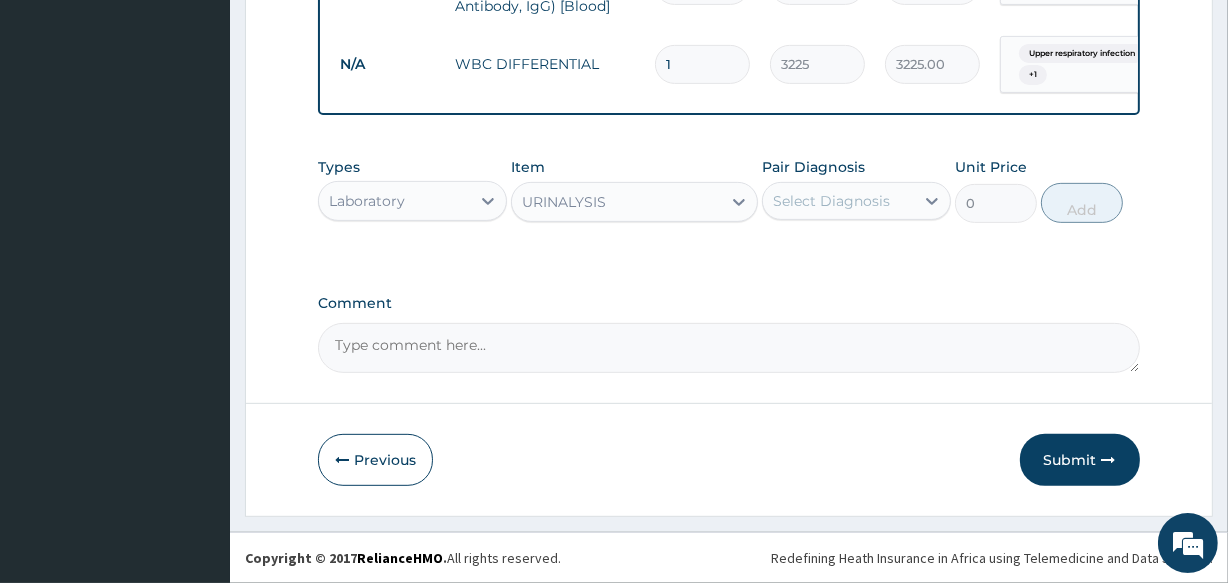 type 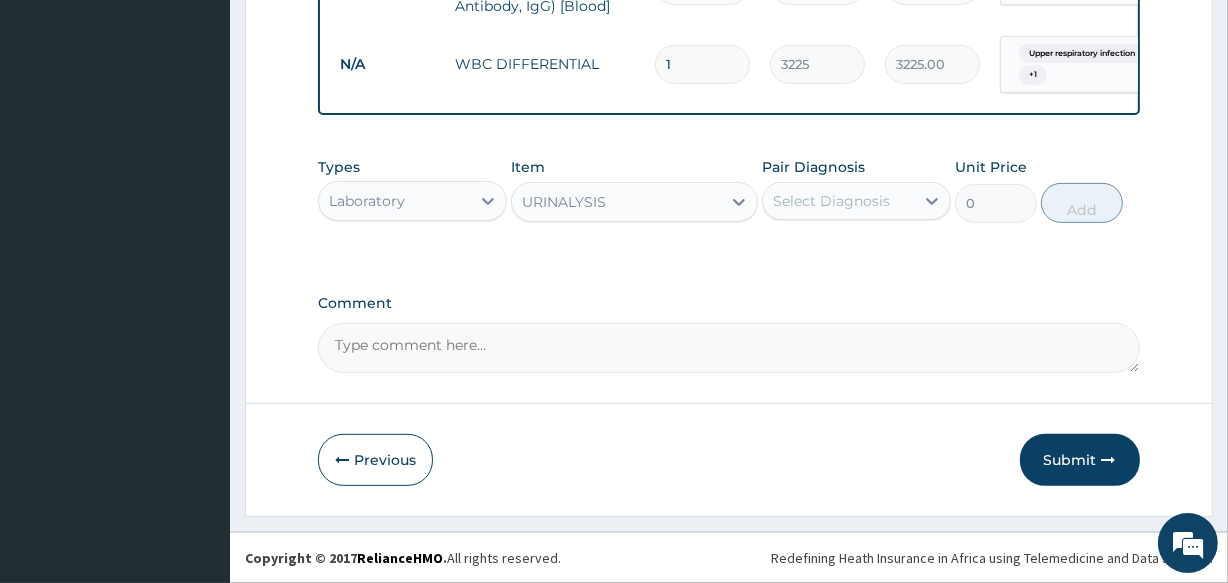 type on "1612.5" 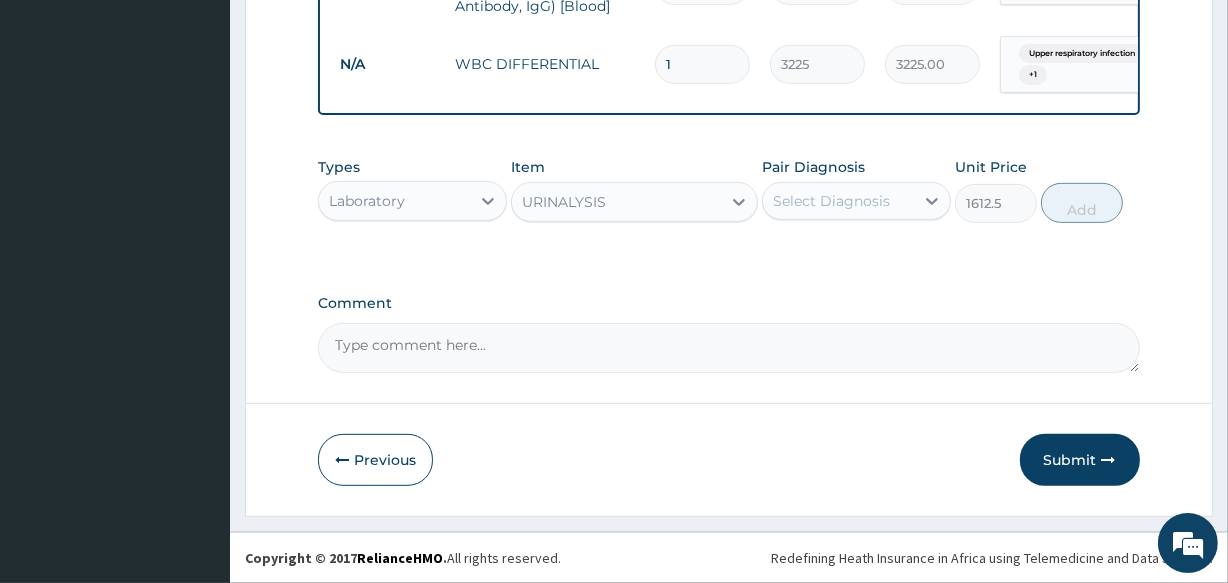 click on "Select Diagnosis" at bounding box center [838, 201] 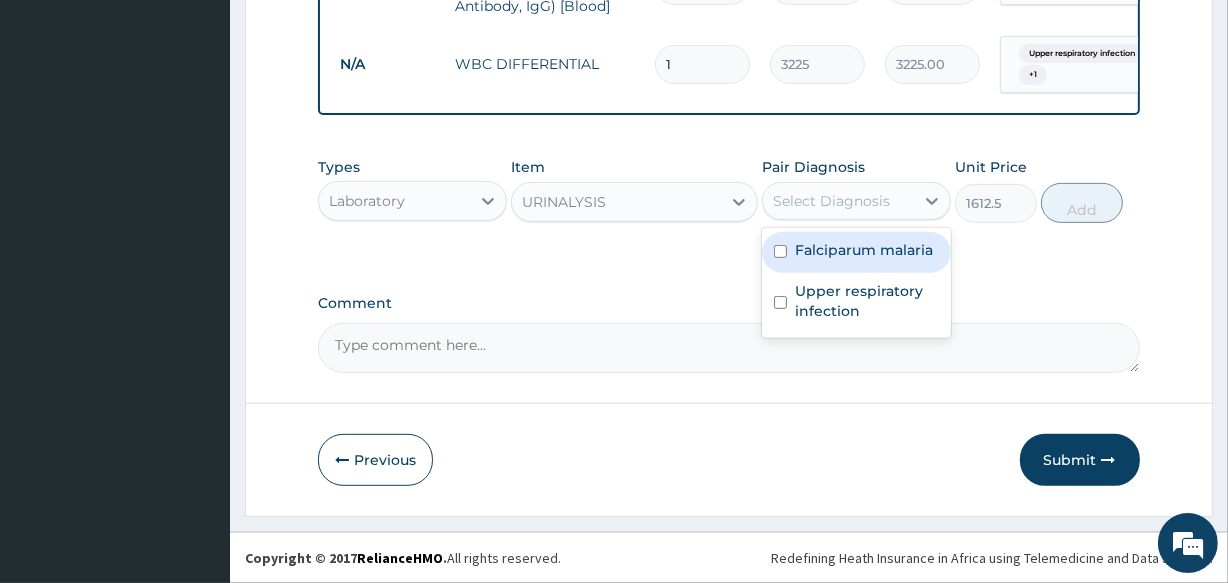 click on "Select Diagnosis" at bounding box center [831, 201] 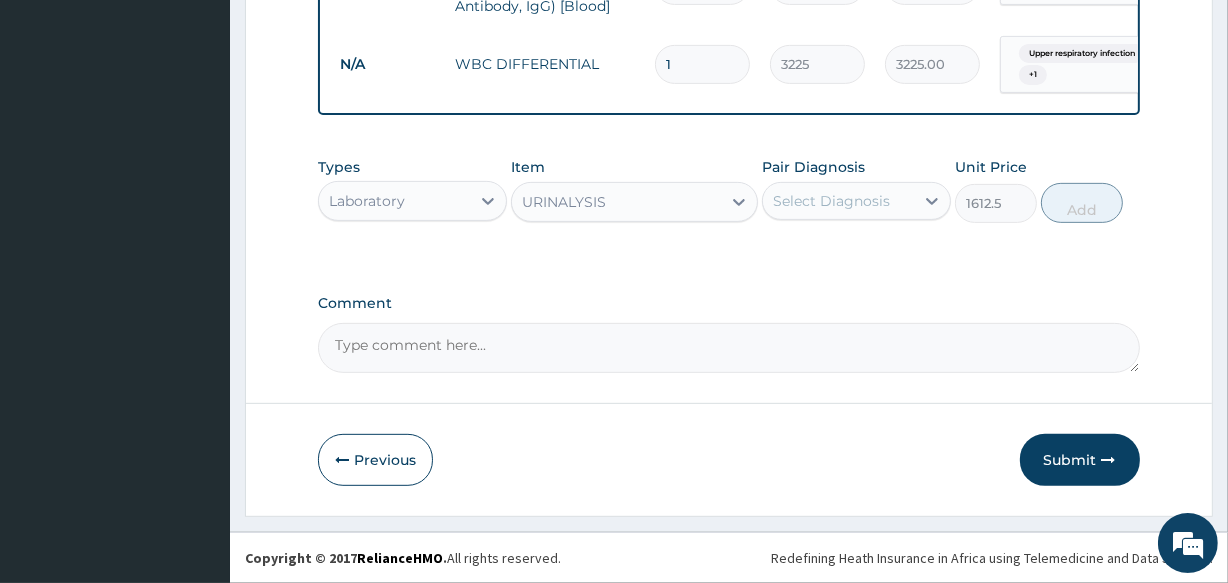 click on "Select Diagnosis" at bounding box center (831, 201) 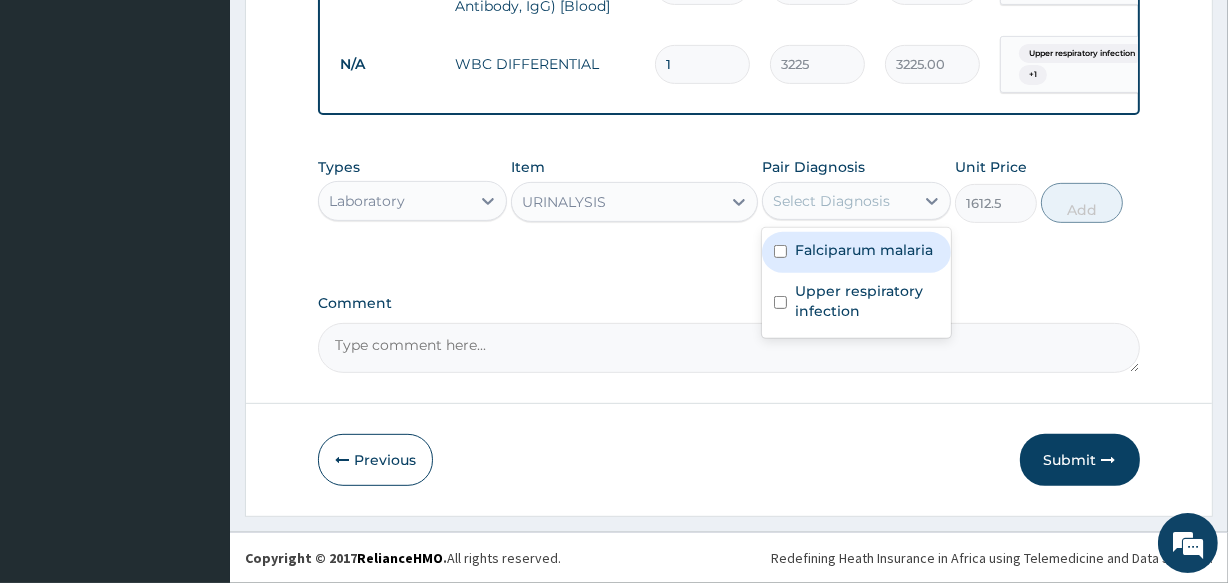 click on "Select Diagnosis" at bounding box center [831, 201] 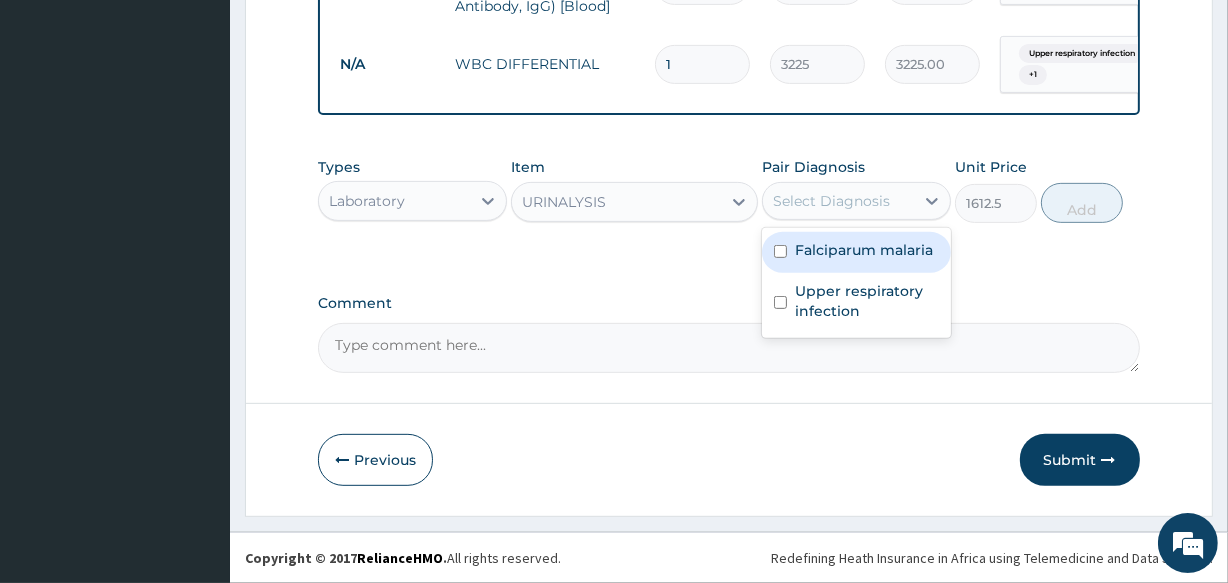 click on "Falciparum malaria" at bounding box center [856, 252] 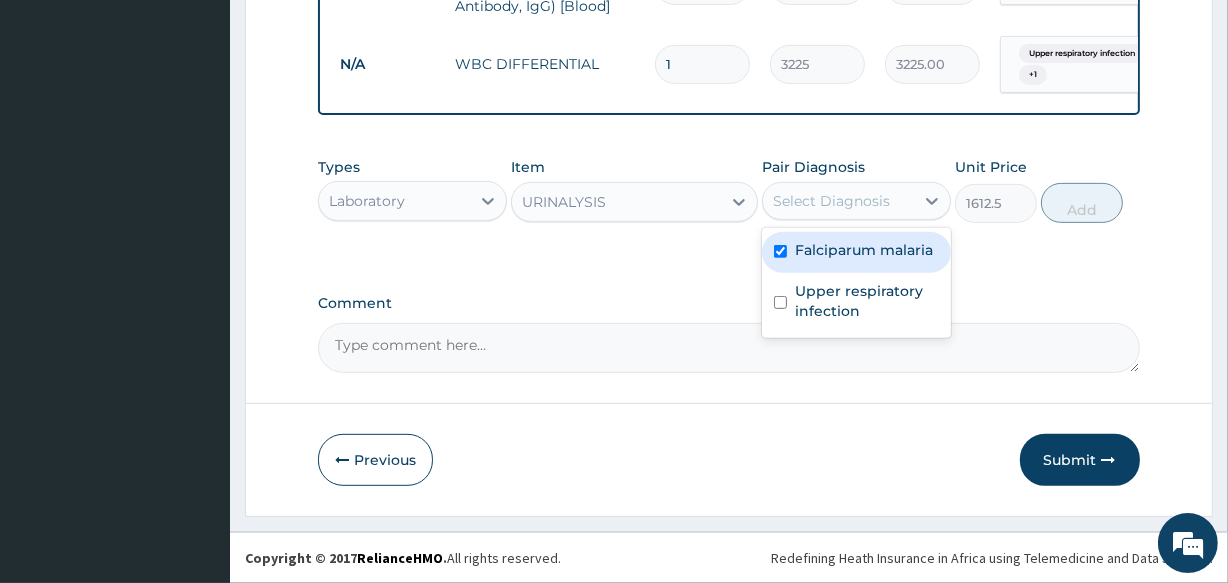 checkbox on "true" 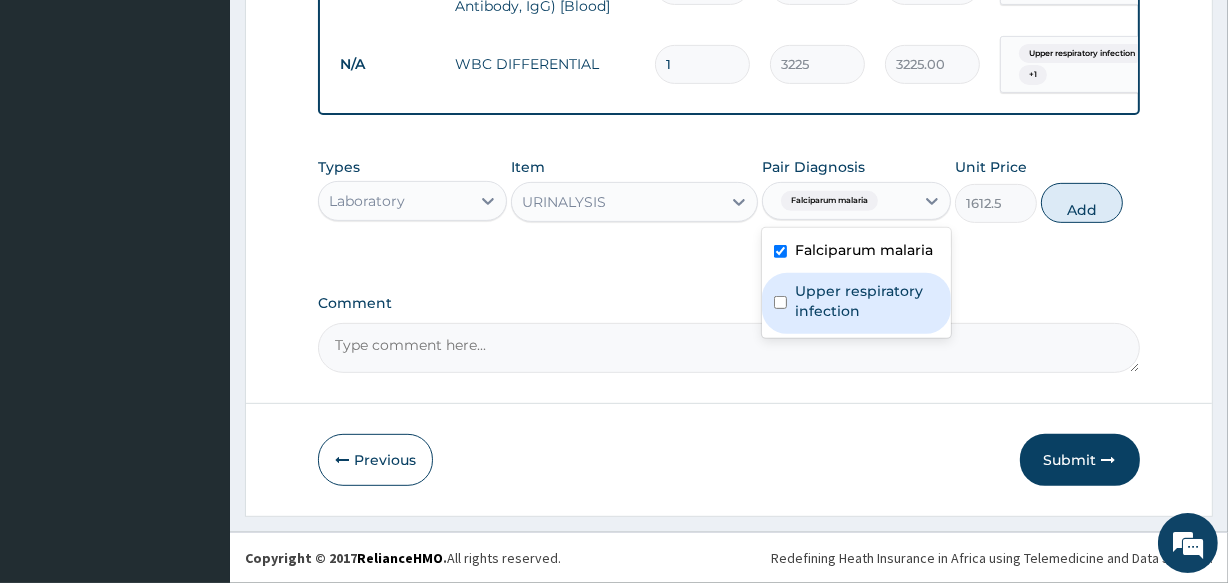 click on "Upper respiratory infection" at bounding box center [856, 303] 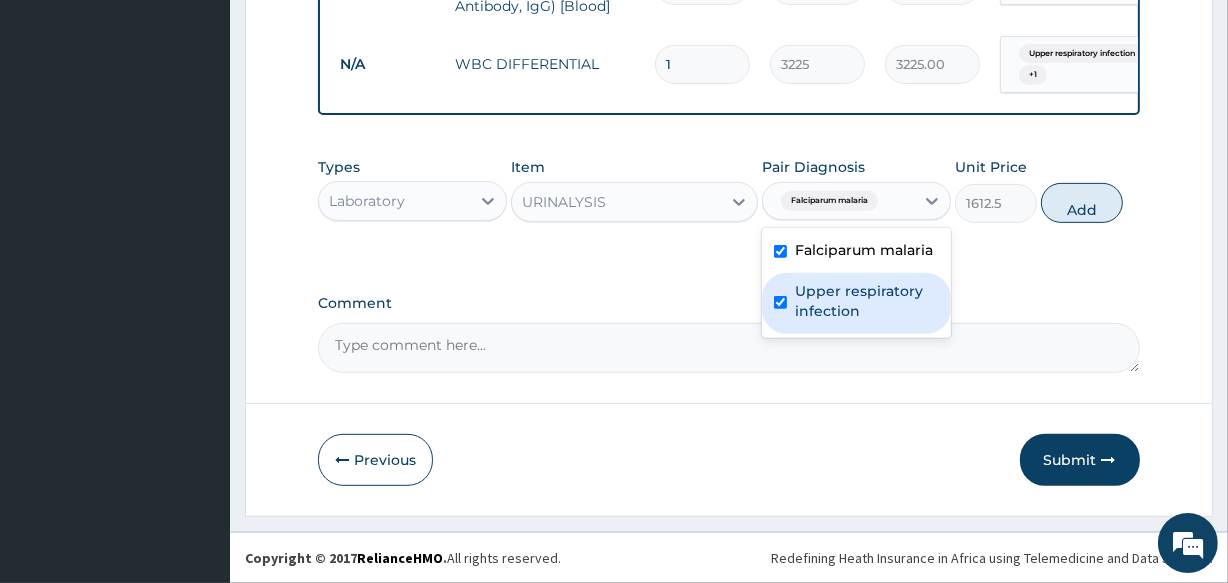 checkbox on "true" 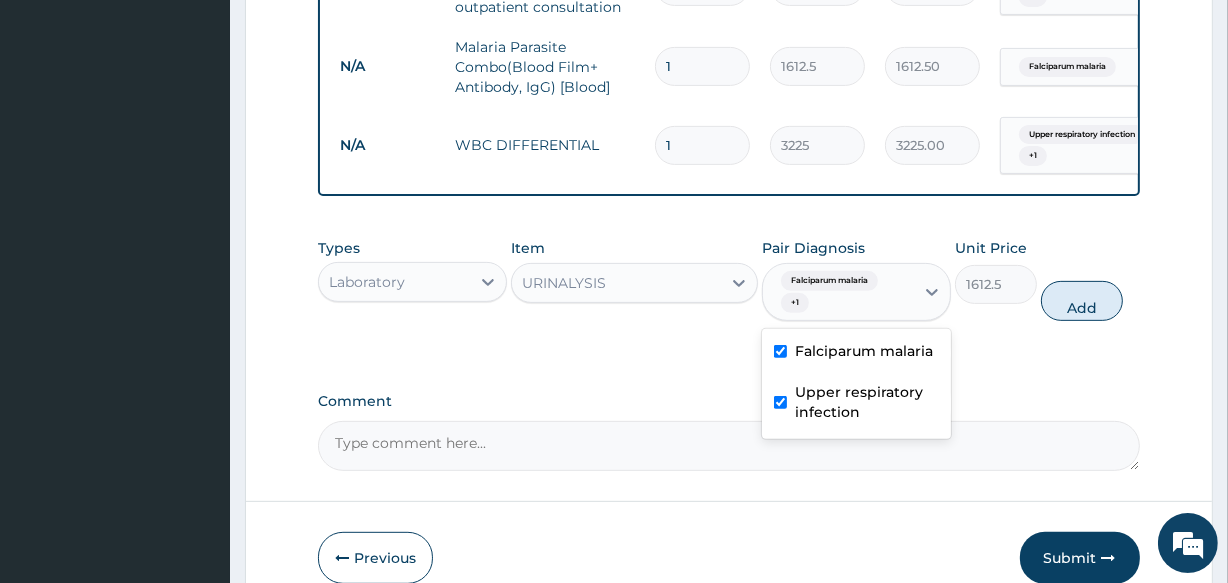 scroll, scrollTop: 634, scrollLeft: 0, axis: vertical 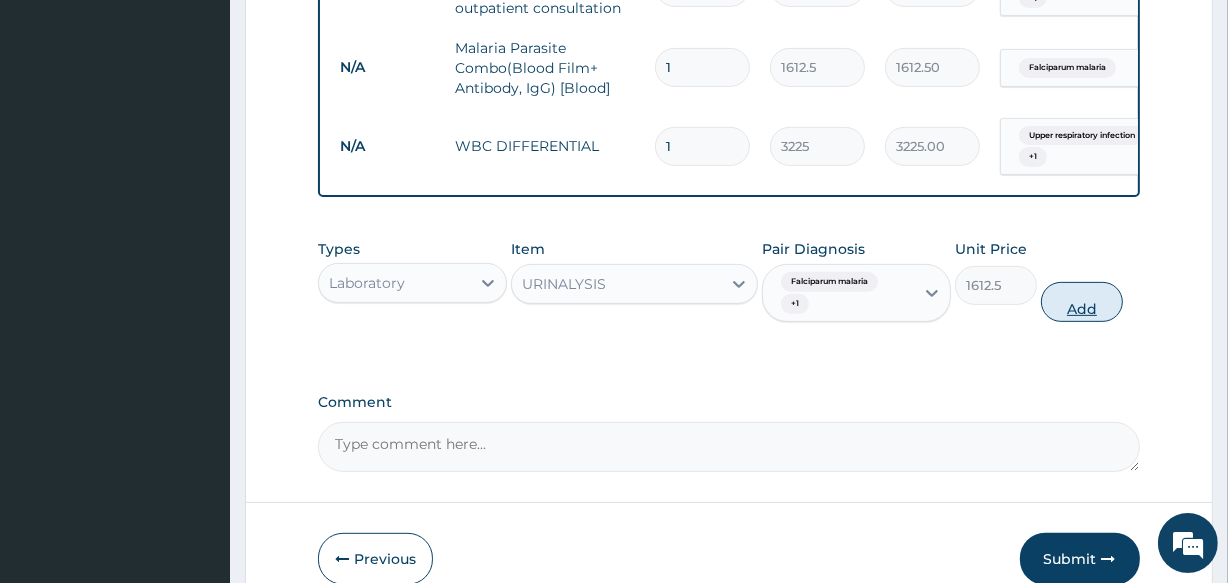 click on "Add" at bounding box center (1082, 302) 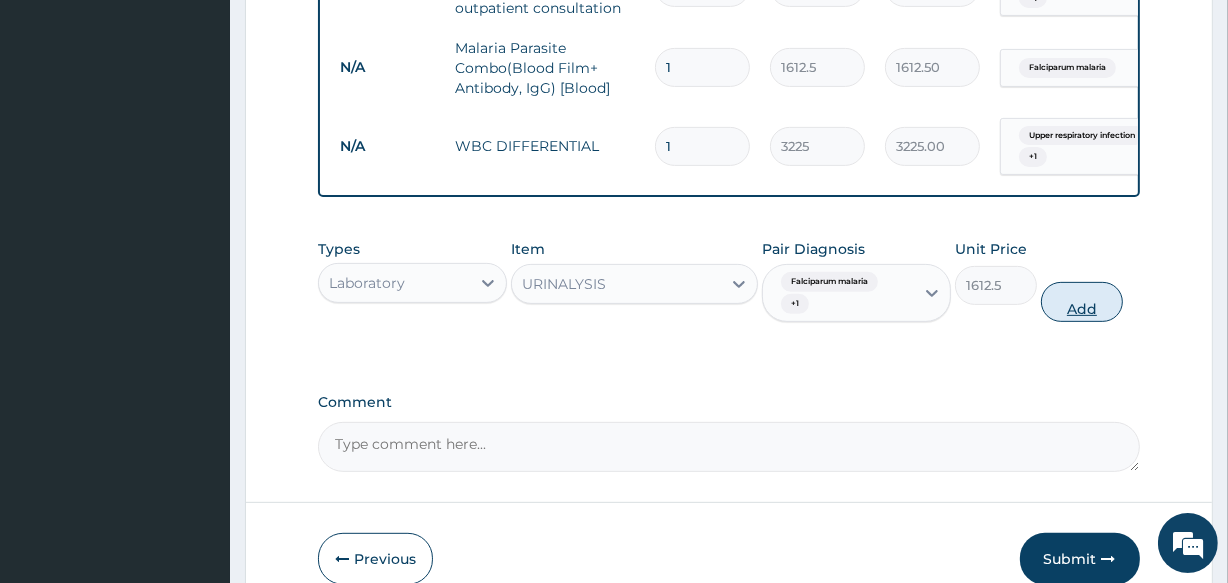 type on "0" 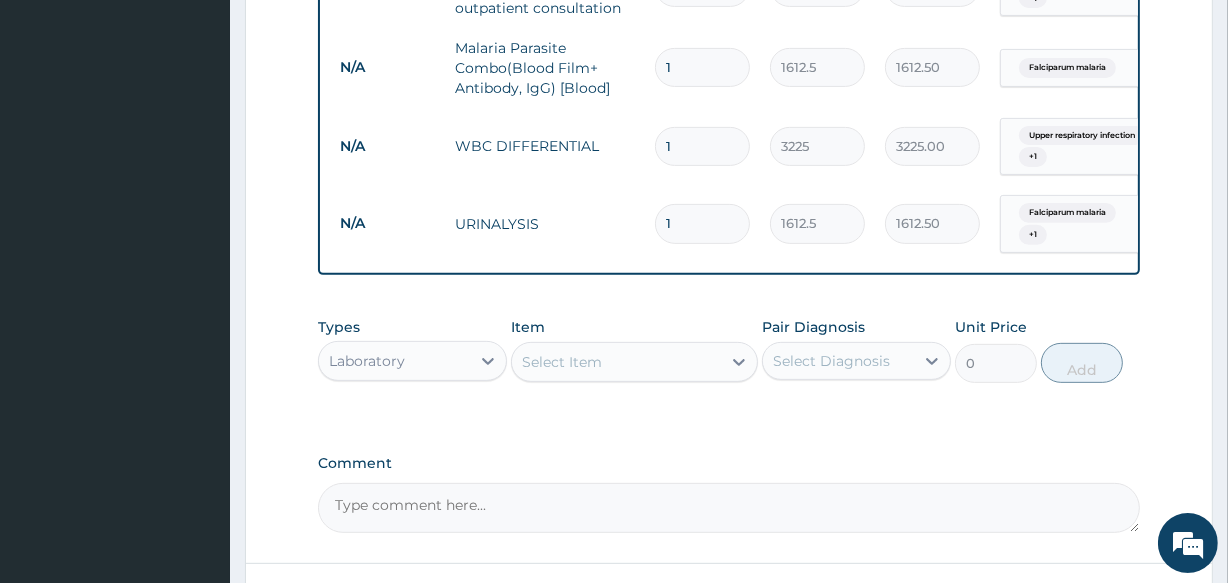 click at bounding box center (729, 563) 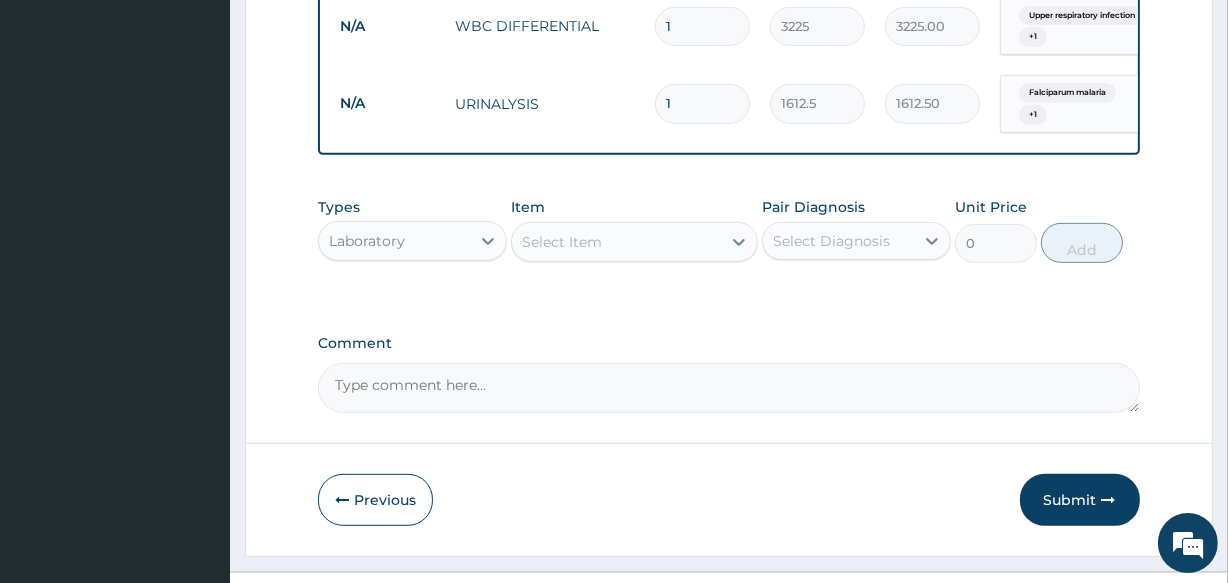 scroll, scrollTop: 805, scrollLeft: 0, axis: vertical 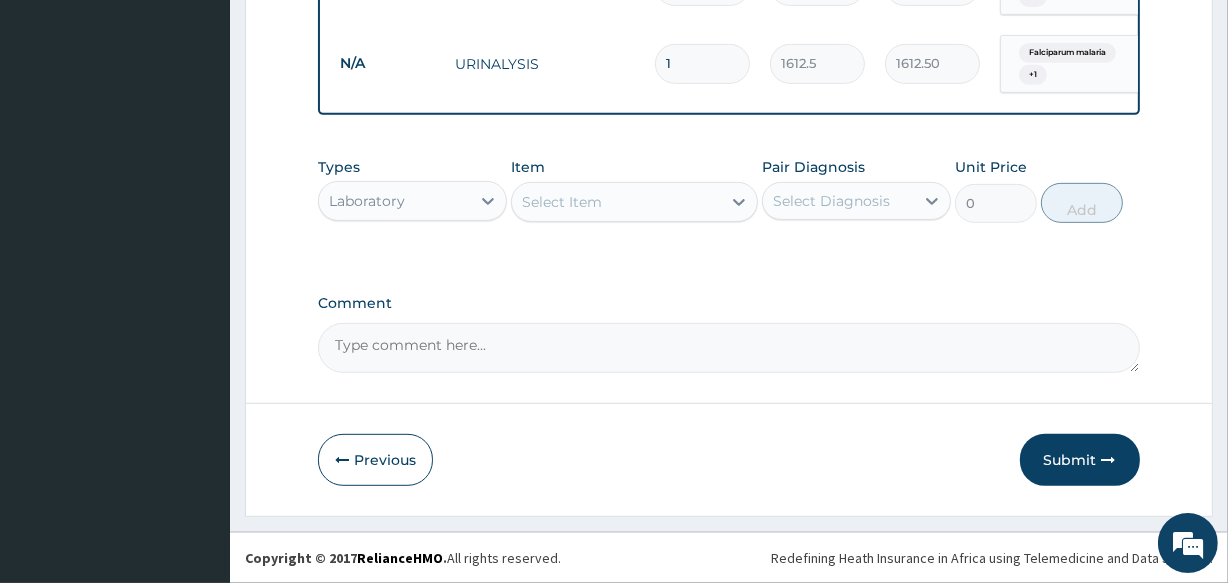 click on "Select Item" at bounding box center (616, 202) 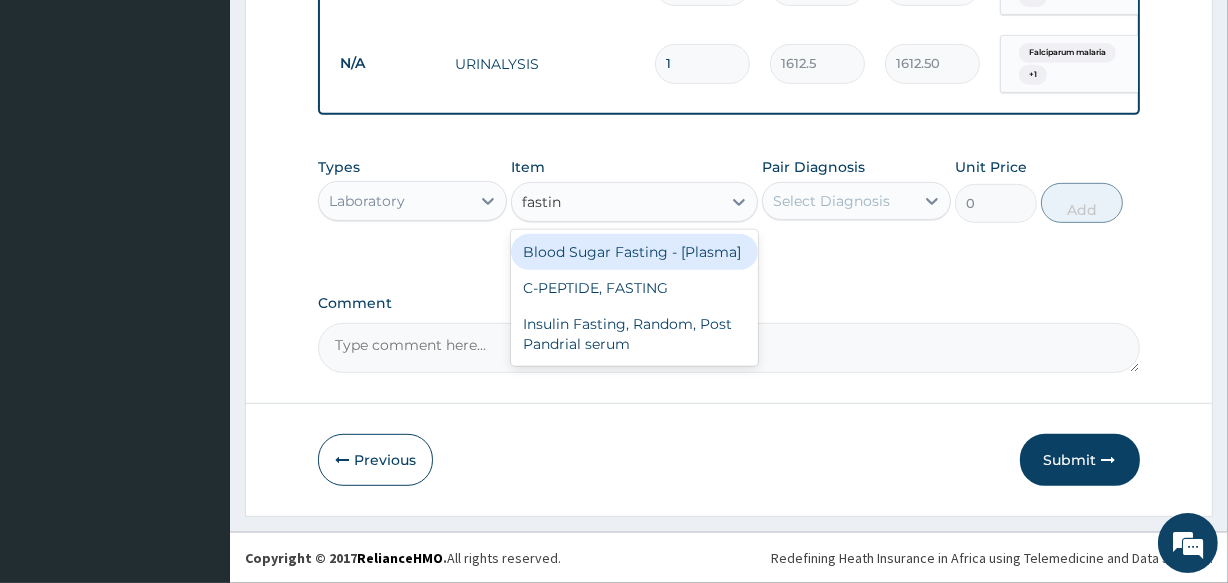 type on "fasting" 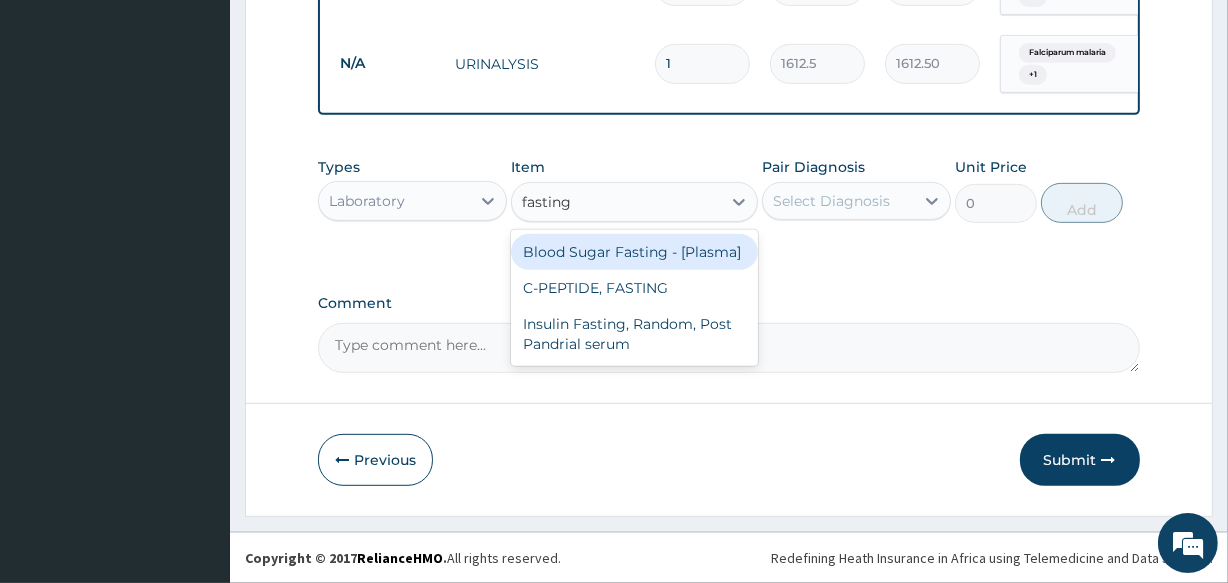click on "Blood Sugar Fasting - [Plasma]" at bounding box center (634, 252) 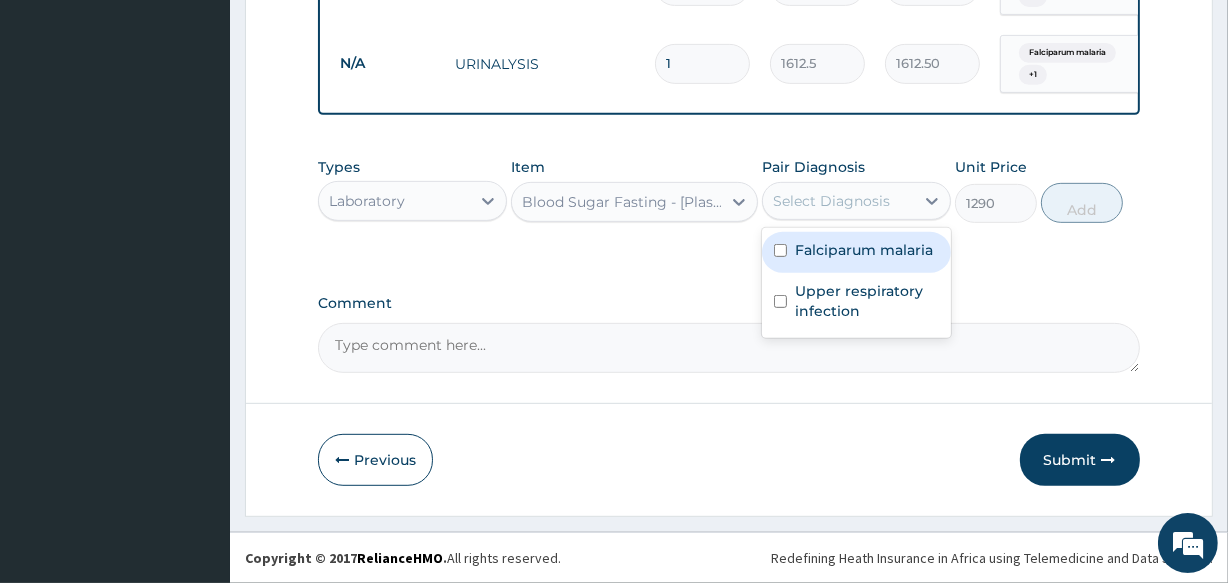 click on "Select Diagnosis" at bounding box center [838, 201] 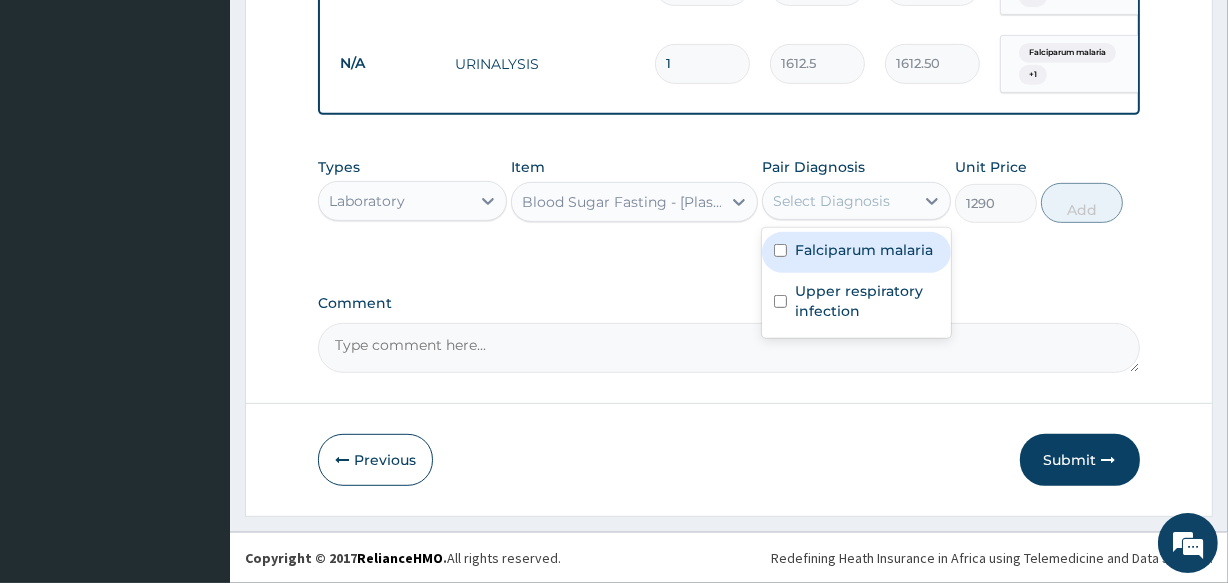 click on "Falciparum malaria" at bounding box center (856, 252) 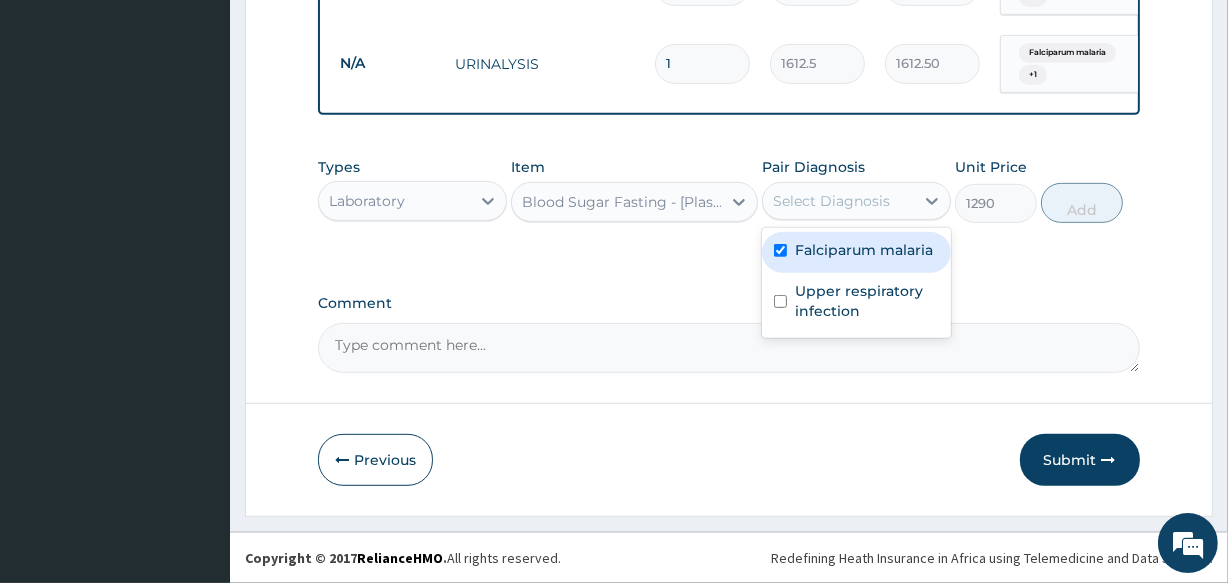 checkbox on "true" 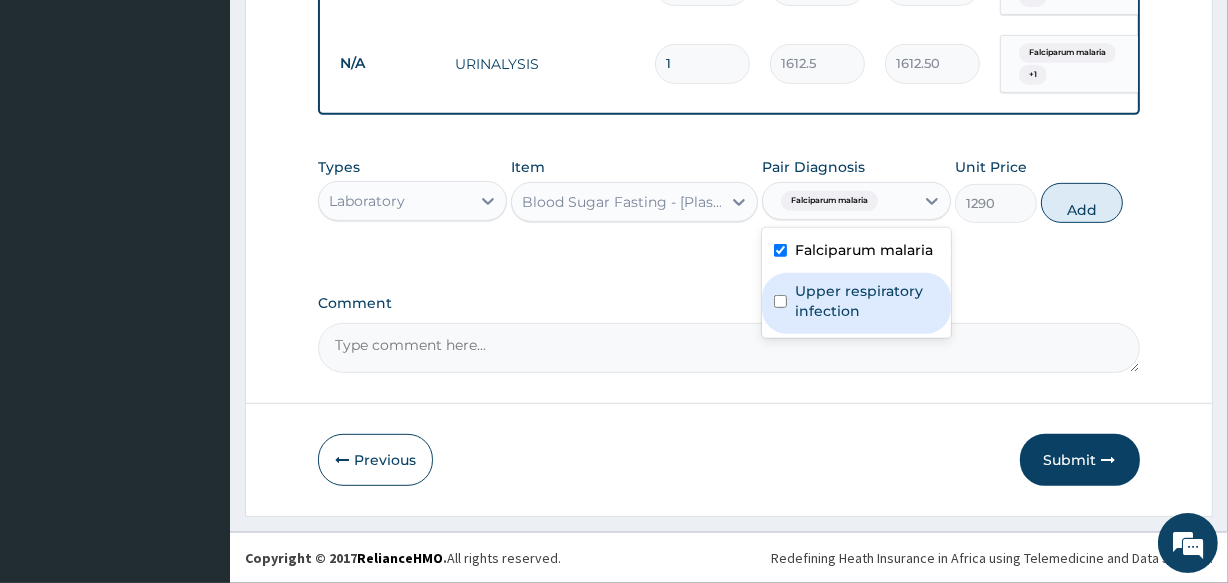 click at bounding box center (780, 301) 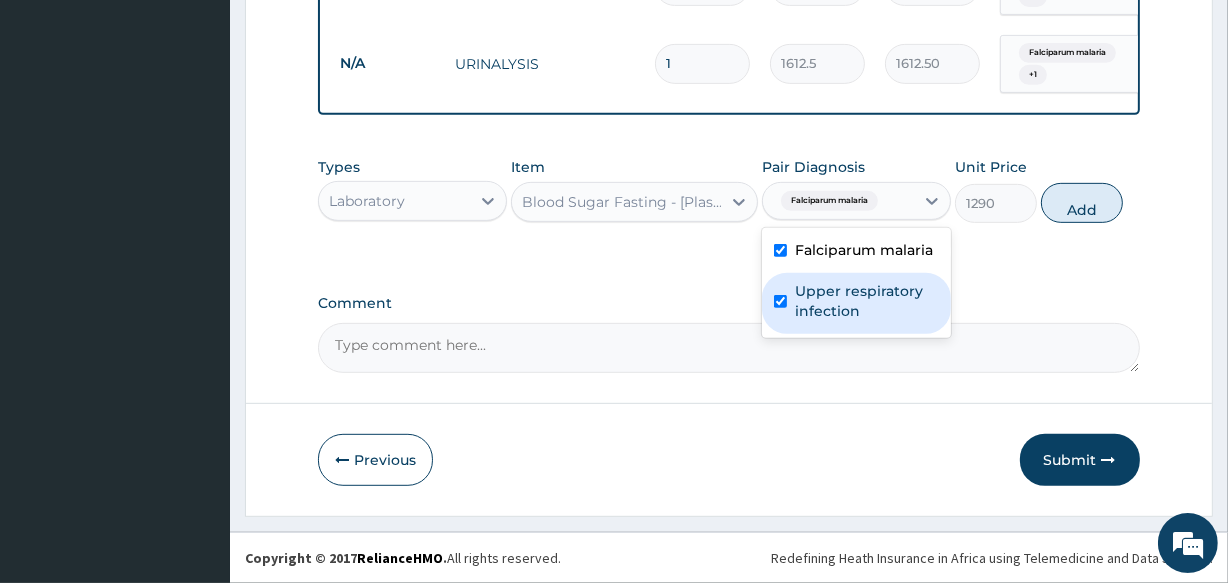 checkbox on "true" 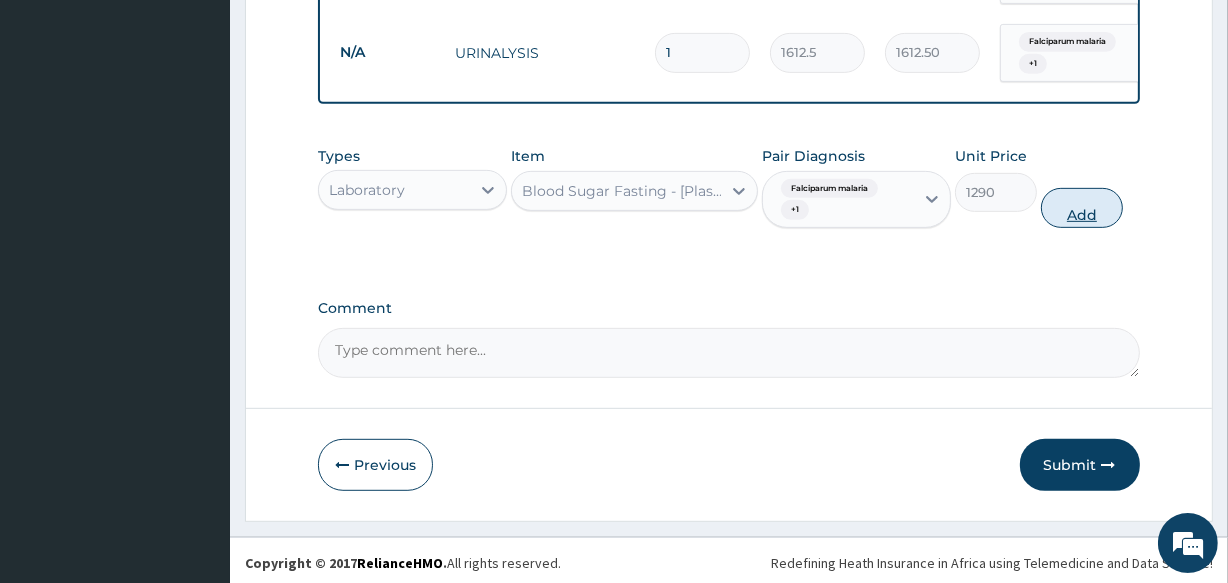 click on "Add" at bounding box center (1082, 208) 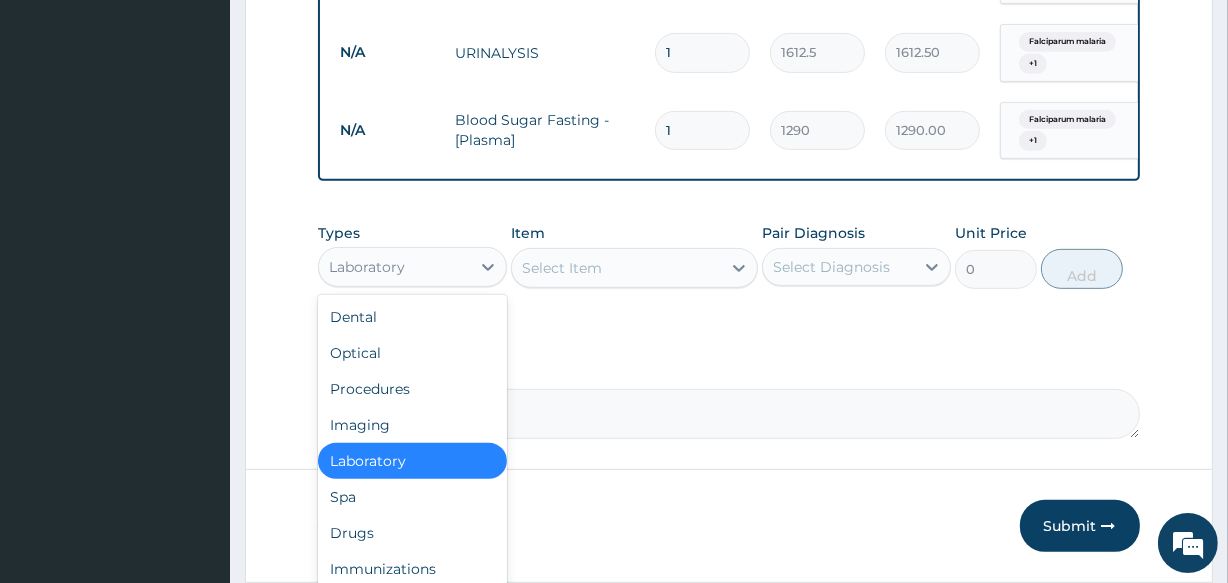 click on "Laboratory" at bounding box center (394, 267) 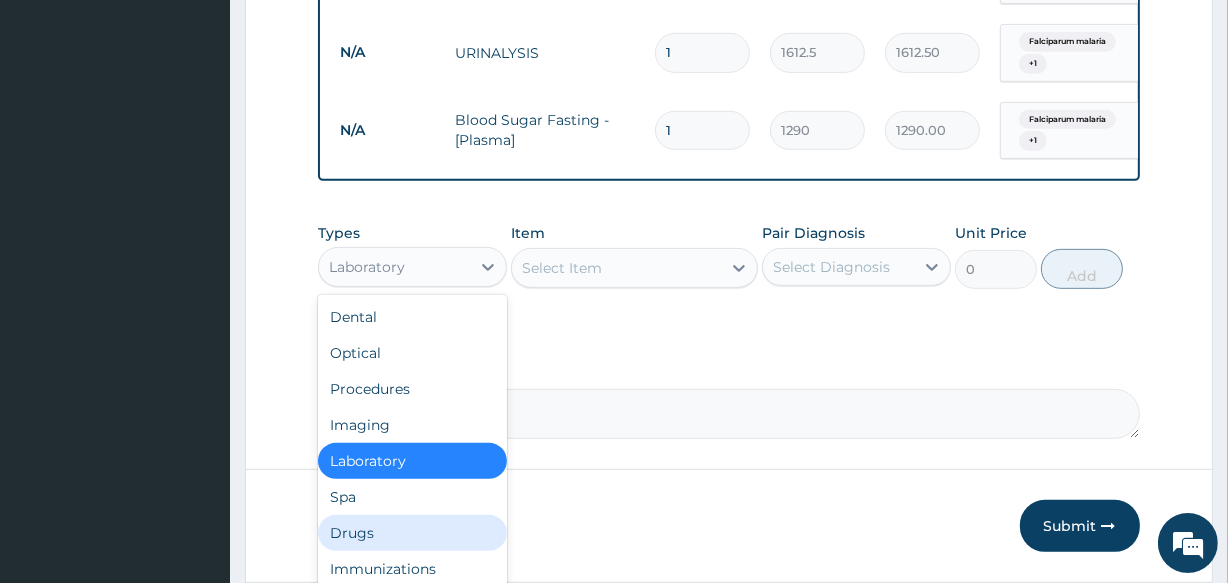 click on "Drugs" at bounding box center [412, 533] 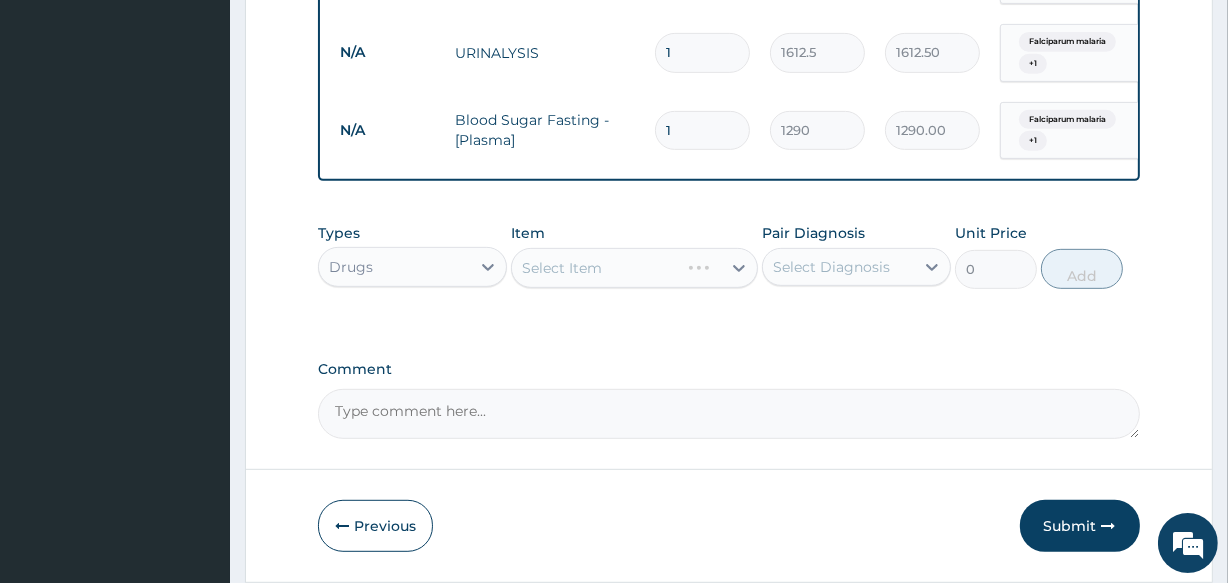 click on "Previous" at bounding box center (375, 526) 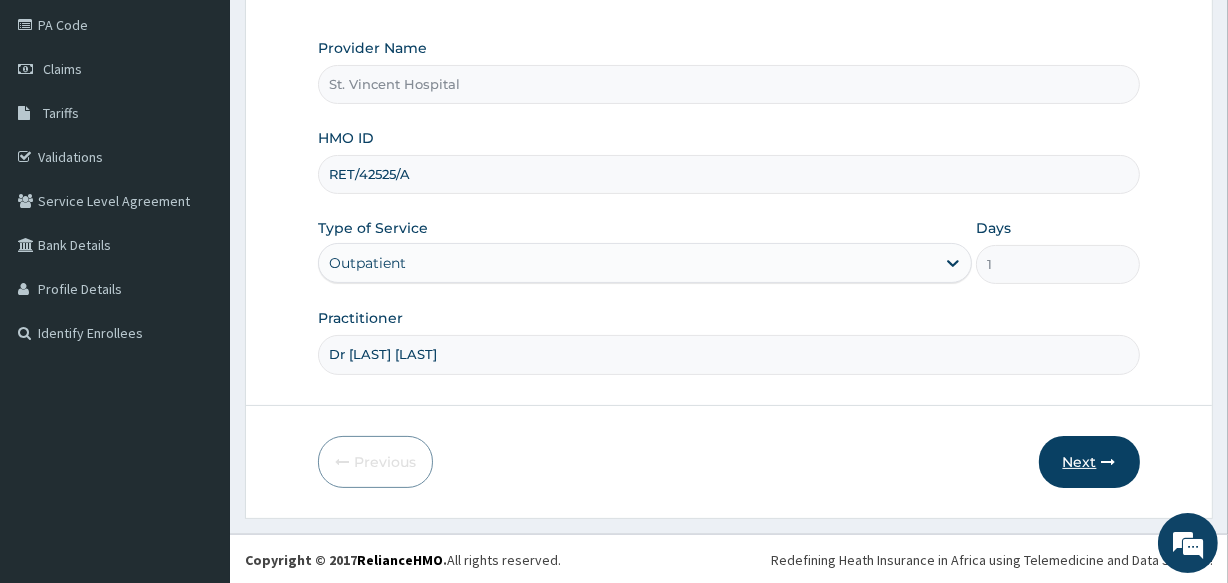 click on "Next" at bounding box center [1089, 462] 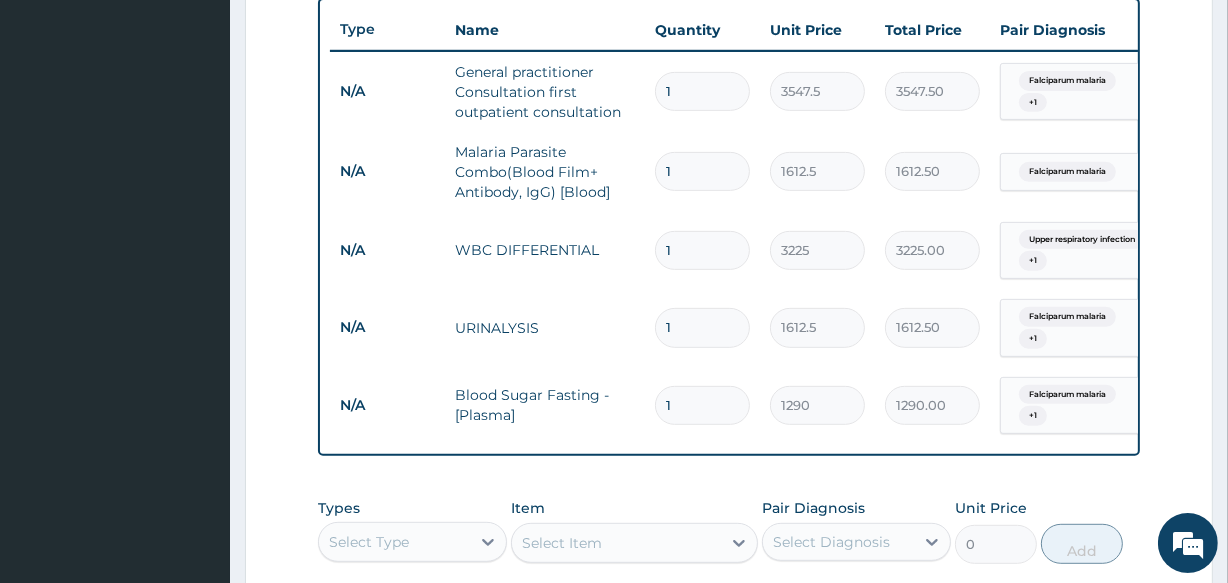scroll, scrollTop: 1084, scrollLeft: 0, axis: vertical 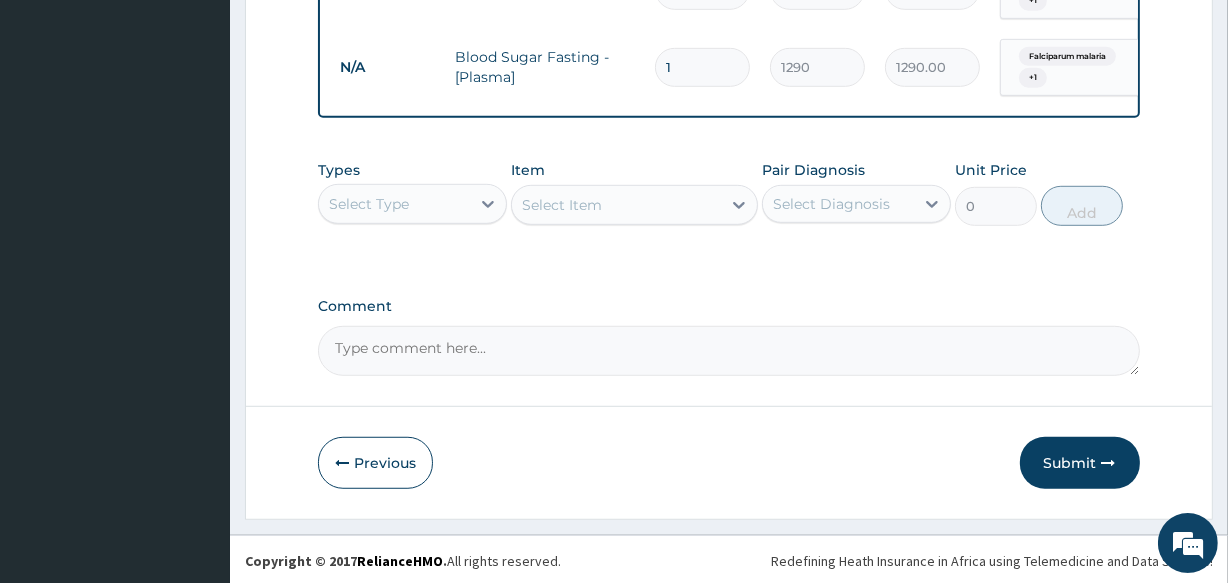 click on "1" at bounding box center [702, -11] 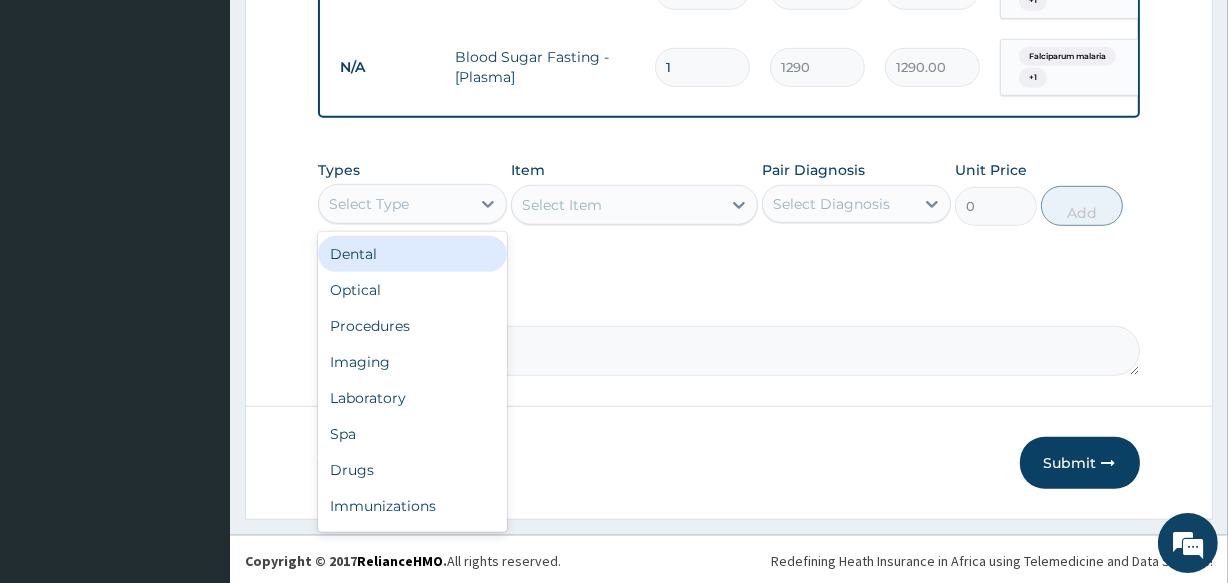 click on "Select Type" at bounding box center (394, 204) 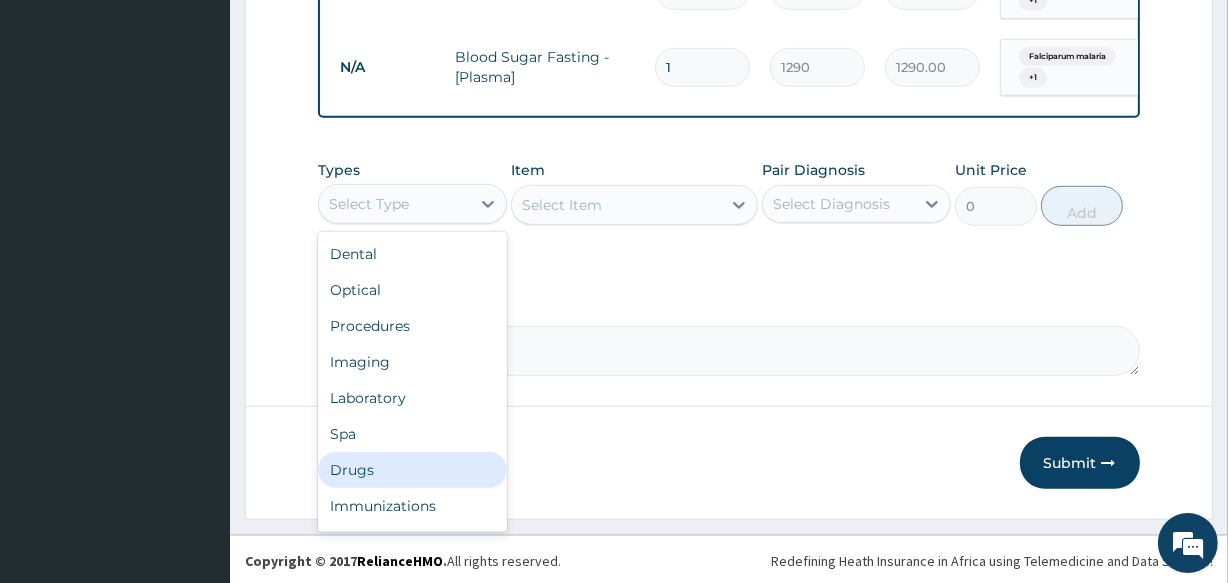 click on "Drugs" at bounding box center [412, 470] 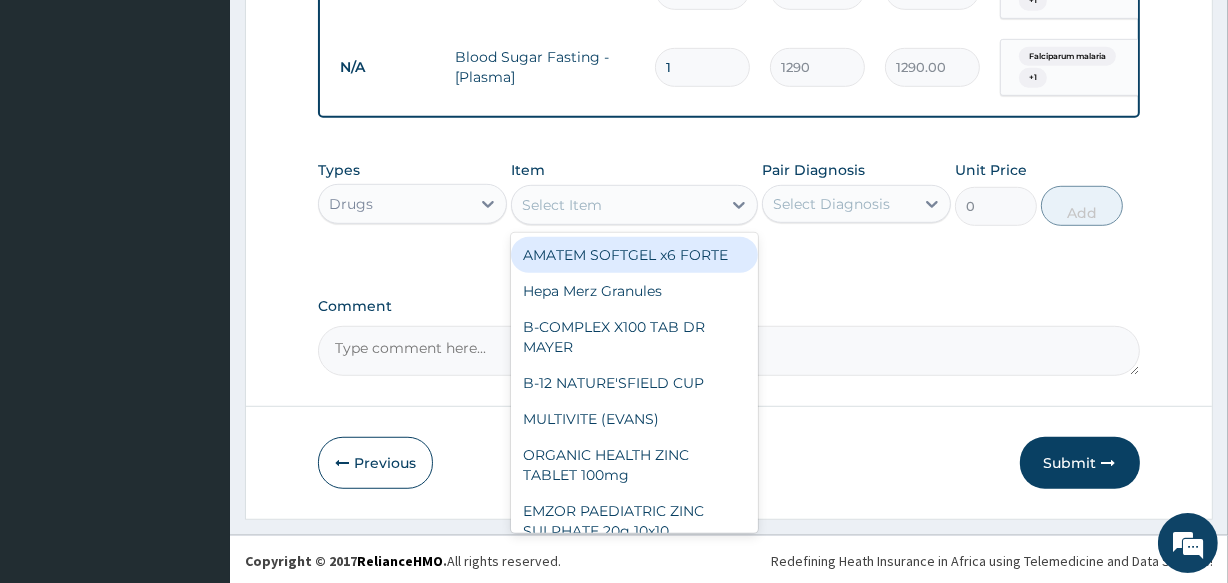 click on "Select Item" at bounding box center (616, 205) 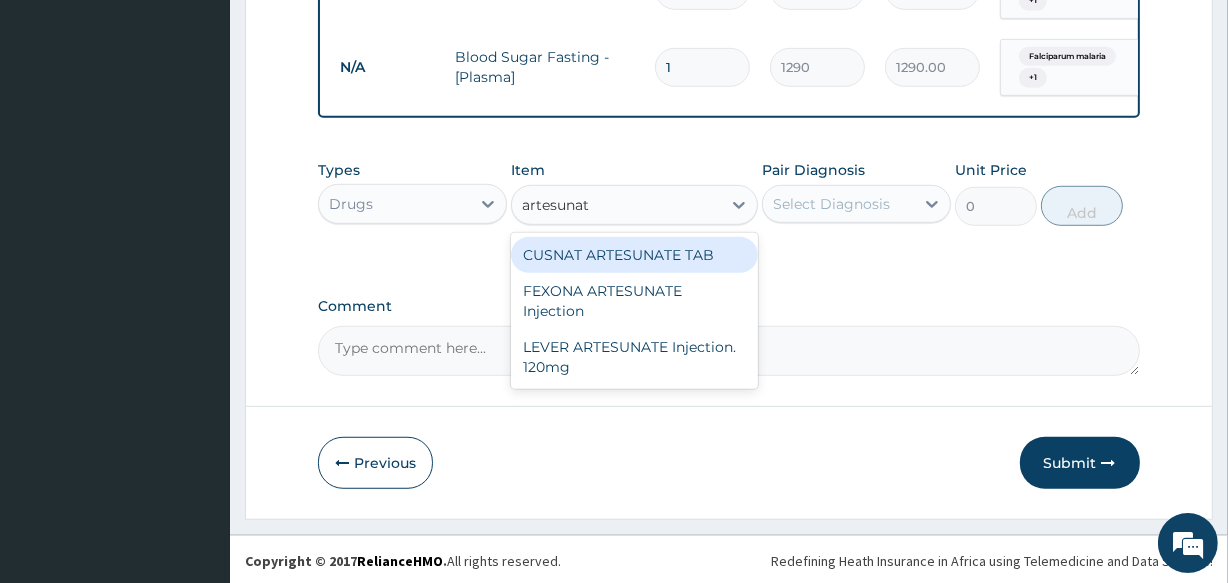 type on "artesunate" 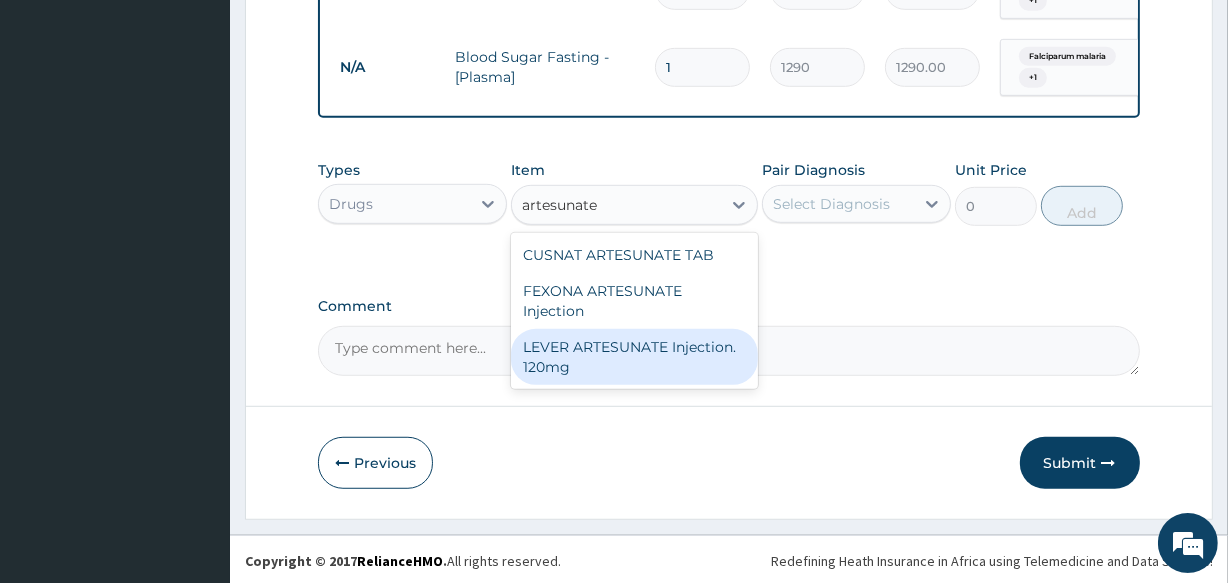 click on "LEVER ARTESUNATE Injection. 120mg" at bounding box center (634, 357) 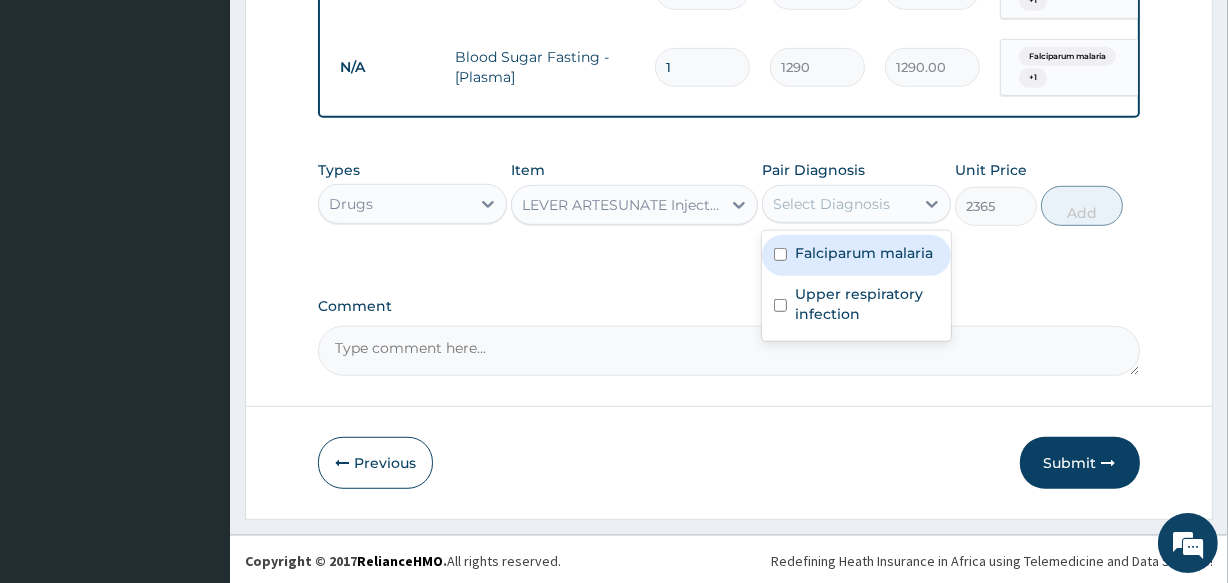 click on "Select Diagnosis" at bounding box center (831, 204) 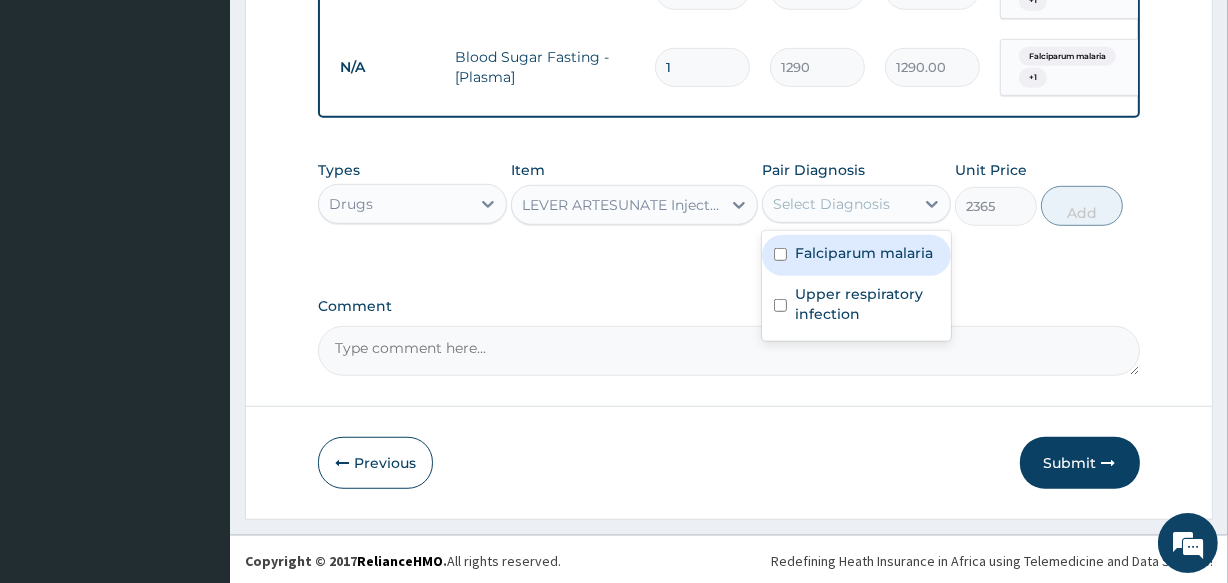 click on "Falciparum malaria" at bounding box center [856, 255] 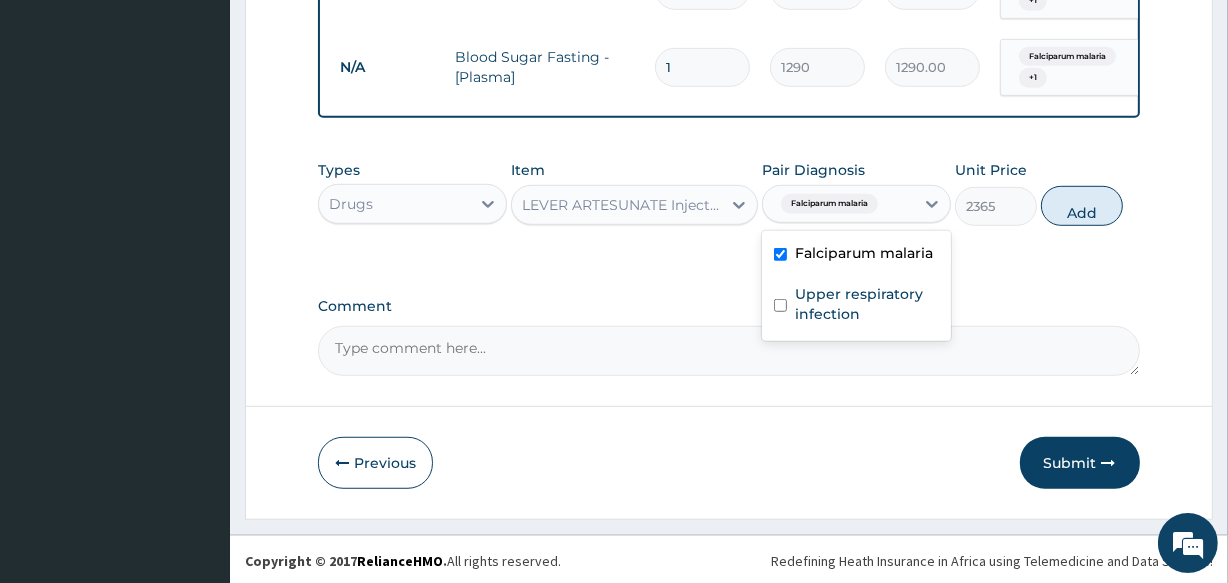 click on "Falciparum malaria" at bounding box center [856, 255] 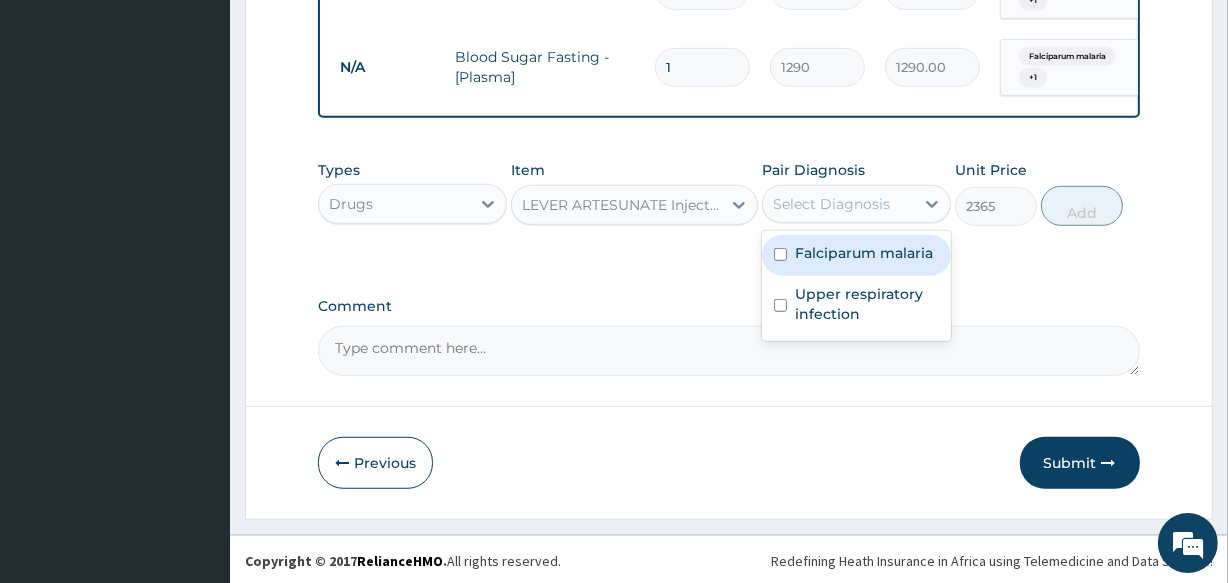 click on "Falciparum malaria" at bounding box center (856, 255) 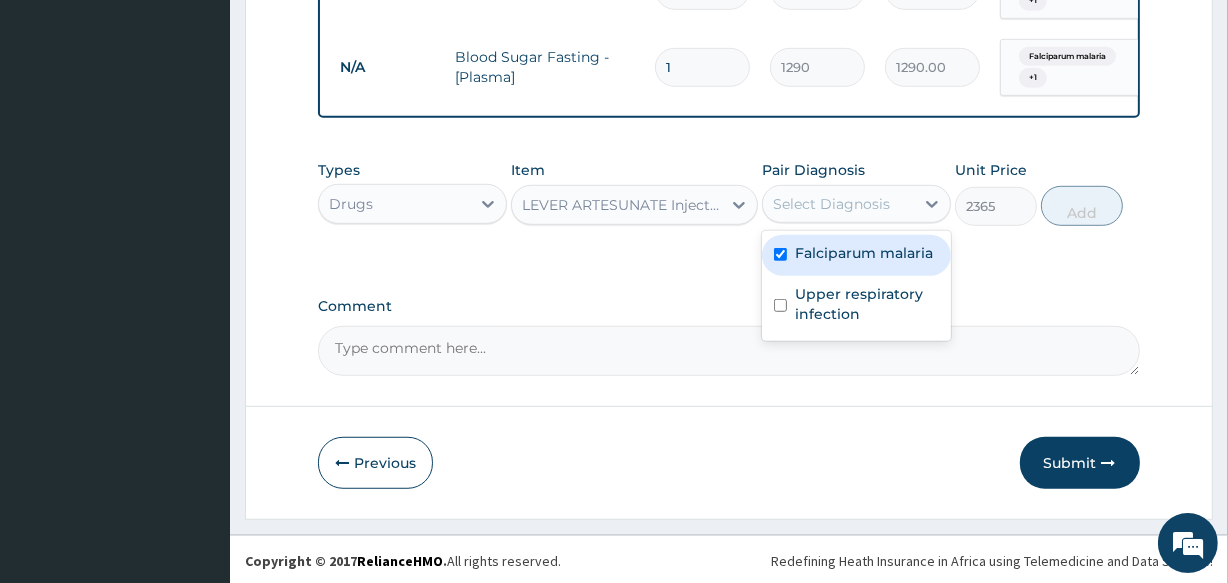 checkbox on "true" 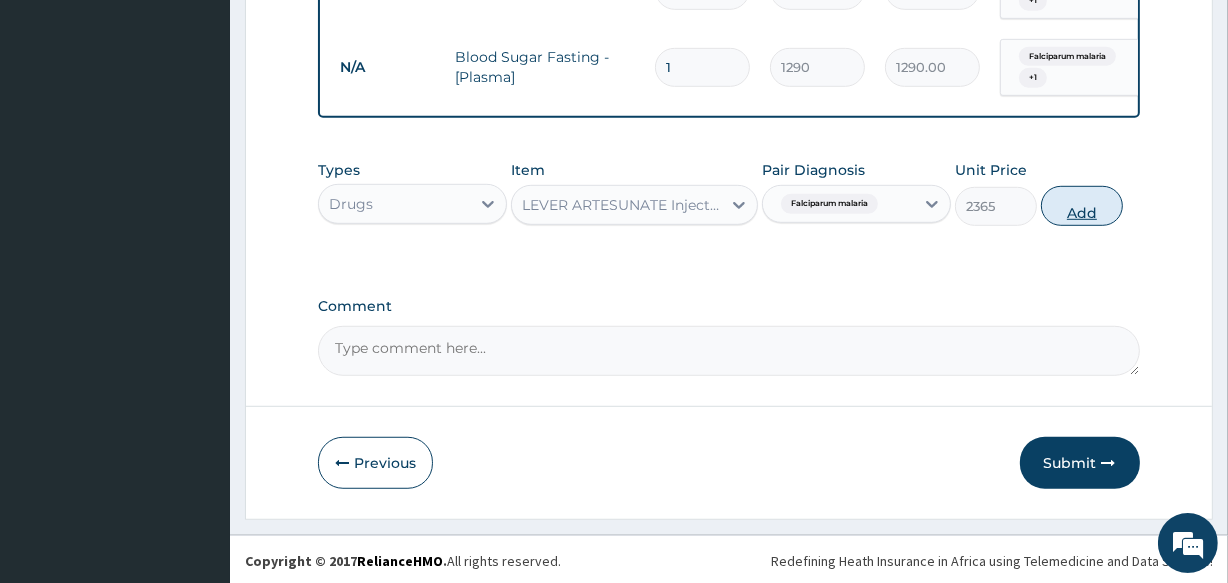 click on "Add" at bounding box center [1082, 206] 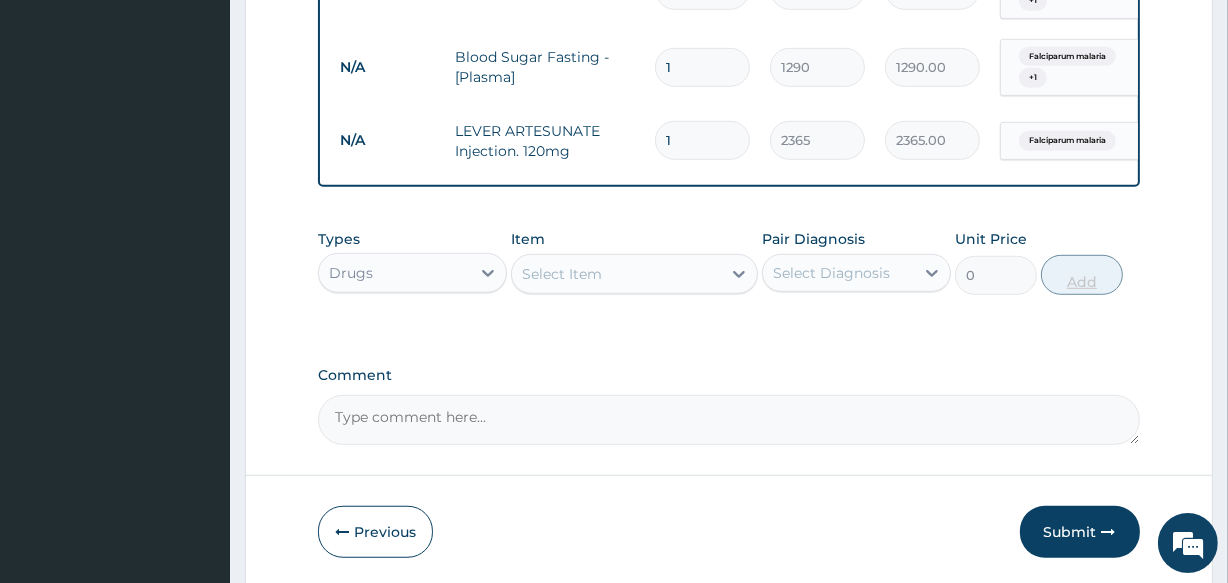 type 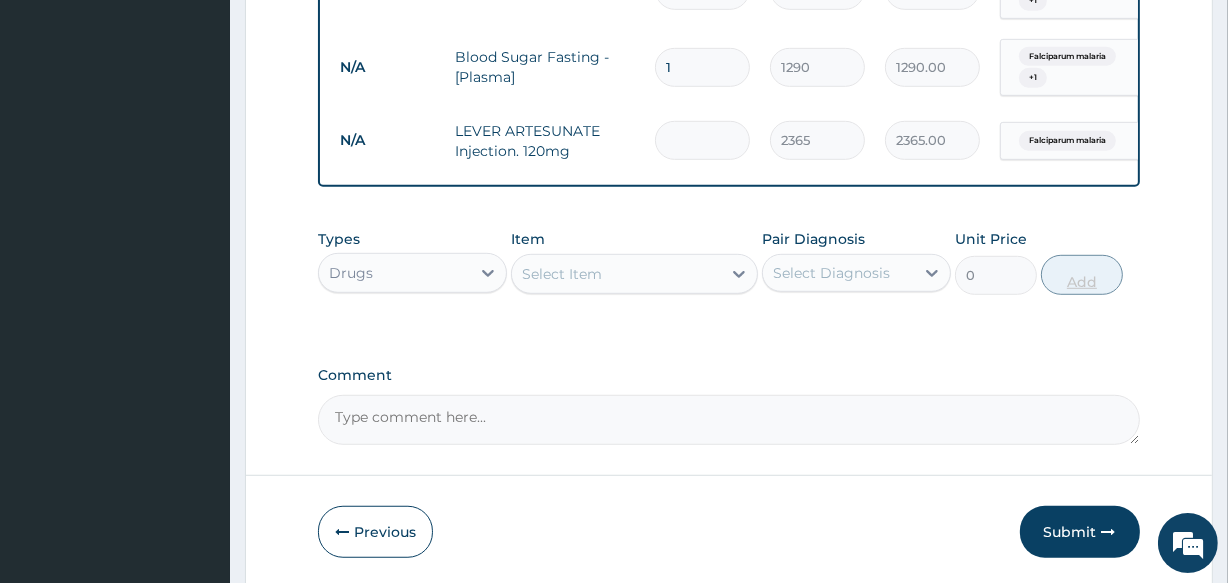 type on "0.00" 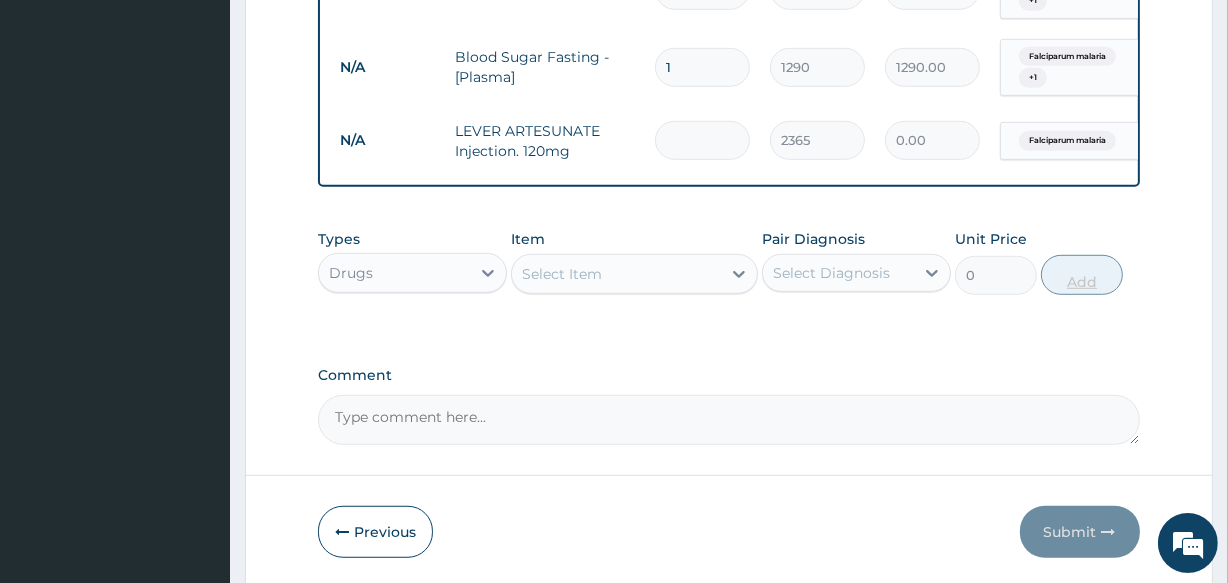 type on "5" 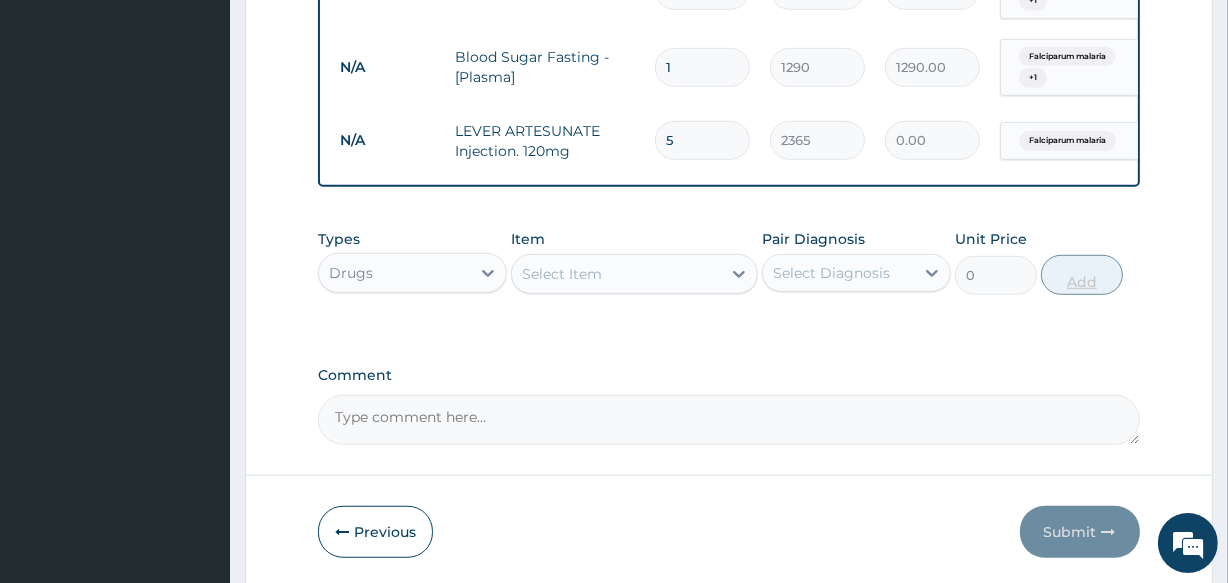 type on "11825.00" 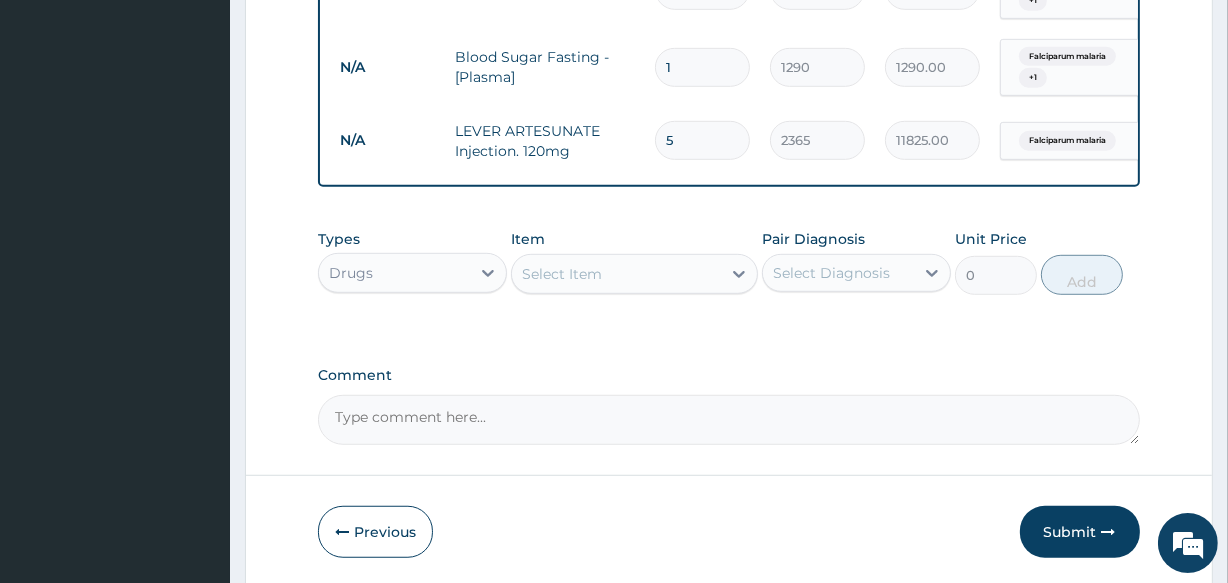 type on "5" 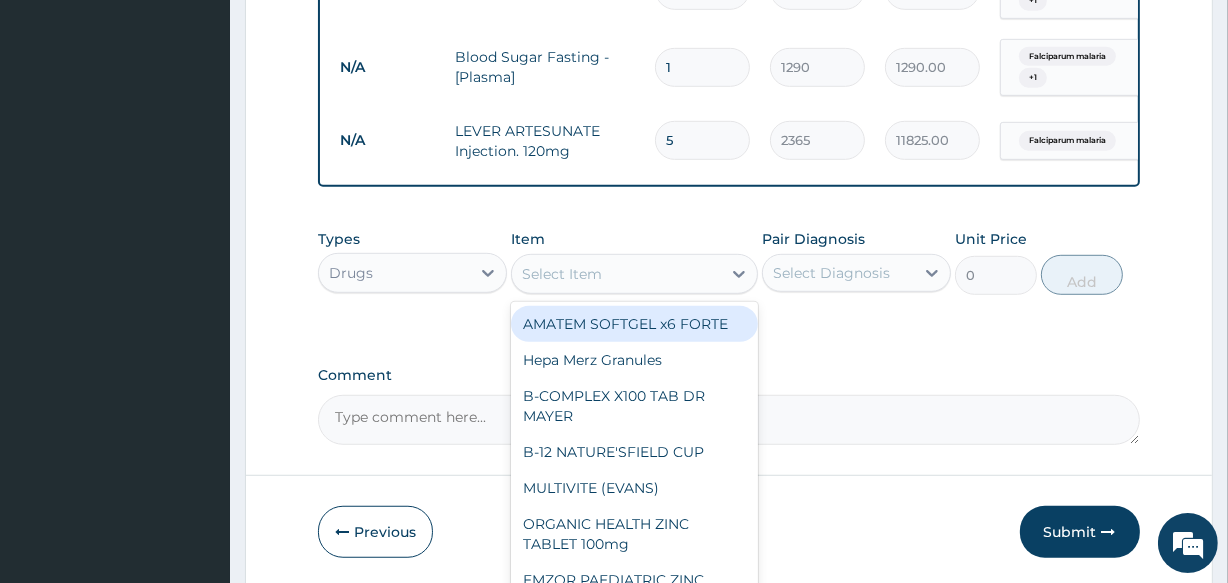 click on "Select Item" at bounding box center [616, 274] 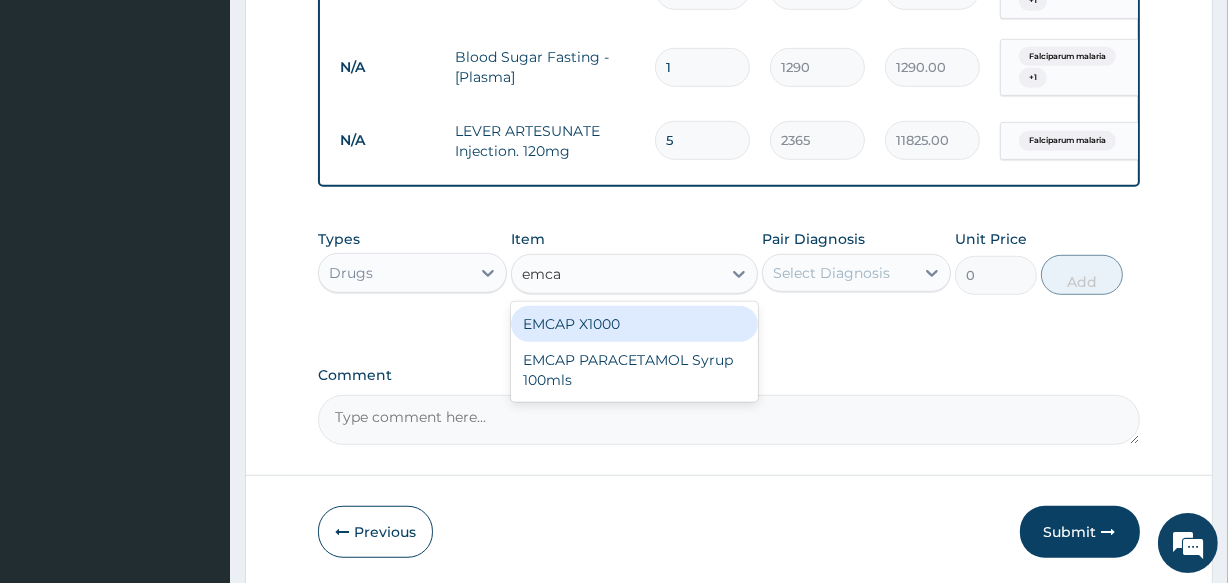 type on "emcap" 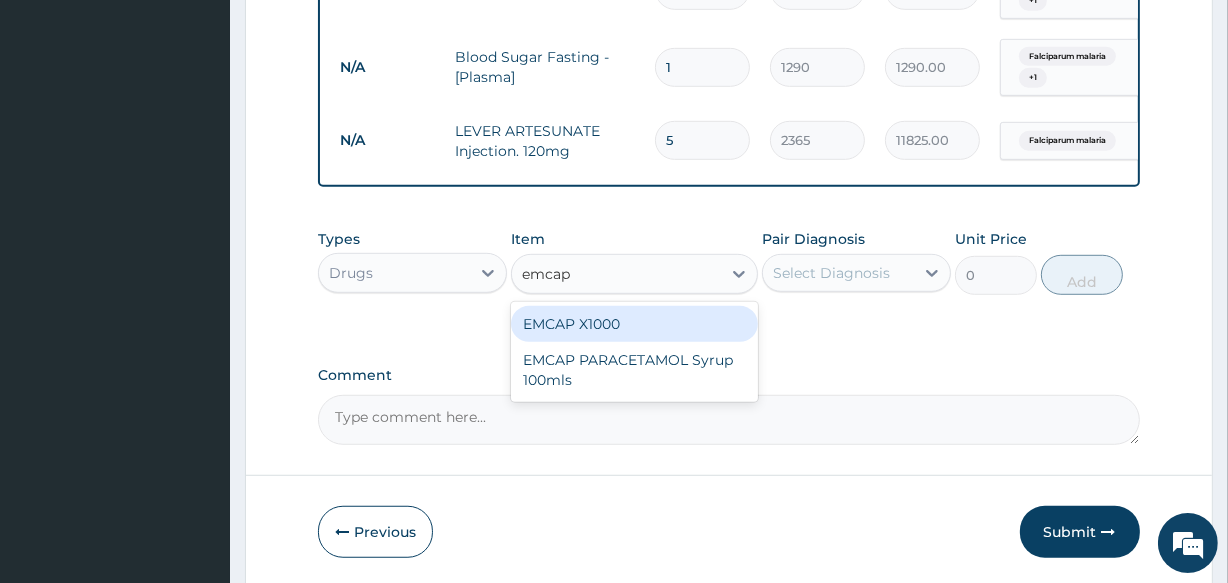 click on "EMCAP X1000" at bounding box center [634, 324] 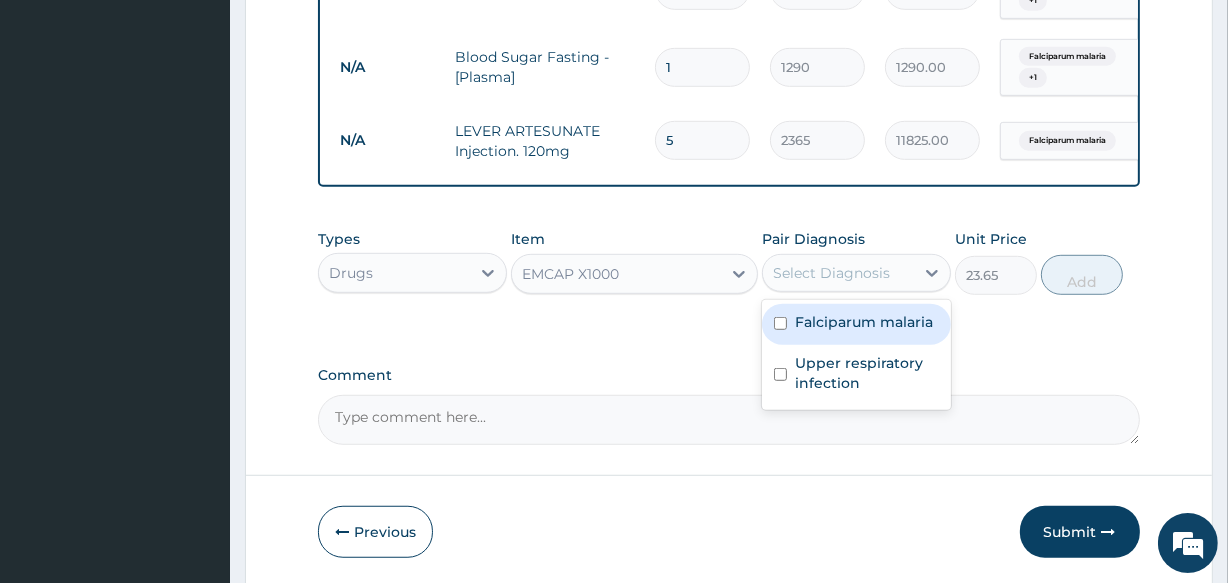 click on "Select Diagnosis" at bounding box center (838, 273) 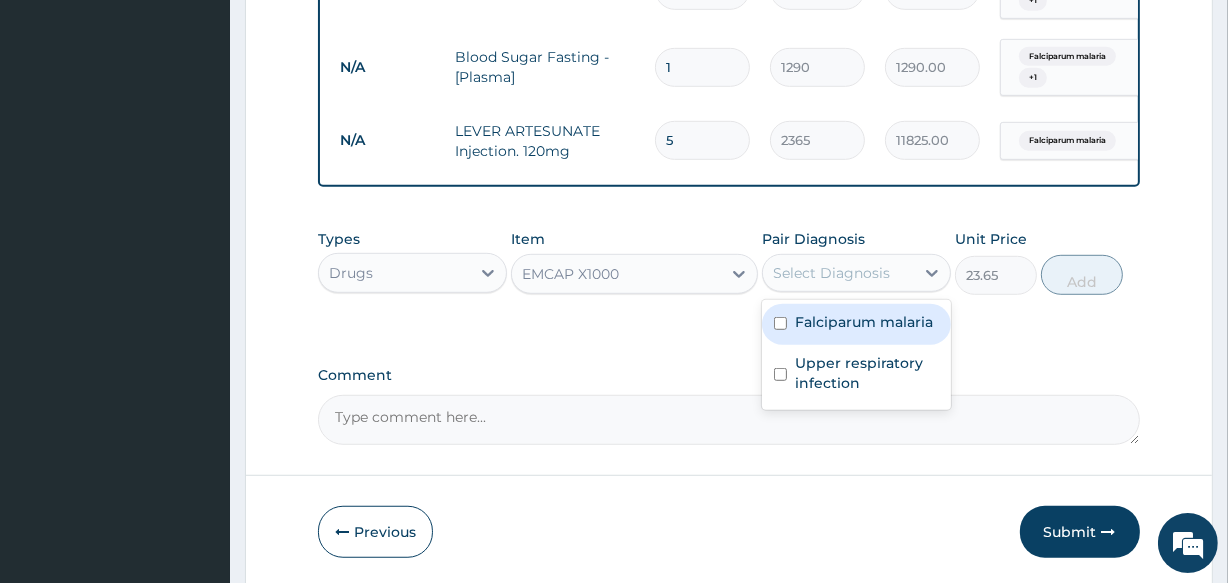 click on "Falciparum malaria" at bounding box center [856, 324] 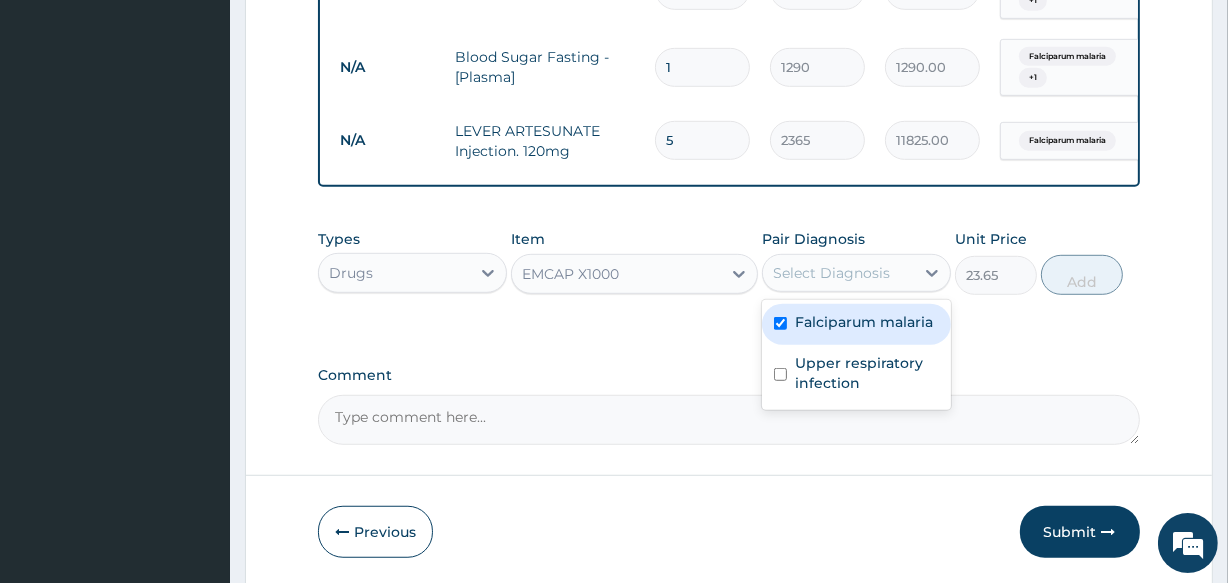checkbox on "true" 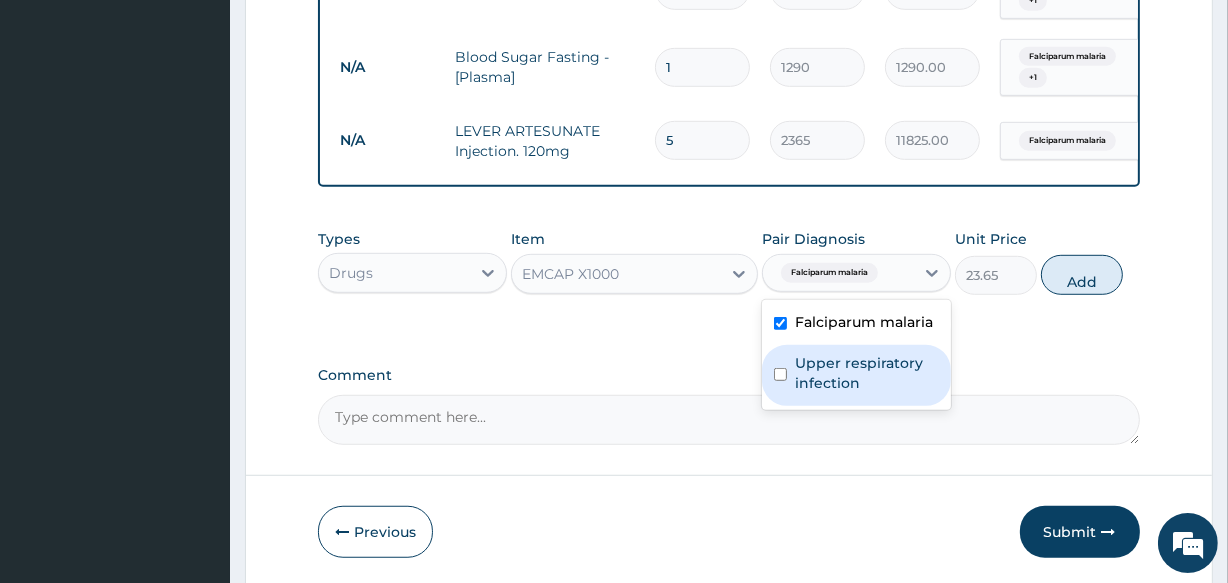 click on "Upper respiratory infection" at bounding box center (856, 375) 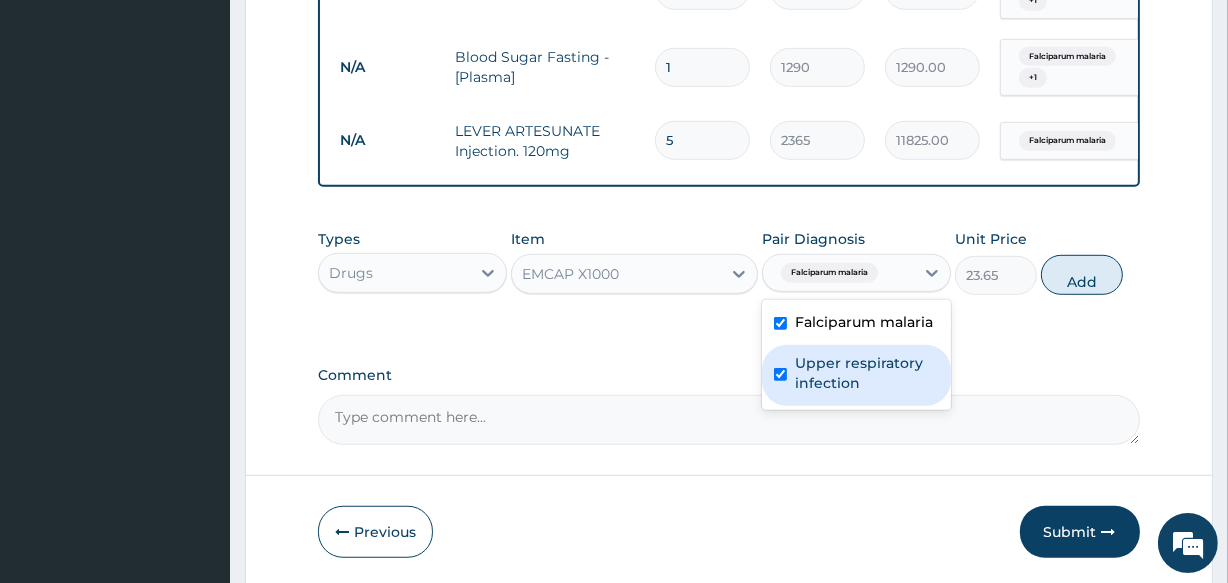 checkbox on "true" 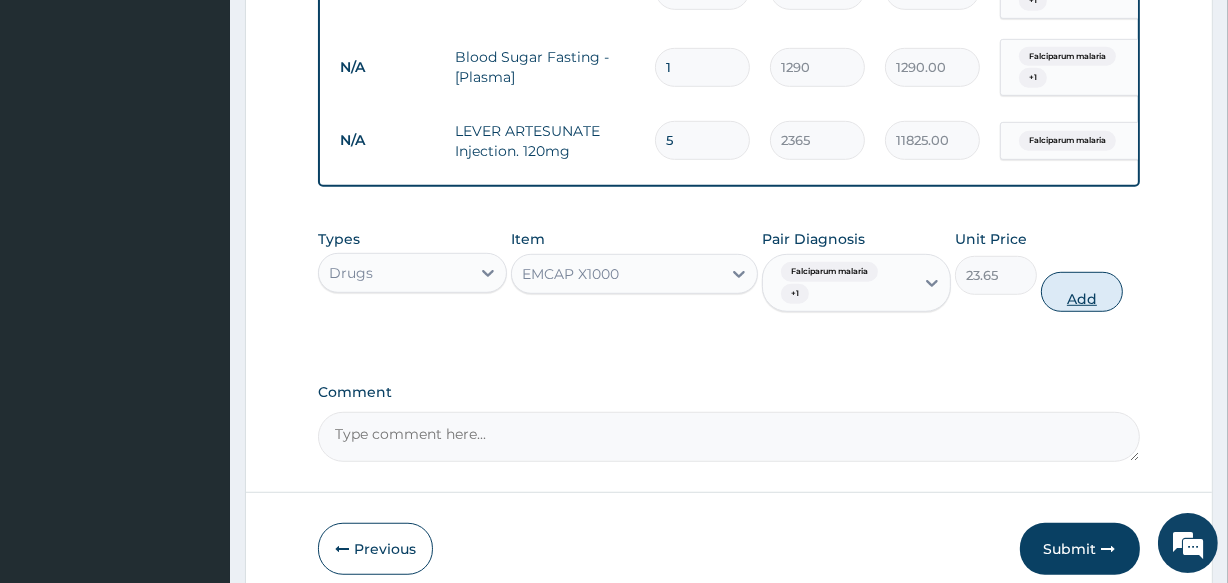click on "Add" at bounding box center [1082, 292] 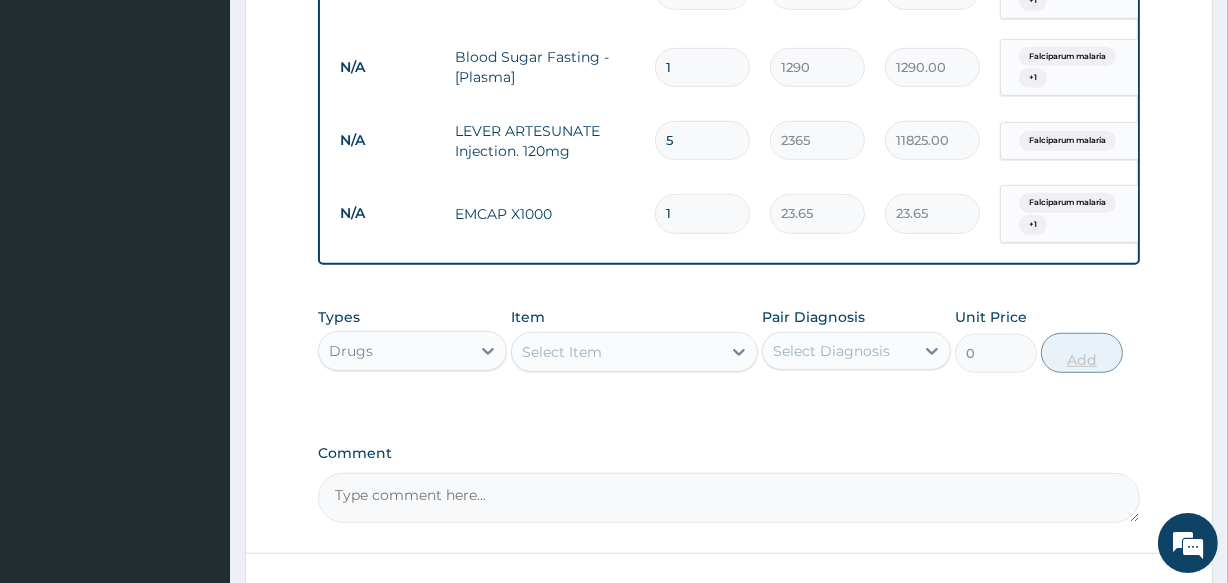 type on "16" 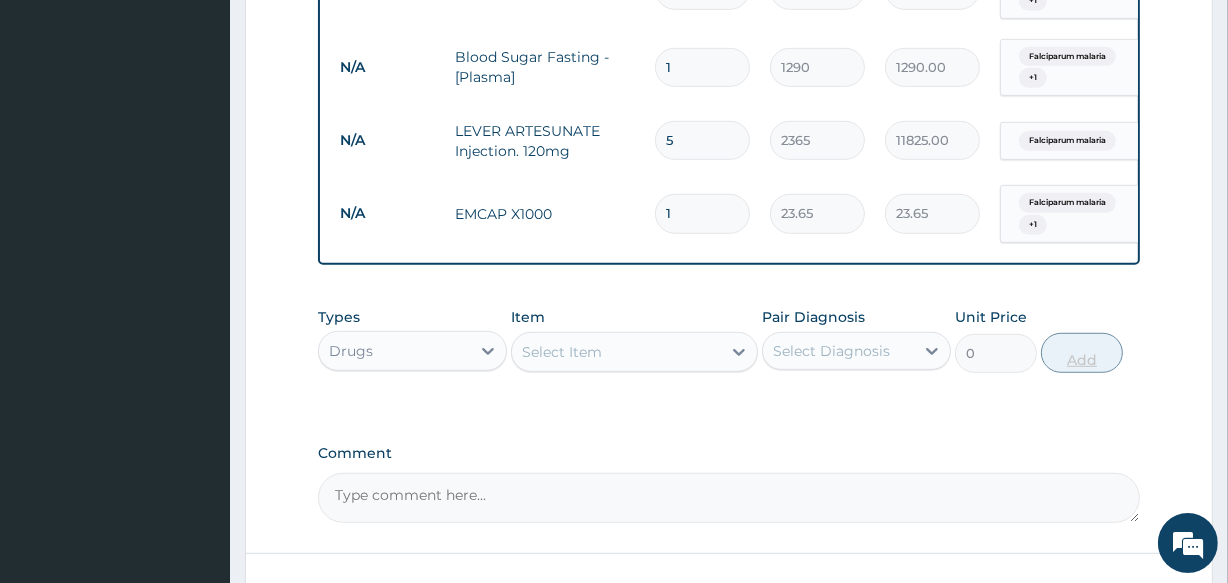 type on "378.40" 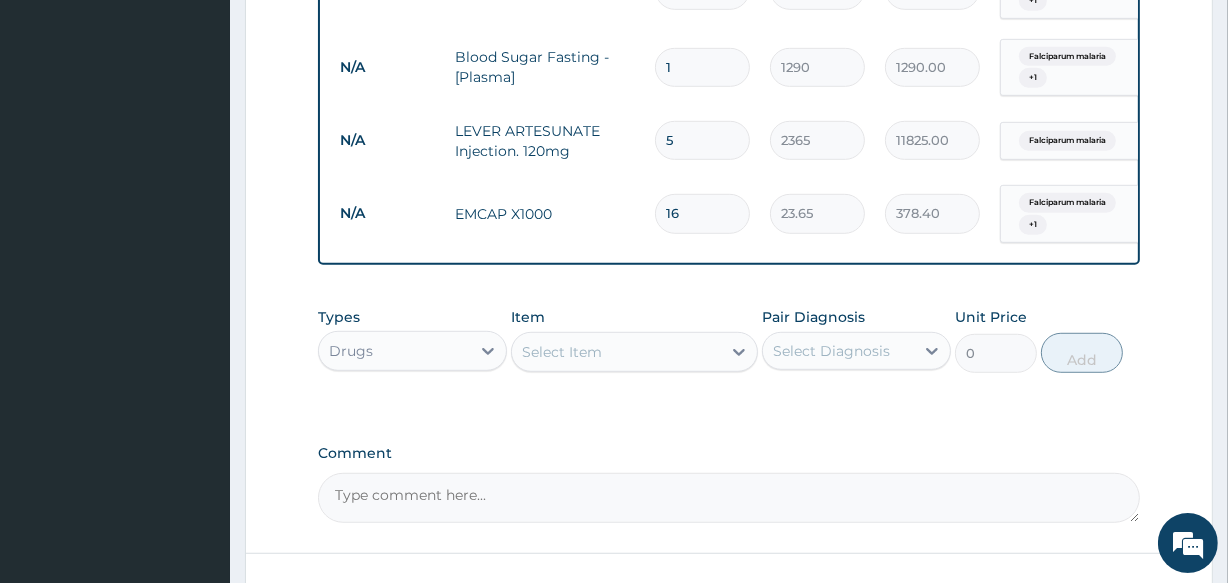 type on "16" 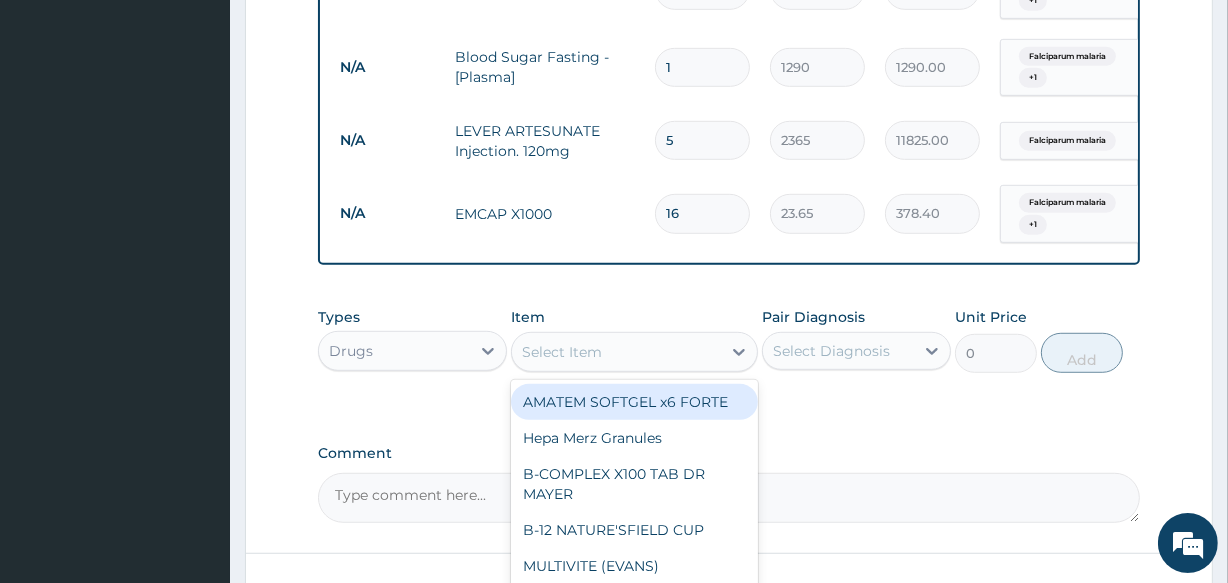 click on "Select Item" at bounding box center (616, 352) 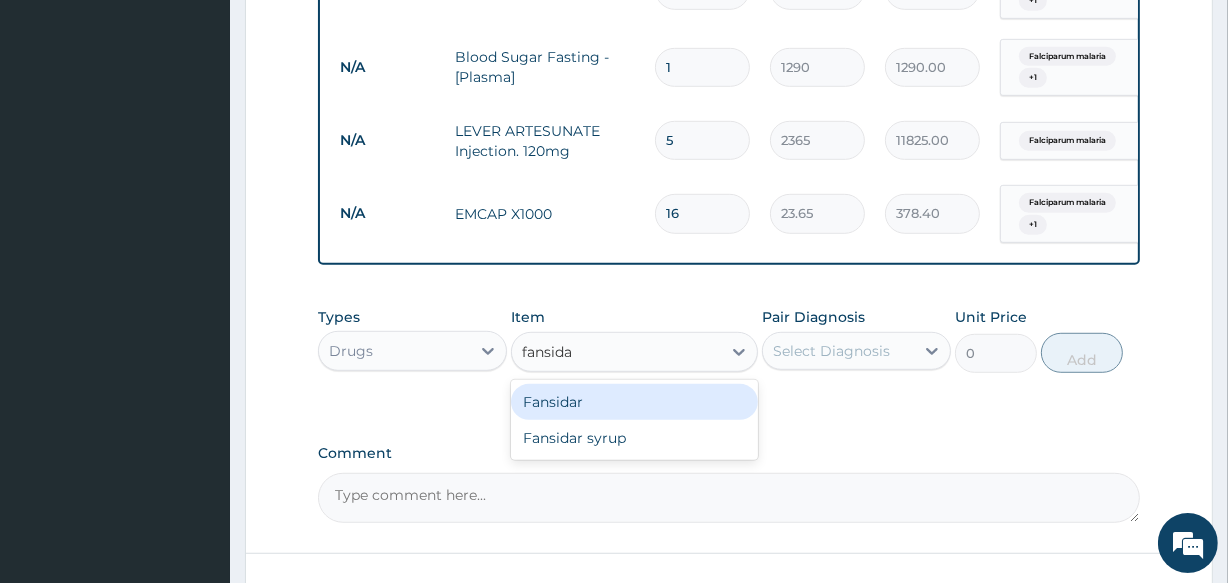 type on "fansidar" 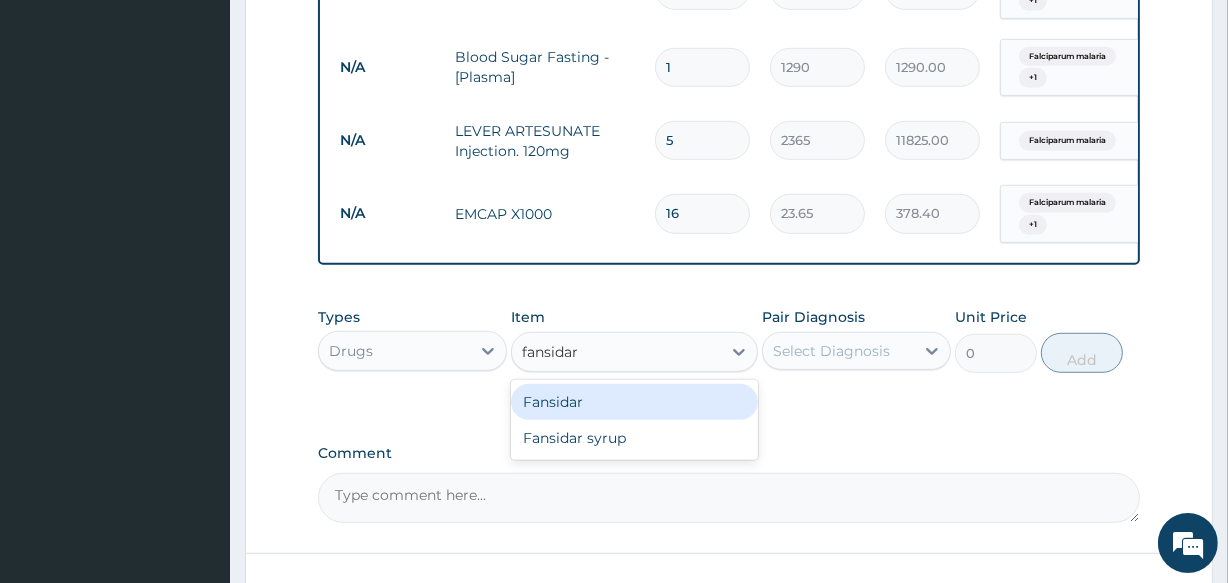 click on "Fansidar" at bounding box center (634, 402) 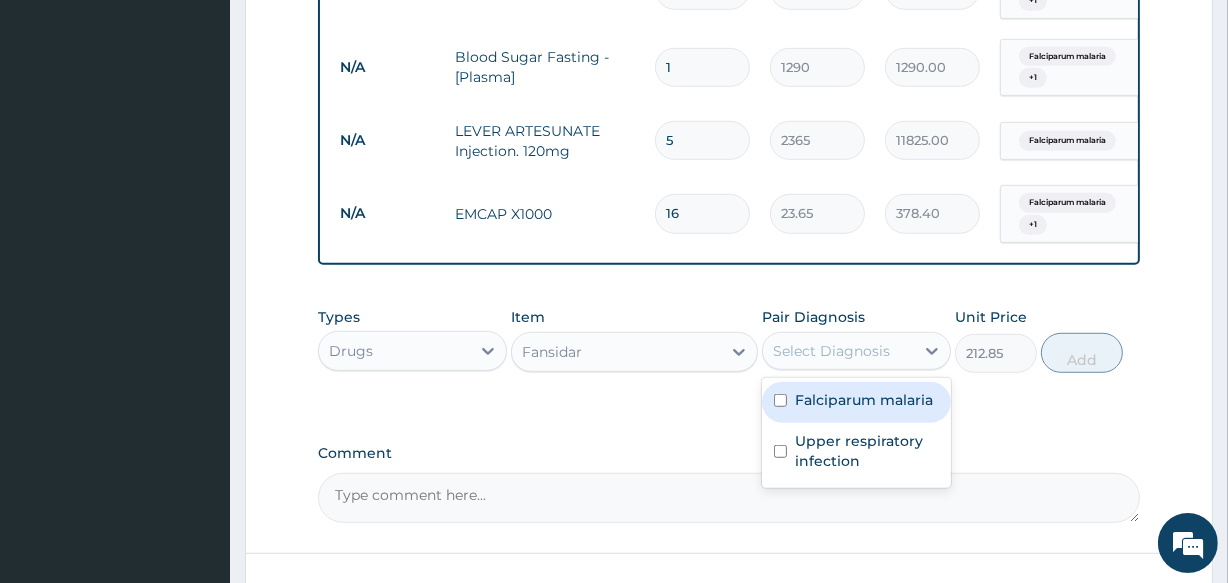 click on "Select Diagnosis" at bounding box center [831, 351] 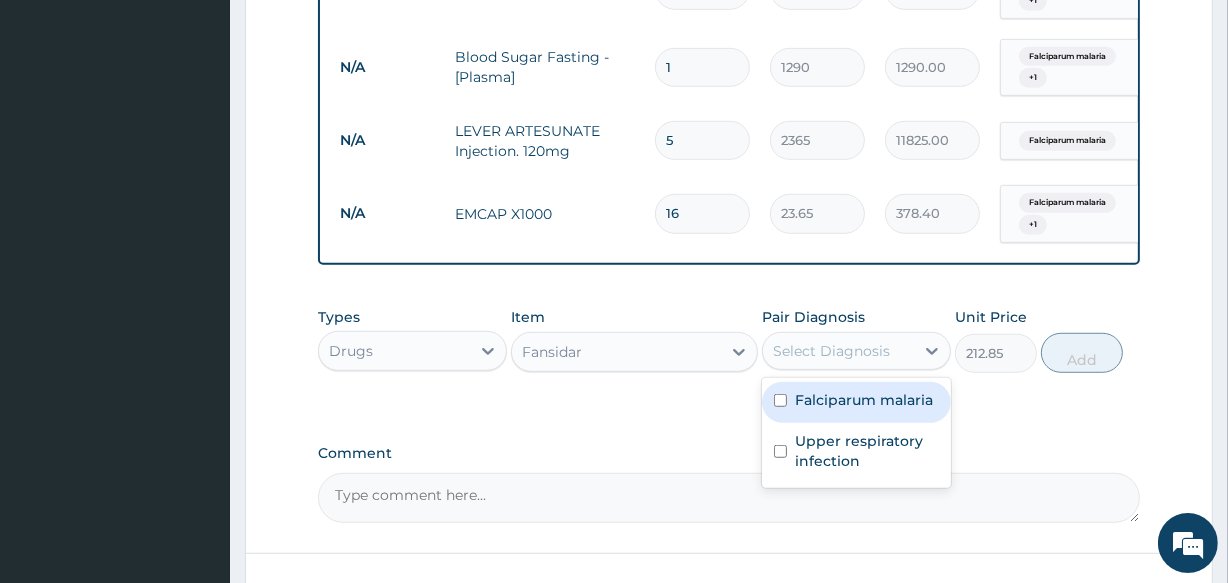 click on "Falciparum malaria" at bounding box center (864, 400) 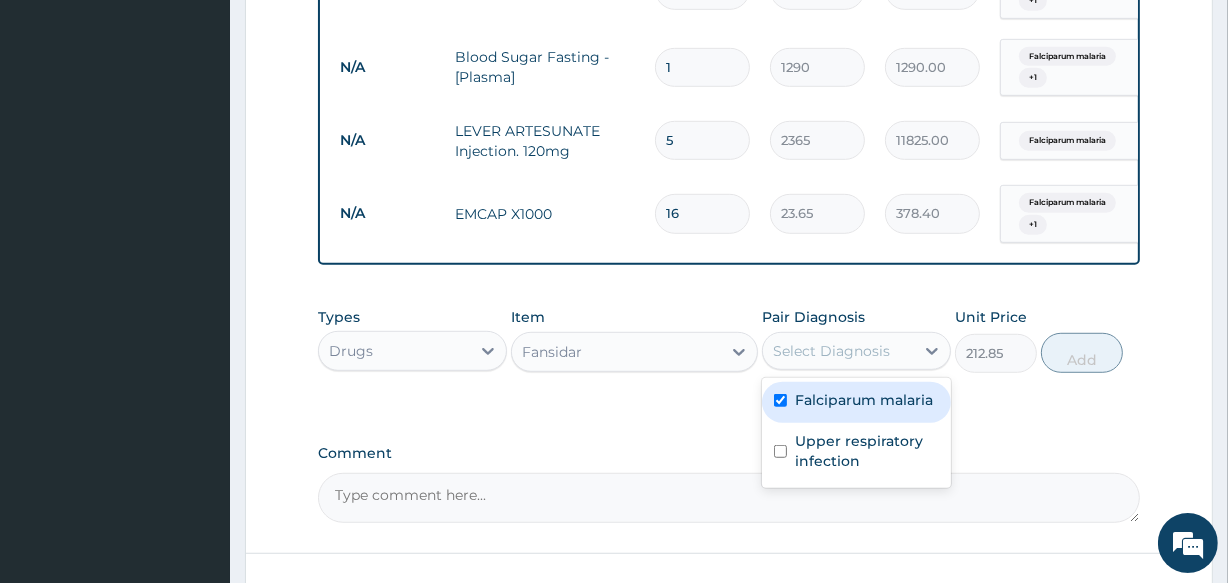 checkbox on "true" 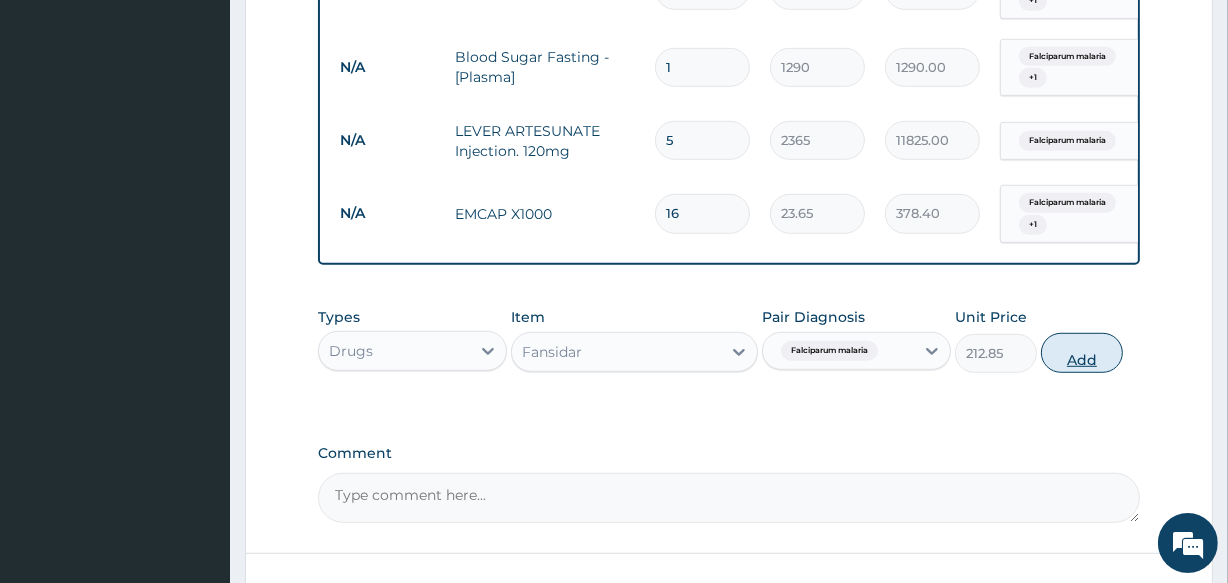 click on "Add" at bounding box center [1082, 353] 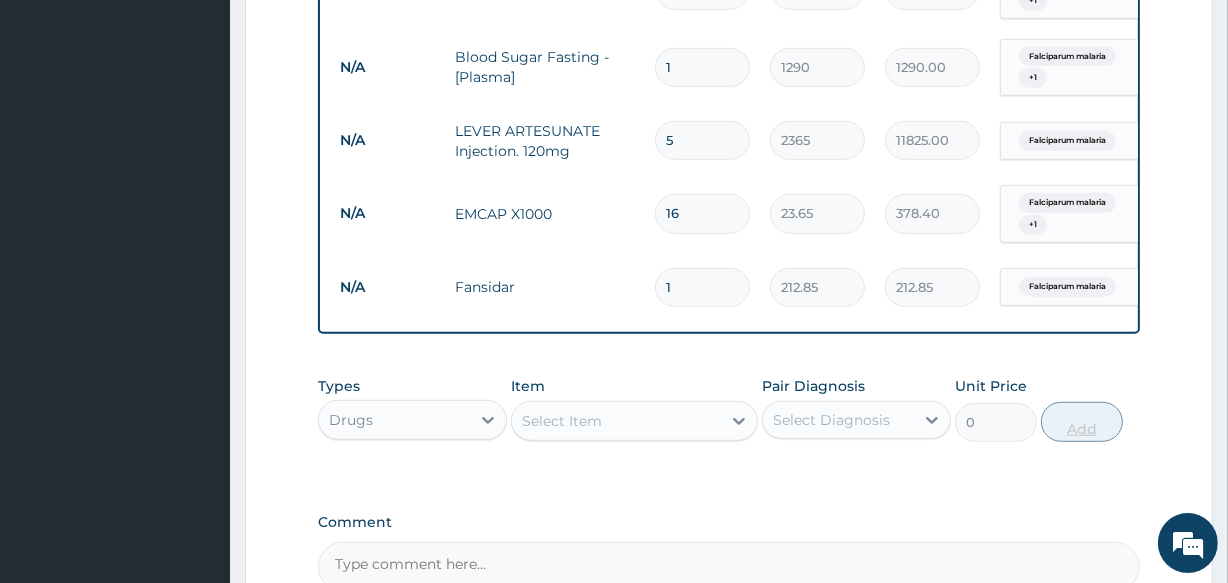 type on "2" 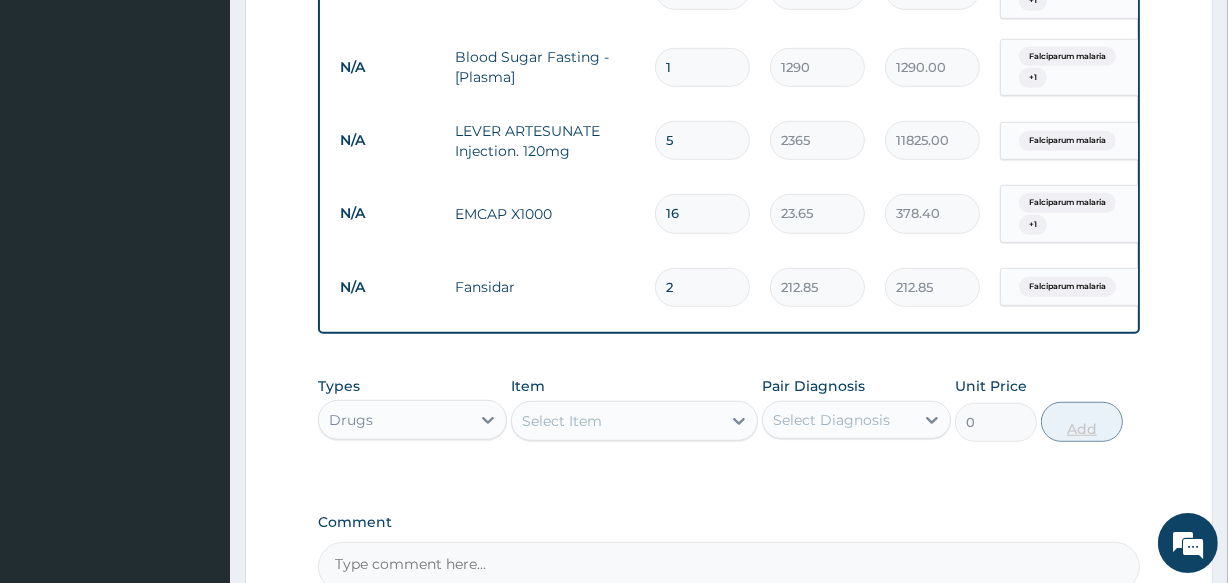 type on "425.70" 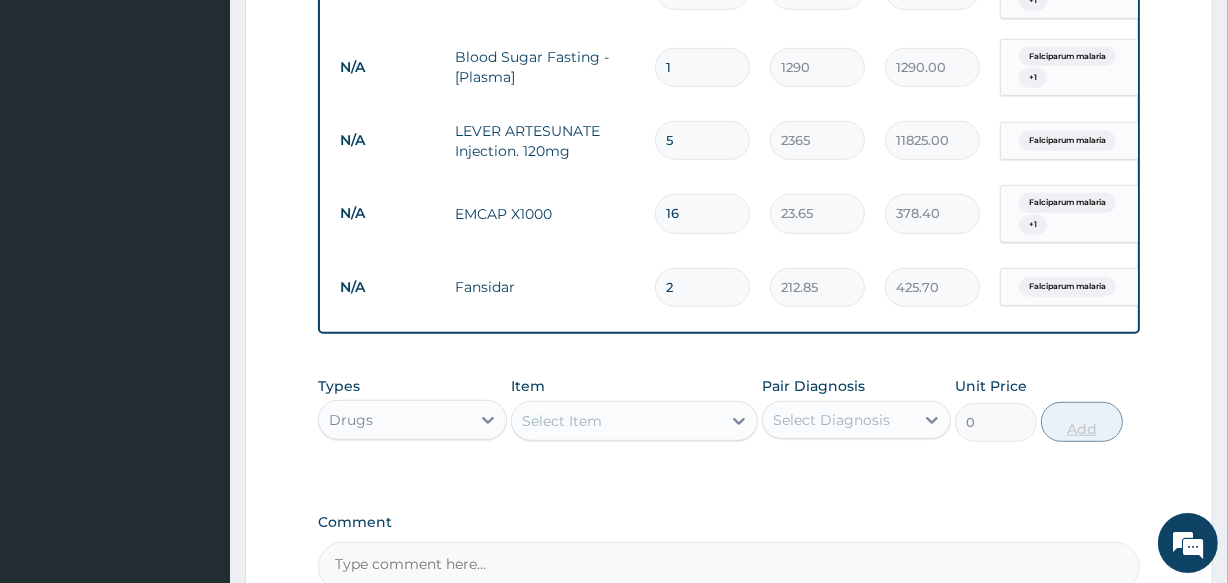type on "3" 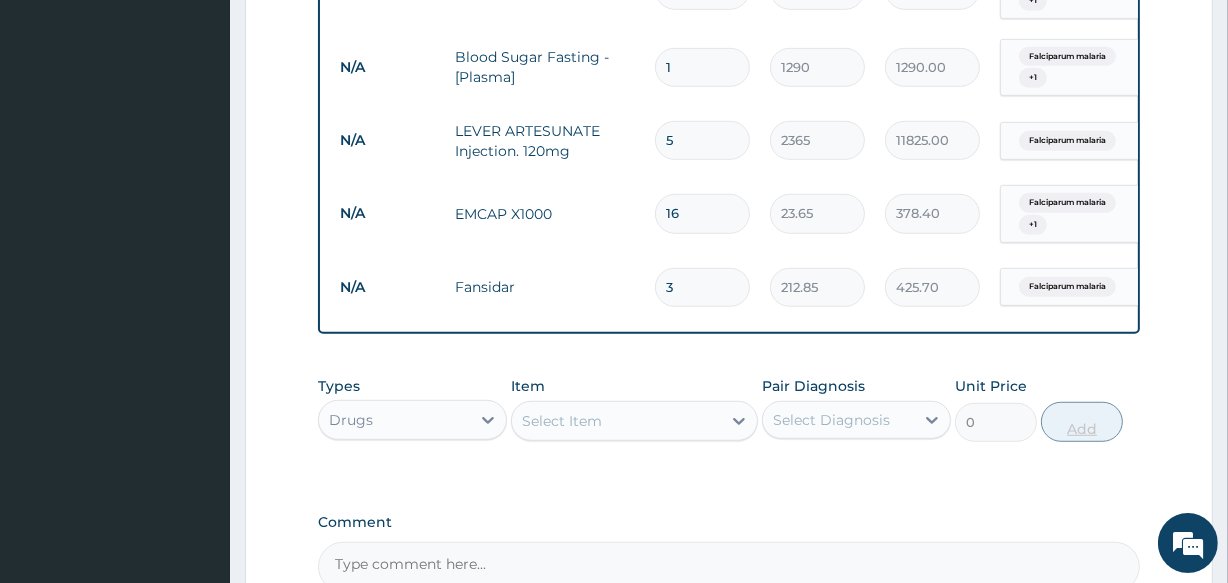 type on "638.55" 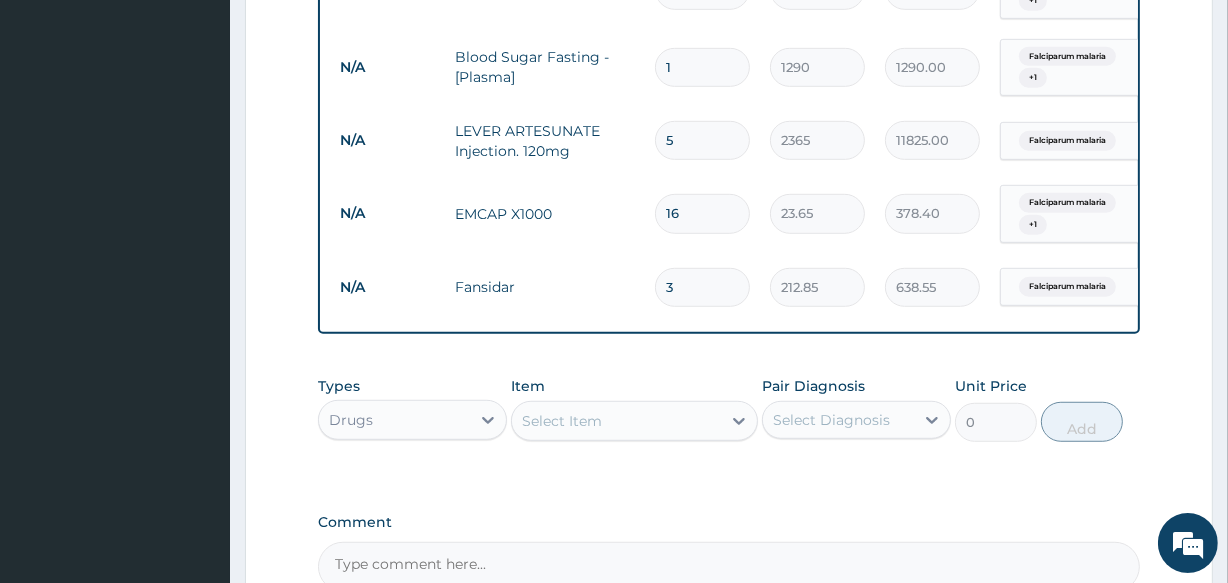 click on "Select Item" at bounding box center (616, 421) 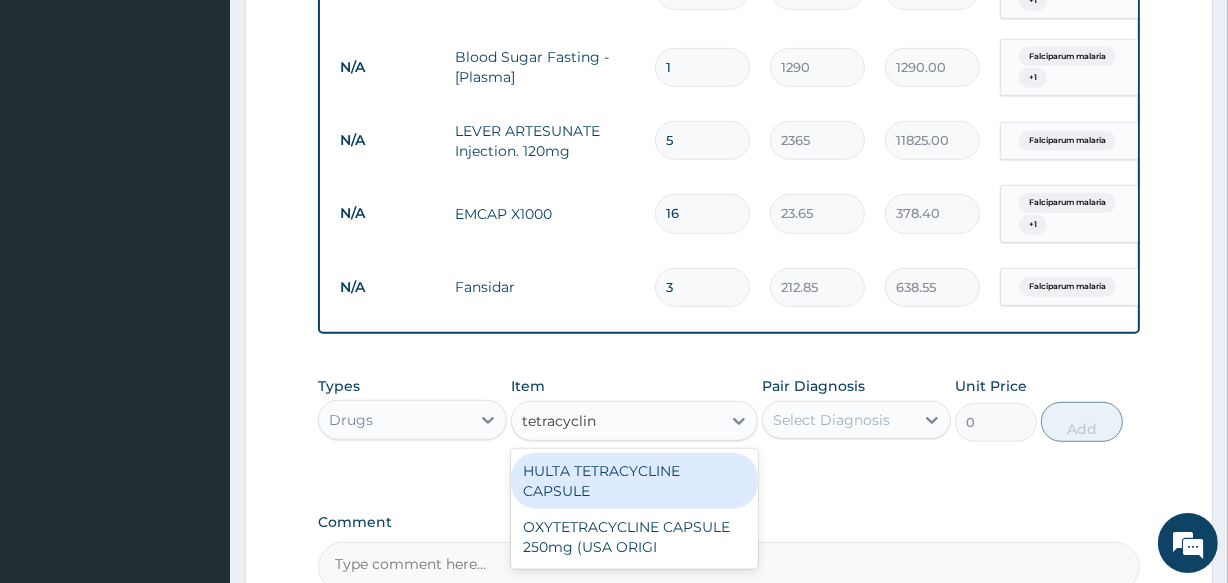 type on "tetracycline" 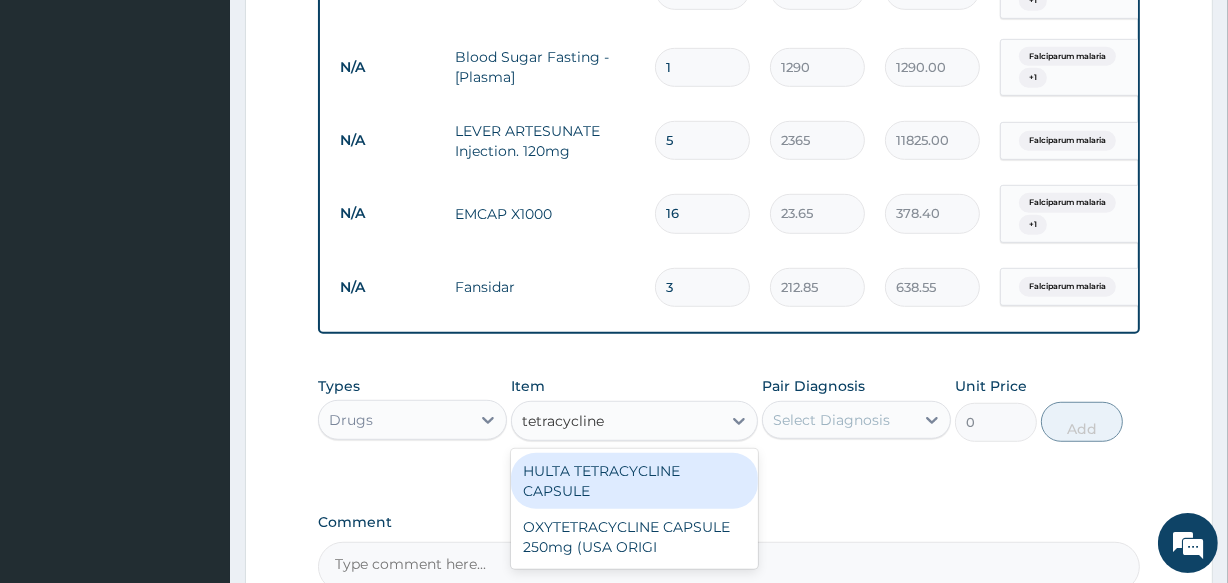 click on "HULTA TETRACYCLINE CAPSULE" at bounding box center (634, 481) 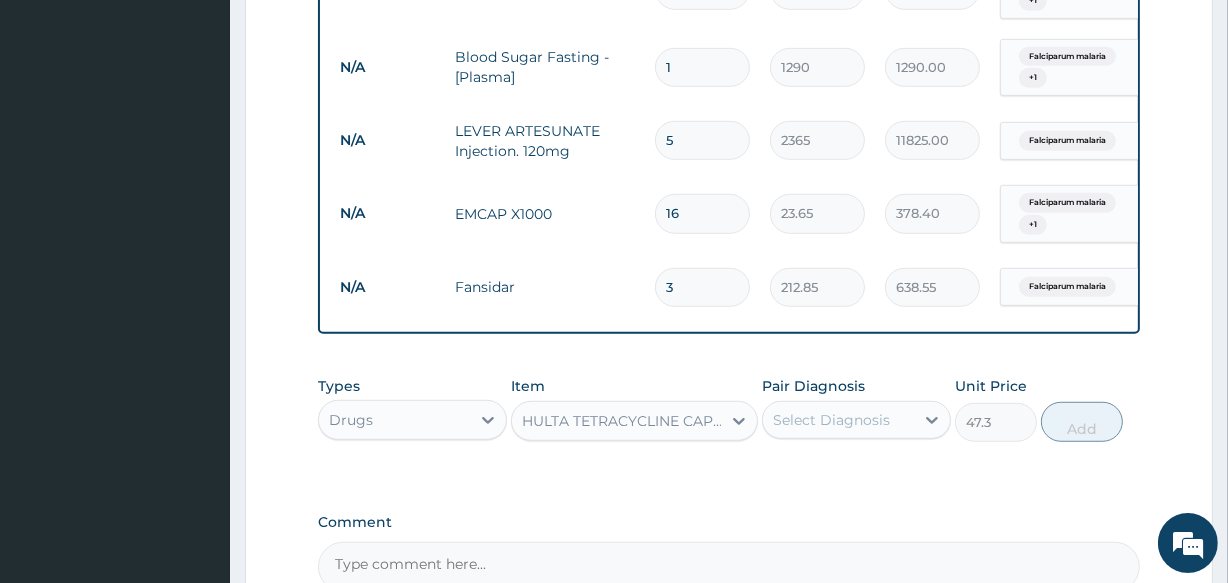 click on "Types Drugs Item HULTA TETRACYCLINE CAPSULE Pair Diagnosis Select Diagnosis Unit Price 47.3 Add" at bounding box center [728, 424] 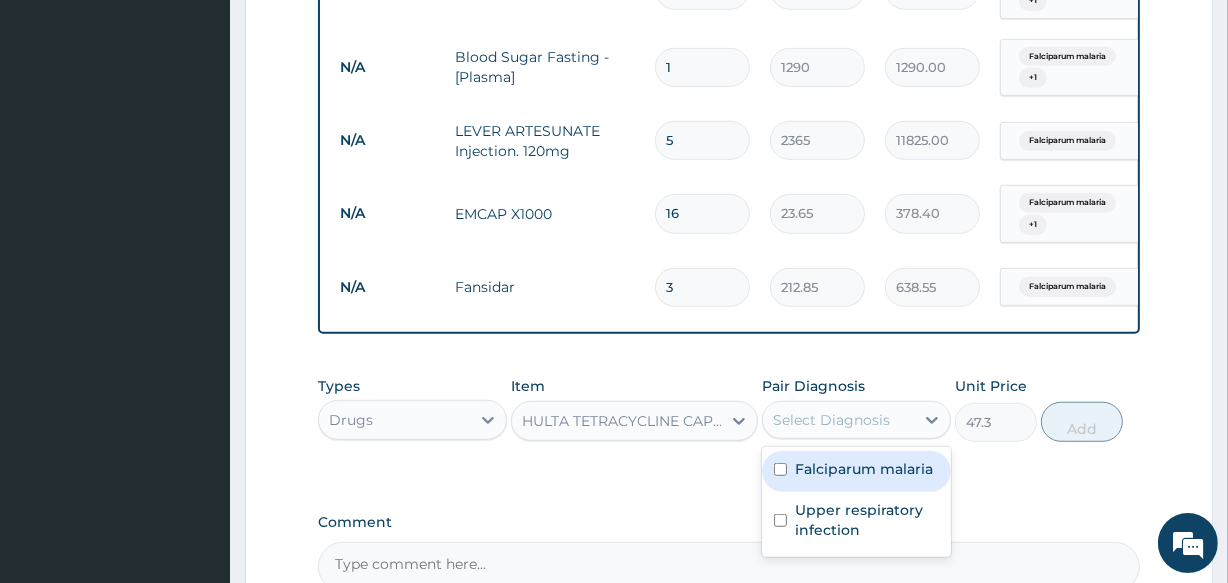 click on "Select Diagnosis" at bounding box center [838, 420] 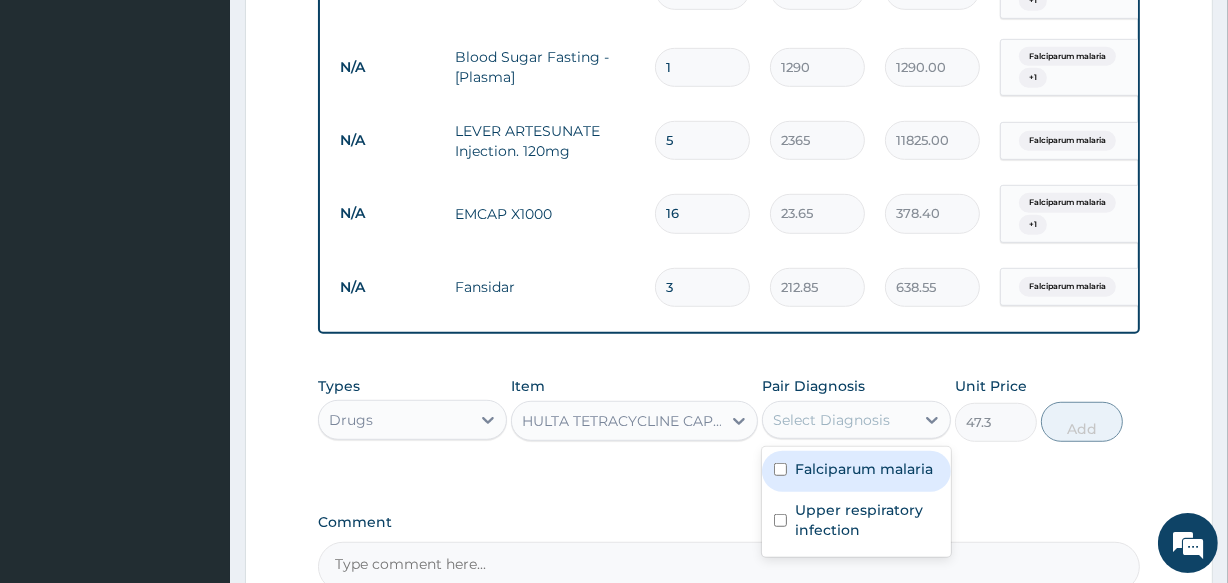 click on "Falciparum malaria" at bounding box center [864, 469] 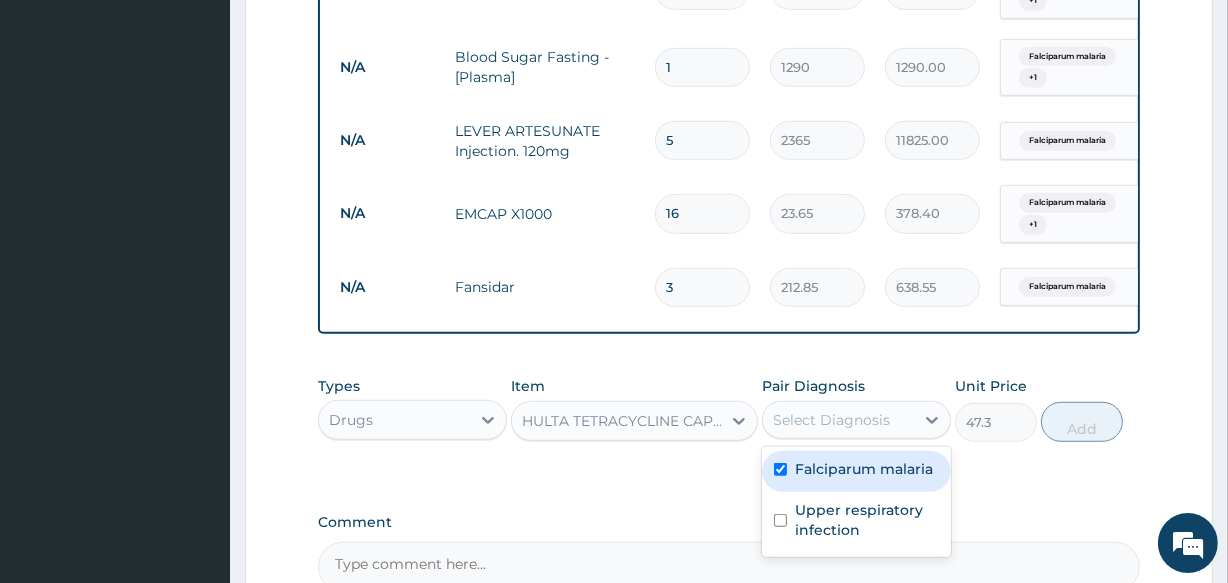 checkbox on "true" 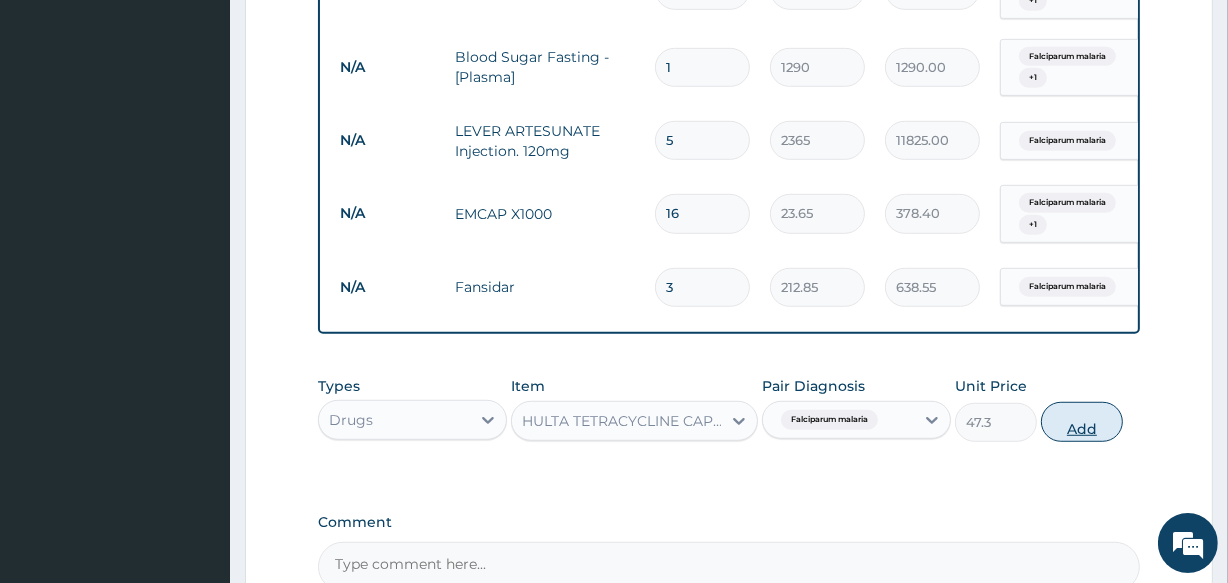 click on "Add" at bounding box center (1082, 422) 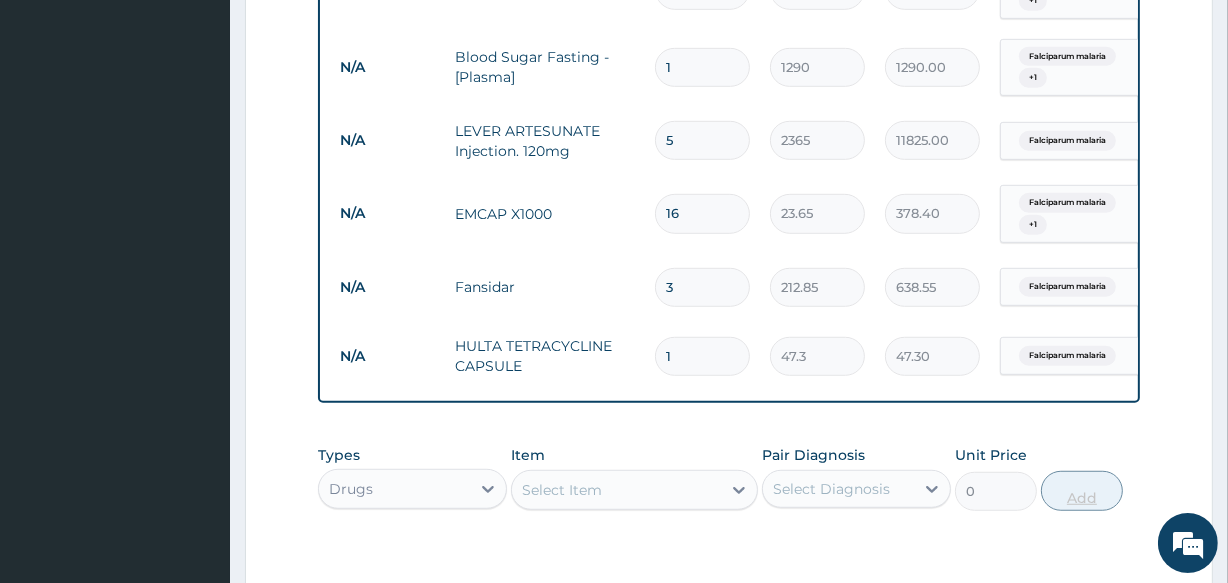 type 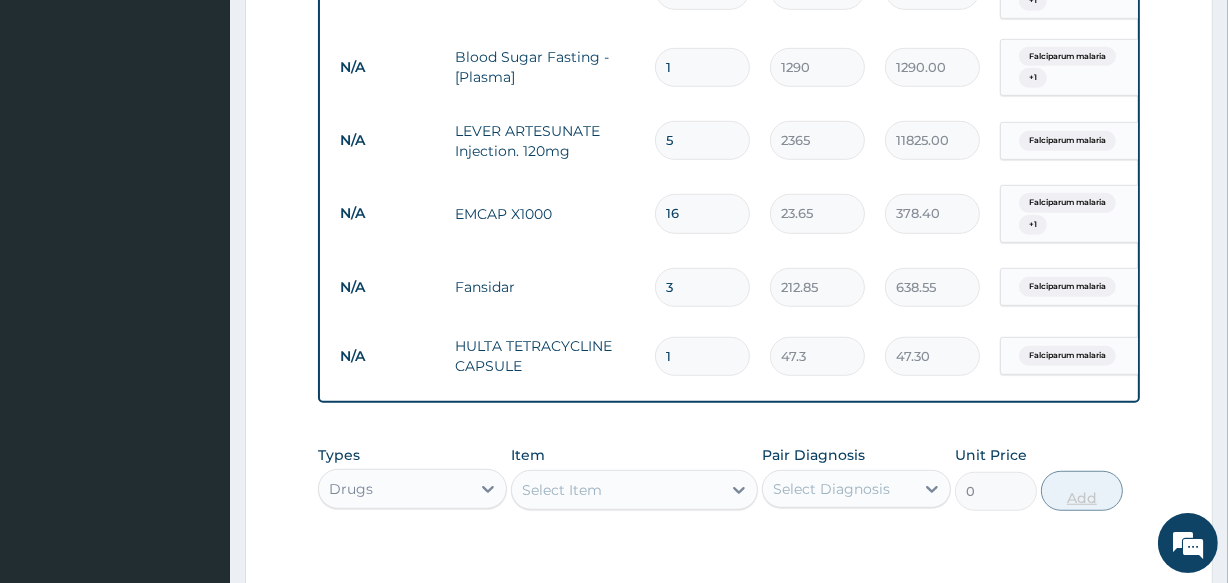 type on "0.00" 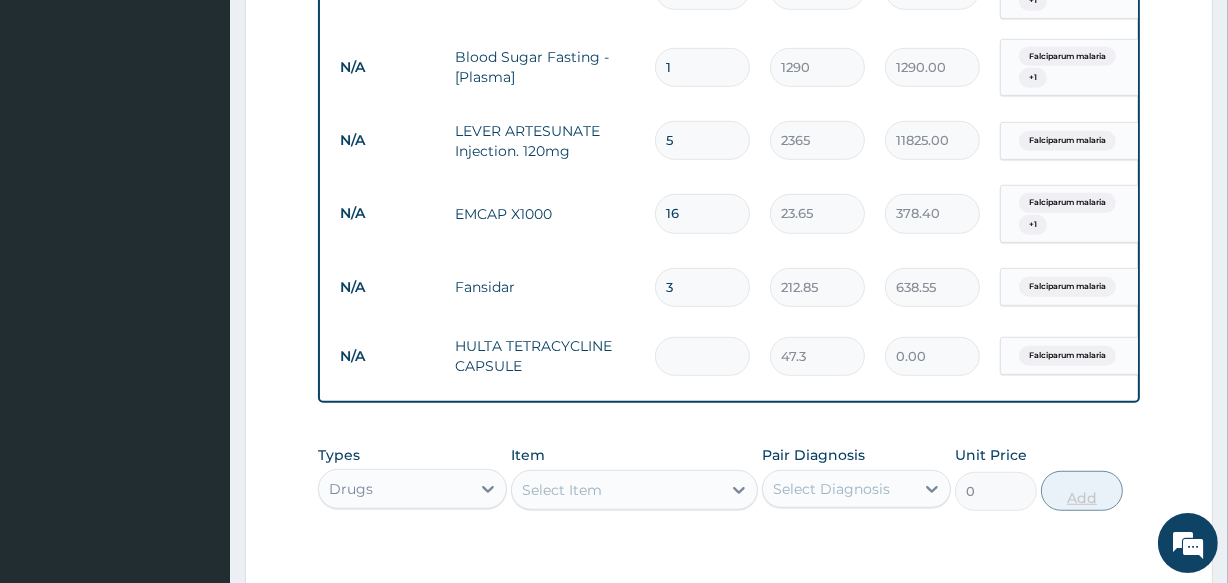 type on "3" 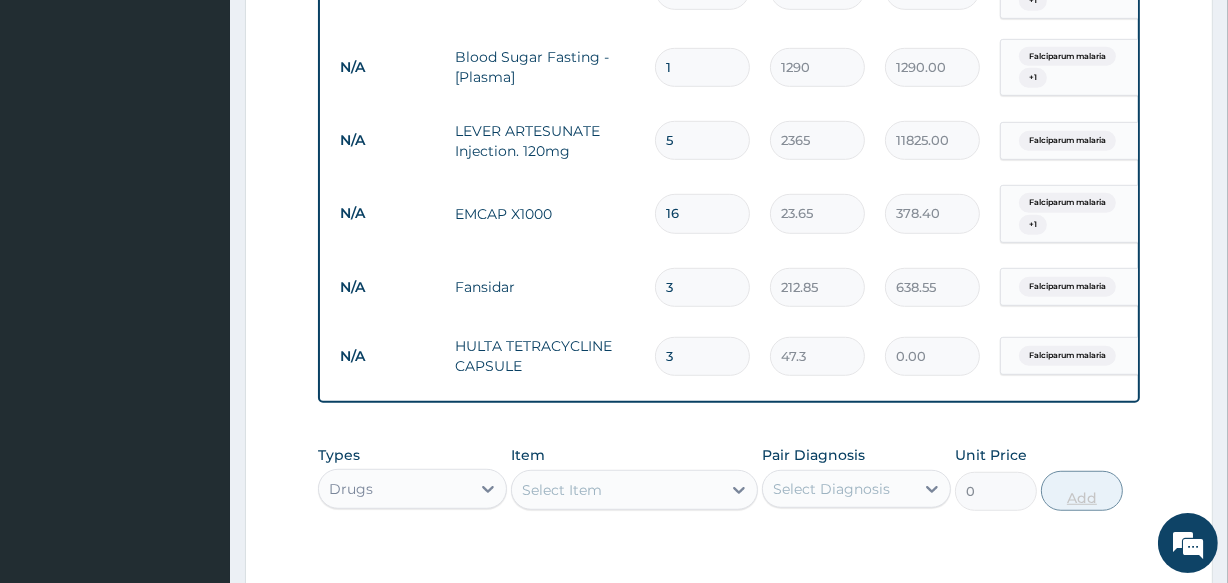 type on "141.90" 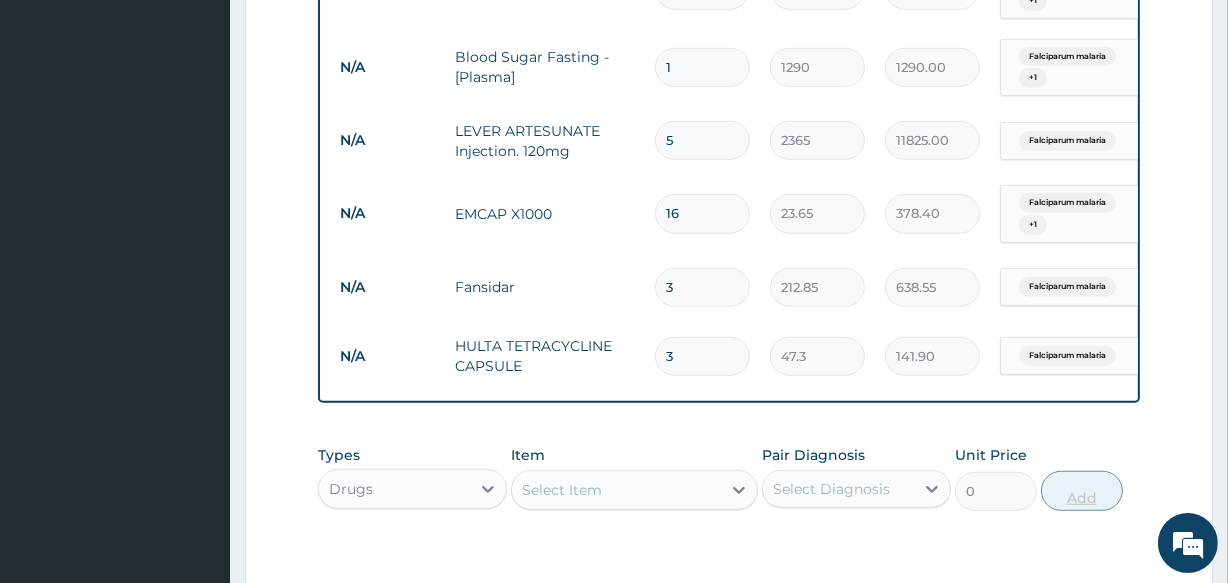 type on "30" 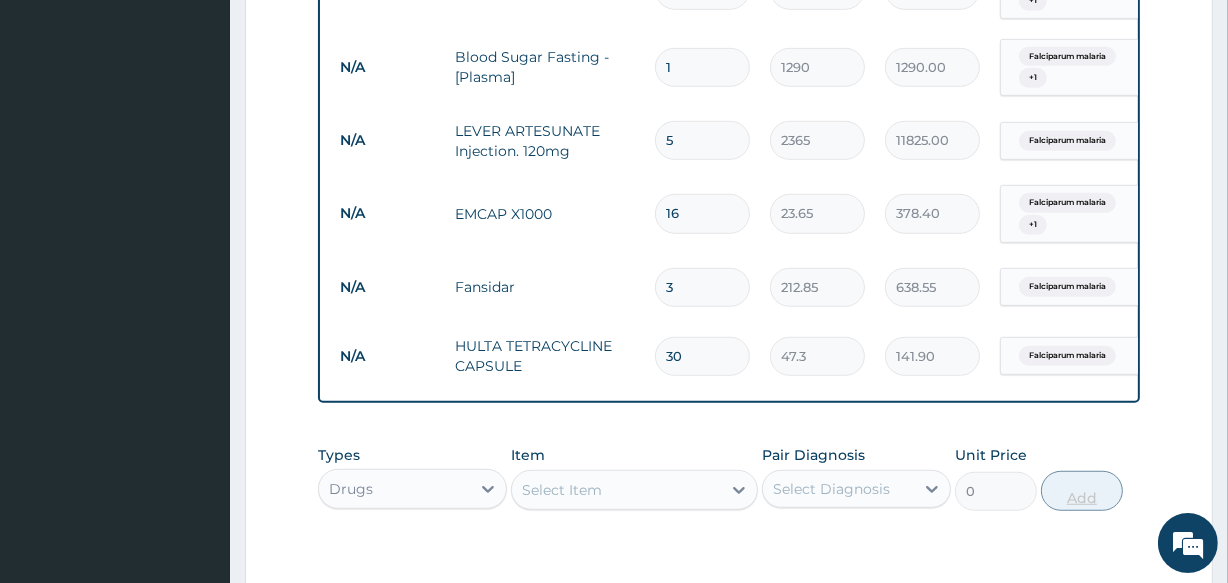 type on "1419.00" 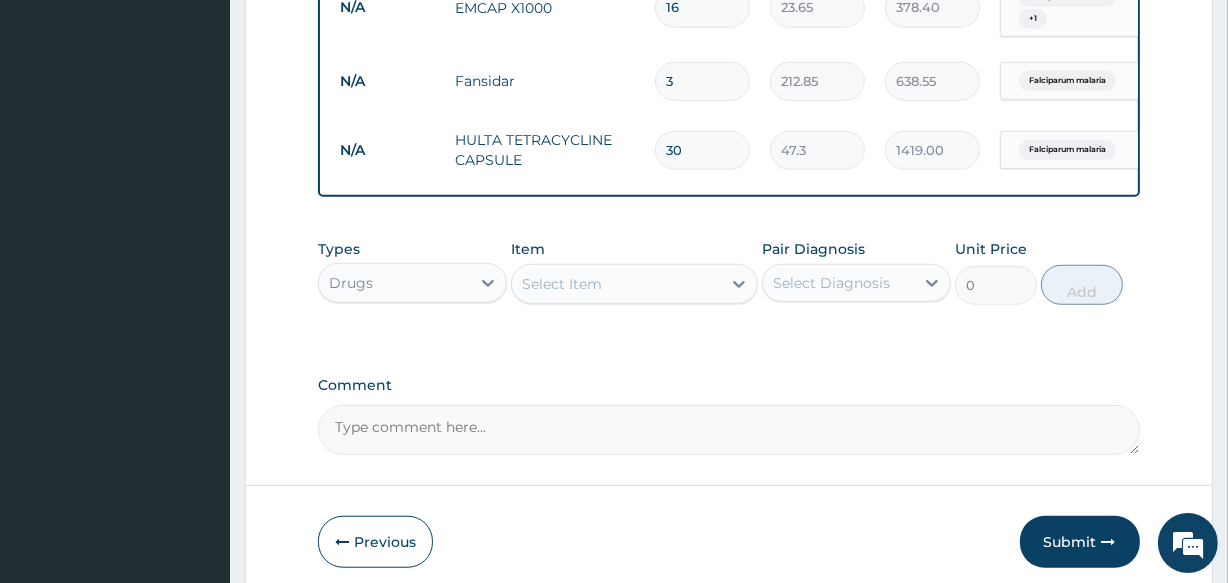 scroll, scrollTop: 1301, scrollLeft: 0, axis: vertical 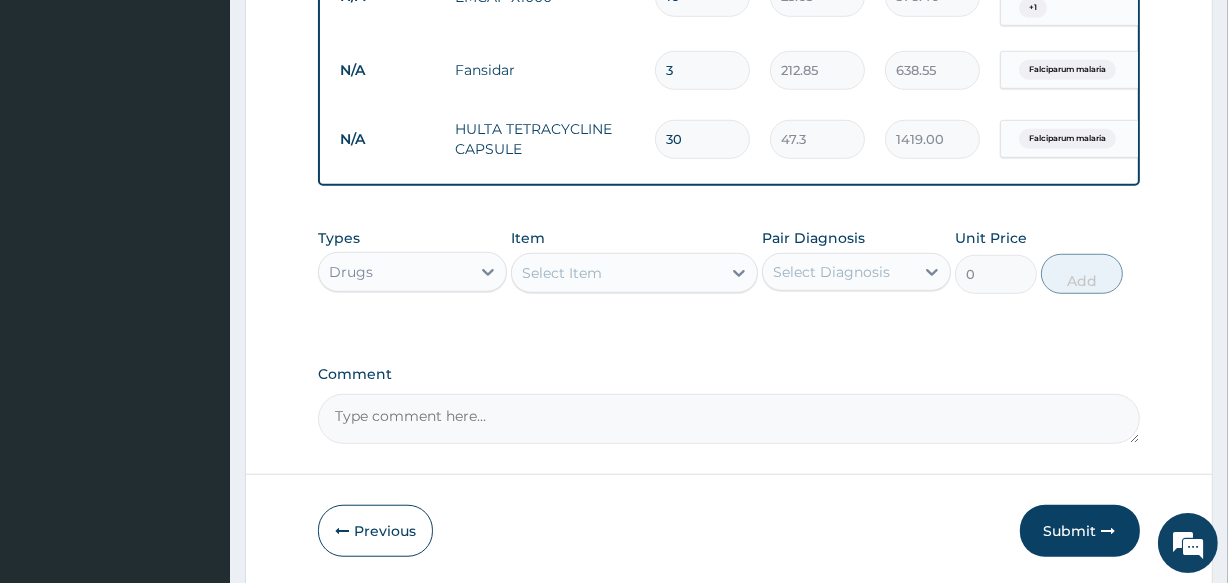 type on "30" 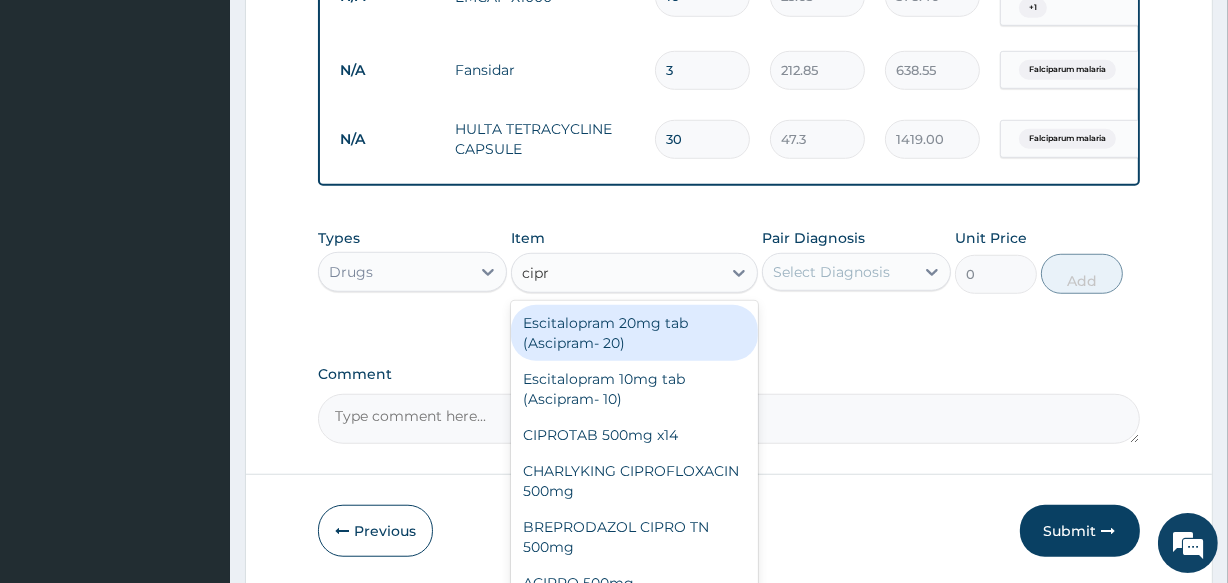 type on "cipro" 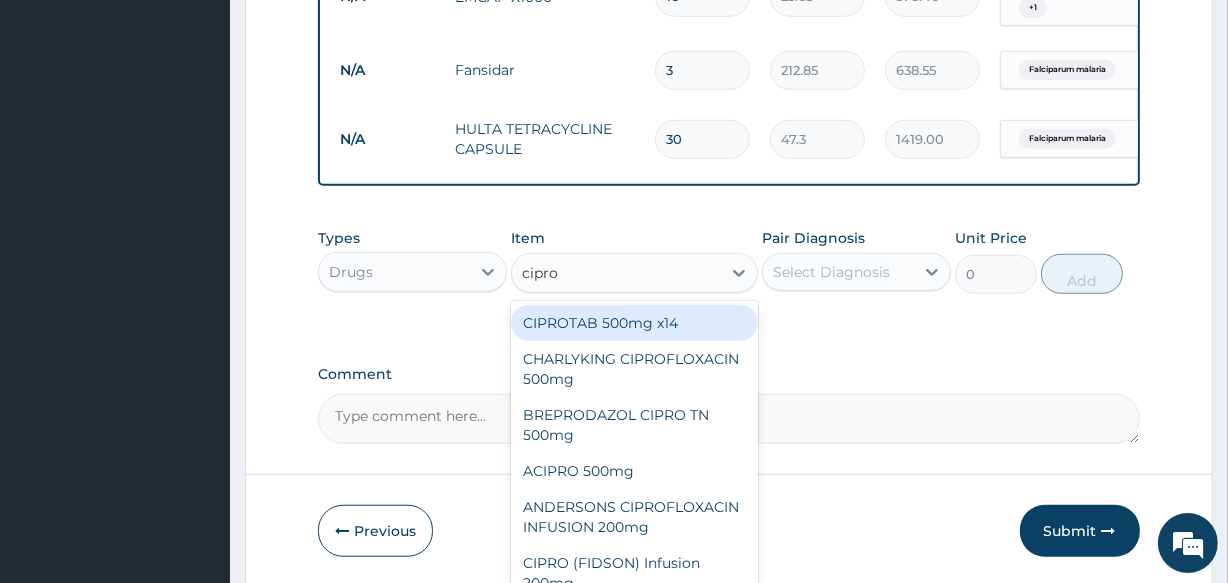 click on "CIPROTAB 500mg x14" at bounding box center (634, 323) 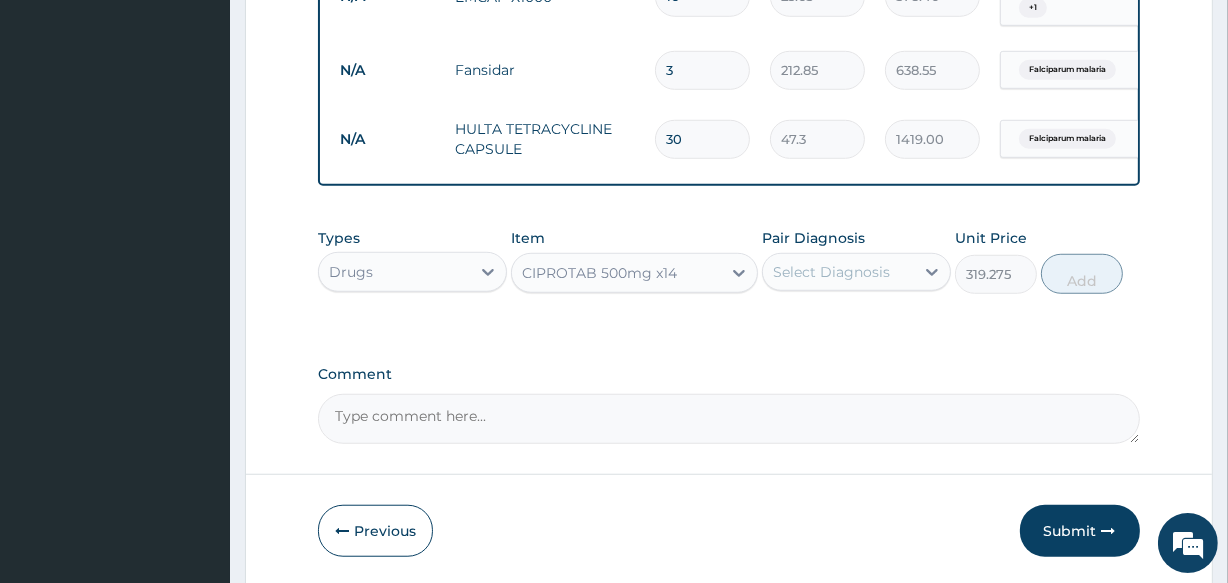 click on "Types Drugs Item CIPROTAB 500mg x14 Pair Diagnosis Select Diagnosis Unit Price 319.275 Add" at bounding box center [728, 276] 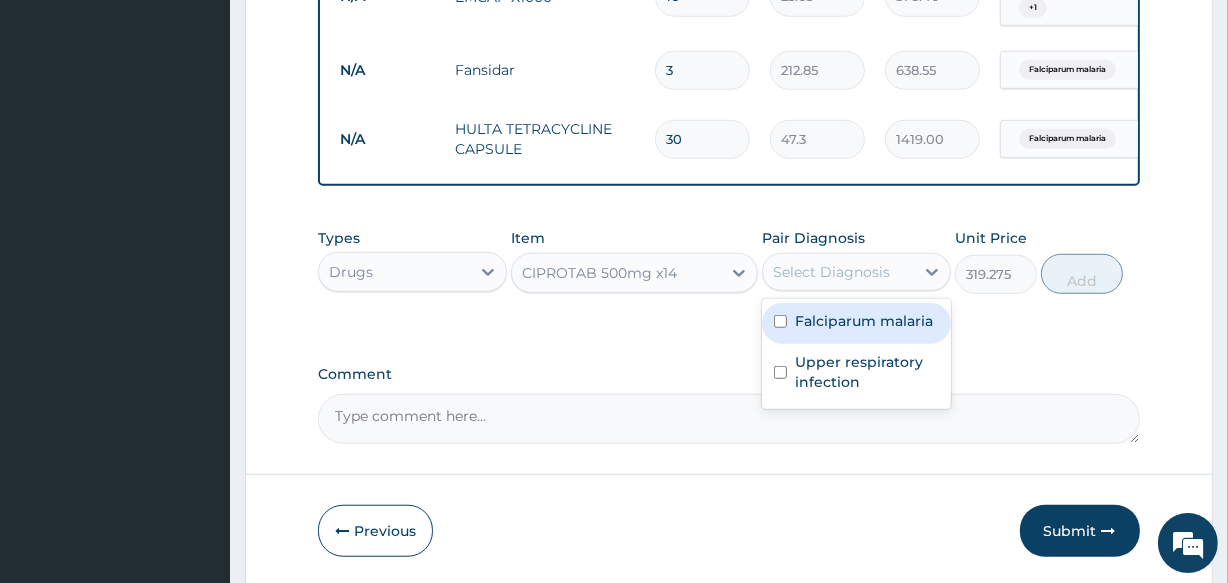 click on "Select Diagnosis" at bounding box center (831, 272) 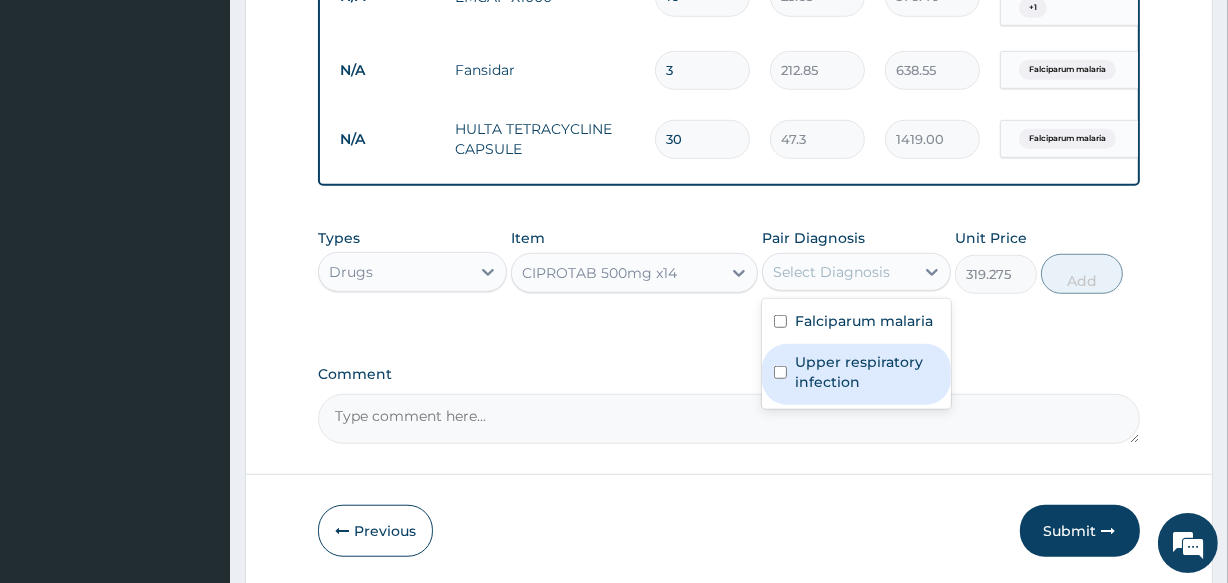 click on "Upper respiratory infection" at bounding box center (867, 372) 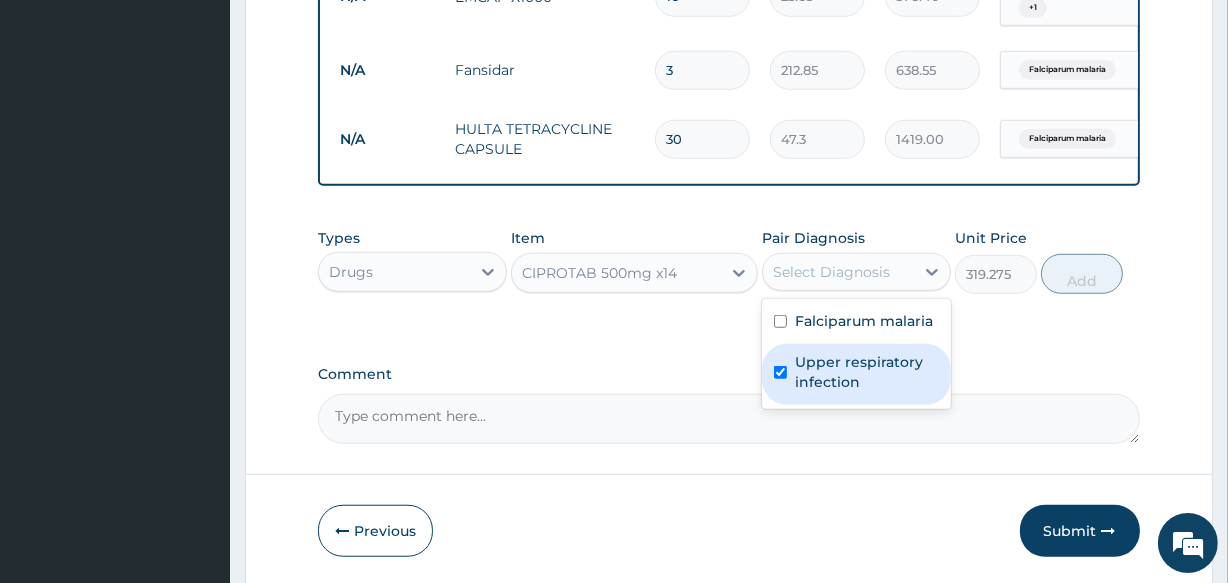 checkbox on "true" 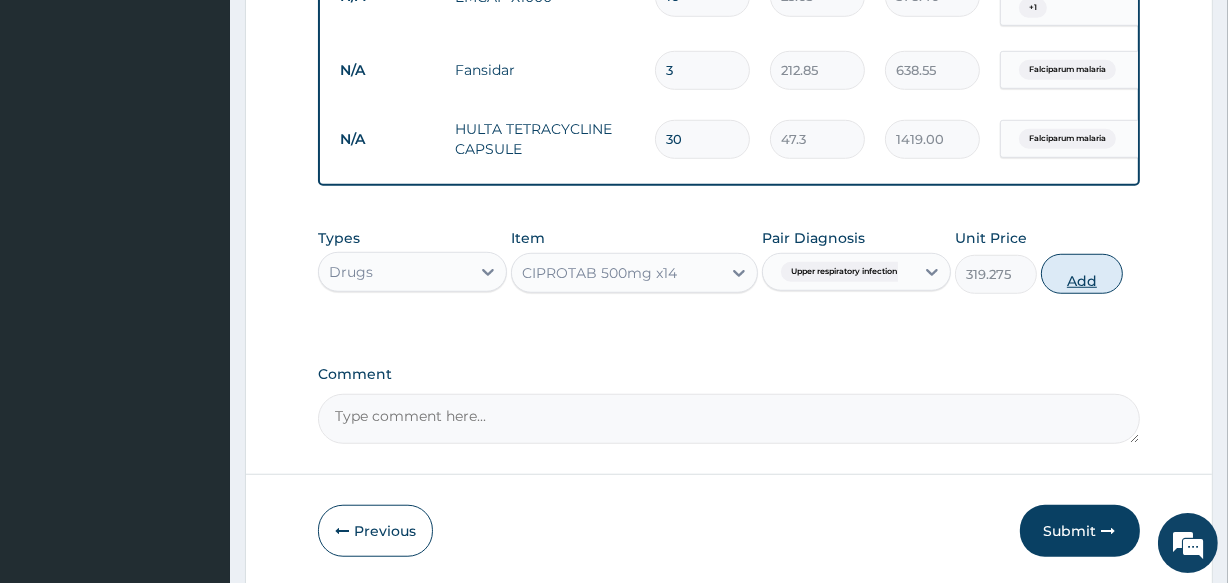 click on "Add" at bounding box center [1082, 274] 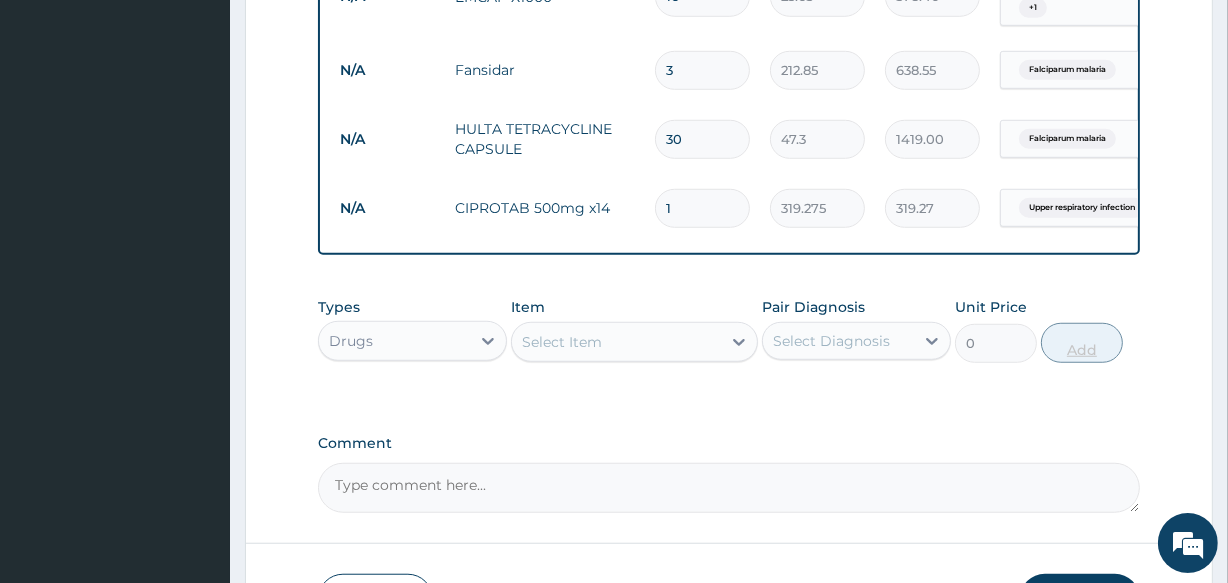 type on "14" 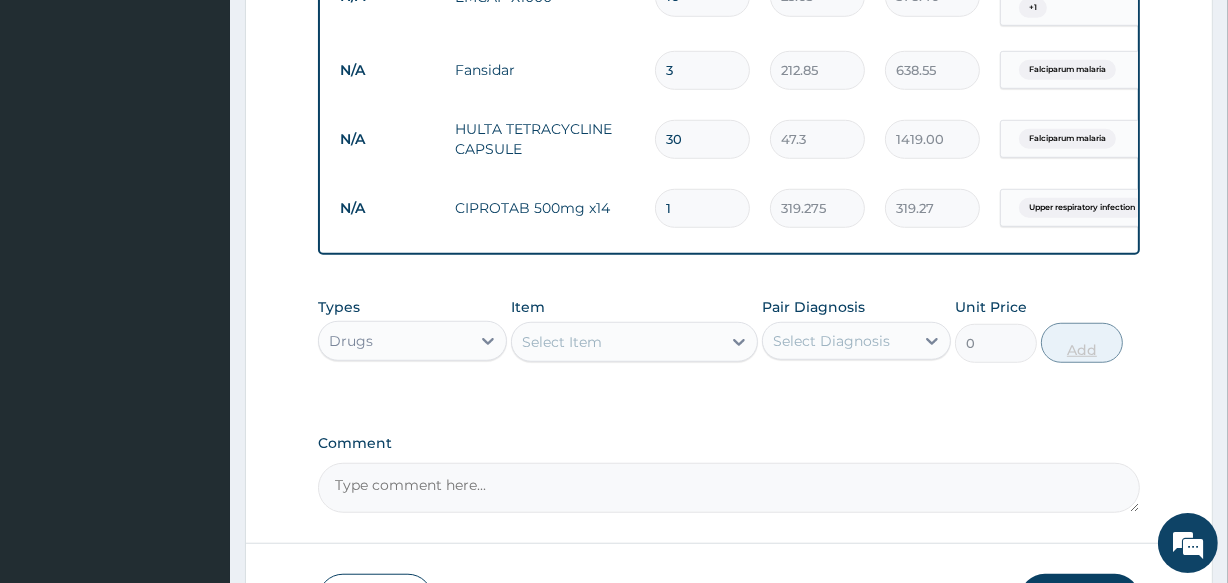 type on "4469.85" 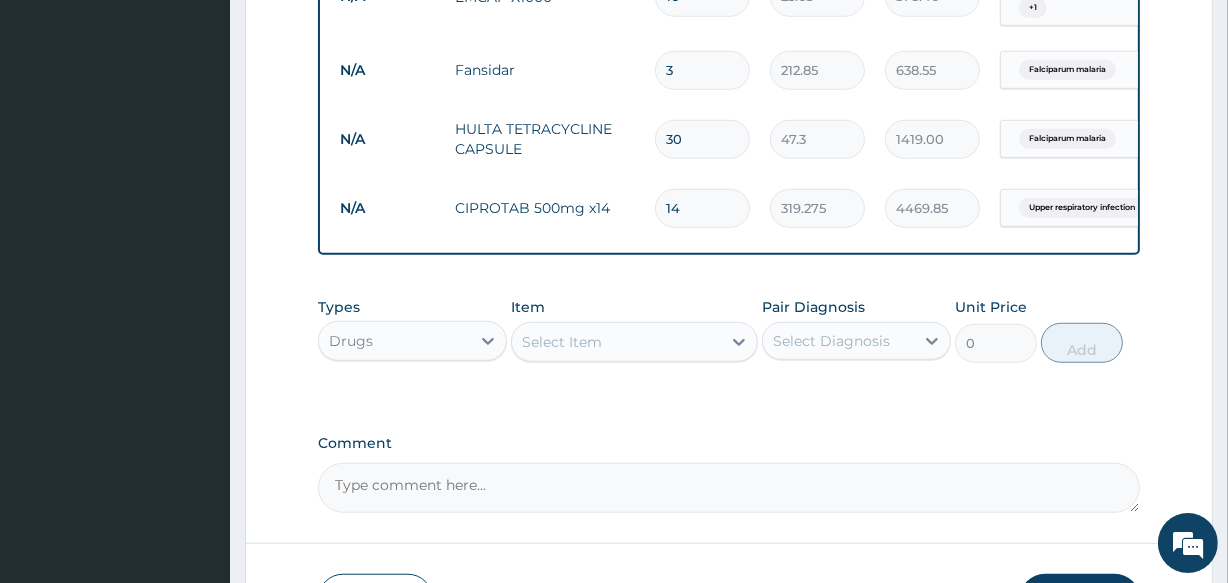 type on "14" 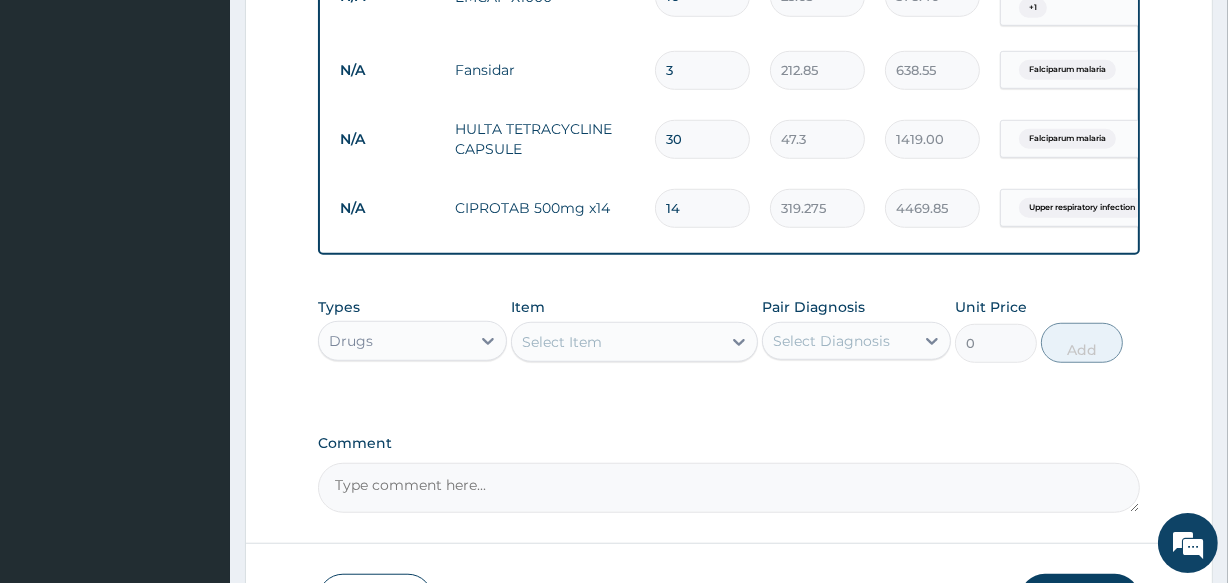 type on "t" 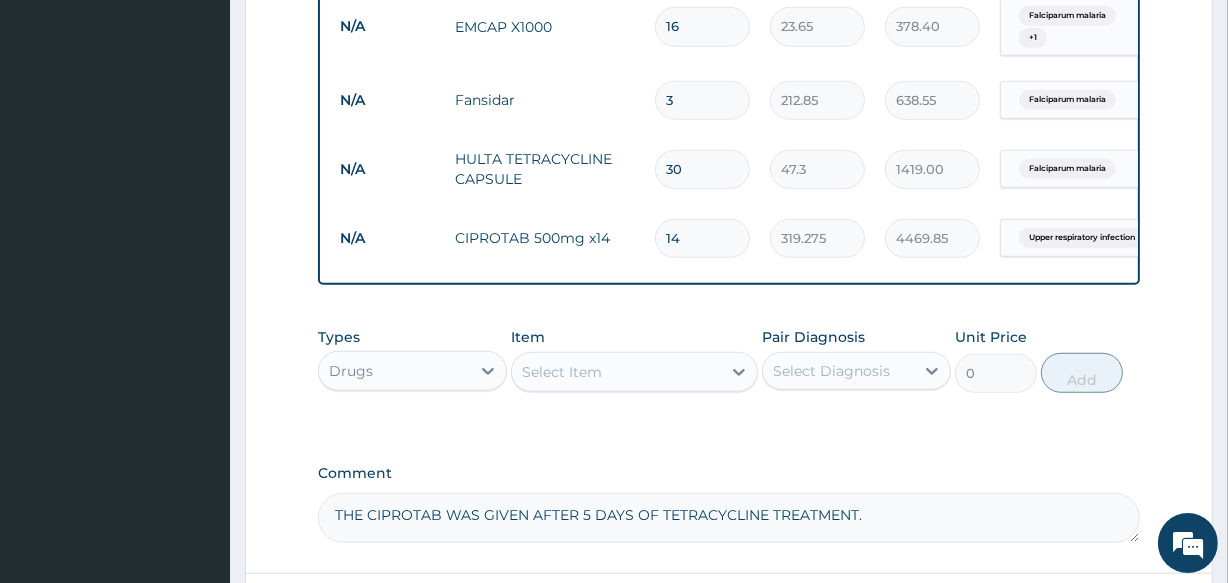 scroll, scrollTop: 1265, scrollLeft: 0, axis: vertical 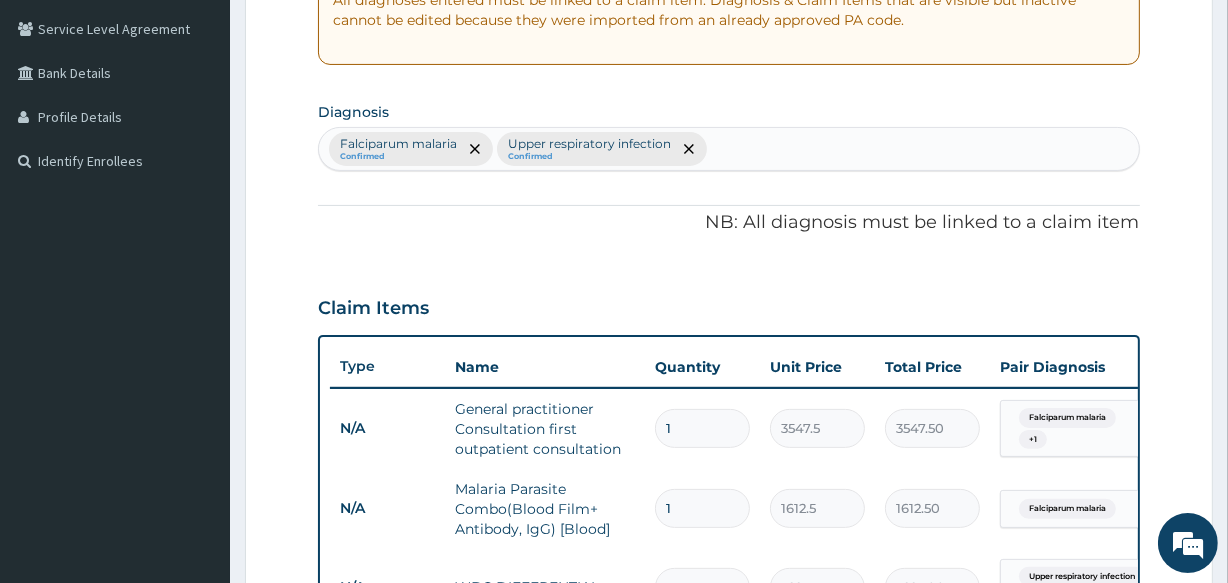 type on "THE CIPROTAB WAS GIVEN AFTER 5 DAYS OF TETRACYCLINE TREATMENT." 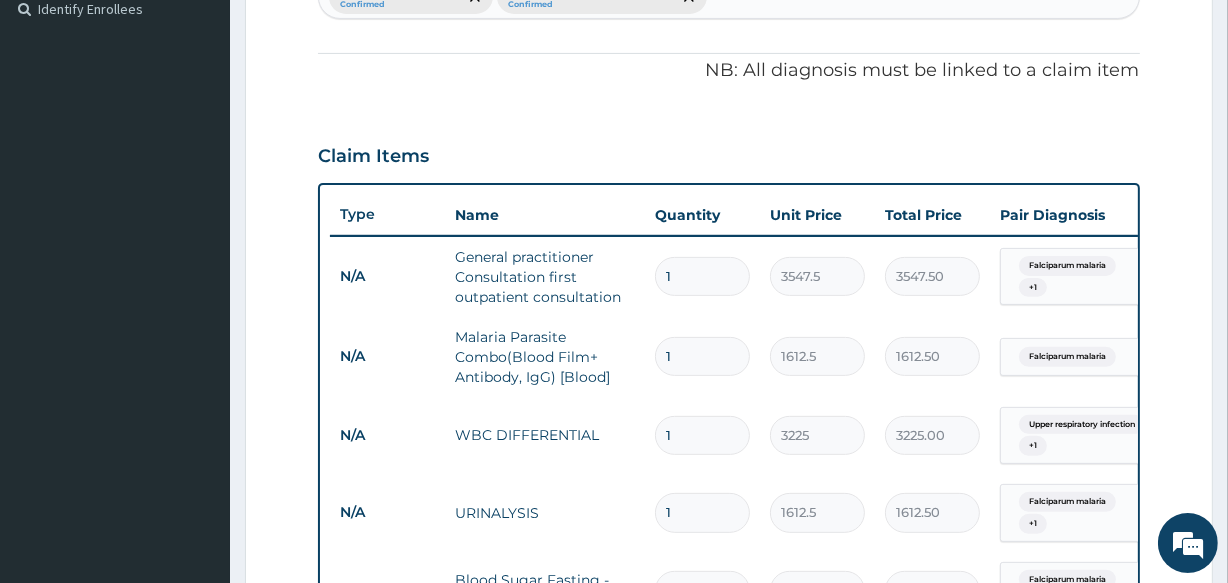 scroll, scrollTop: 562, scrollLeft: 0, axis: vertical 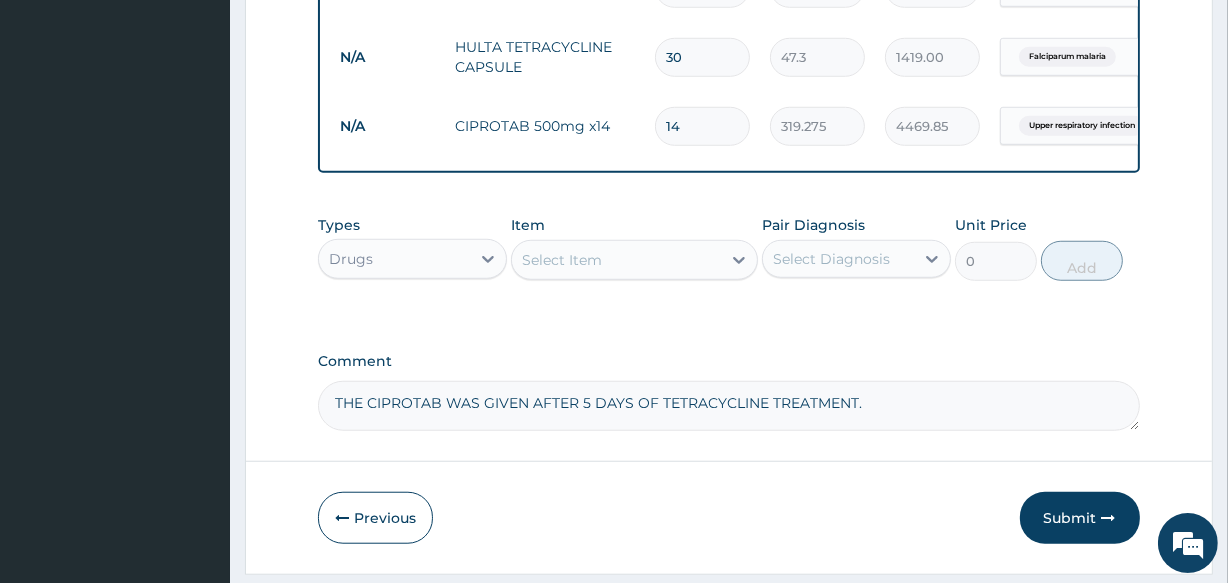 click on "Drugs" at bounding box center [394, 259] 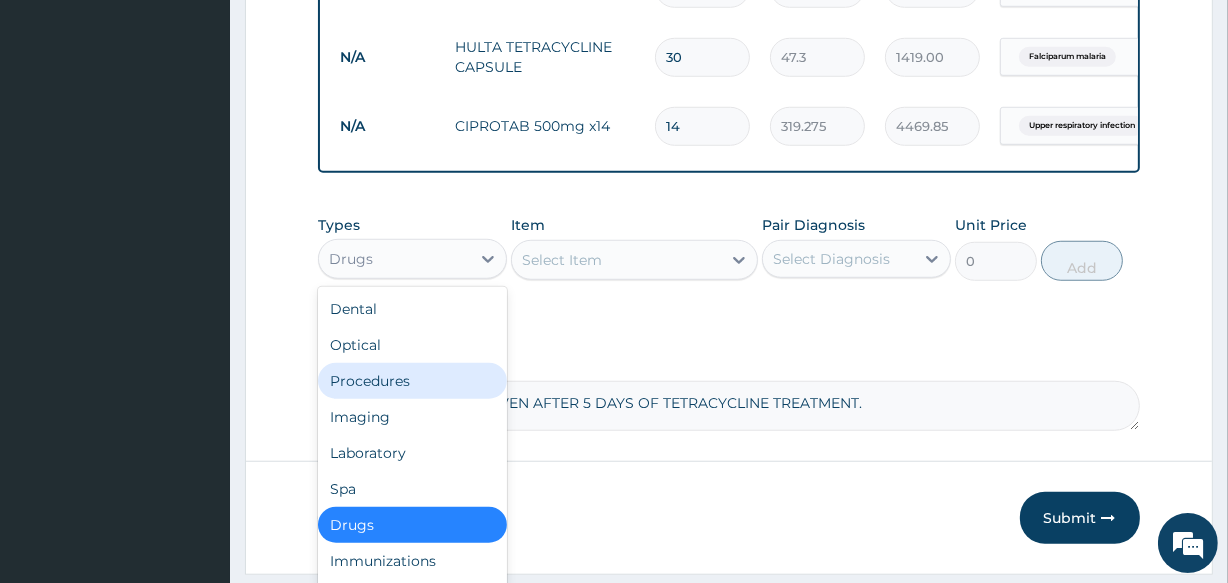 click on "Procedures" at bounding box center (412, 381) 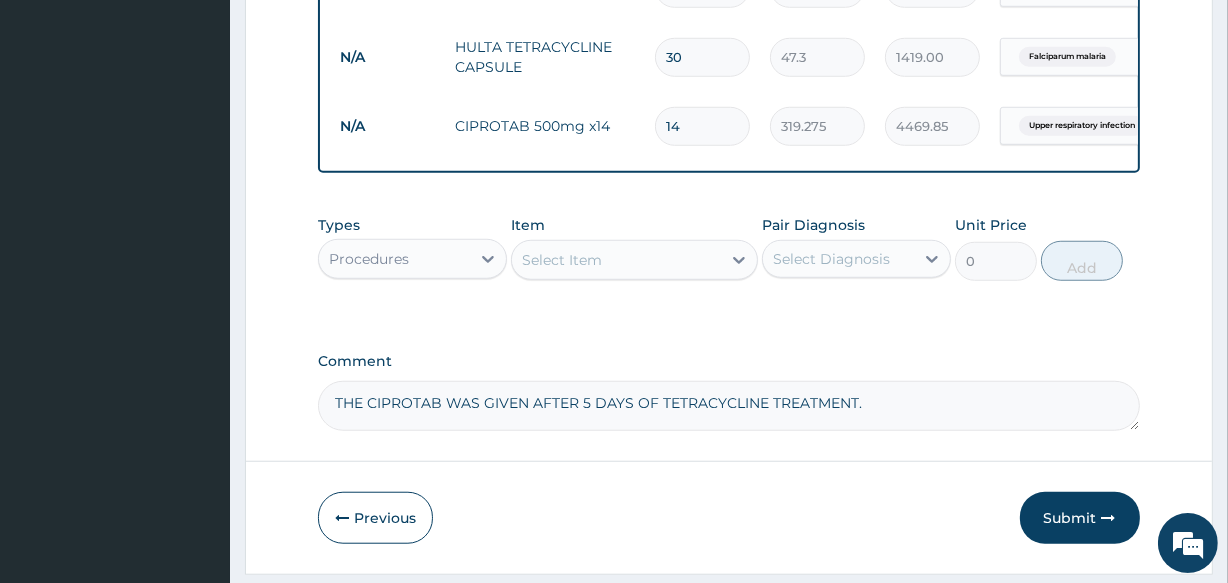 click on "Select Item" at bounding box center (616, 260) 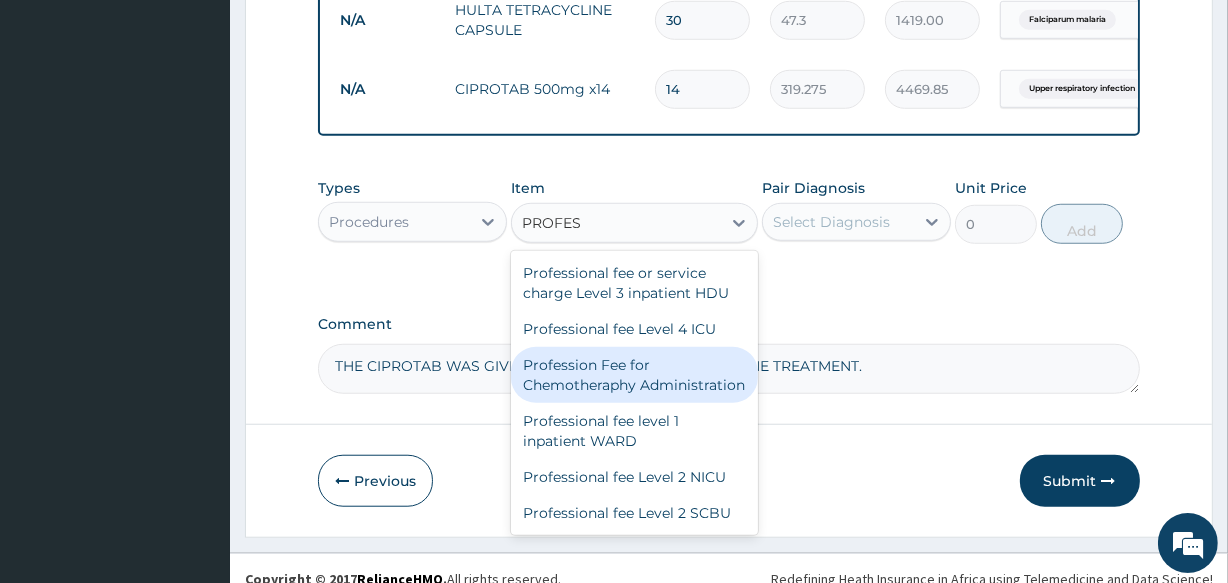 scroll, scrollTop: 1453, scrollLeft: 0, axis: vertical 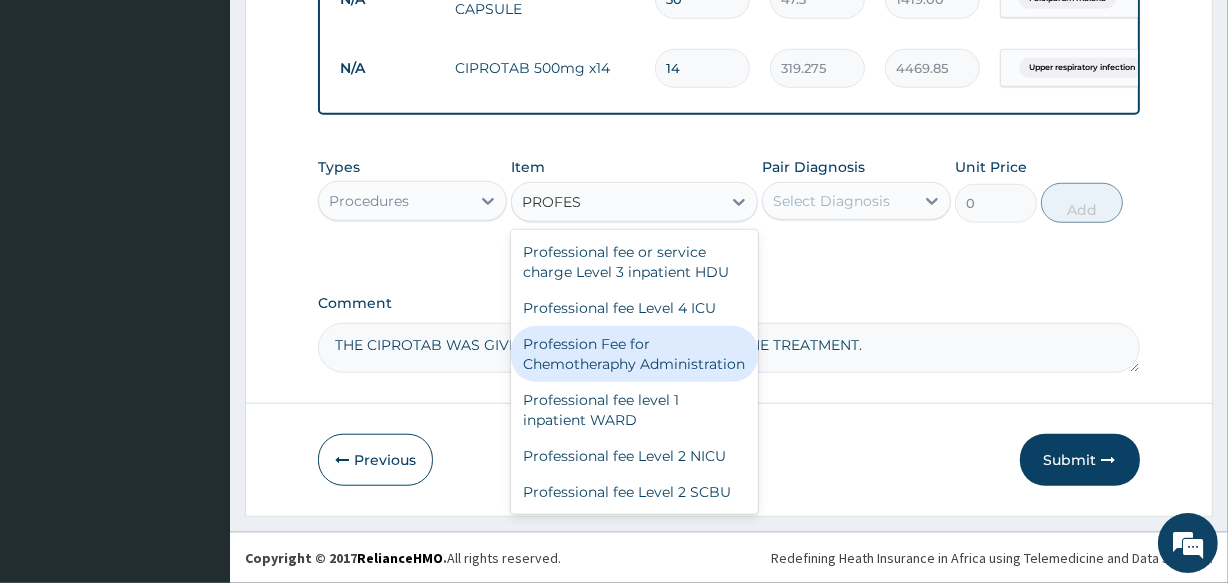 type on "PROFES" 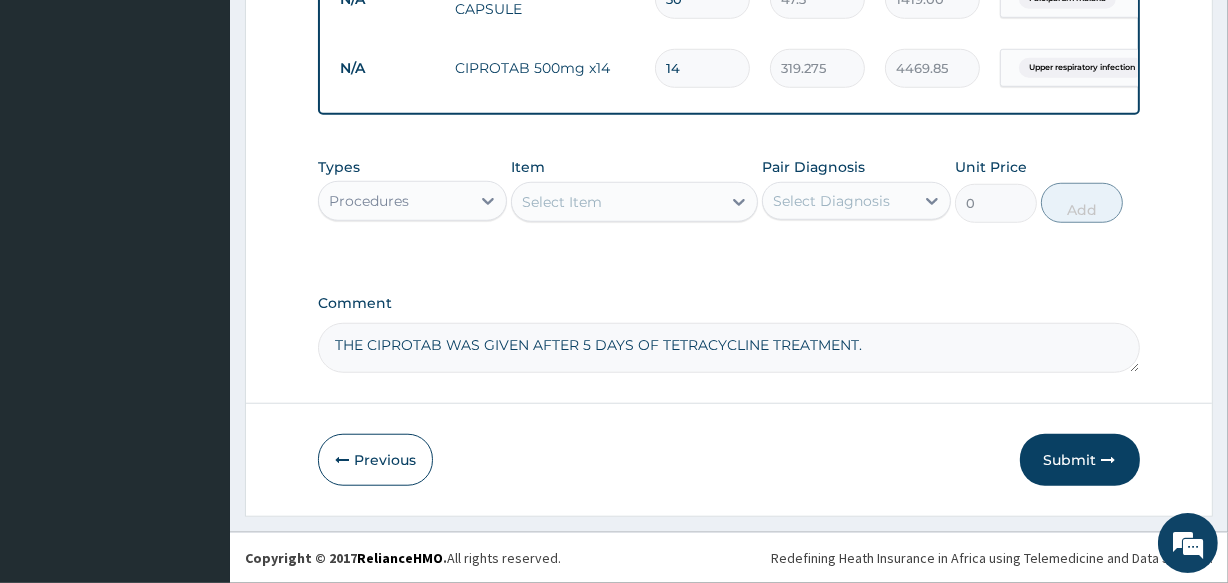 click on "PA Code / Prescription Code Enter Code(Secondary Care Only) Encounter Date 14-07-2025 Important Notice Please enter PA codes before entering items that are not attached to a PA code   All diagnoses entered must be linked to a claim item. Diagnosis & Claim Items that are visible but inactive cannot be edited because they were imported from an already approved PA code. Diagnosis Falciparum malaria Confirmed Upper respiratory infection Confirmed NB: All diagnosis must be linked to a claim item Claim Items Type Name Quantity Unit Price Total Price Pair Diagnosis Actions N/A General practitioner Consultation first outpatient consultation 1 3547.5 3547.50 Falciparum malaria  + 1 Delete N/A Malaria Parasite Combo(Blood Film+ Antibody, IgG) [Blood] 1 1612.5 1612.50 Falciparum malaria Delete N/A WBC DIFFERENTIAL 1 3225 3225.00 Upper respiratory infection  + 1 Delete N/A URINALYSIS 1 1612.5 1612.50 Falciparum malaria  + 1 Delete N/A Blood Sugar Fasting - [Plasma] 1 1290 1290.00 Falciparum malaria  + 1 Delete N/A 5 2365" at bounding box center (728, -439) 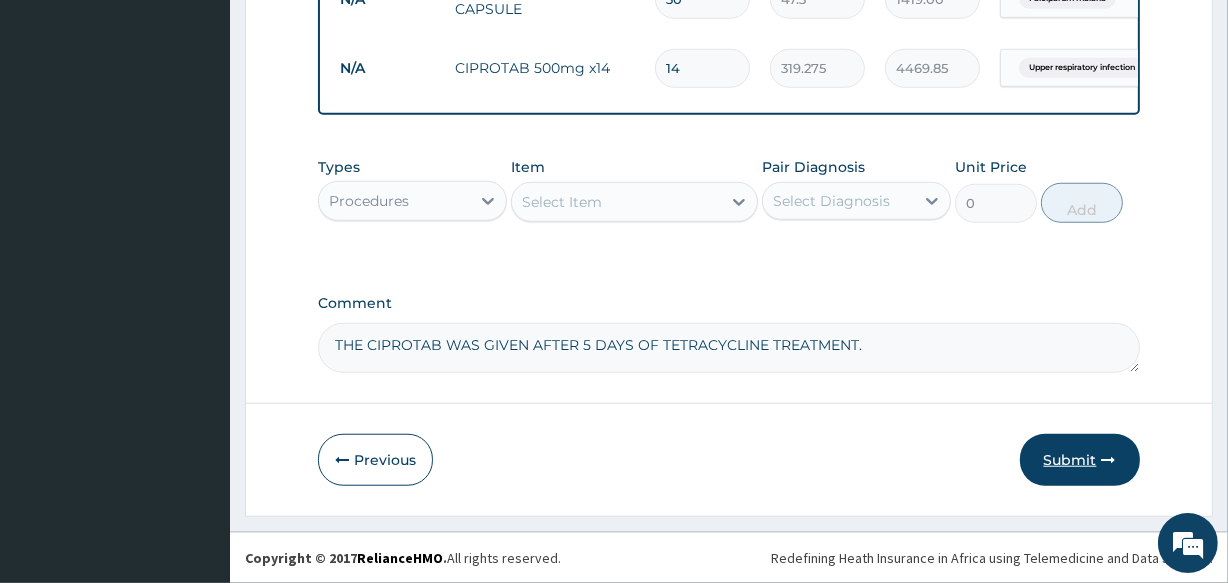 click on "Submit" at bounding box center (1080, 460) 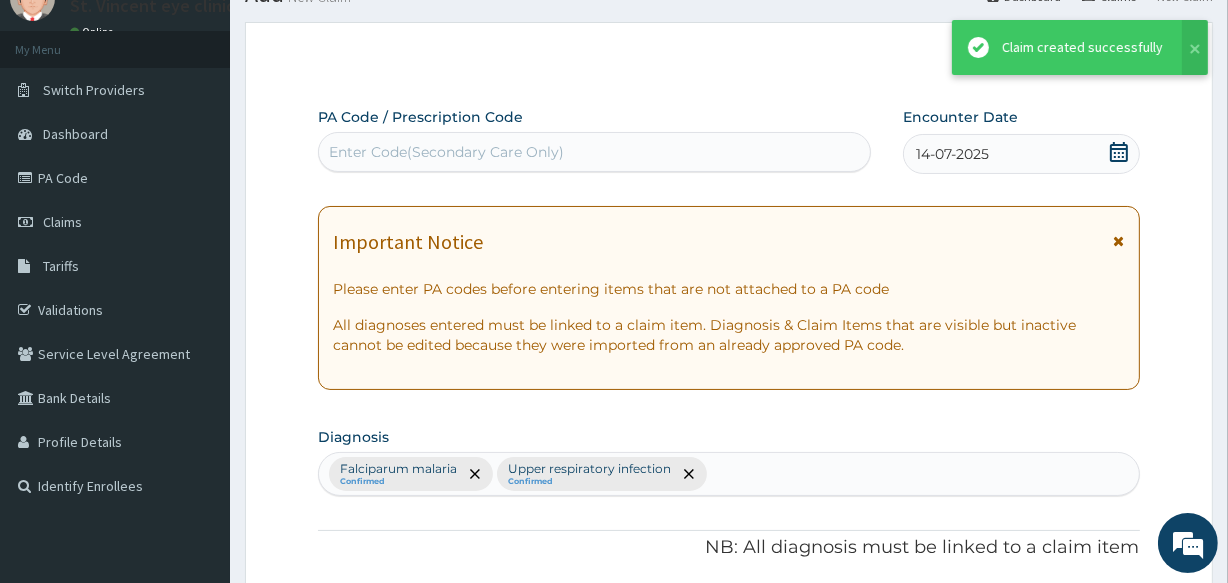 scroll, scrollTop: 1453, scrollLeft: 0, axis: vertical 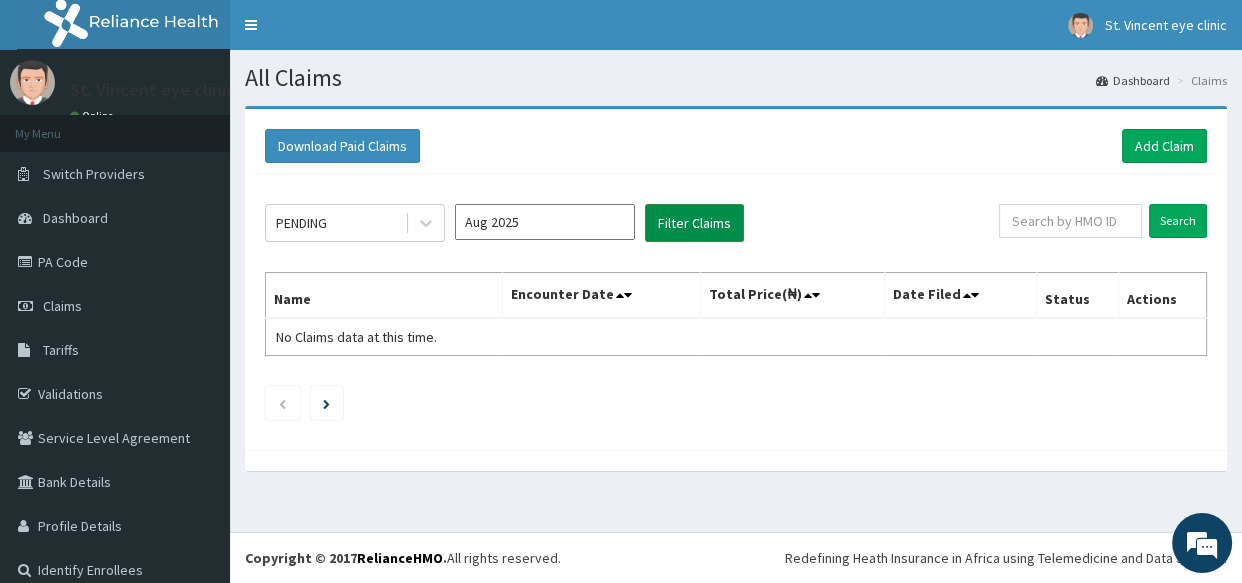 click on "Filter Claims" at bounding box center [694, 223] 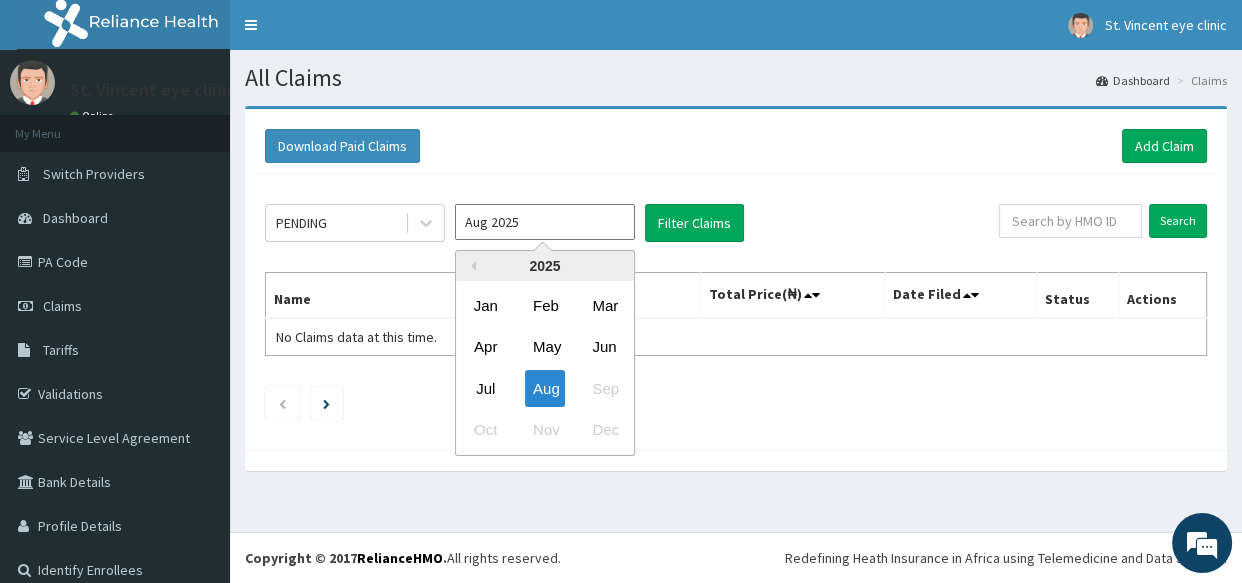 click on "Aug 2025" at bounding box center (545, 222) 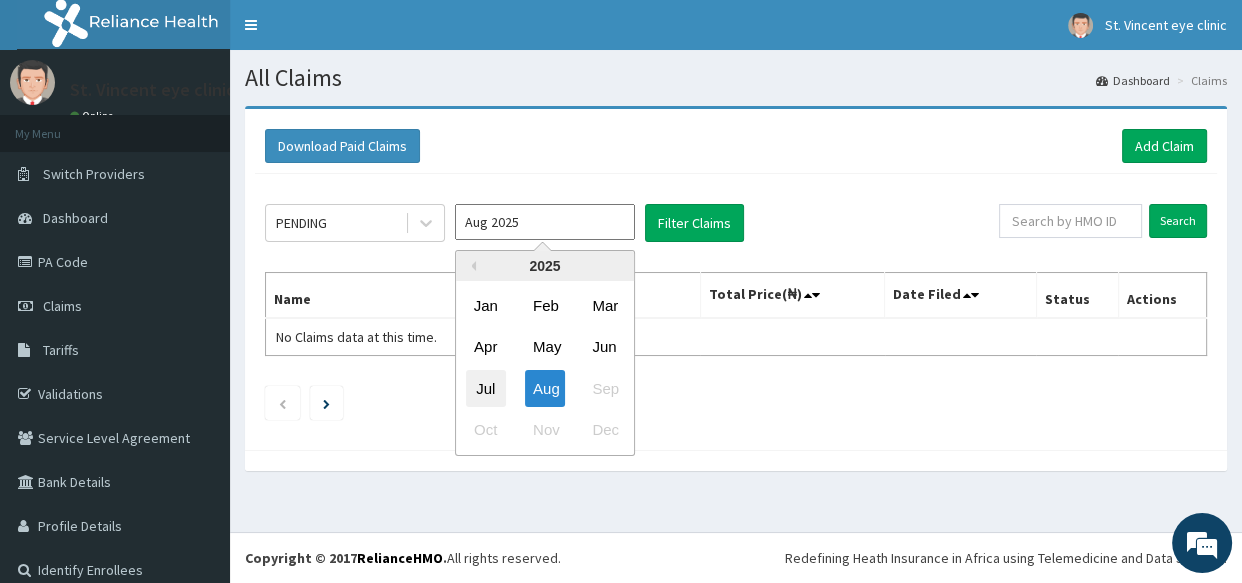 click on "Jul" at bounding box center (486, 388) 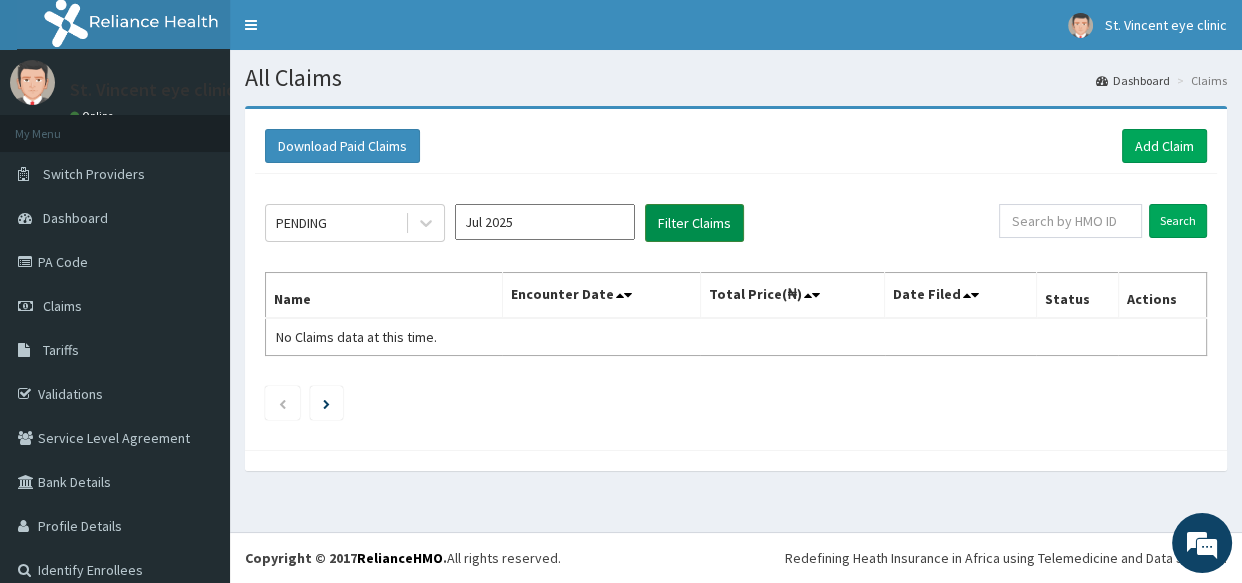 click on "Filter Claims" at bounding box center [694, 223] 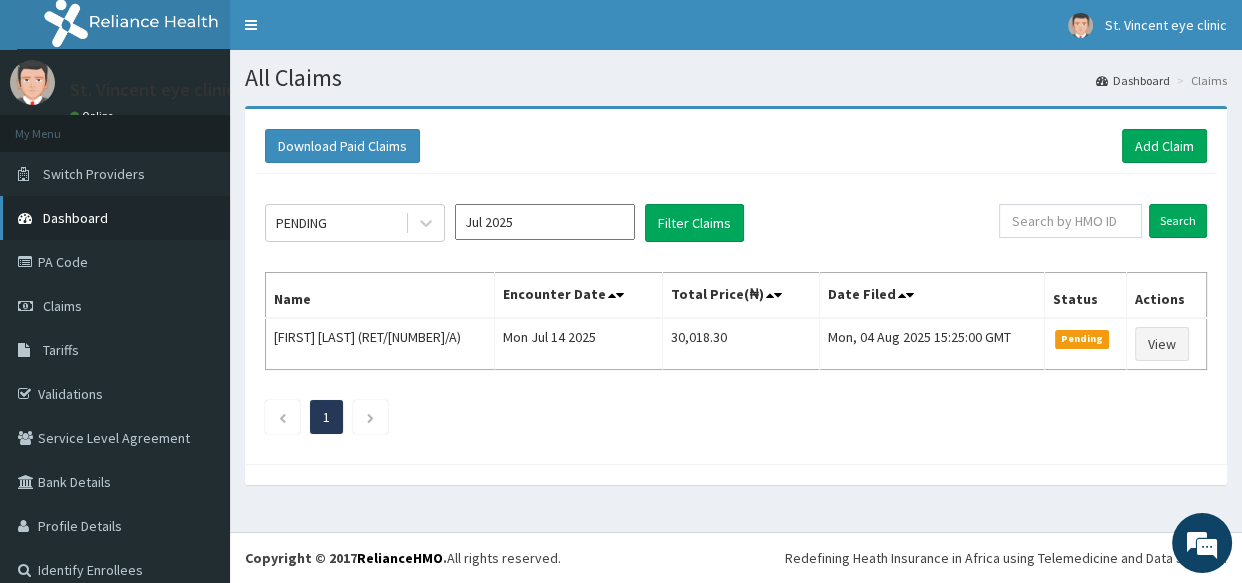 click on "Dashboard" at bounding box center [115, 218] 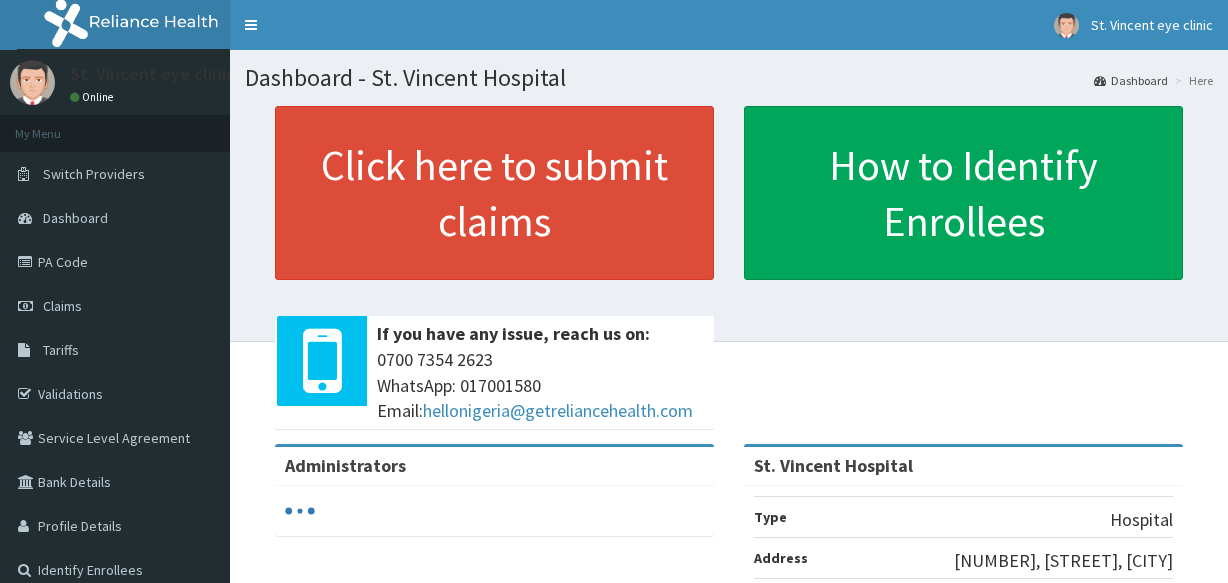 scroll, scrollTop: 0, scrollLeft: 0, axis: both 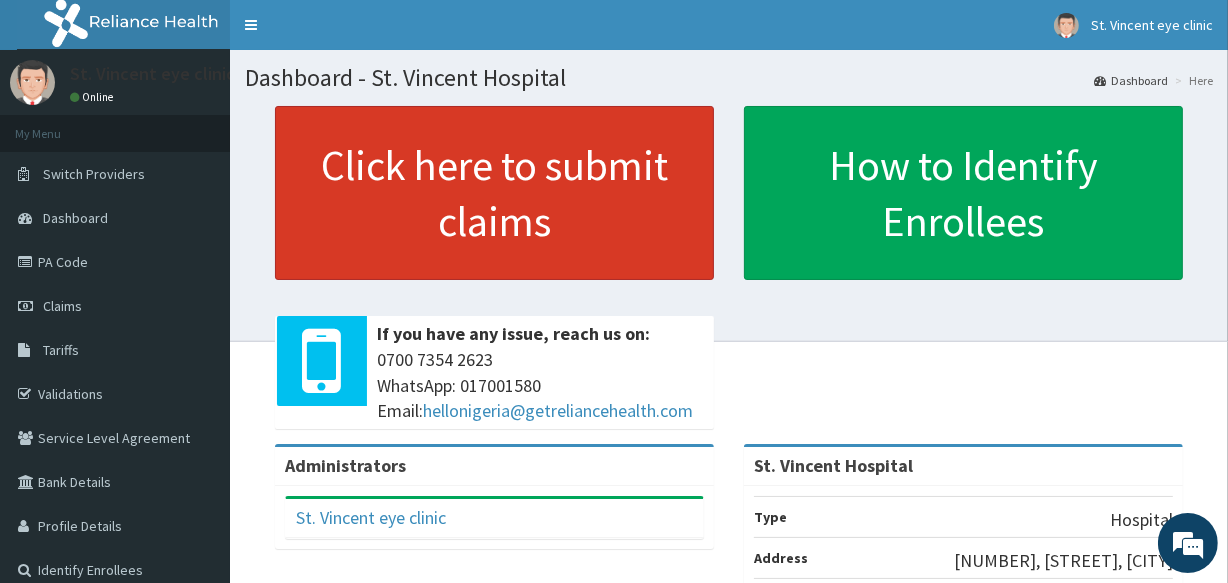 click on "Click here to submit claims" at bounding box center (494, 193) 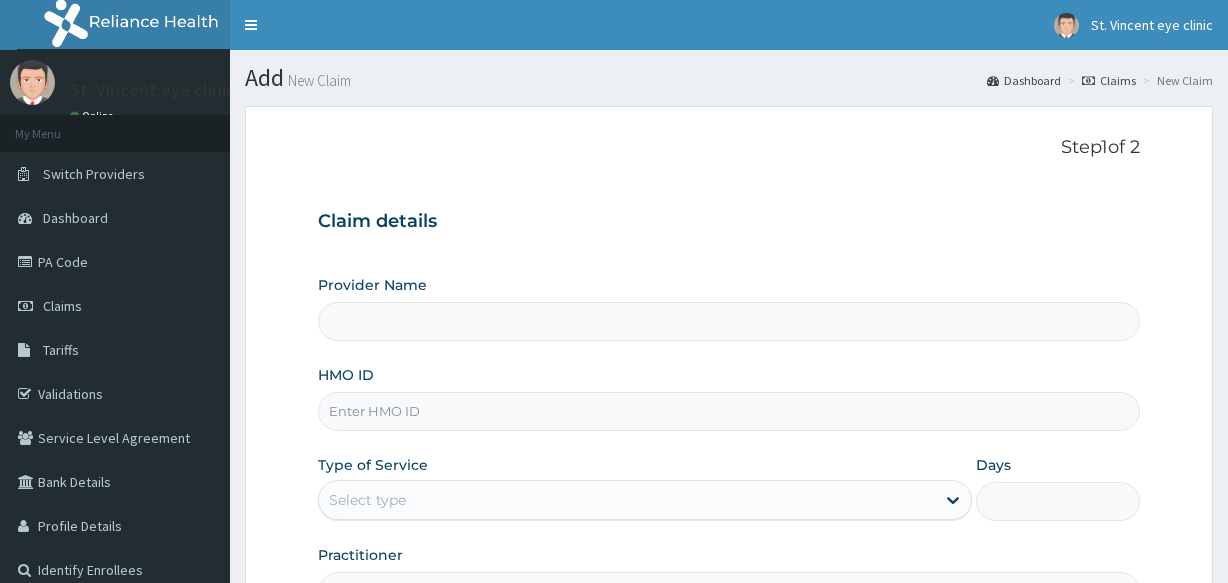 scroll, scrollTop: 0, scrollLeft: 0, axis: both 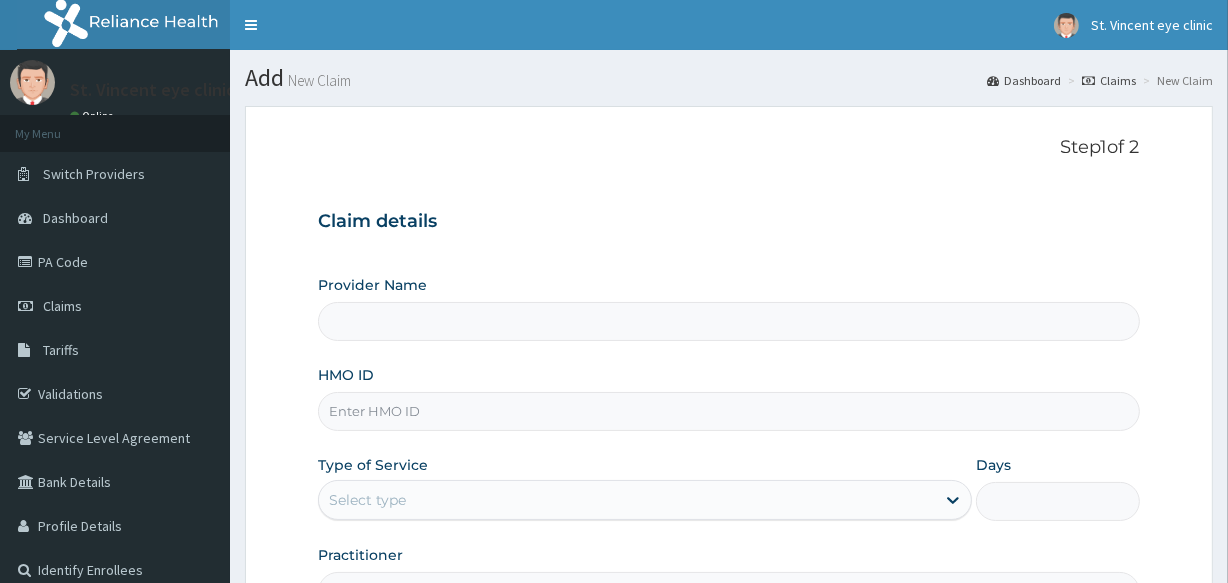type on "St. Vincent Hospital" 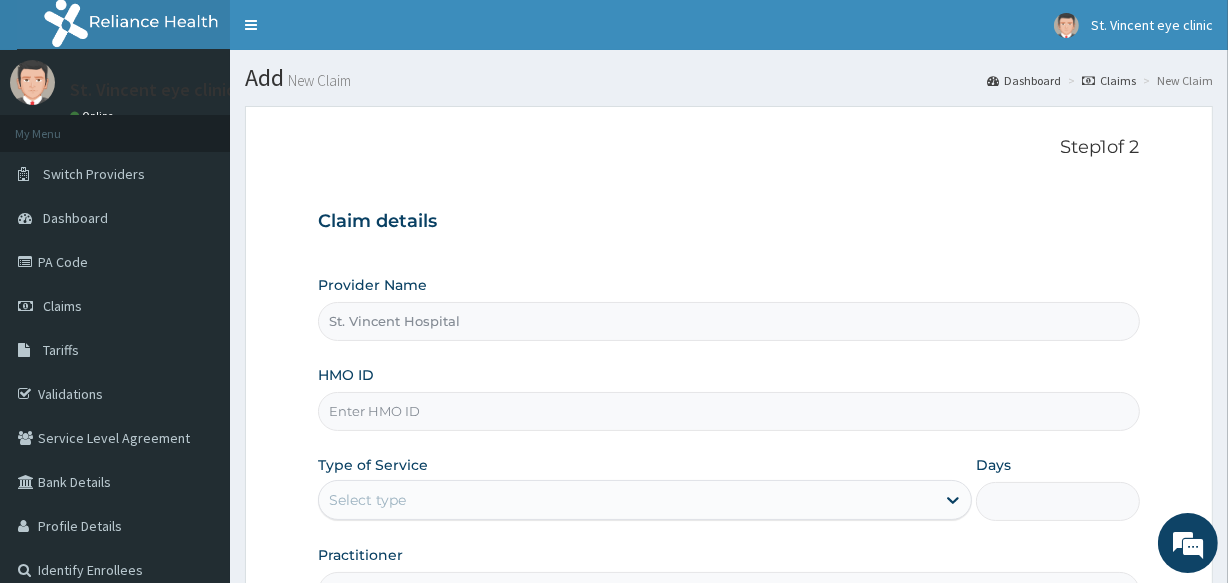 click on "HMO ID" at bounding box center (728, 411) 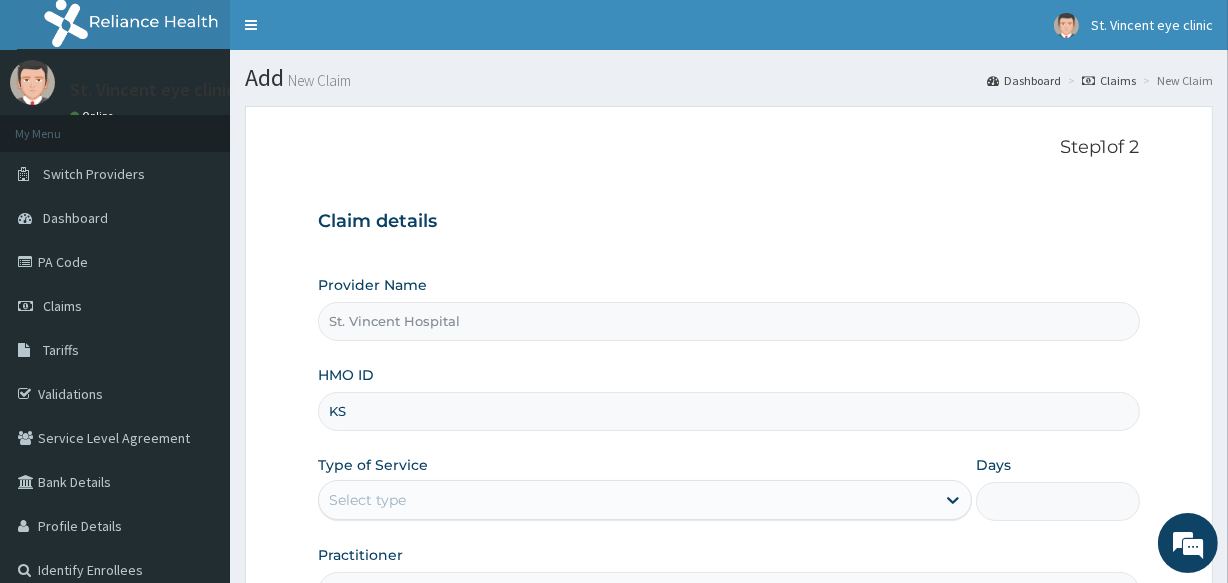 scroll, scrollTop: 0, scrollLeft: 0, axis: both 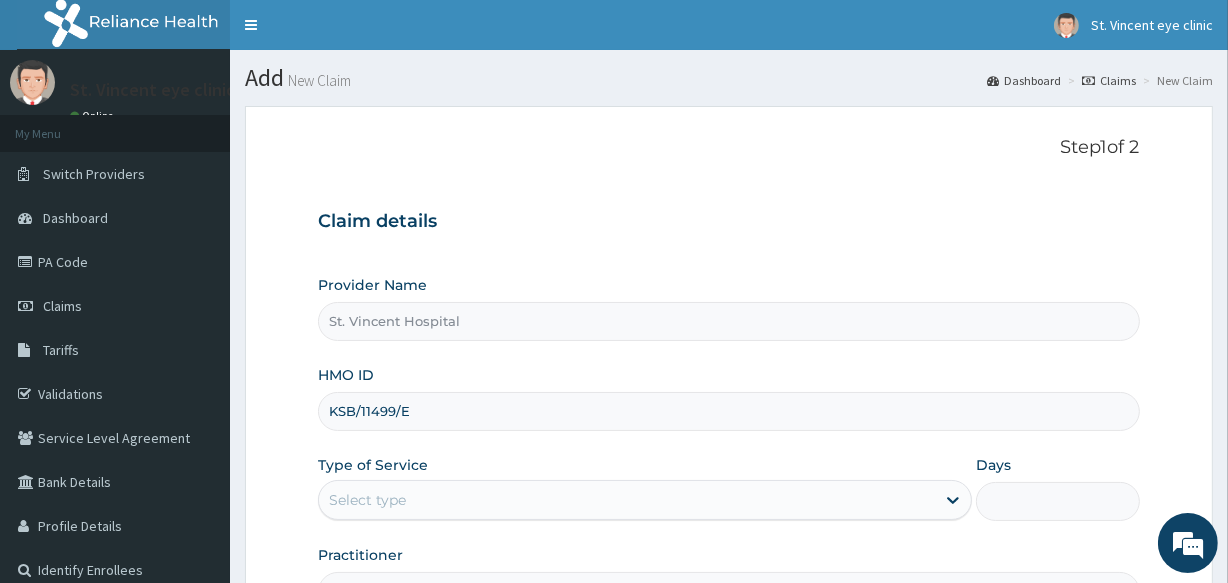 type on "KSB/11499/E" 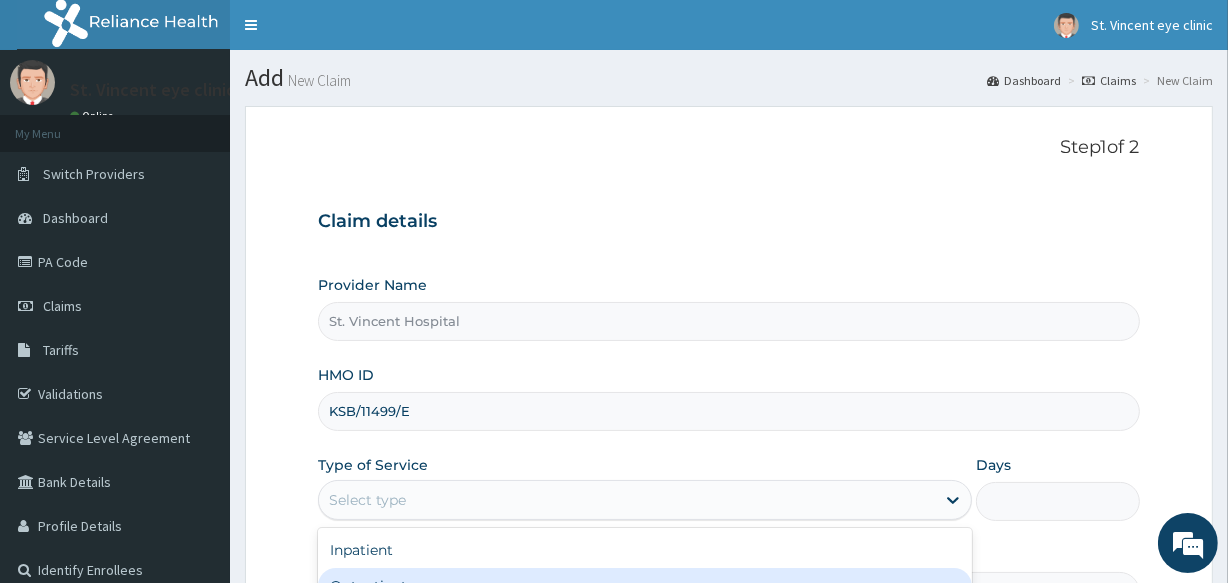 click on "Outpatient" at bounding box center (645, 586) 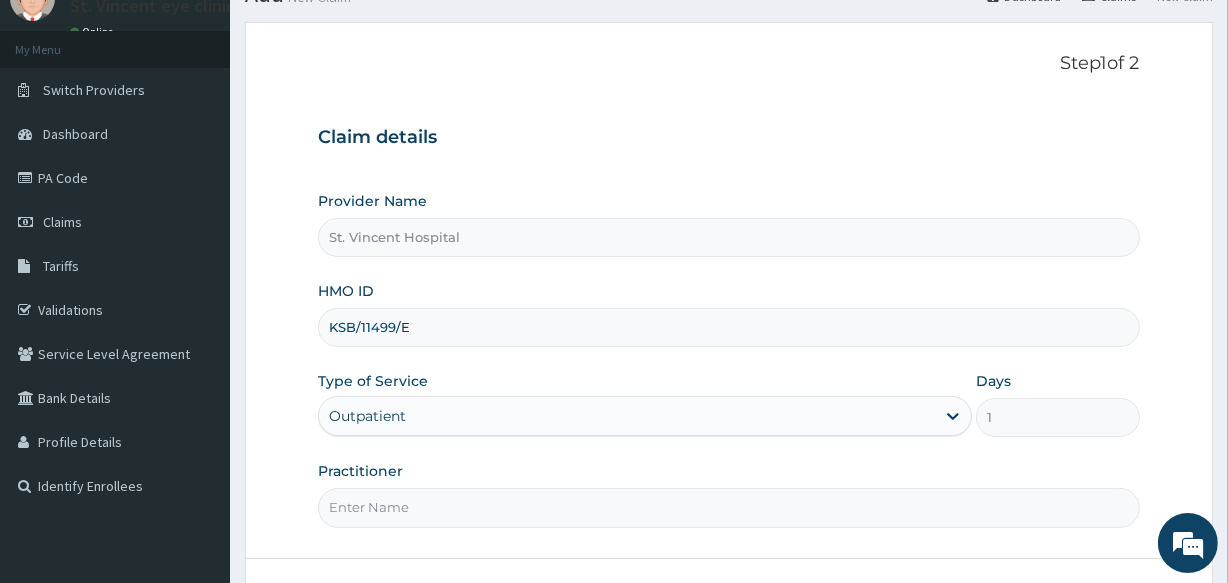 scroll, scrollTop: 120, scrollLeft: 0, axis: vertical 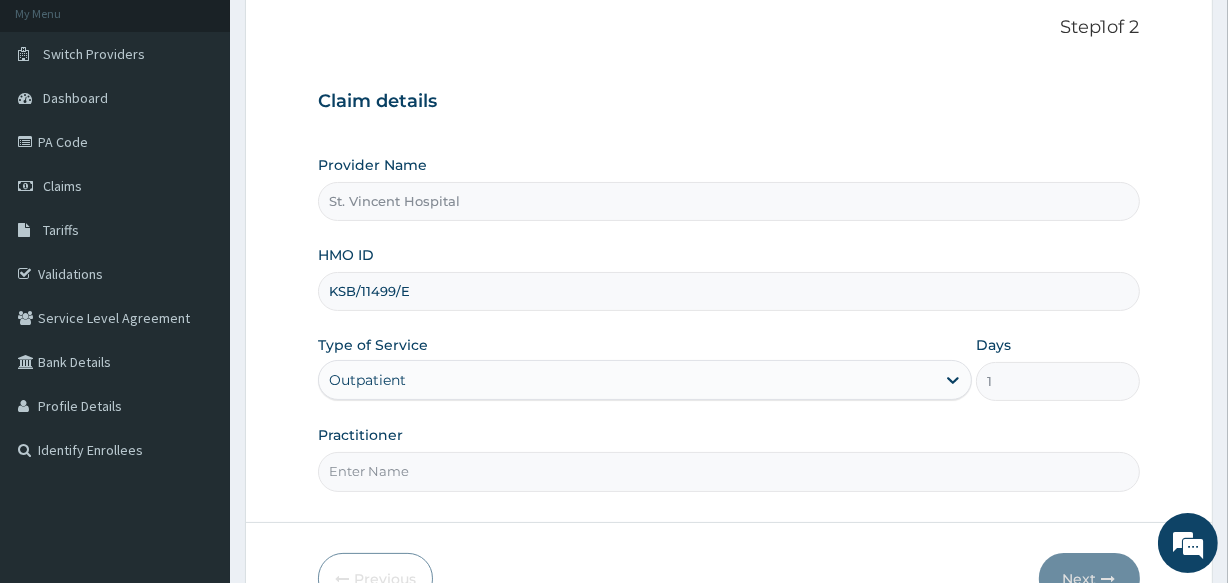 click on "Practitioner" at bounding box center [728, 471] 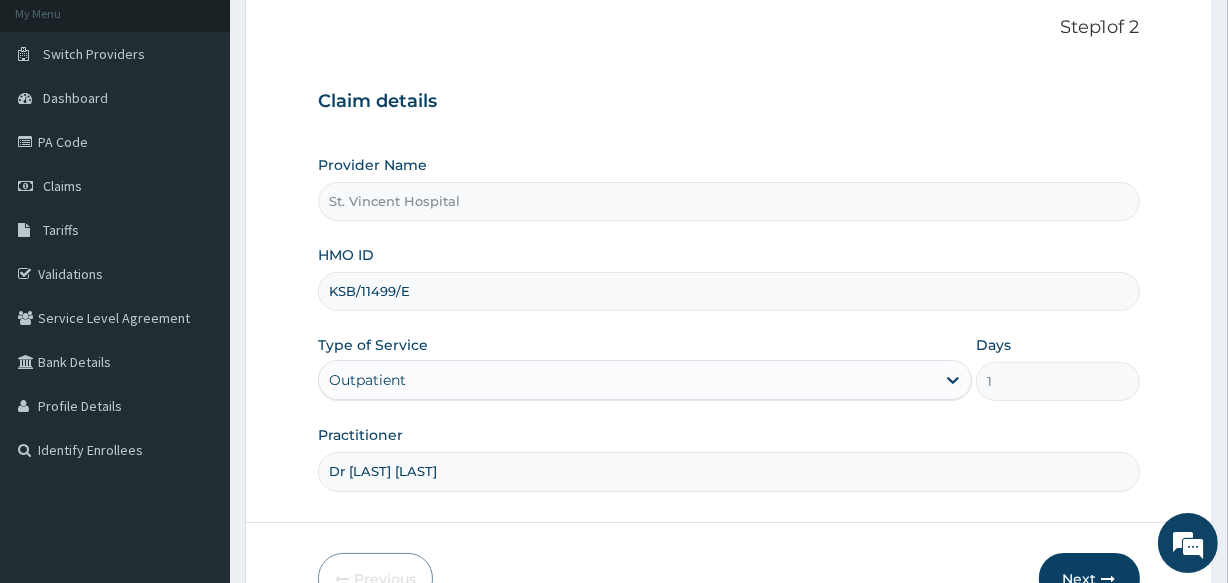 click on "Dr [LAST] [LAST]" at bounding box center (728, 471) 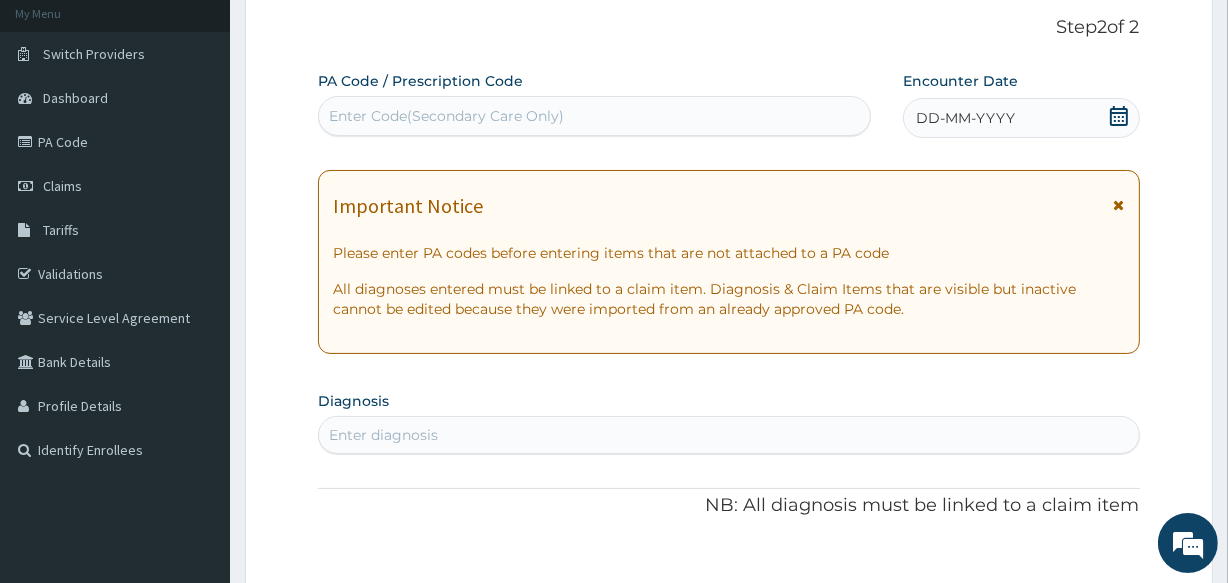 click at bounding box center (1119, 205) 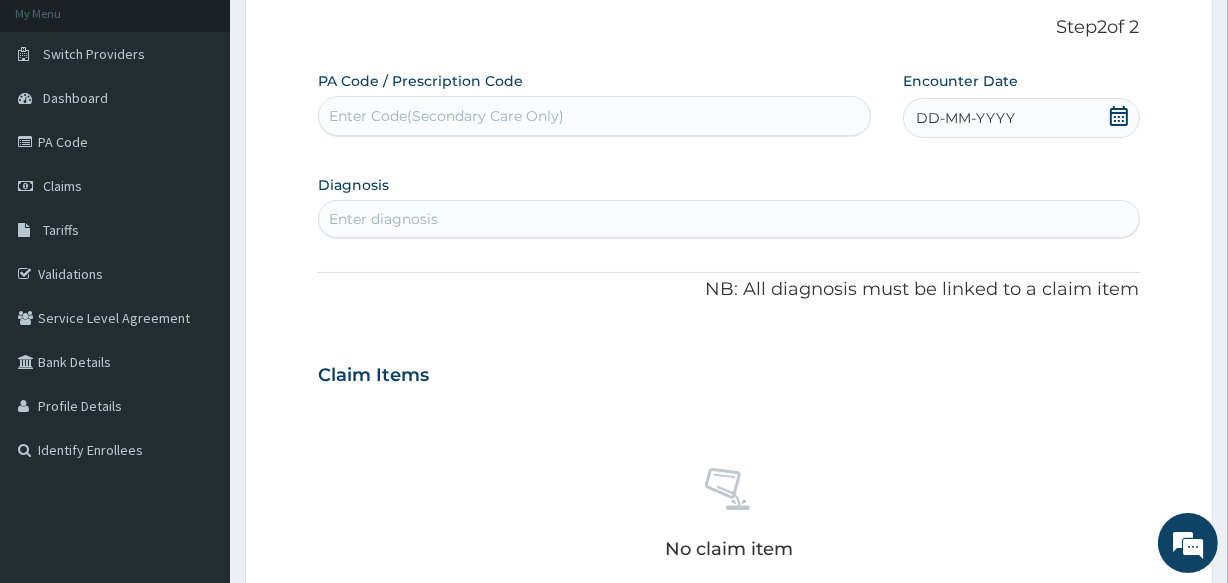 click on "DD-MM-YYYY" at bounding box center [1021, 118] 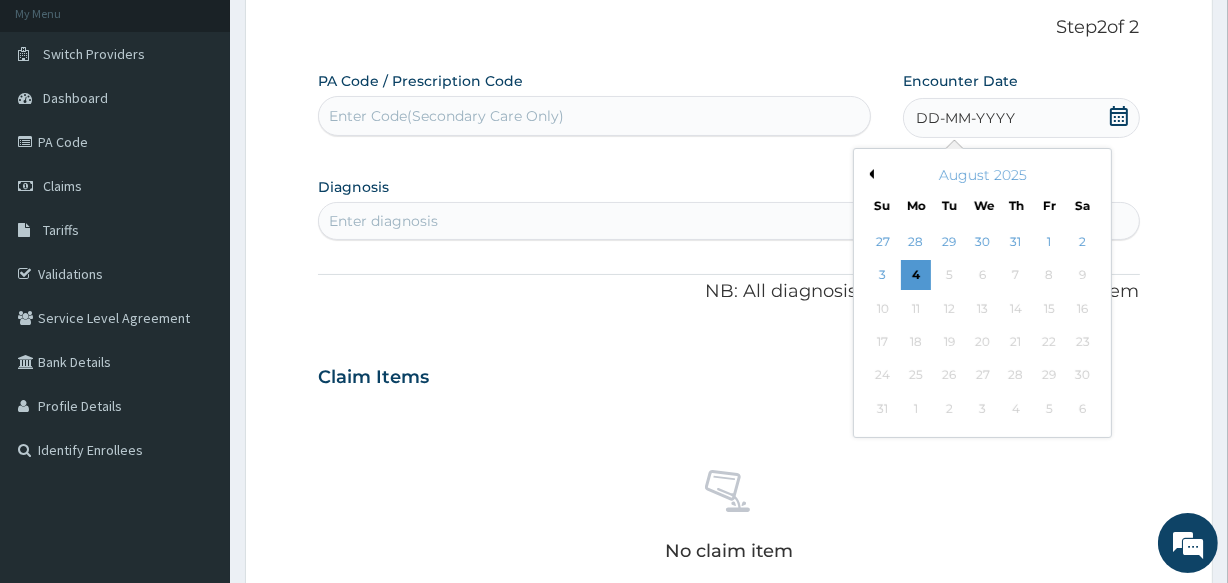 click on "August 2025" at bounding box center (982, 175) 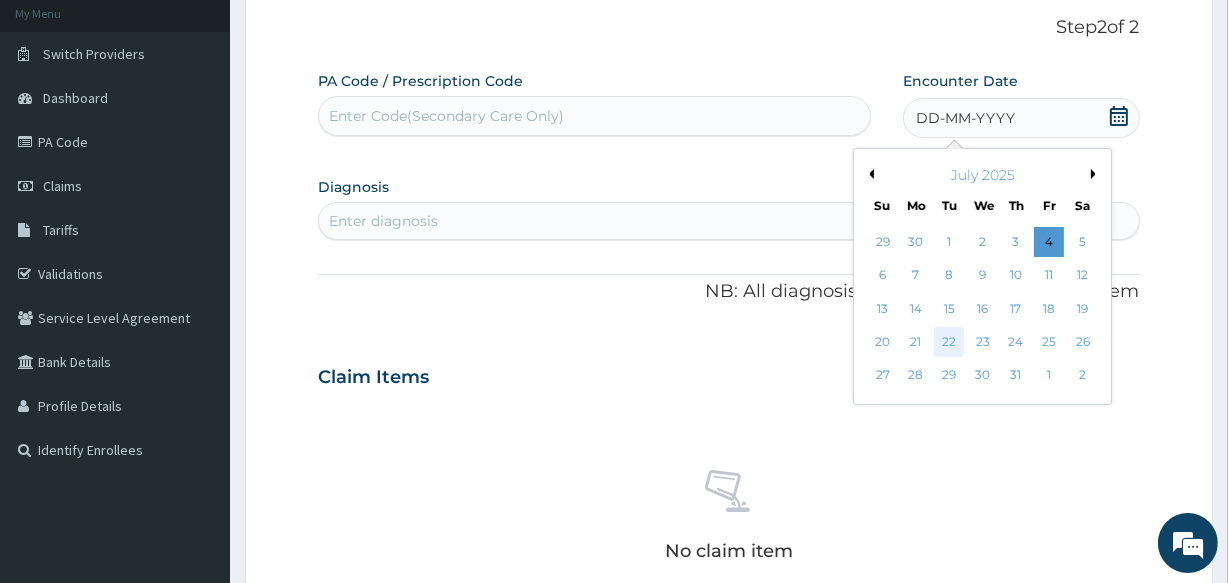 click on "22" at bounding box center [949, 342] 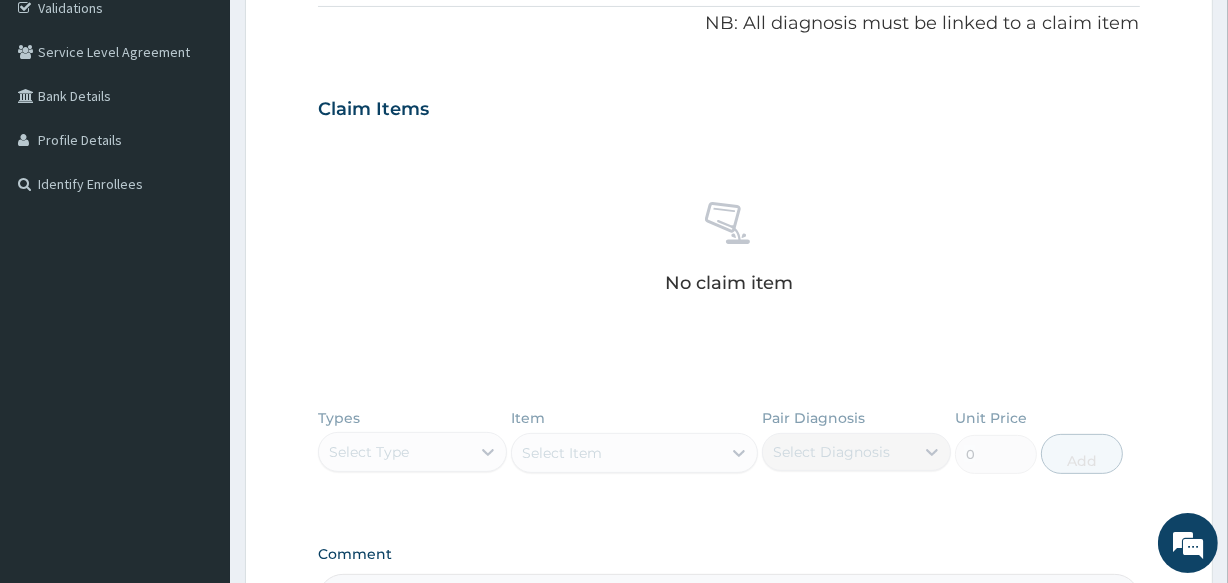 scroll, scrollTop: 398, scrollLeft: 0, axis: vertical 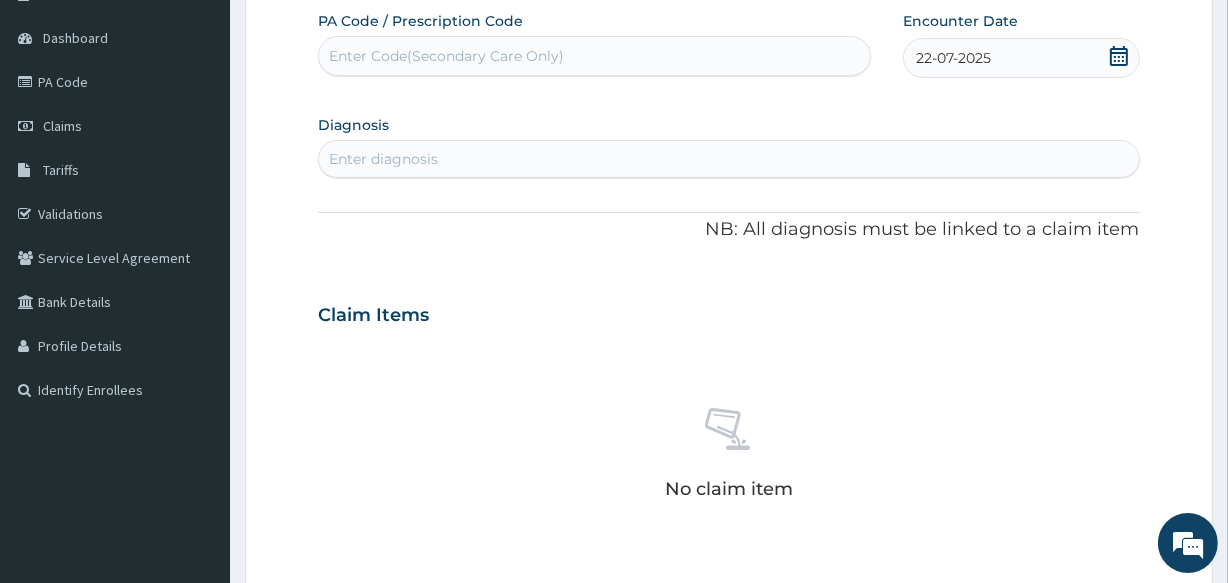click on "Enter diagnosis" at bounding box center [728, 159] 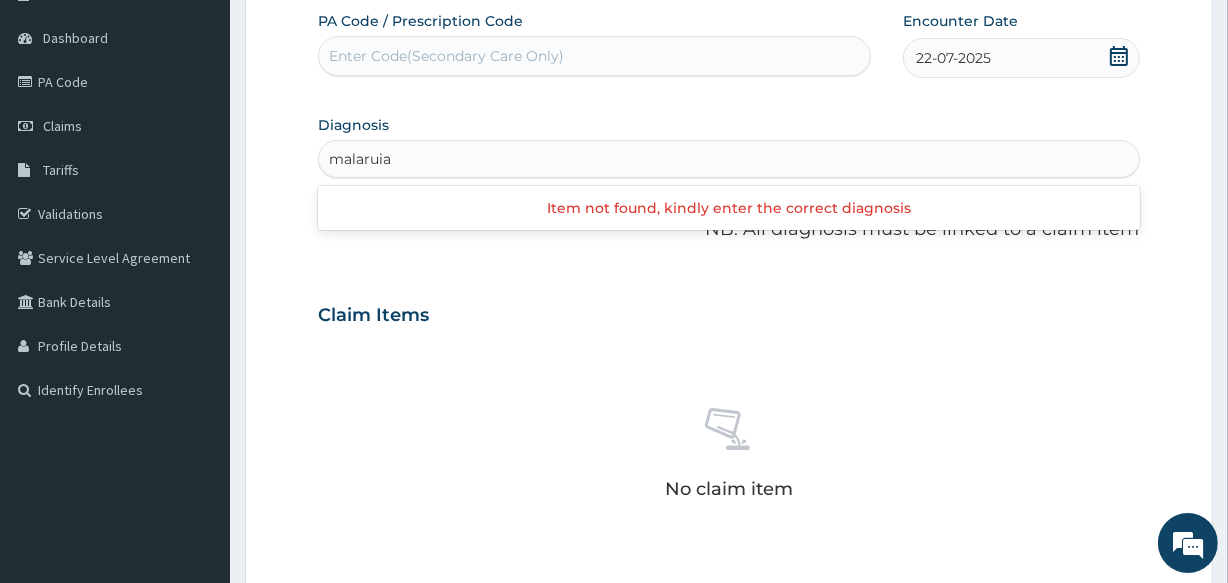 click on "malaruia" at bounding box center [361, 159] 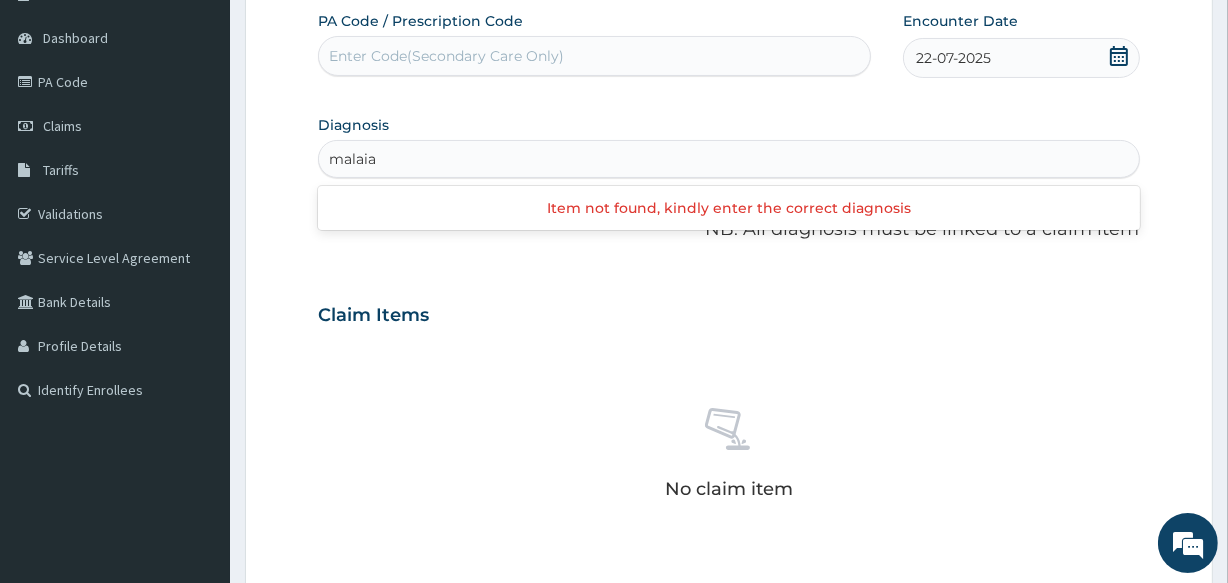 type on "malaria" 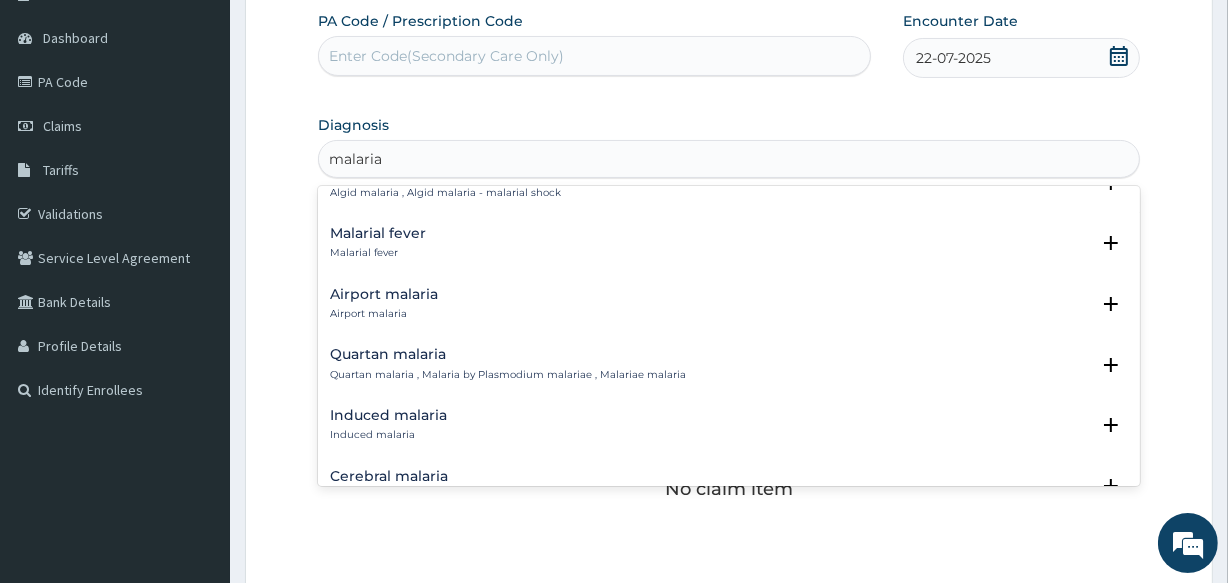 scroll, scrollTop: 361, scrollLeft: 0, axis: vertical 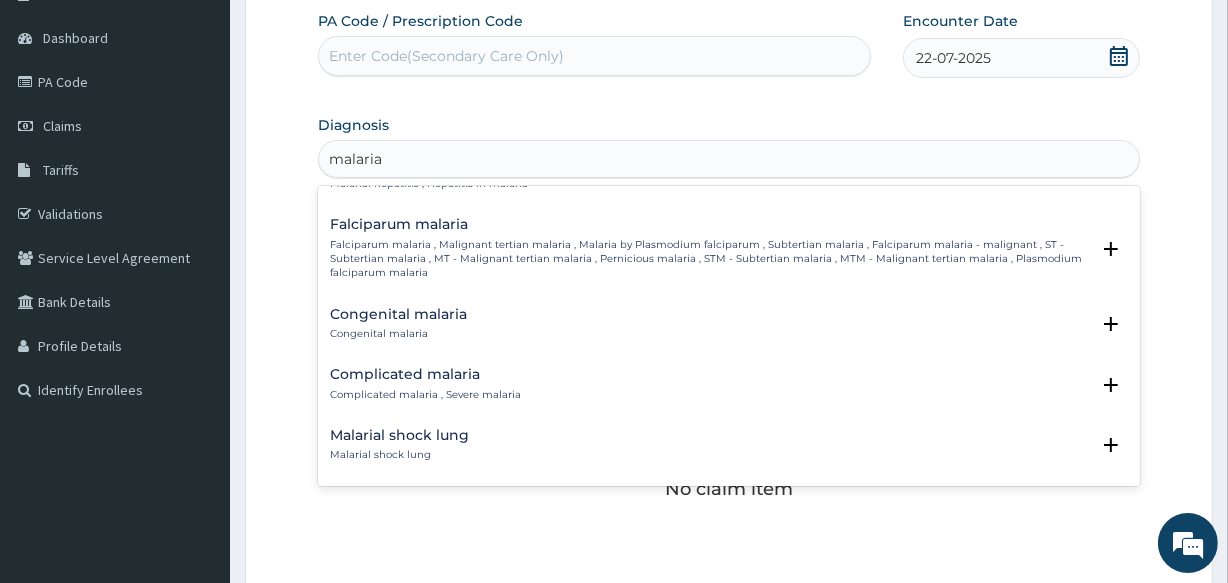 click on "Falciparum malaria , Malignant tertian malaria , Malaria by Plasmodium falciparum , Subtertian malaria , Falciparum malaria - malignant , ST - Subtertian malaria , MT - Malignant tertian malaria , Pernicious malaria , STM - Subtertian malaria , MTM - Malignant tertian malaria , Plasmodium falciparum malaria" at bounding box center [709, 259] 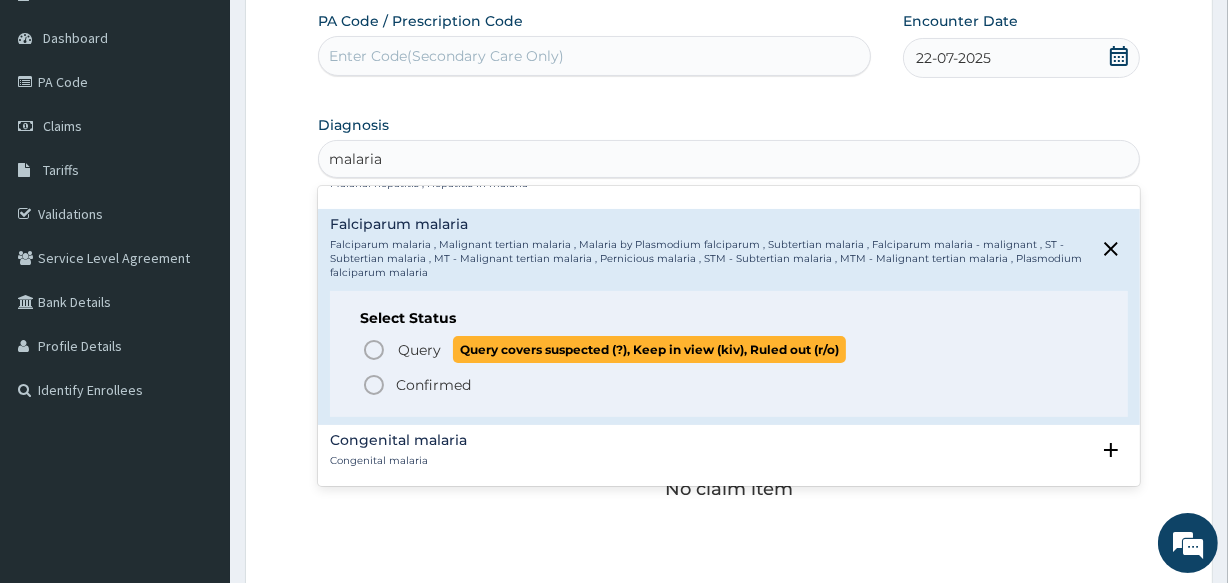 click 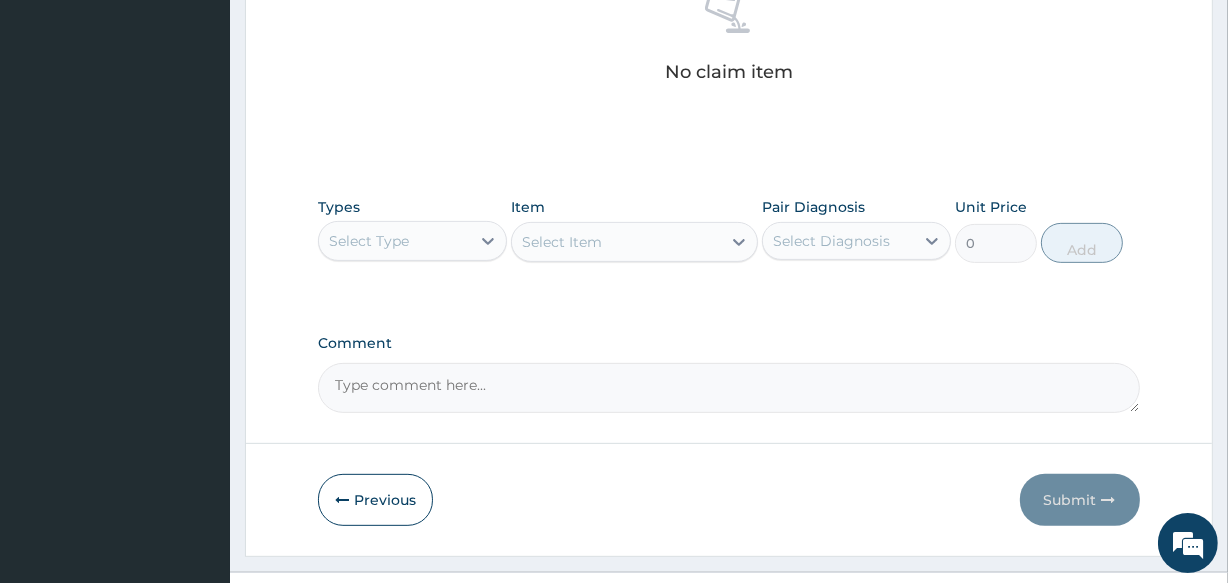scroll, scrollTop: 642, scrollLeft: 0, axis: vertical 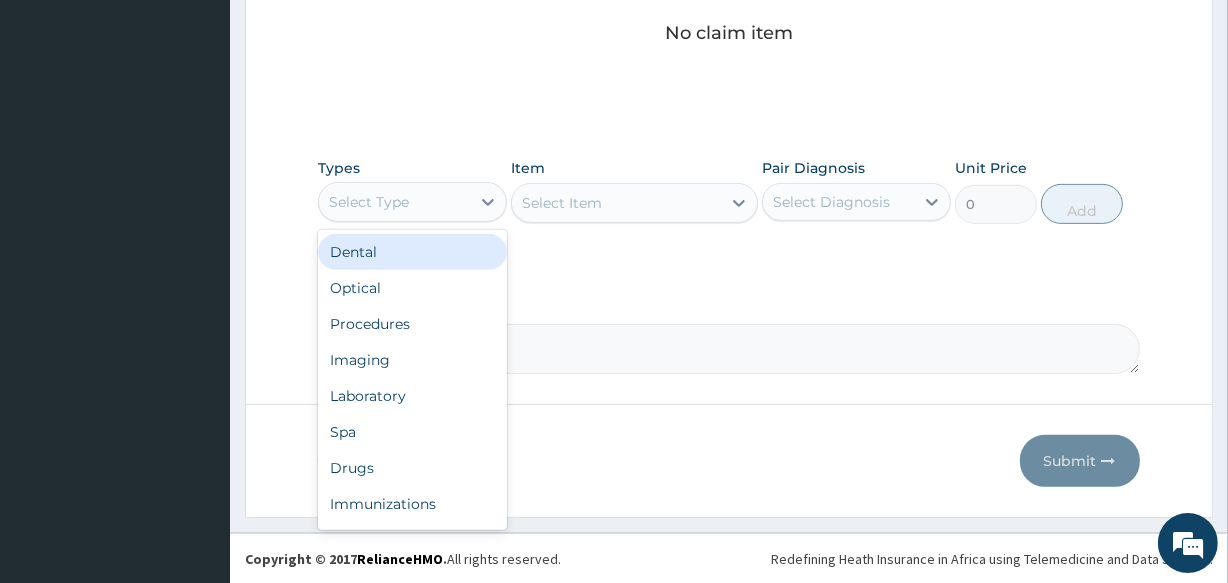 click on "Select Type" at bounding box center (394, 202) 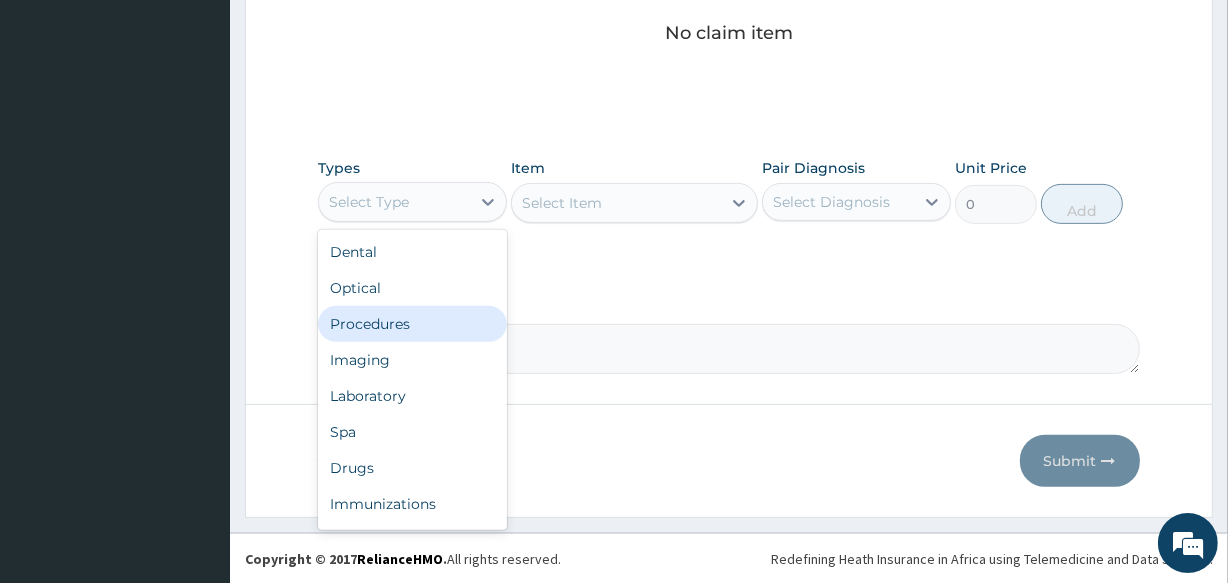 click on "Procedures" at bounding box center [412, 324] 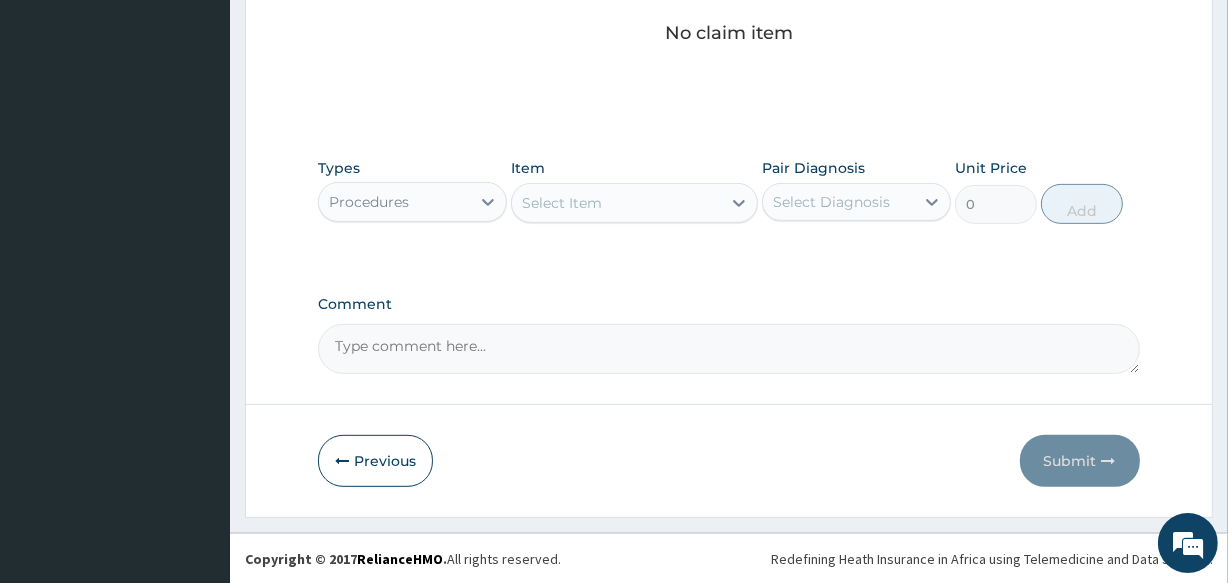 click on "Select Item" at bounding box center [616, 203] 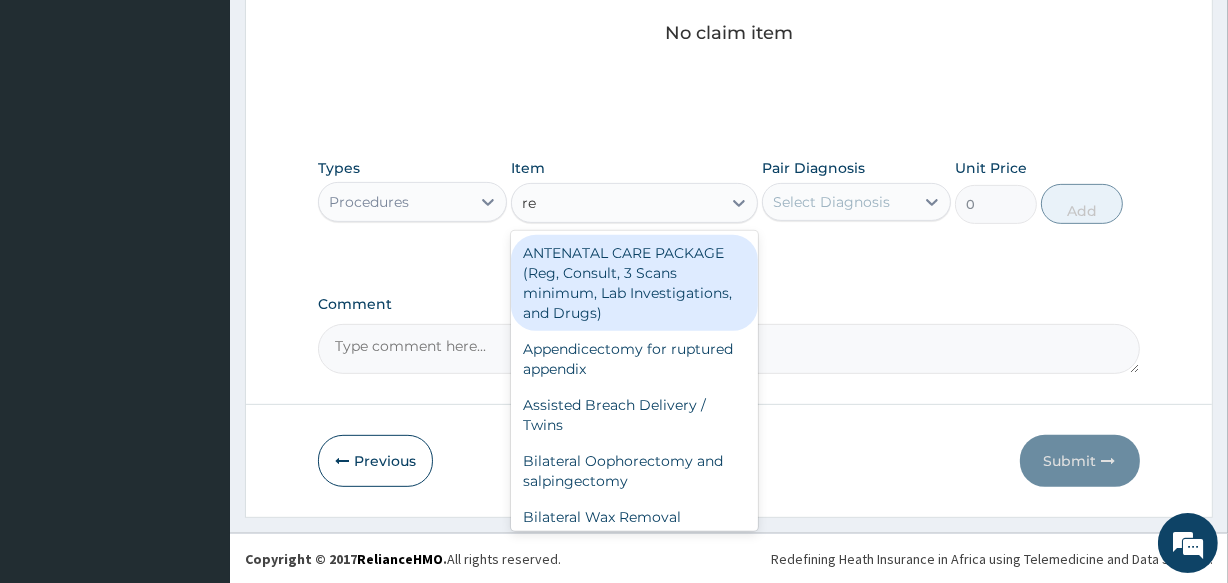 type on "reg" 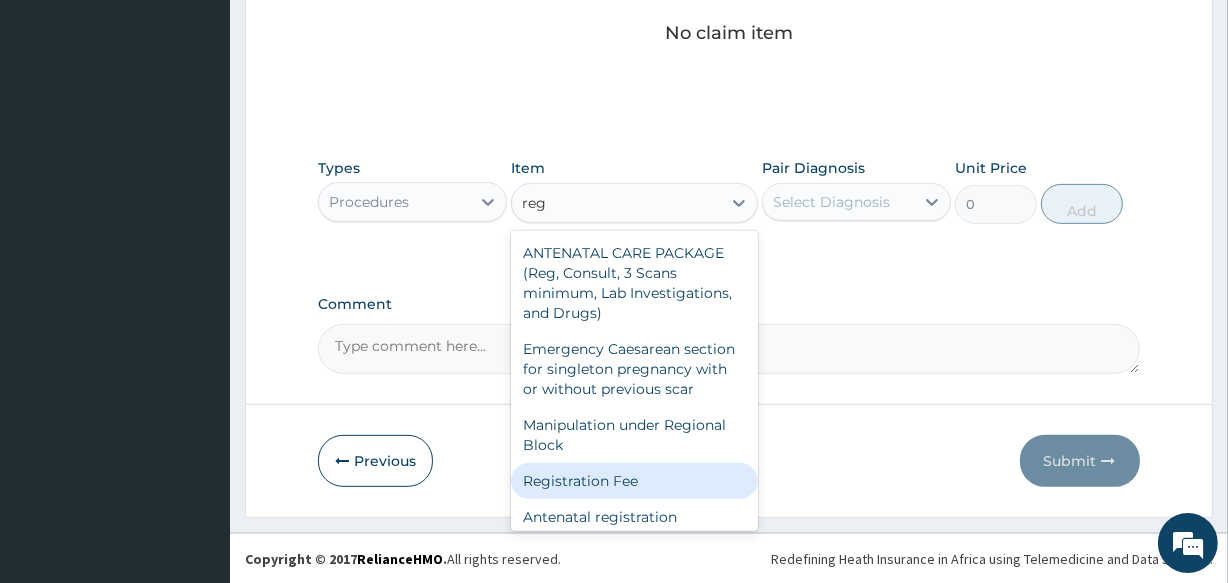 click on "Registration Fee" at bounding box center [634, 481] 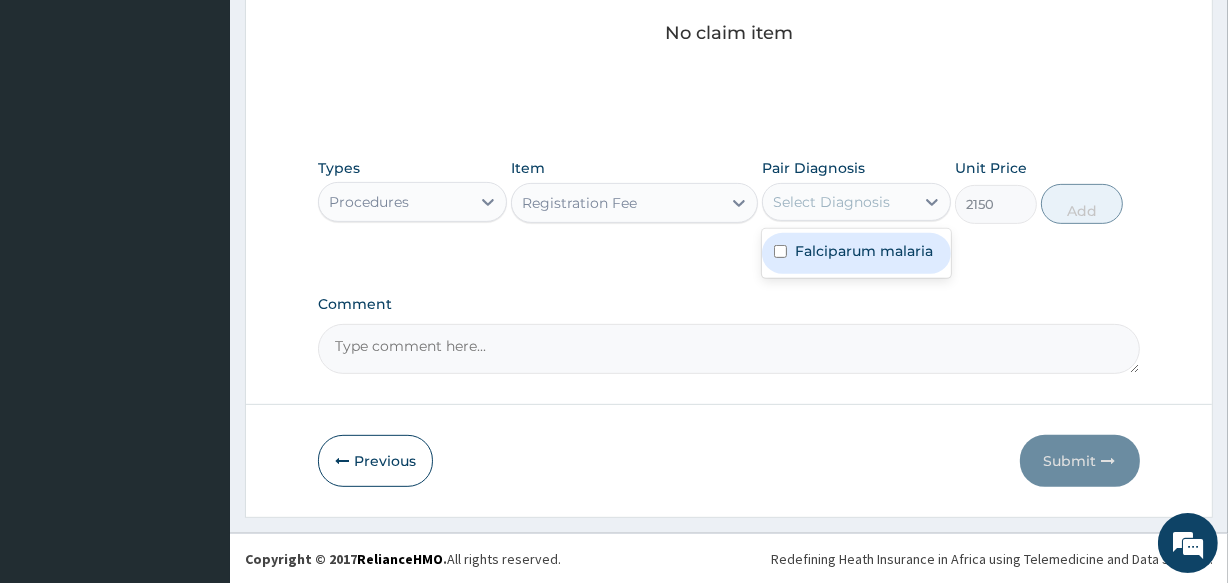 click on "Select Diagnosis" at bounding box center [831, 202] 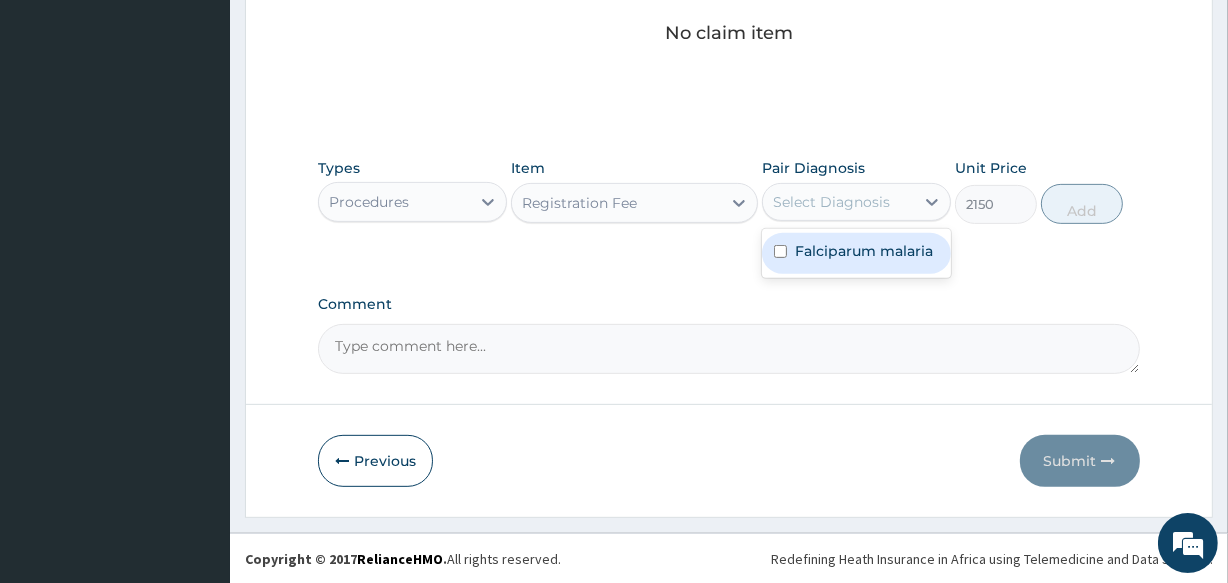 click on "Falciparum malaria" at bounding box center [864, 251] 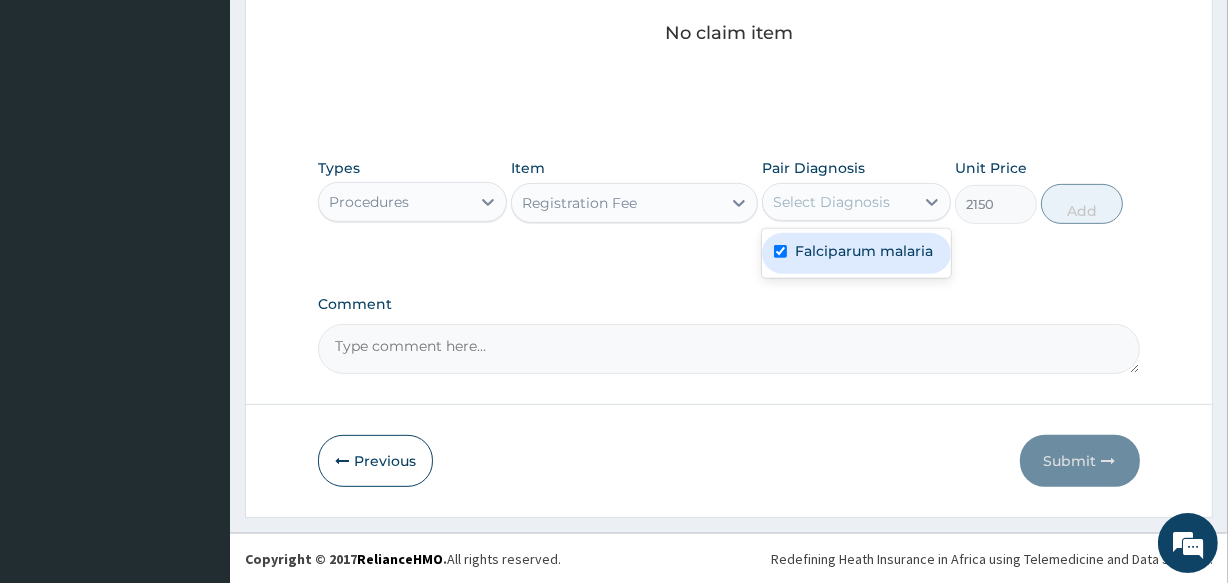 checkbox on "true" 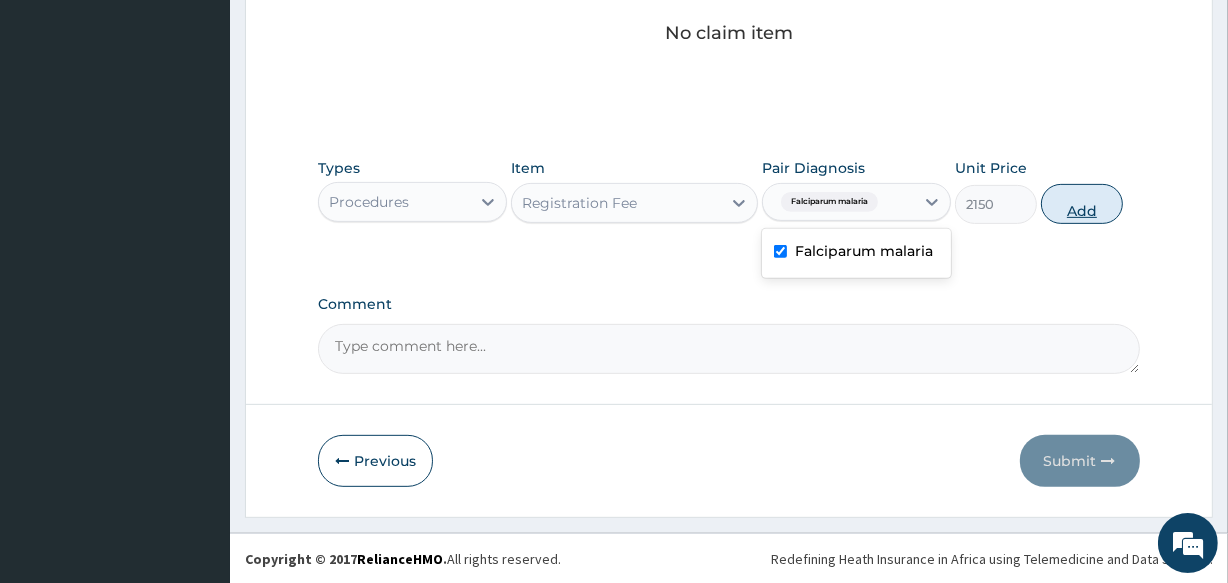 click on "Add" at bounding box center (1082, 204) 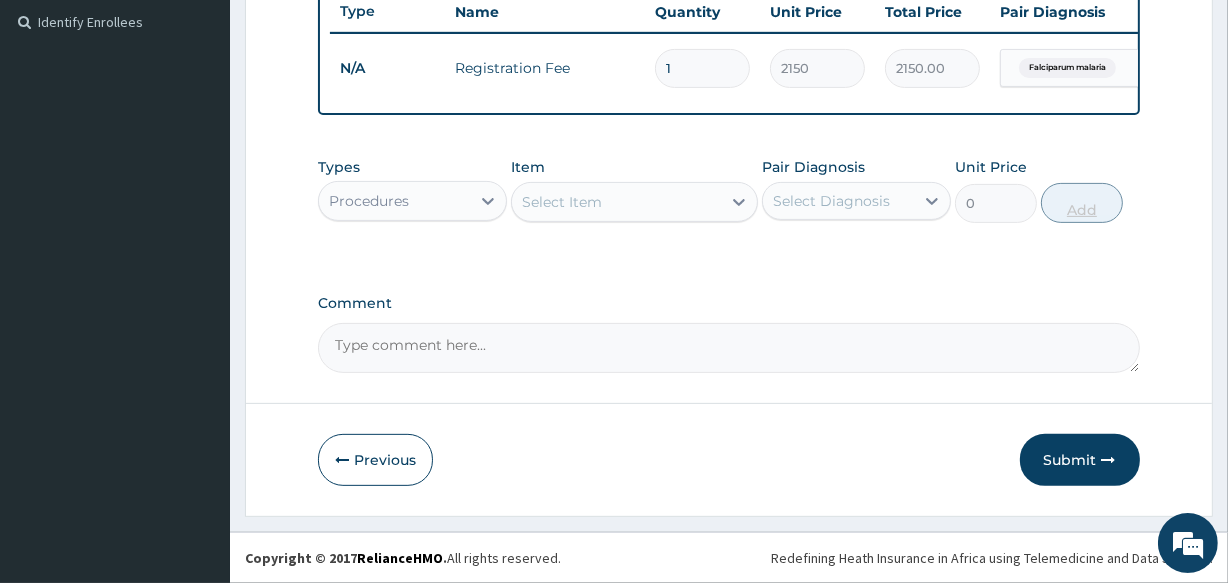 scroll, scrollTop: 560, scrollLeft: 0, axis: vertical 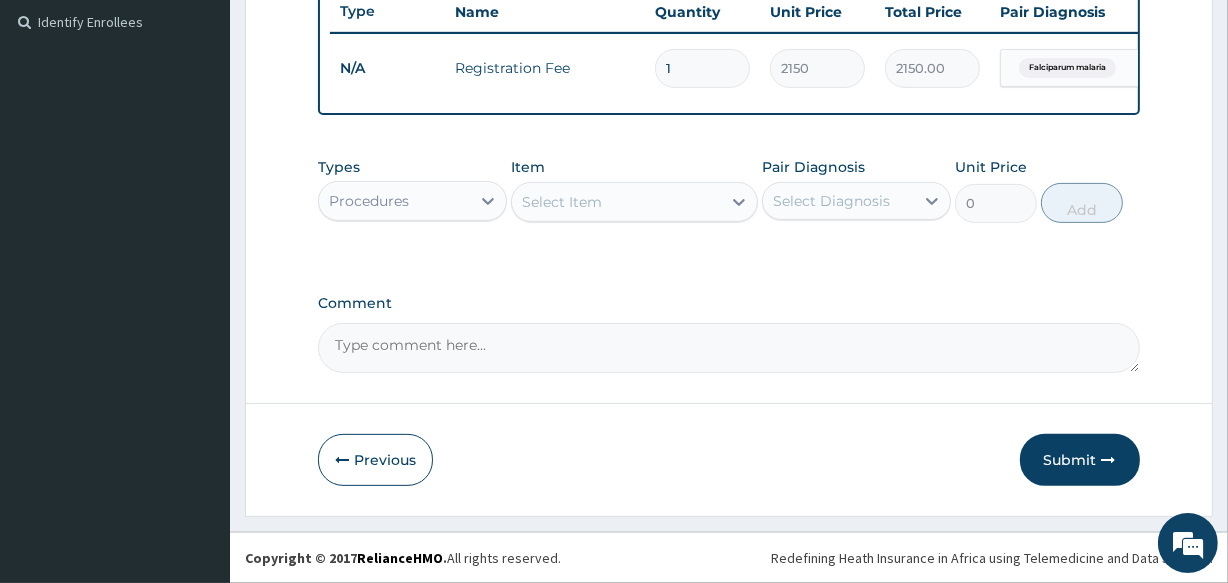 click on "Select Item" at bounding box center (562, 202) 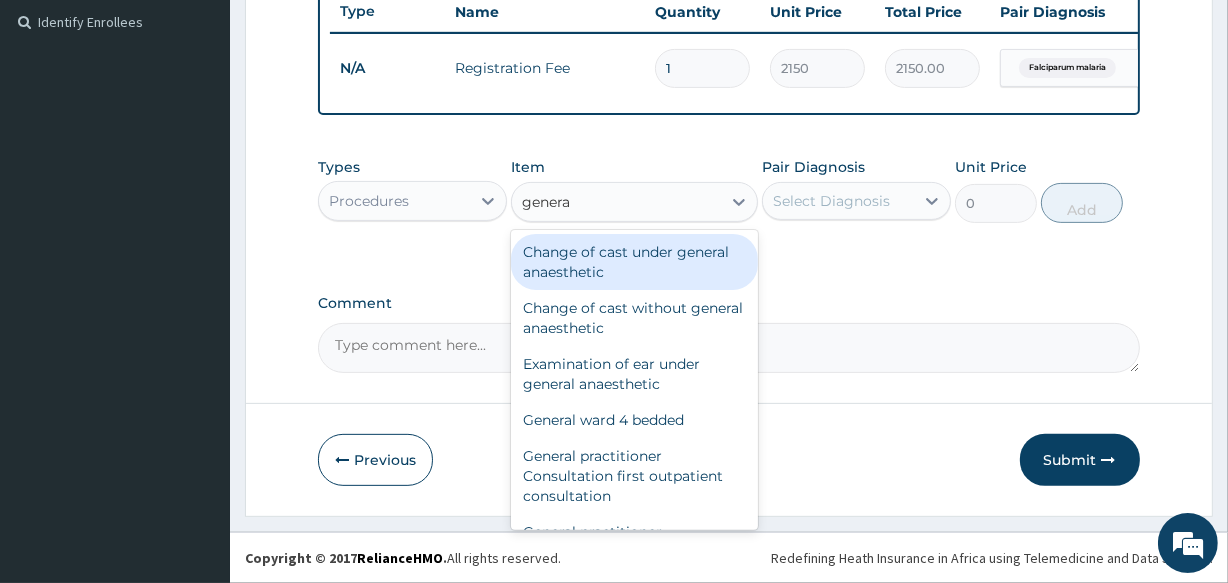 type on "general" 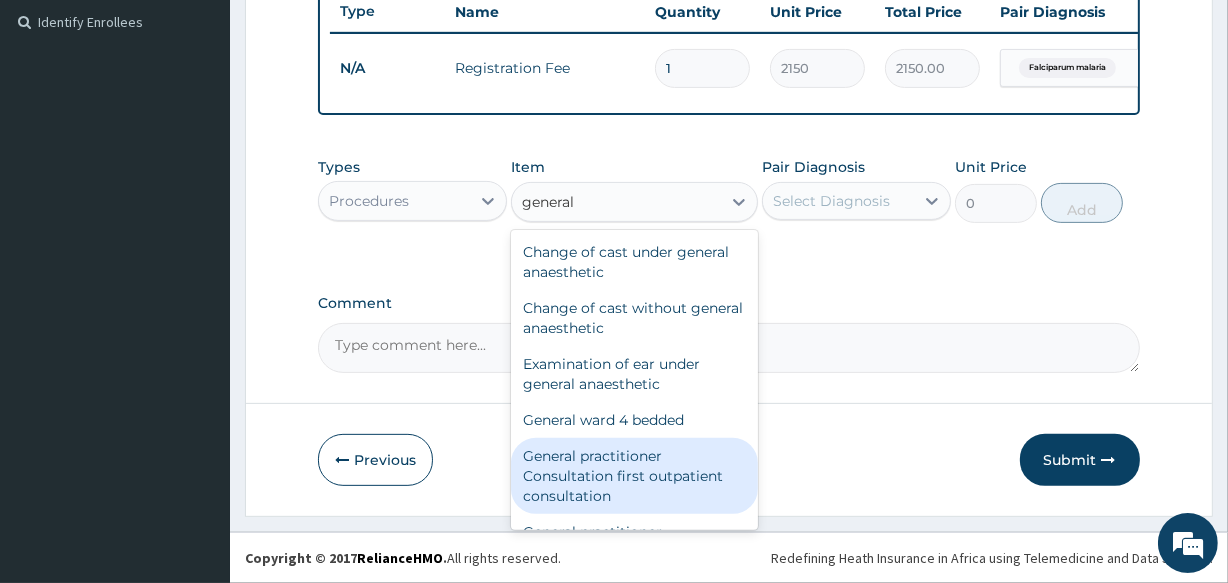 click on "General practitioner Consultation first outpatient consultation" at bounding box center [634, 476] 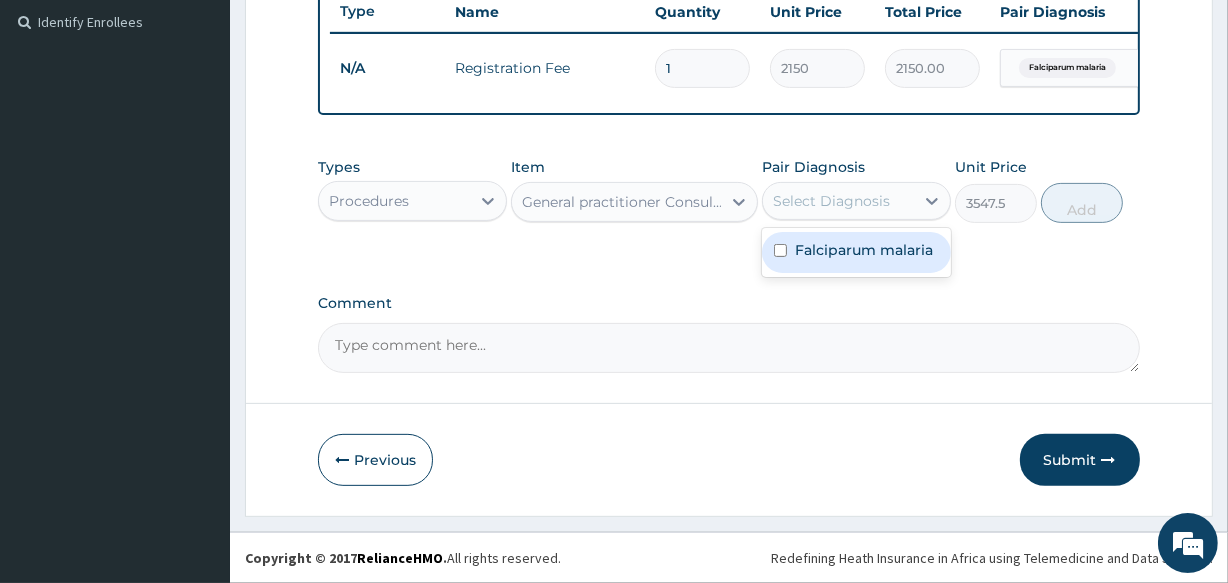 click on "Select Diagnosis" at bounding box center (838, 201) 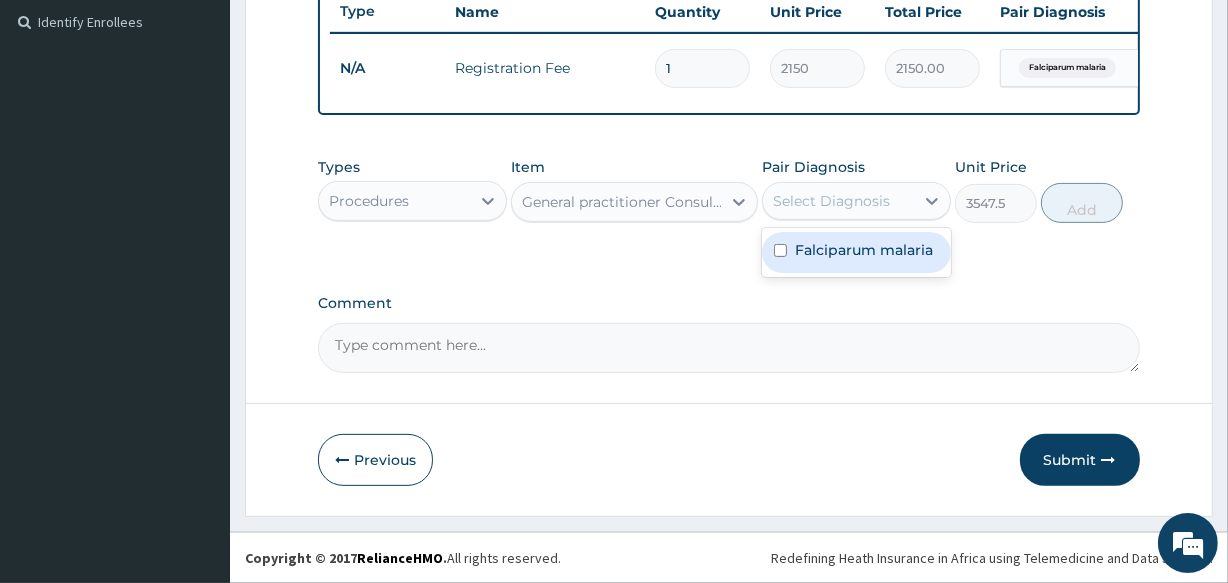 click on "Falciparum malaria" at bounding box center [856, 252] 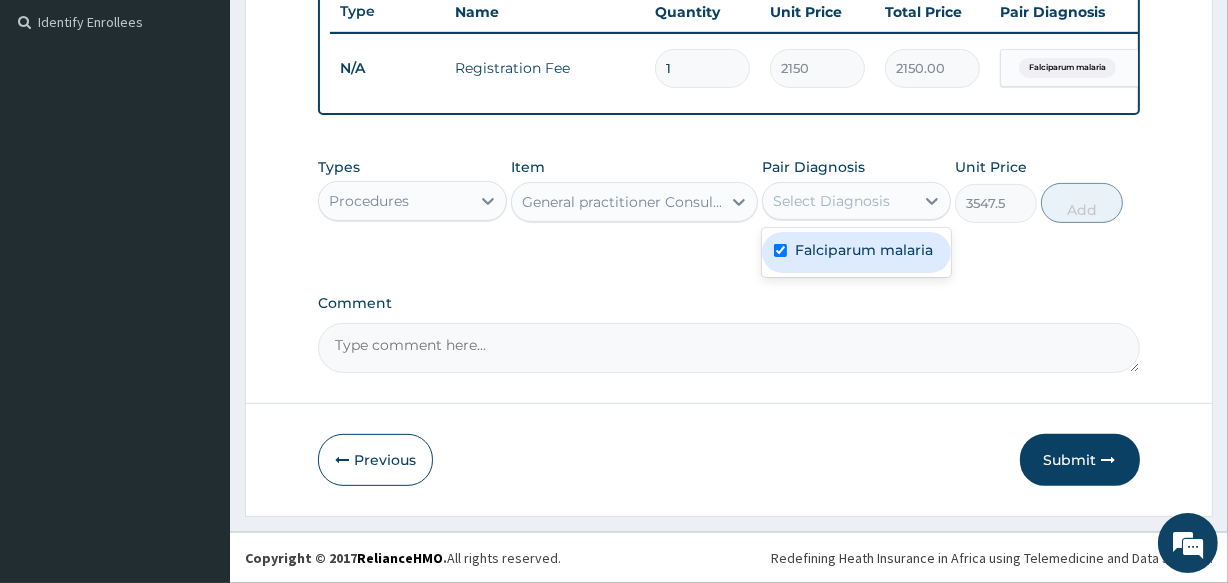 checkbox on "true" 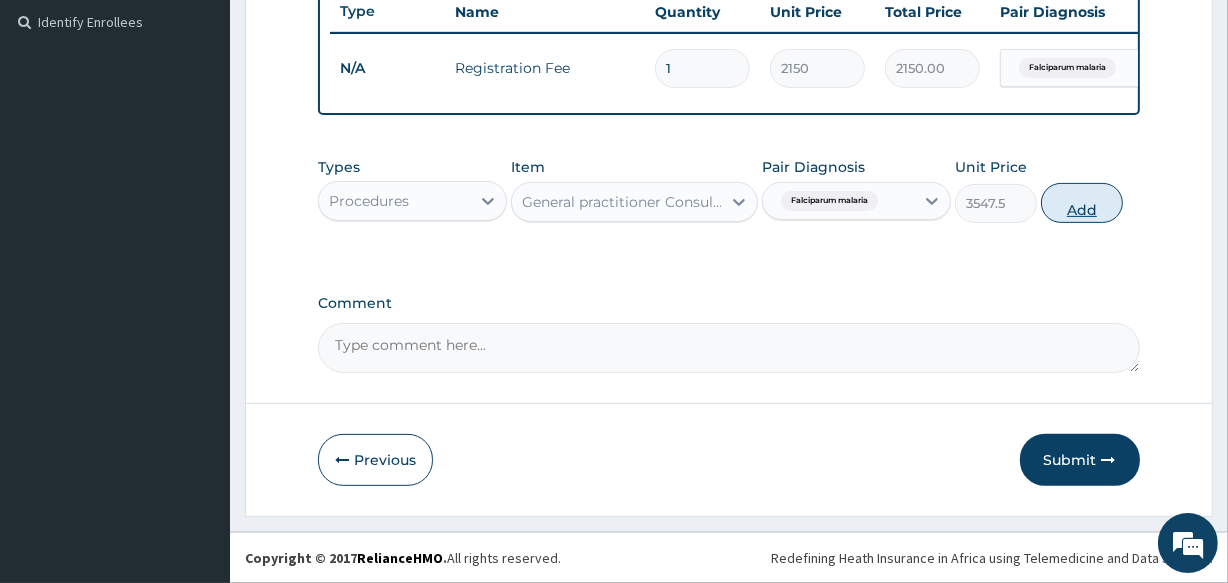 click on "Add" at bounding box center (1082, 203) 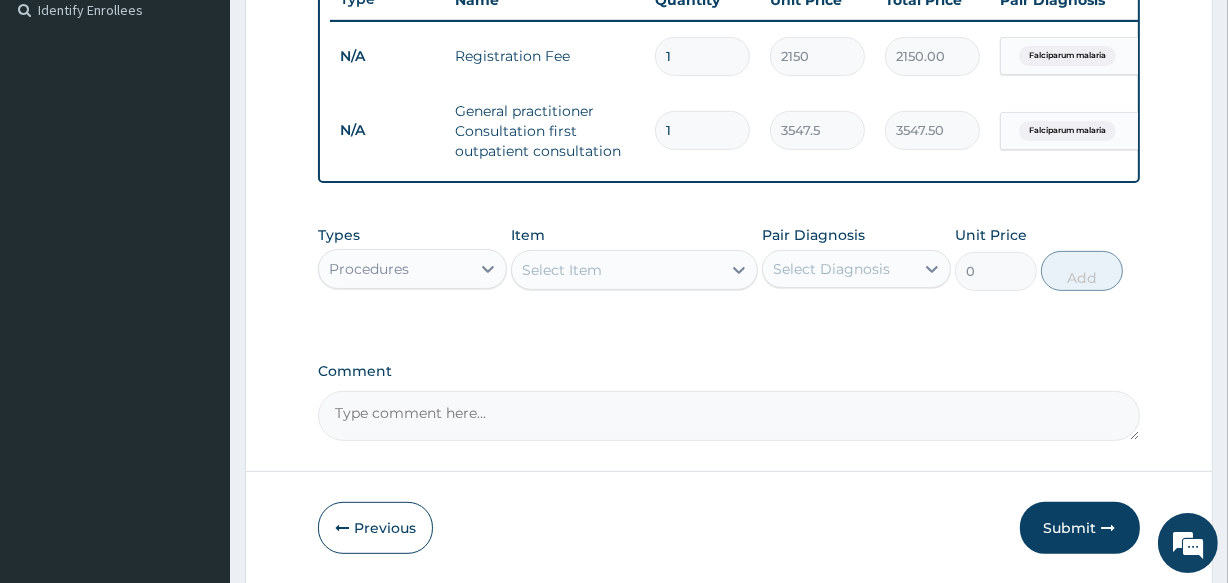 click on "Comment" at bounding box center (728, 416) 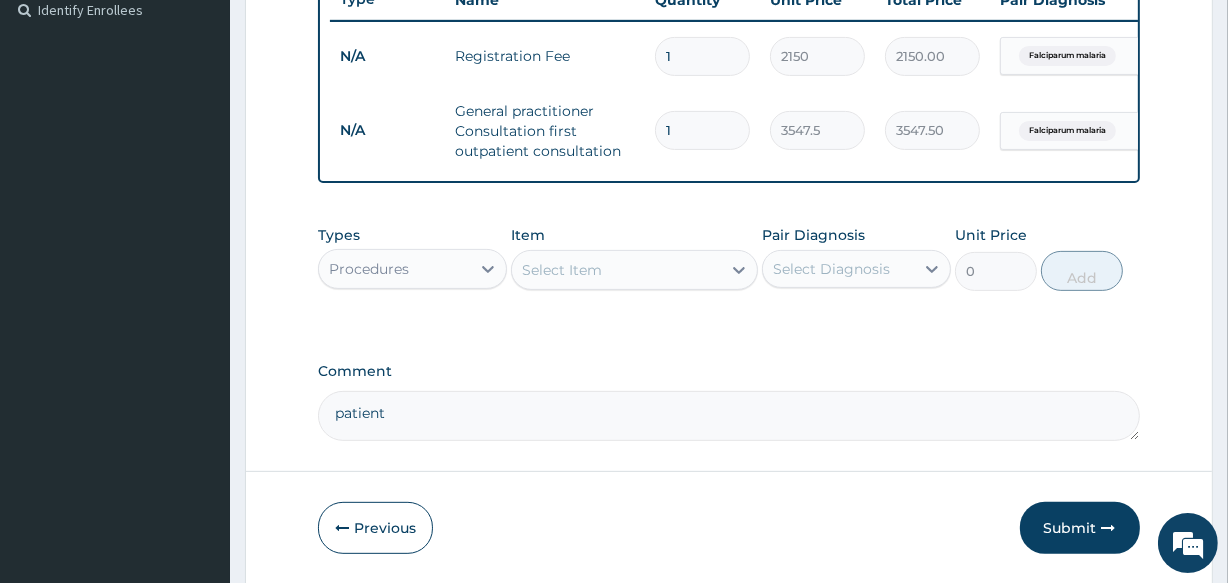 click on "patient" at bounding box center [728, 416] 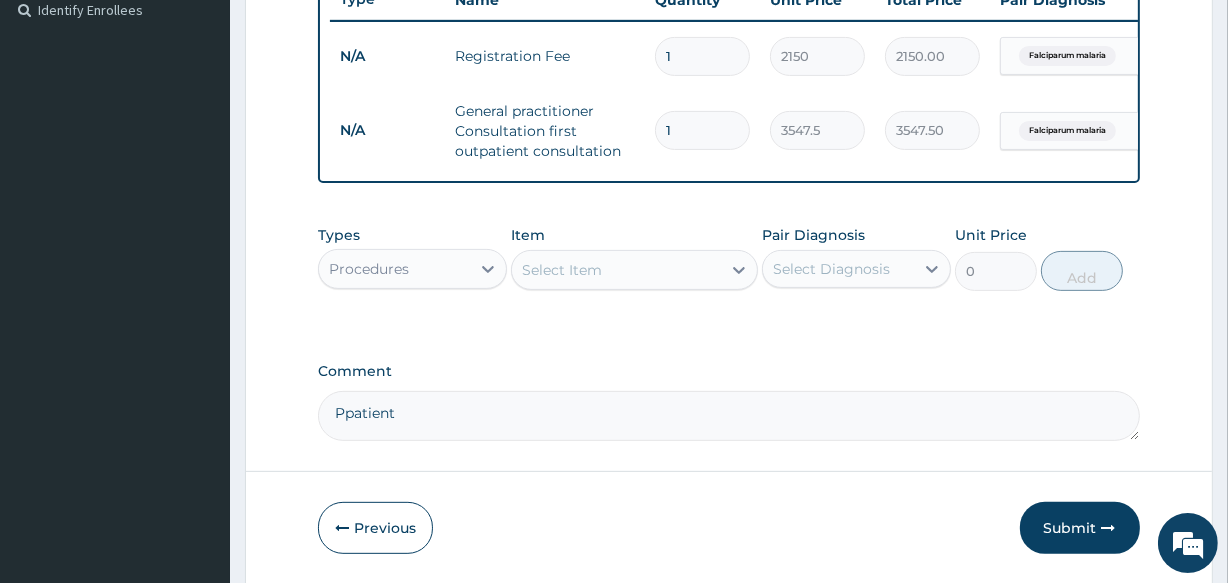click on "Ppatient" at bounding box center (728, 416) 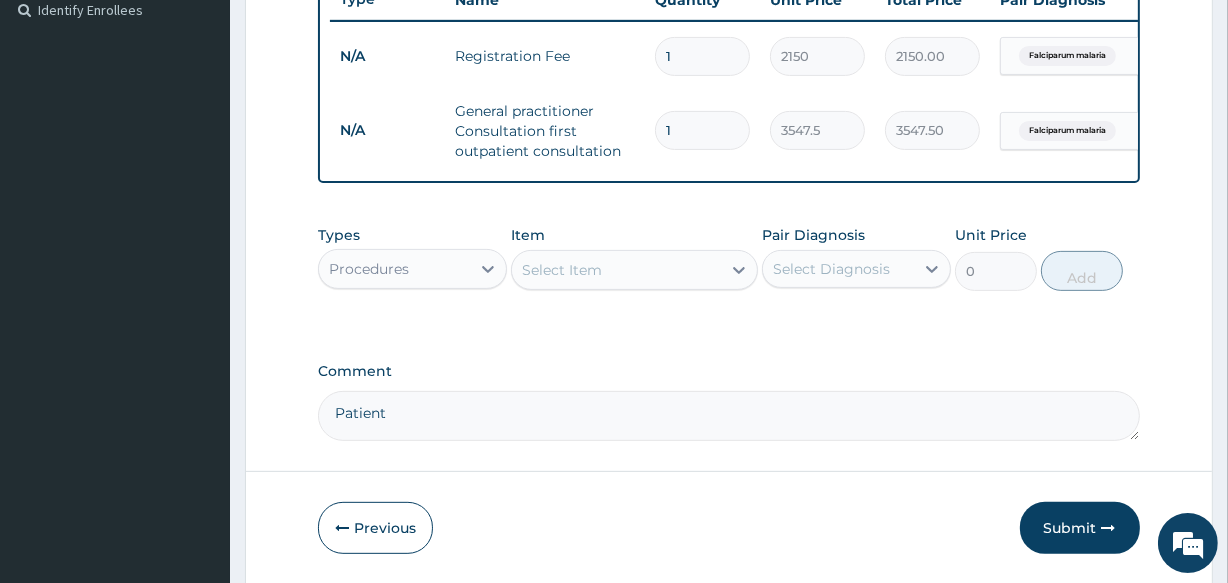 click on "Patient" at bounding box center (728, 416) 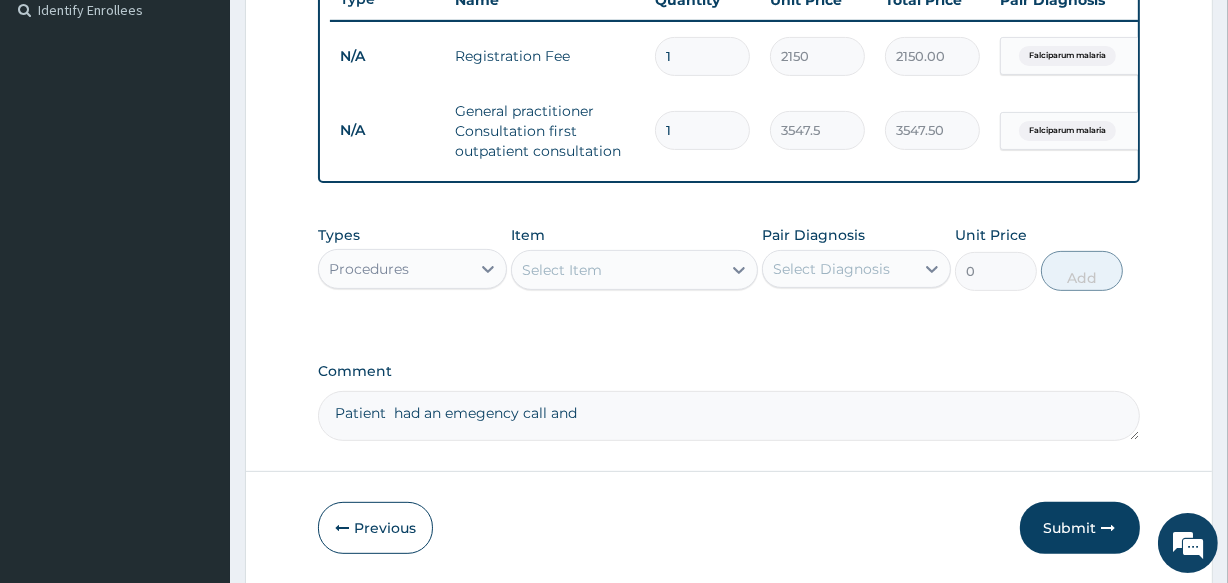 click on "Patient  had an emegency call and" at bounding box center [728, 416] 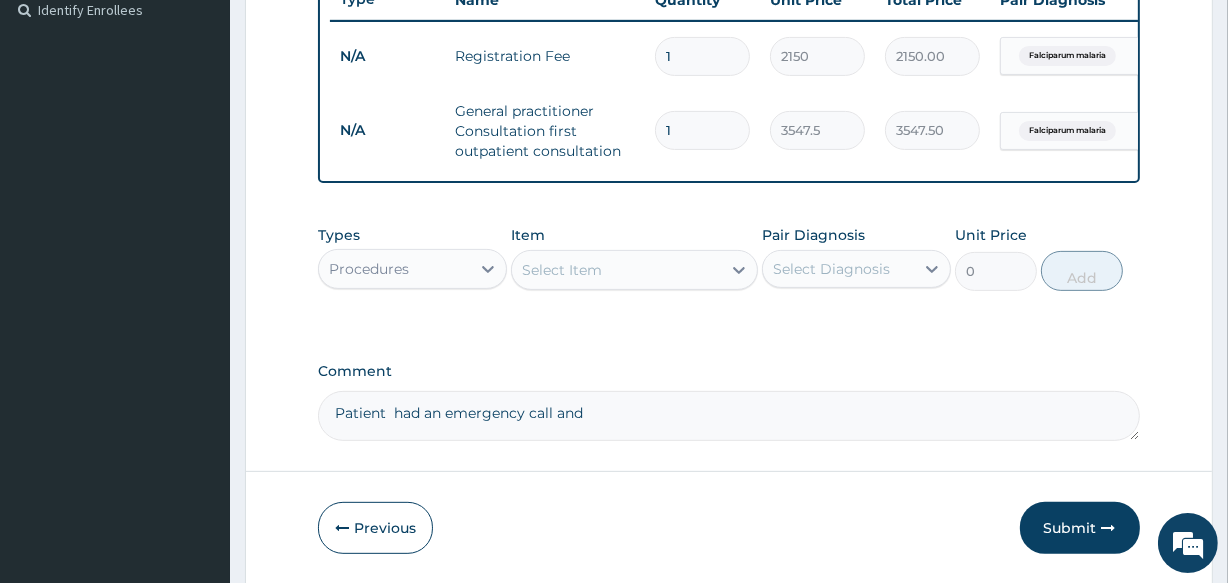 click on "Patient  had an emergency call and" at bounding box center [728, 416] 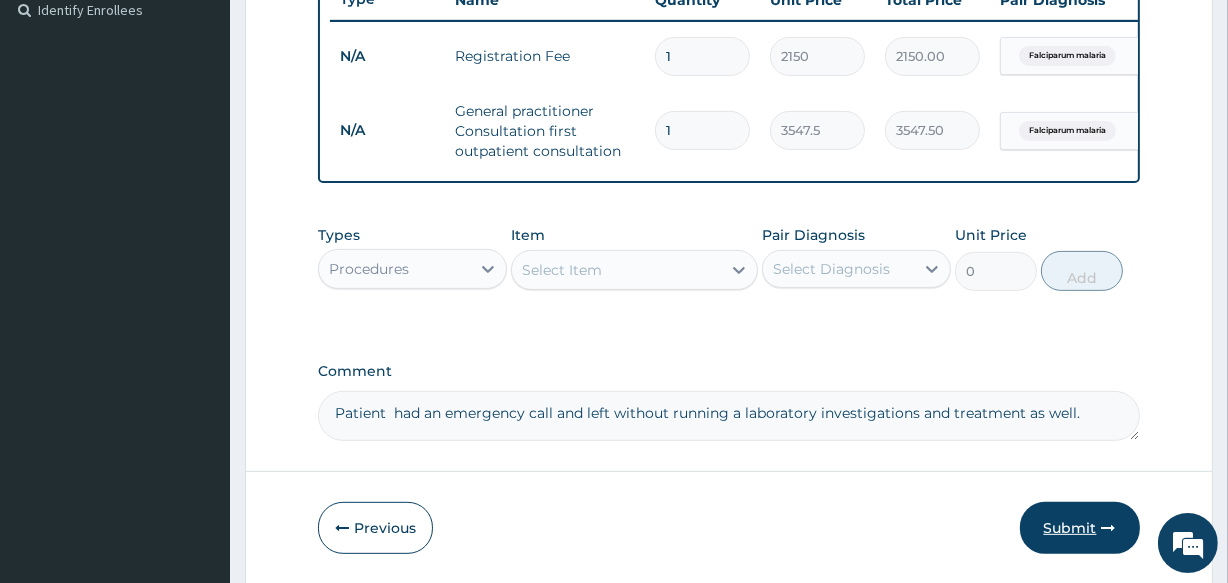 type on "Patient  had an emergency call and left without running a laboratory investigations and treatment as well." 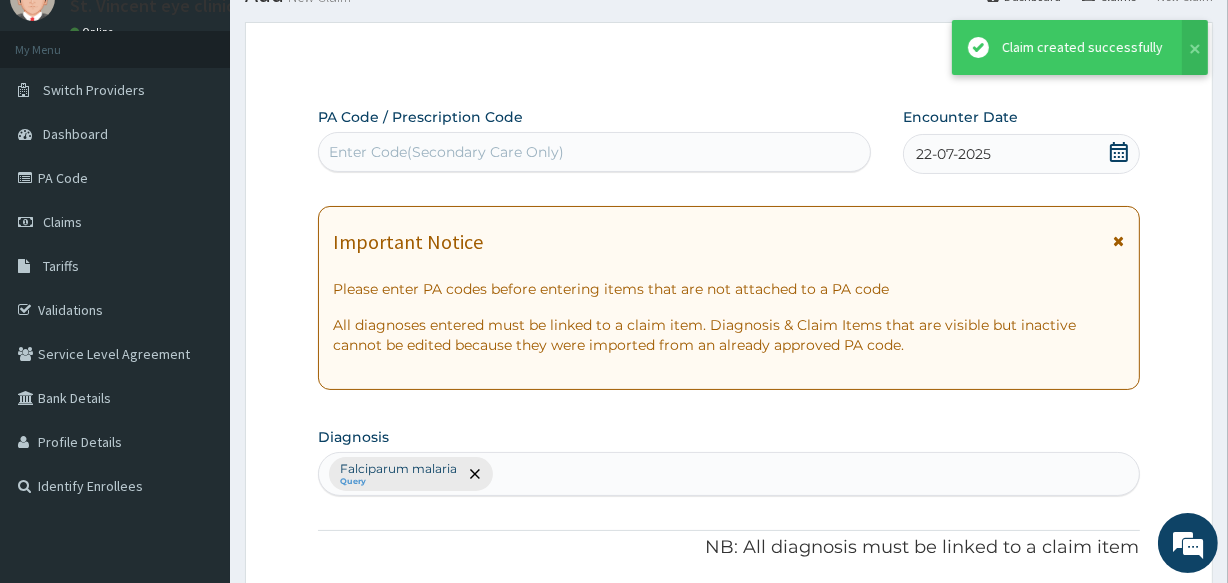 scroll, scrollTop: 560, scrollLeft: 0, axis: vertical 